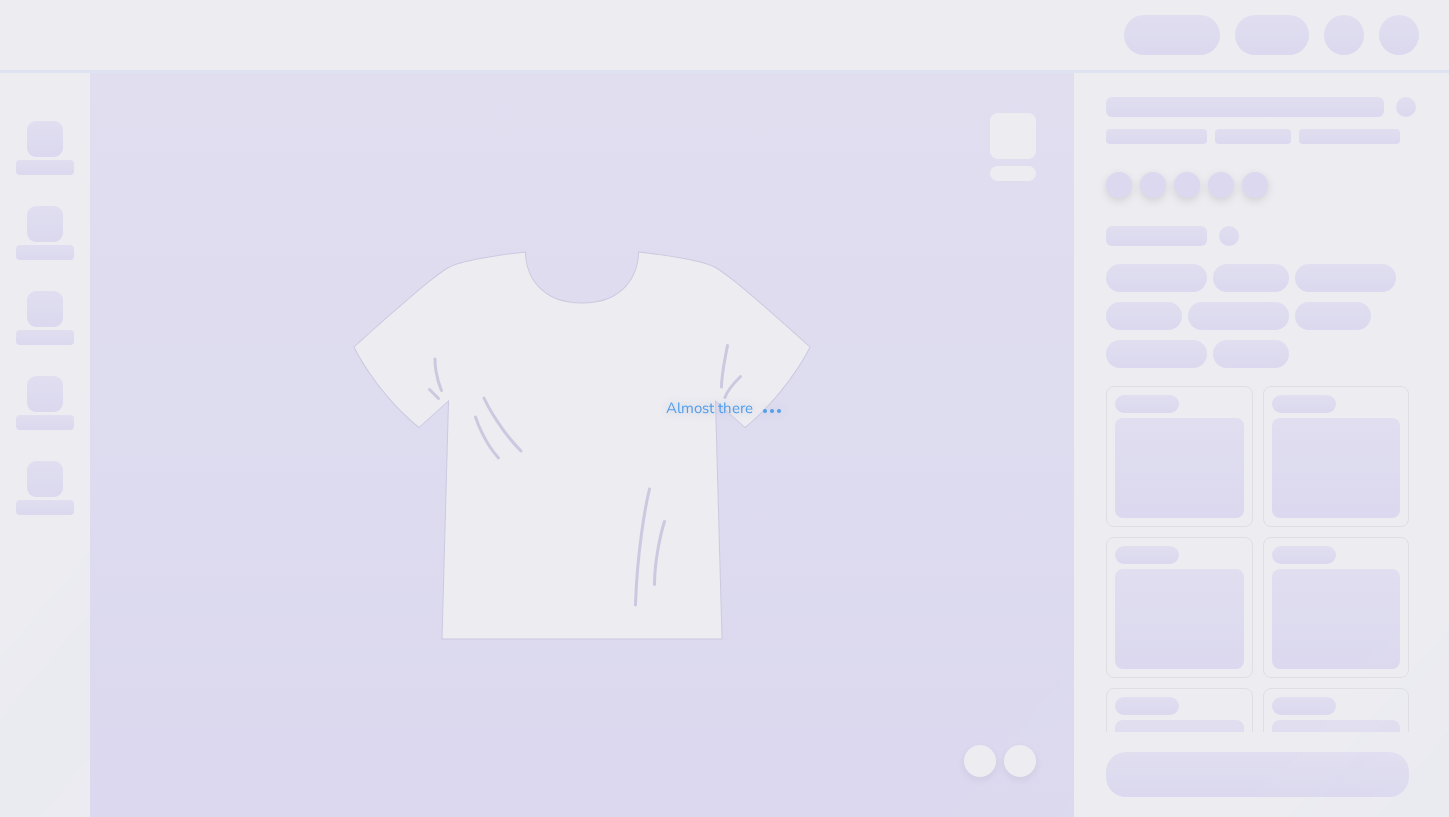 scroll, scrollTop: 0, scrollLeft: 0, axis: both 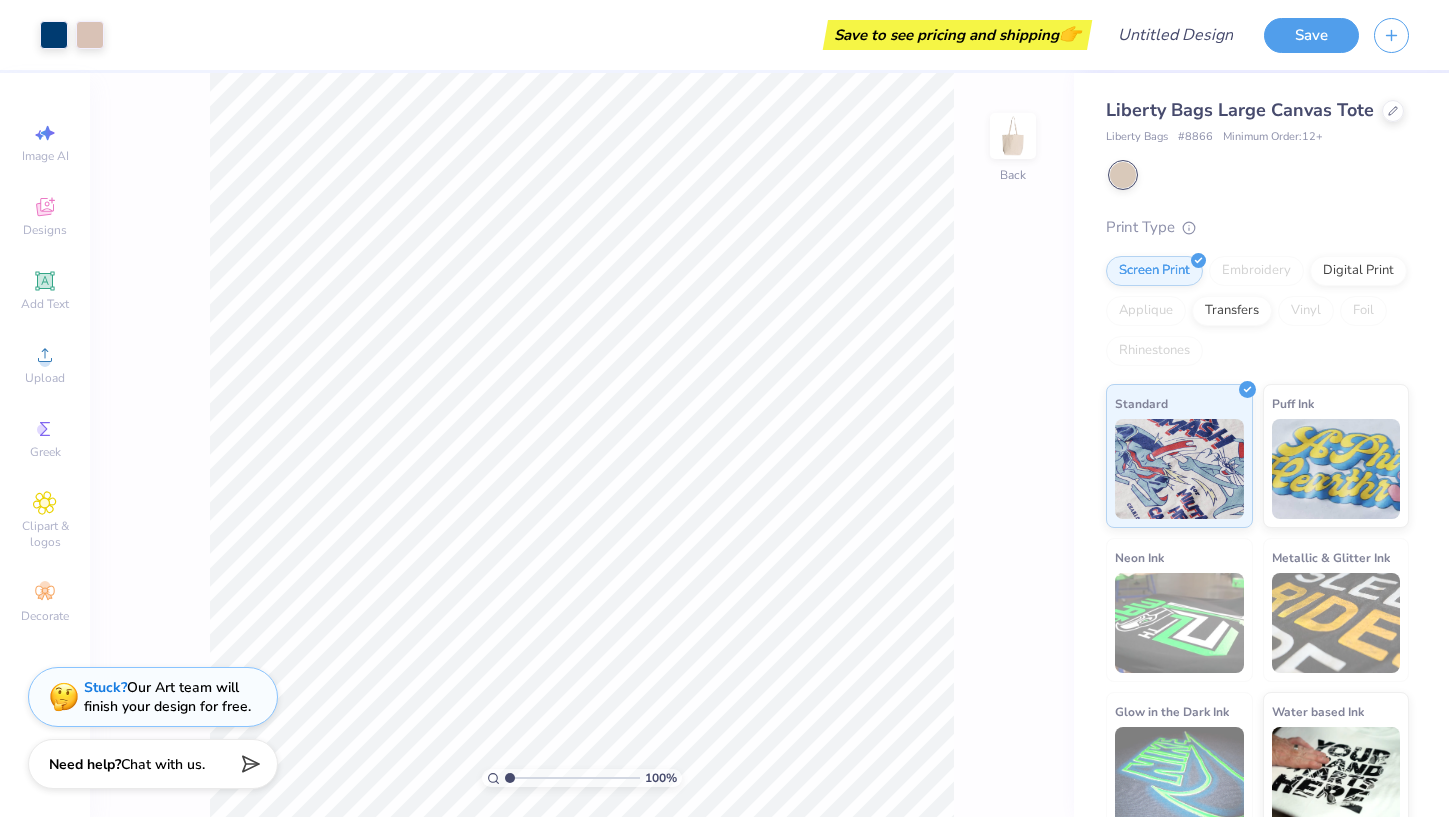 click on "Liberty Bags Large Canvas Tote Liberty Bags # 8866 Minimum Order:  12 +   Print Type Screen Print Embroidery Digital Print Applique Transfers Vinyl Foil Rhinestones Standard Puff Ink Neon Ink Metallic & Glitter Ink Glow in the Dark Ink Water based Ink" at bounding box center (1257, 466) 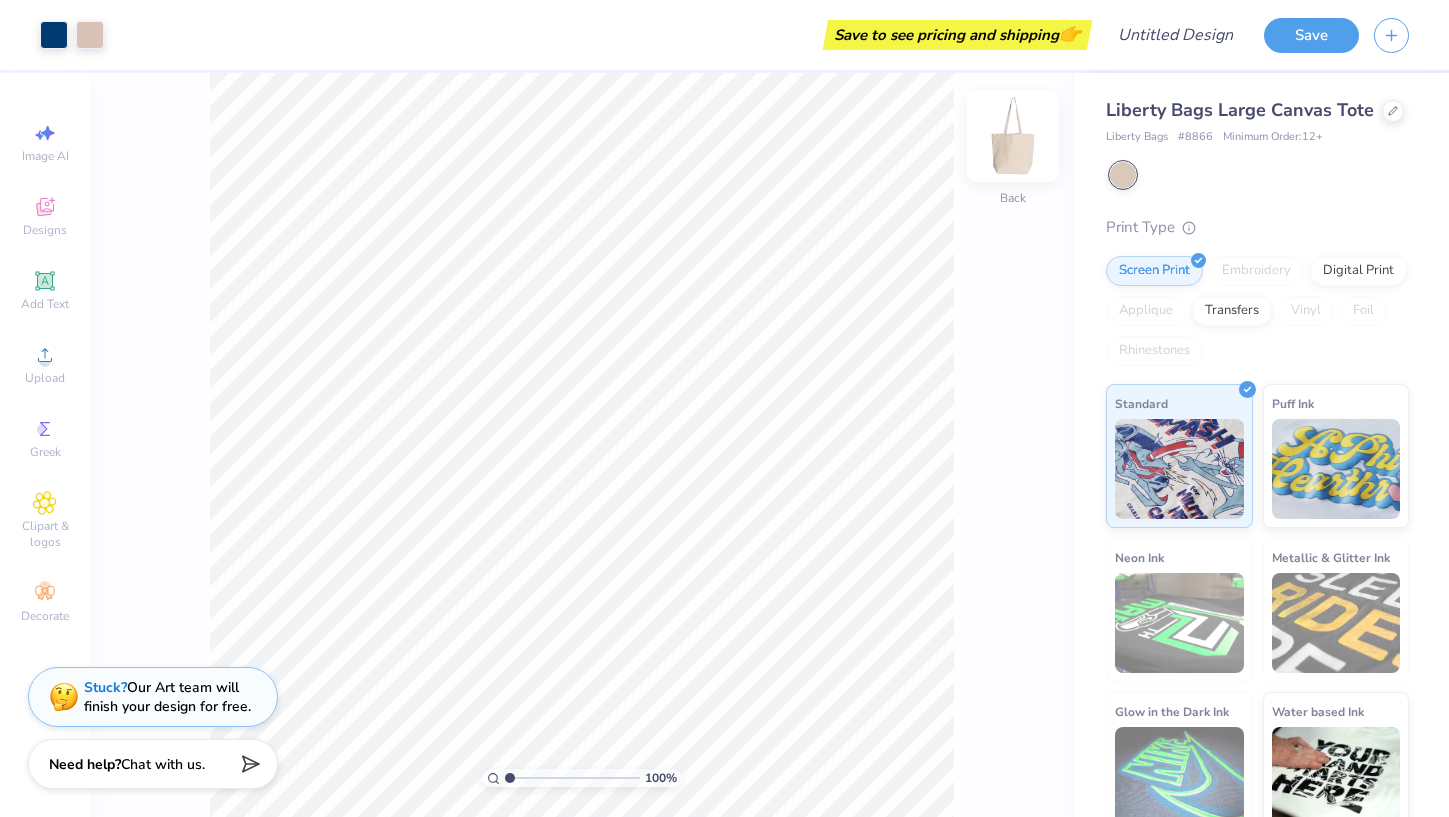 click at bounding box center [1013, 136] 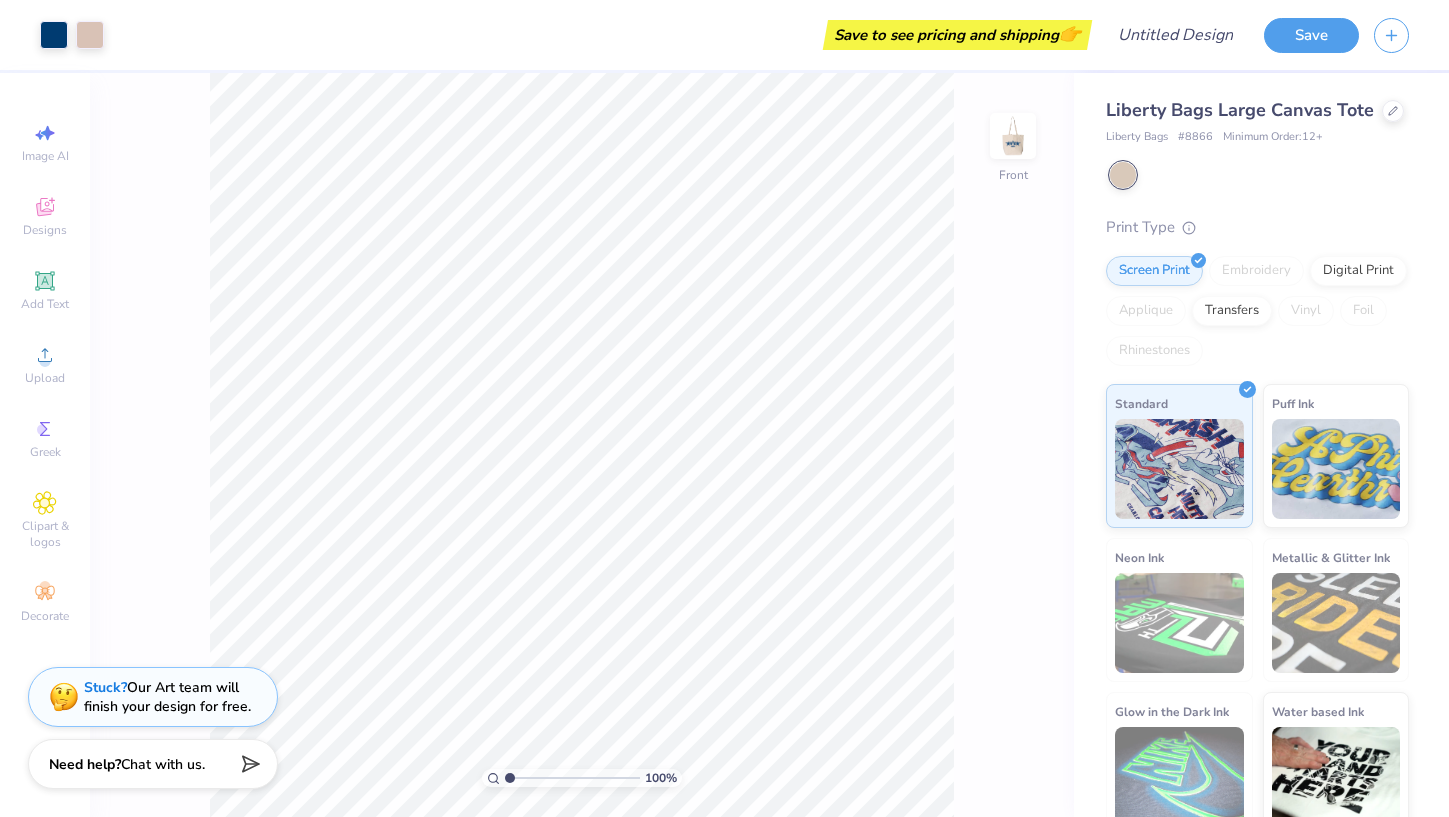 click on "Liberty Bags Large Canvas Tote" at bounding box center (1240, 110) 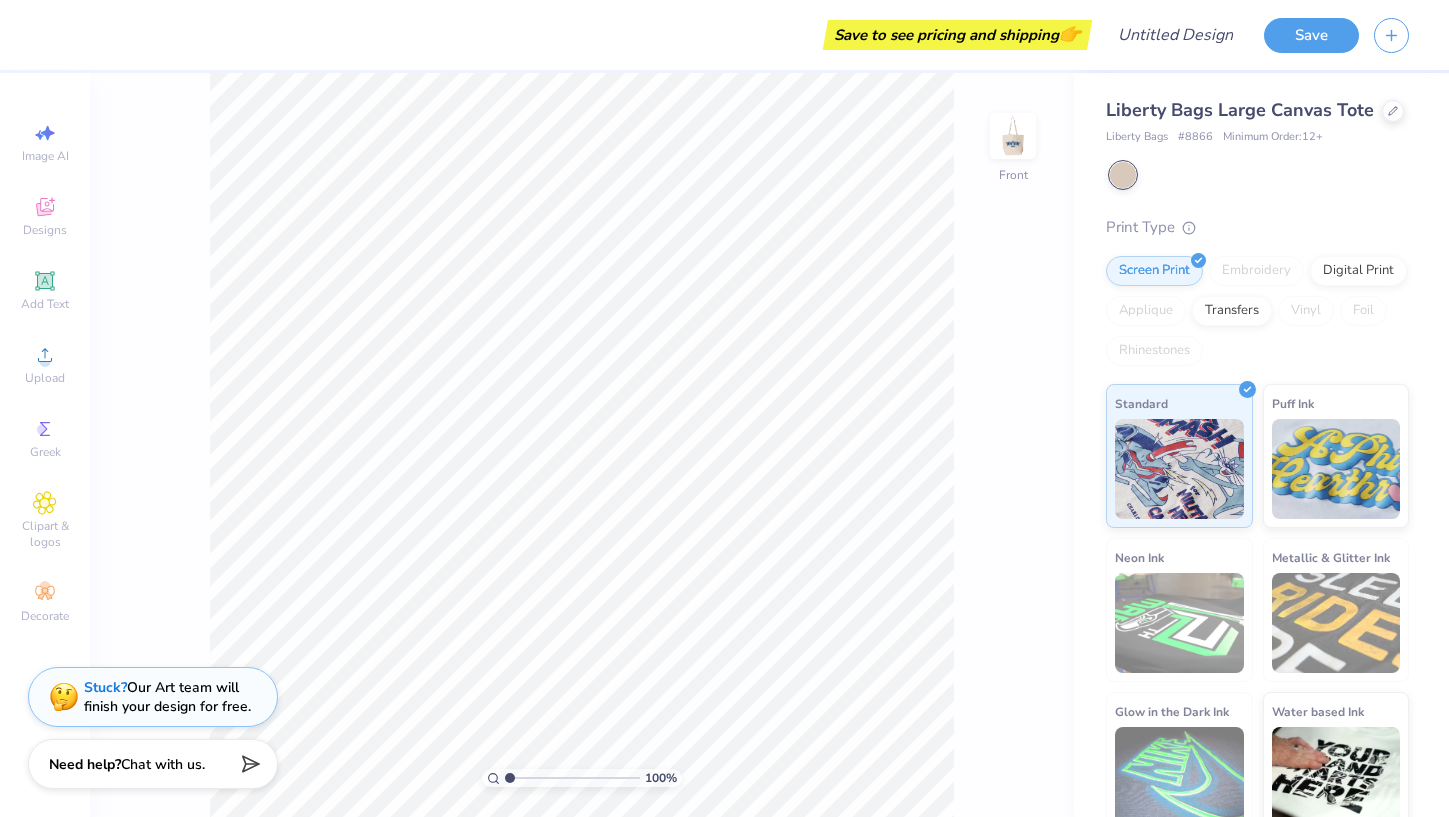 click on "Liberty Bags Large Canvas Tote" at bounding box center [1240, 110] 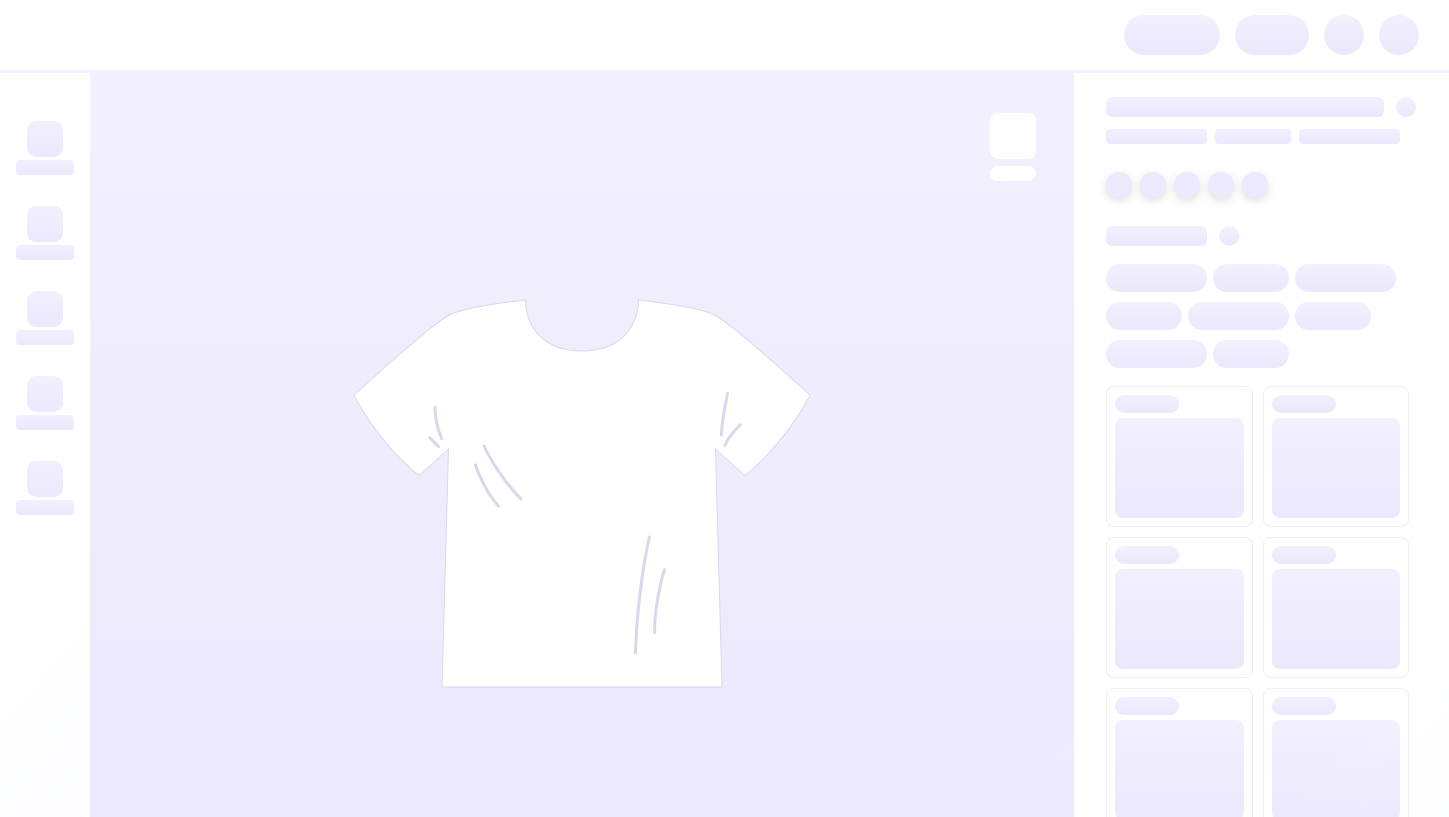 scroll, scrollTop: 0, scrollLeft: 0, axis: both 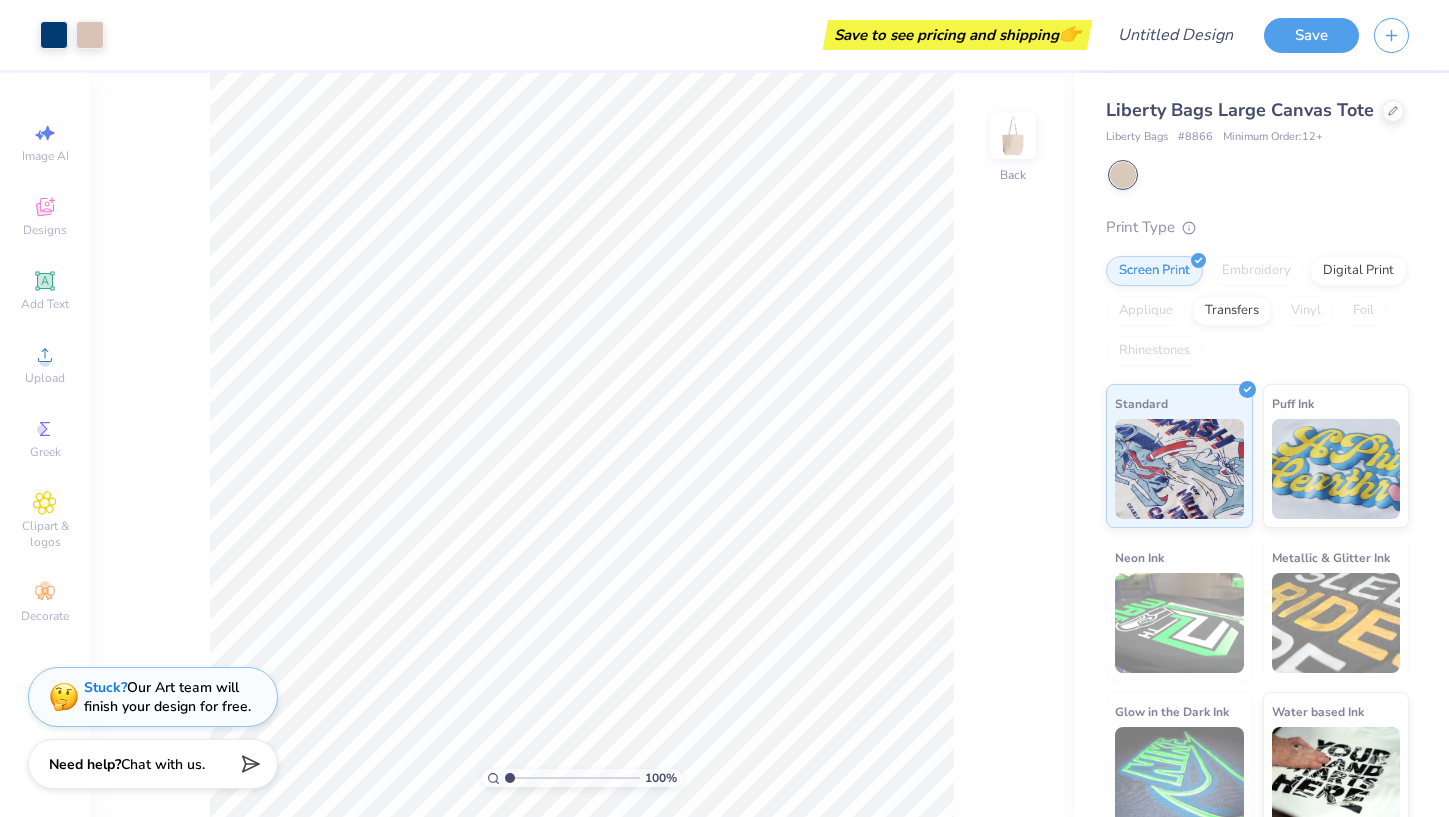click on "Liberty Bags Large Canvas Tote" at bounding box center (1240, 110) 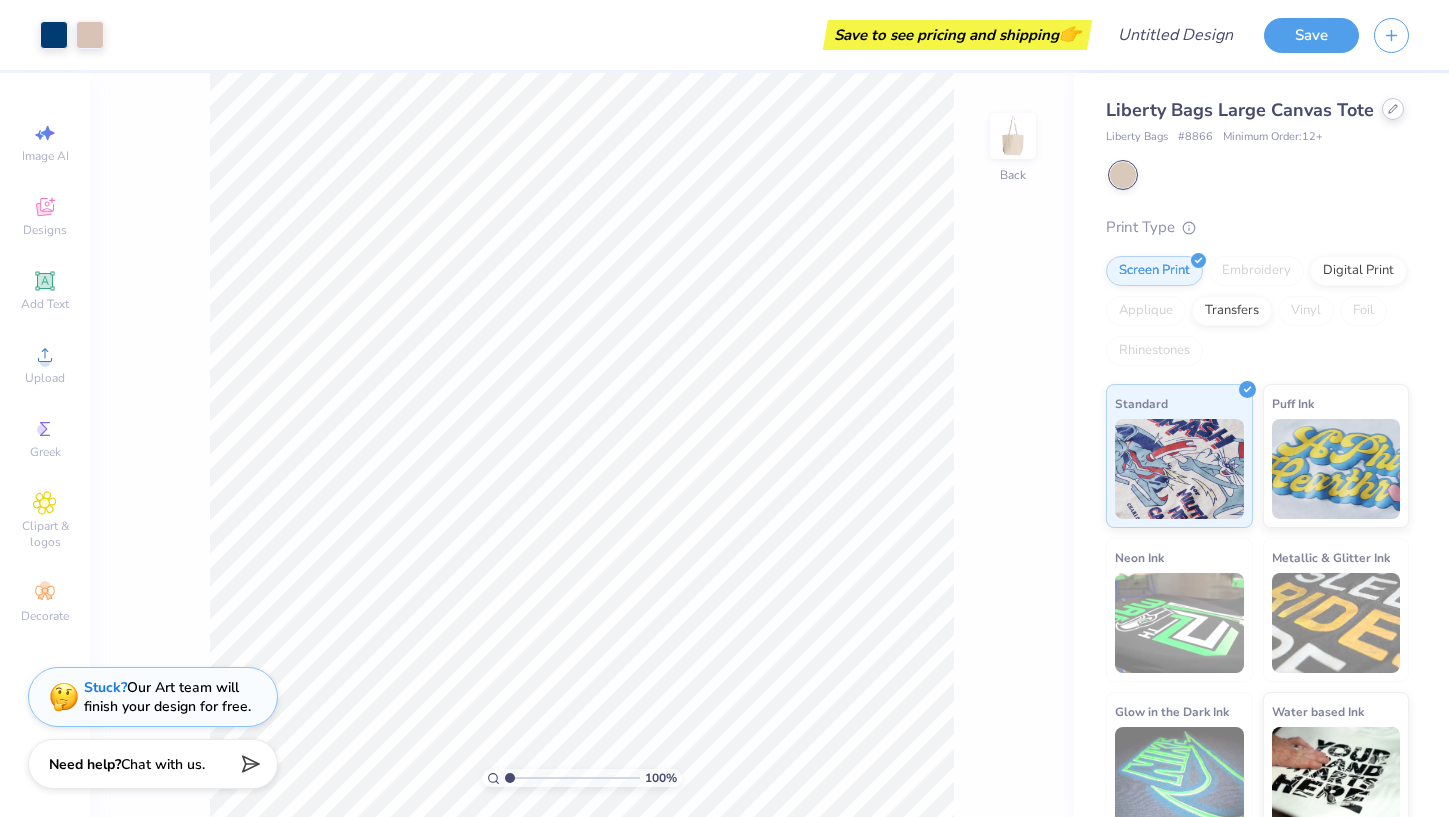 click at bounding box center (1393, 109) 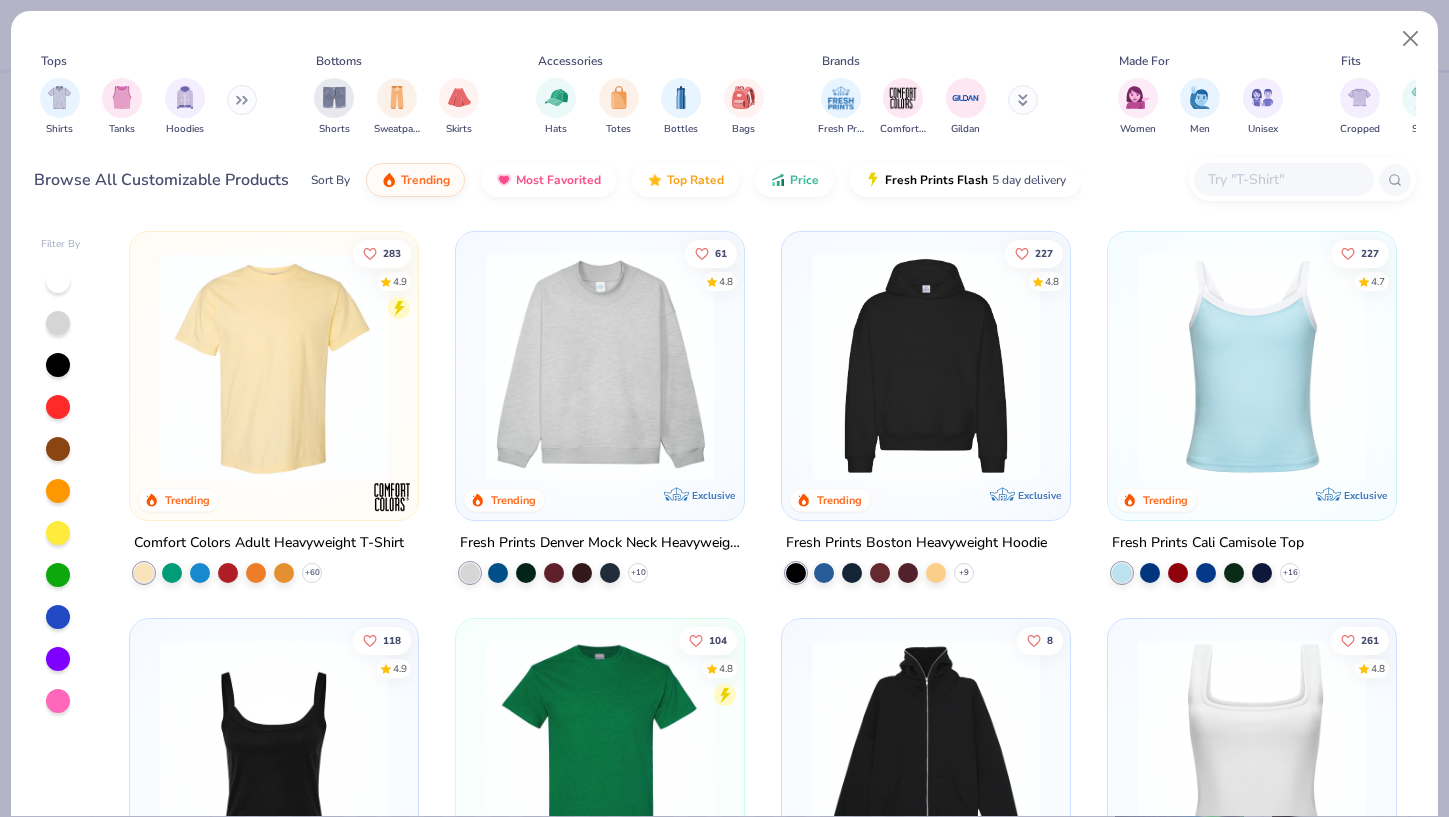 click at bounding box center (274, 366) 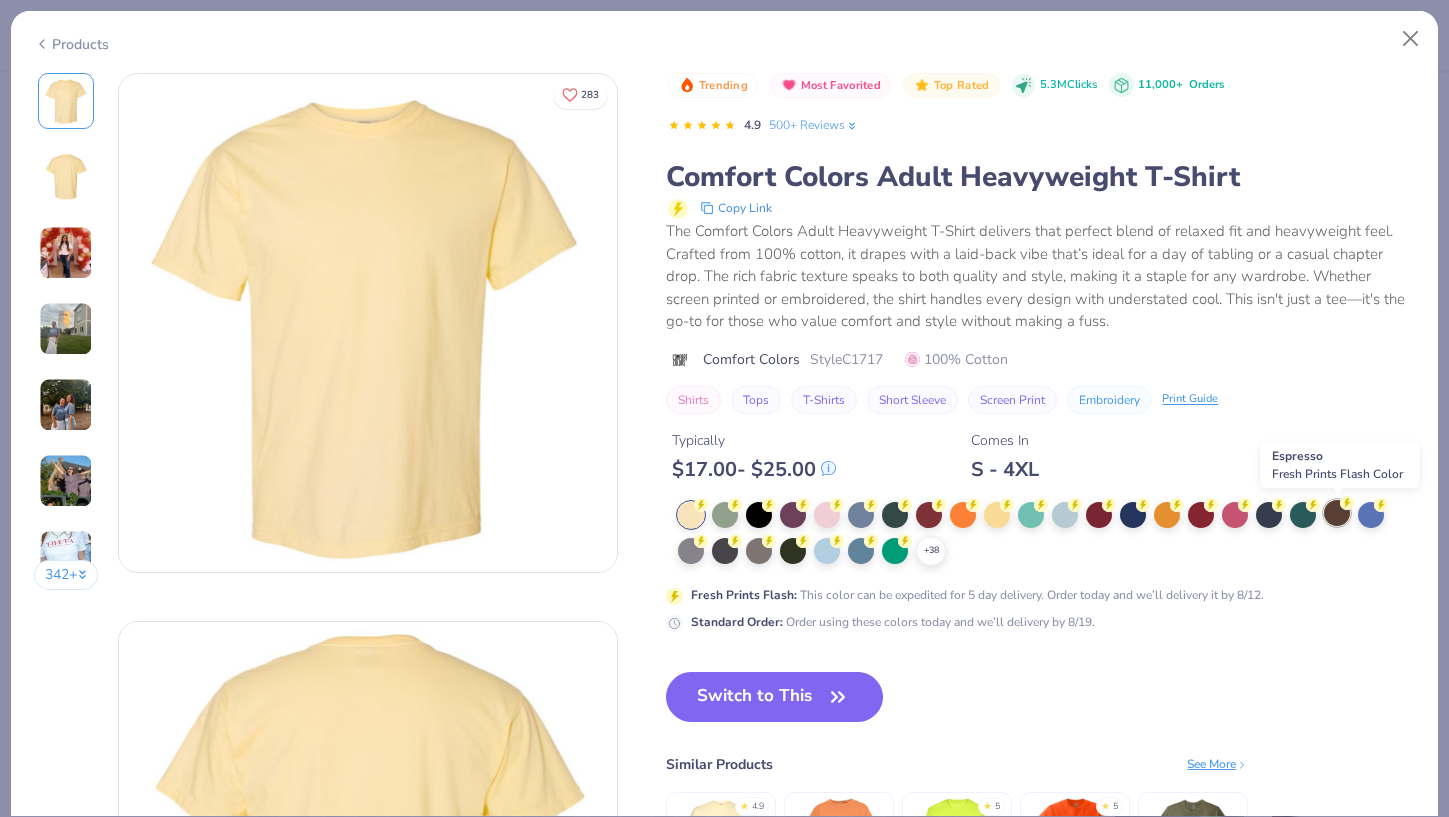 click at bounding box center (1337, 513) 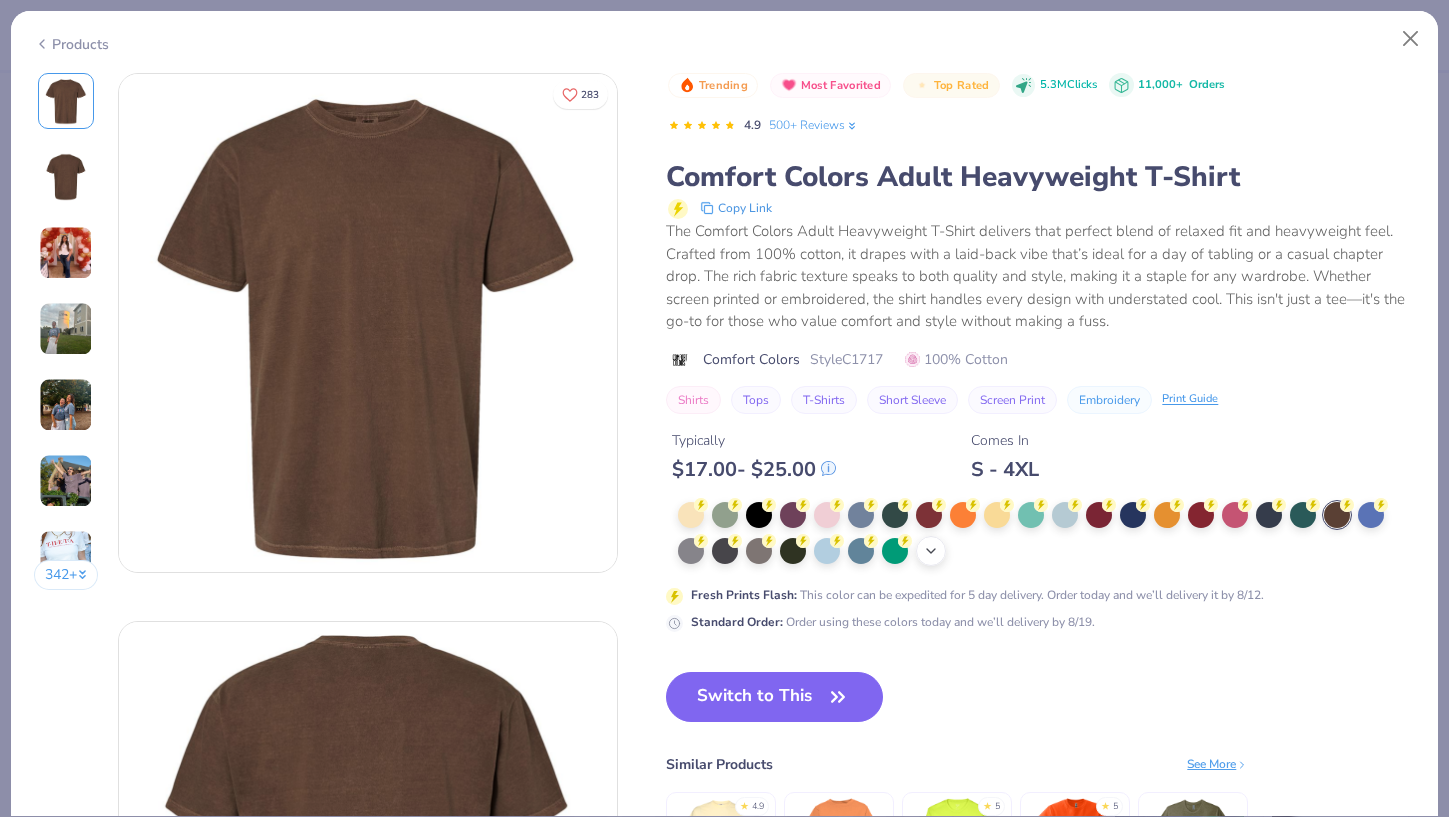 click 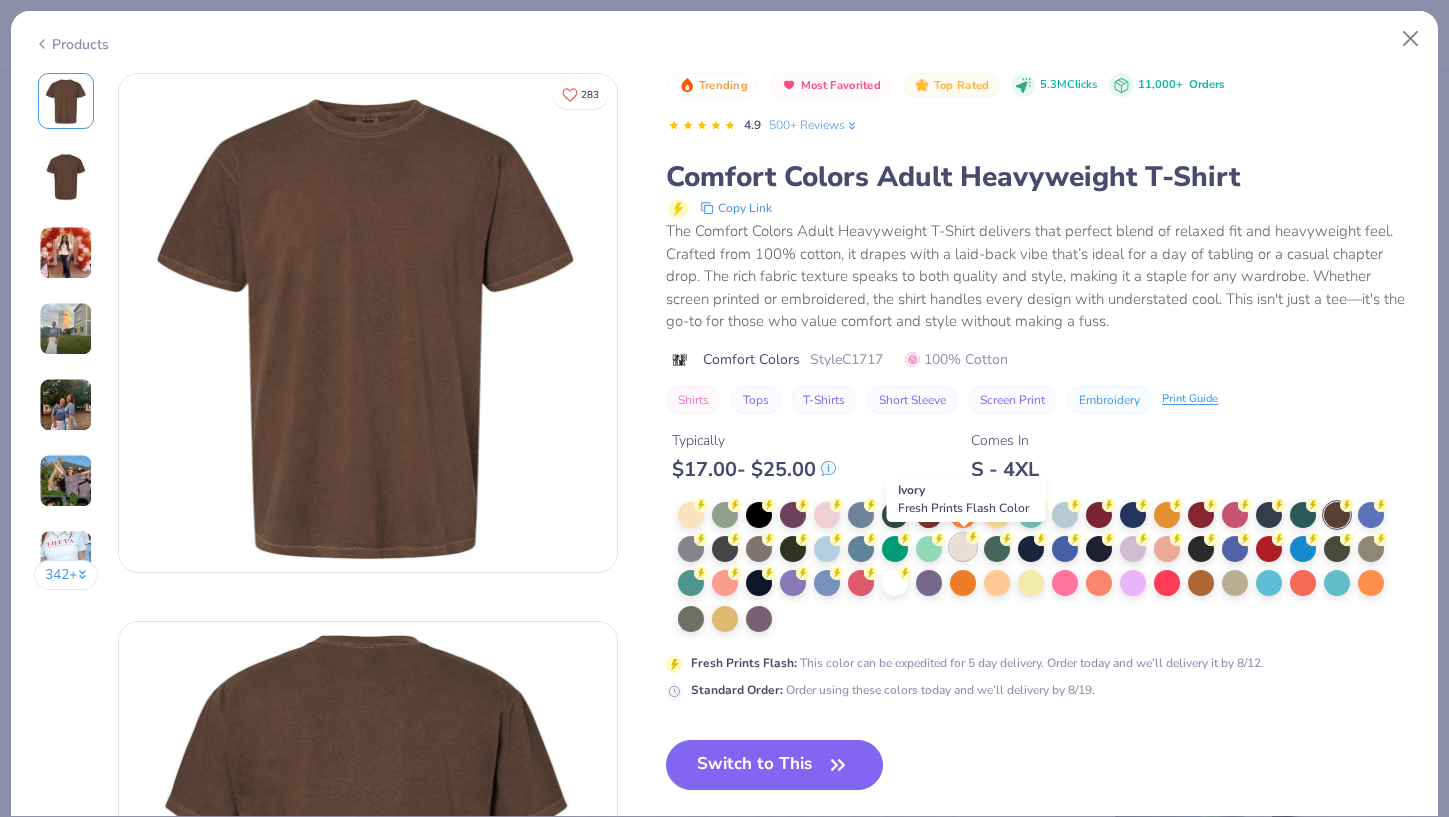 click at bounding box center (963, 547) 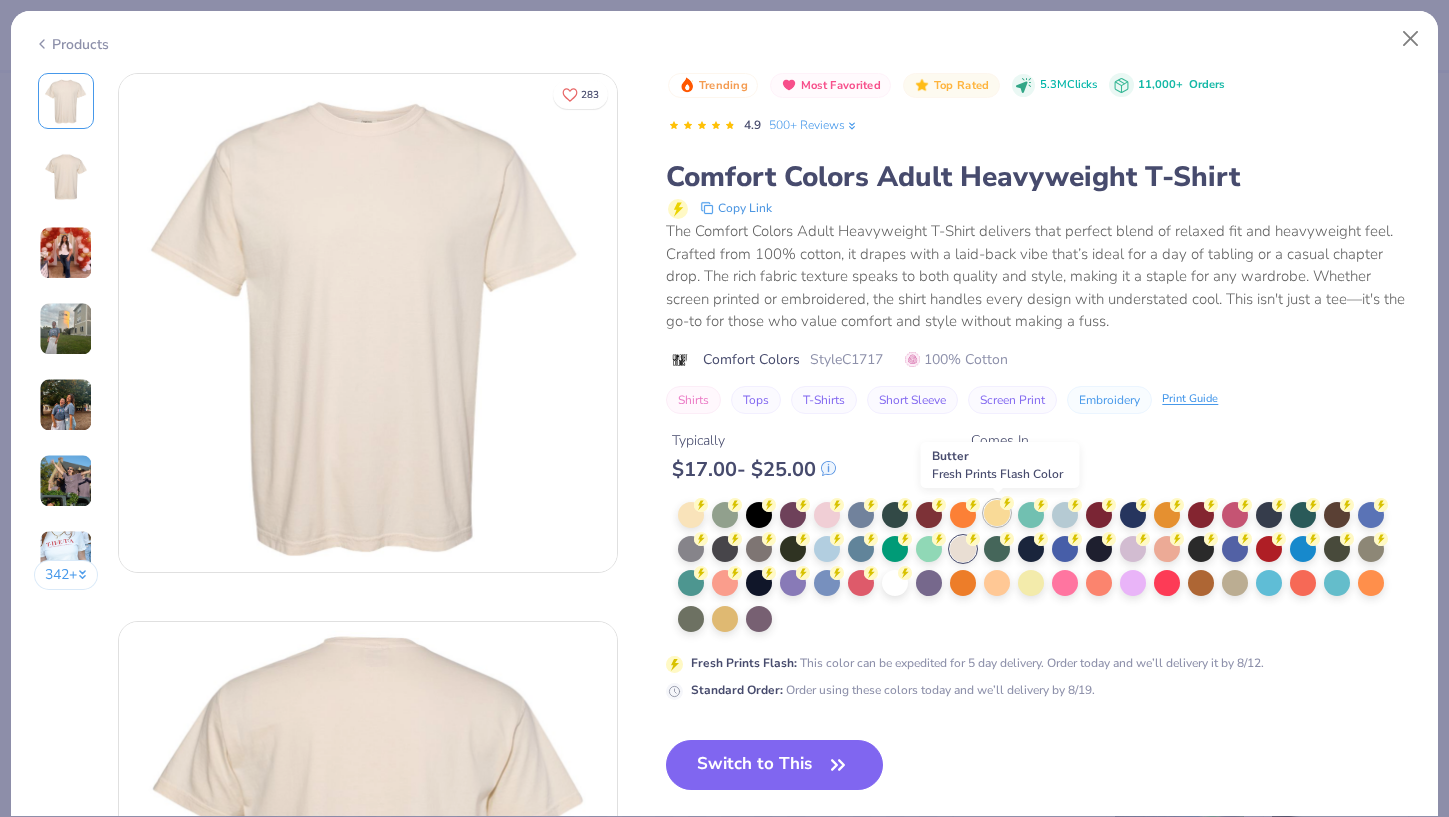 click at bounding box center (997, 513) 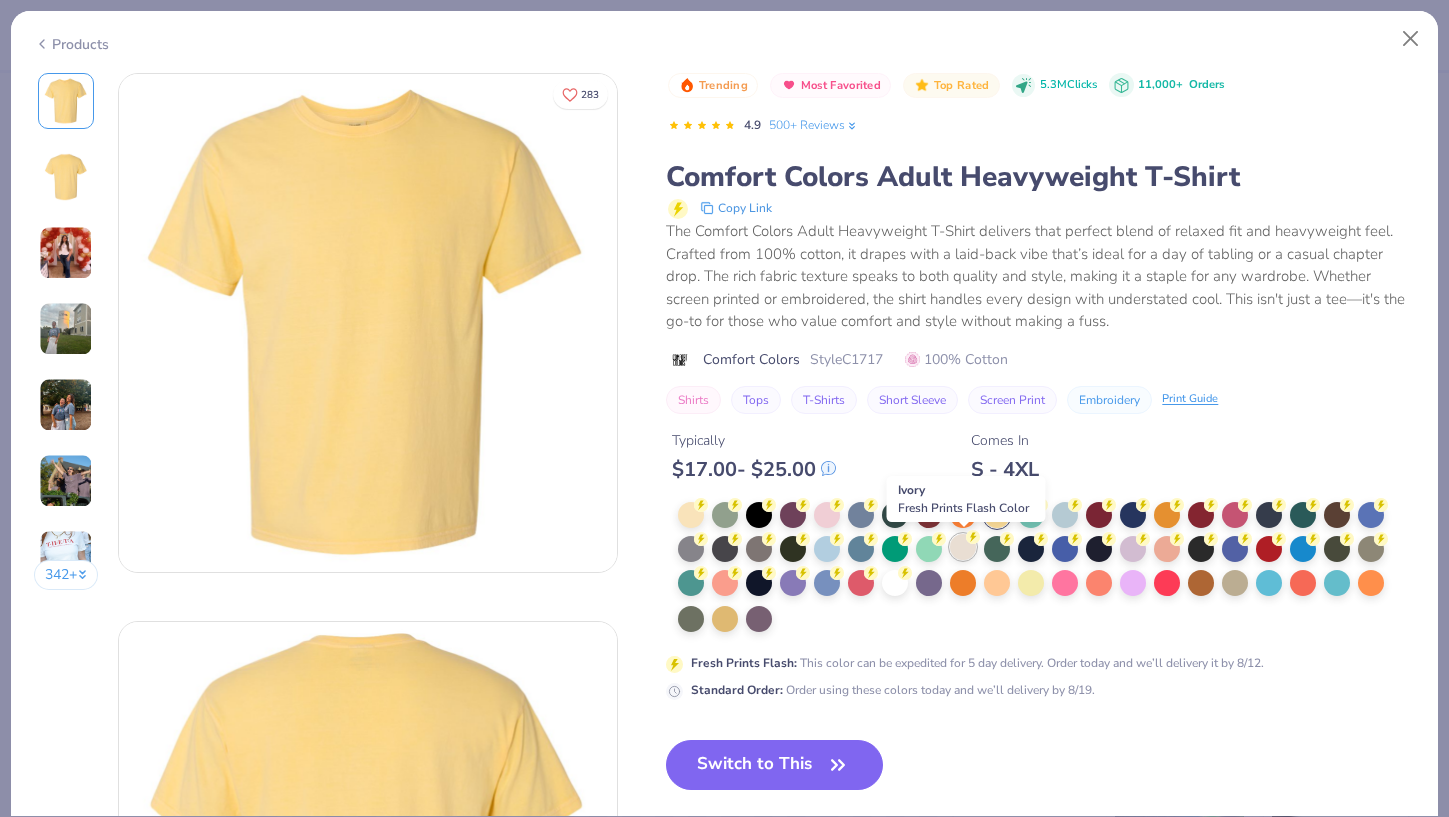 click at bounding box center (963, 547) 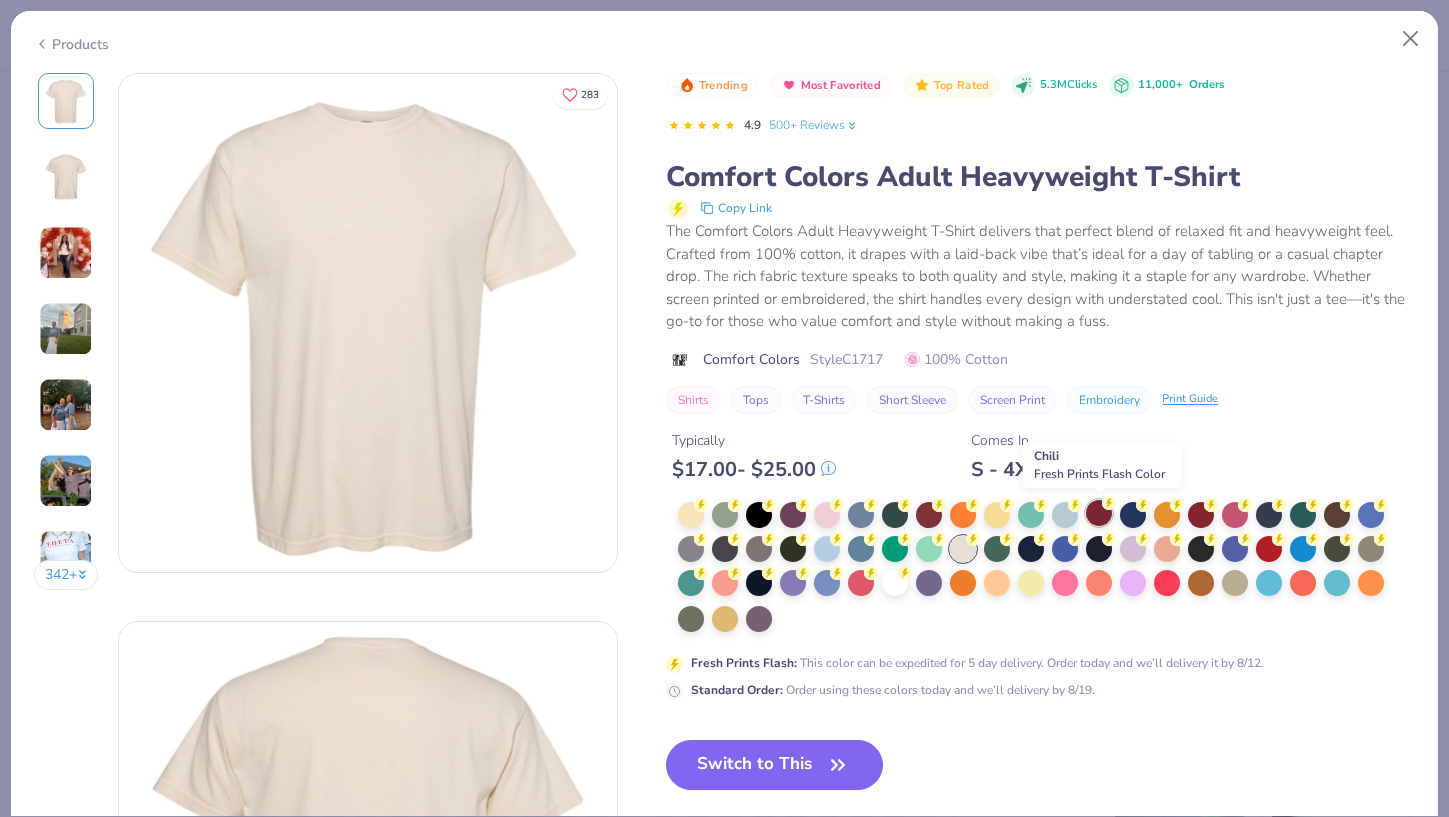 click at bounding box center (1099, 513) 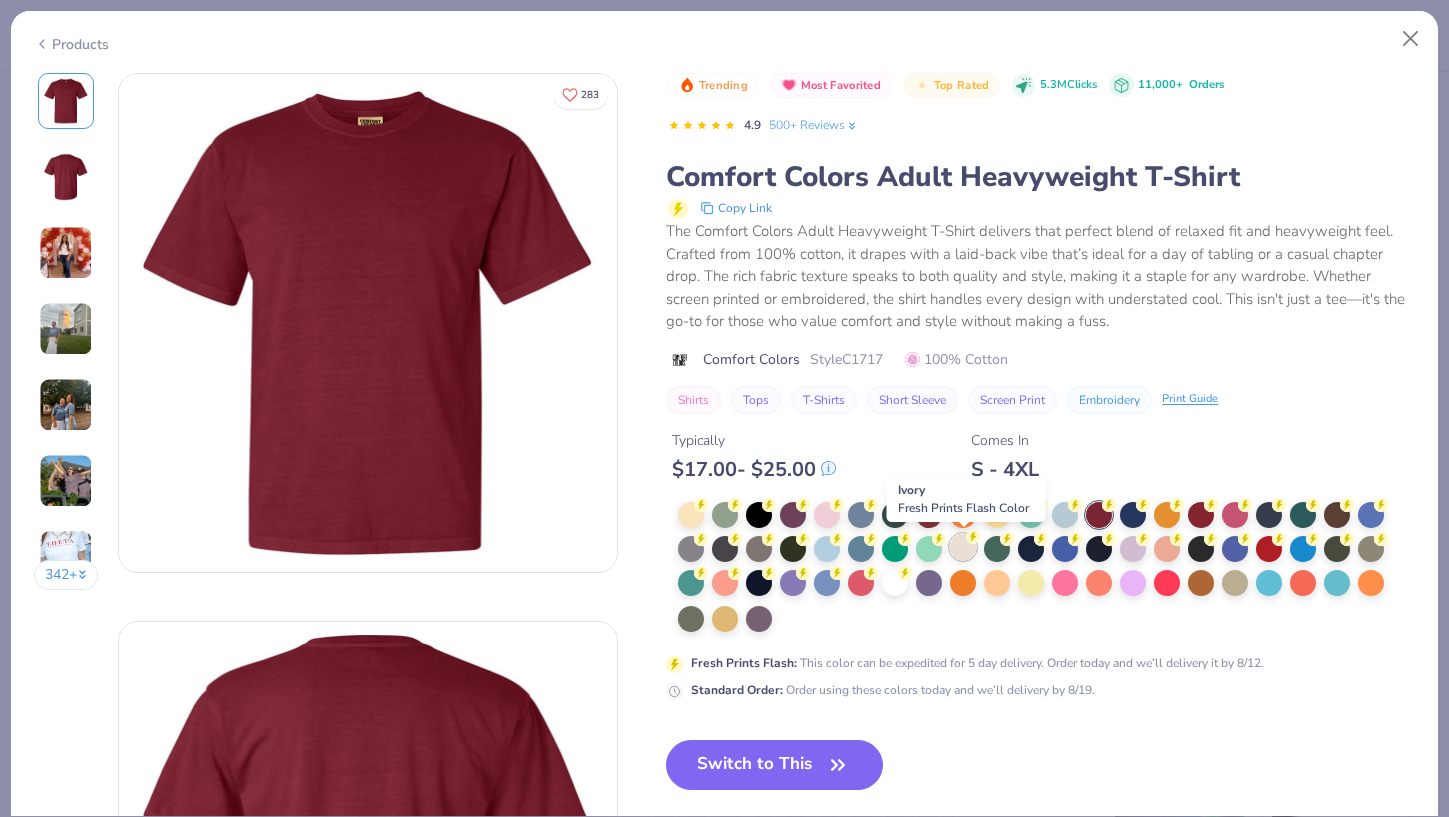 click at bounding box center [963, 547] 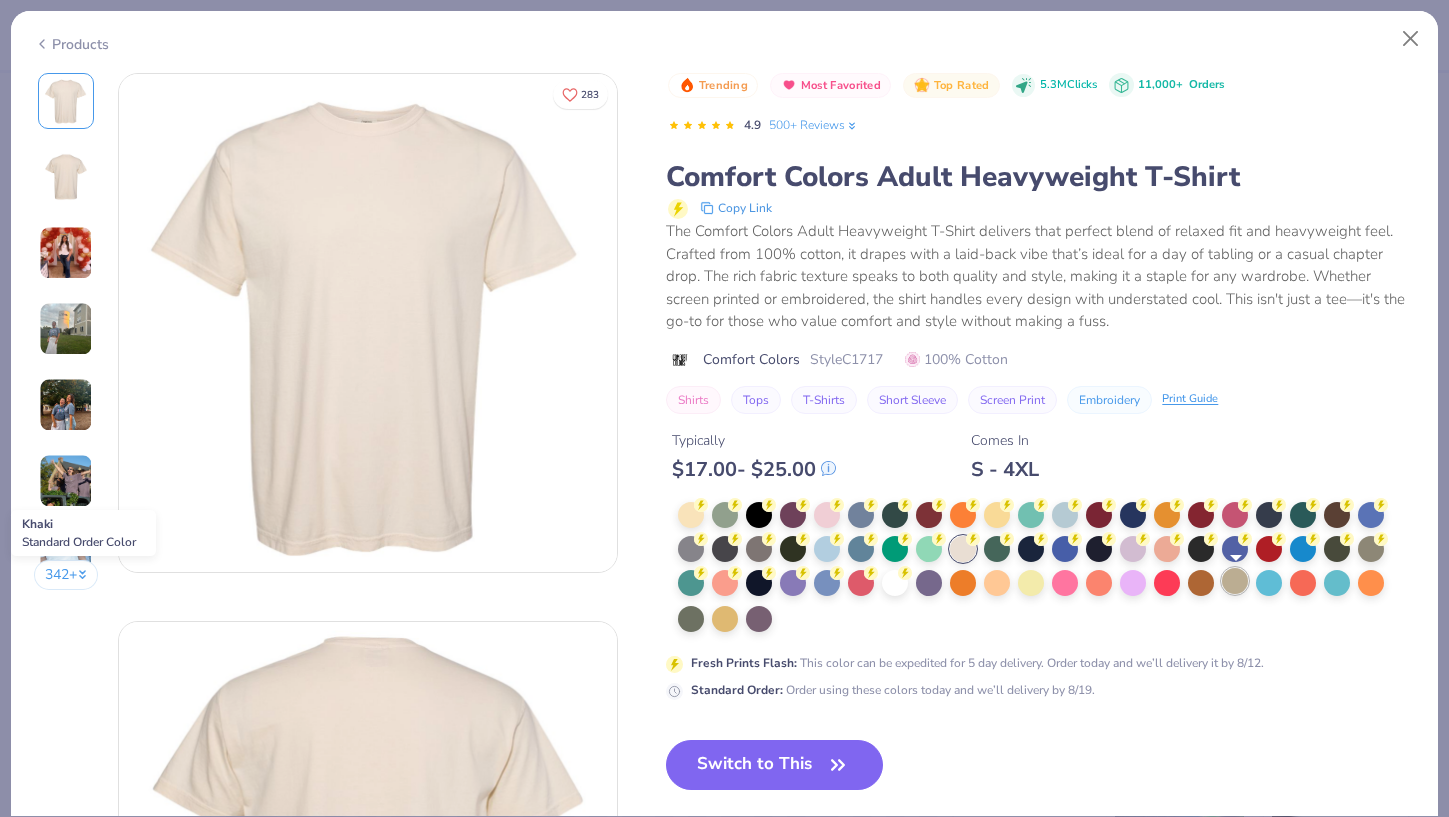 click at bounding box center (1235, 581) 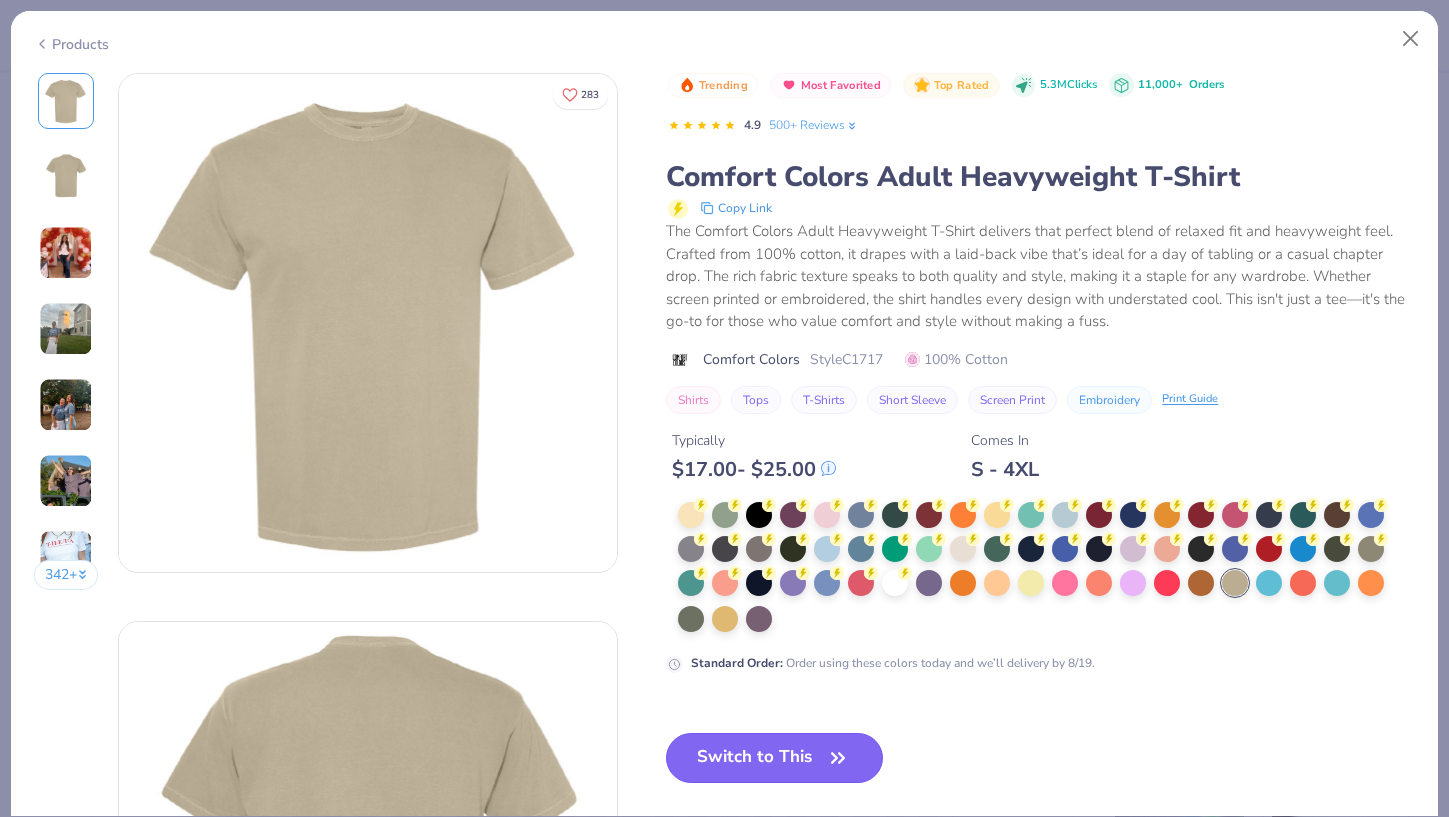 click on "Switch to This" at bounding box center [774, 758] 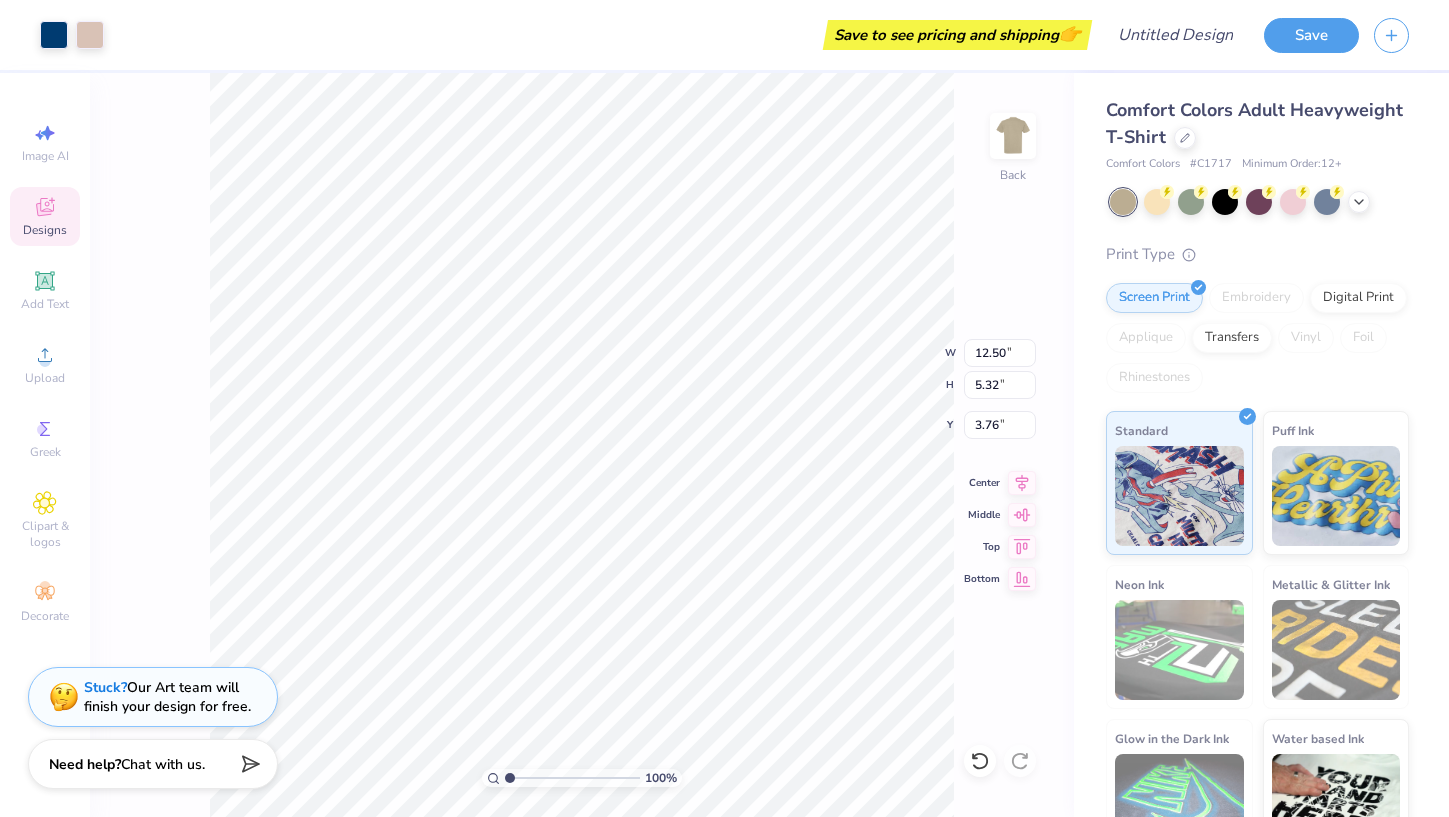 type on "3.75" 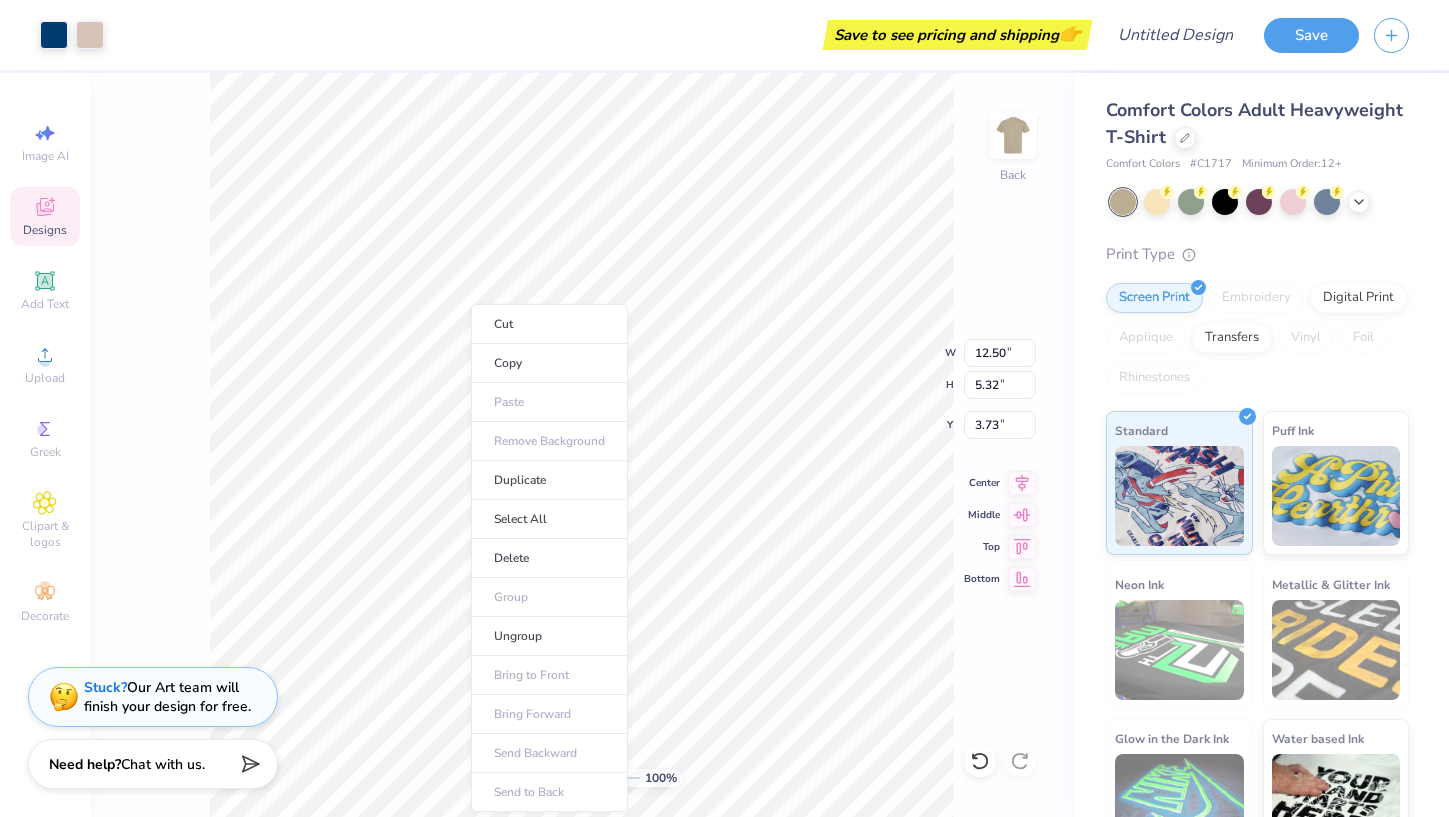 drag, startPoint x: 176, startPoint y: 461, endPoint x: 954, endPoint y: 254, distance: 805.0671 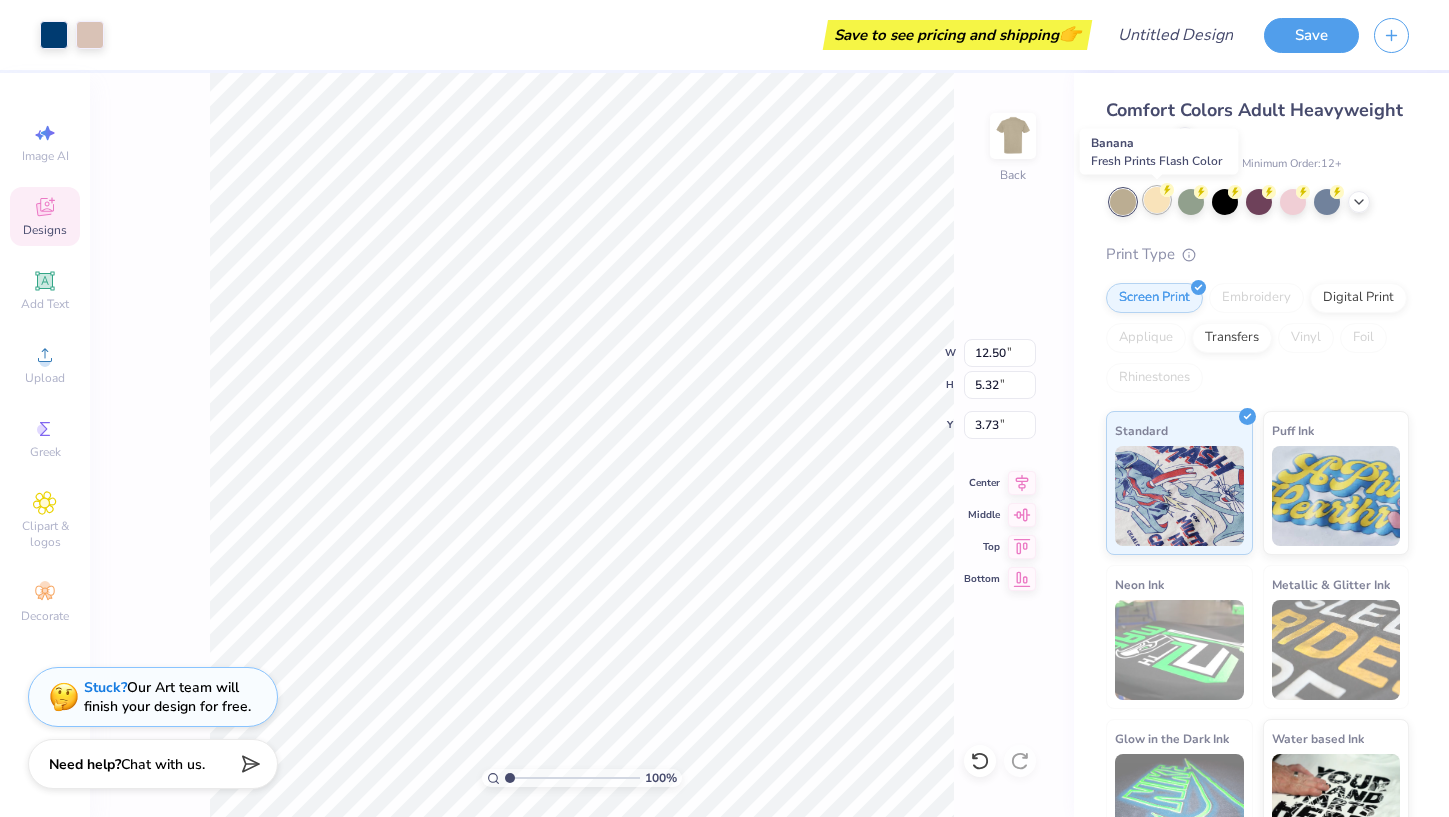 click at bounding box center (1157, 200) 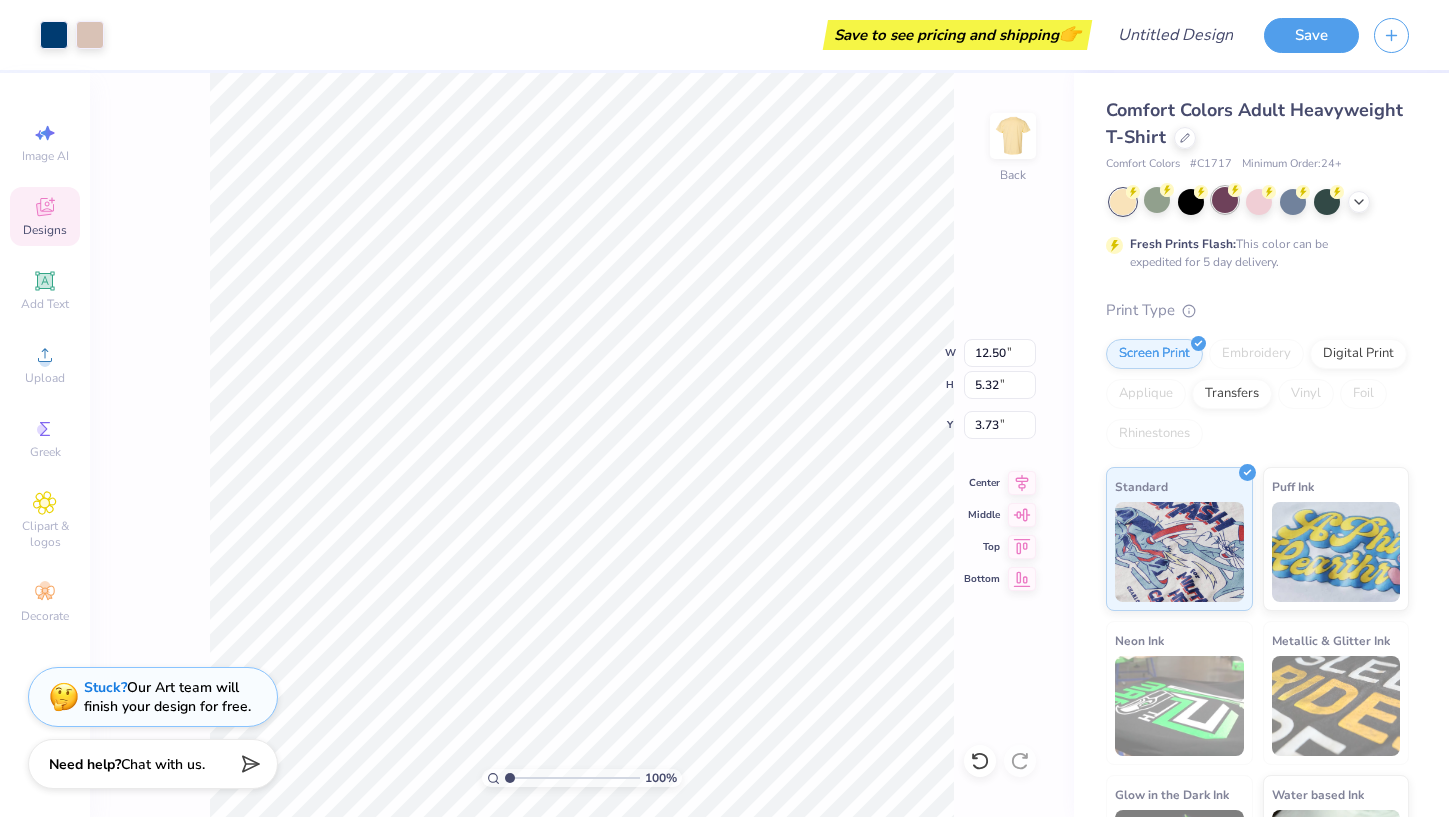 click at bounding box center [1225, 200] 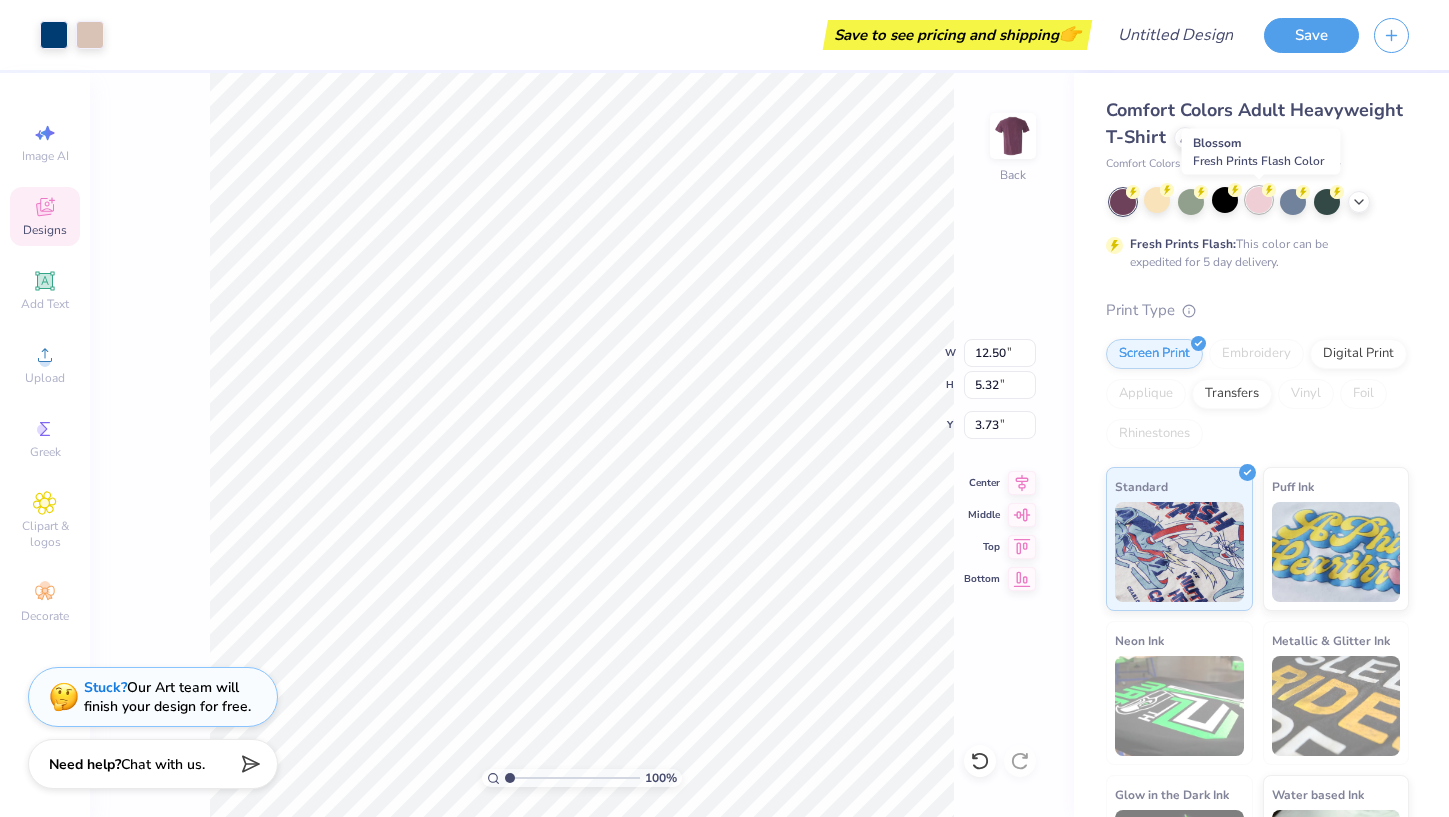 click at bounding box center (1259, 200) 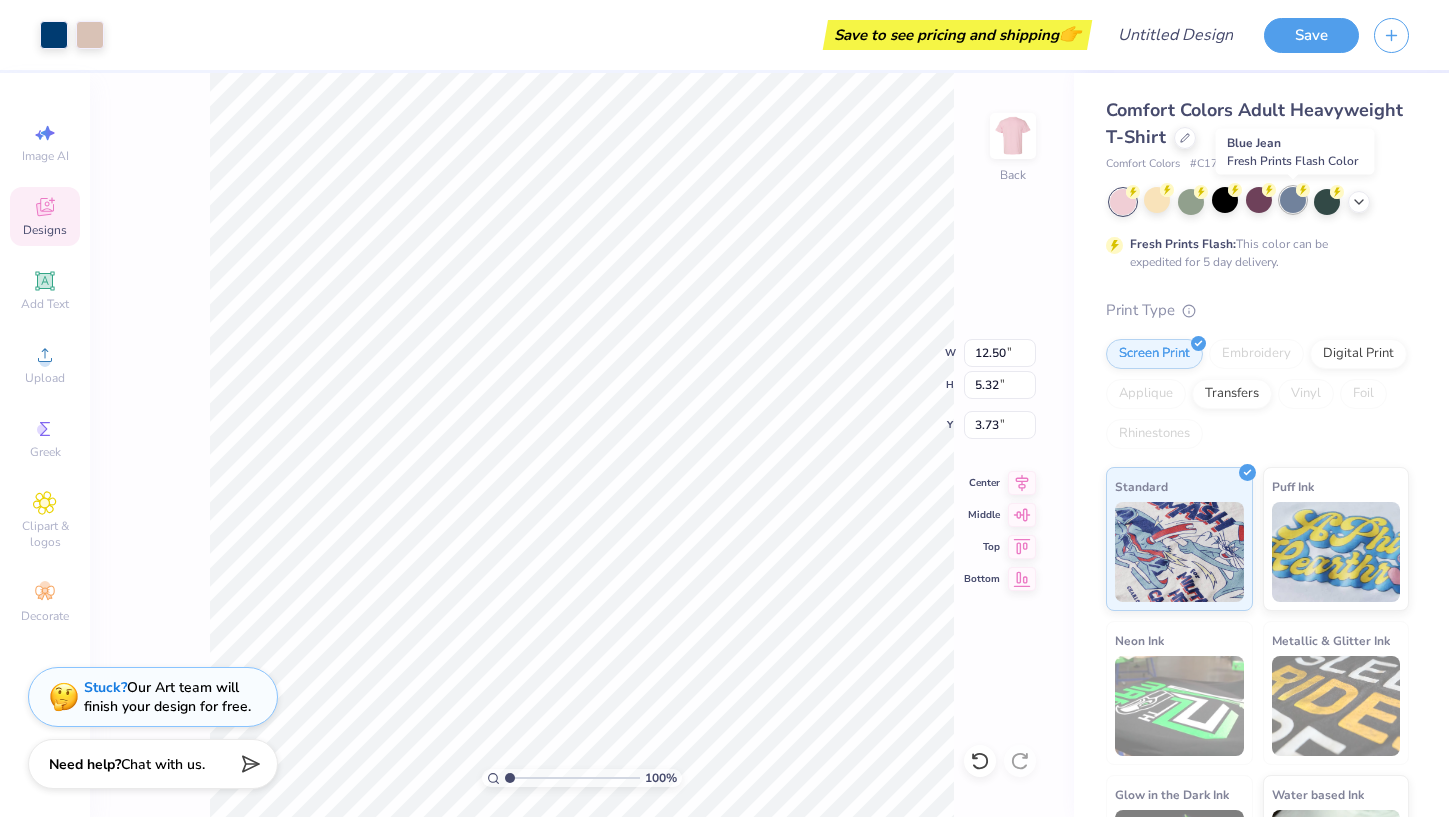 click at bounding box center [1293, 200] 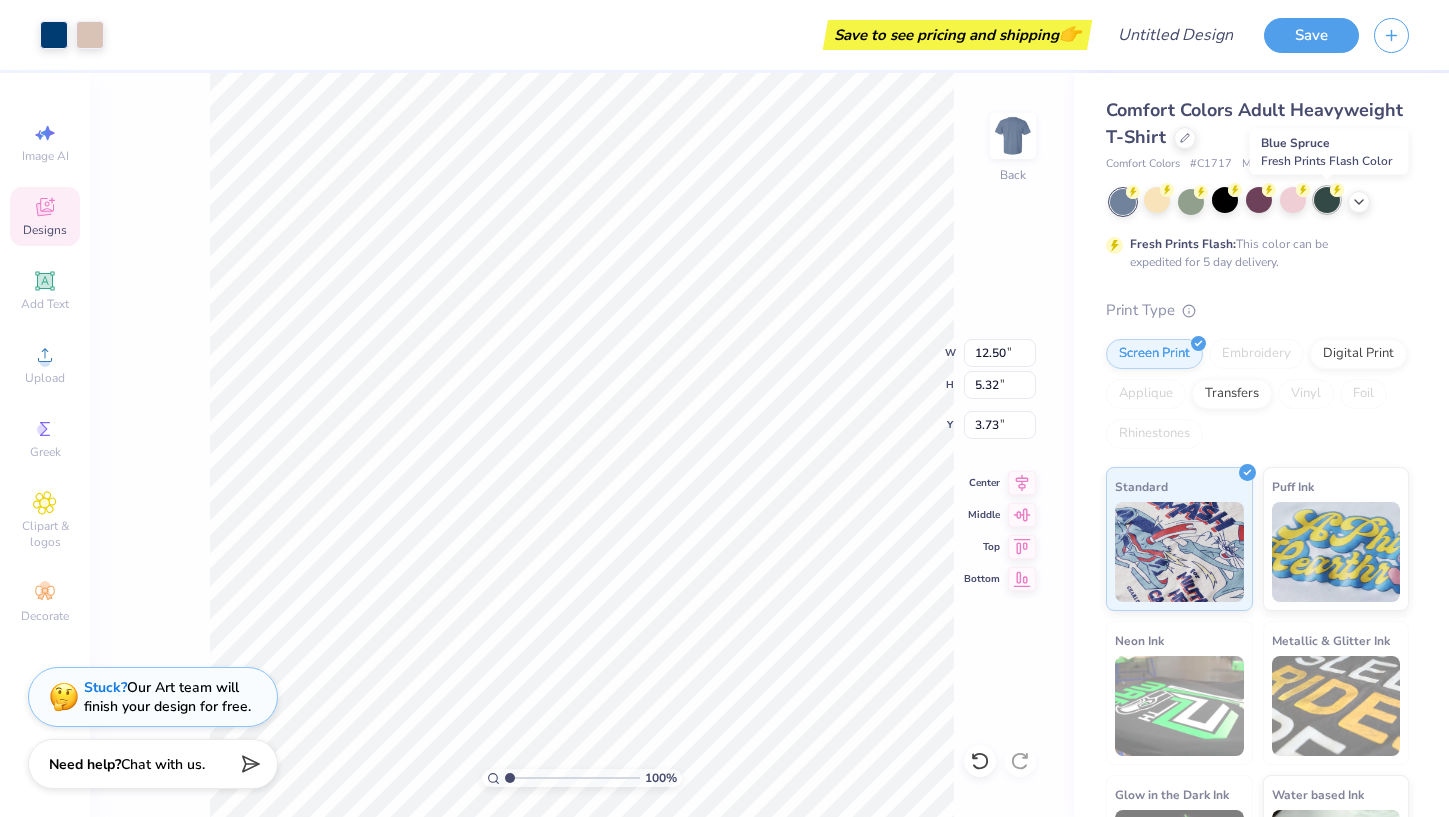 click at bounding box center (1327, 200) 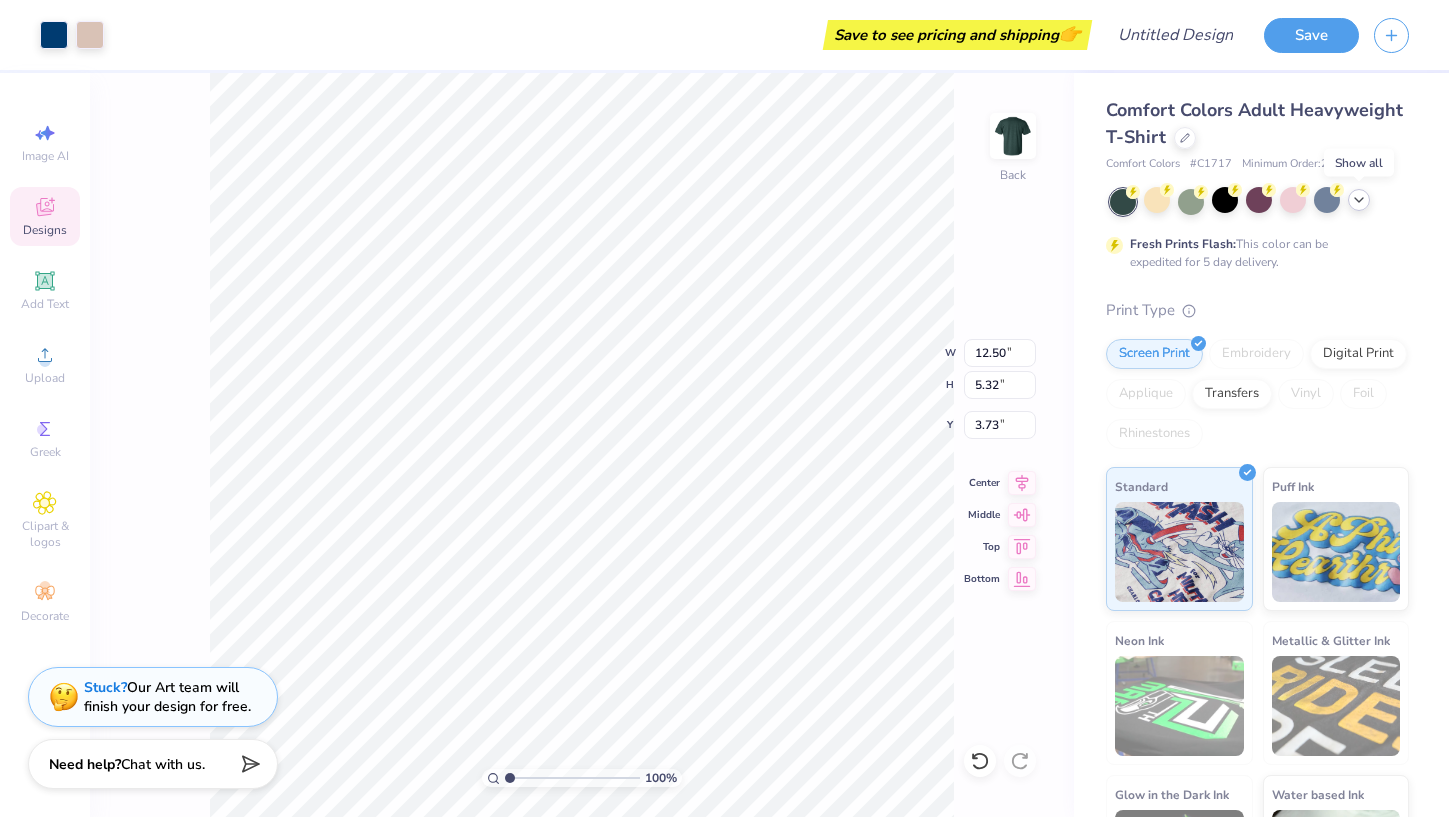 click 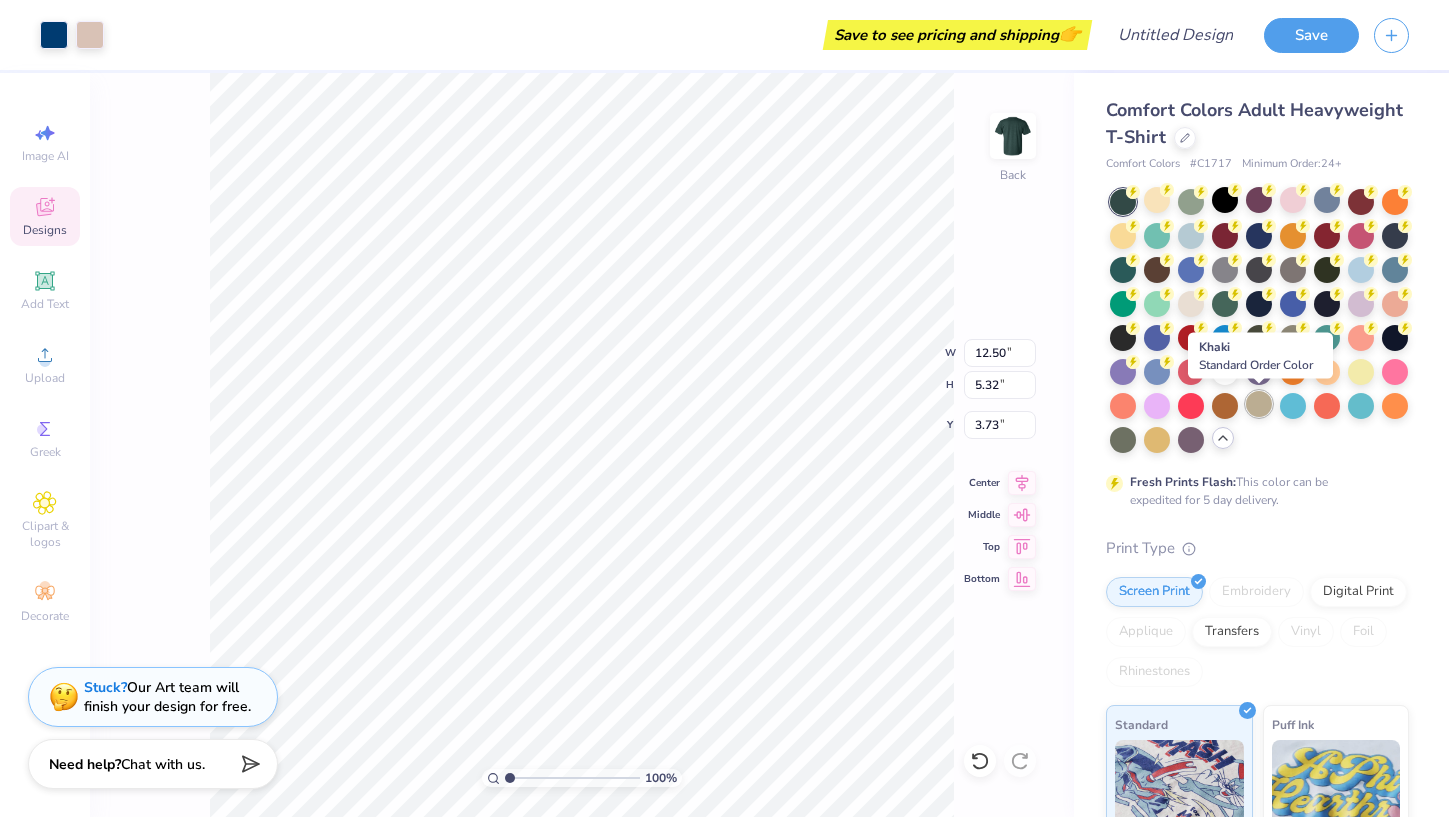 click at bounding box center [1259, 404] 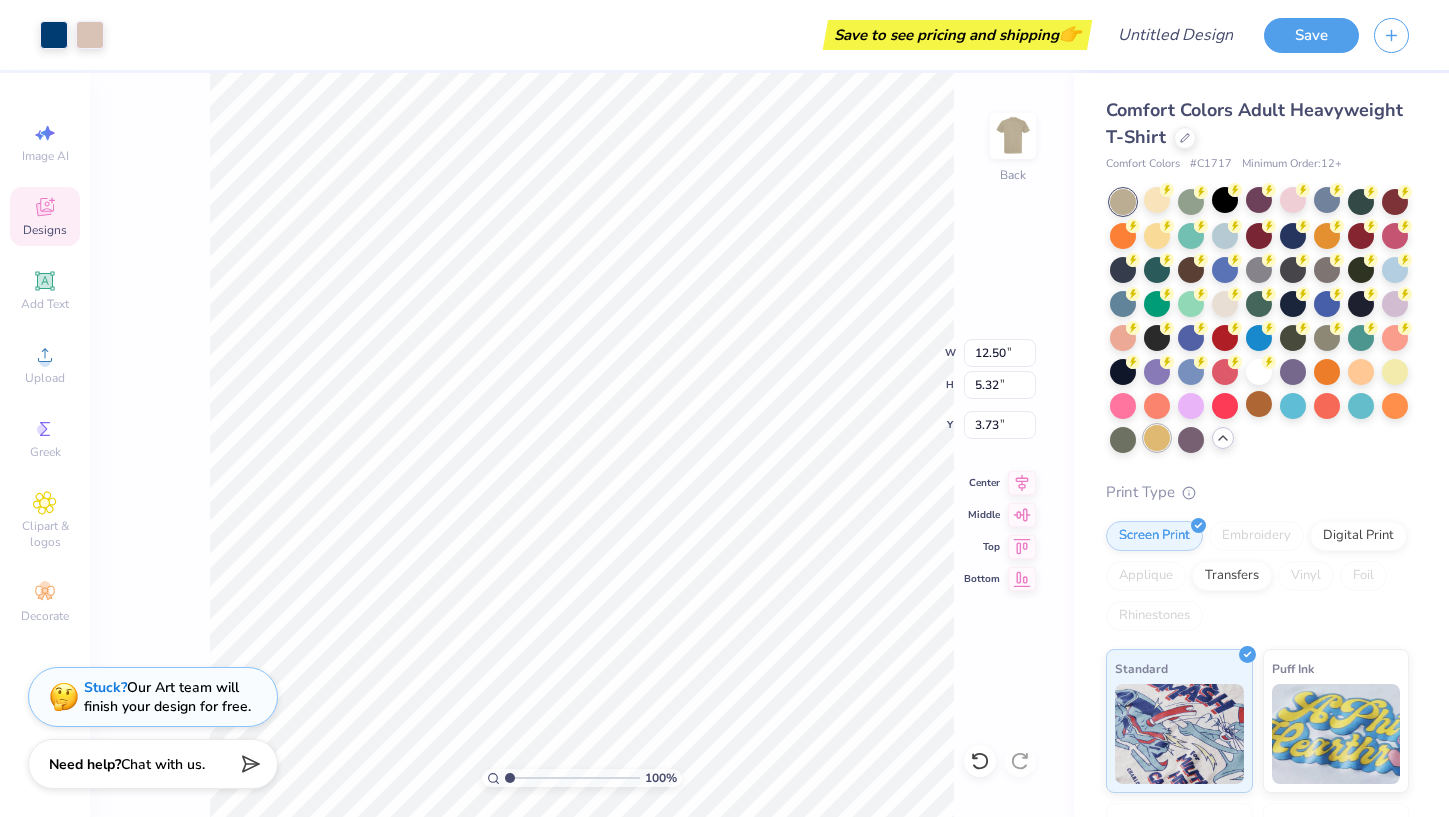 click at bounding box center [1157, 438] 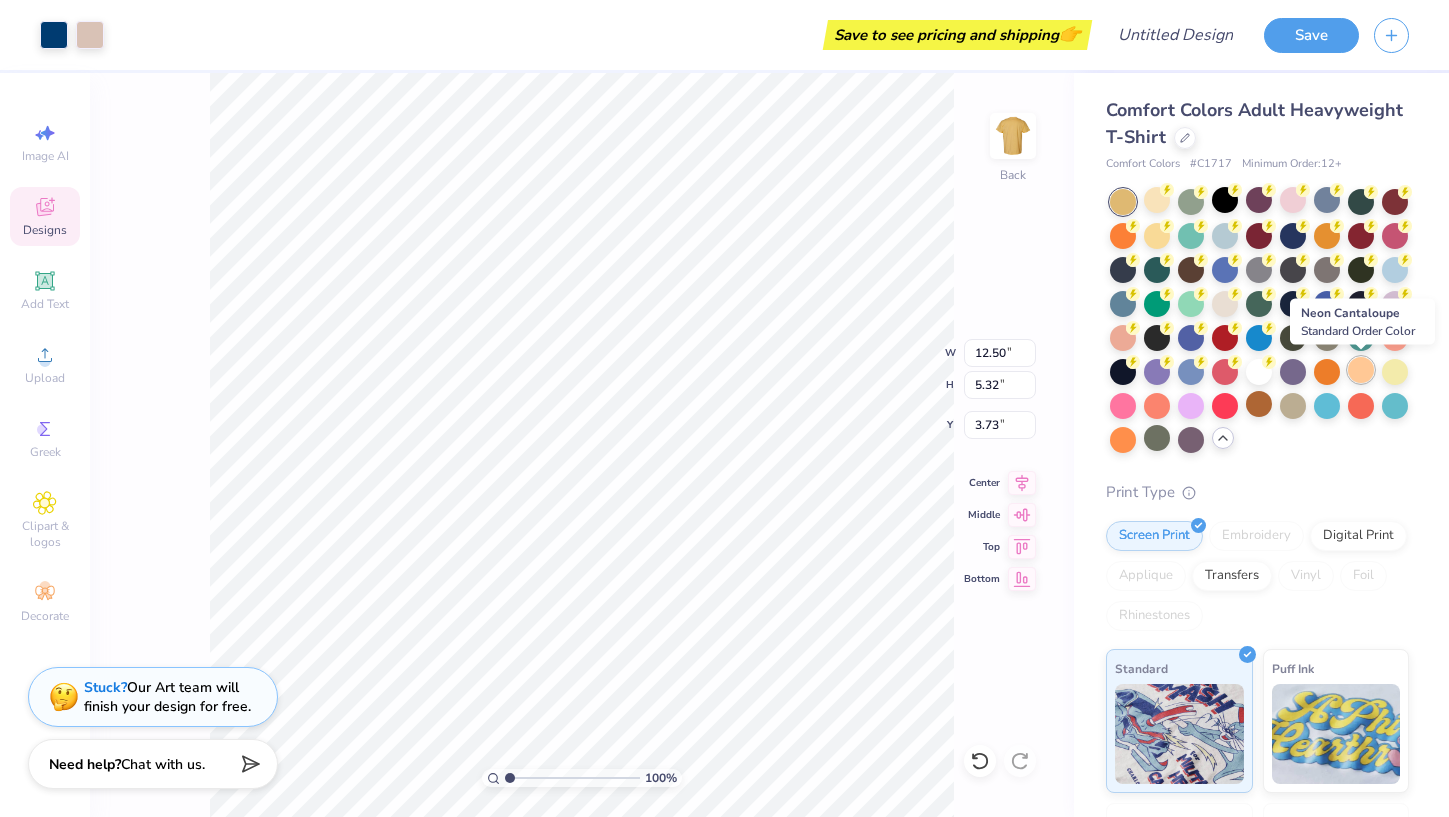 click at bounding box center (1361, 370) 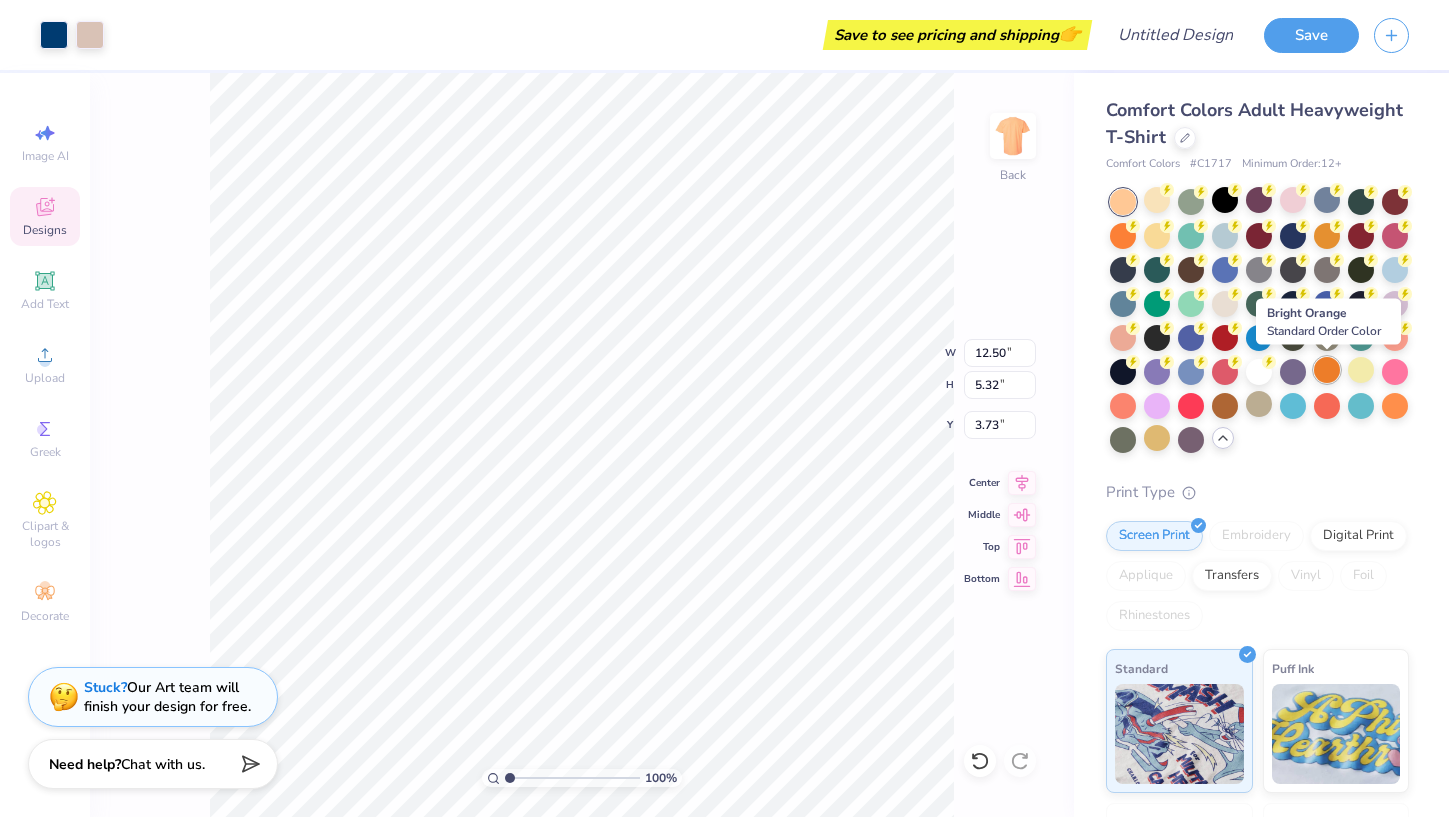 click at bounding box center [1327, 370] 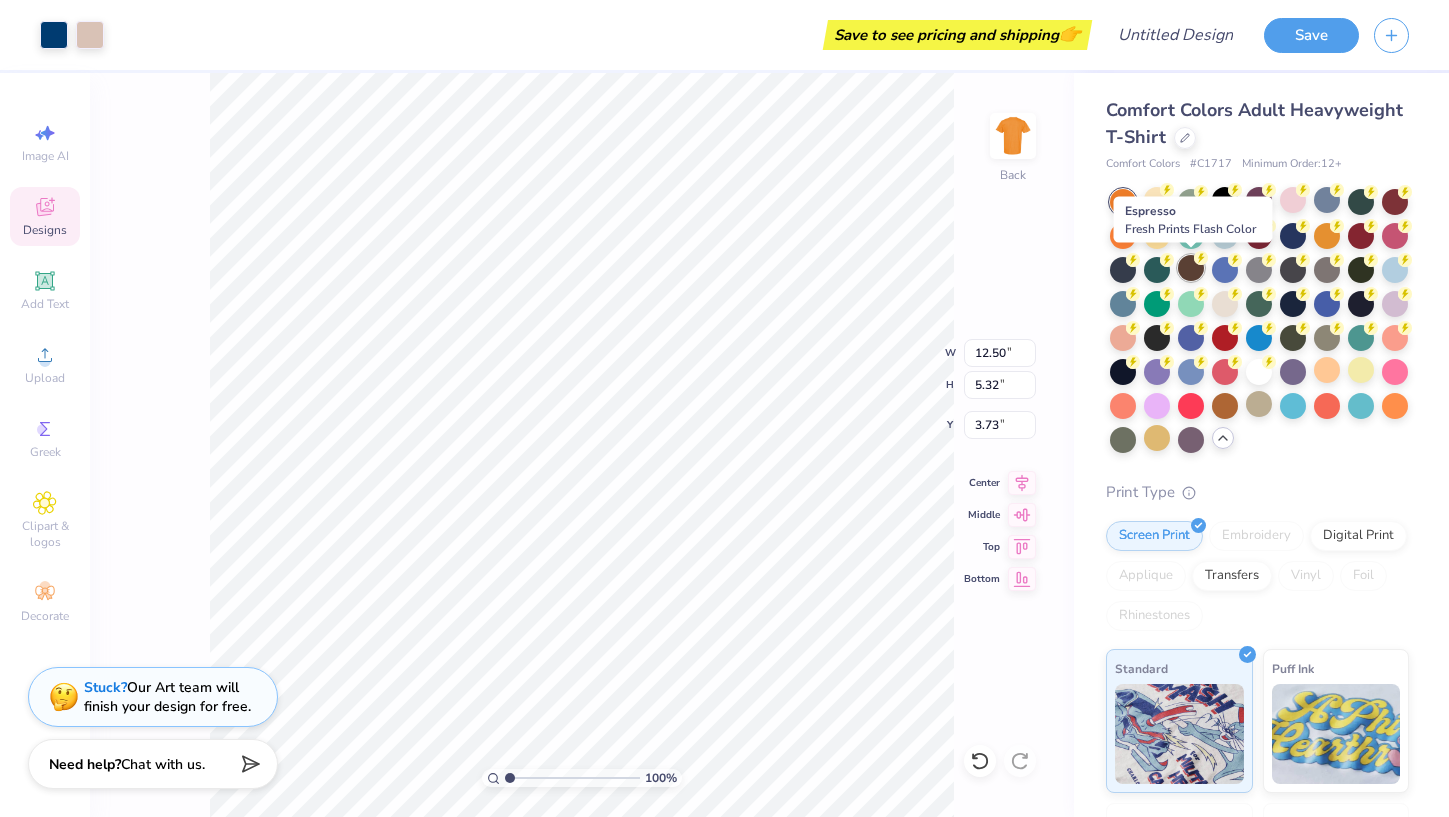 click at bounding box center (1191, 268) 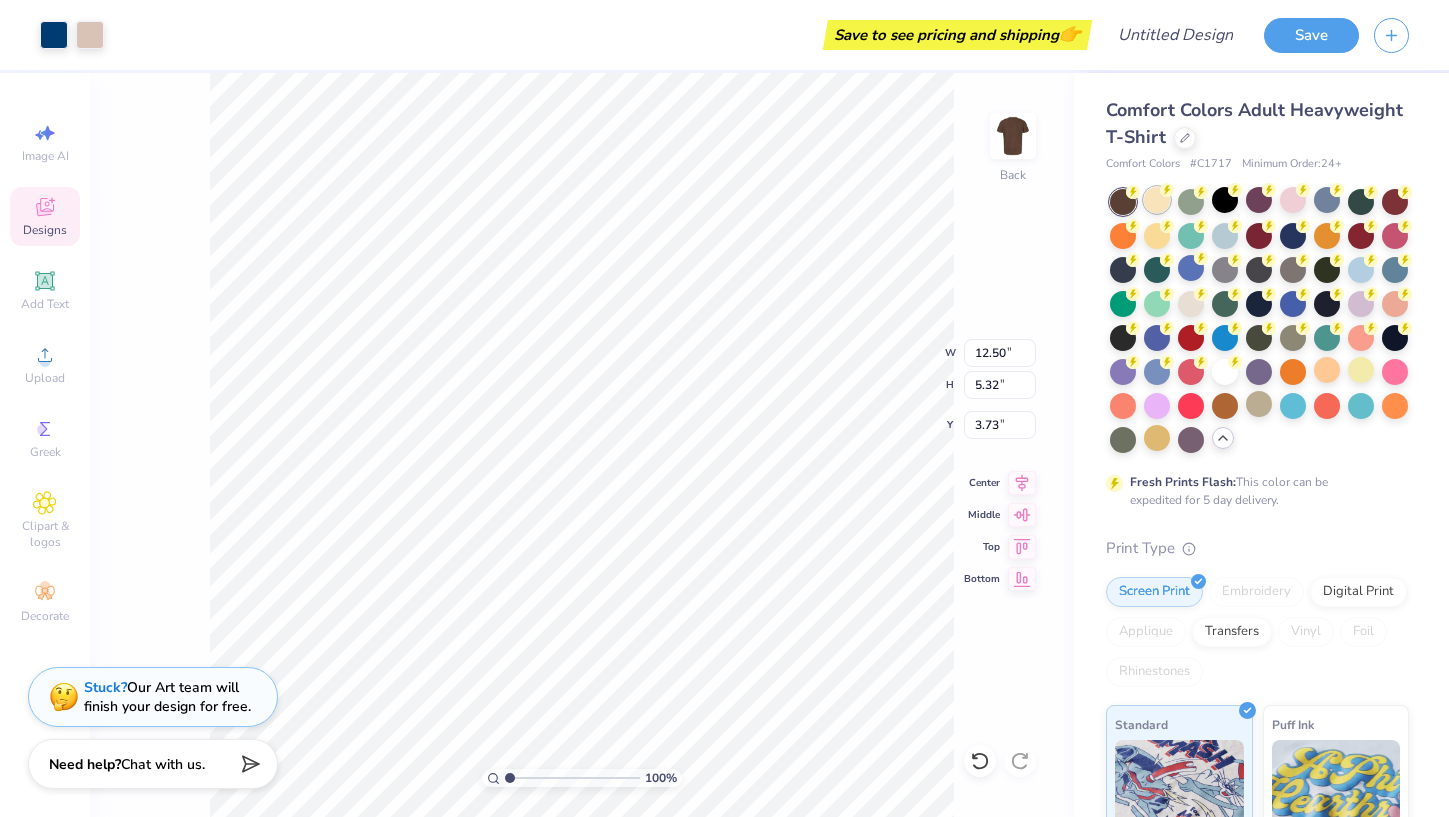 click at bounding box center (1157, 200) 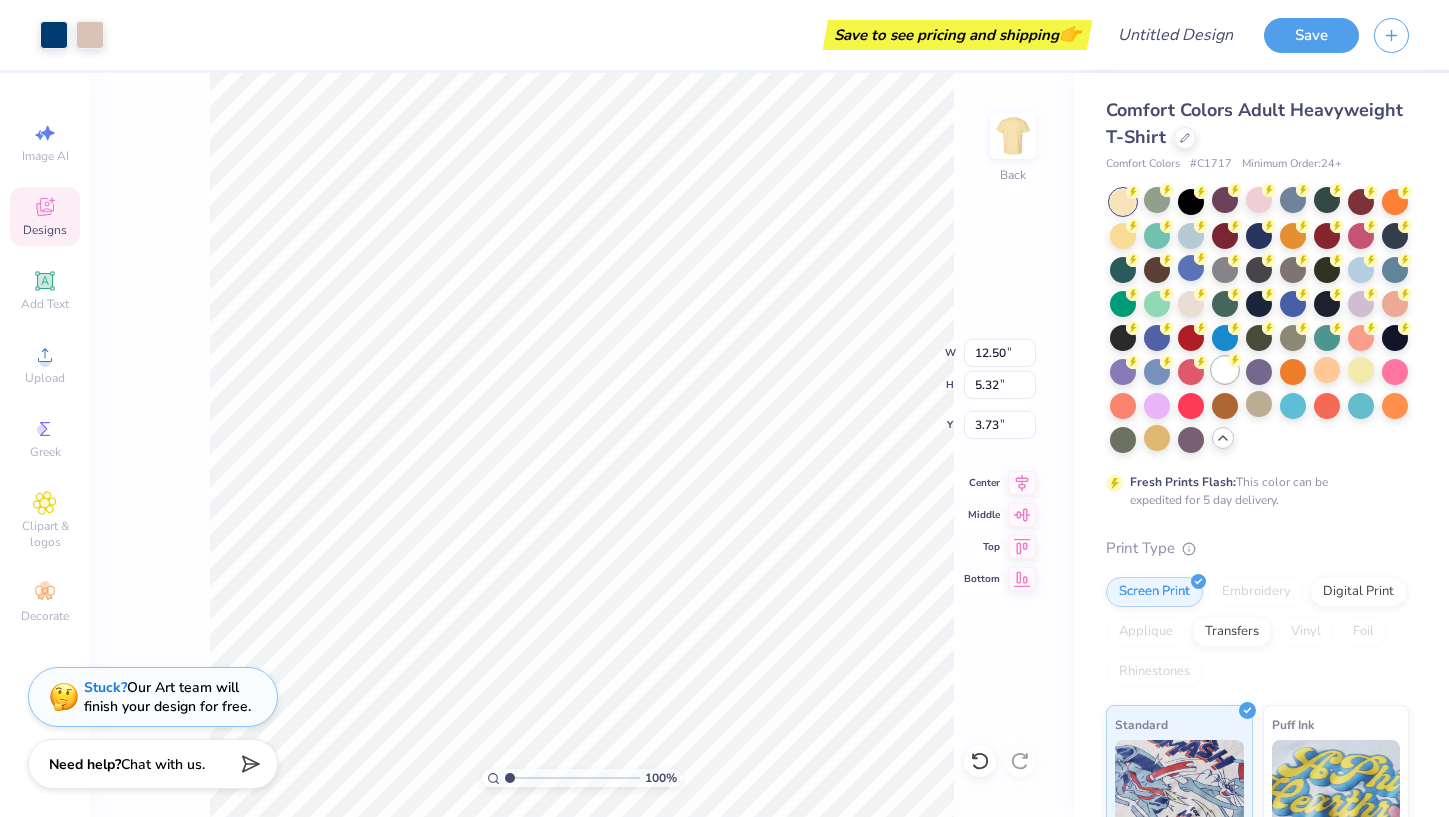 click at bounding box center [1225, 370] 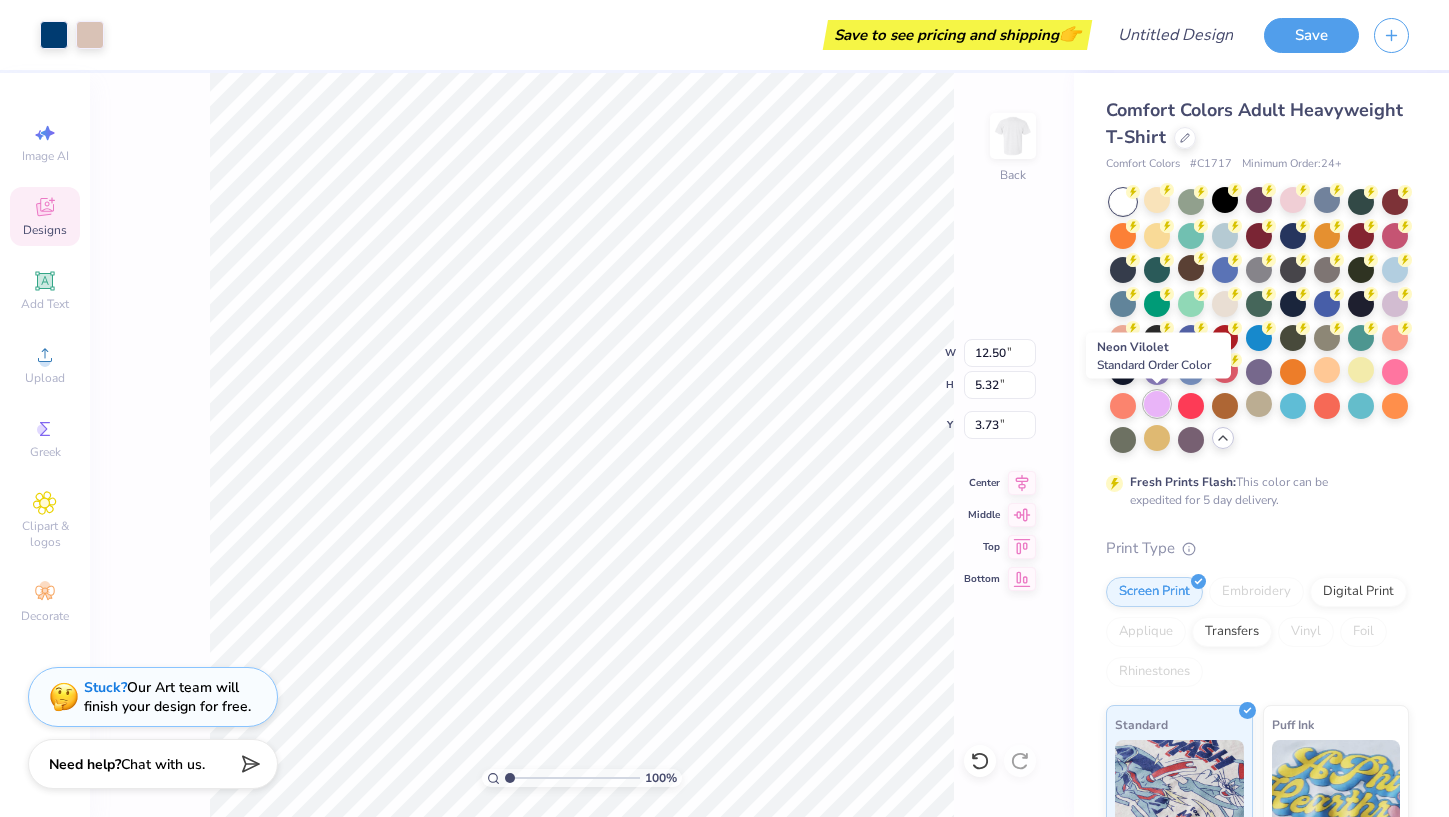 click at bounding box center (1157, 404) 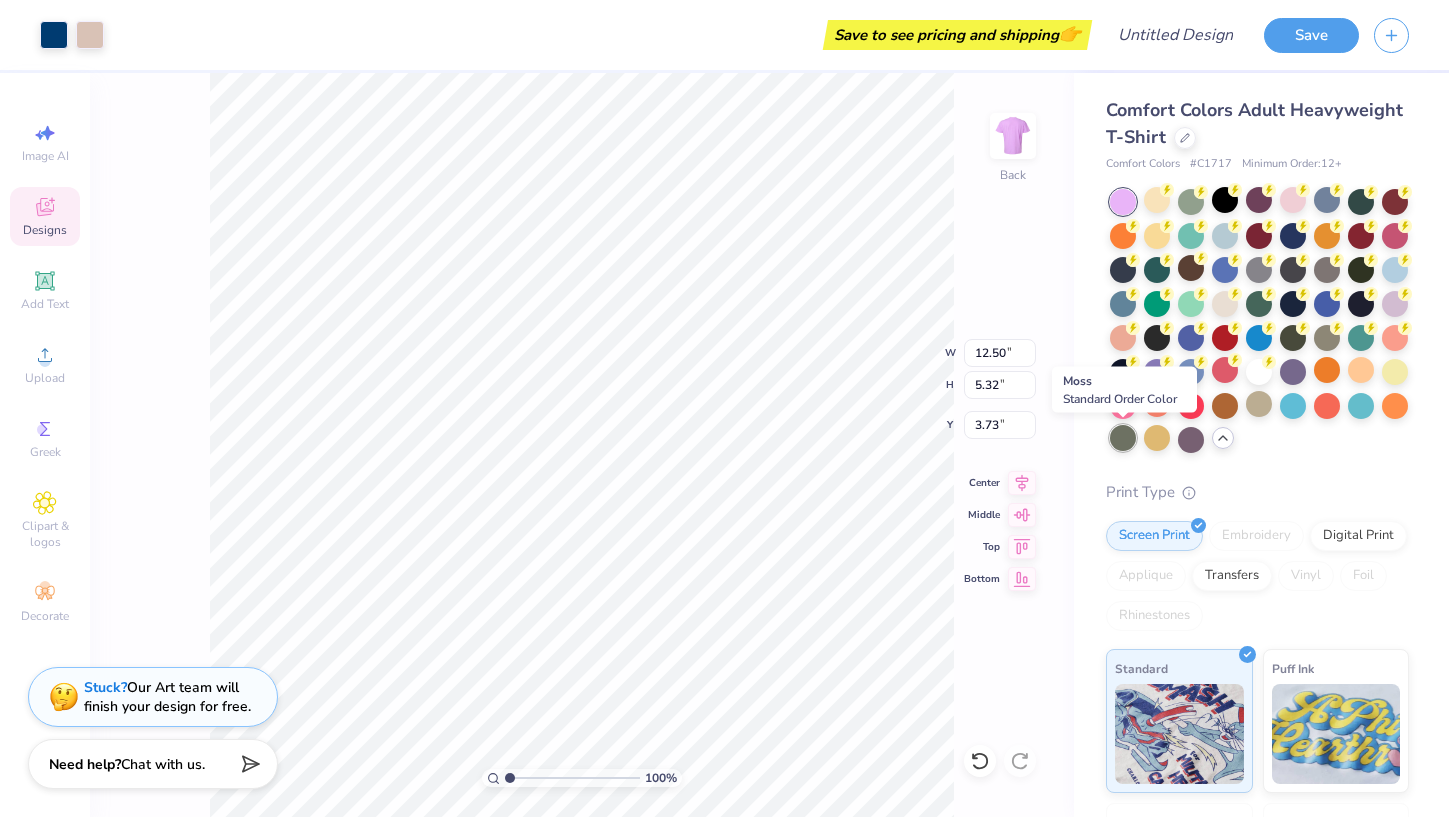 click at bounding box center [1123, 438] 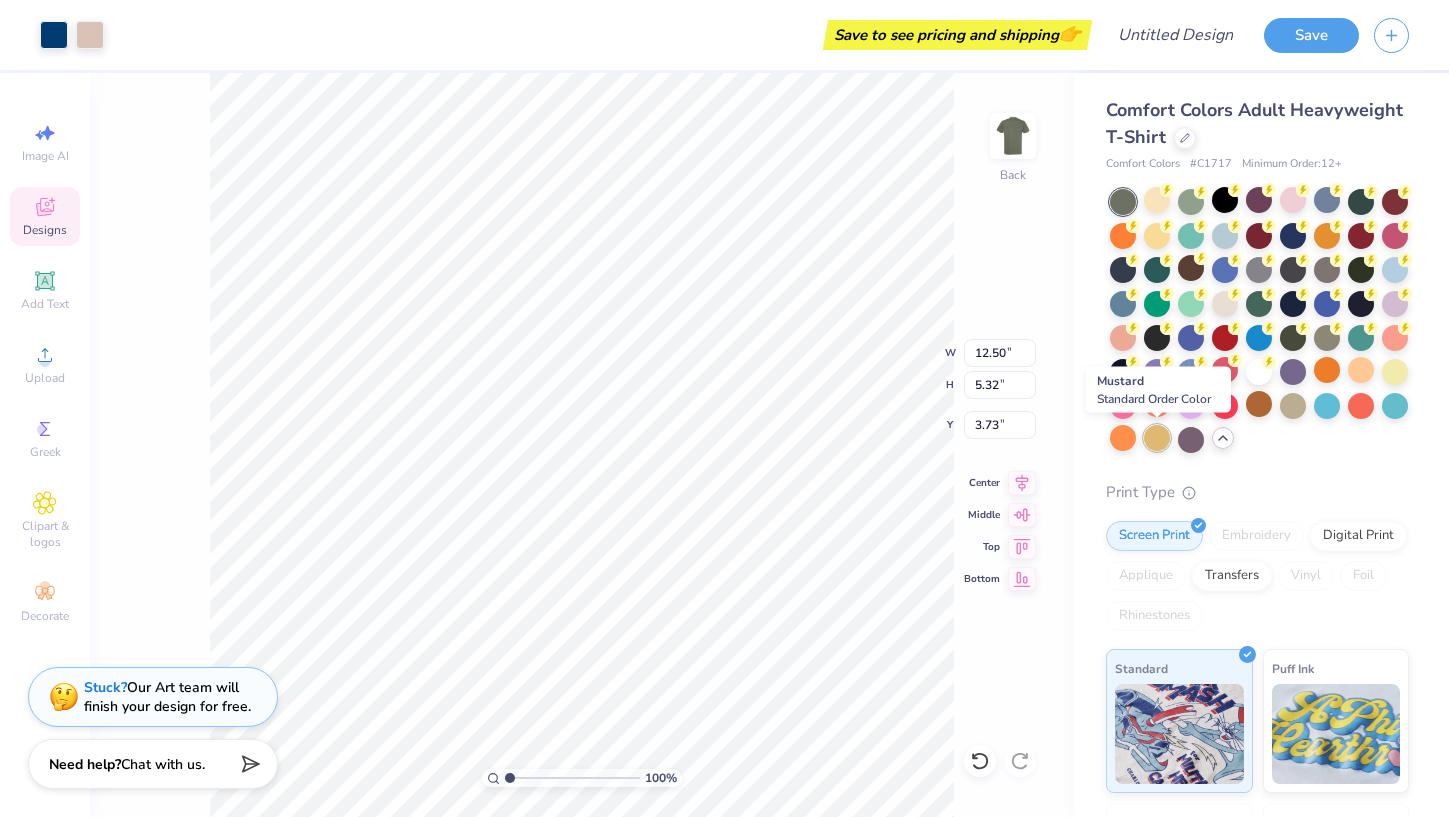 click at bounding box center (1157, 438) 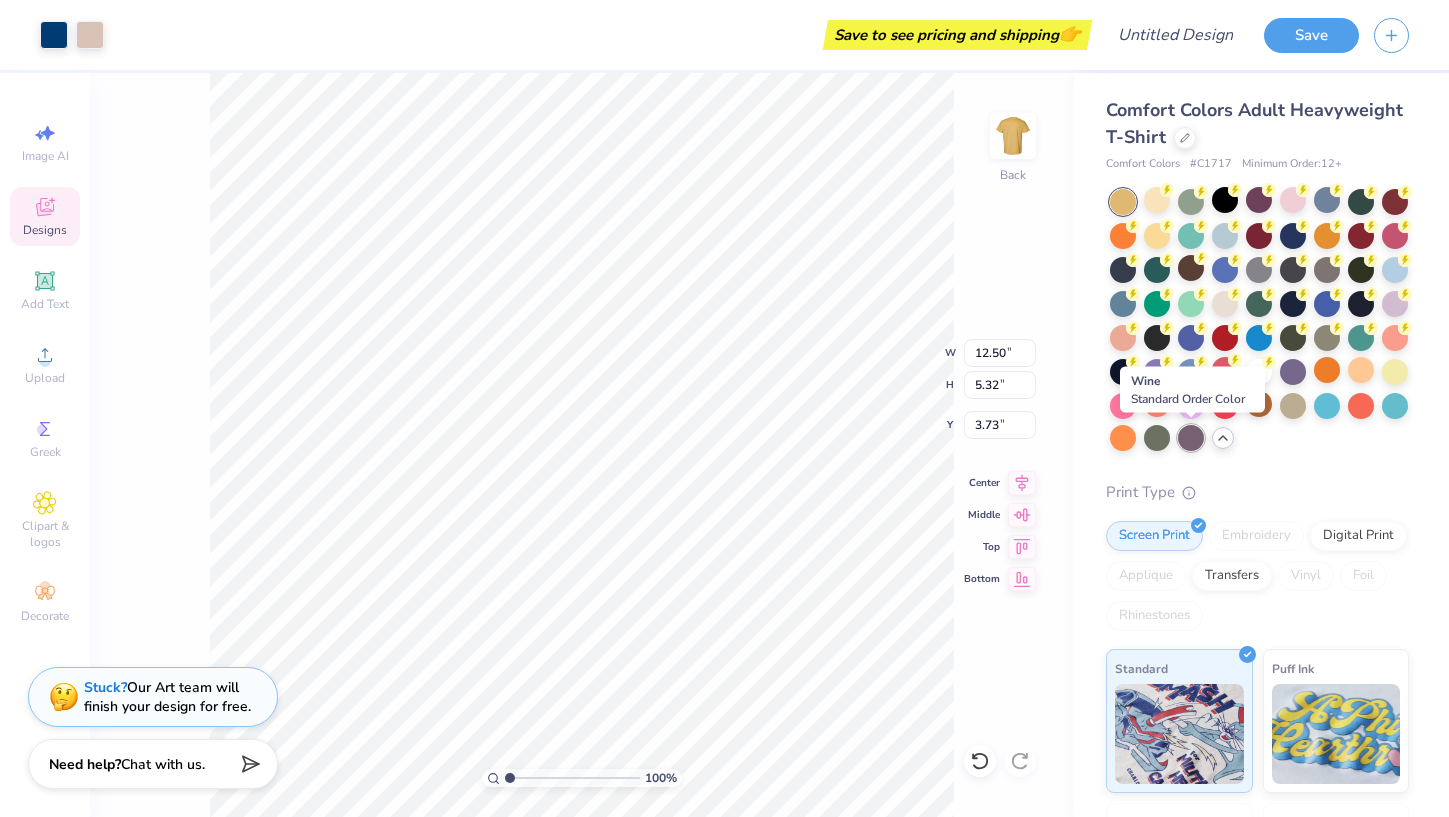 click at bounding box center [1191, 438] 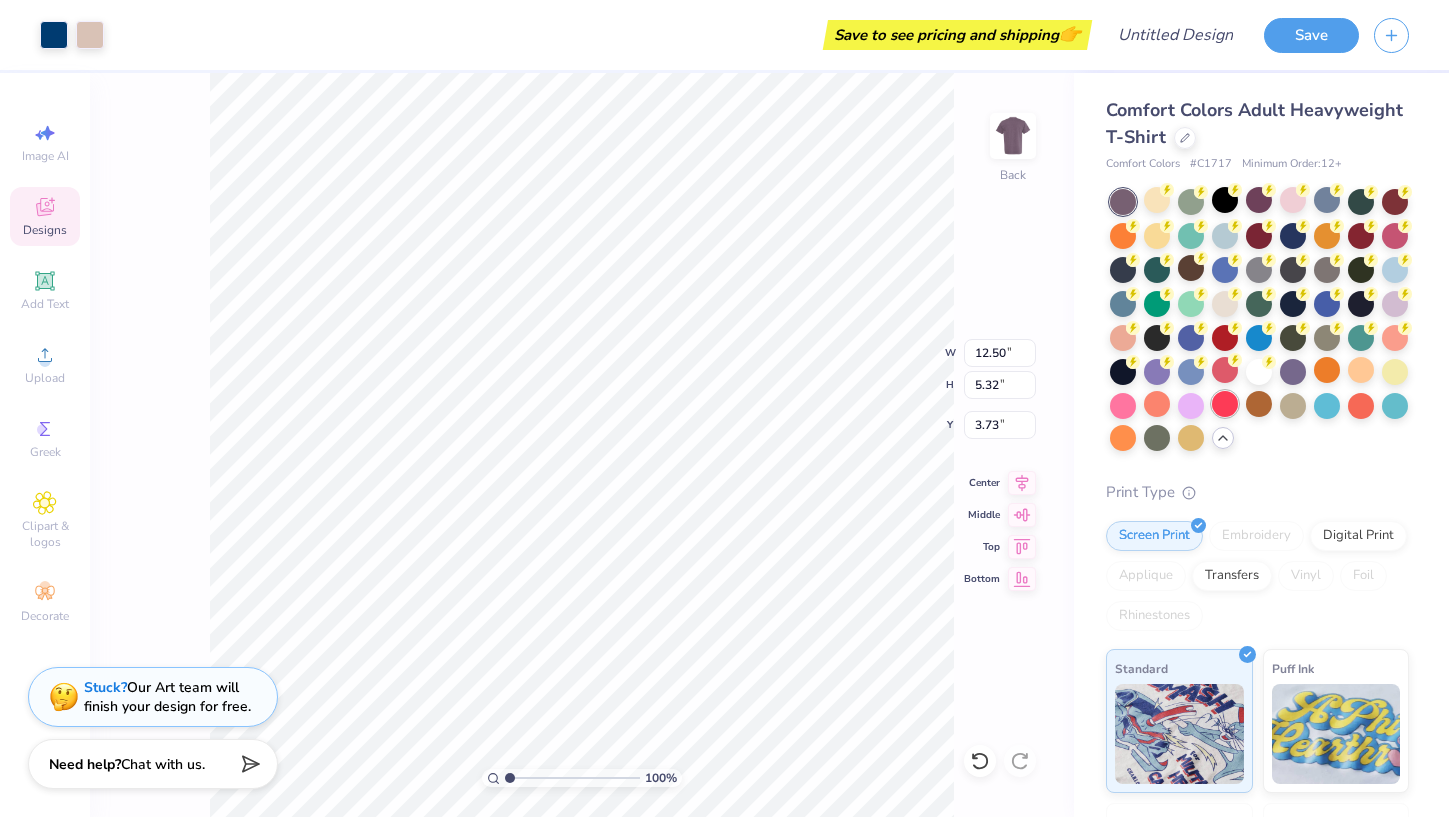 click at bounding box center (1225, 404) 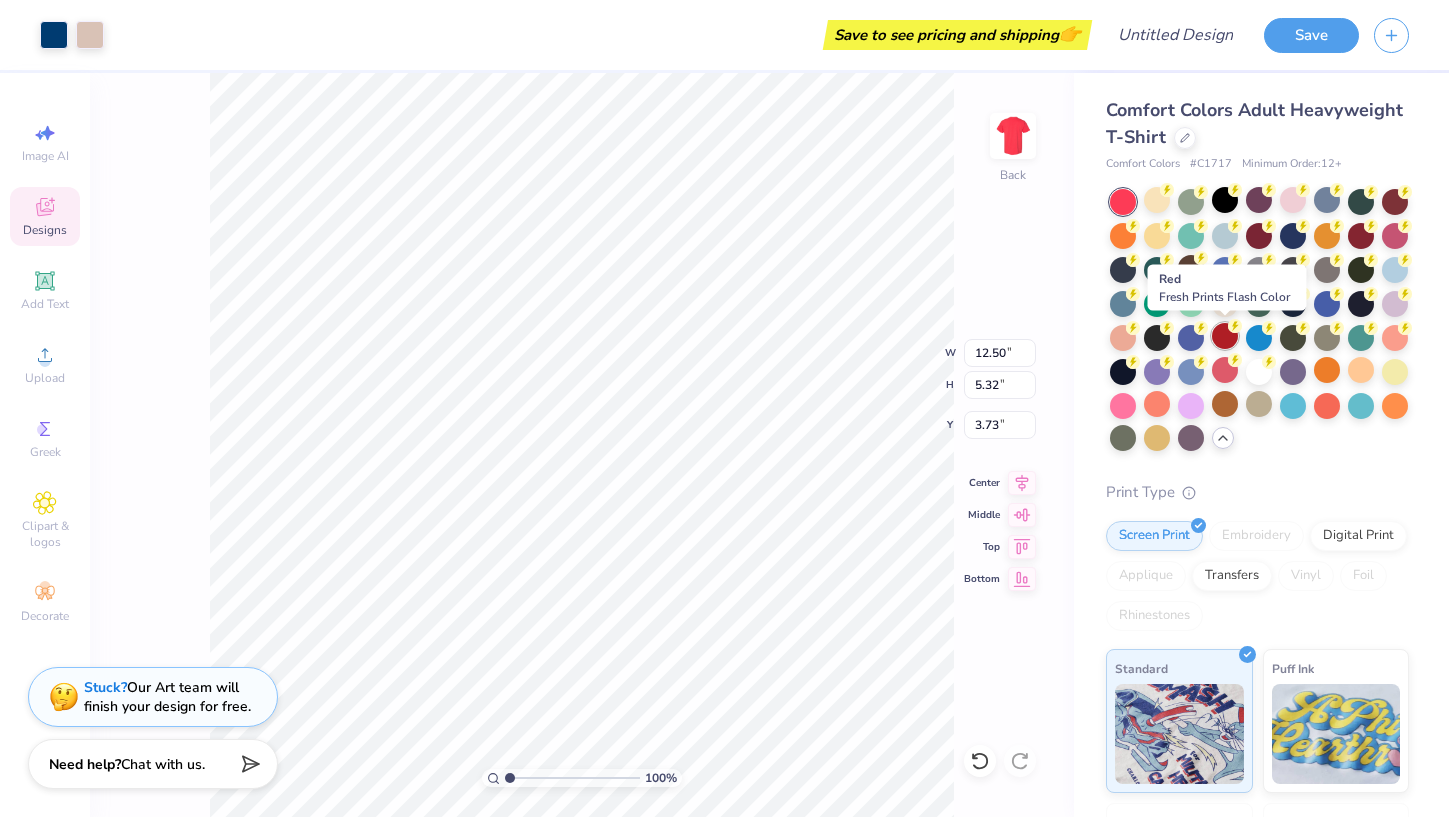 click at bounding box center [1225, 336] 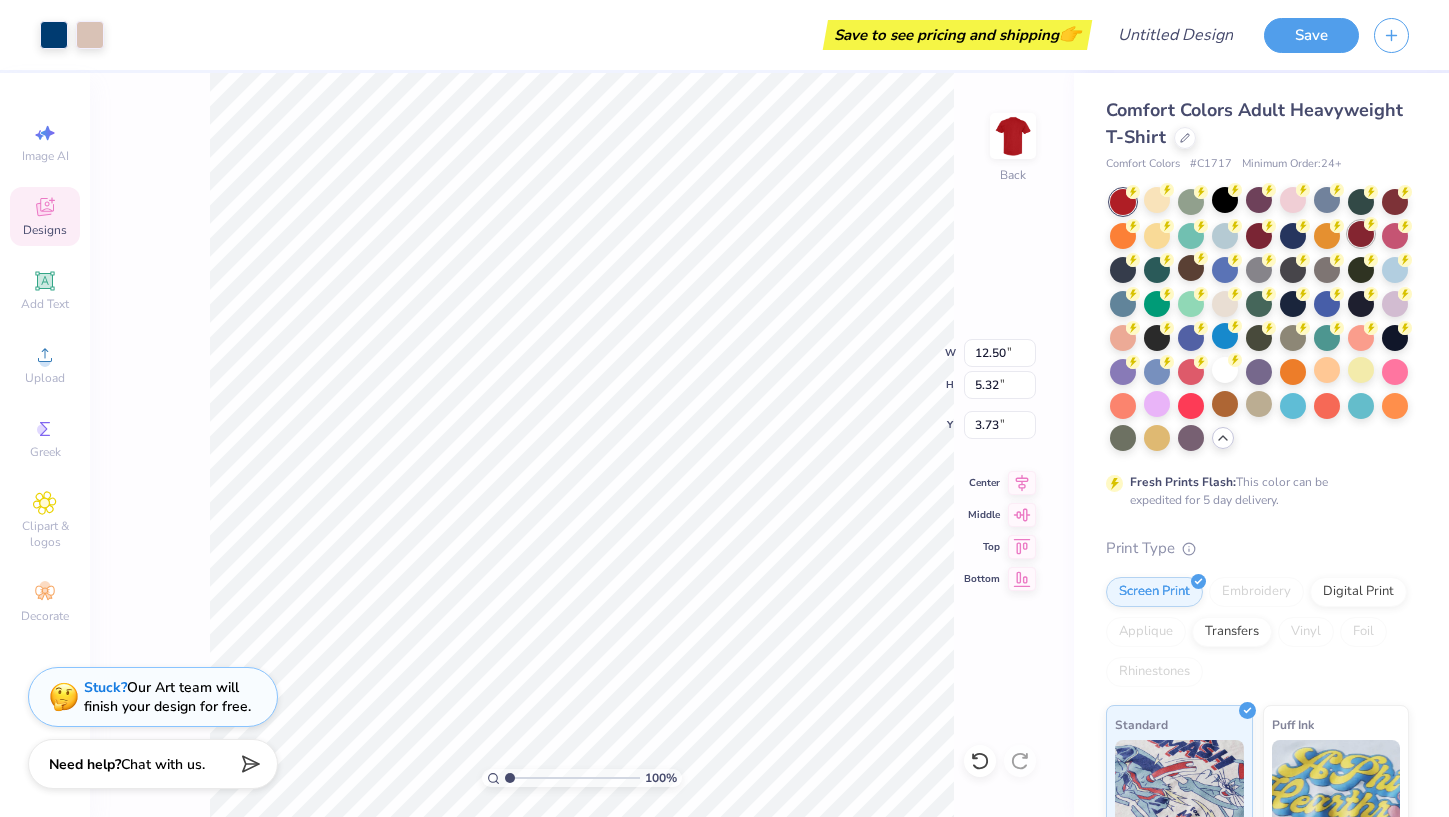 click at bounding box center [1361, 234] 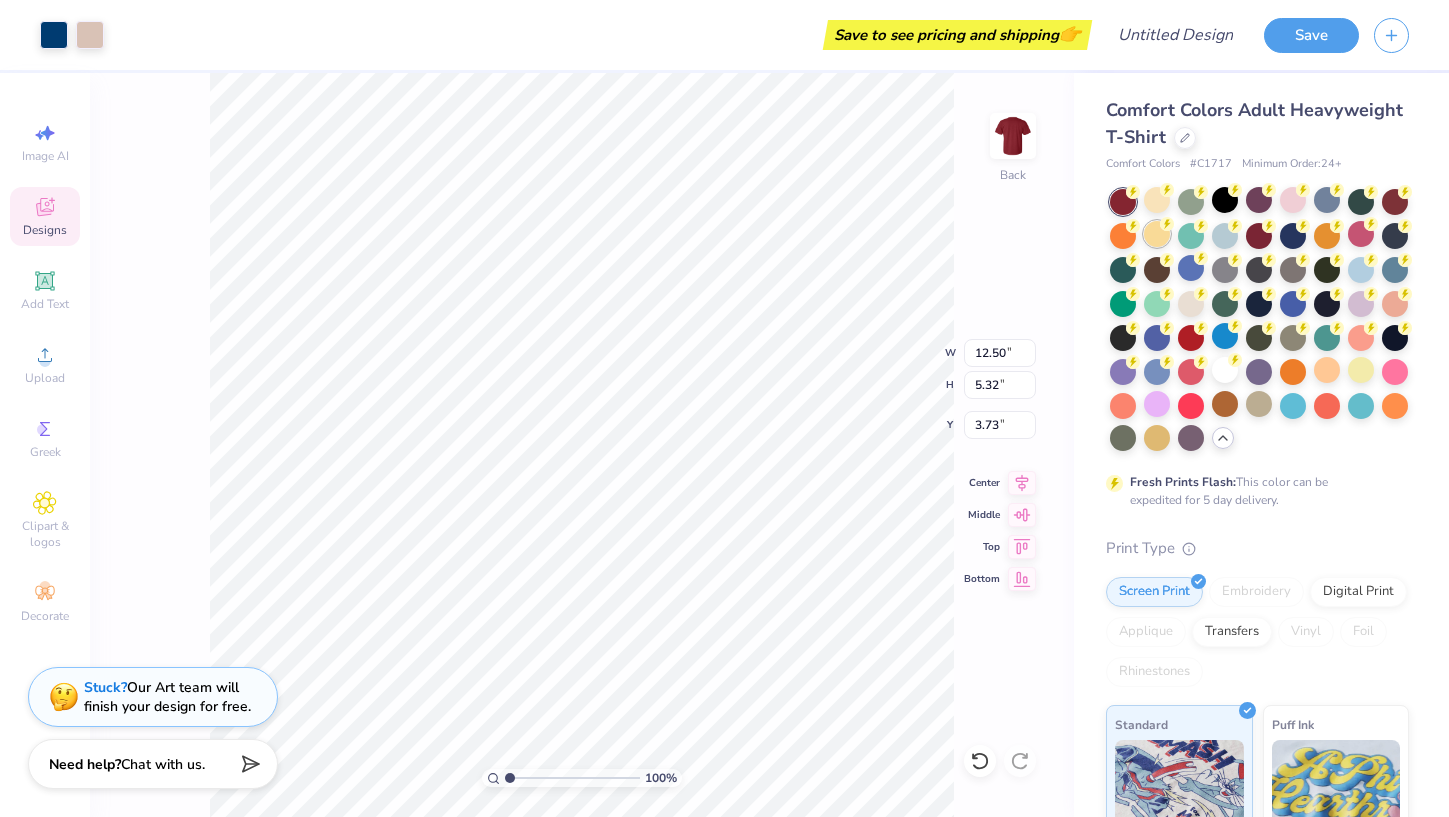 click at bounding box center (1157, 234) 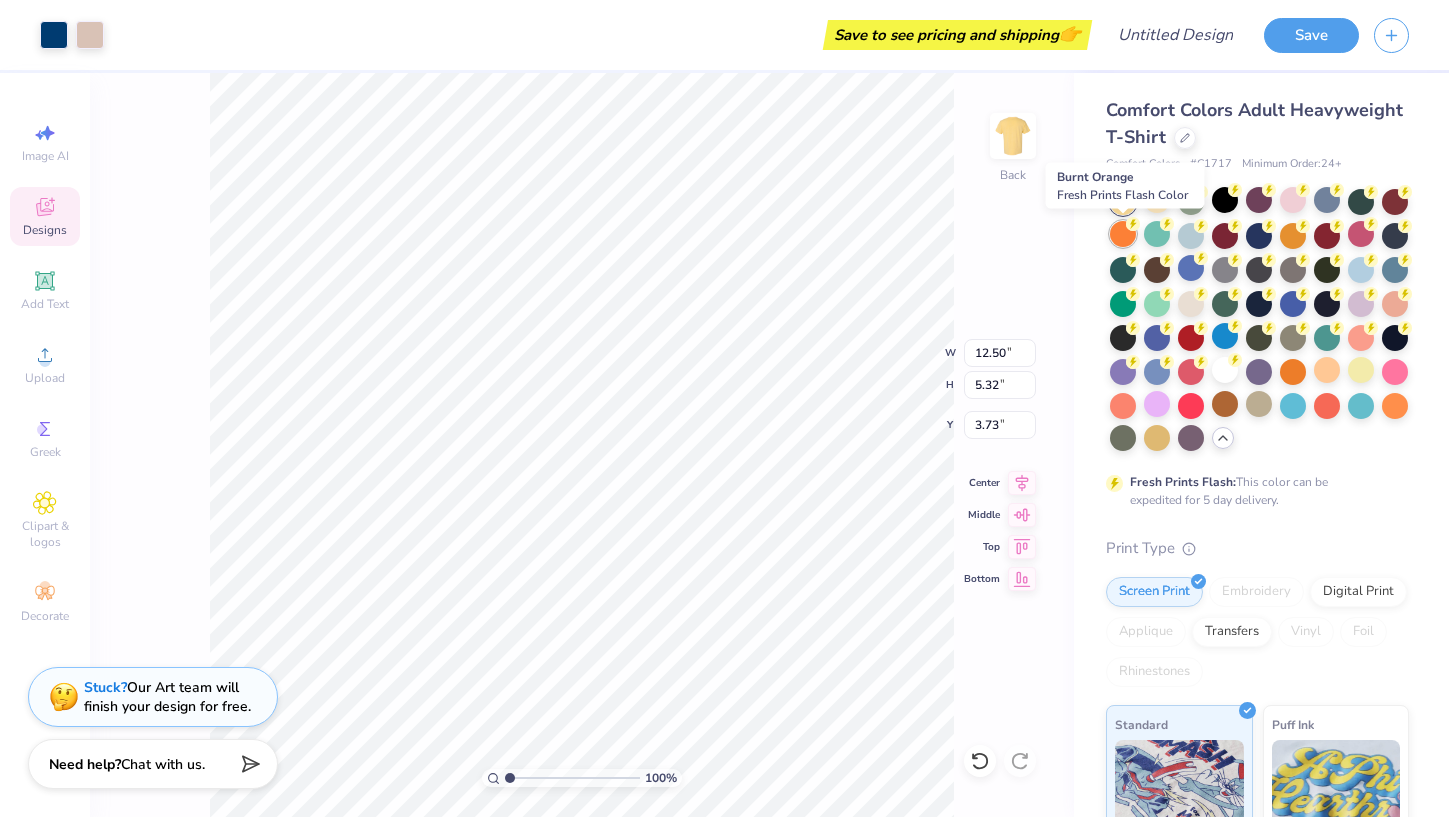 click at bounding box center [1123, 234] 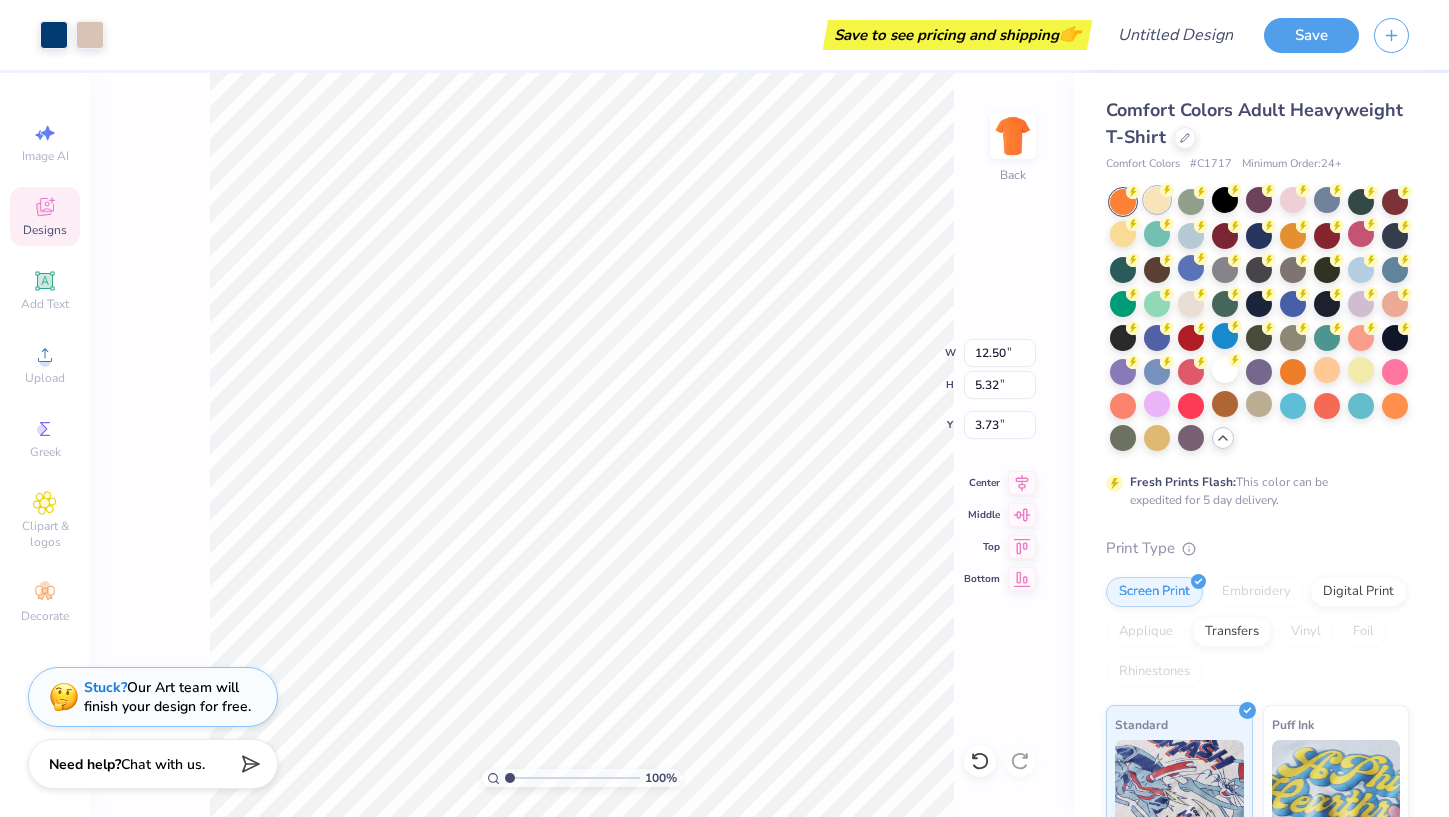 click at bounding box center [1157, 200] 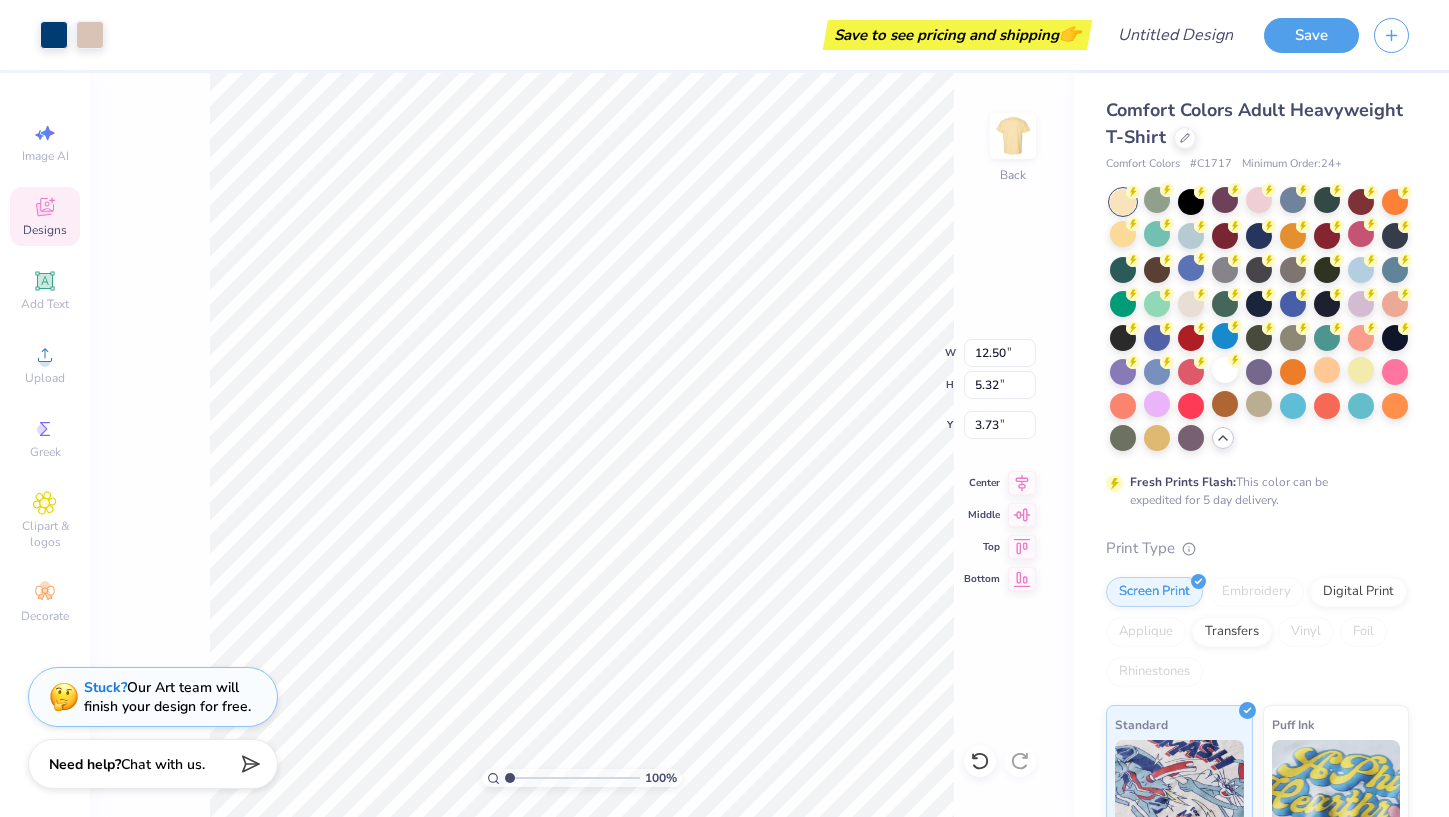 click at bounding box center (1259, 321) 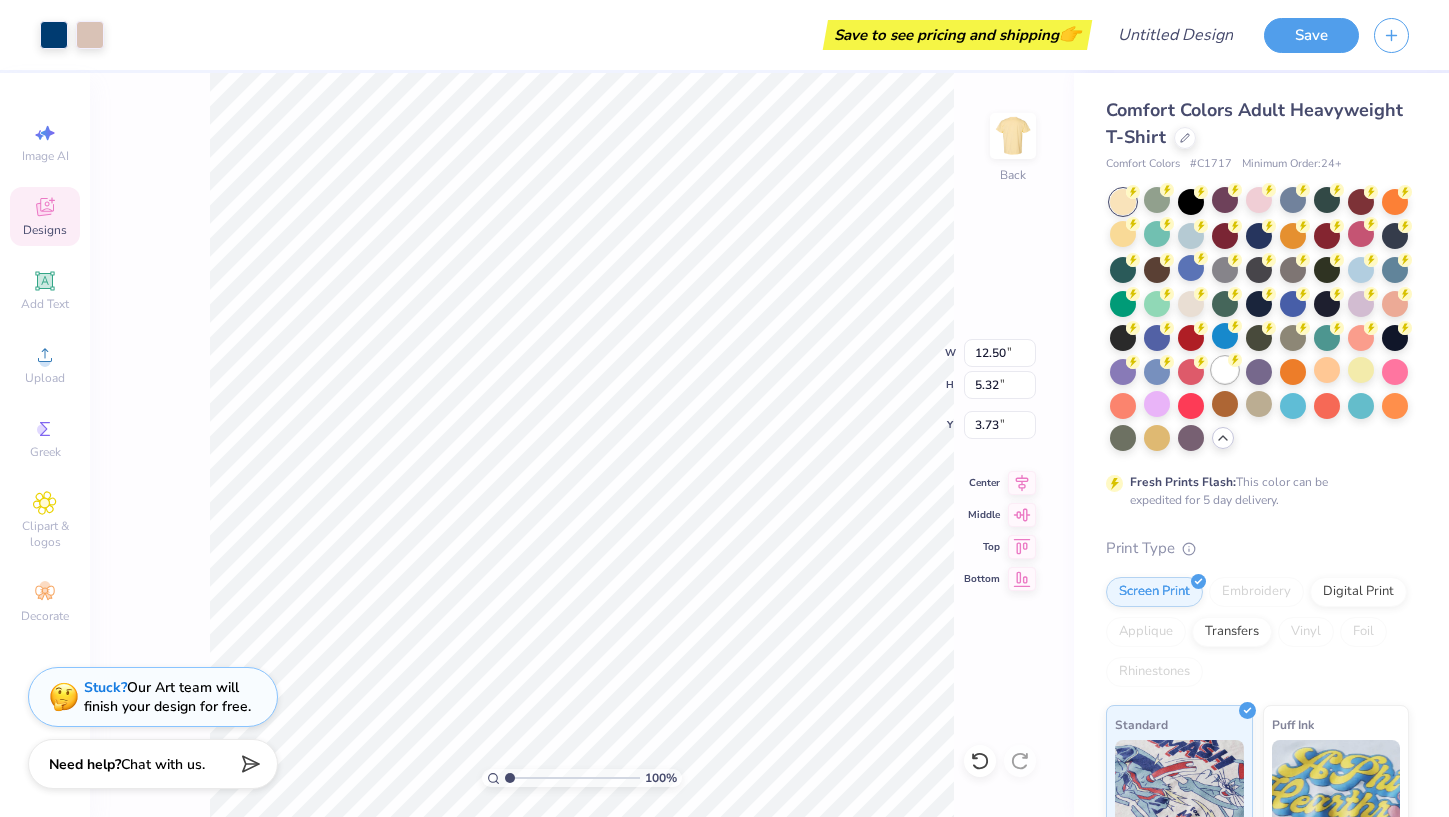 click at bounding box center (1225, 370) 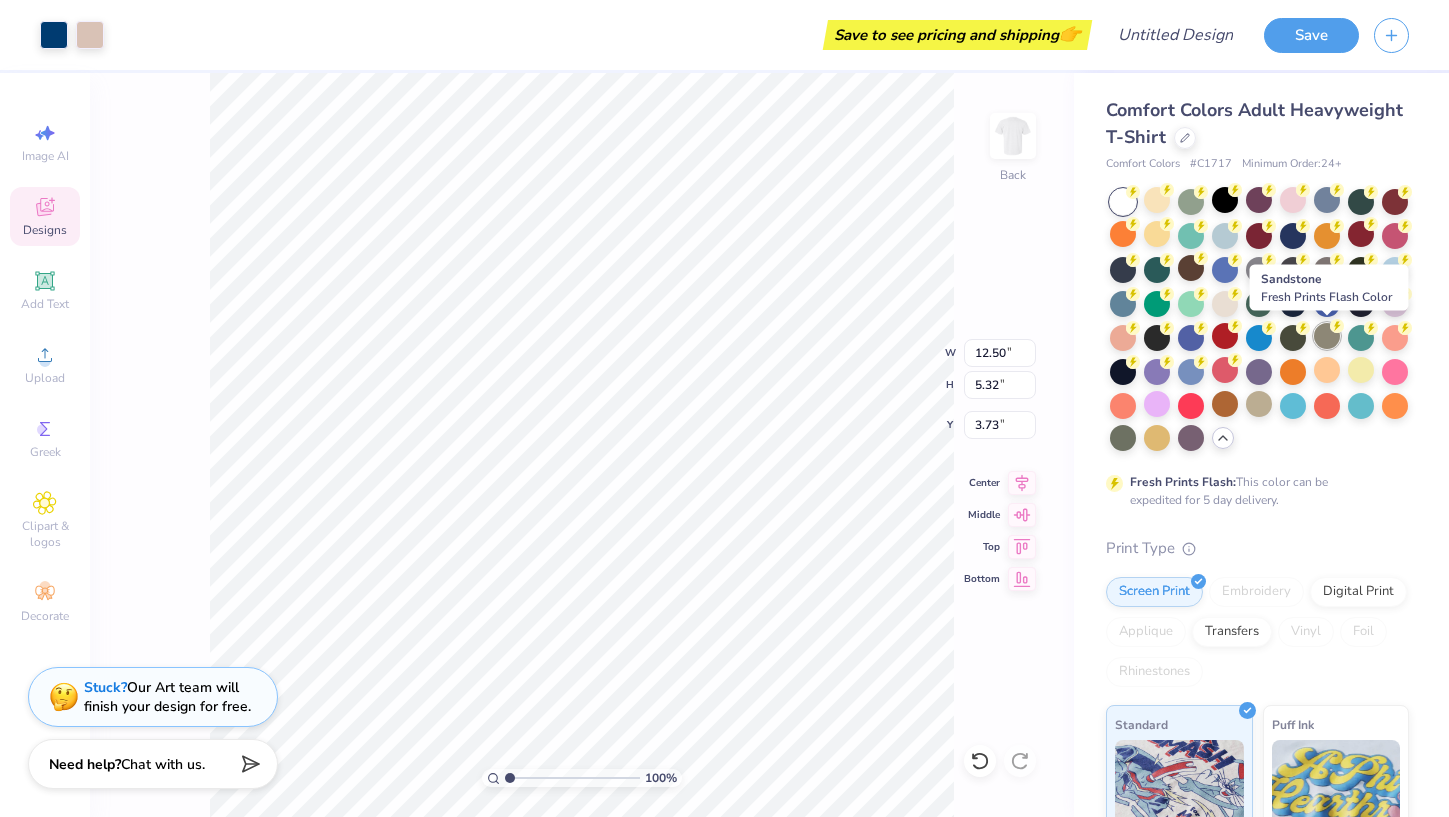 click at bounding box center [1327, 336] 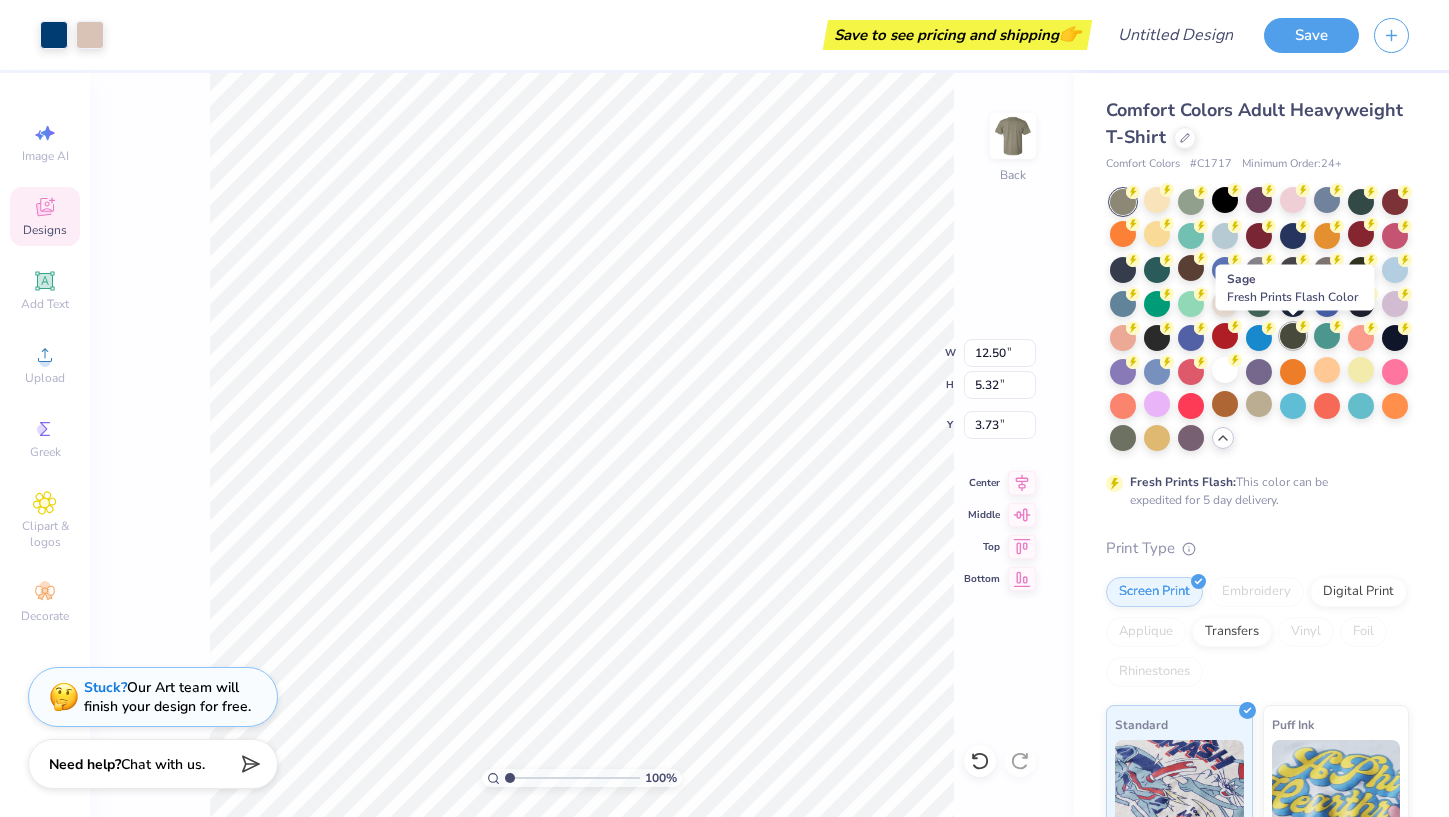 click 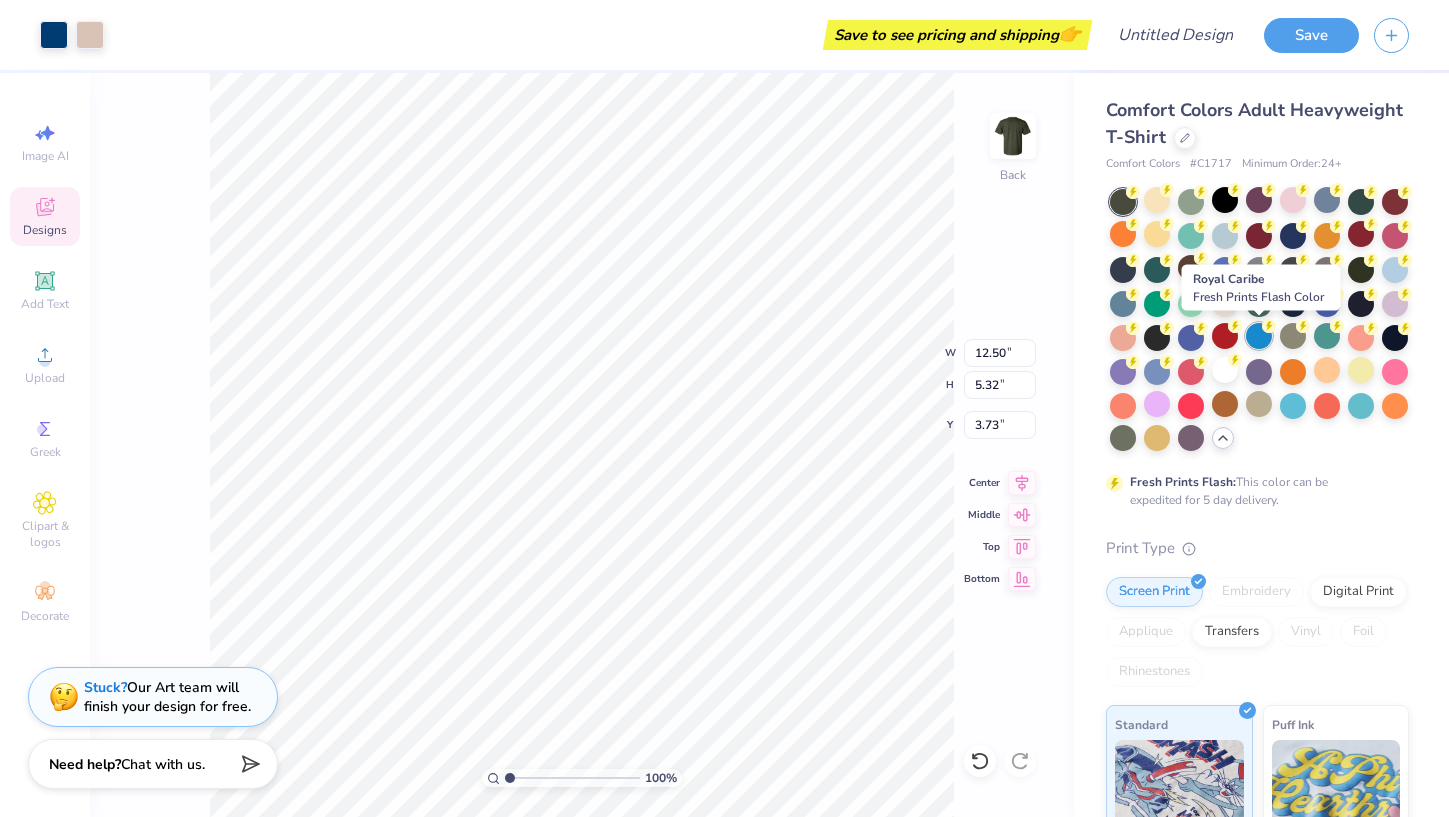 click at bounding box center (1259, 336) 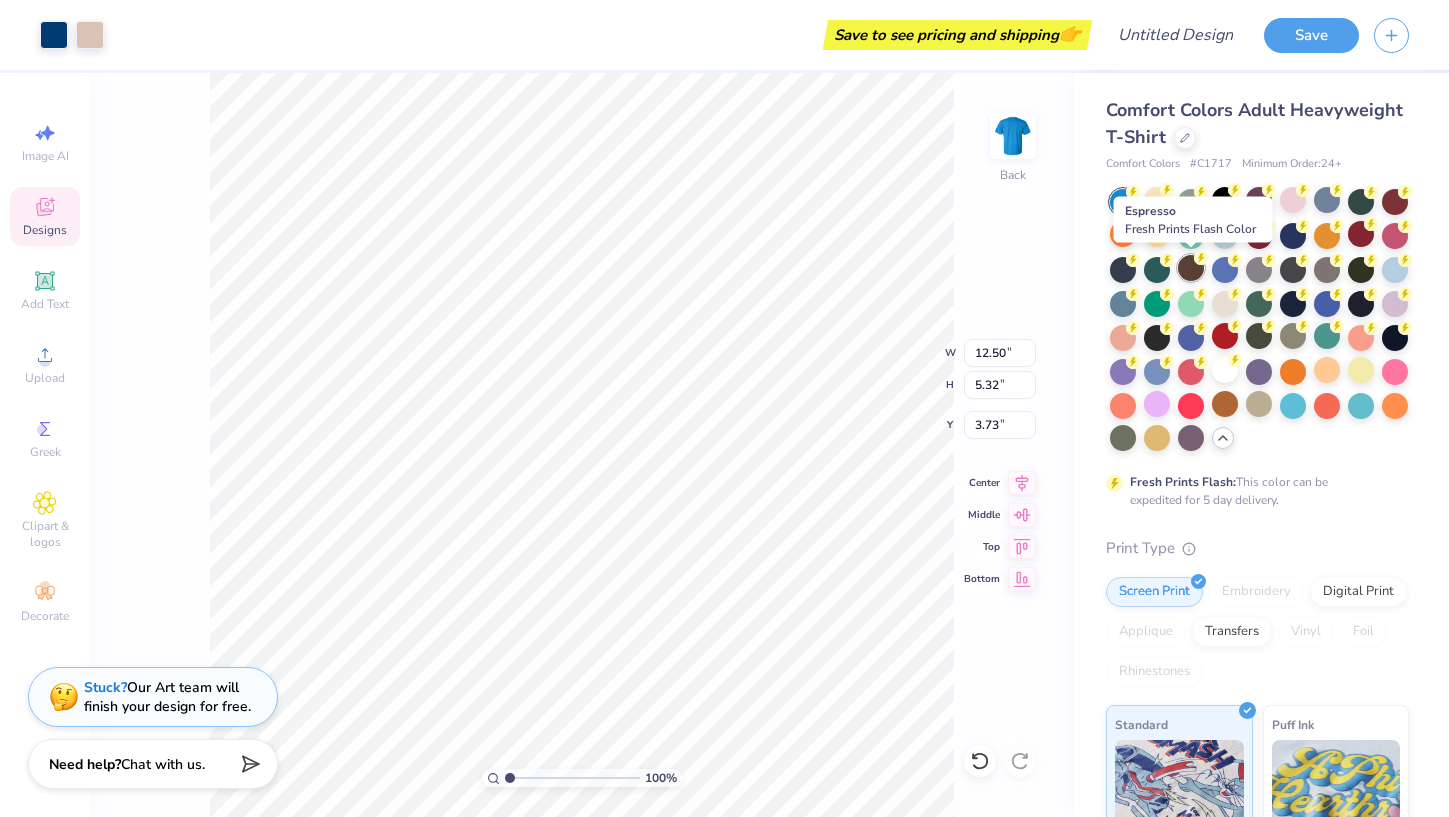 click at bounding box center [1191, 268] 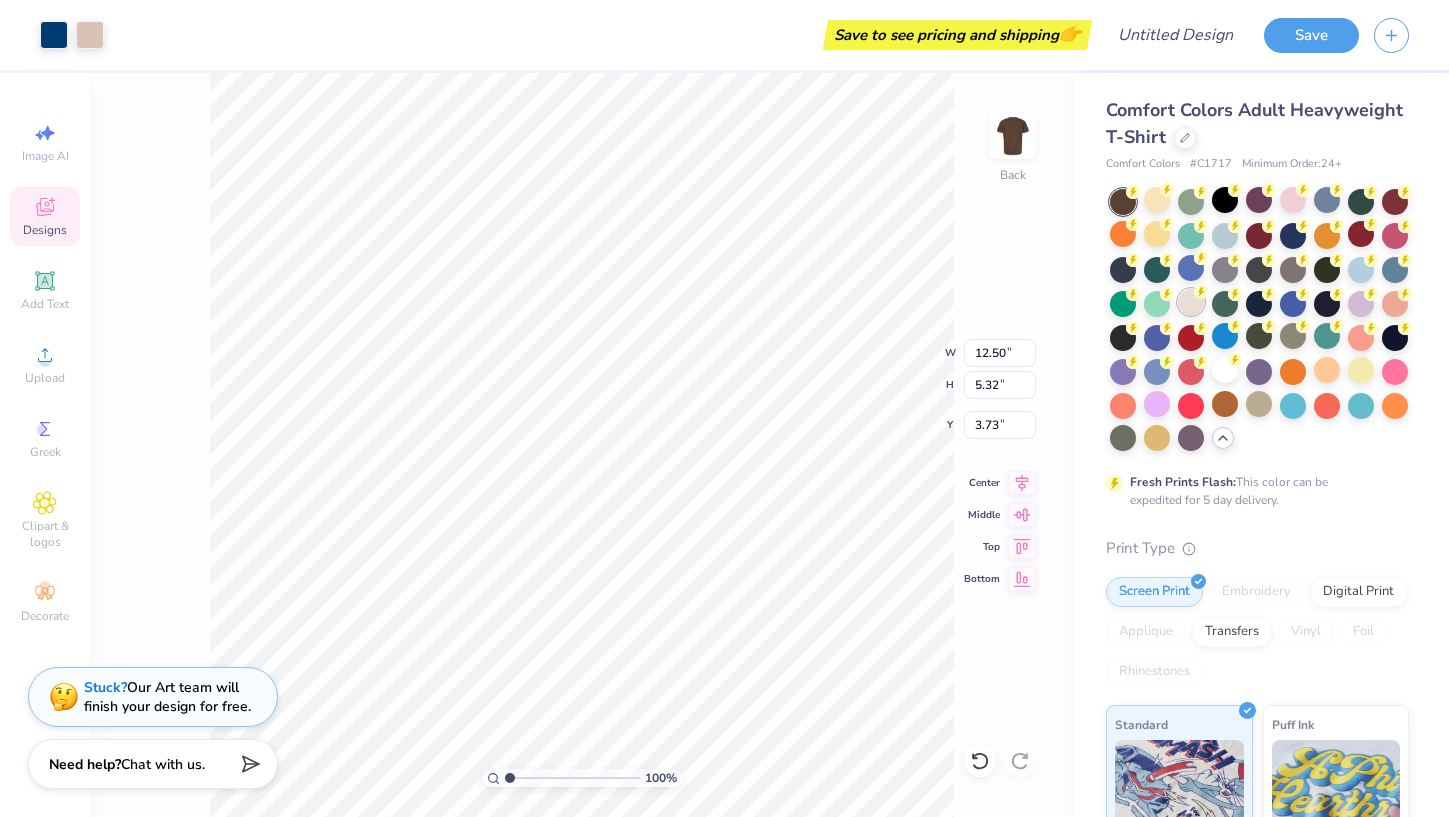 click at bounding box center [1191, 302] 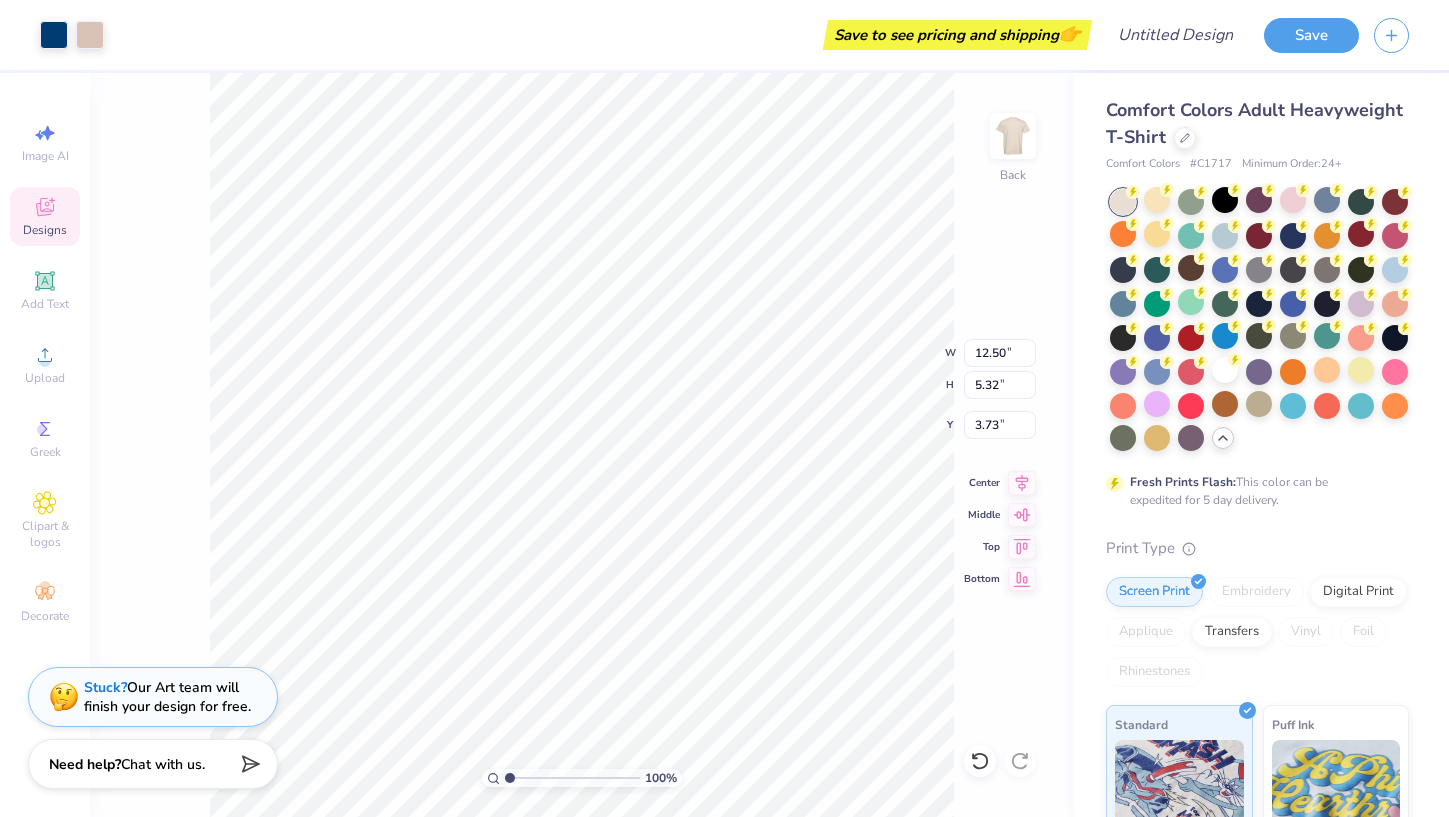 type on "3.74" 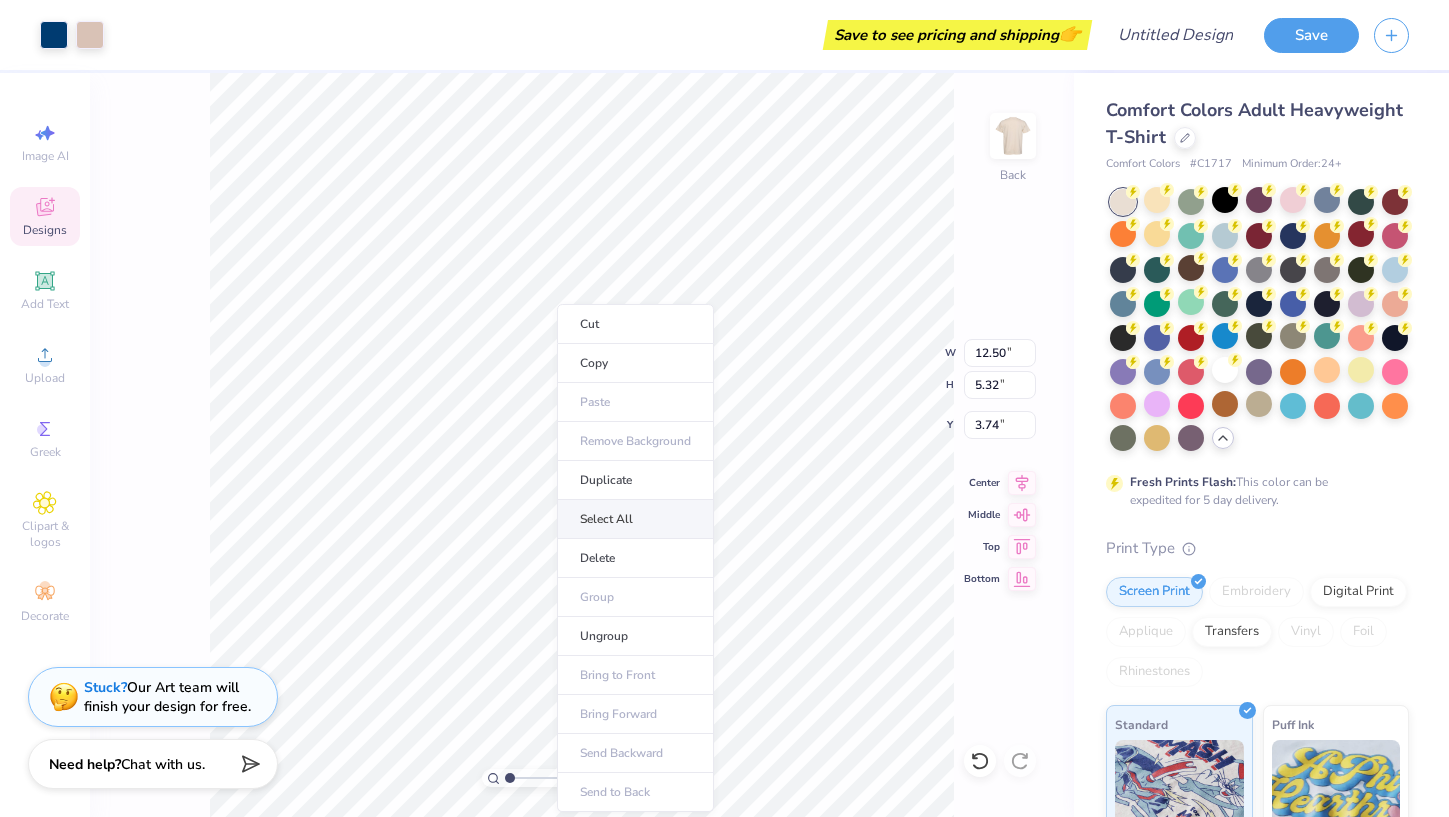 click on "Select All" at bounding box center (635, 519) 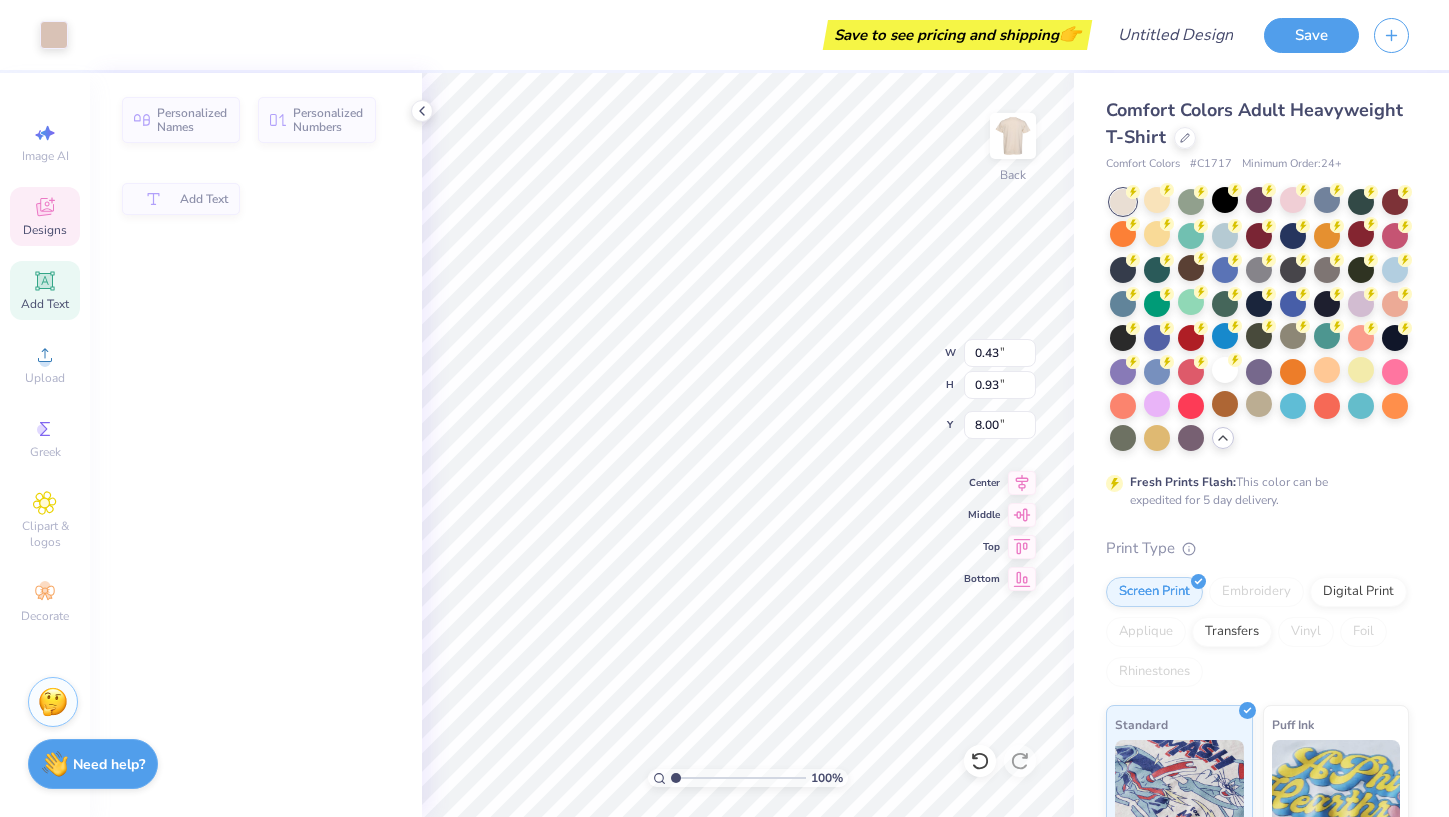 type on "0.43" 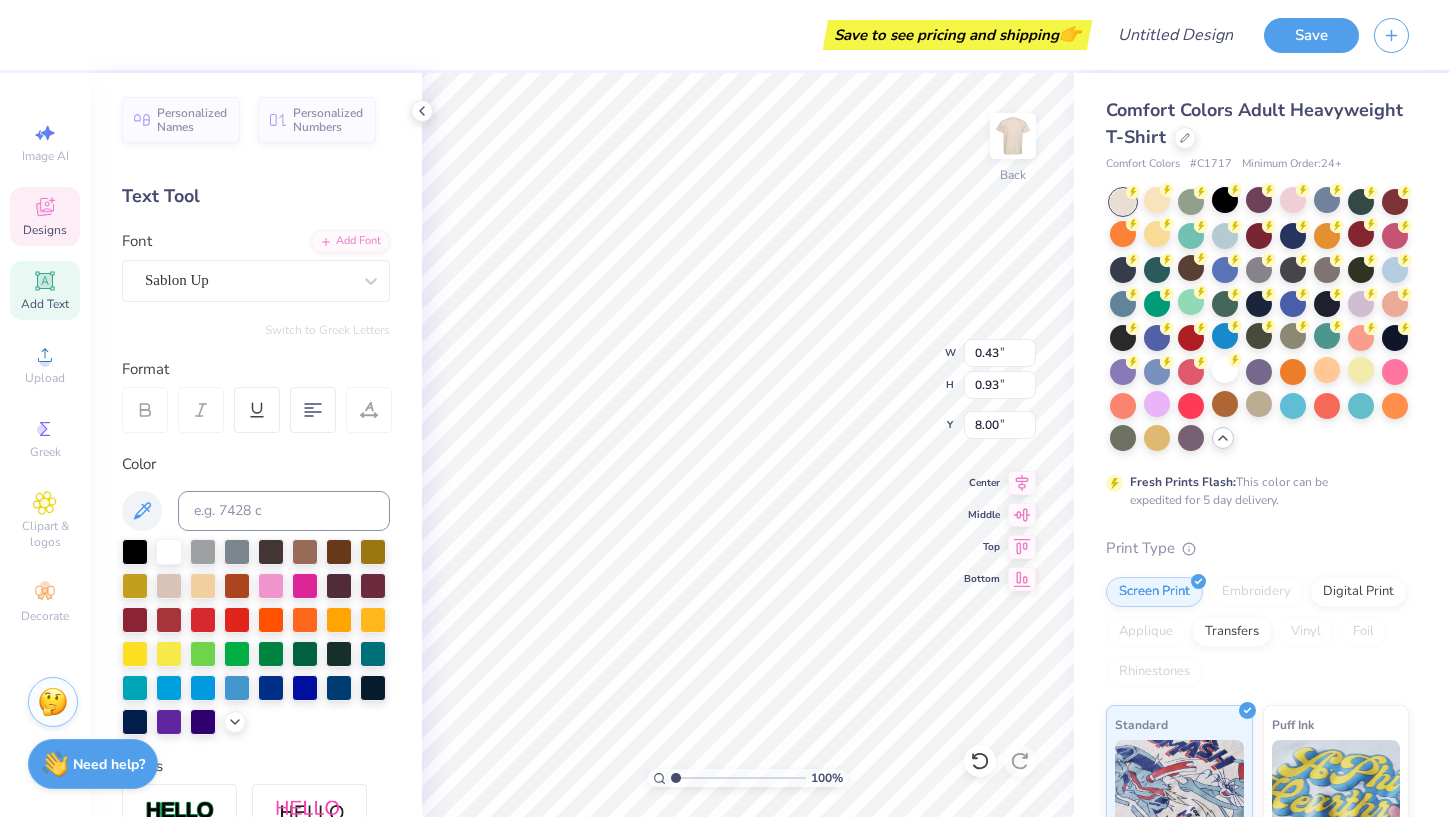 type on "0.88" 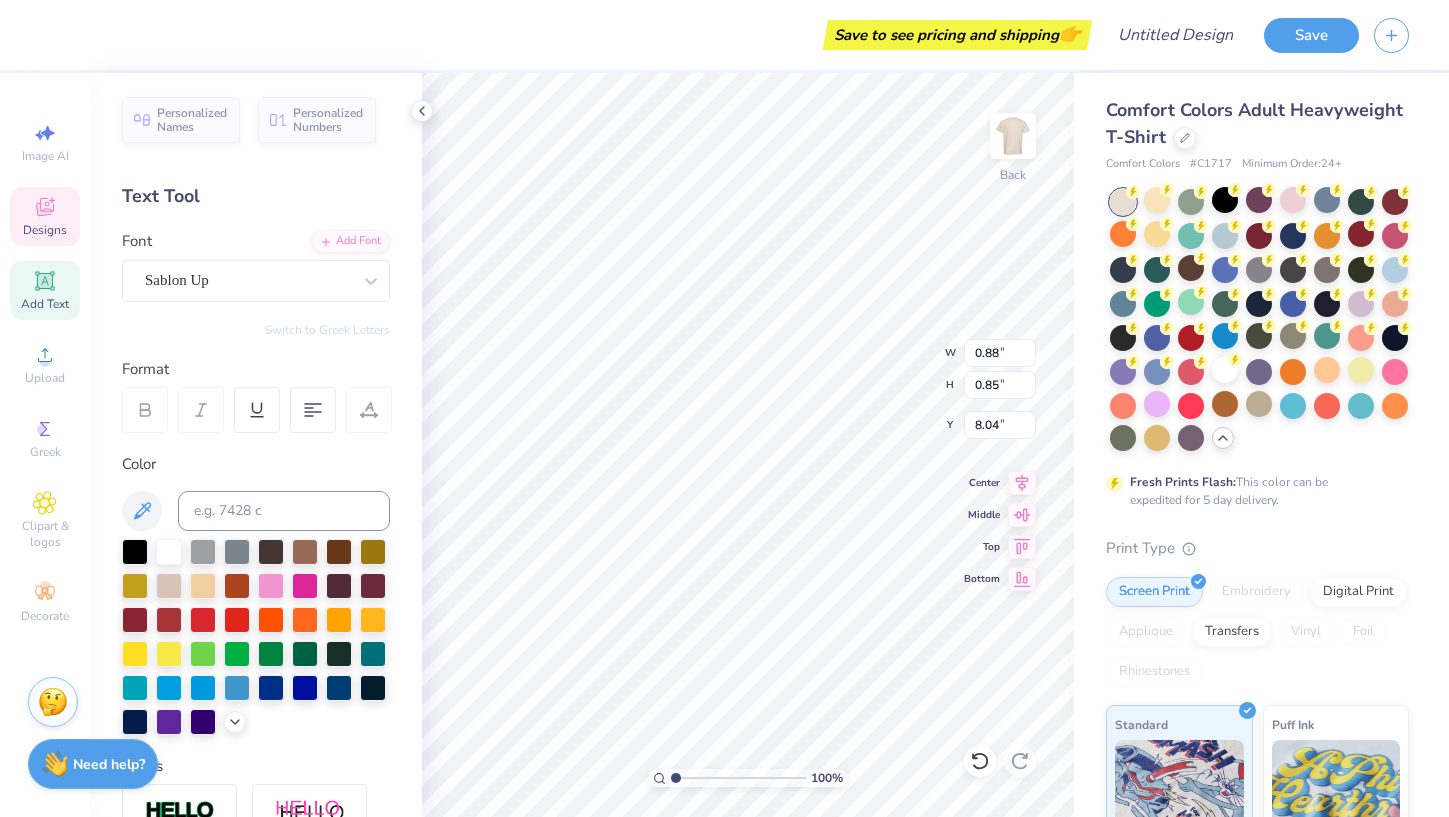 type on "Sl" 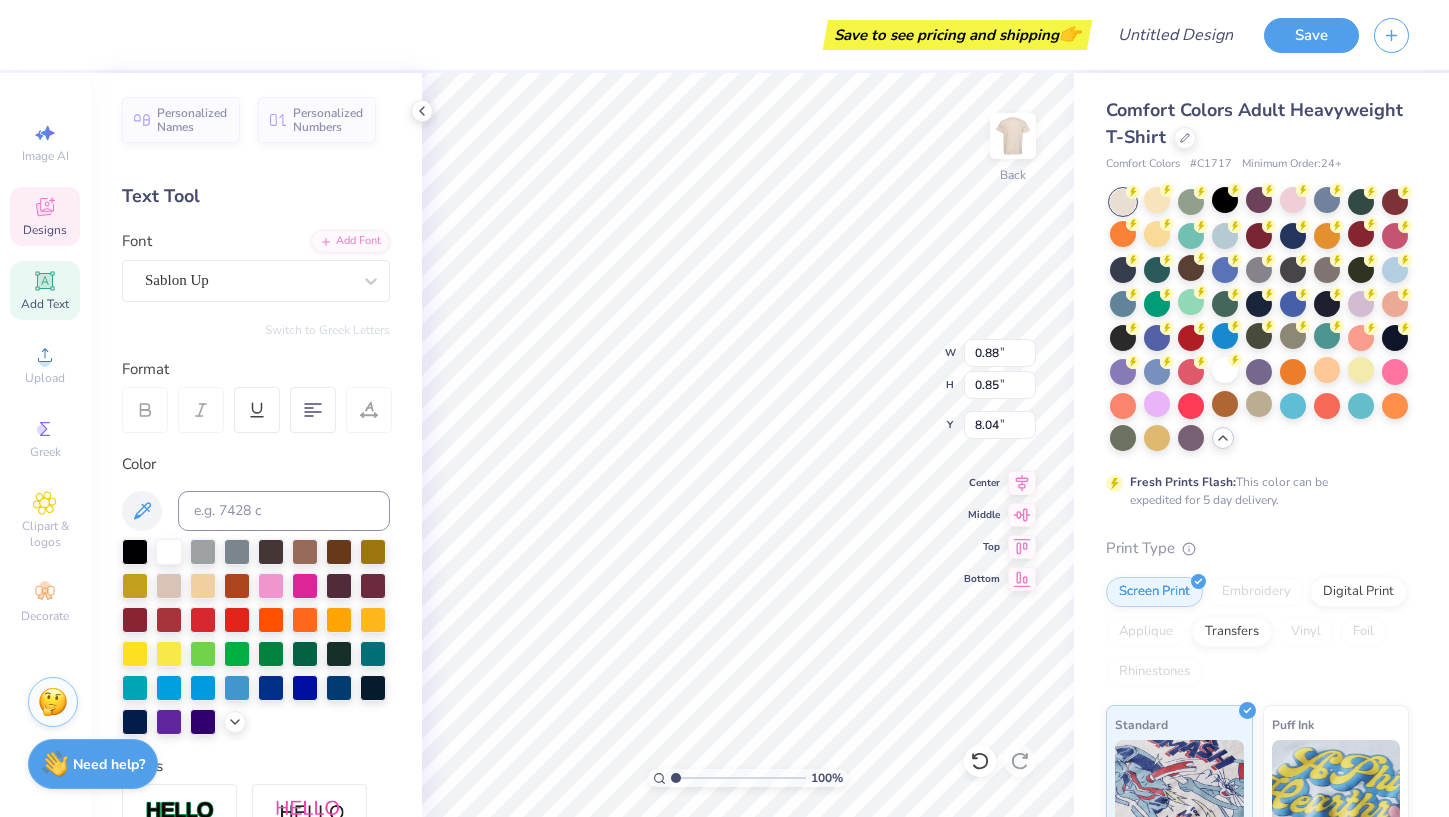 type on "Se" 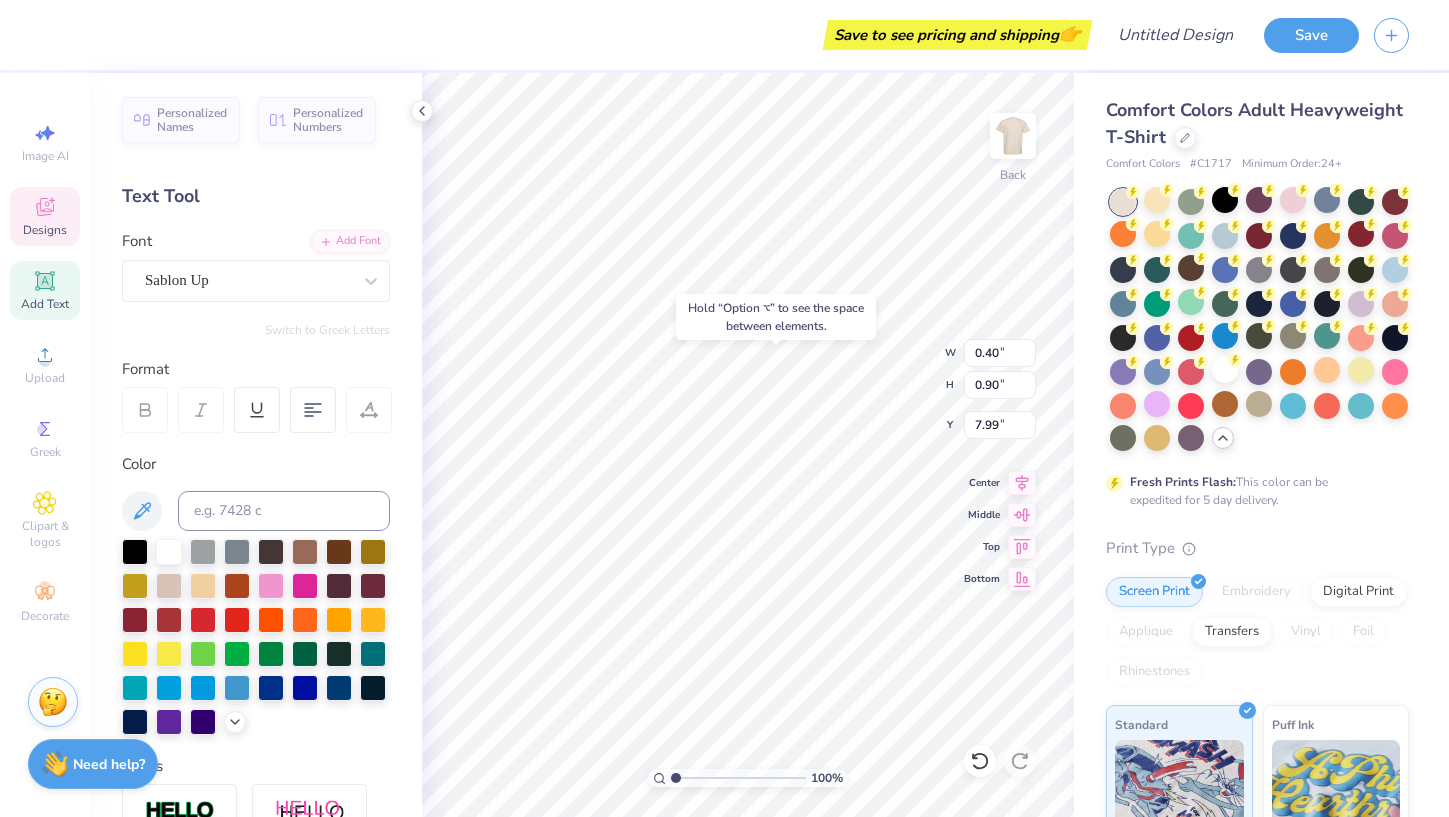 type on "8.00" 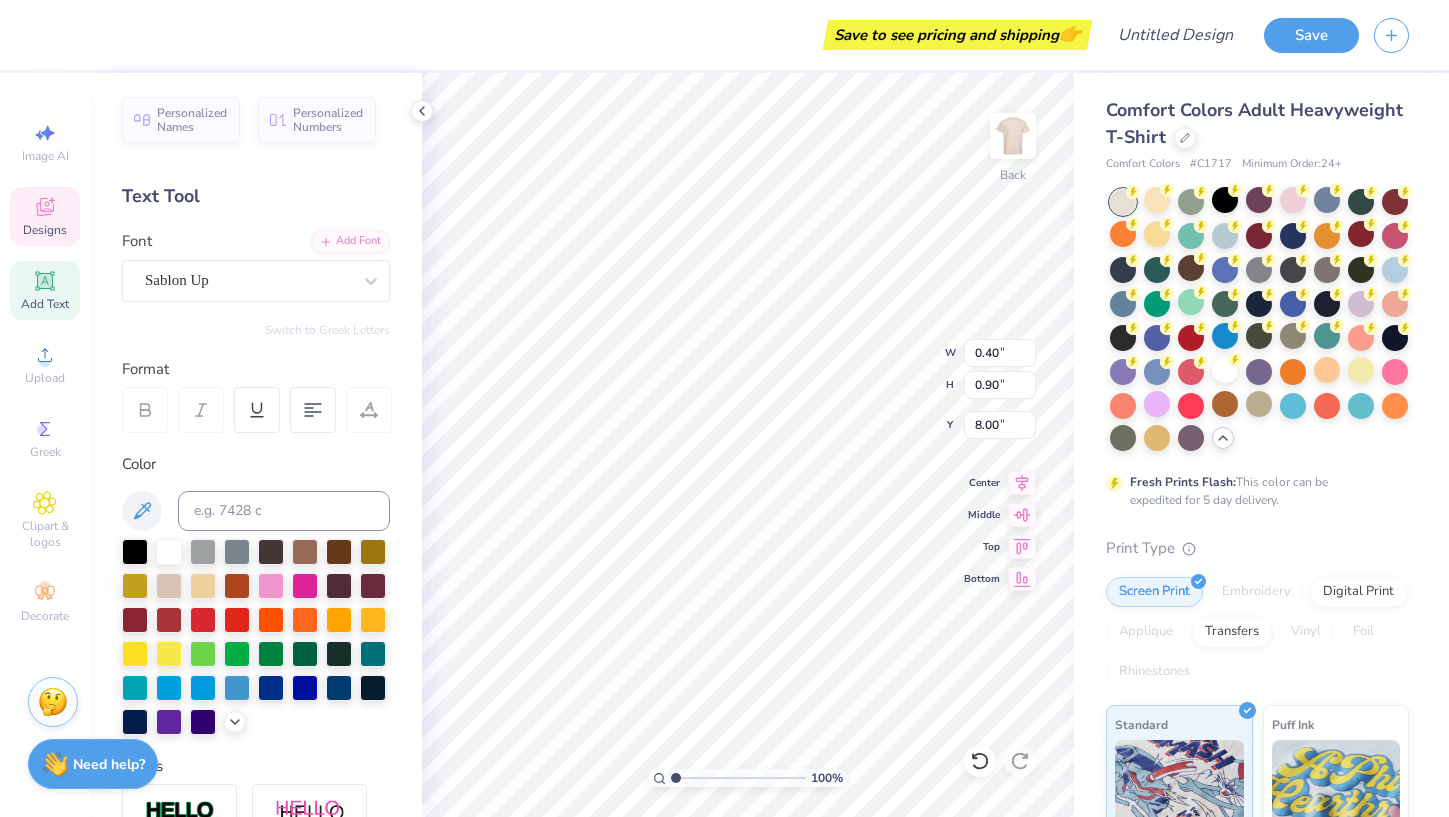 type on "n" 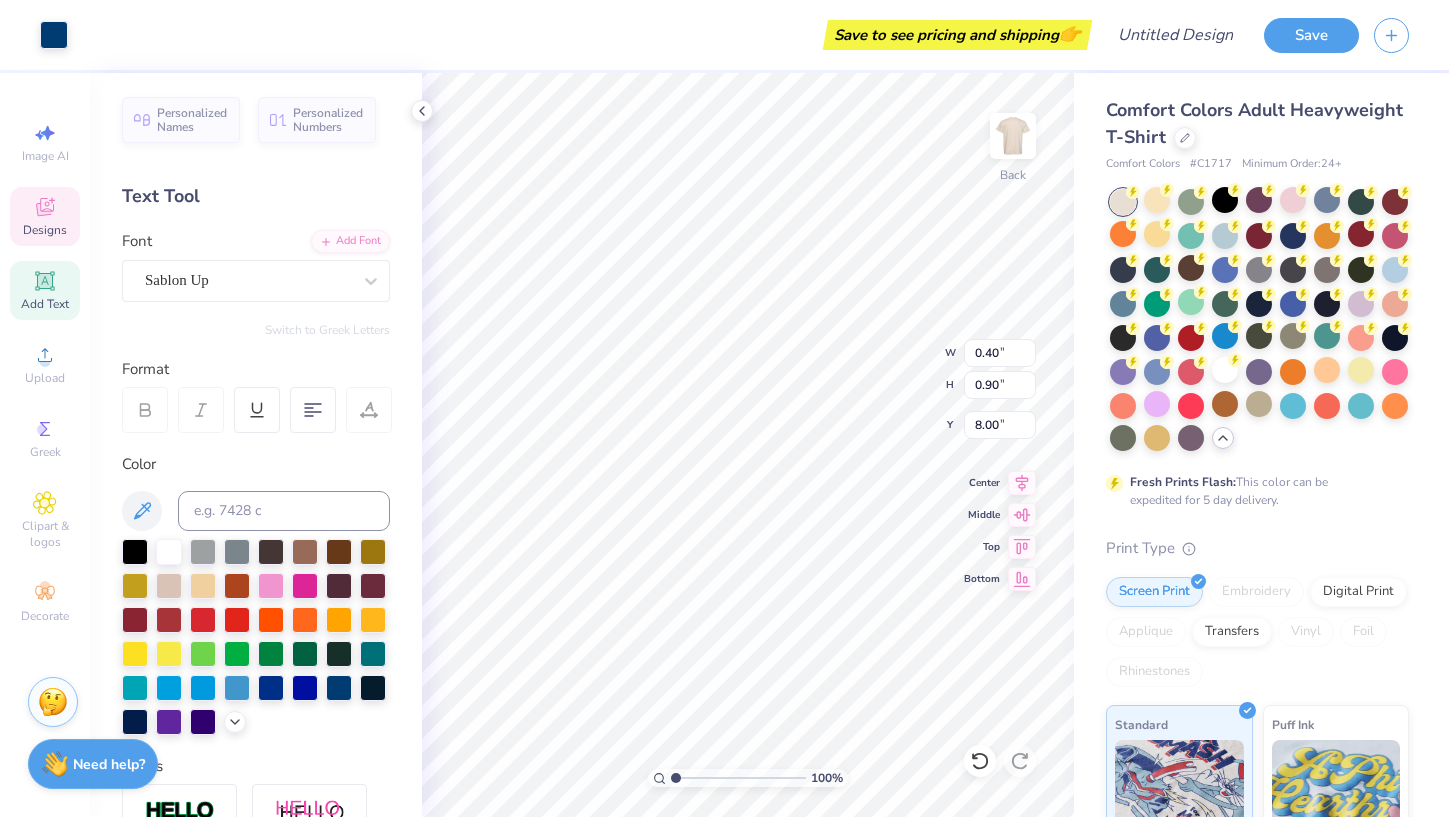 type on "3.61" 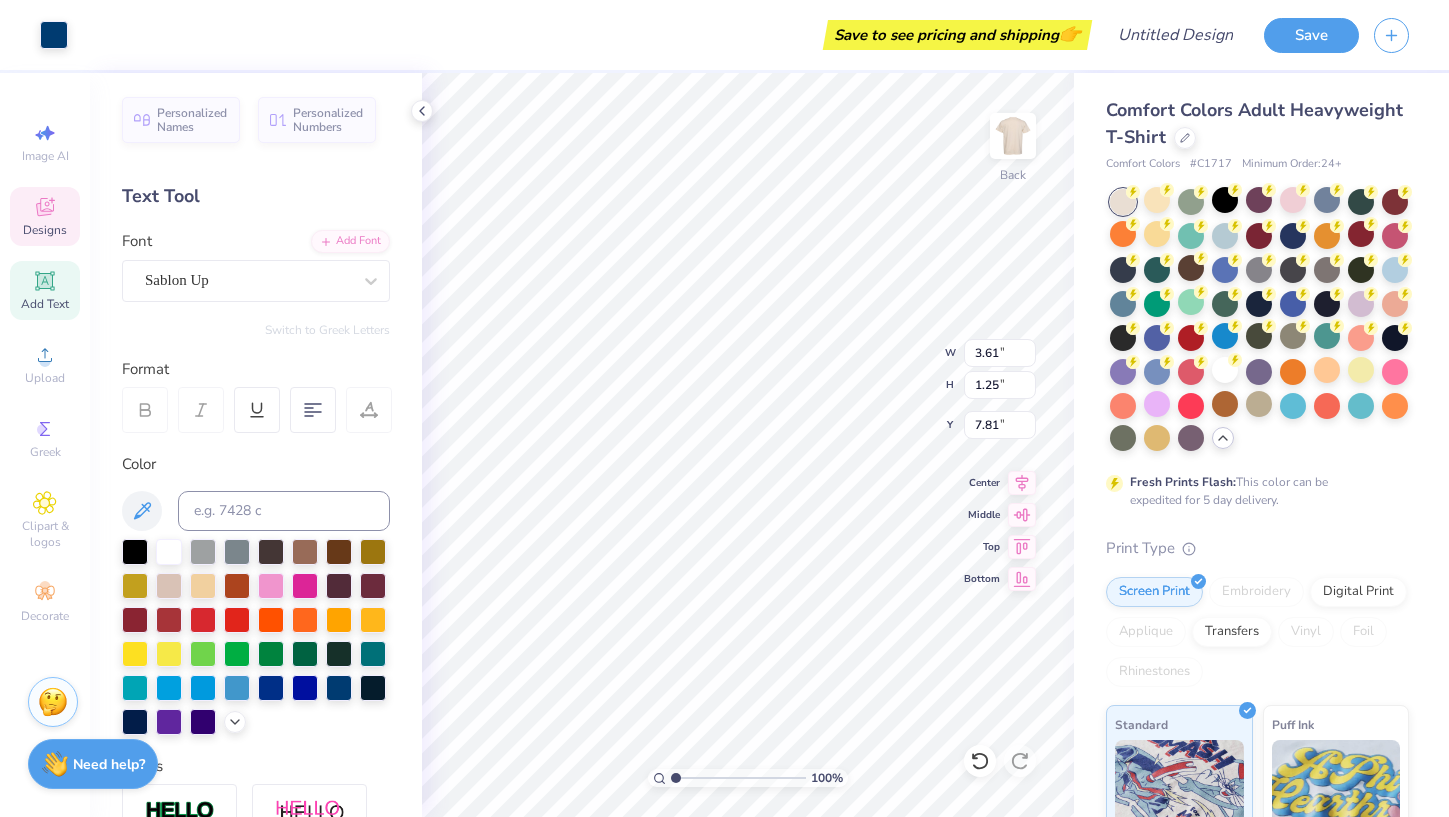 type on "0.43" 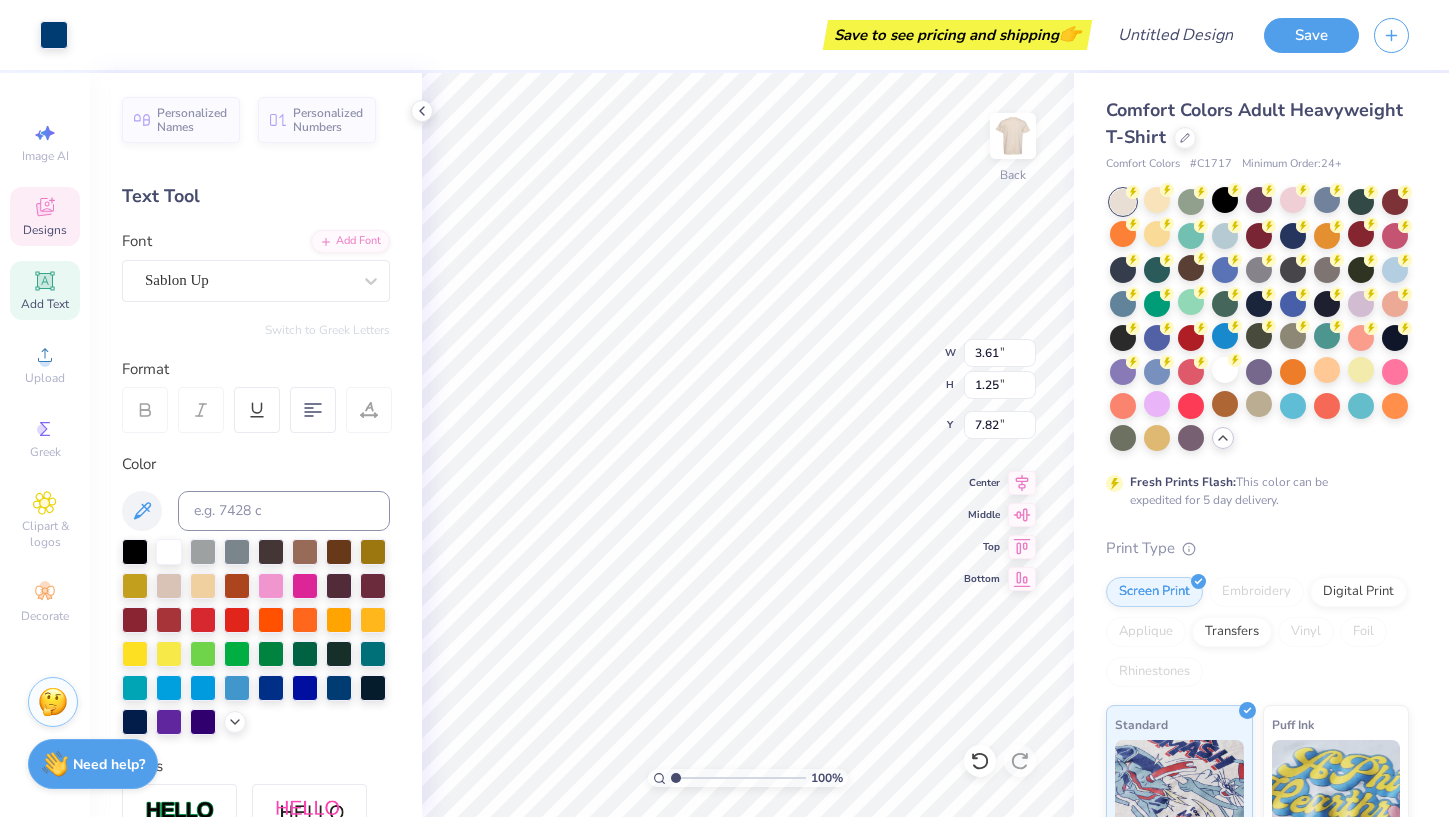 type on "0.40" 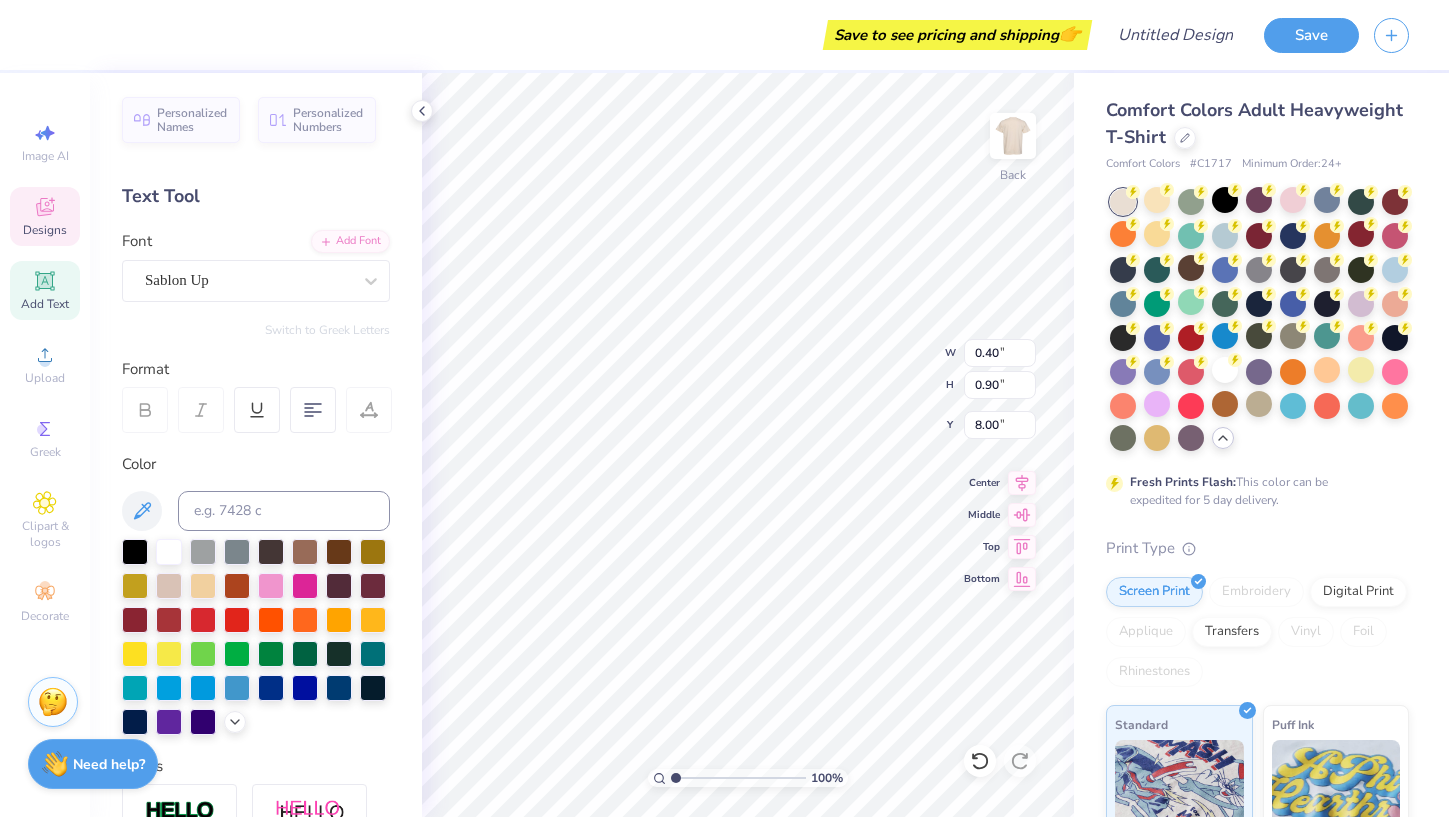 type on "3.61" 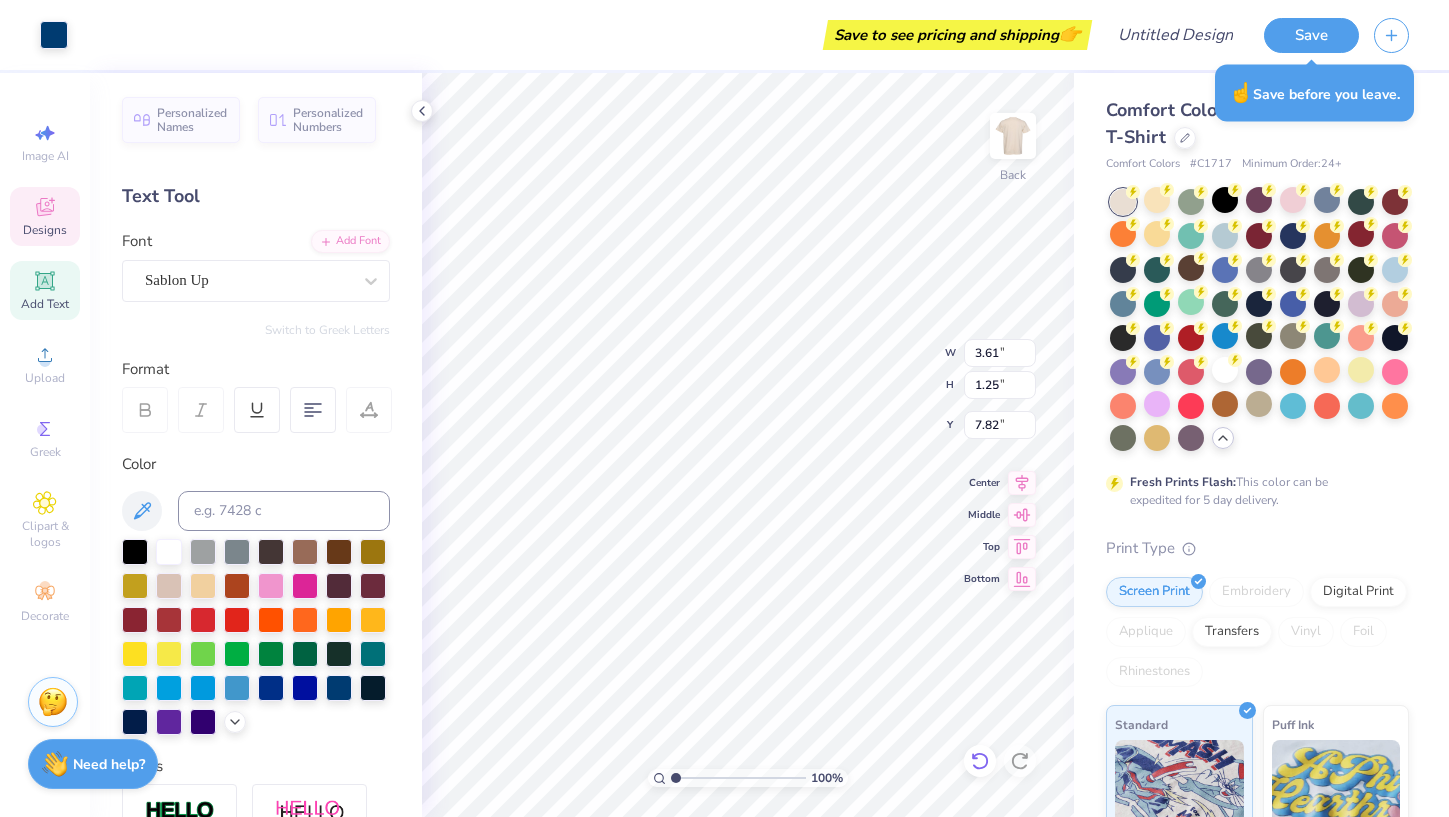 click 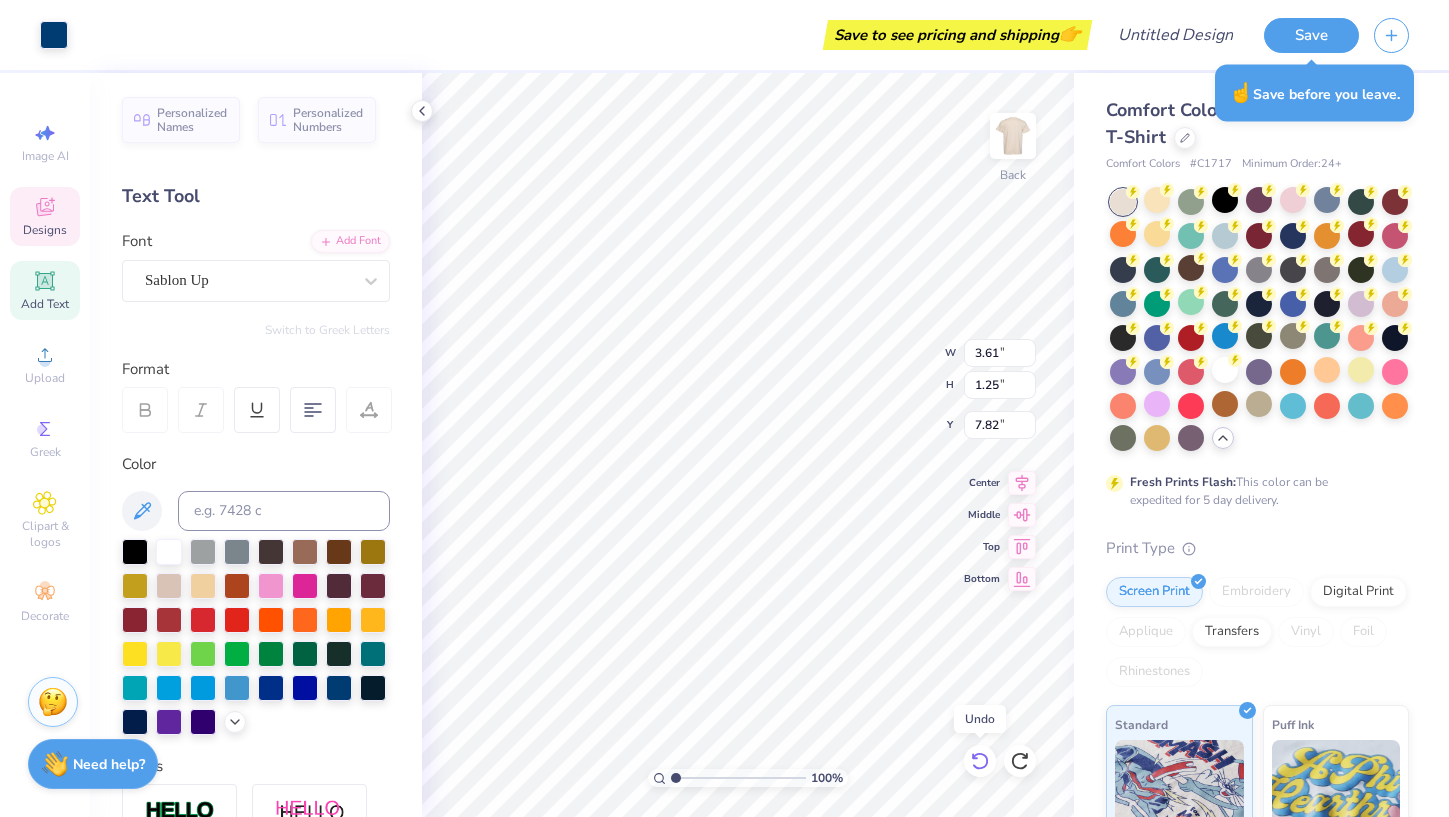 click 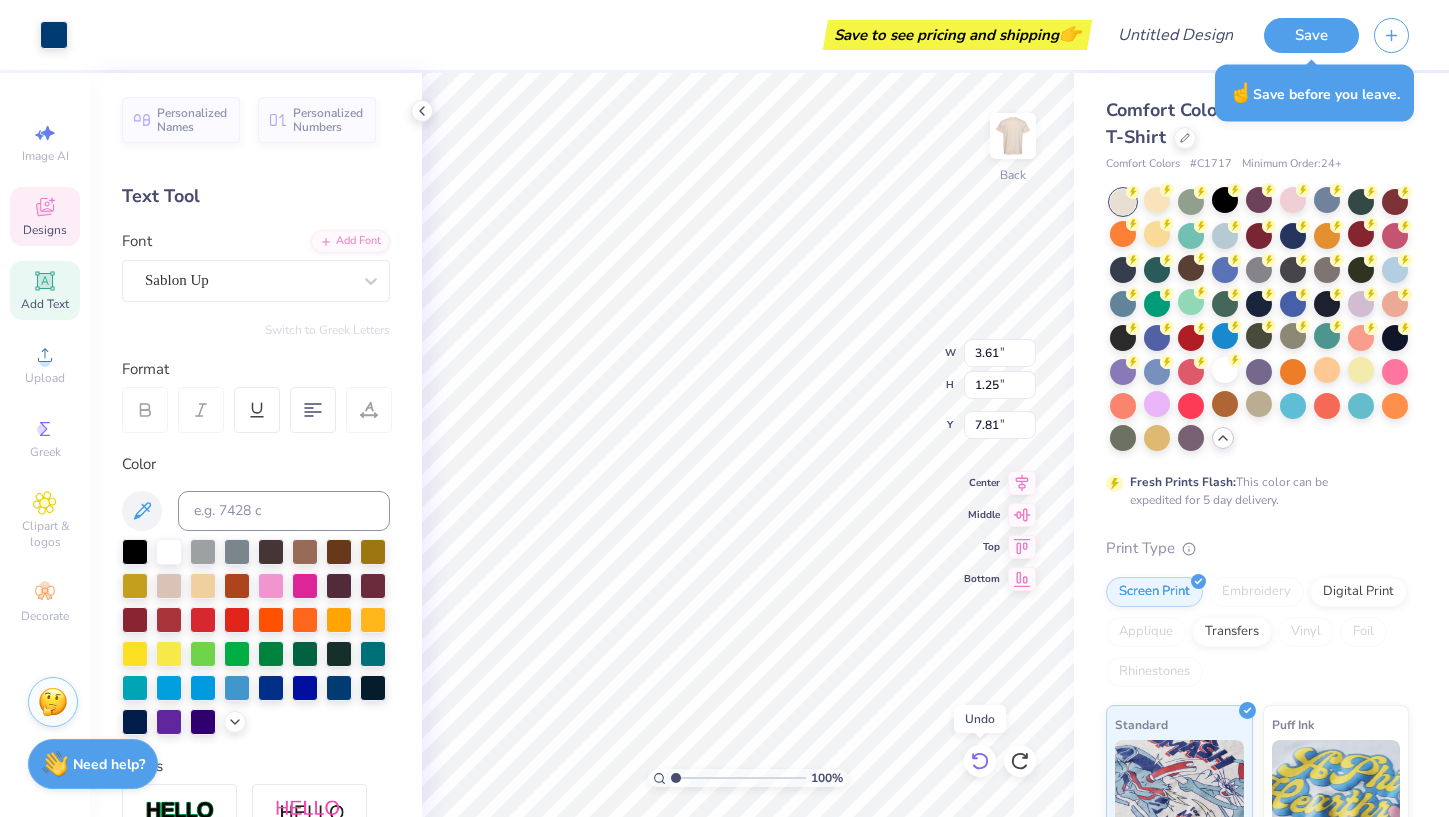 type on "7.81" 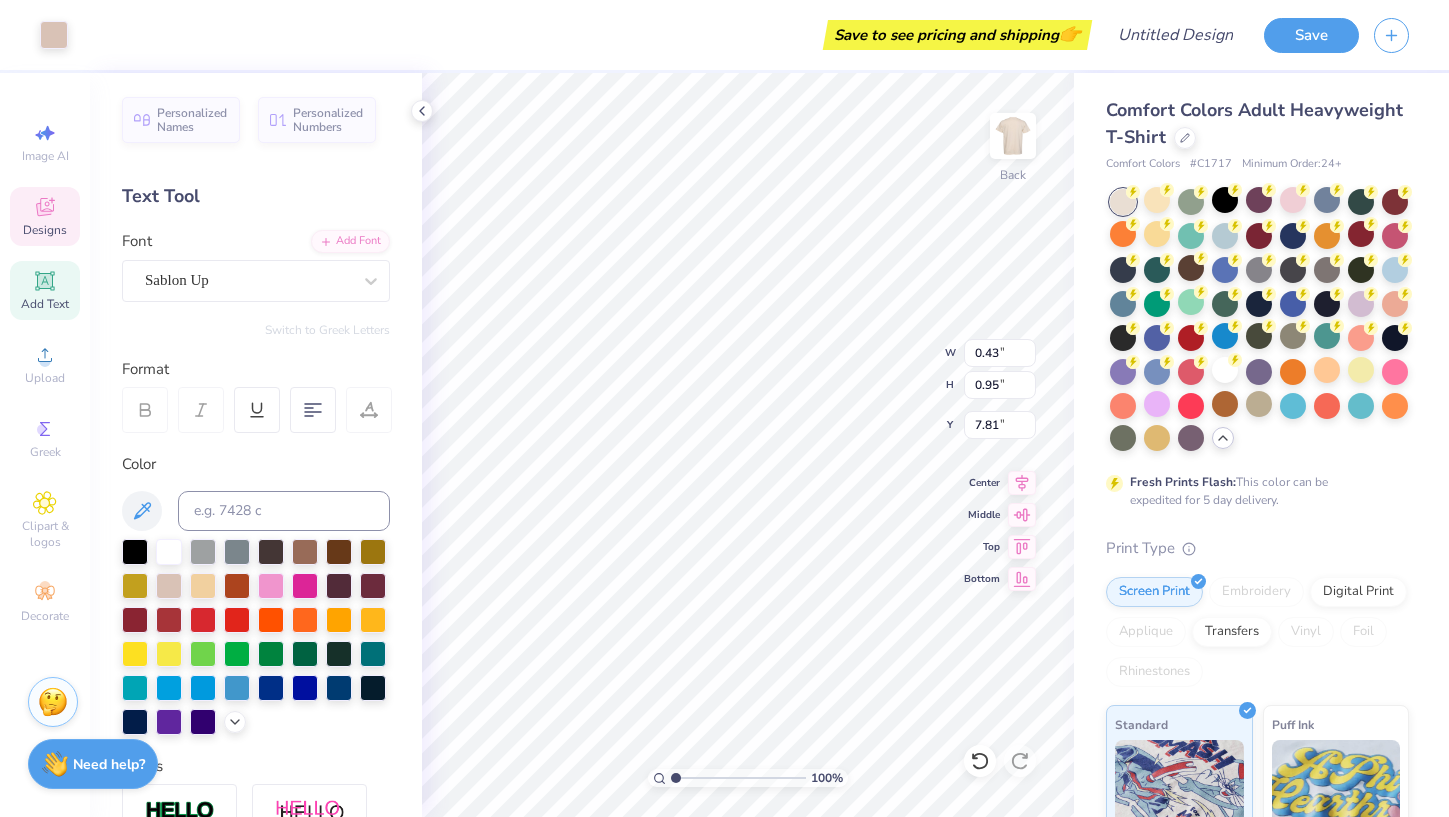type on "0.43" 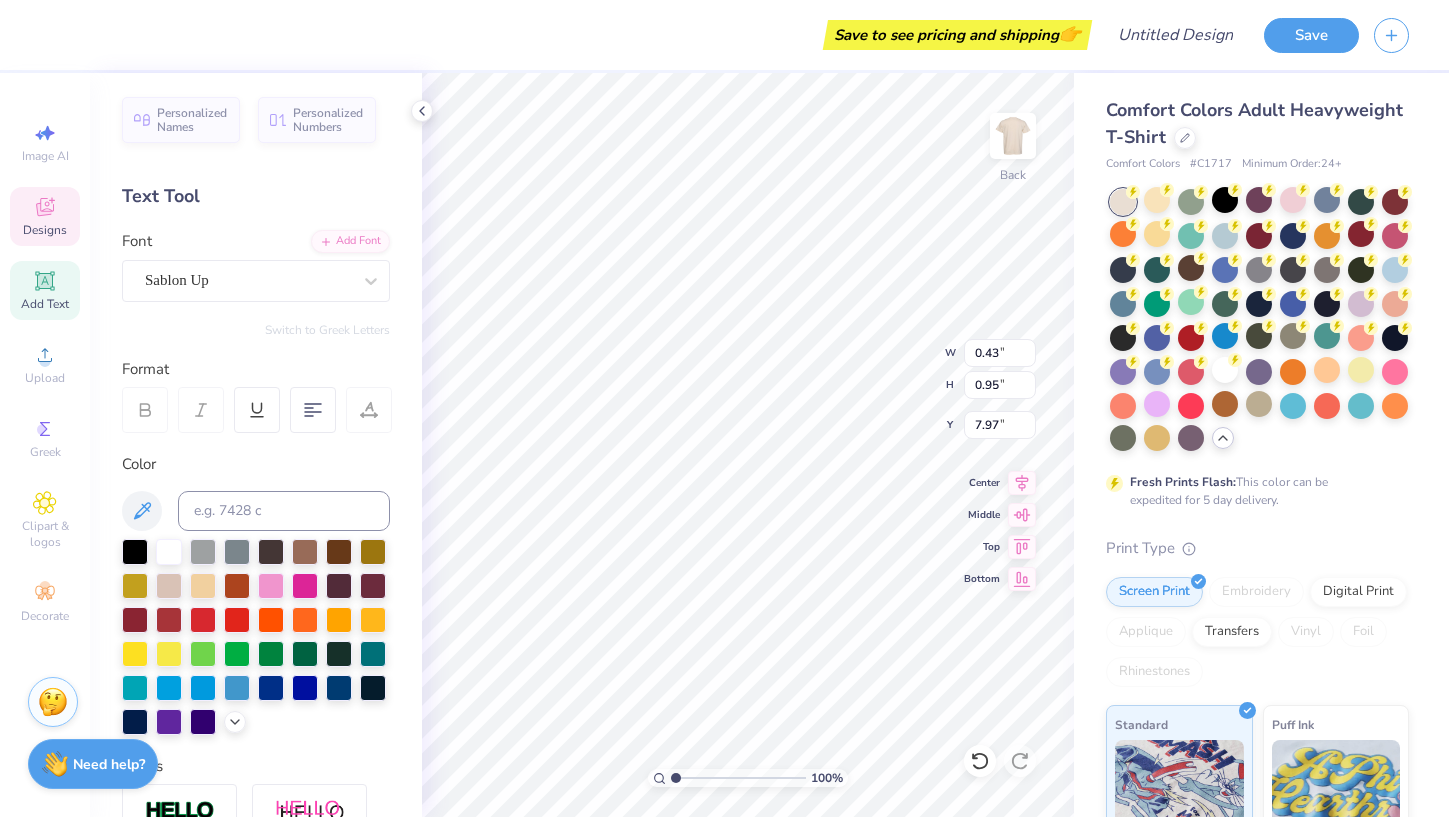 type on "I" 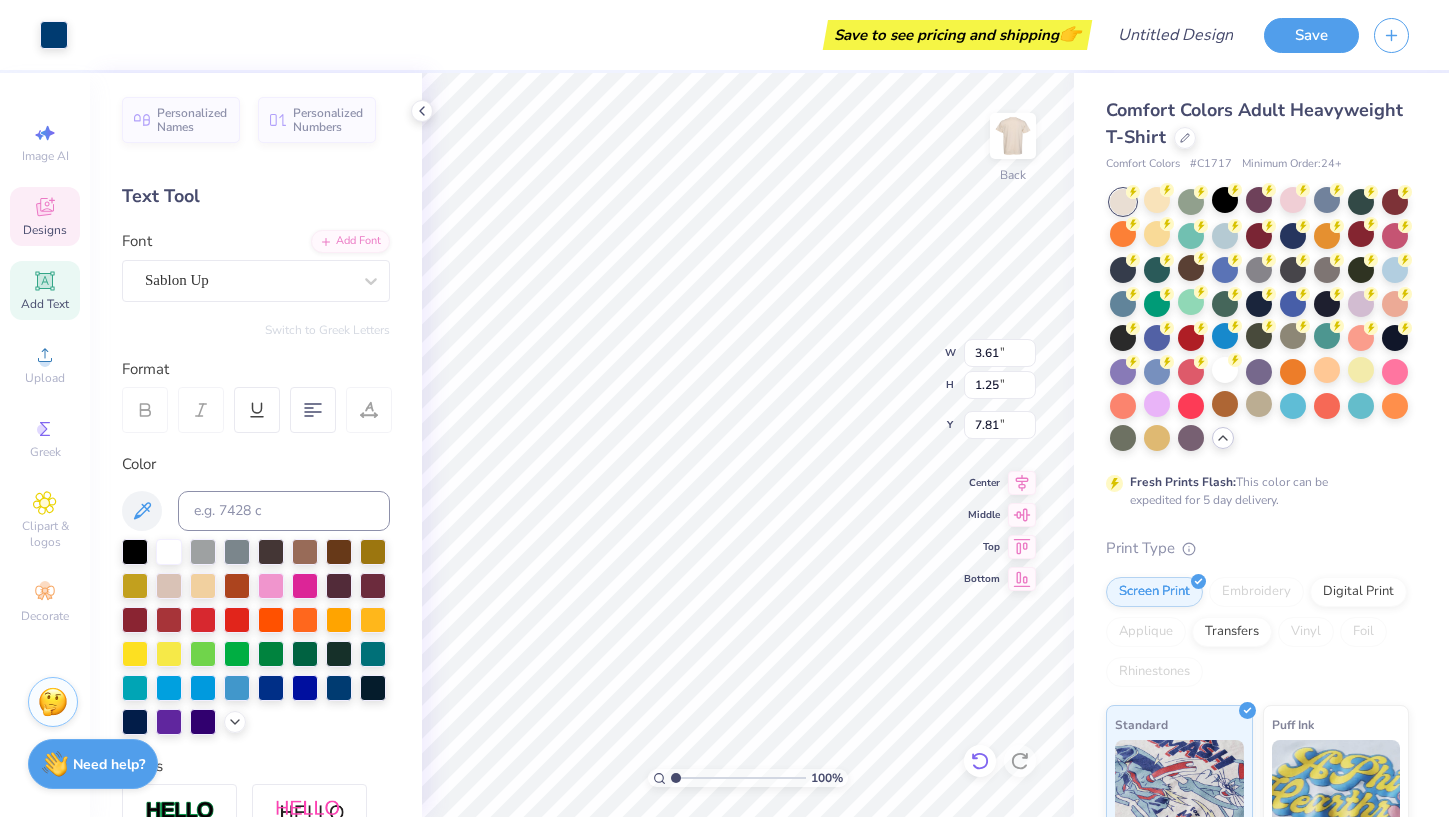 click 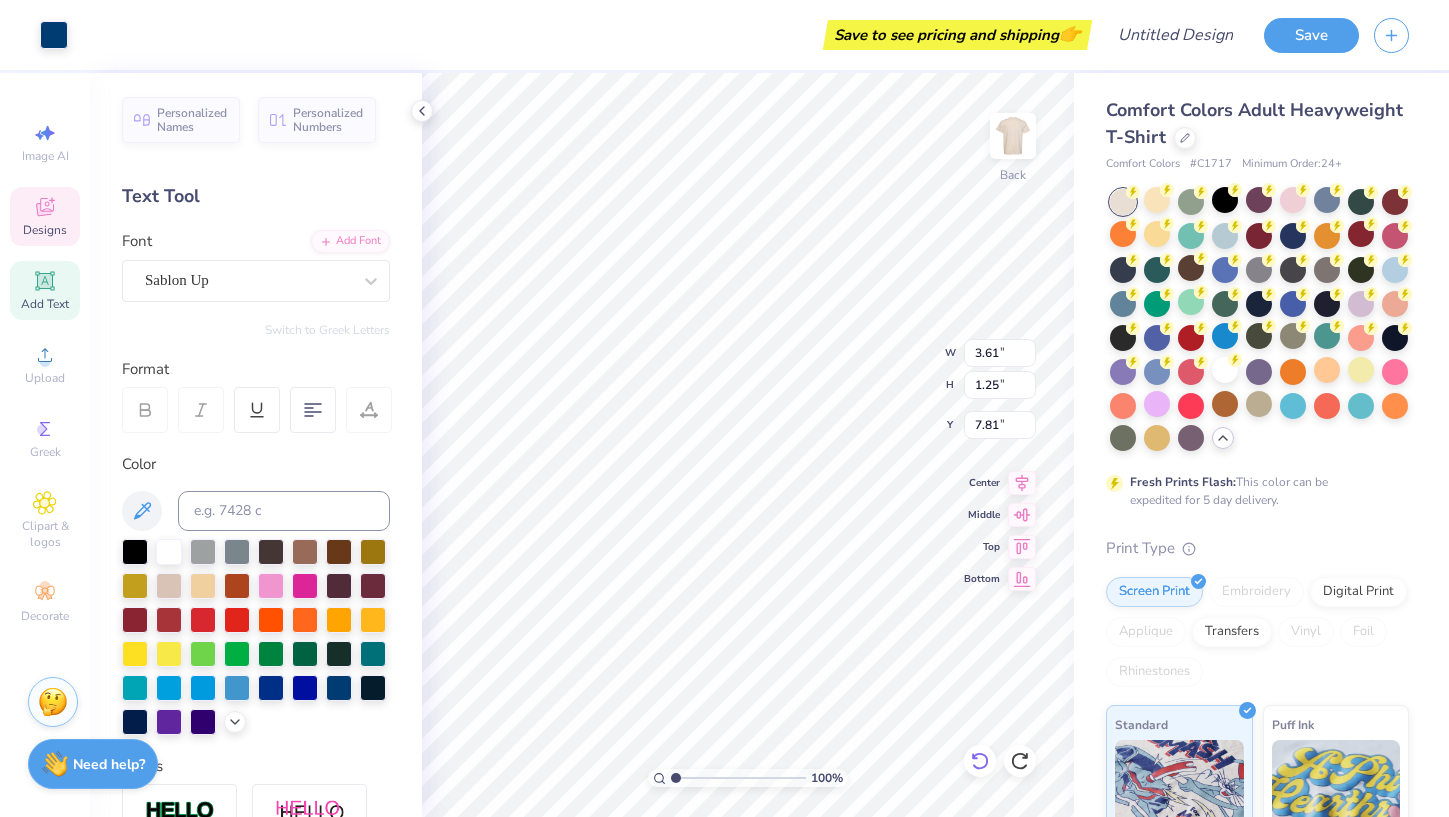 type on "0.43" 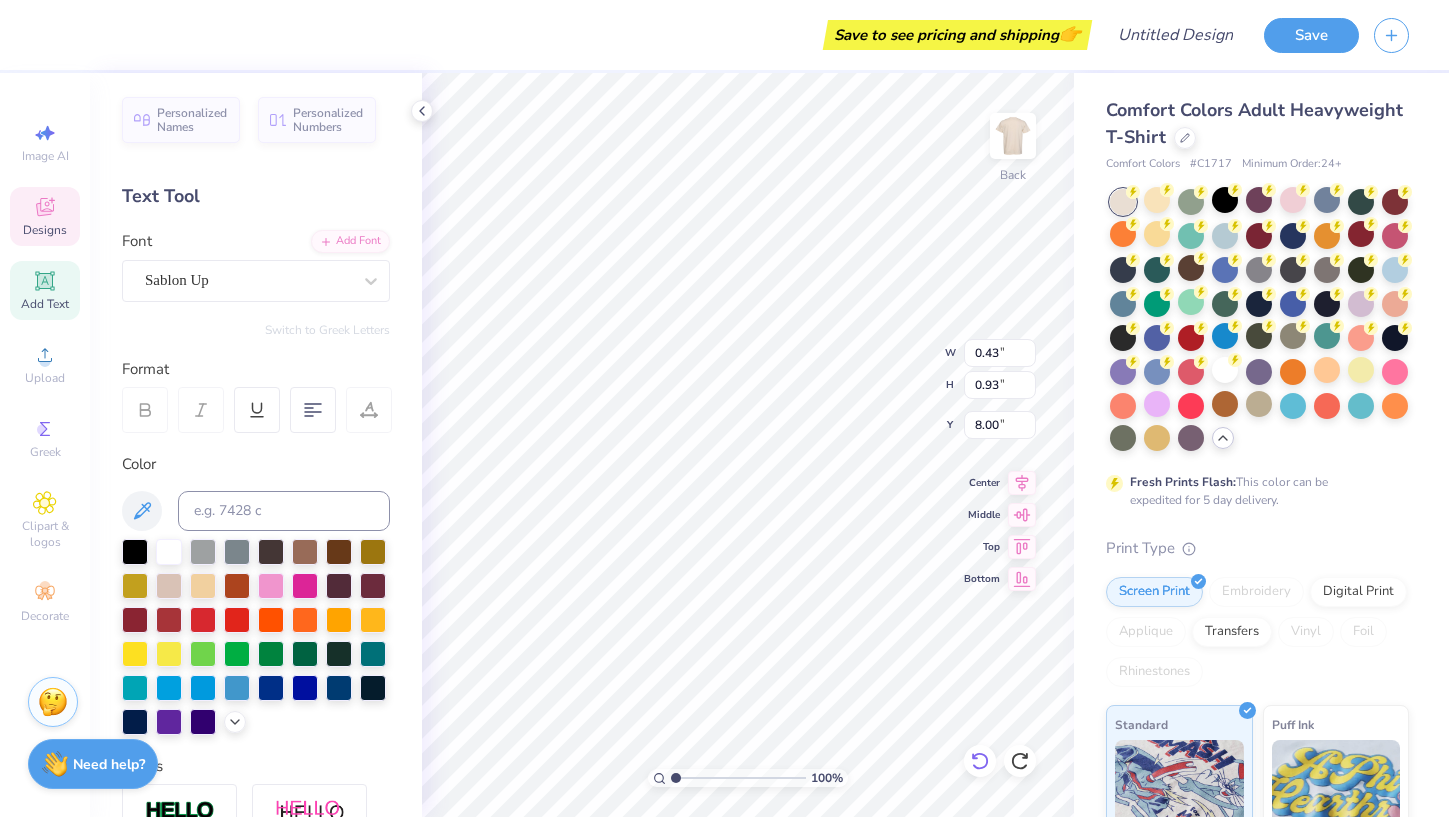 type on "o" 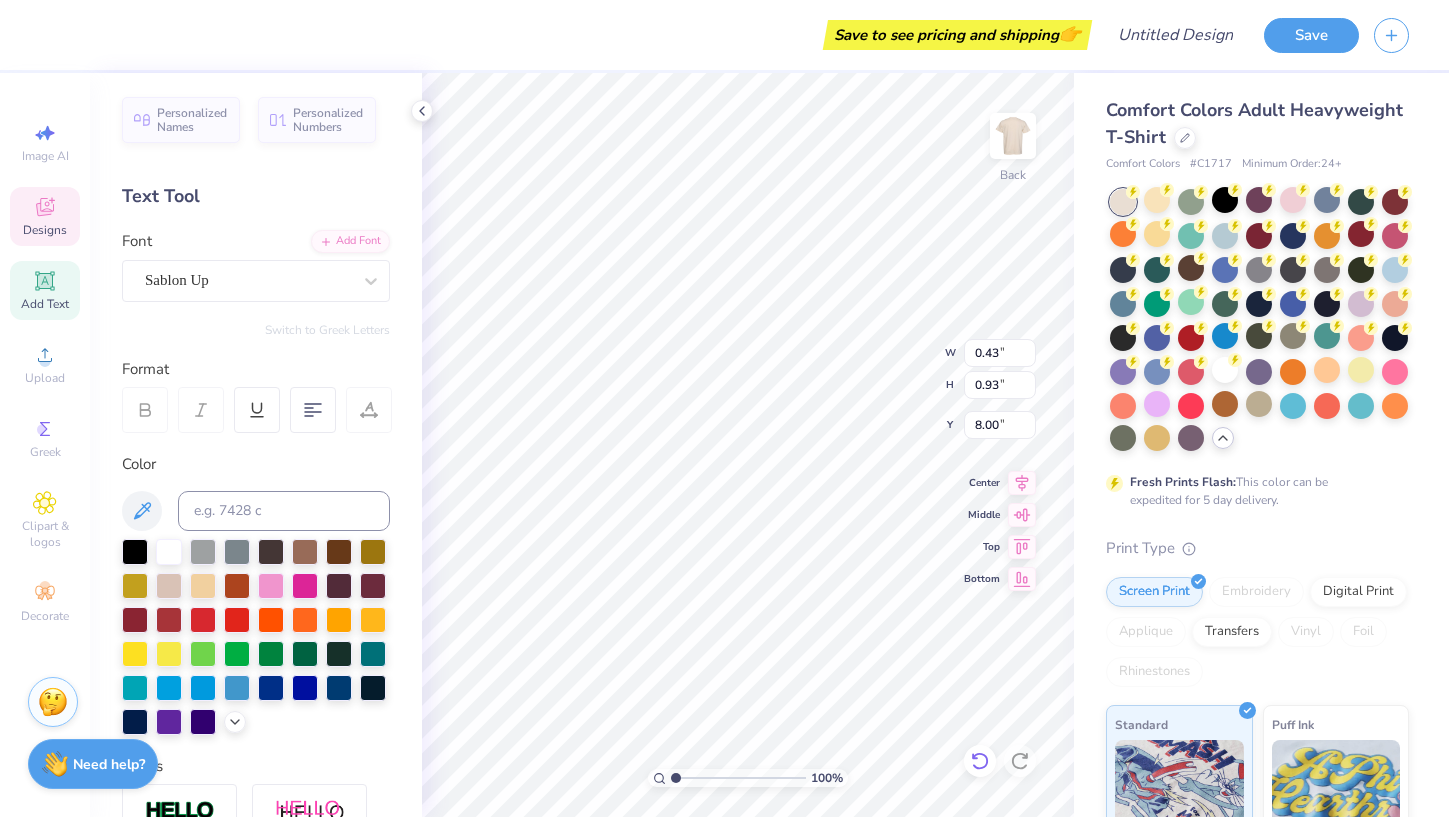 type on "0.70" 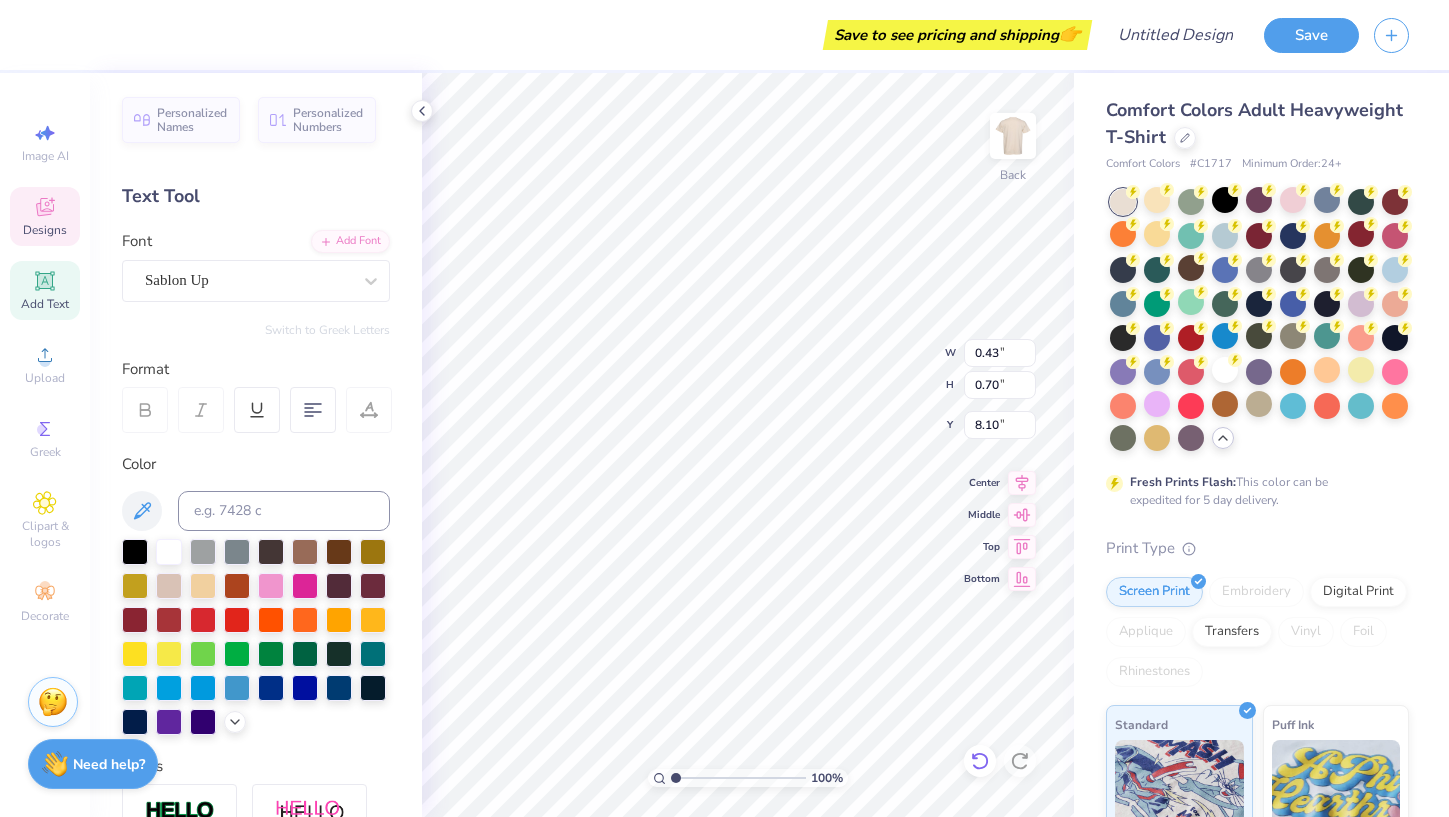 type on "RS" 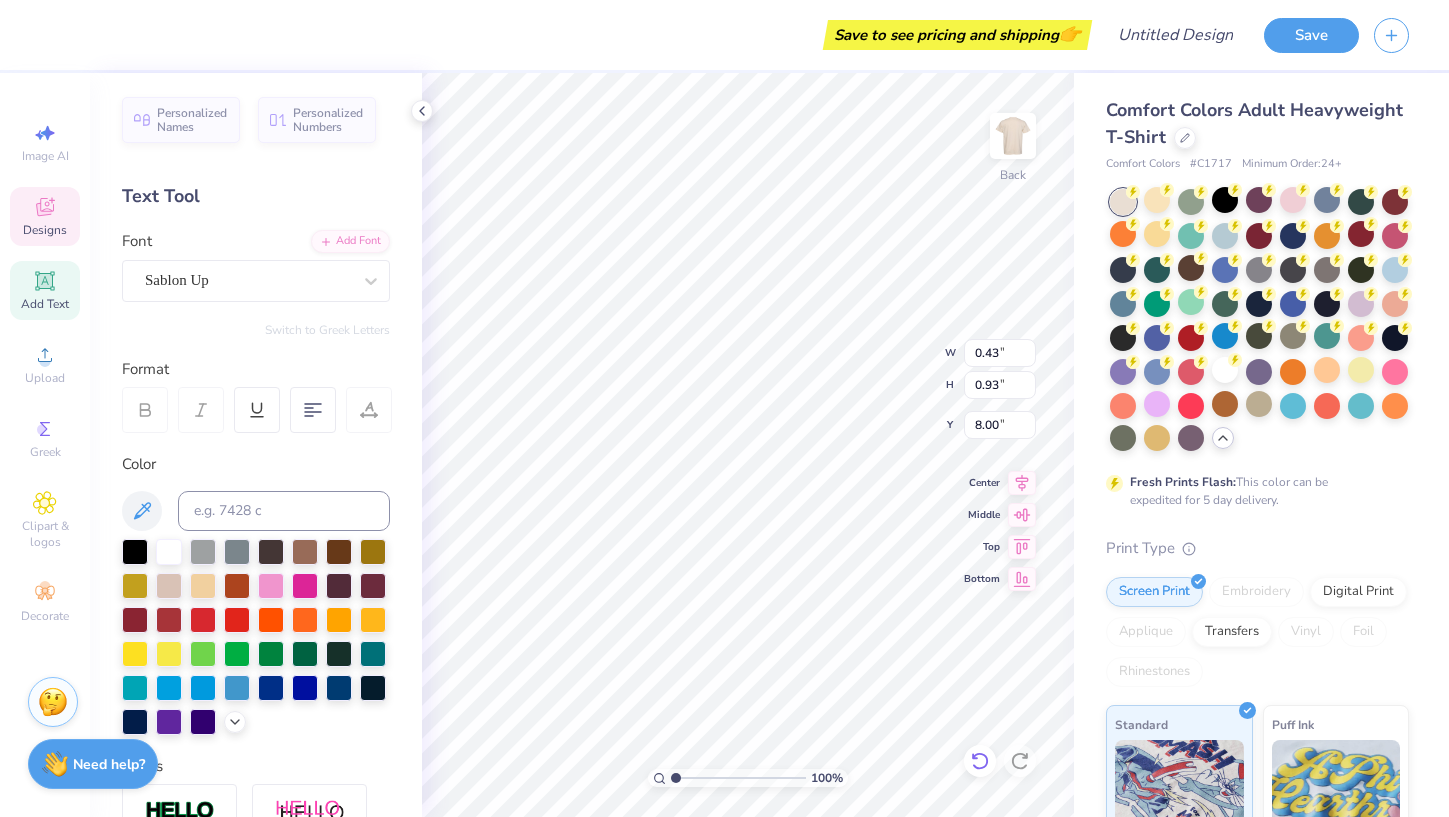 type on "0.95" 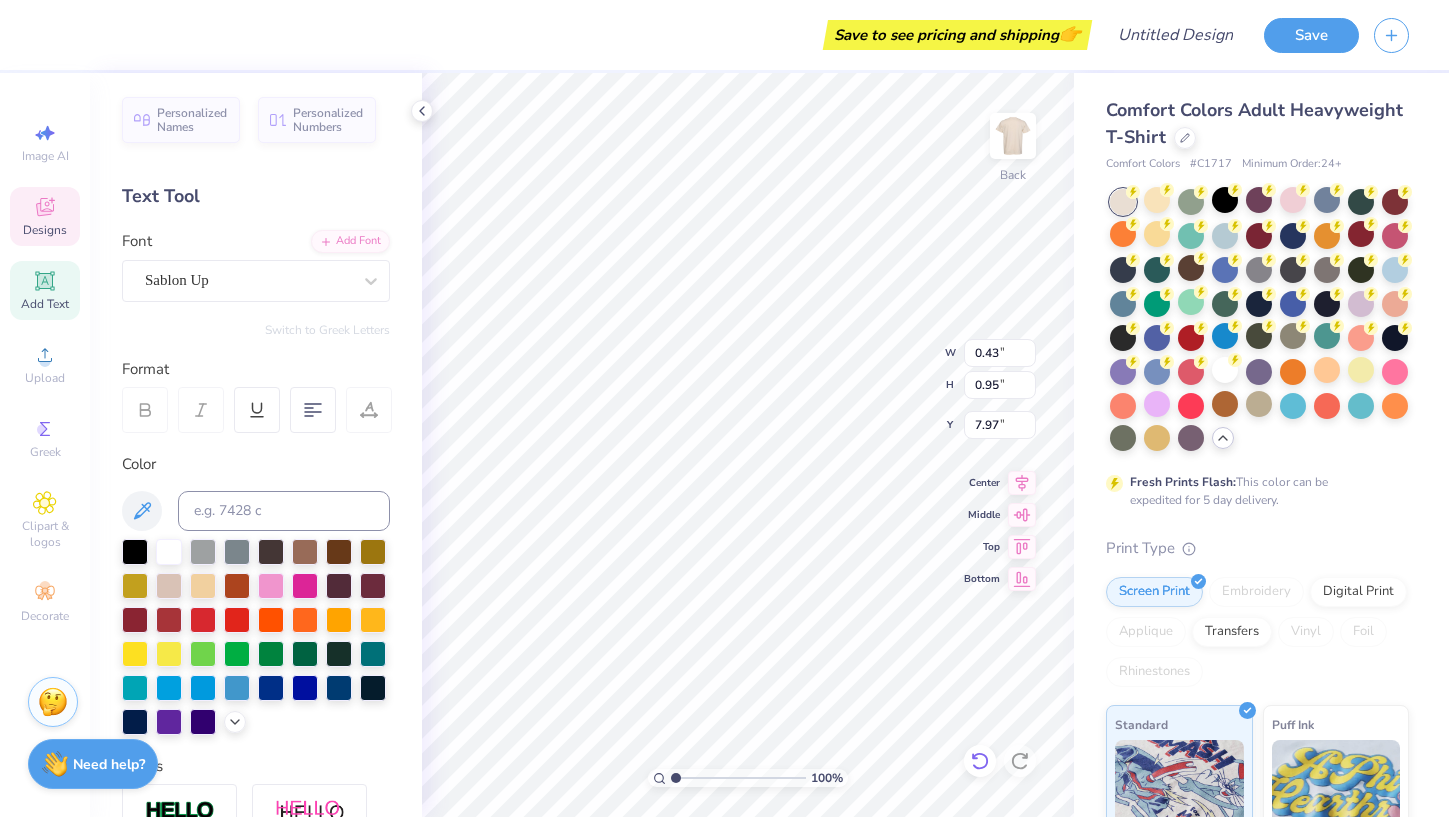 type on "0.33" 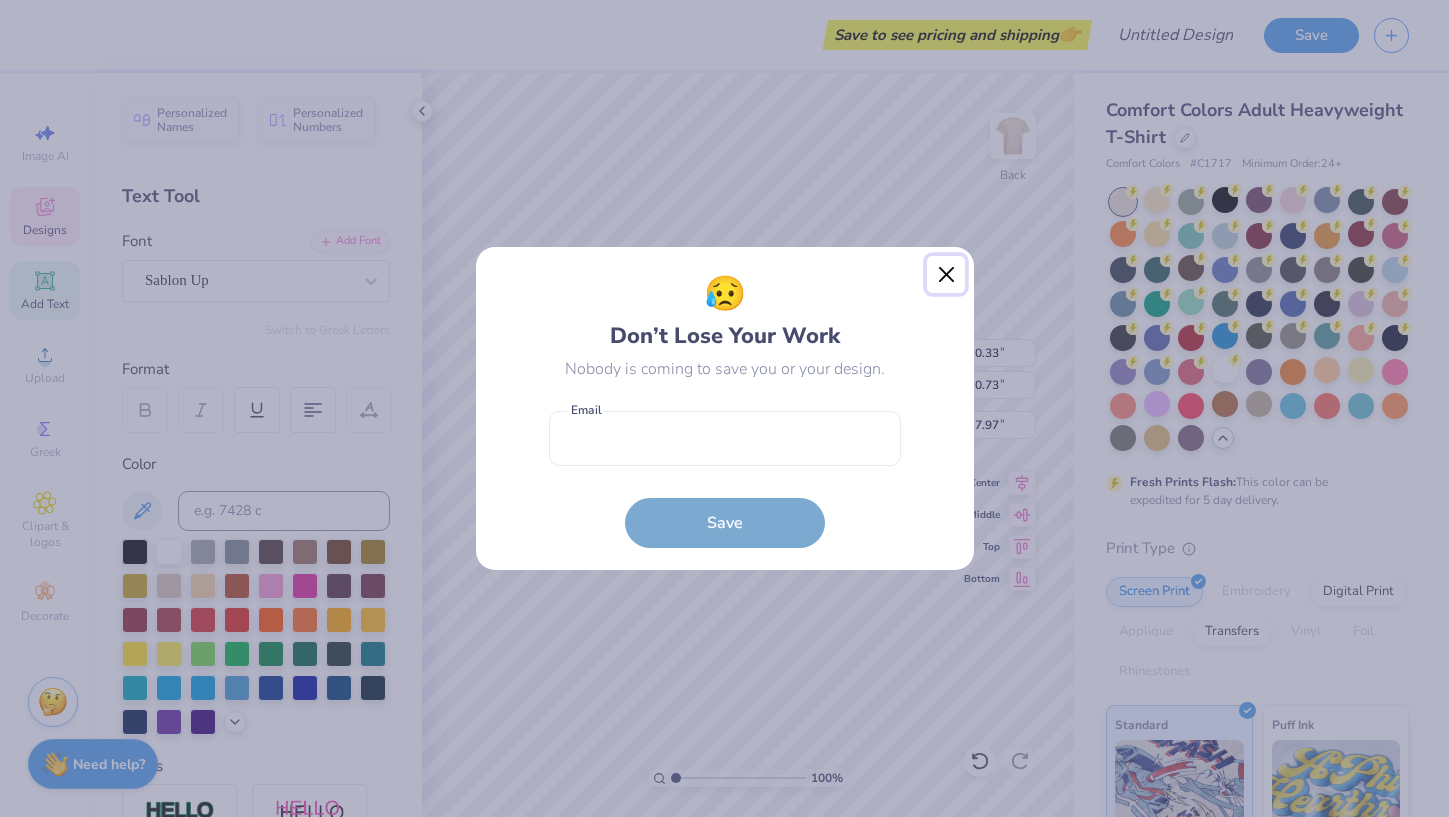 click at bounding box center (946, 275) 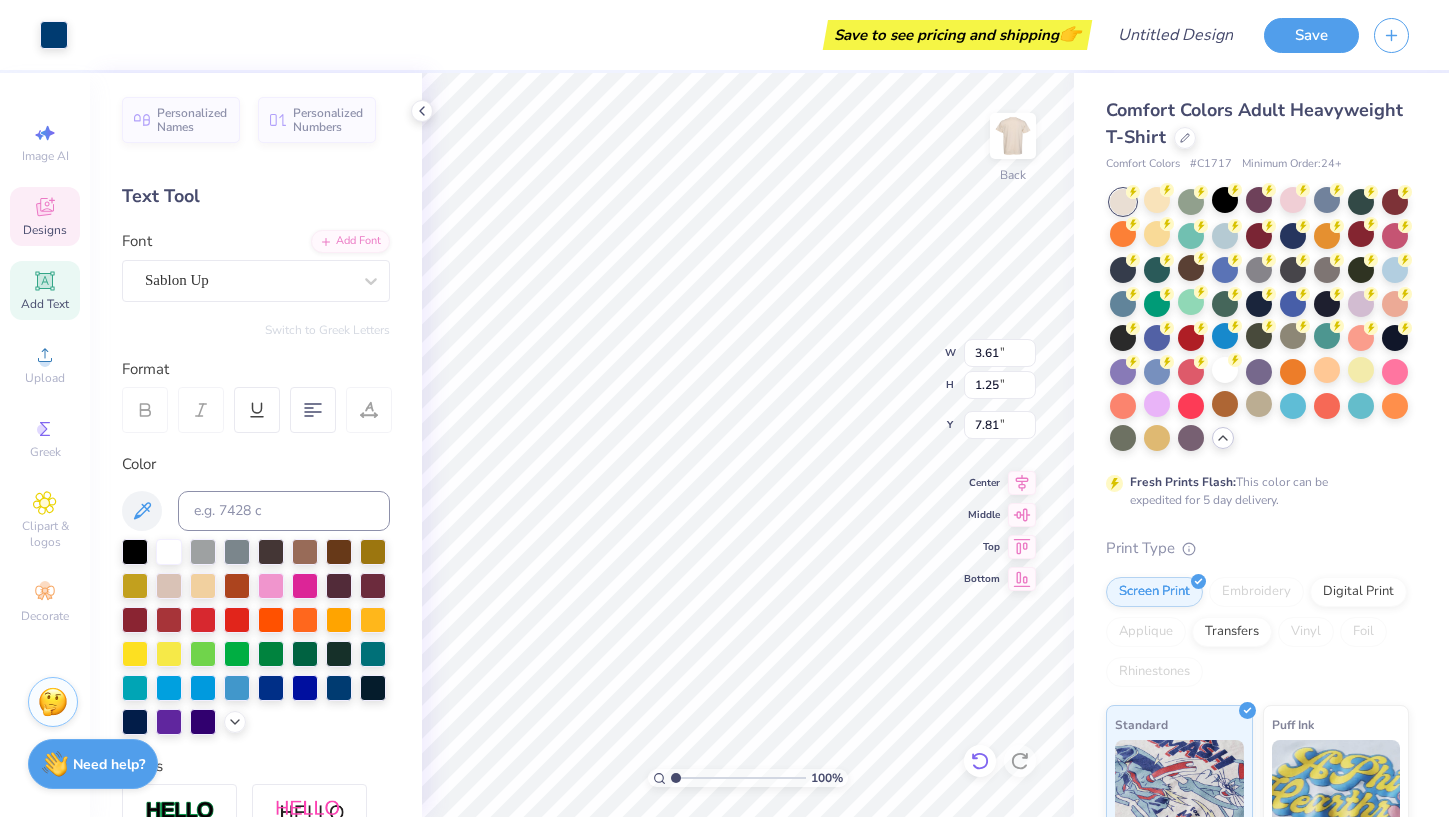 click 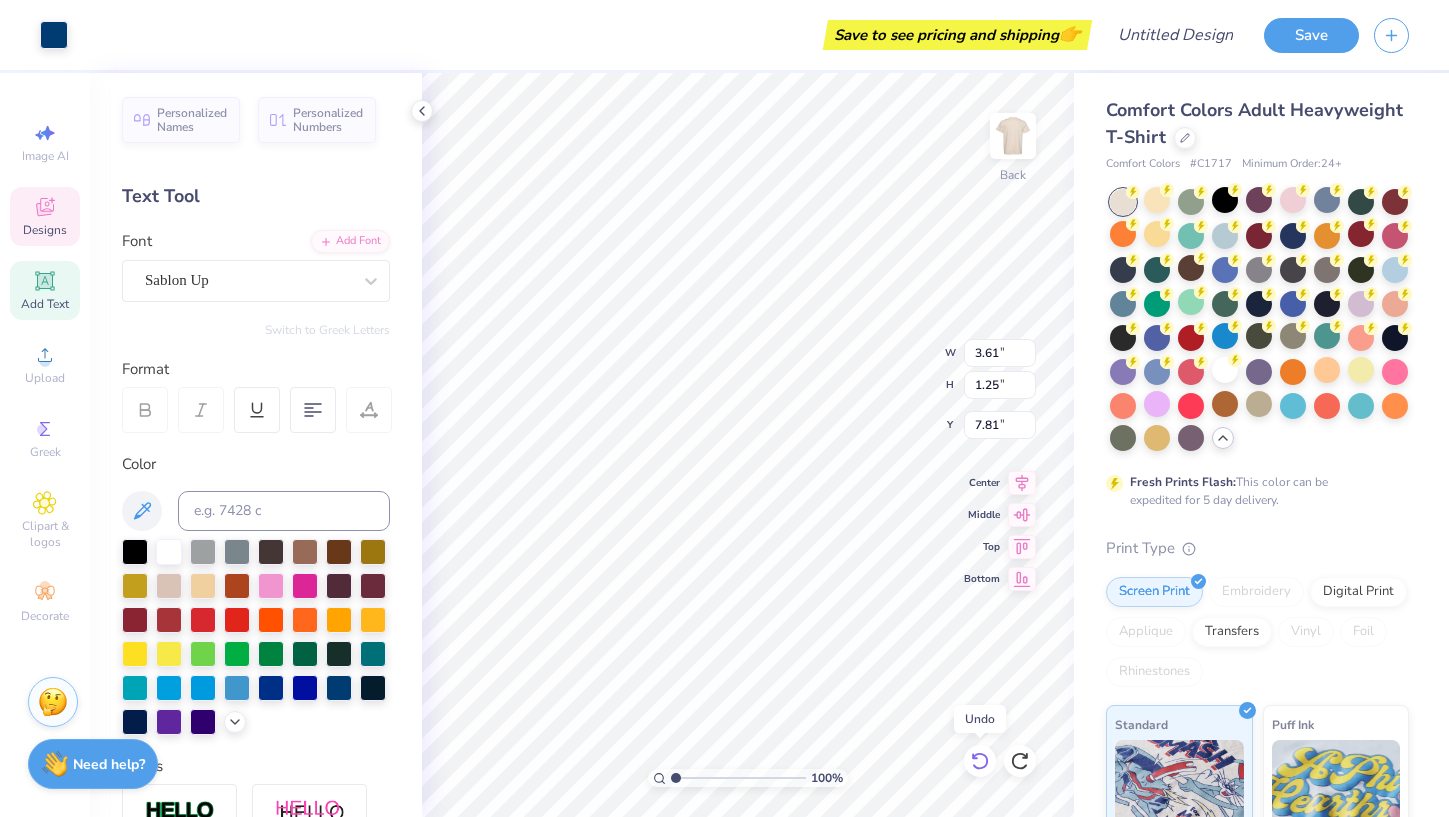 click 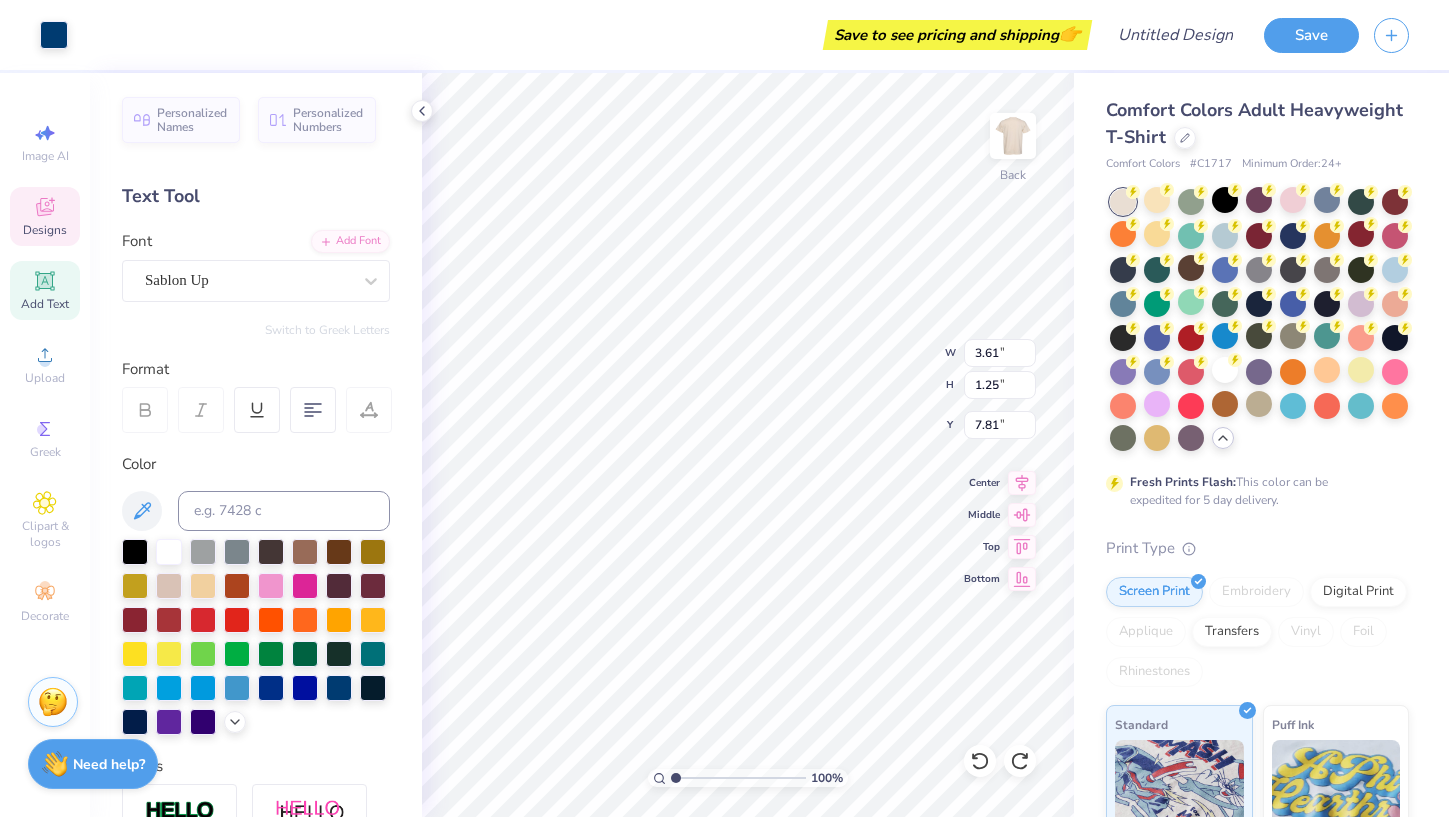type on "0.43" 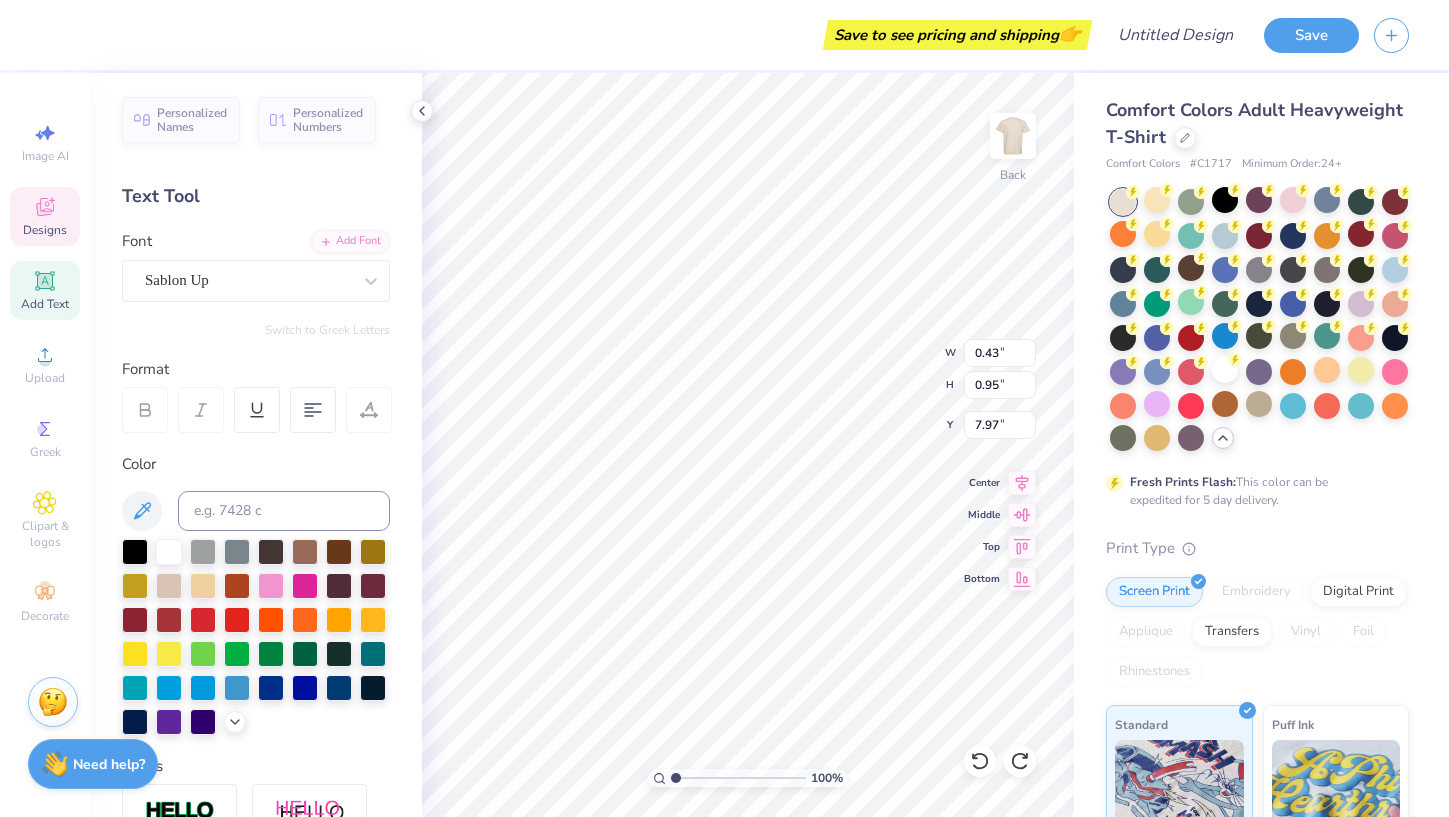 type on "IO" 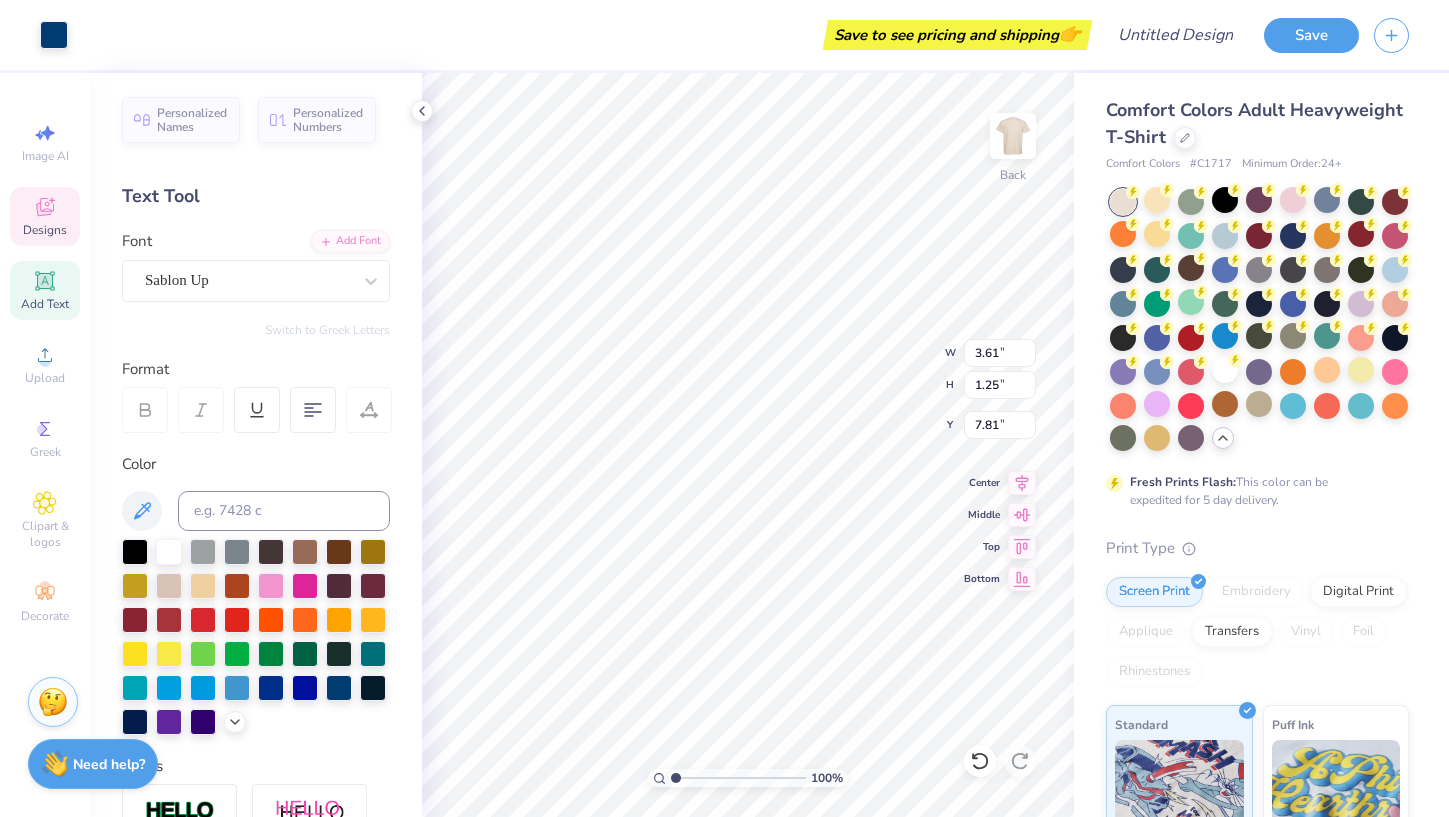 type on "7.82" 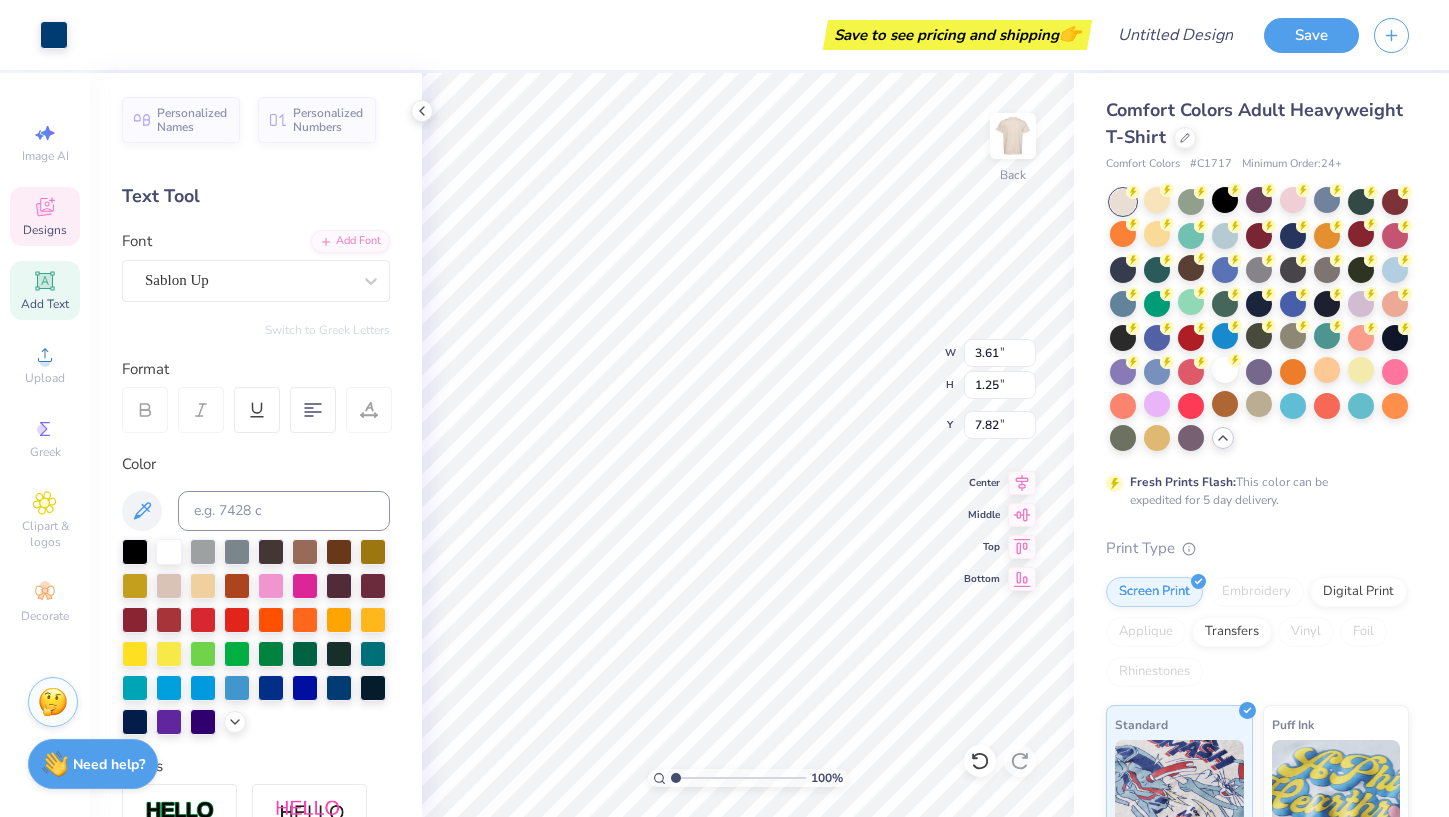 type on "0.43" 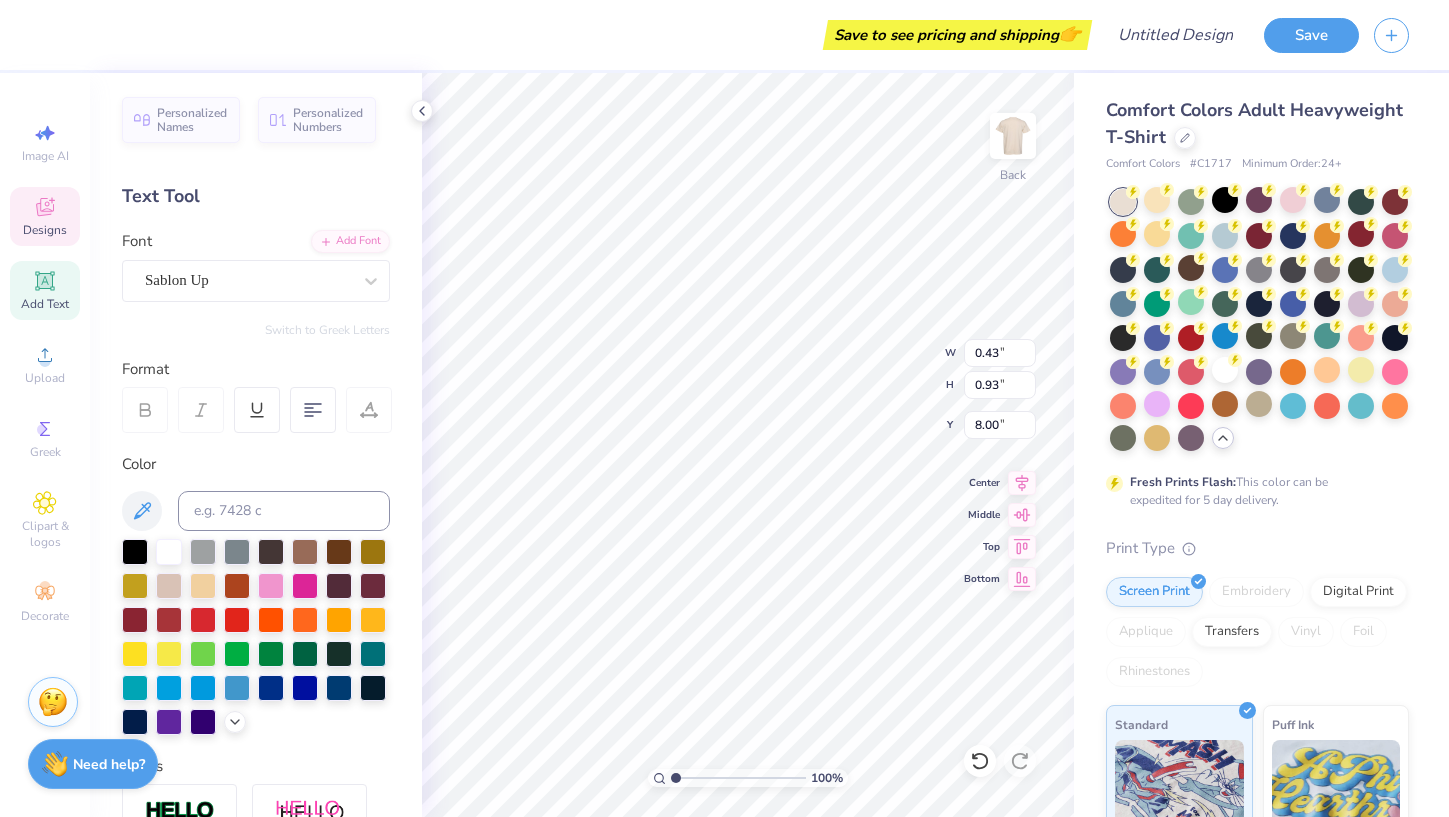 type on "R" 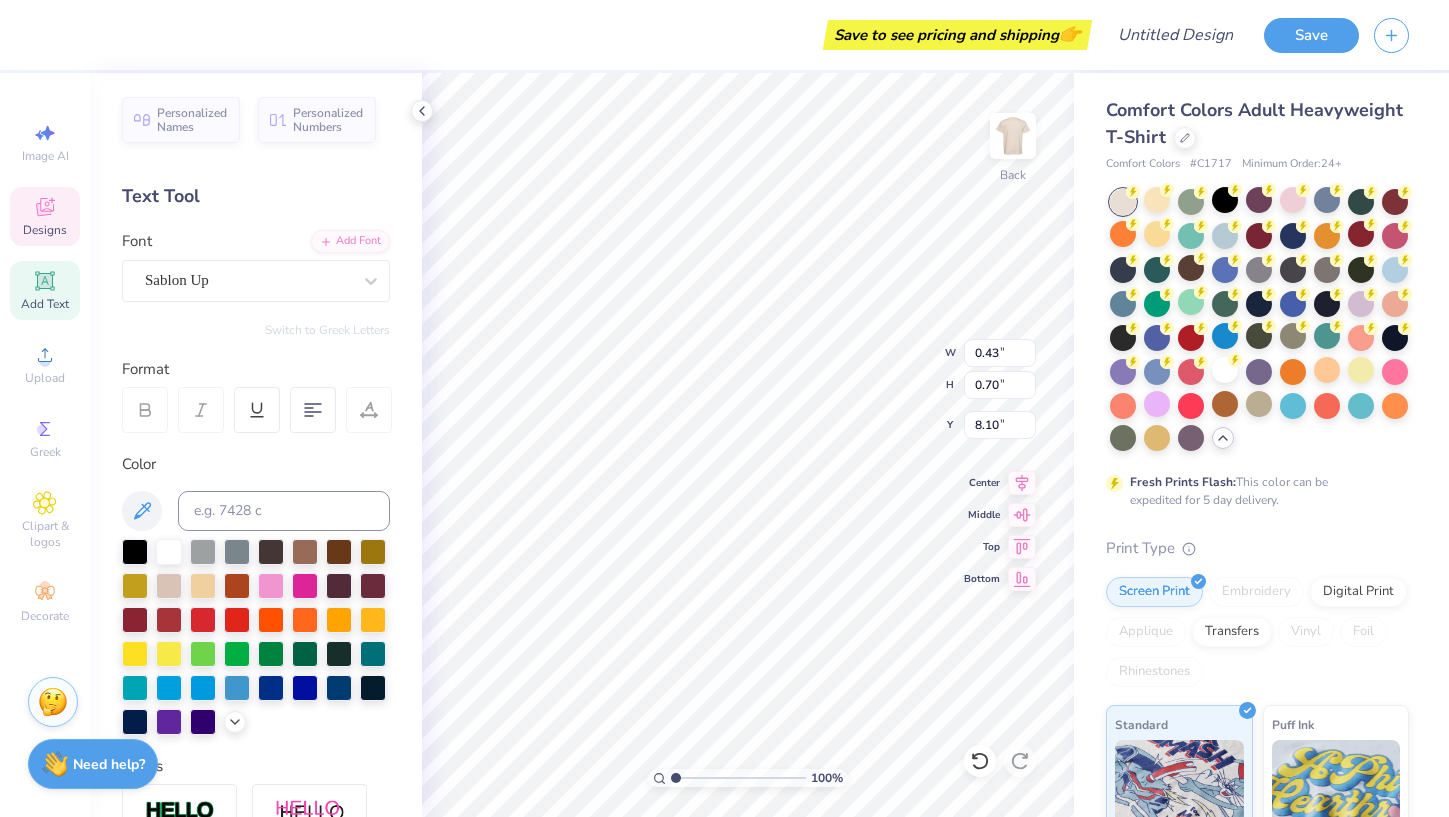 type on "s" 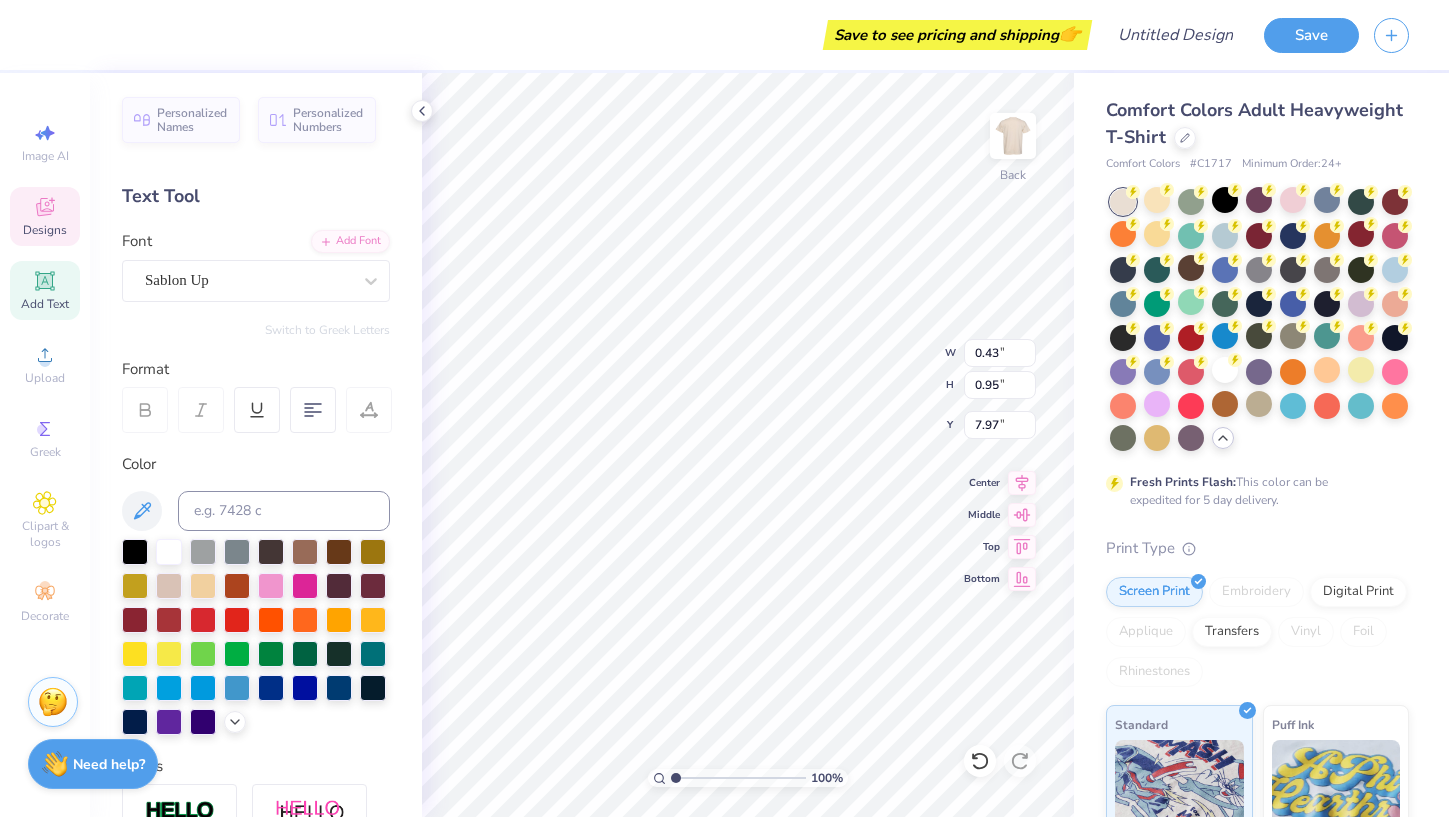 type on "0.55" 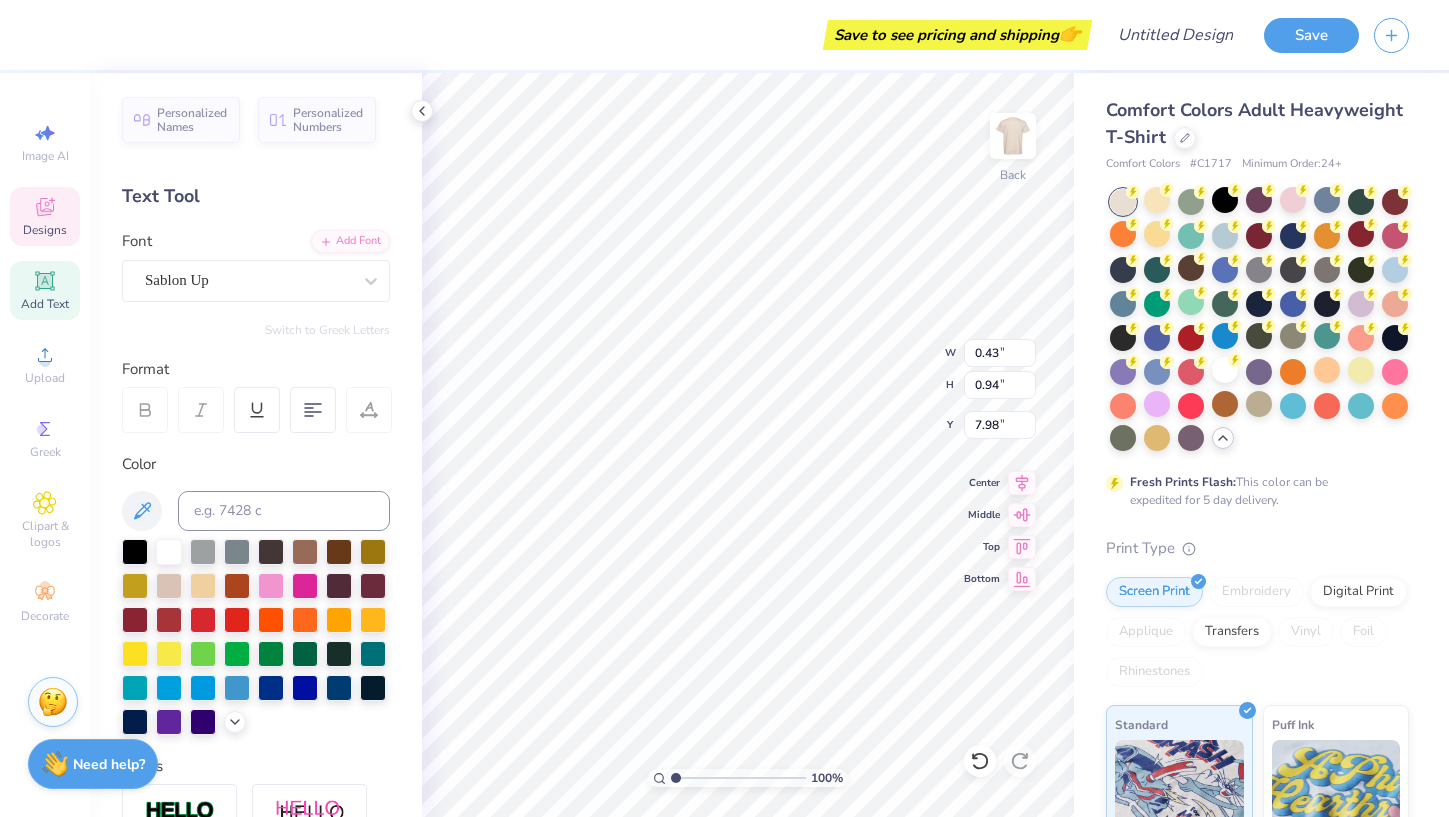 type on "7.98" 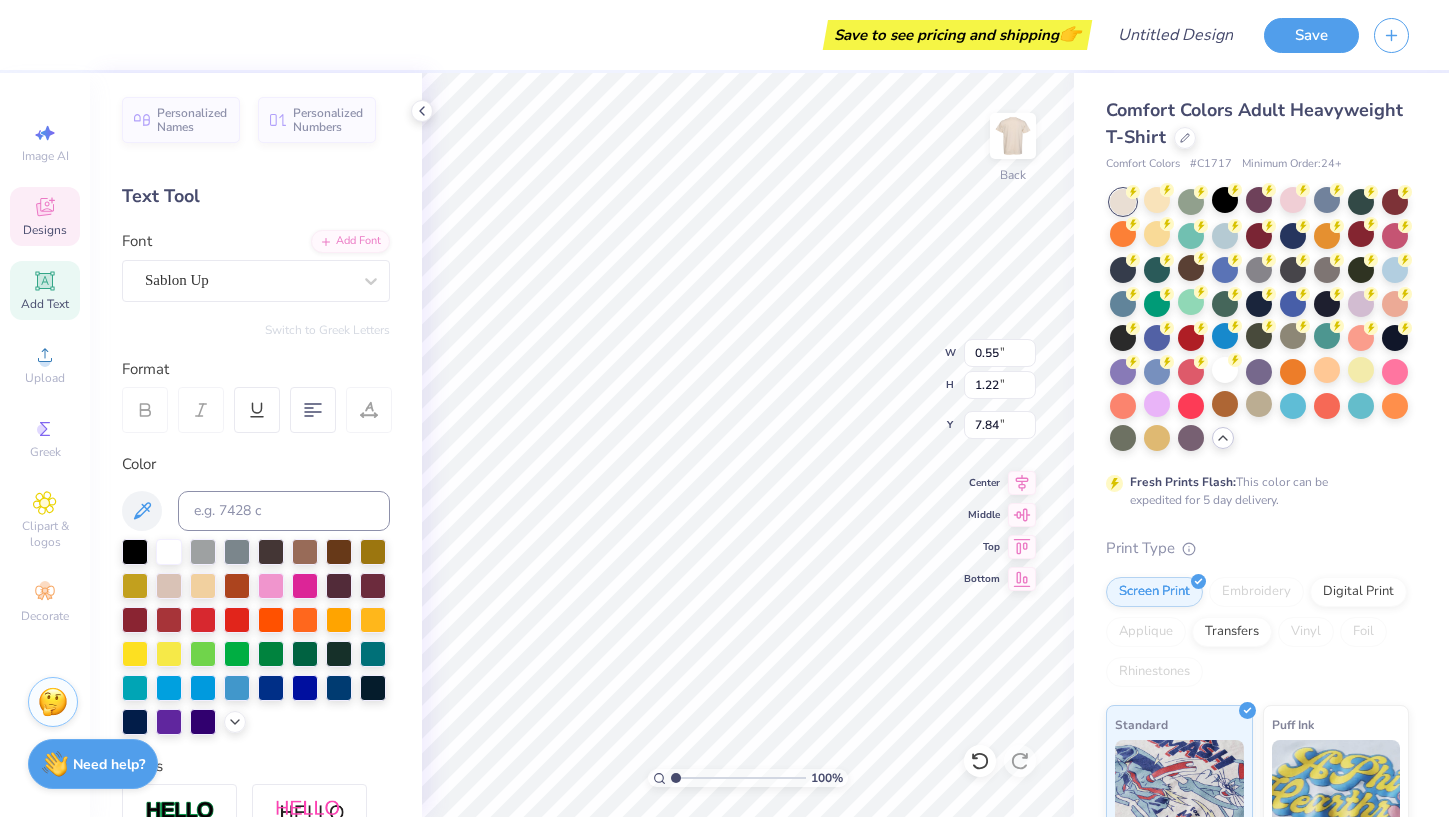 type on "7.84" 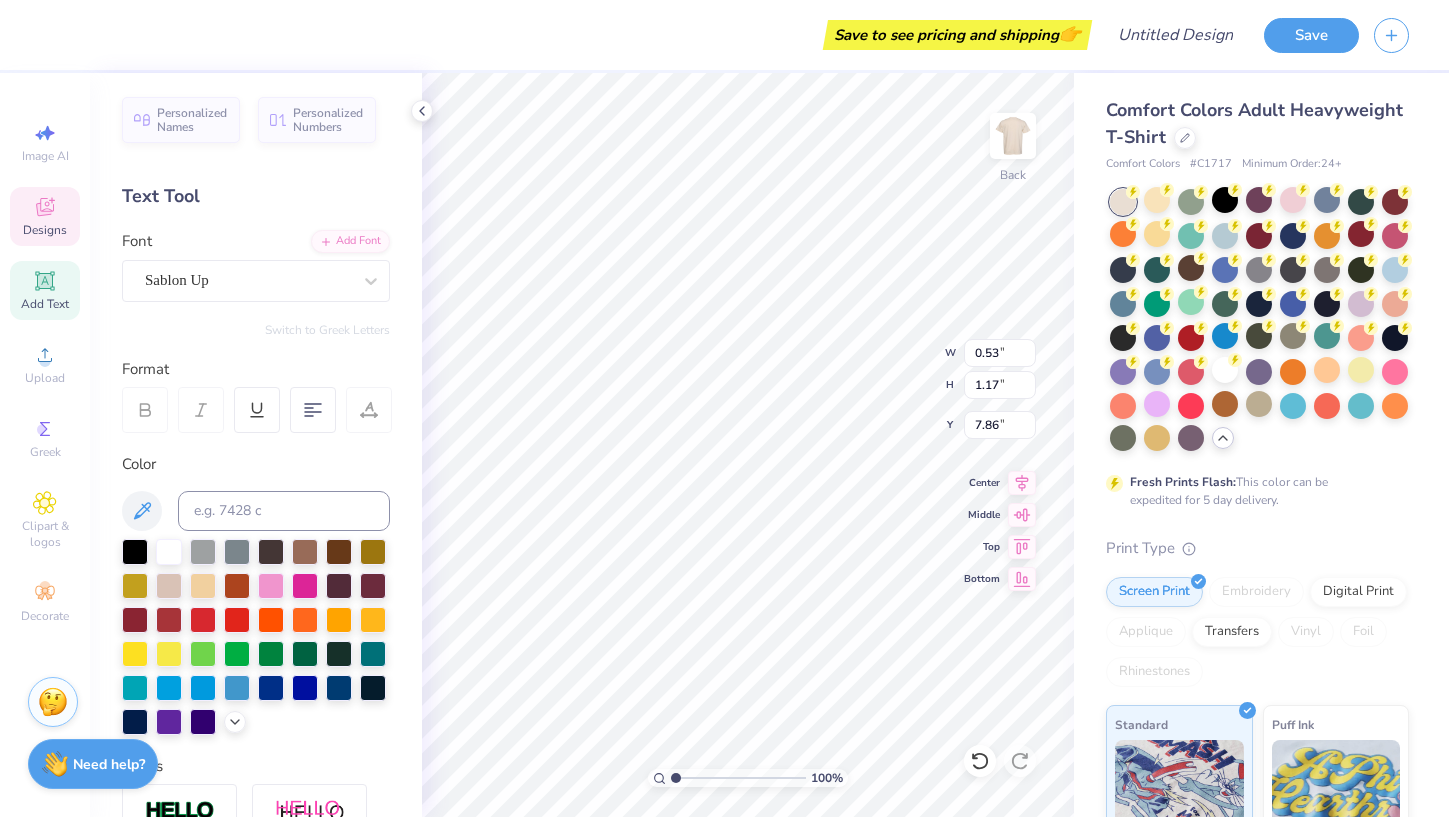 type on "7.86" 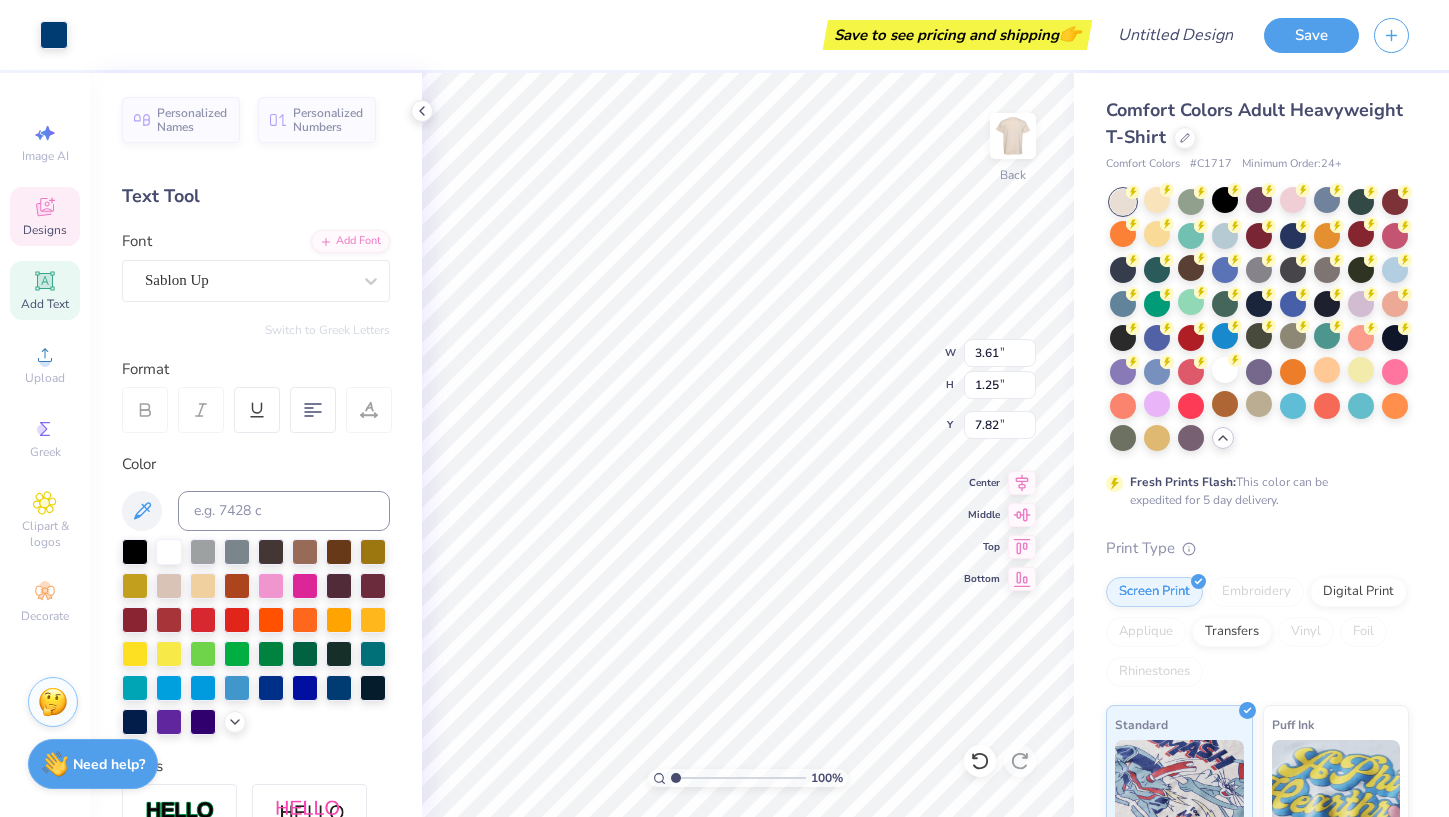 type on "0.53" 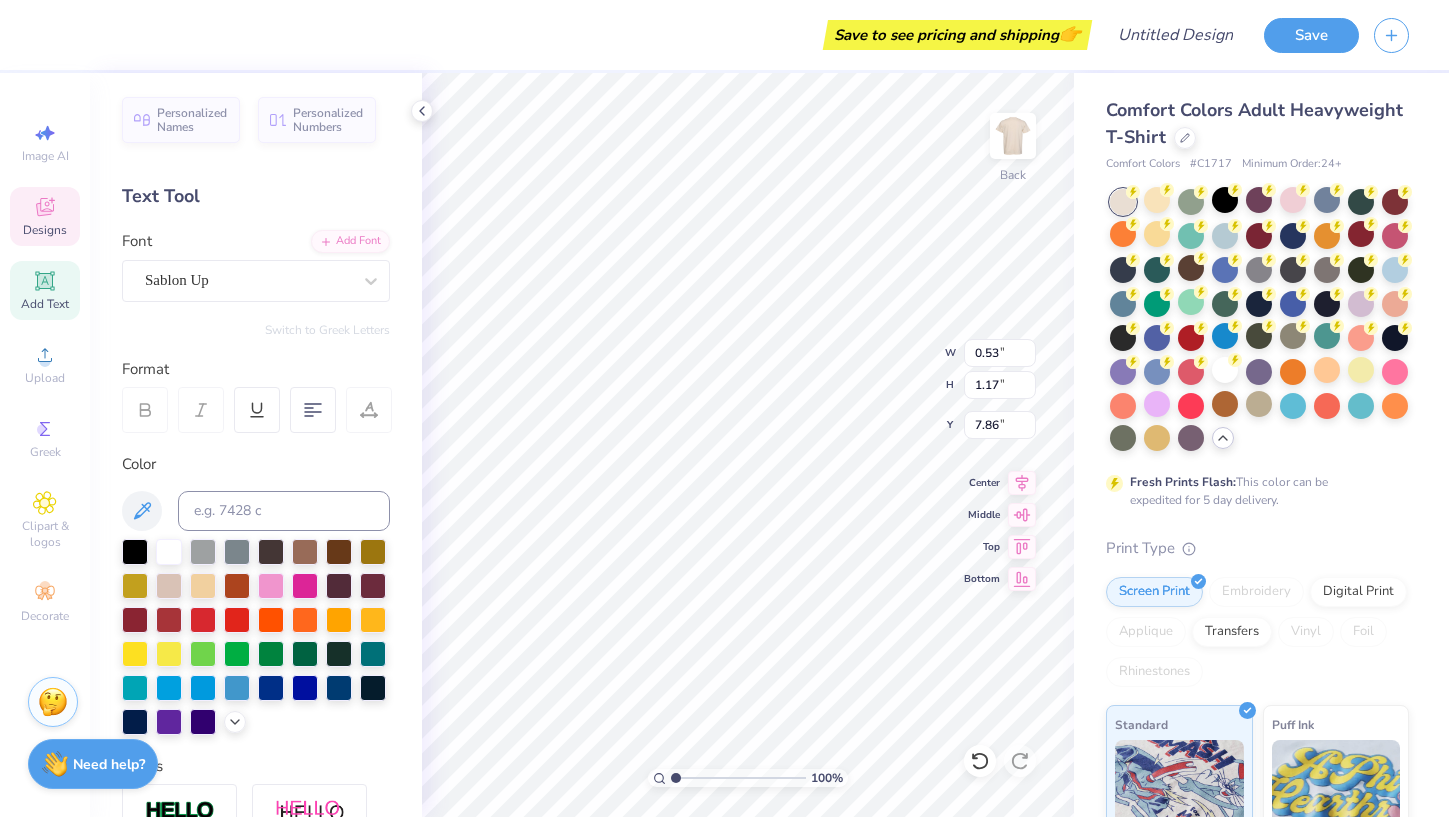 type on "0.44" 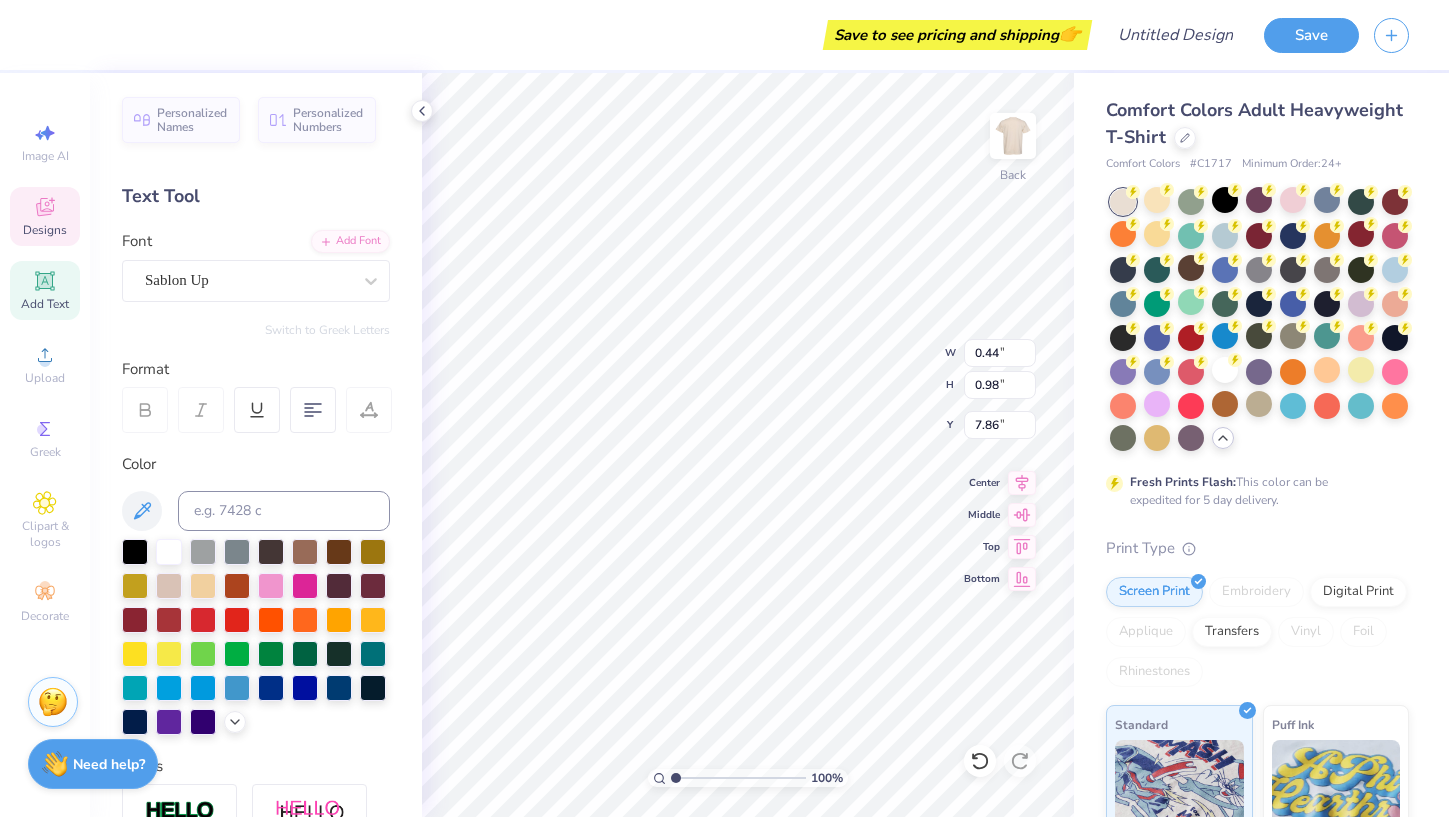 type on "7.96" 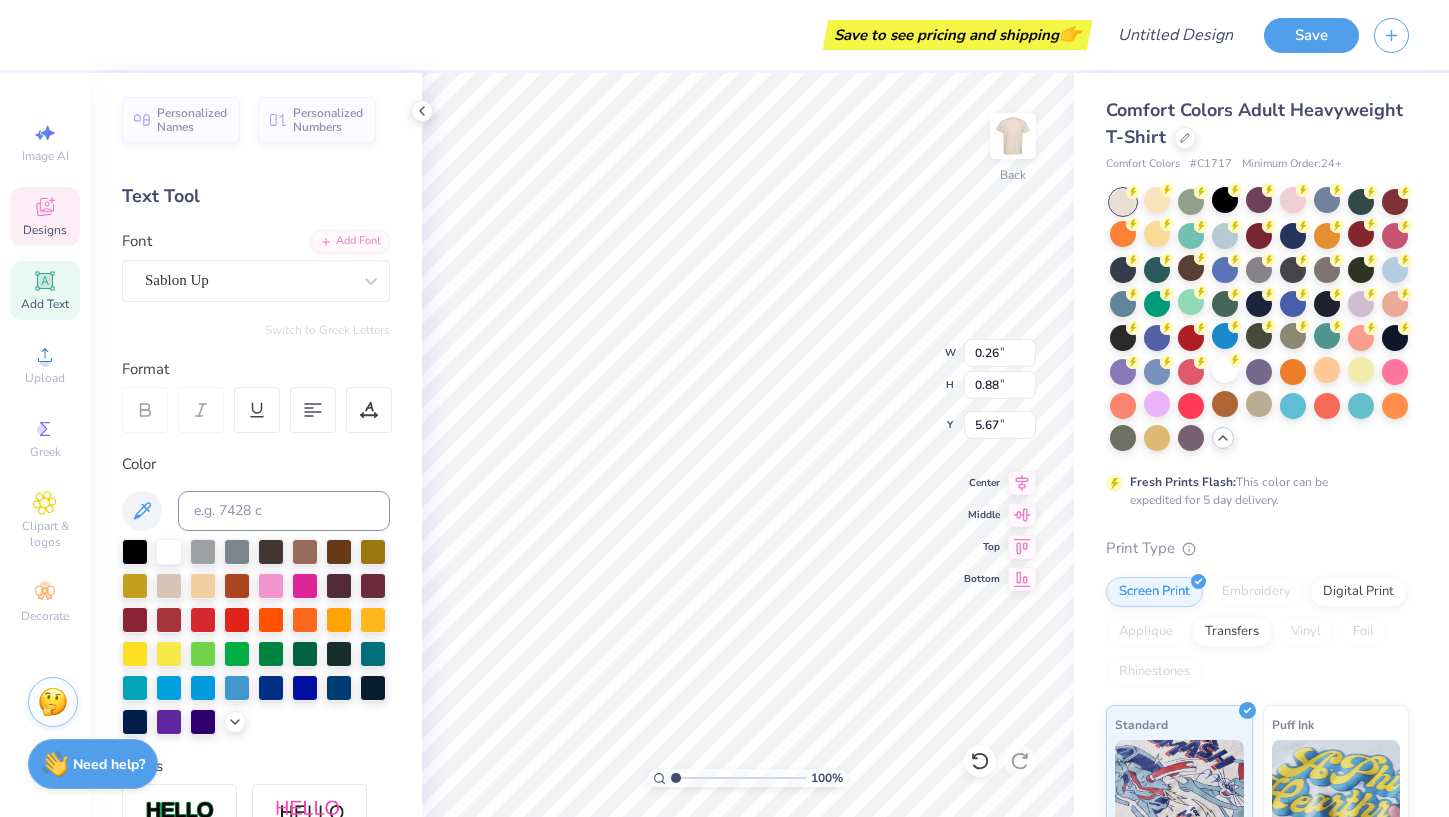 type on "12.50" 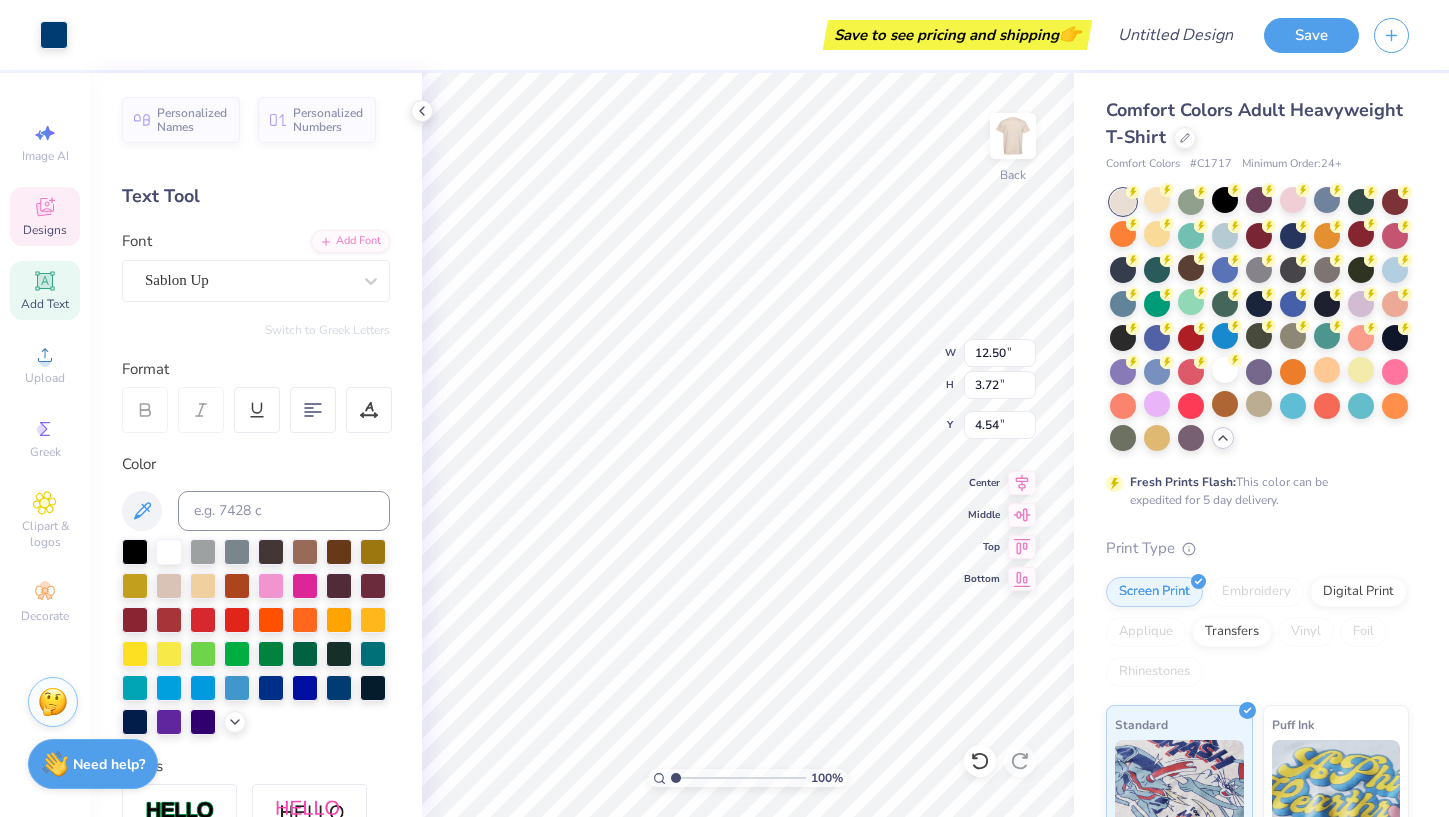 type on "0.26" 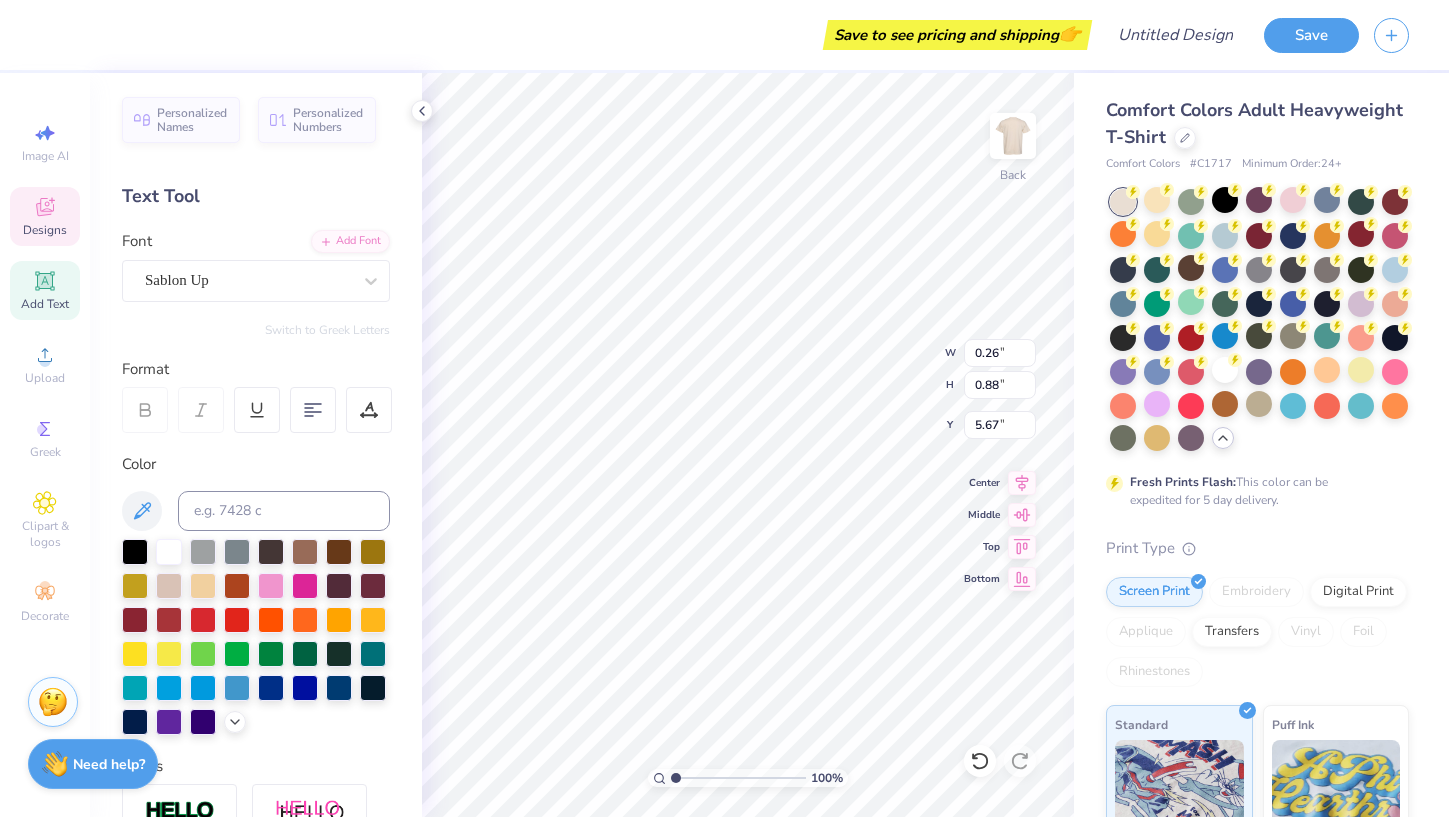 type on "1" 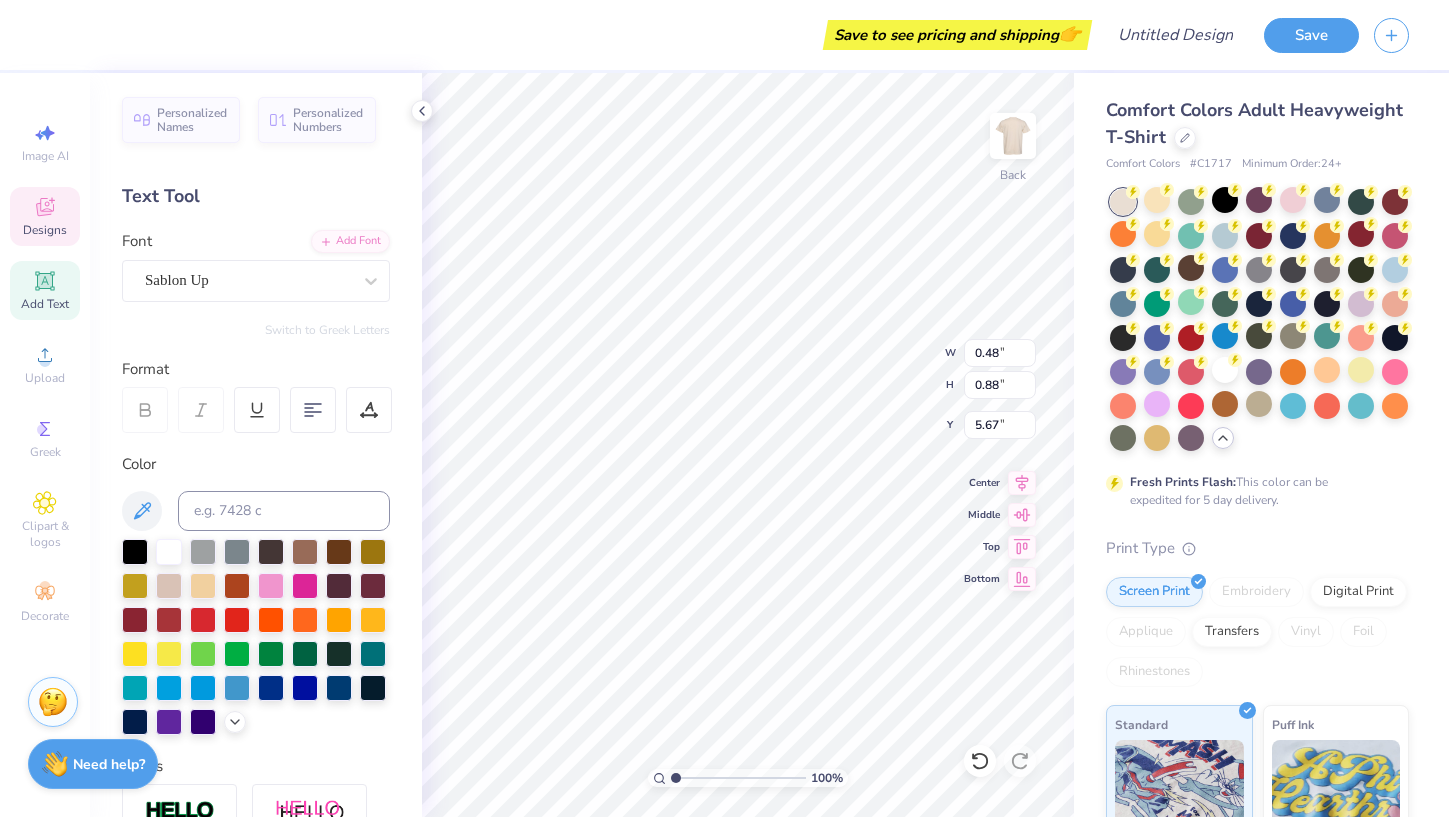 type on "0" 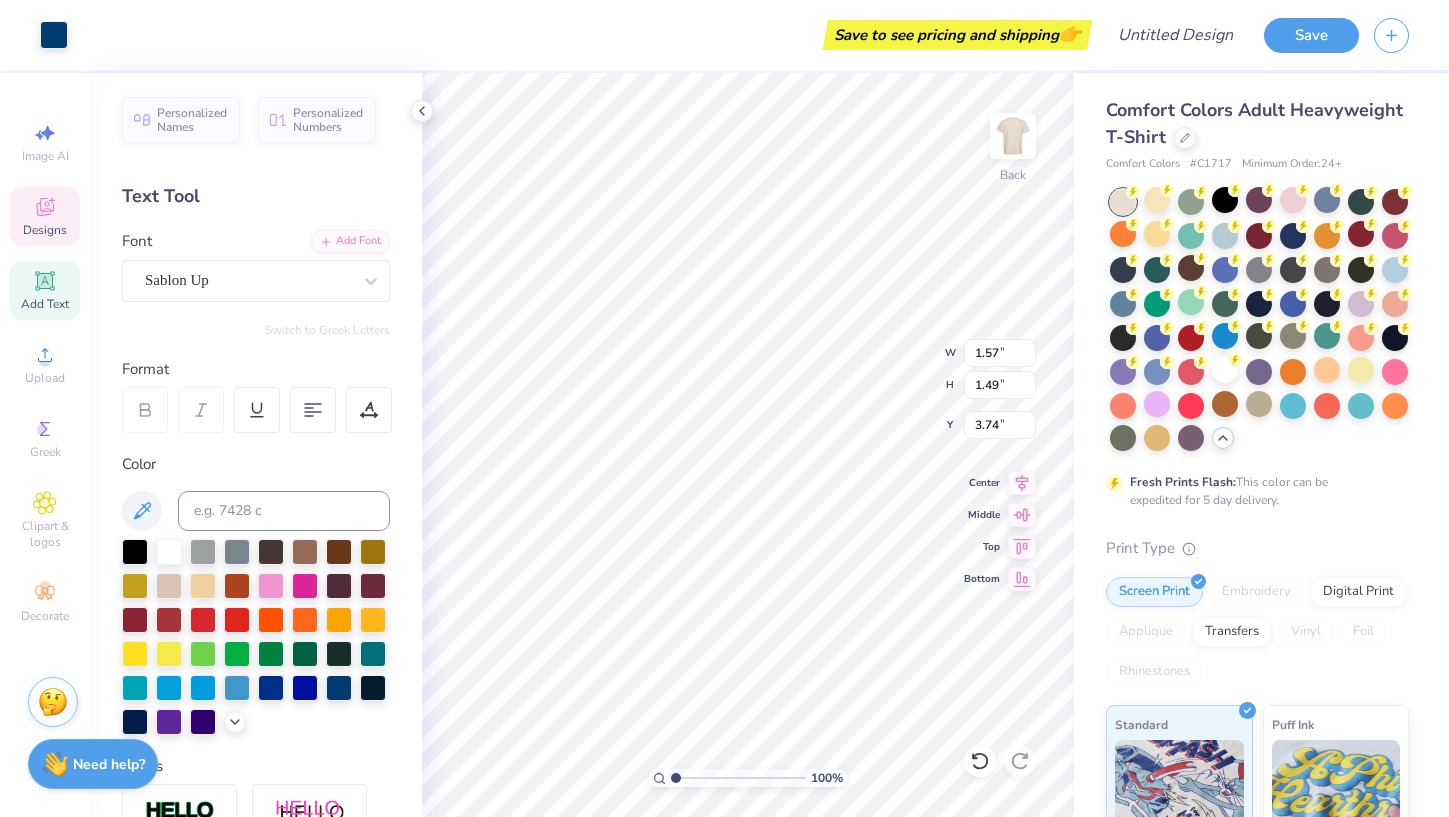 type on "0.18" 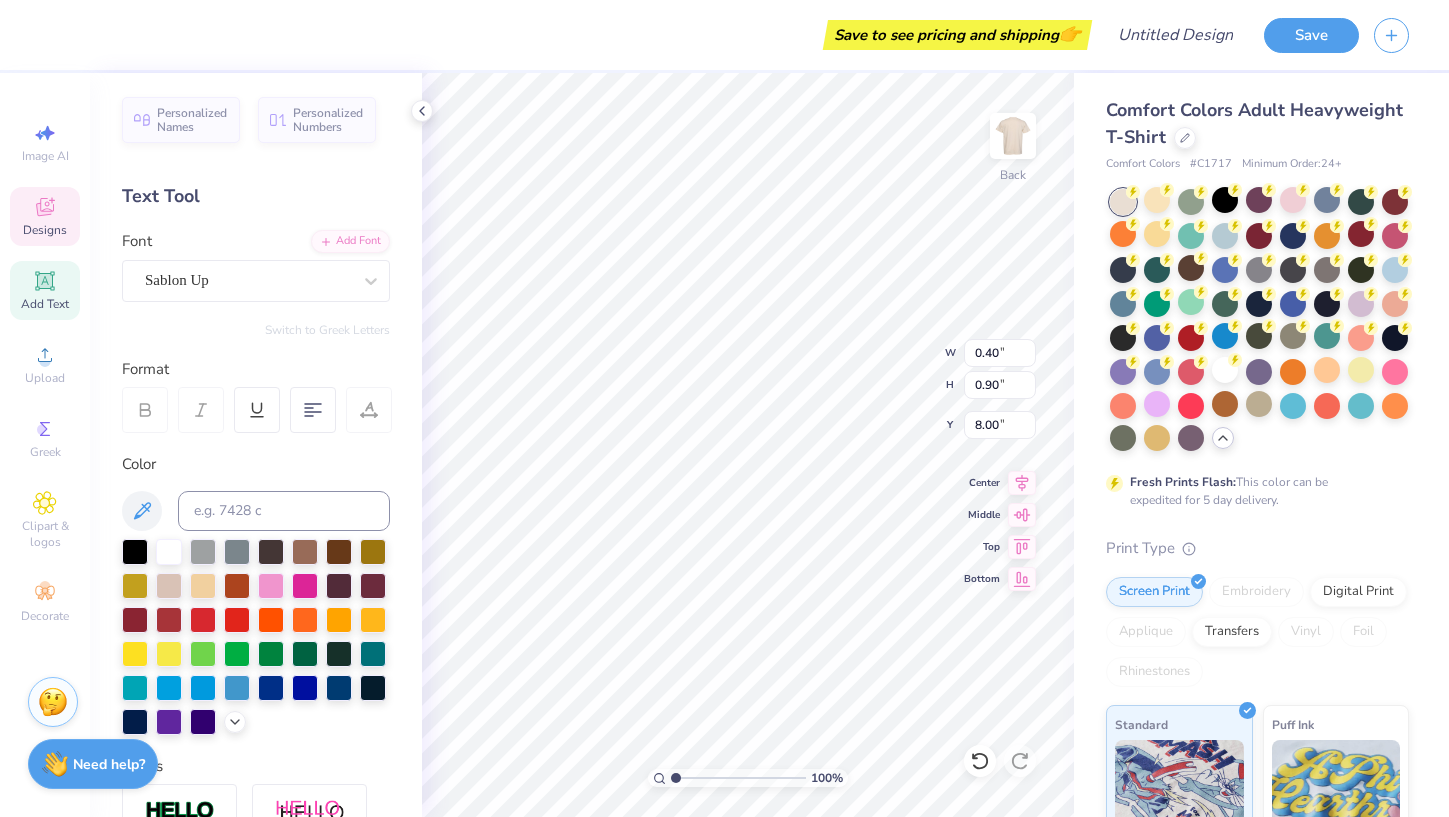 type on "0.44" 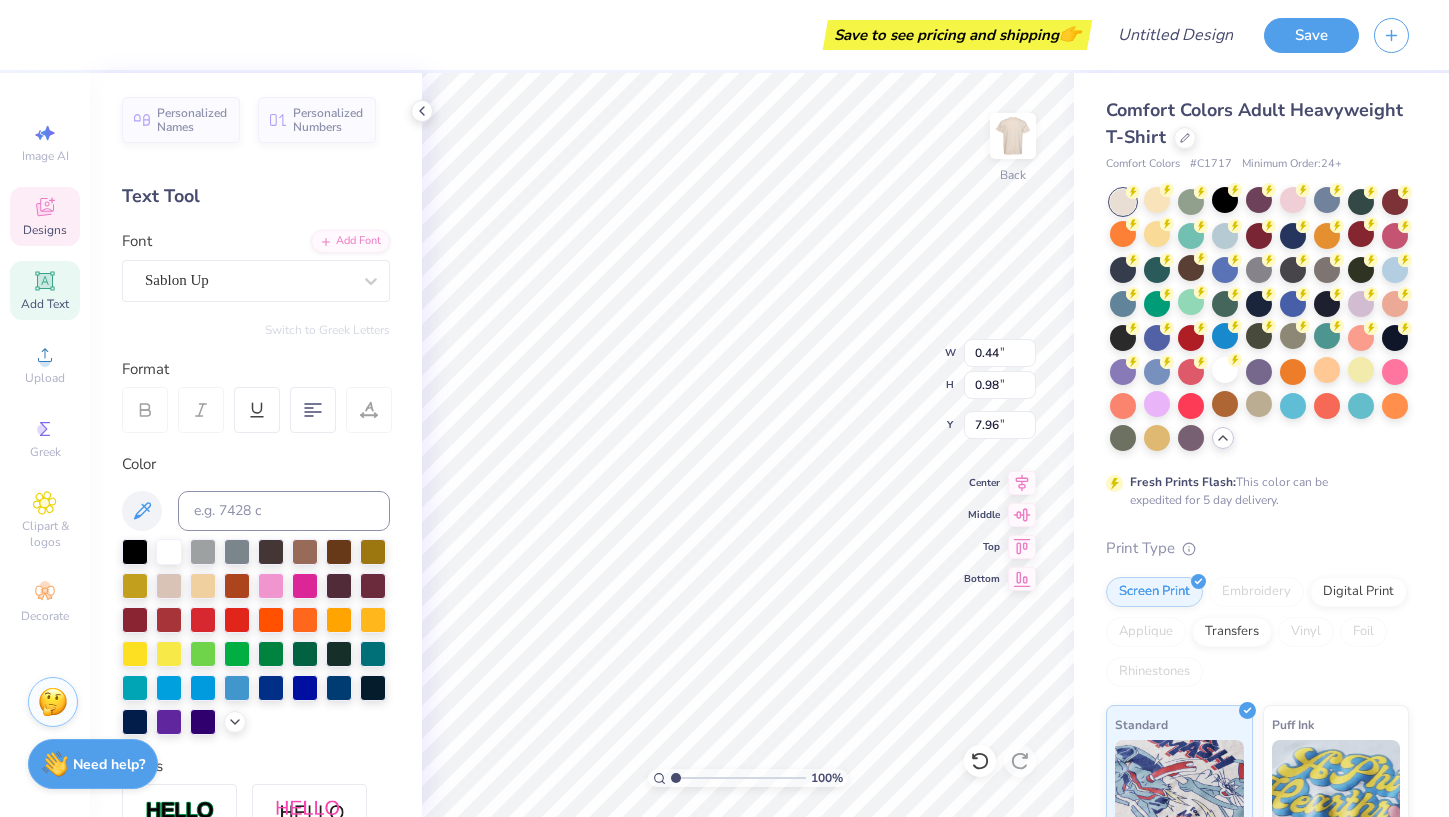 type on "I" 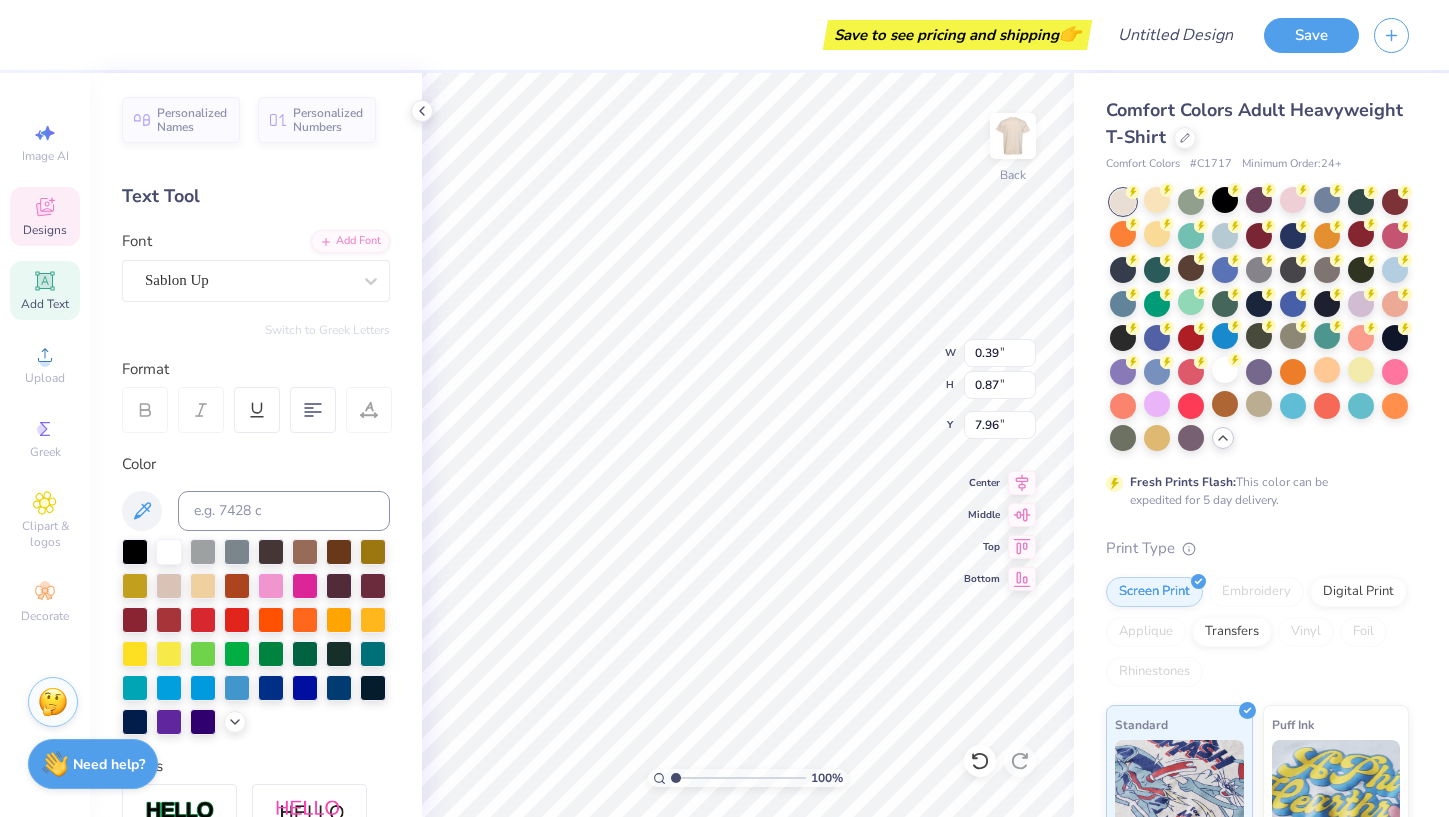 type on "0.39" 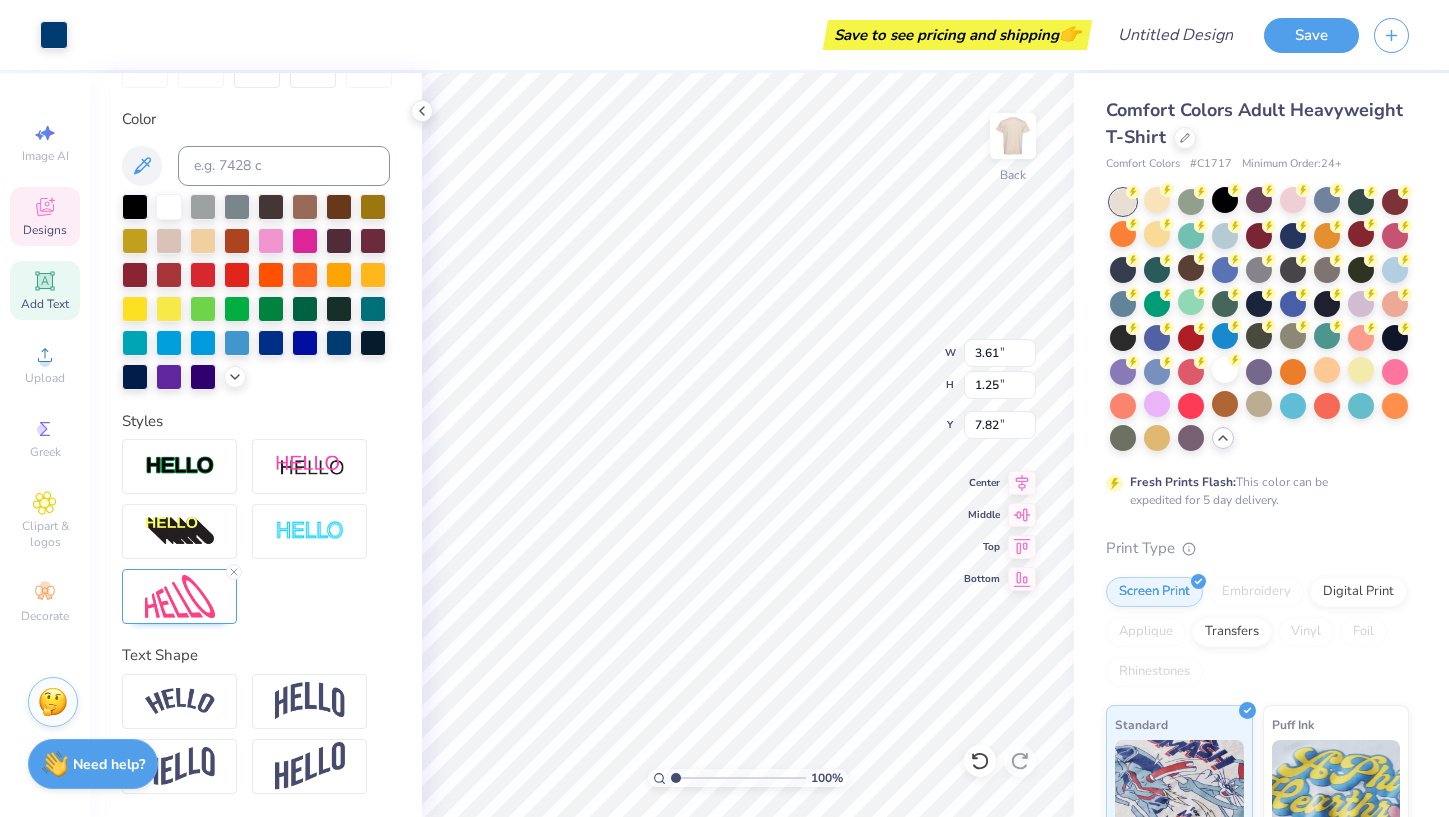 scroll, scrollTop: 345, scrollLeft: 0, axis: vertical 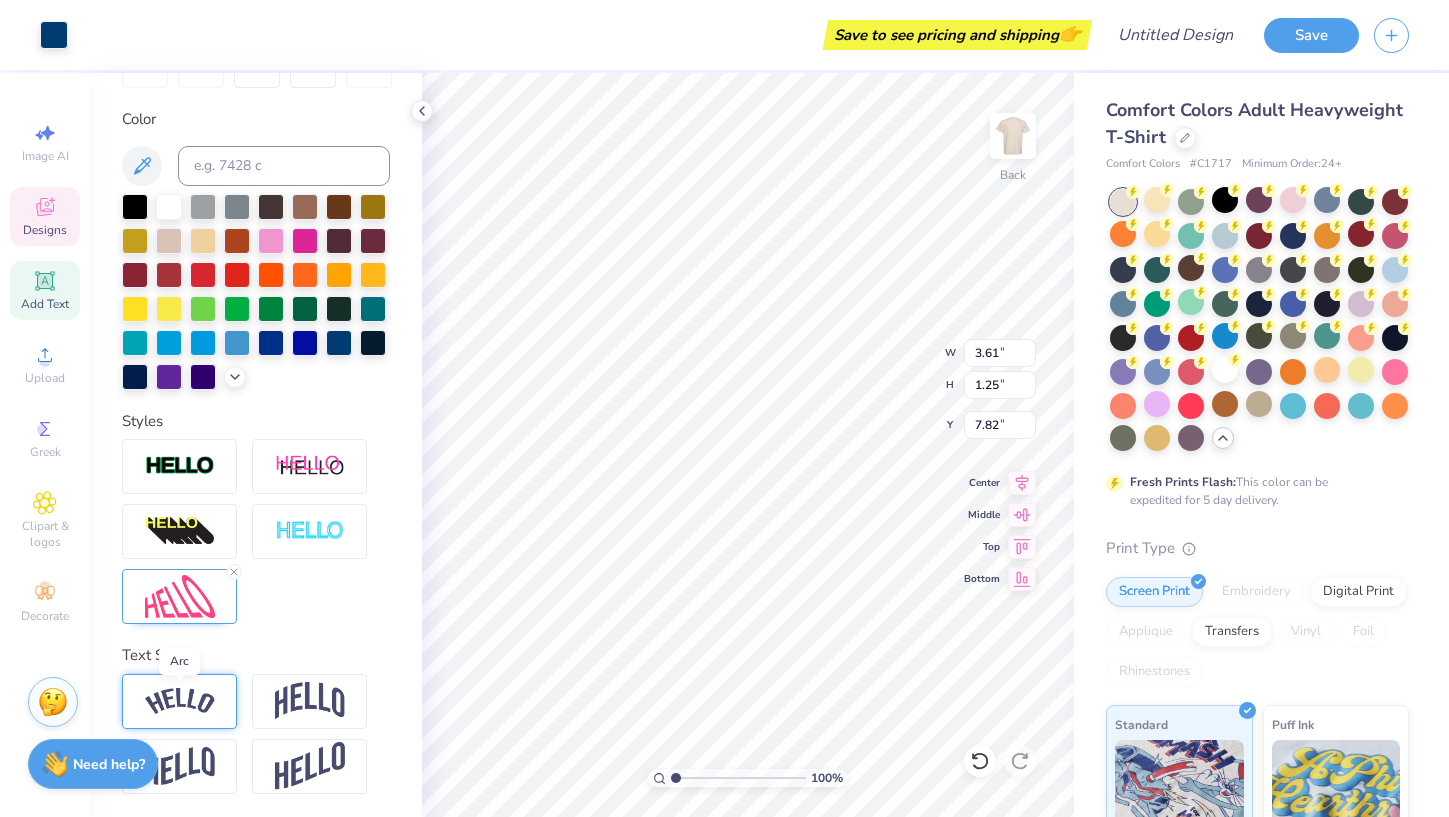 click at bounding box center (180, 701) 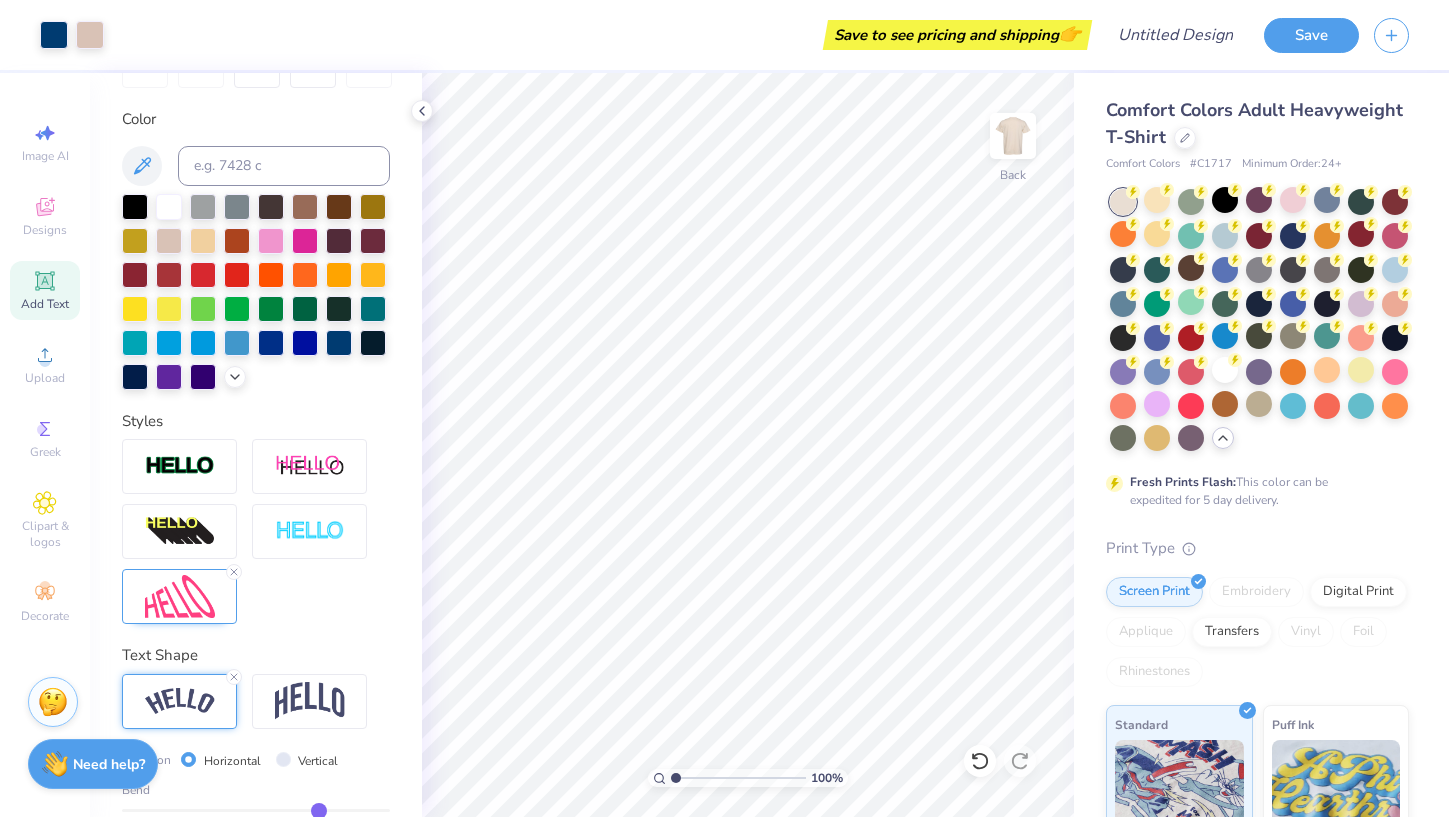 click on "Add Text" at bounding box center (45, 290) 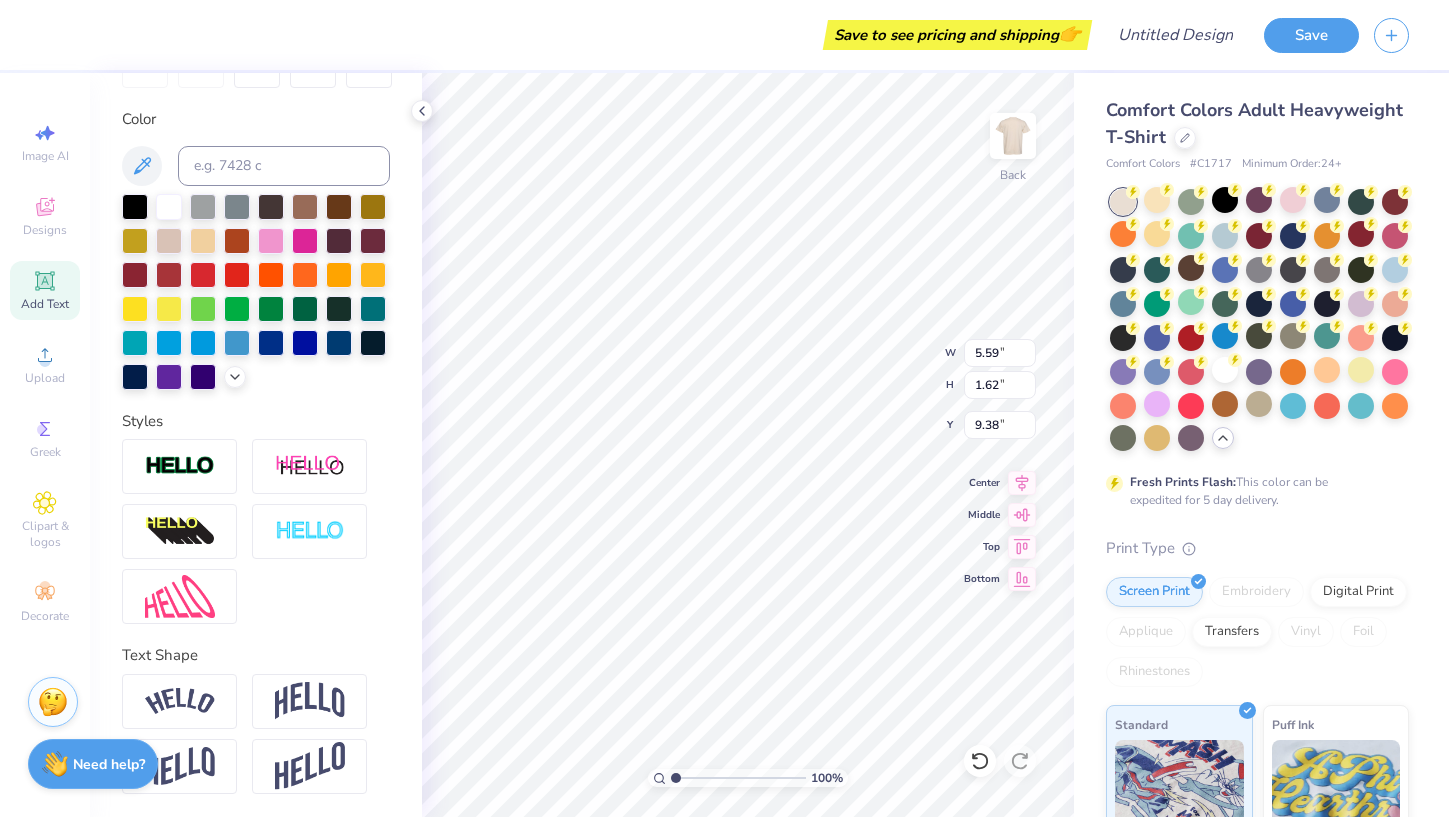 type on "9.38" 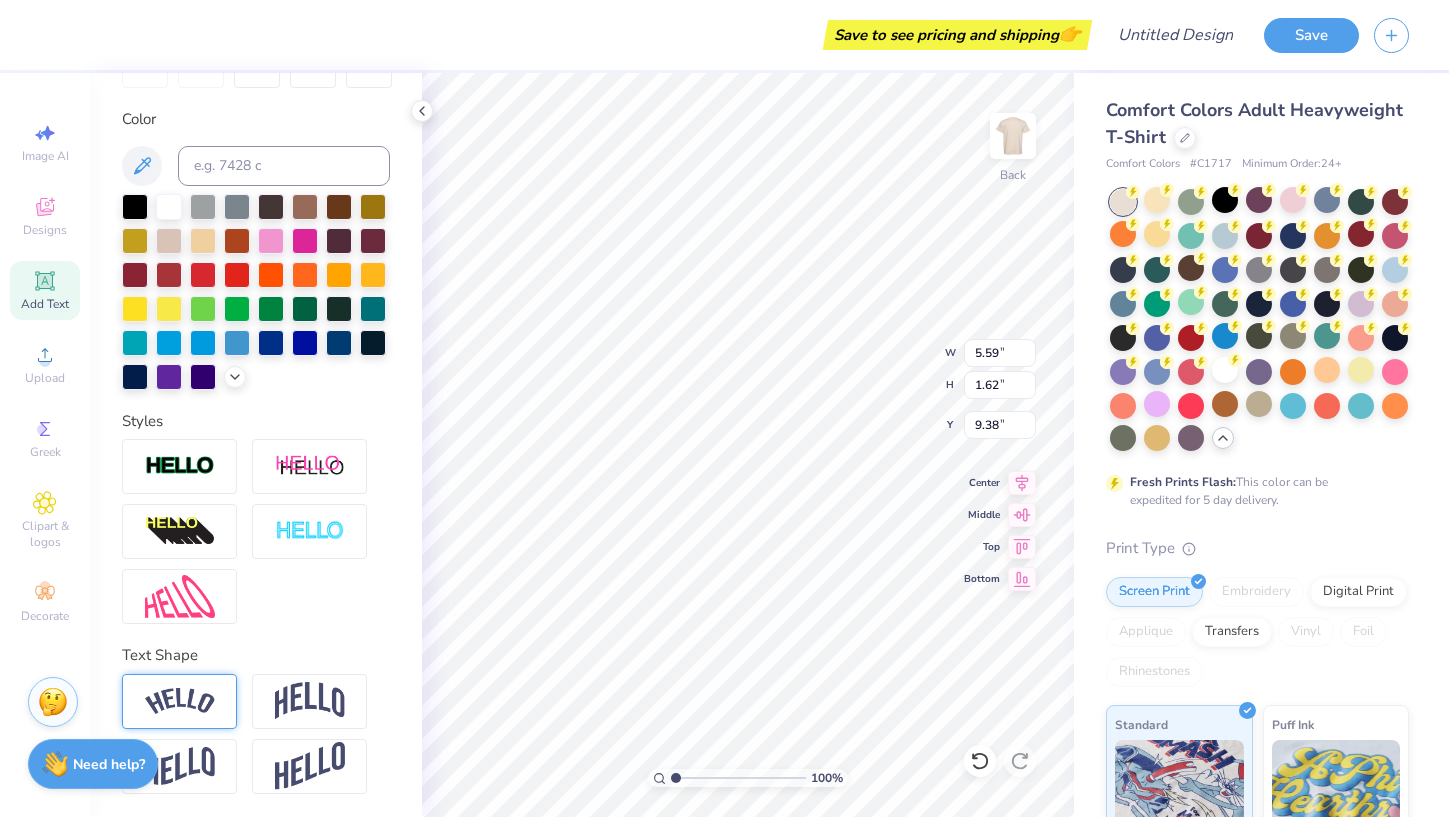 click at bounding box center (180, 701) 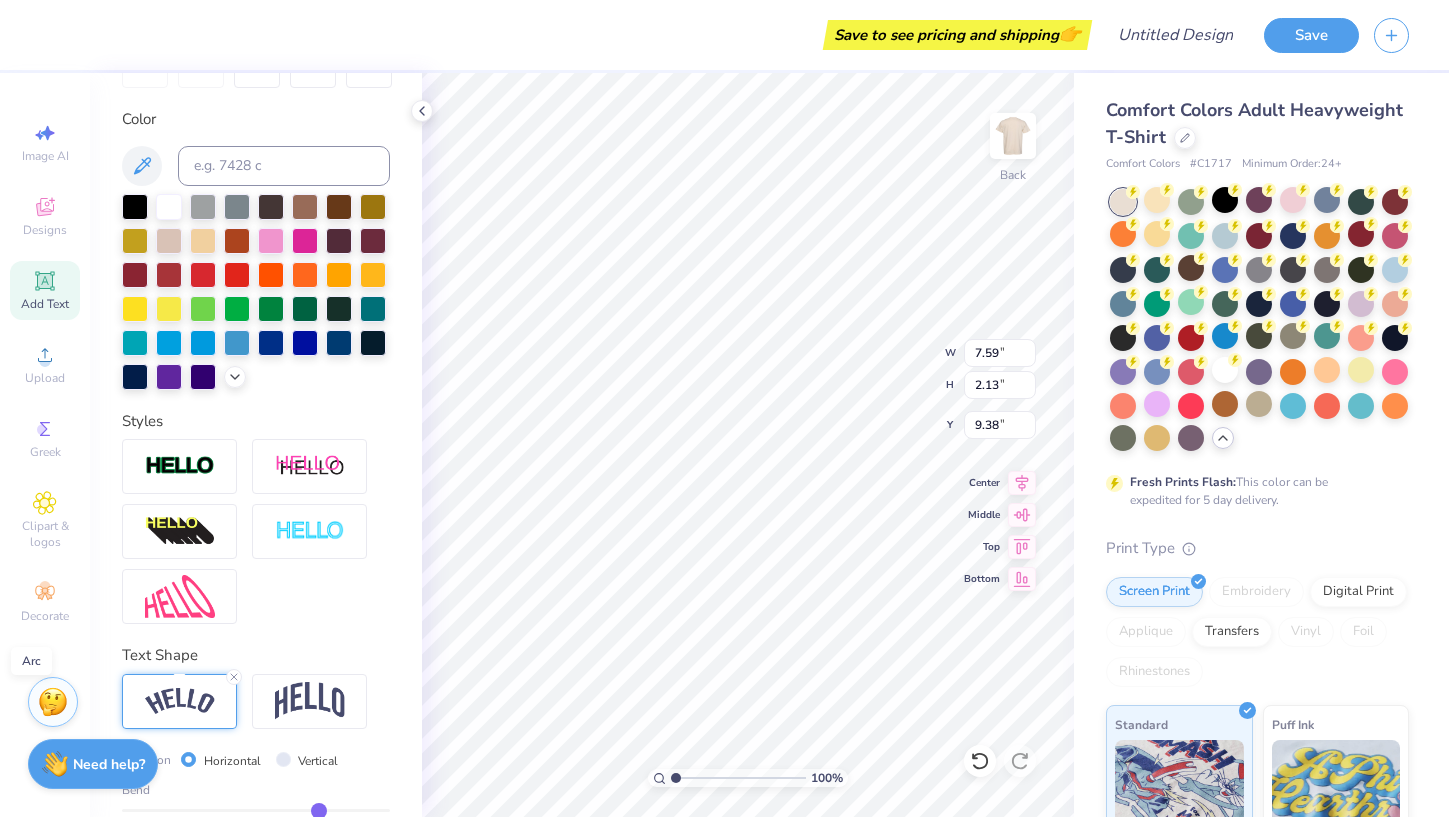type on "7.59" 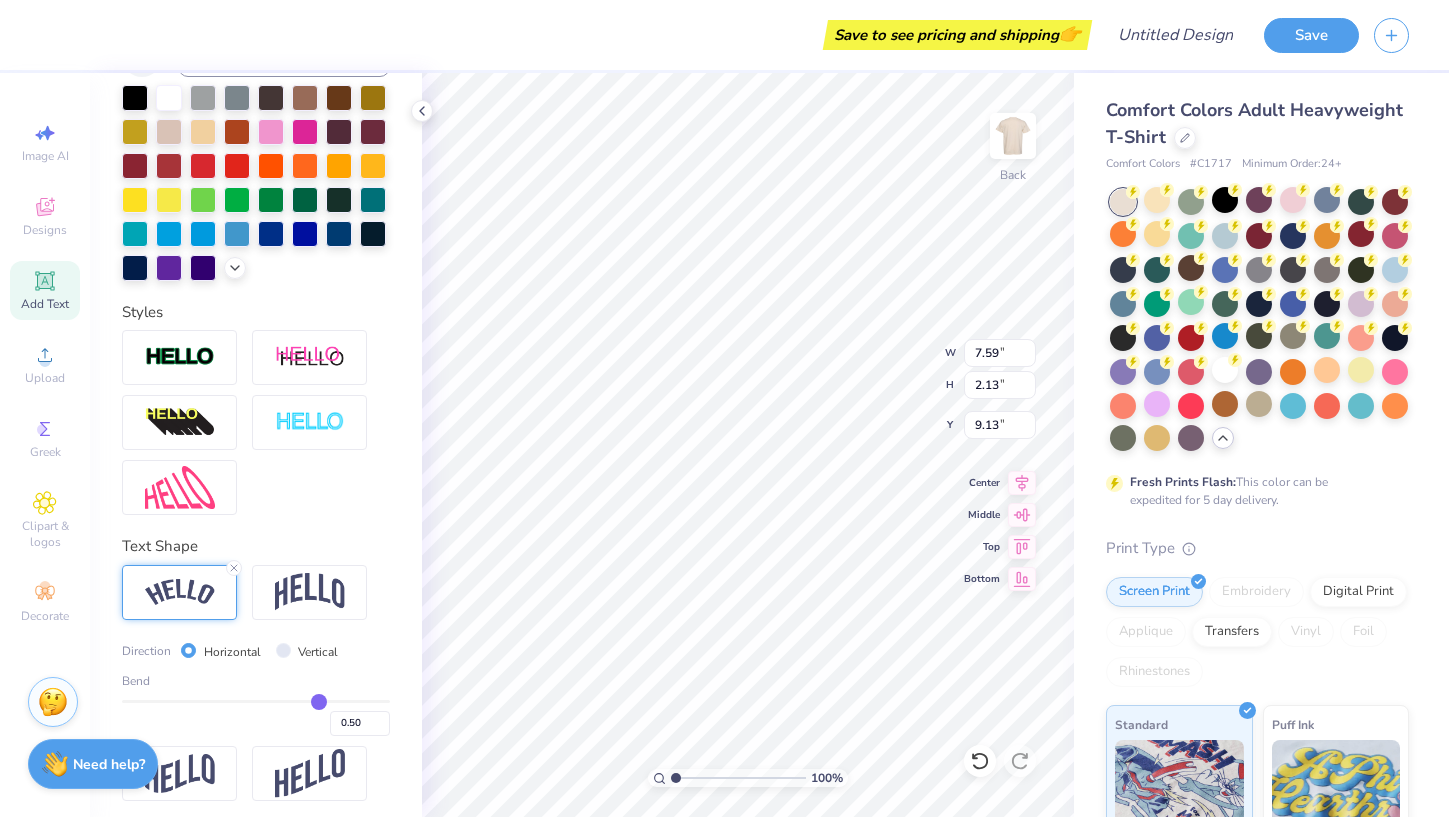 scroll, scrollTop: 462, scrollLeft: 0, axis: vertical 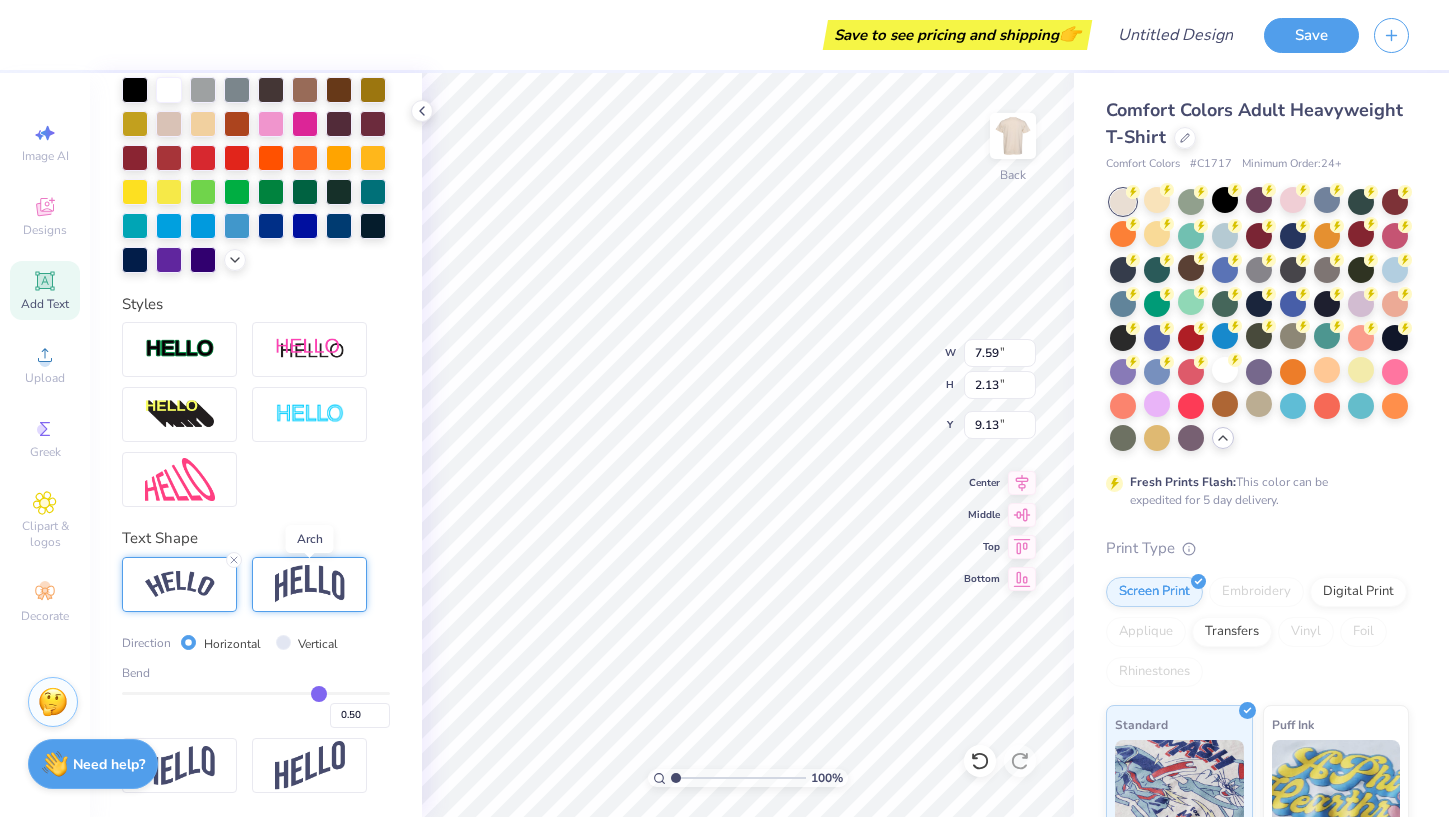 click at bounding box center [310, 584] 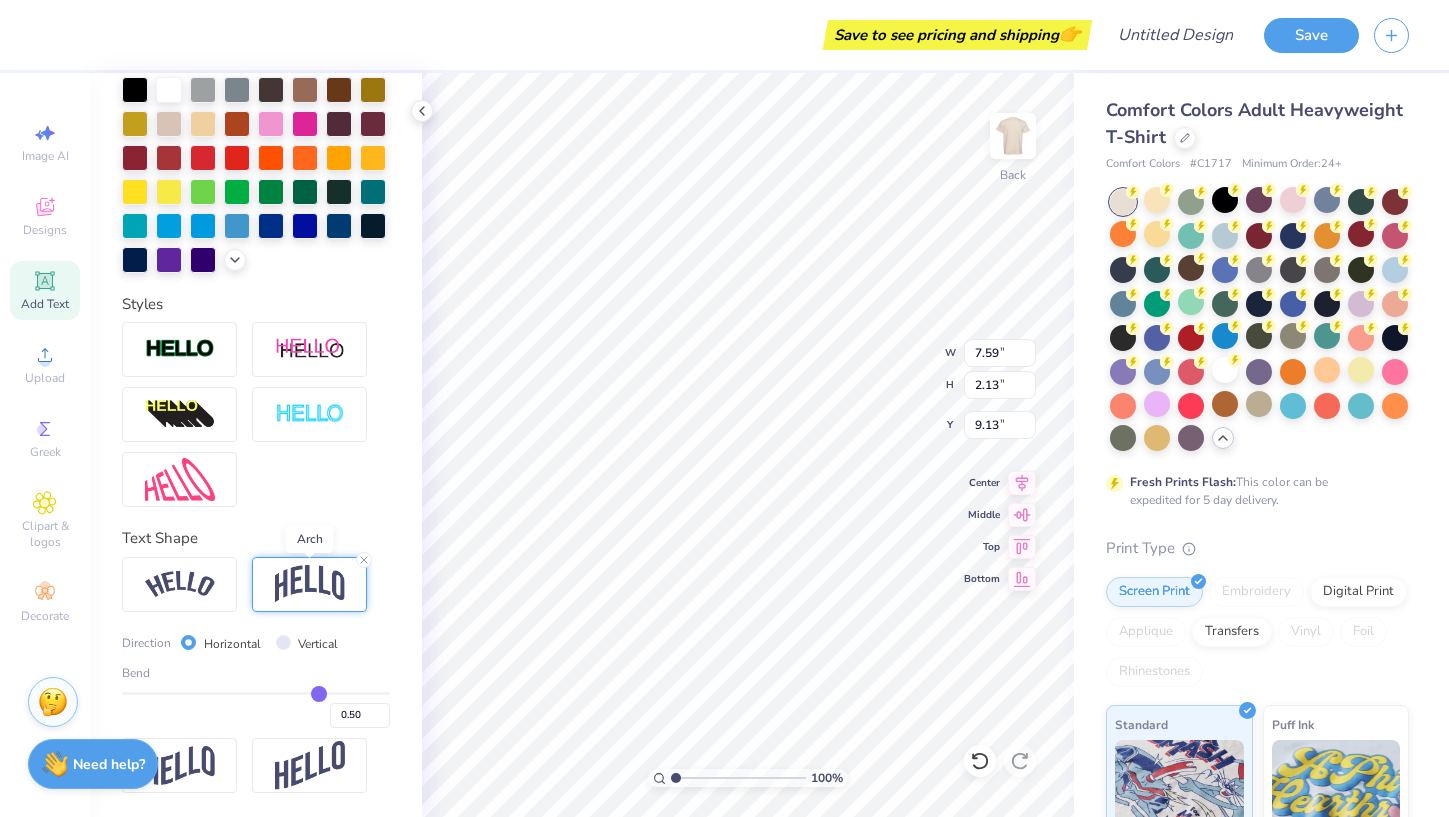 type on "5.59" 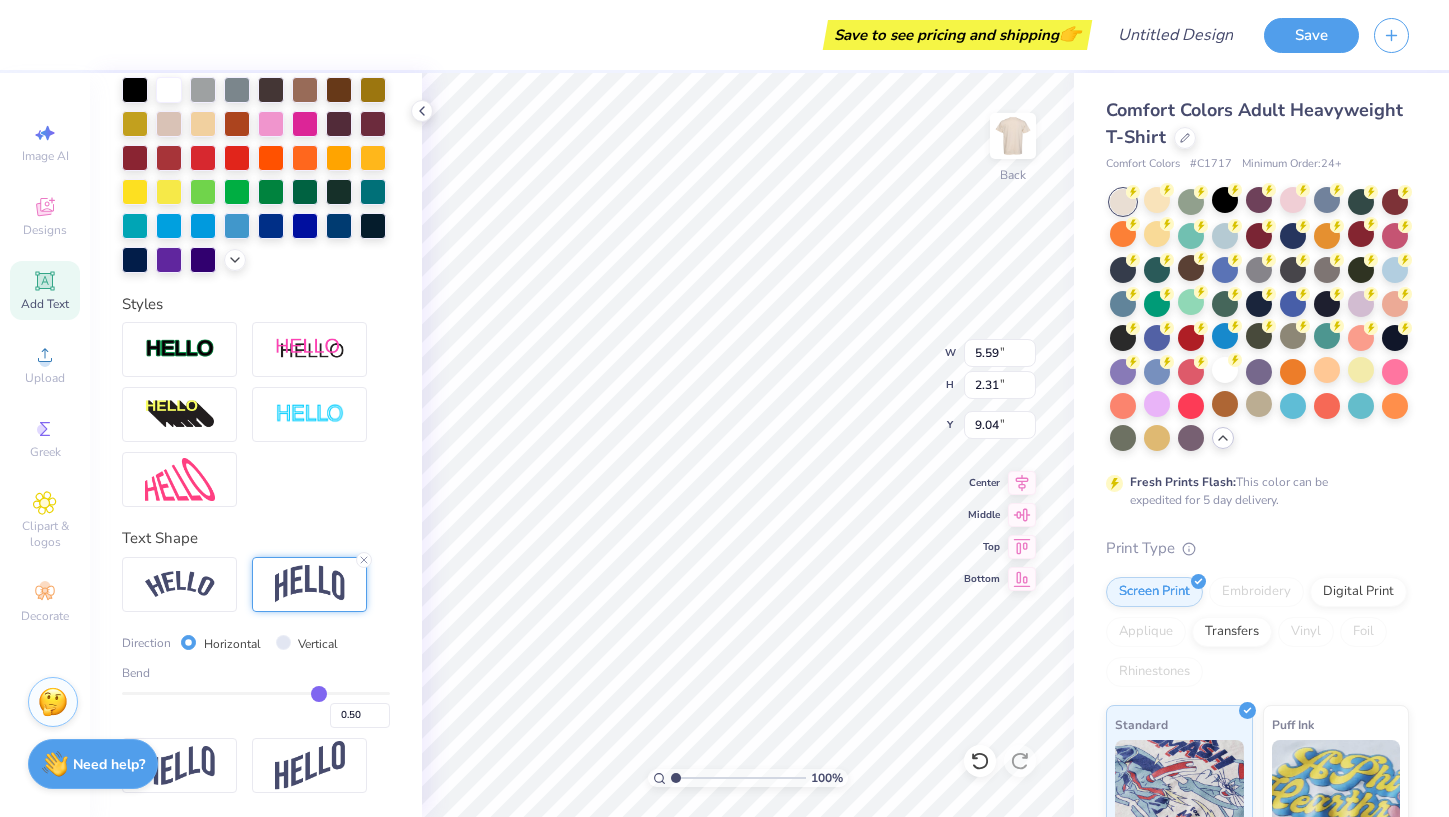 type on "0.51" 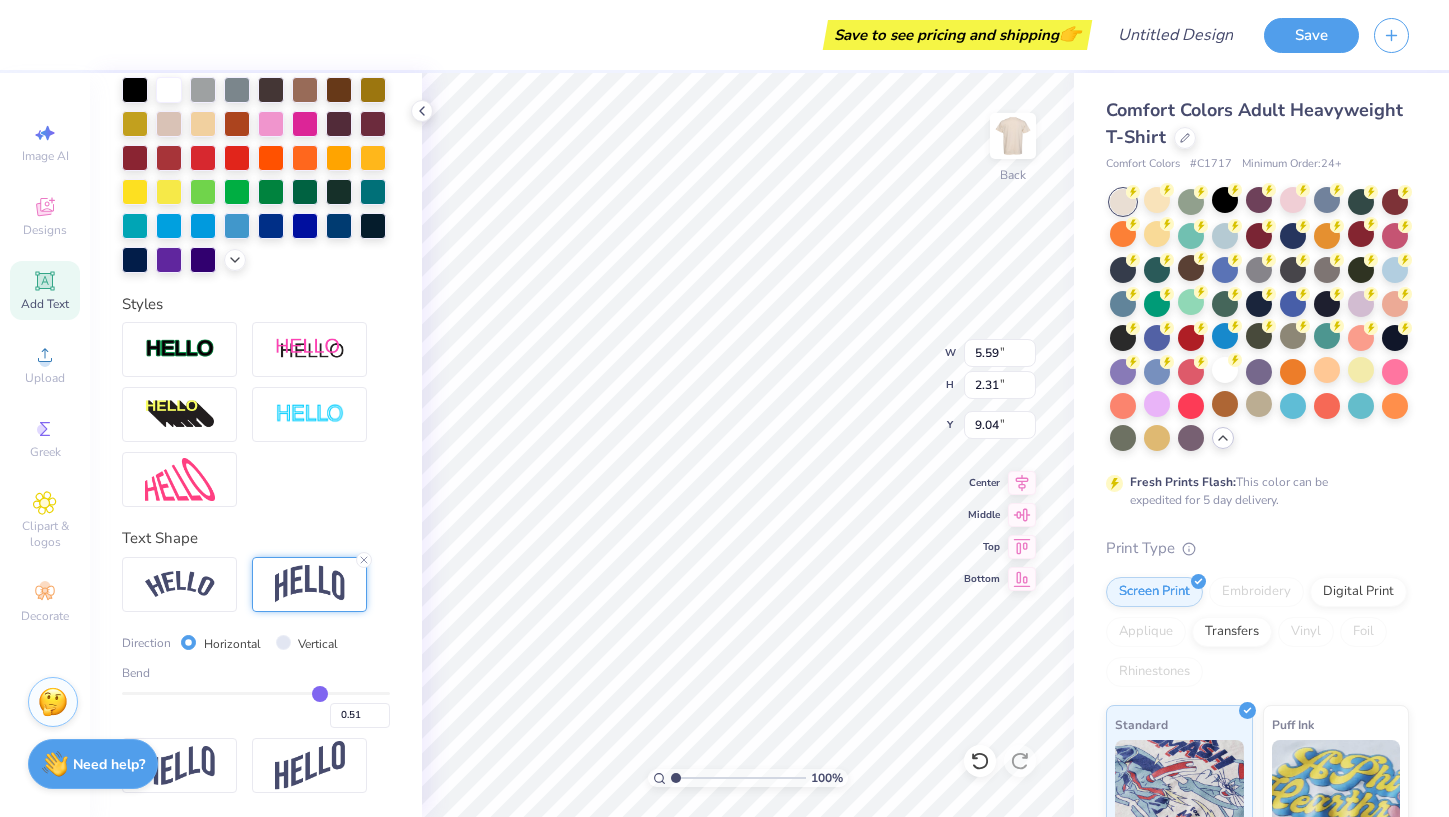 type on "0.5" 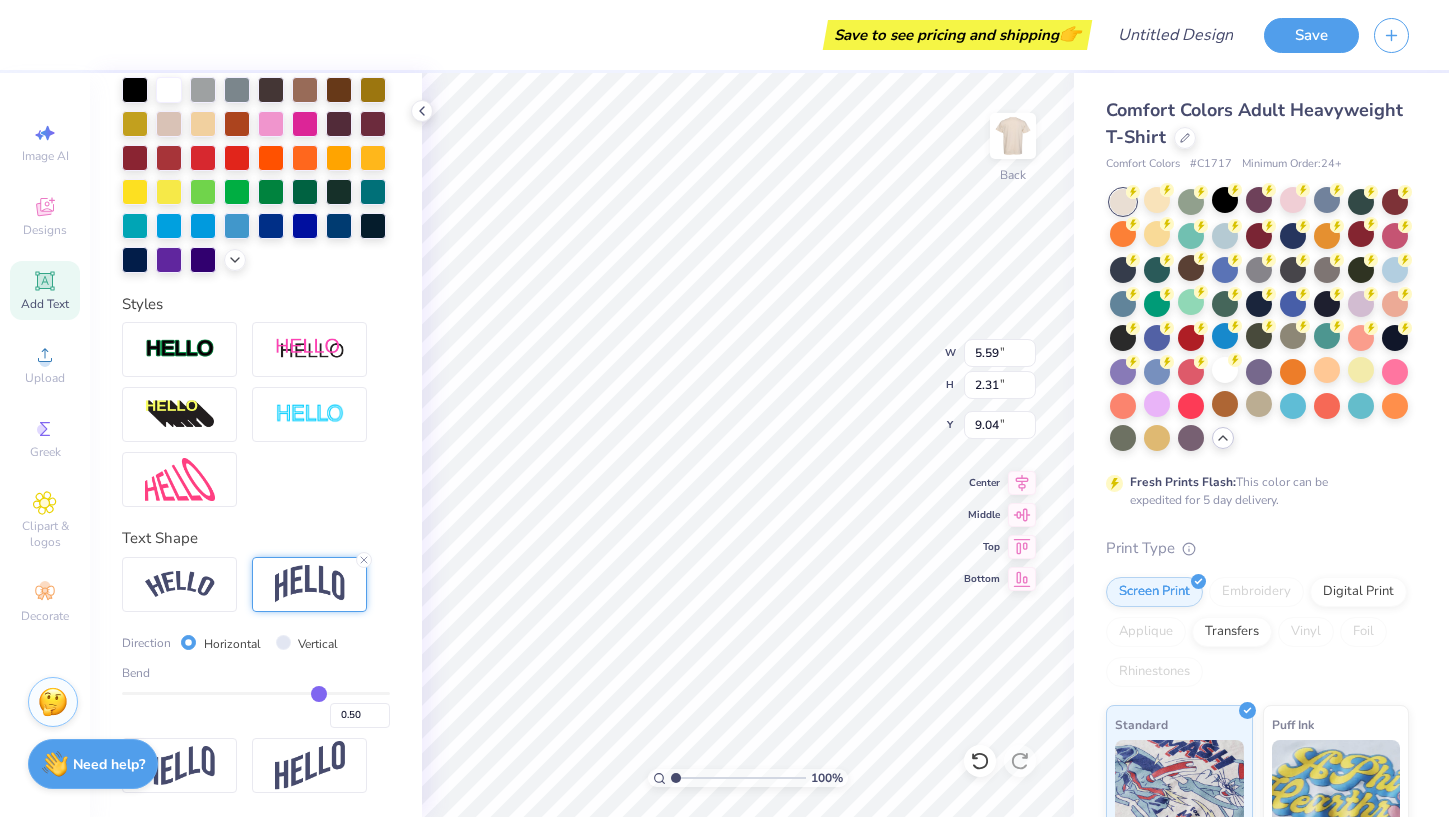 type on "0.47" 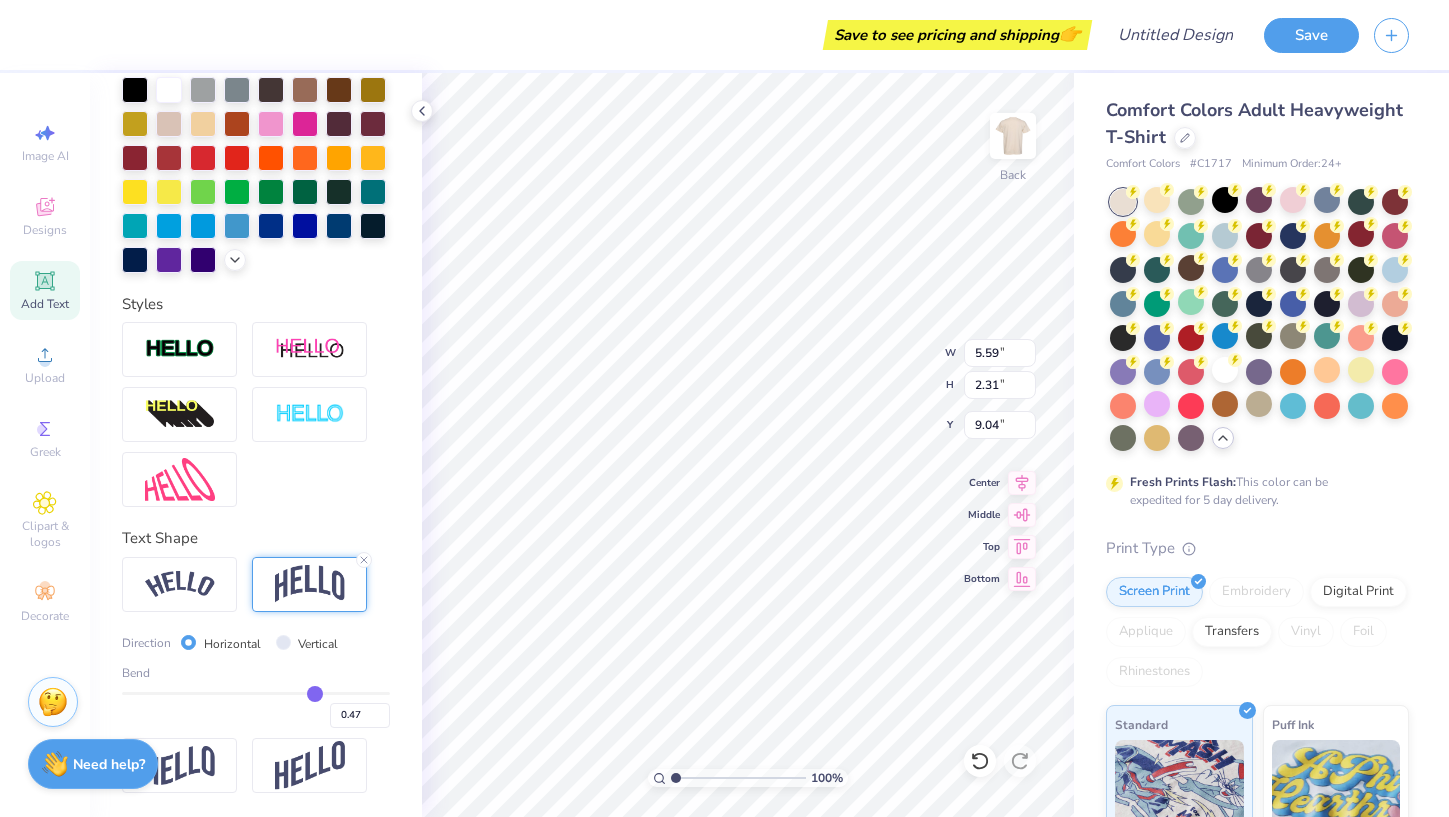 type on "0.45" 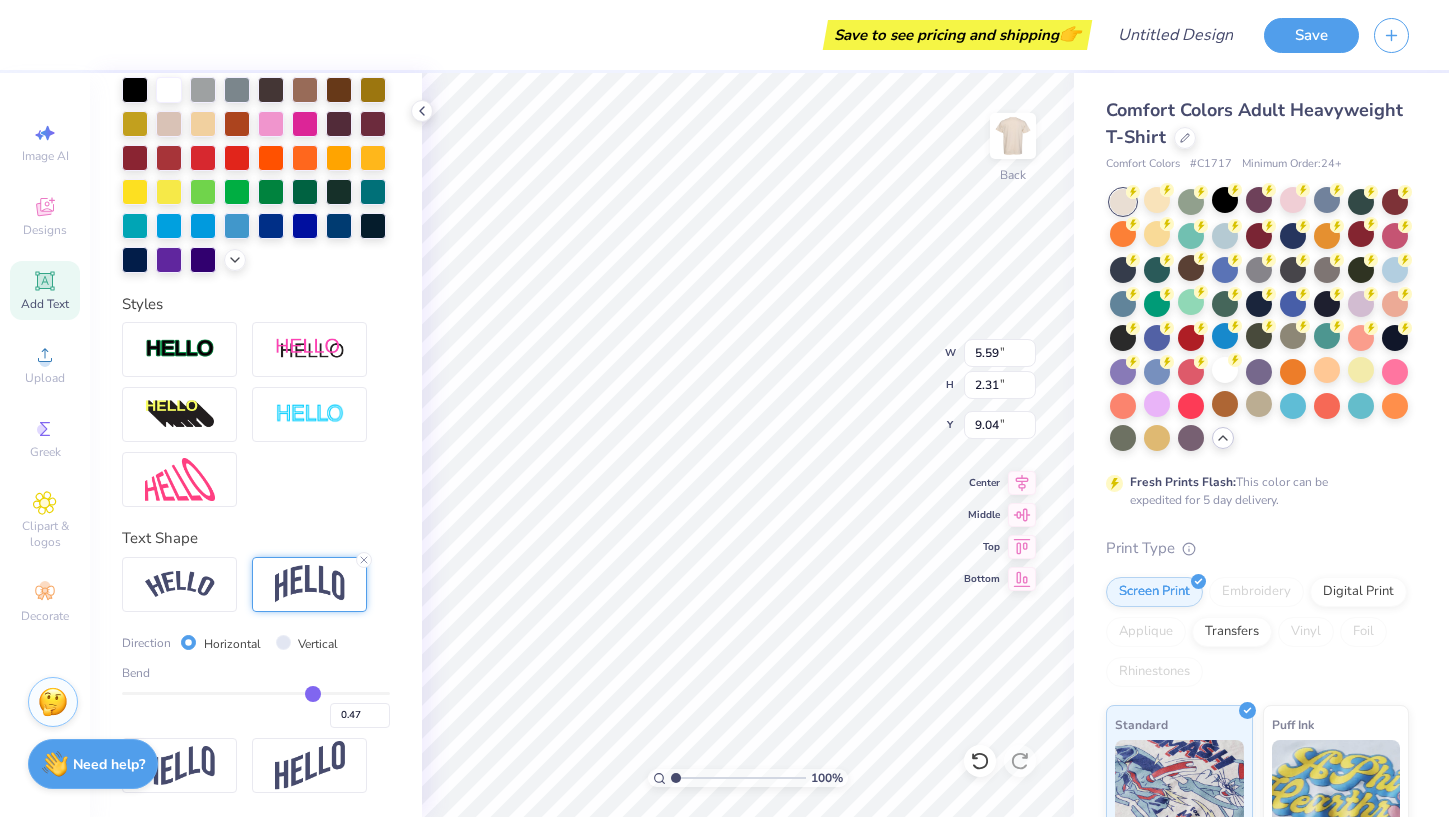 type on "0.45" 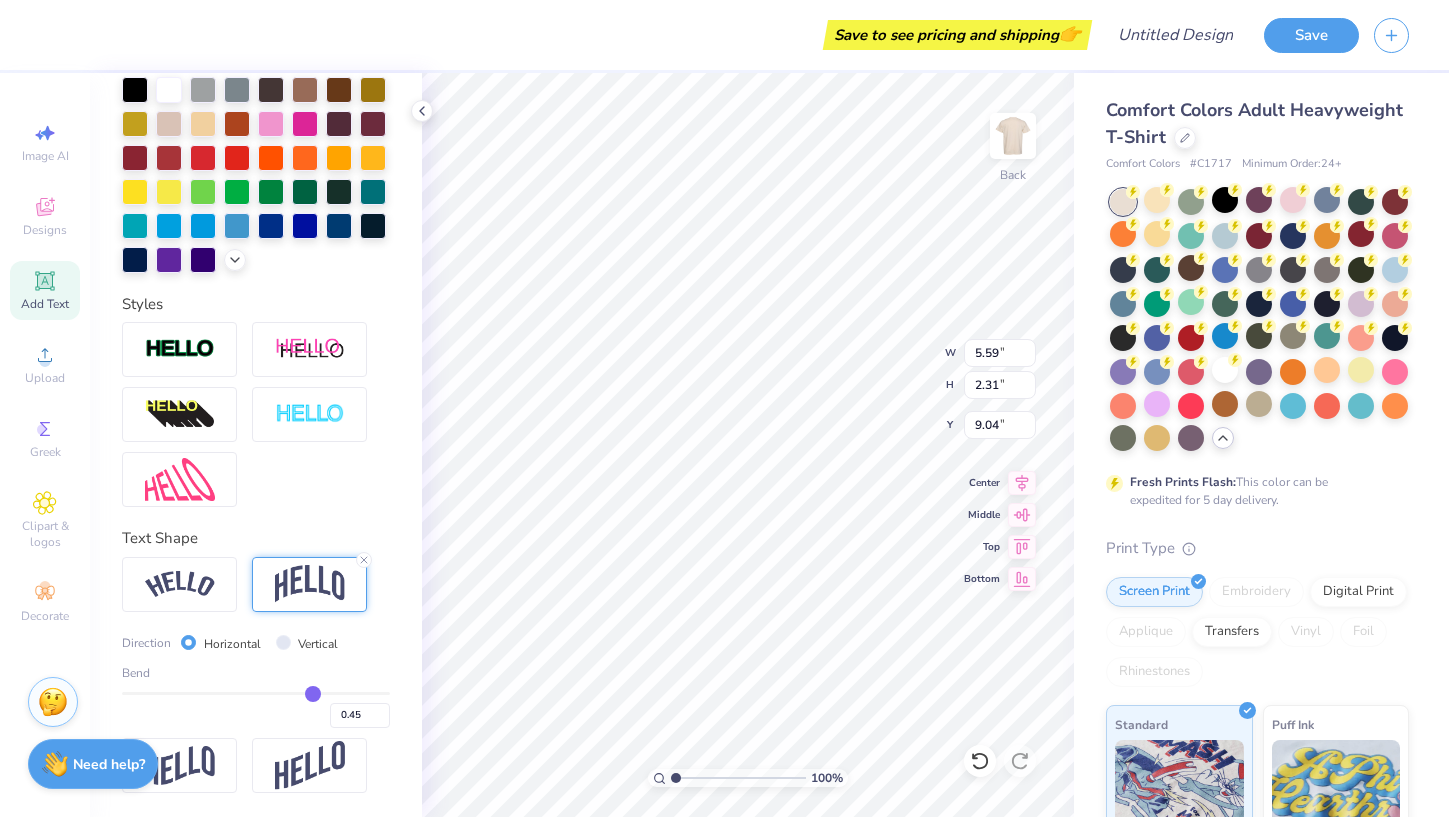 type on "0.42" 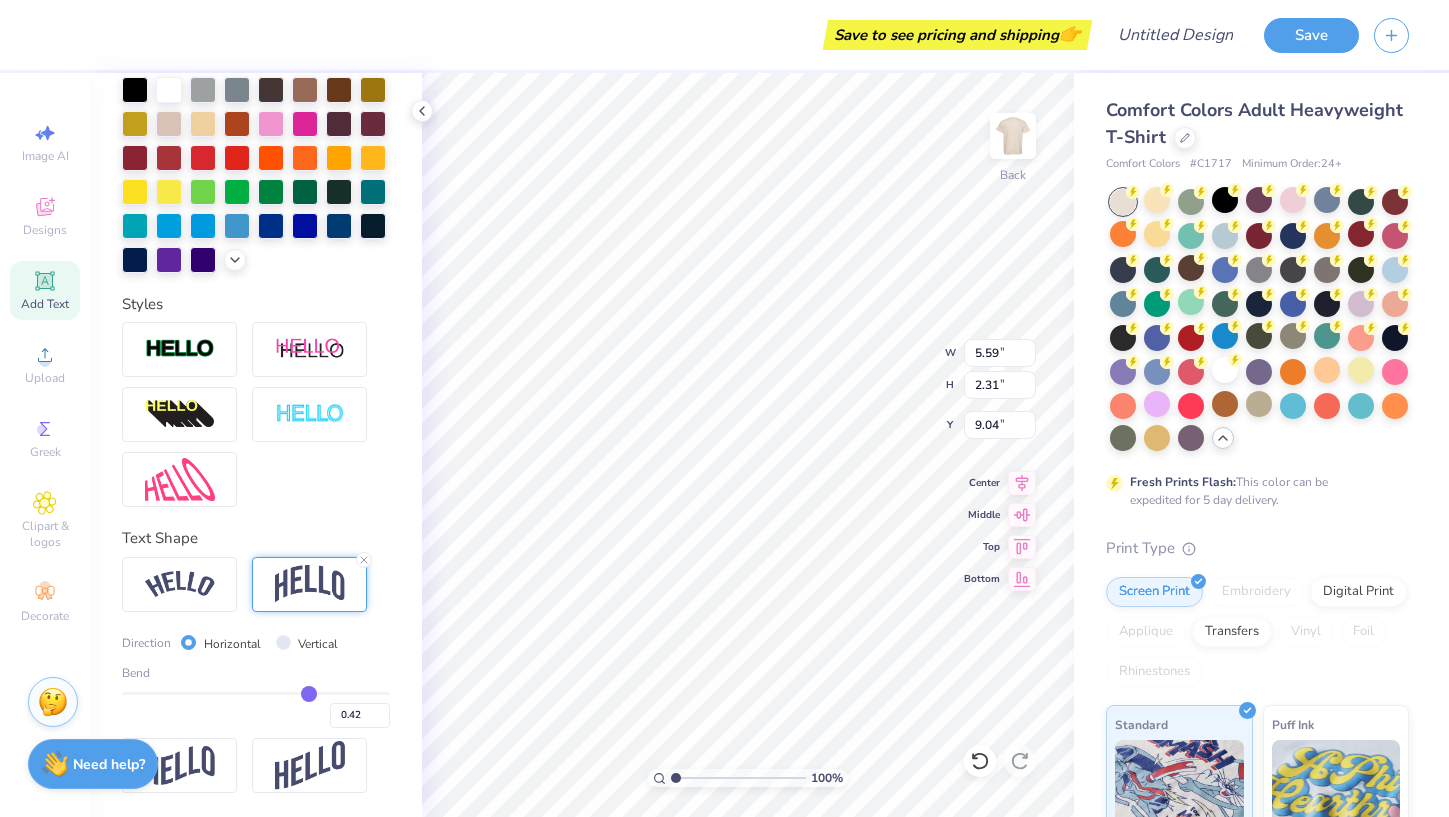 type on "0.41" 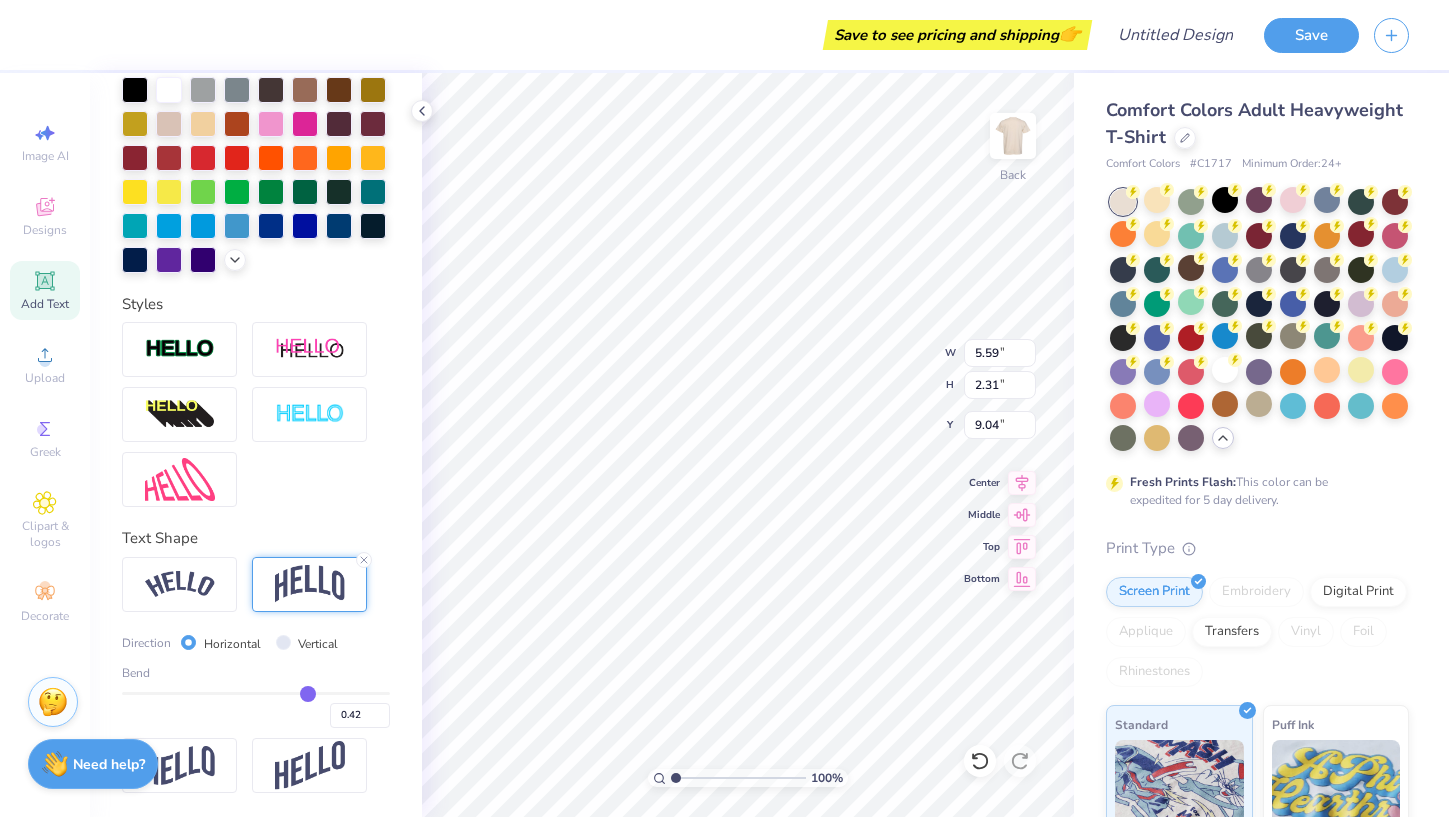 type on "0.41" 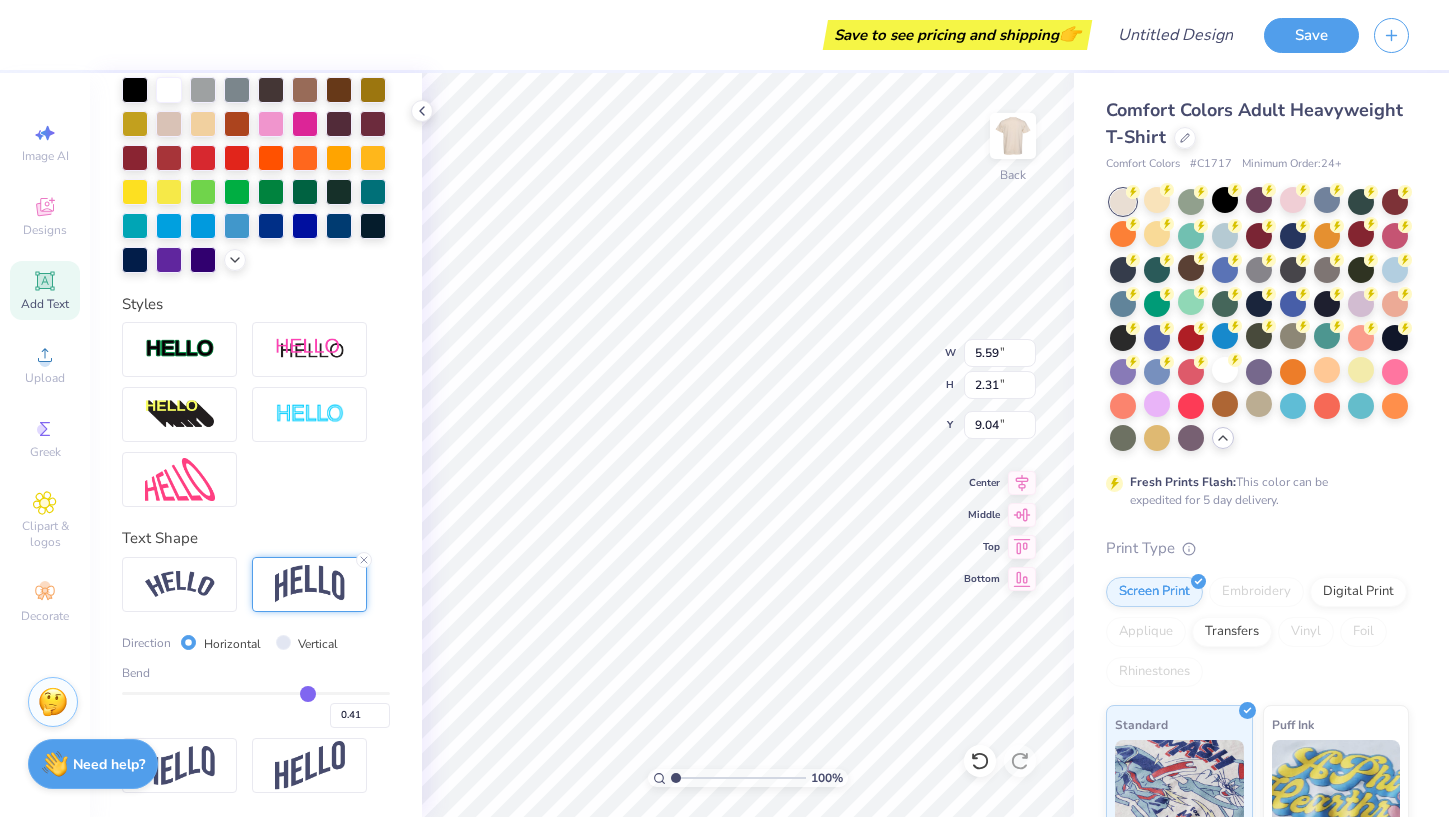 type on "0.38" 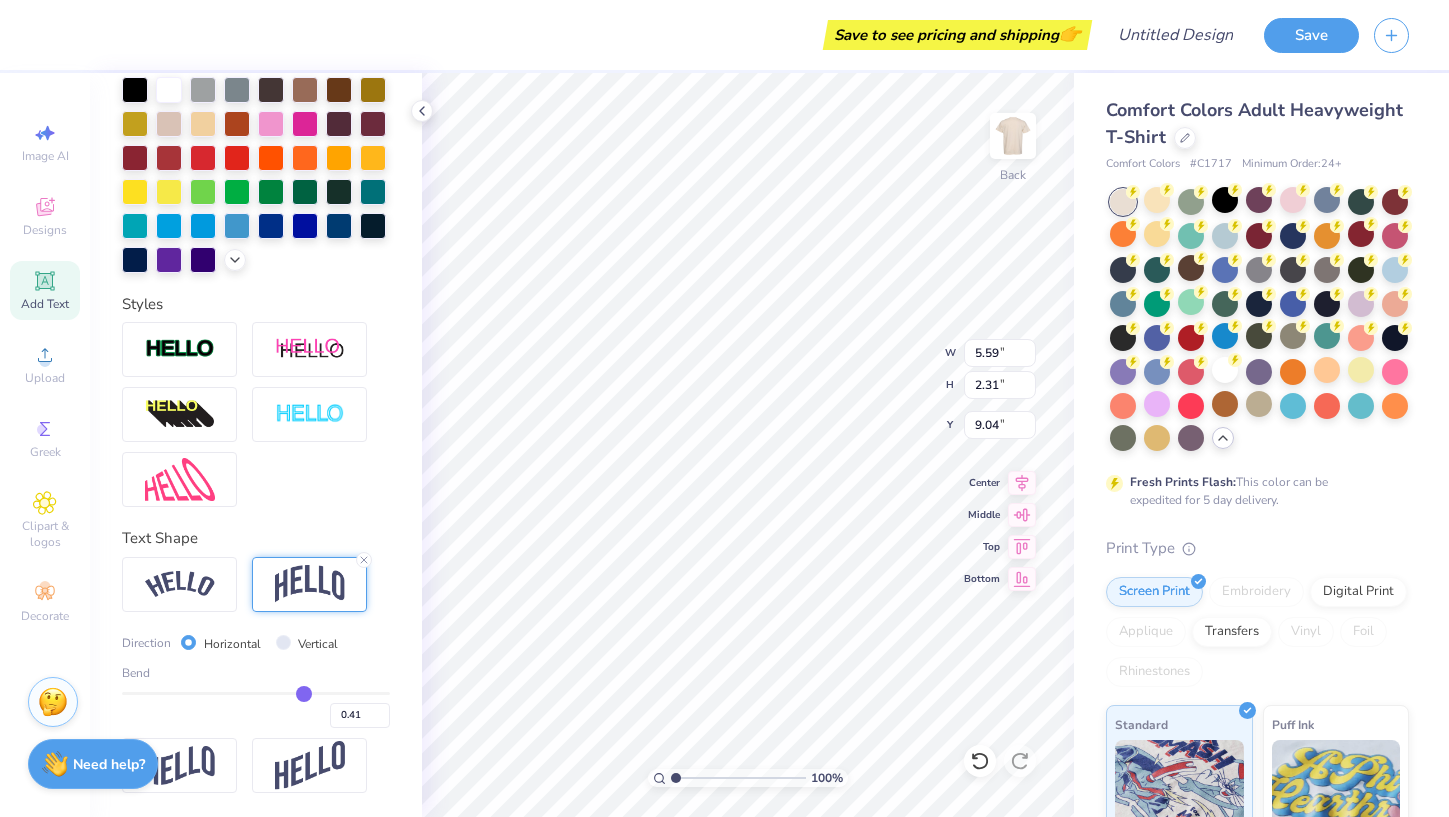 type on "0.38" 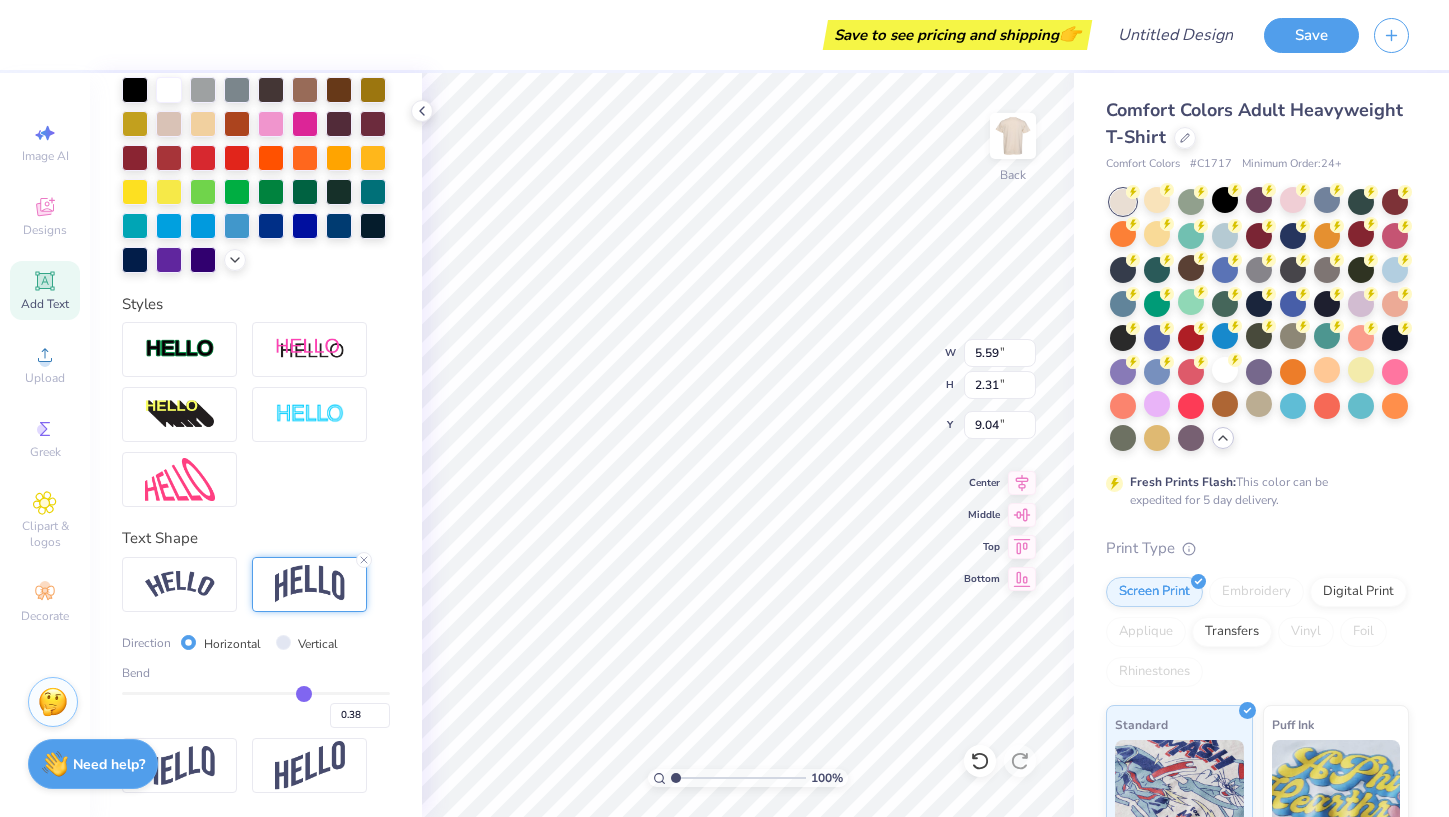 type on "0.36" 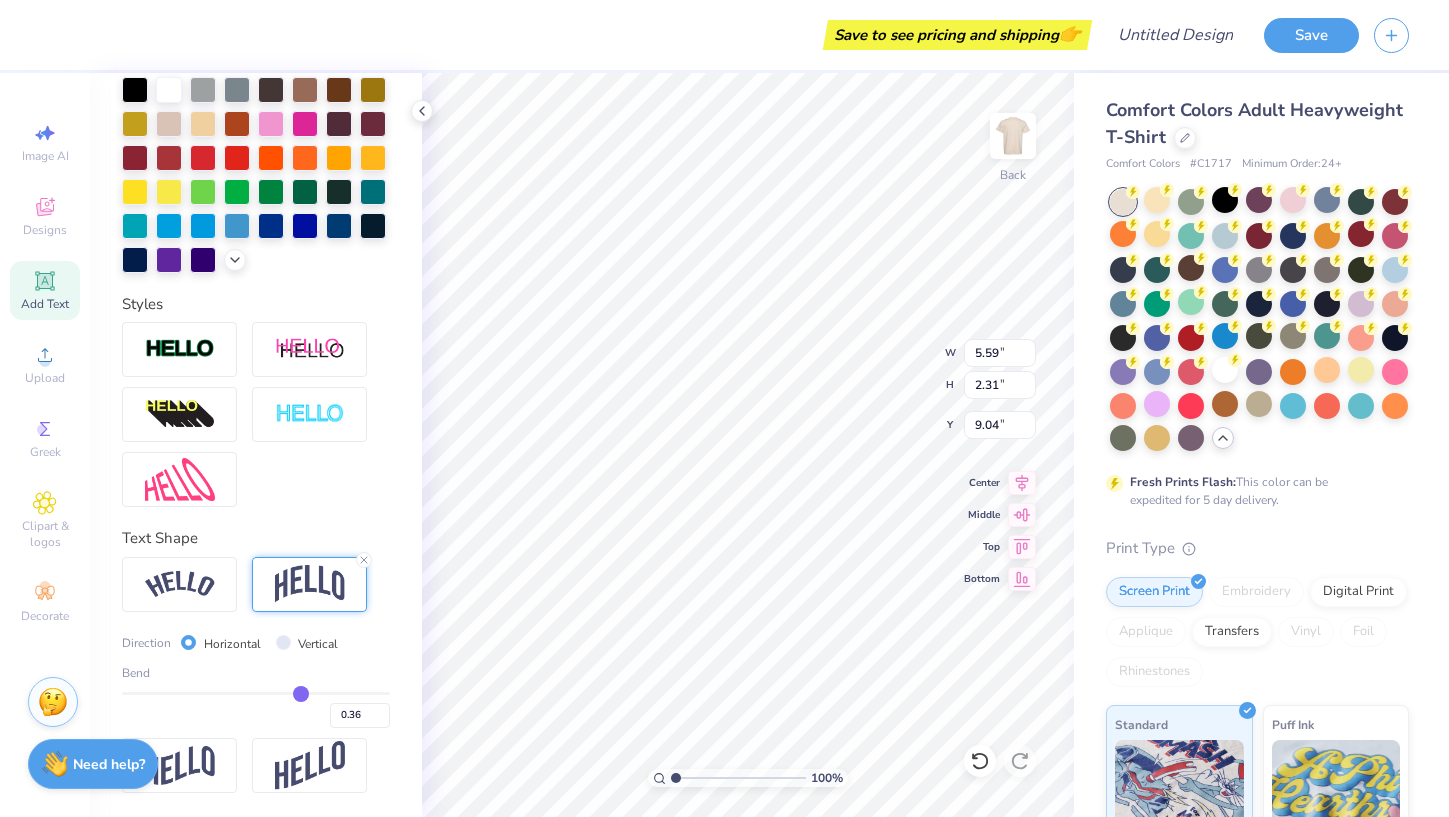 type on "0.33" 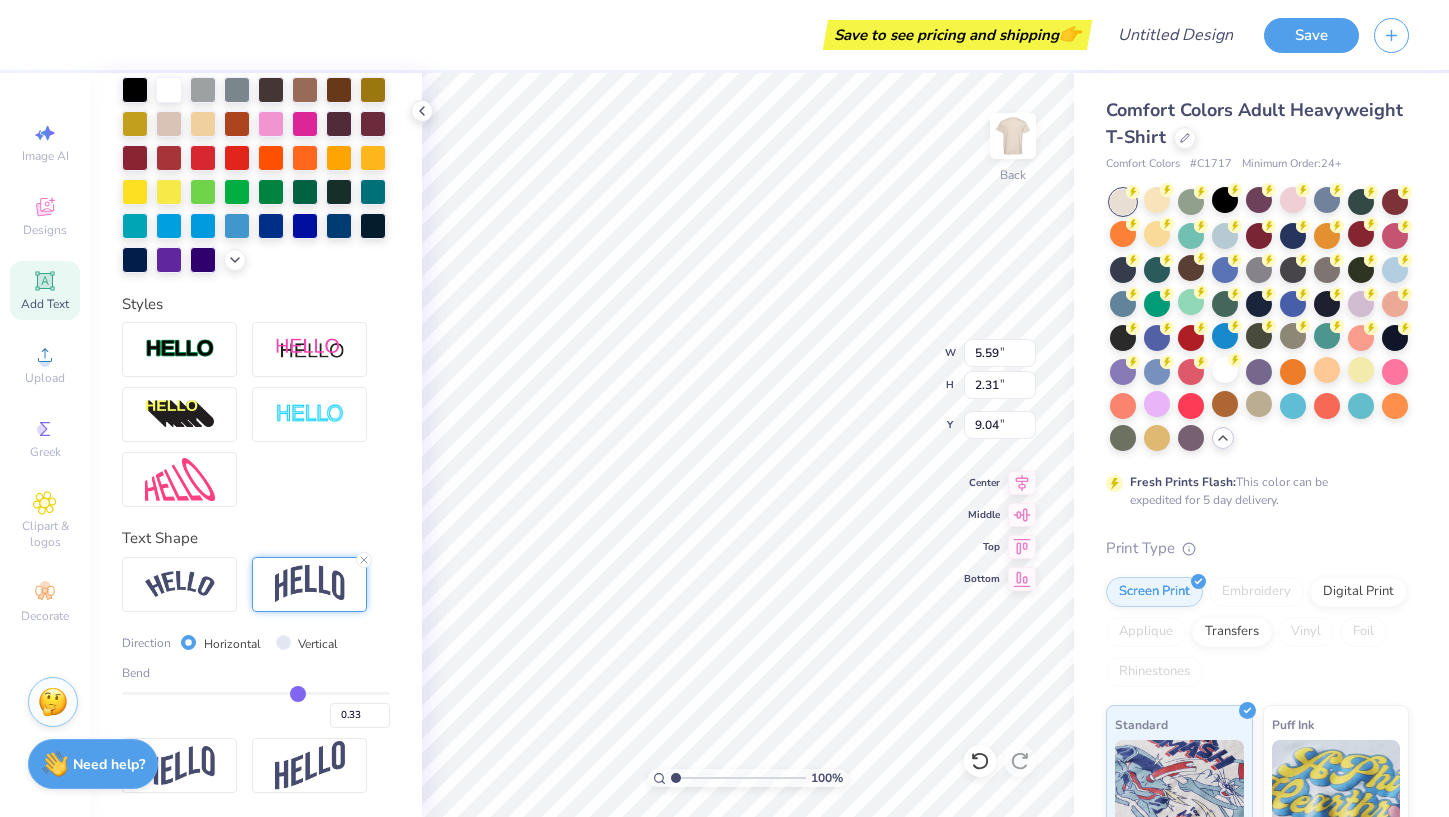 type on "0.31" 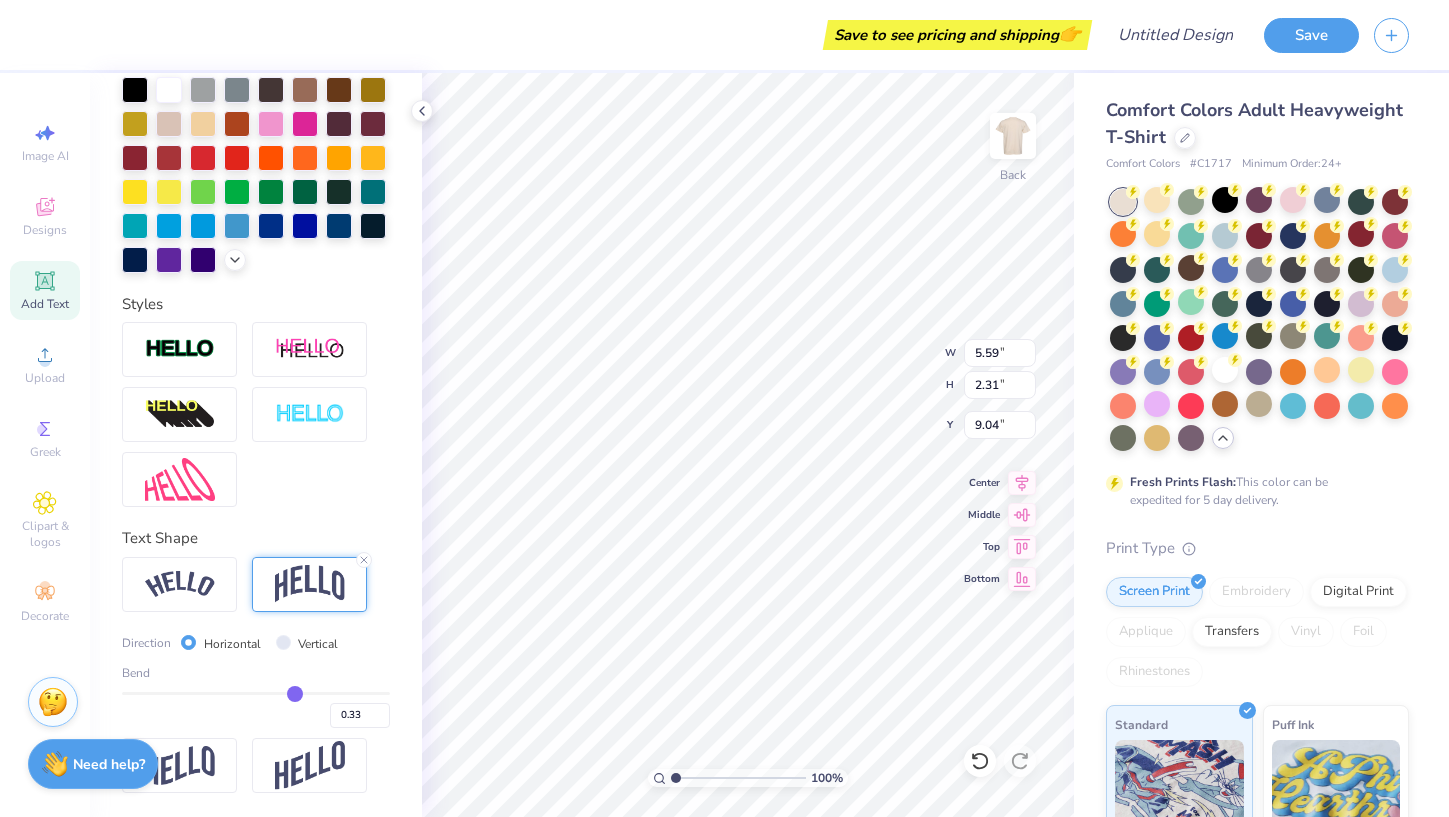 type on "0.31" 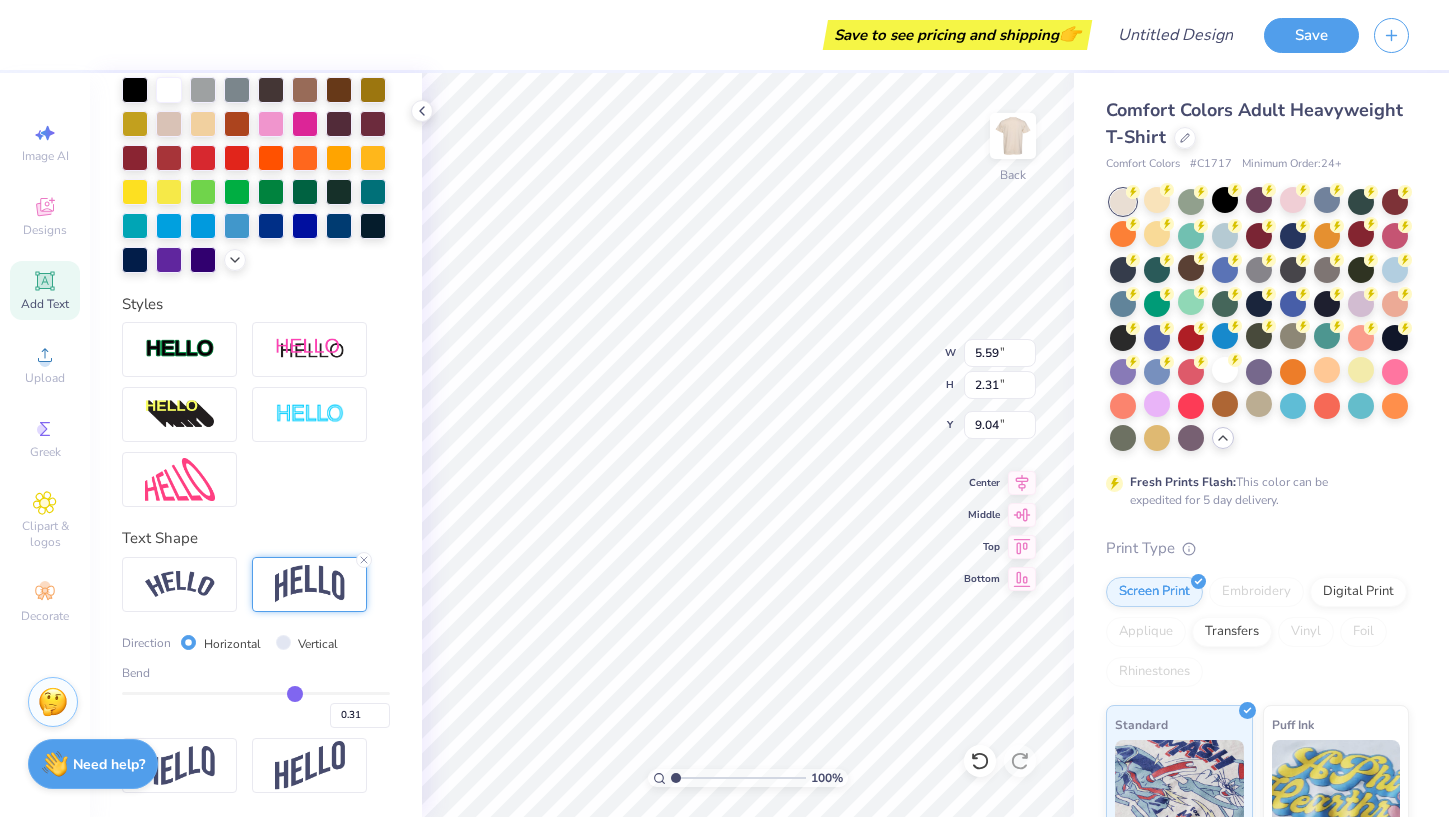 type on "0.29" 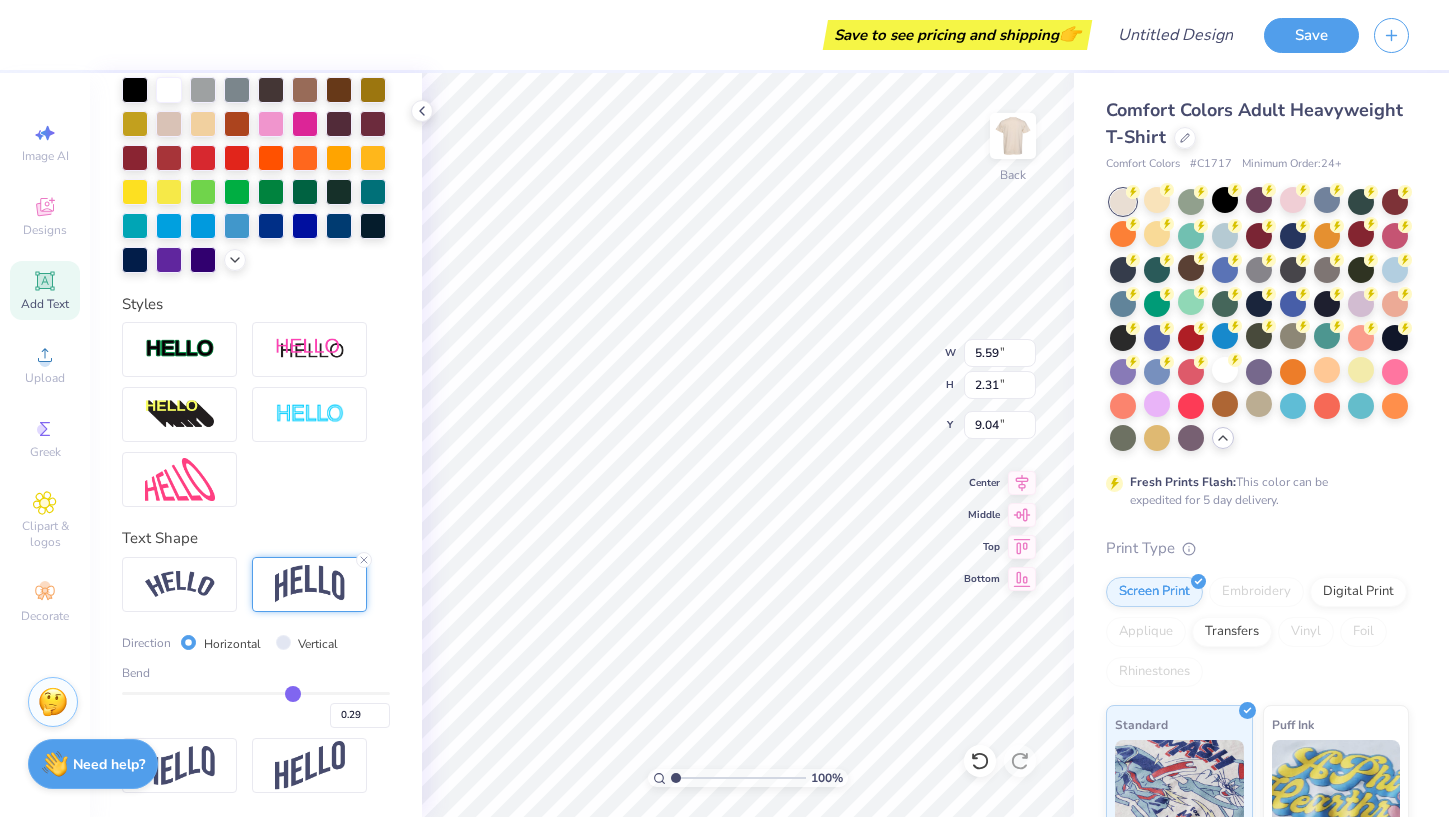 type on "0.27" 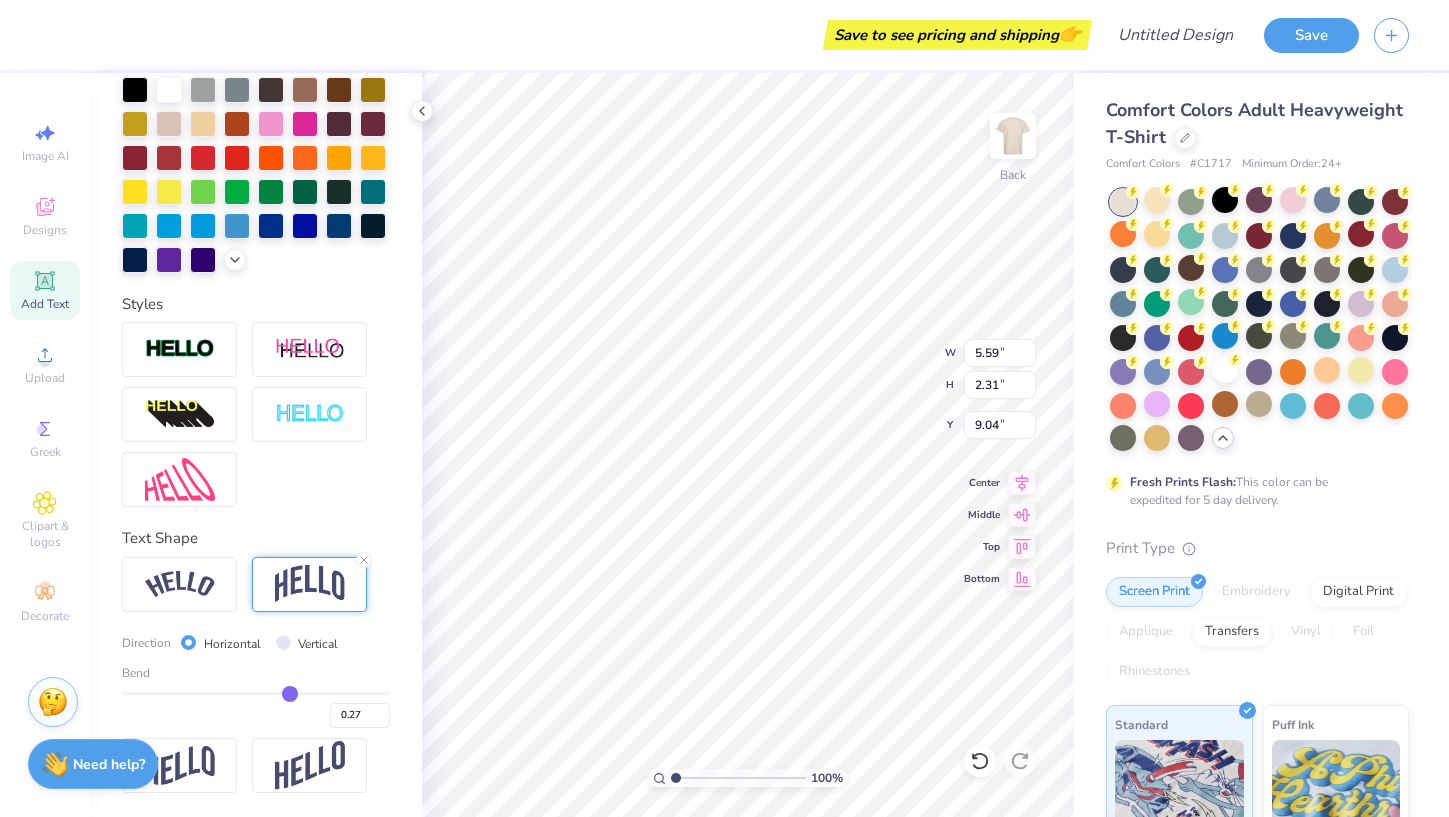 type on "0.24" 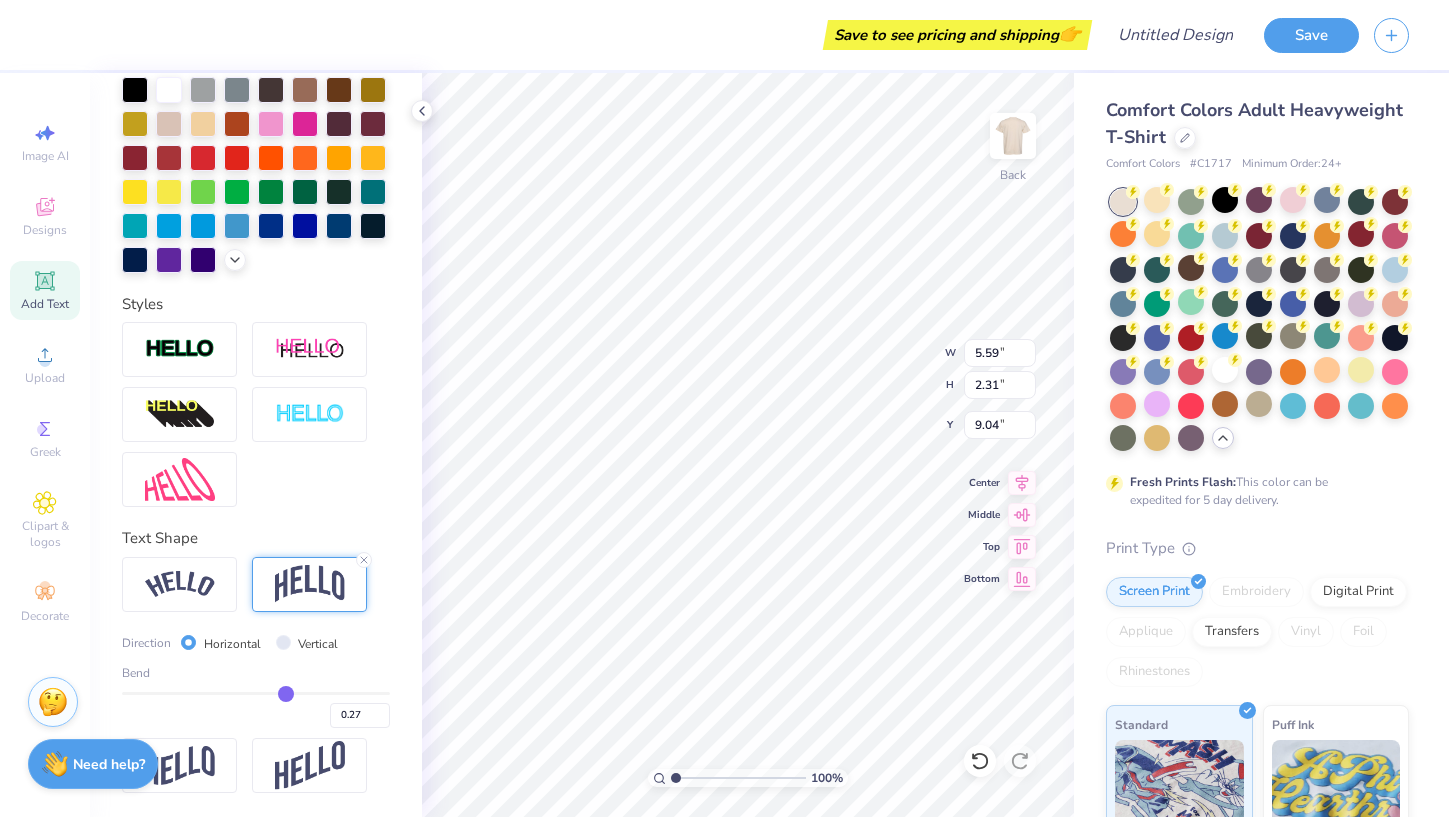 type on "0.24" 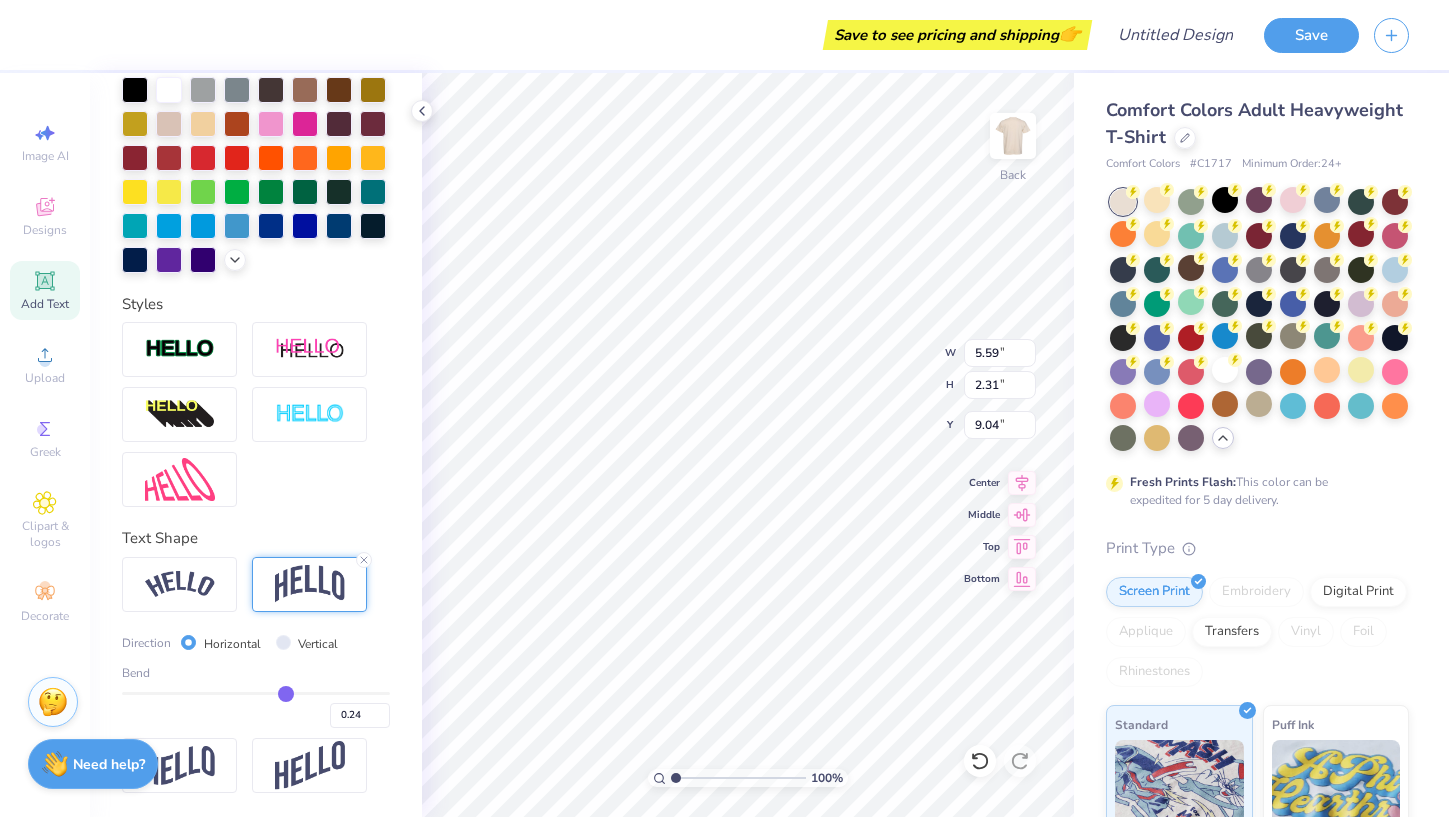 type on "0.22" 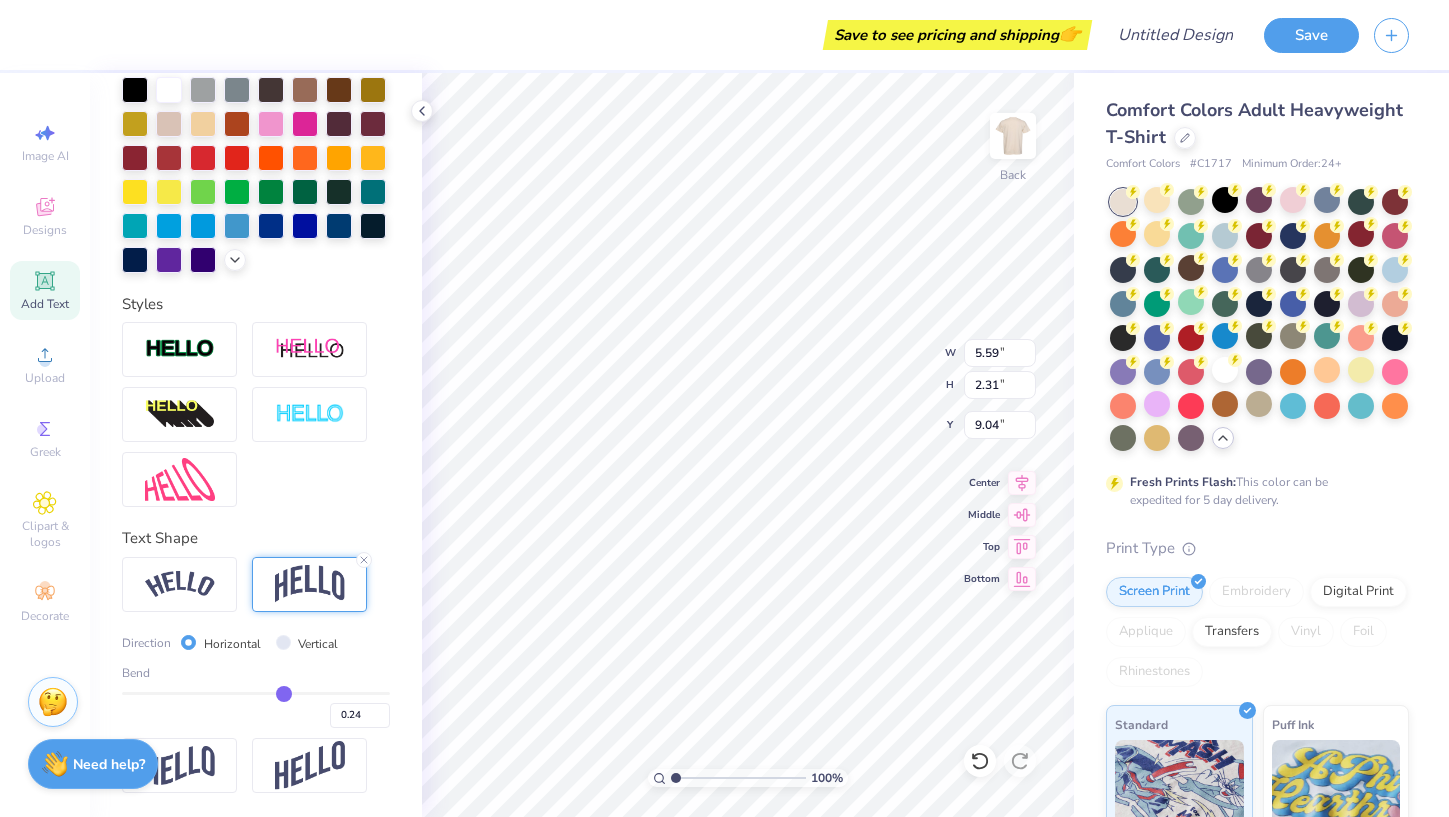 type on "0.22" 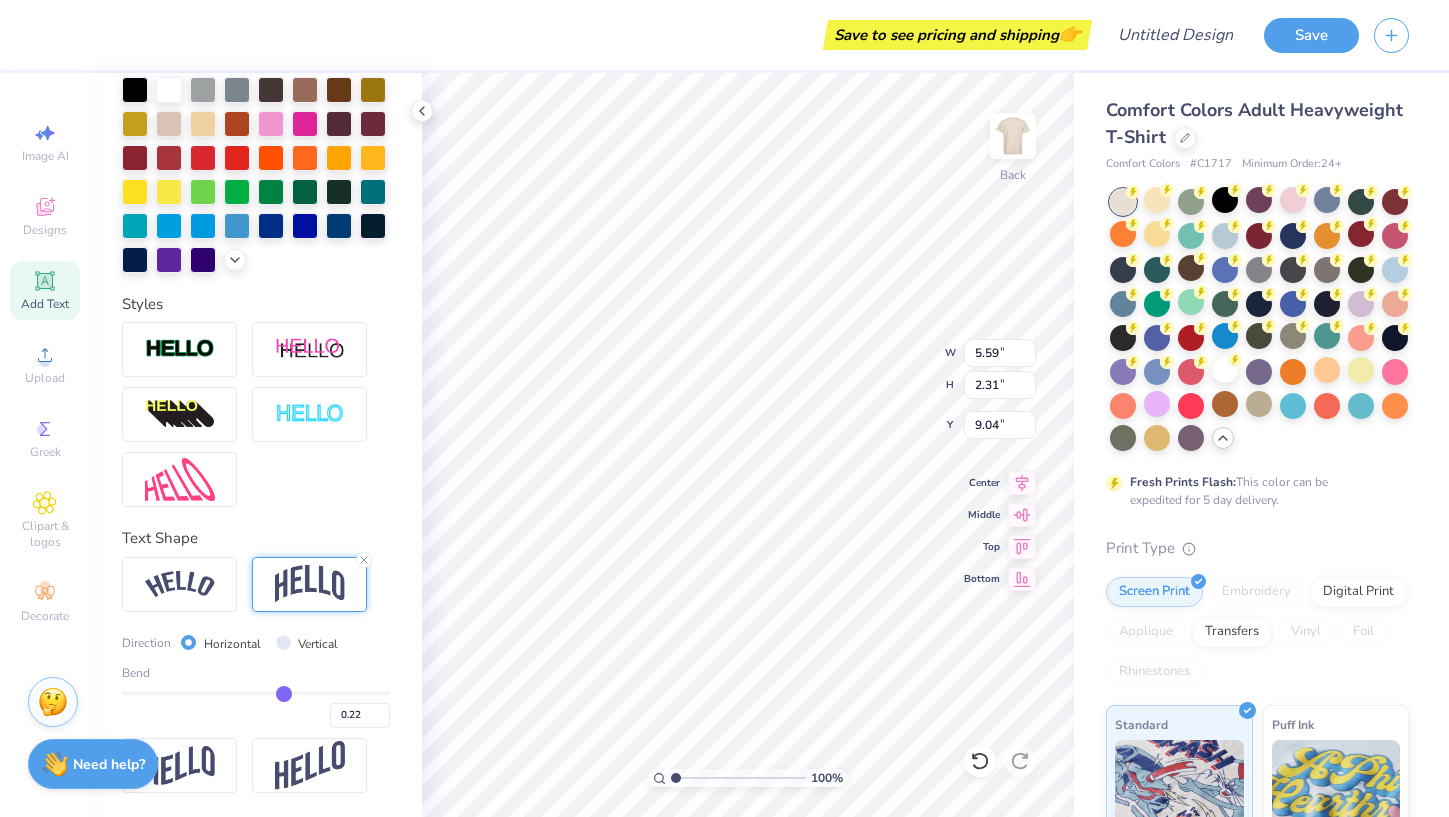 type on "0.2" 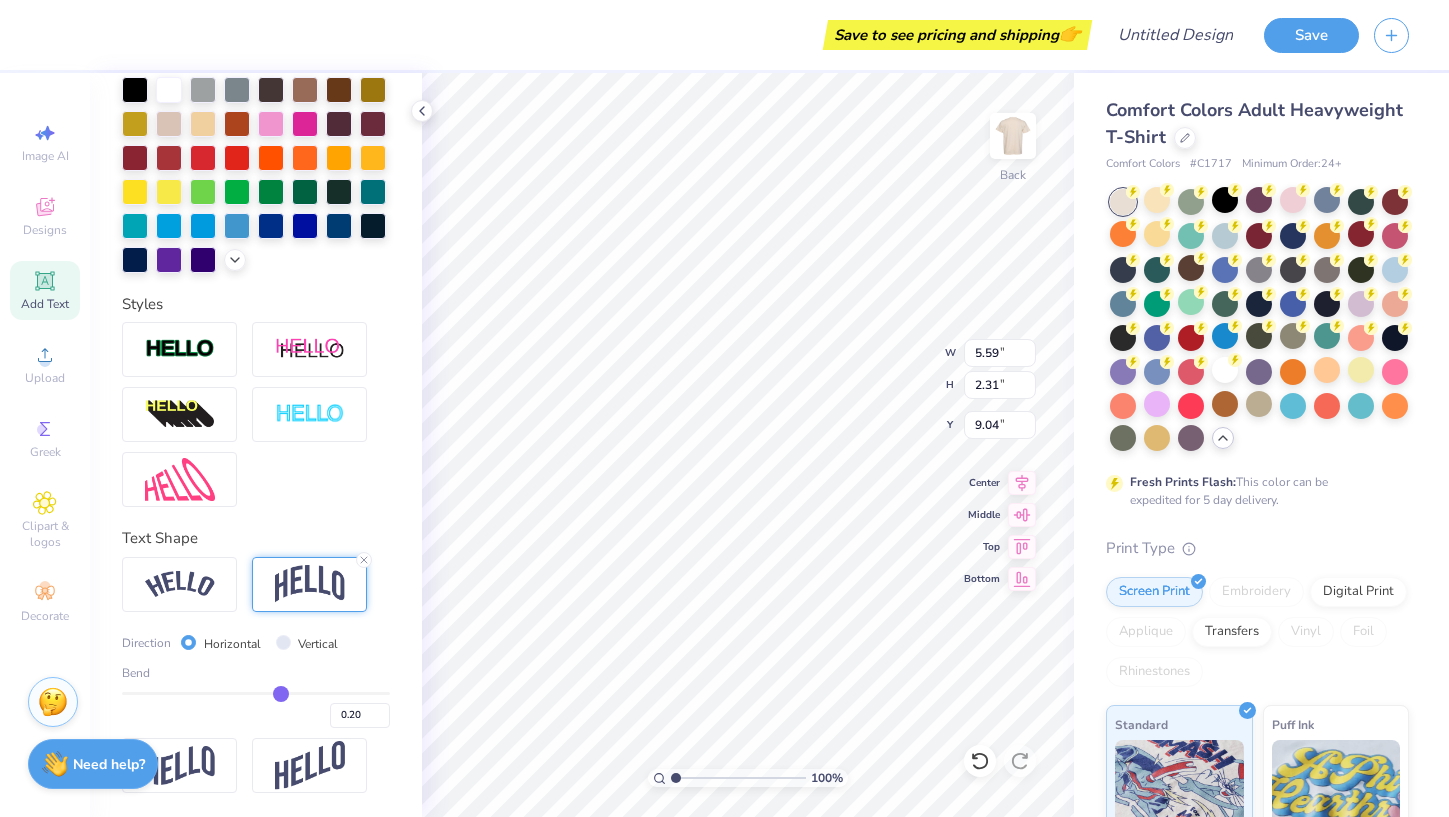 type on "0.18" 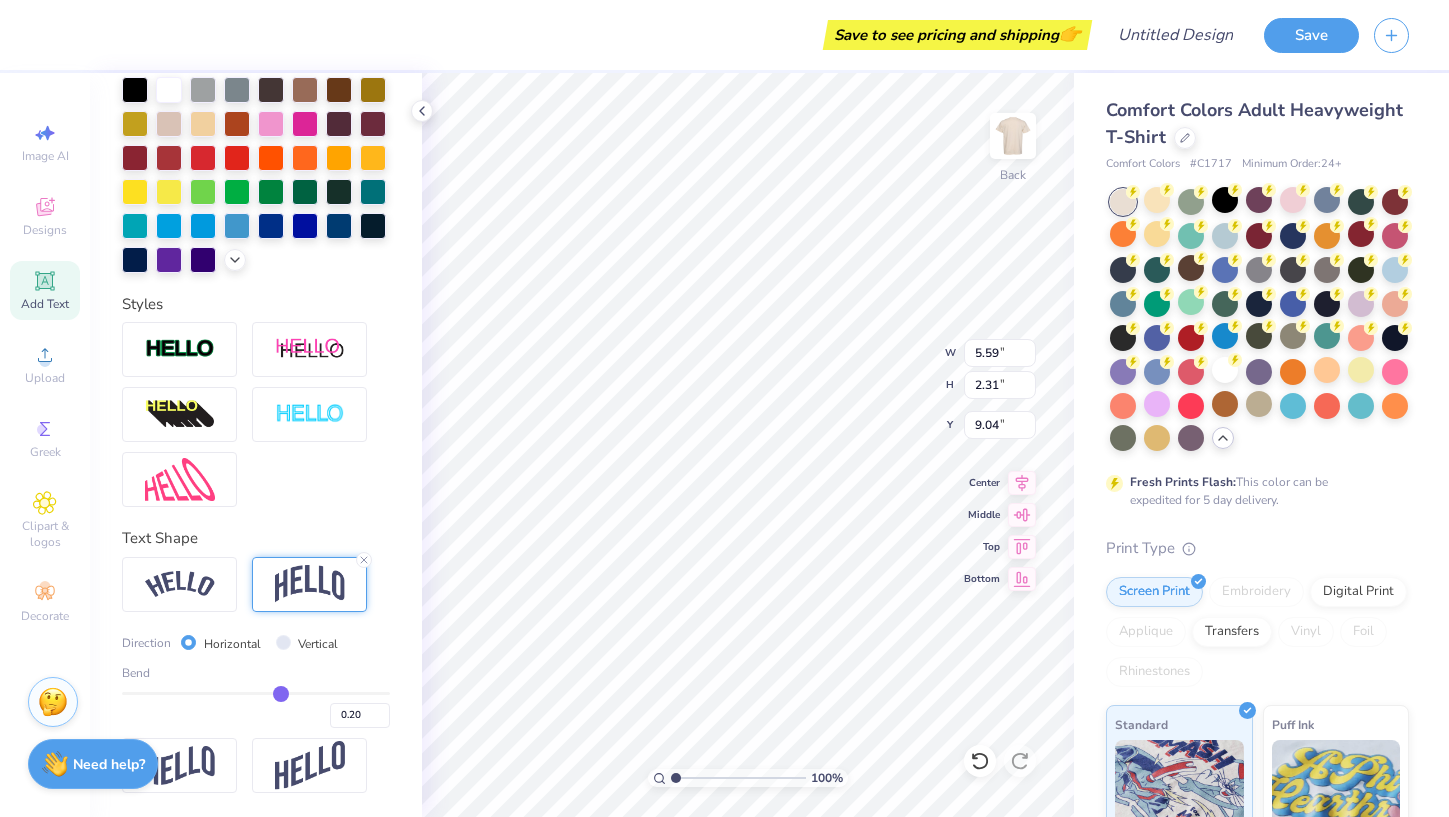 type on "0.18" 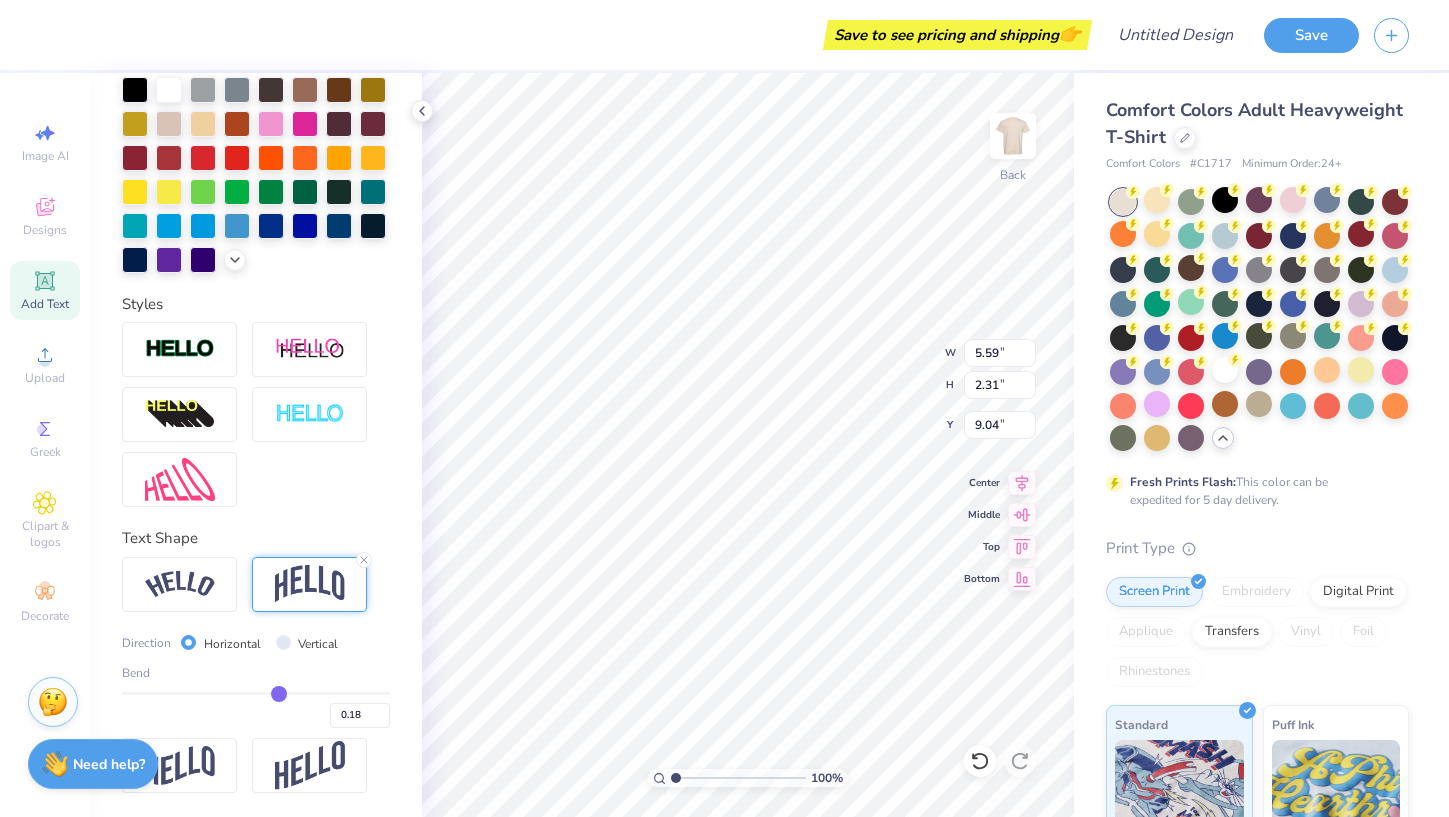 type on "0.16" 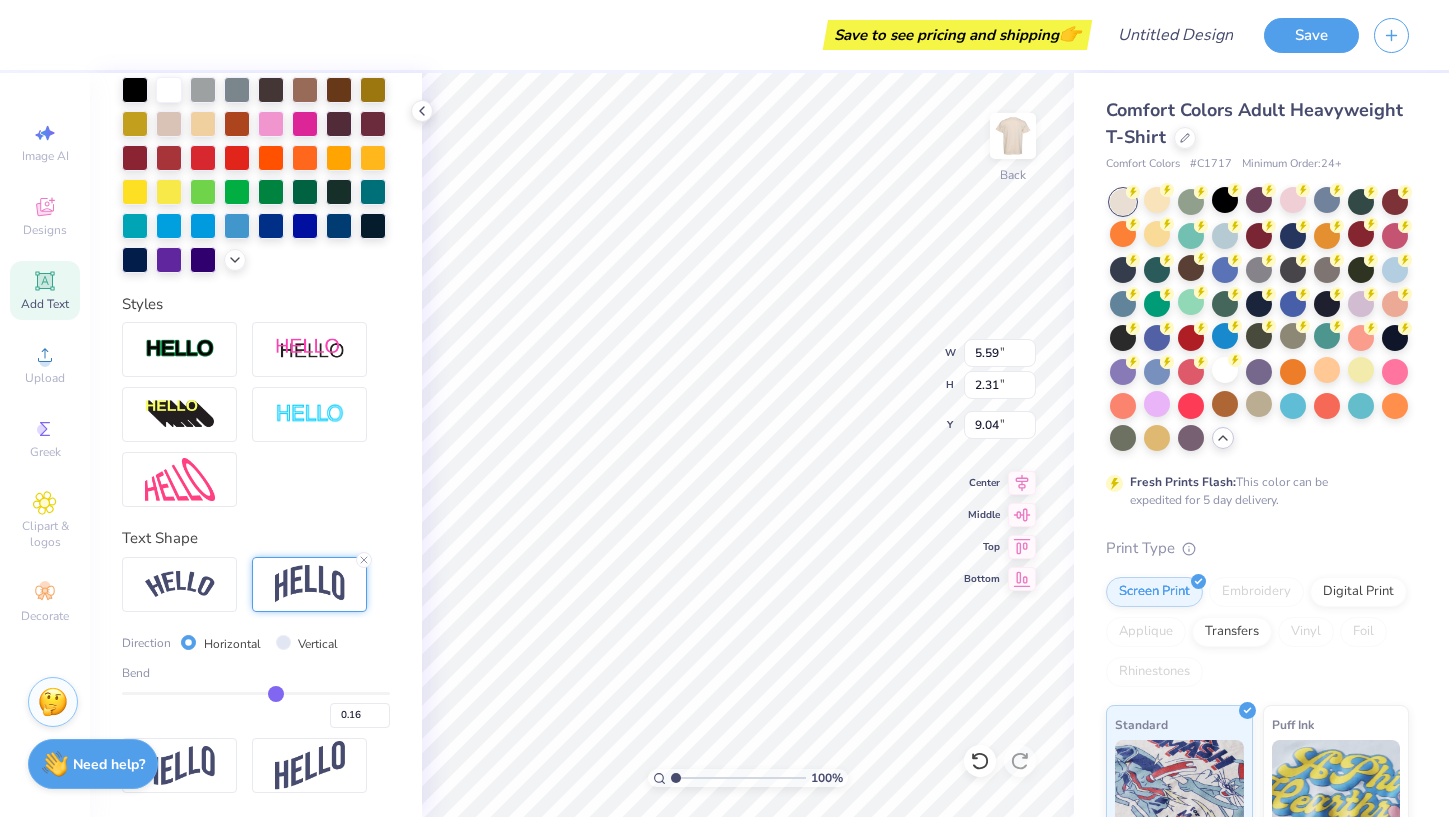 type on "0.14" 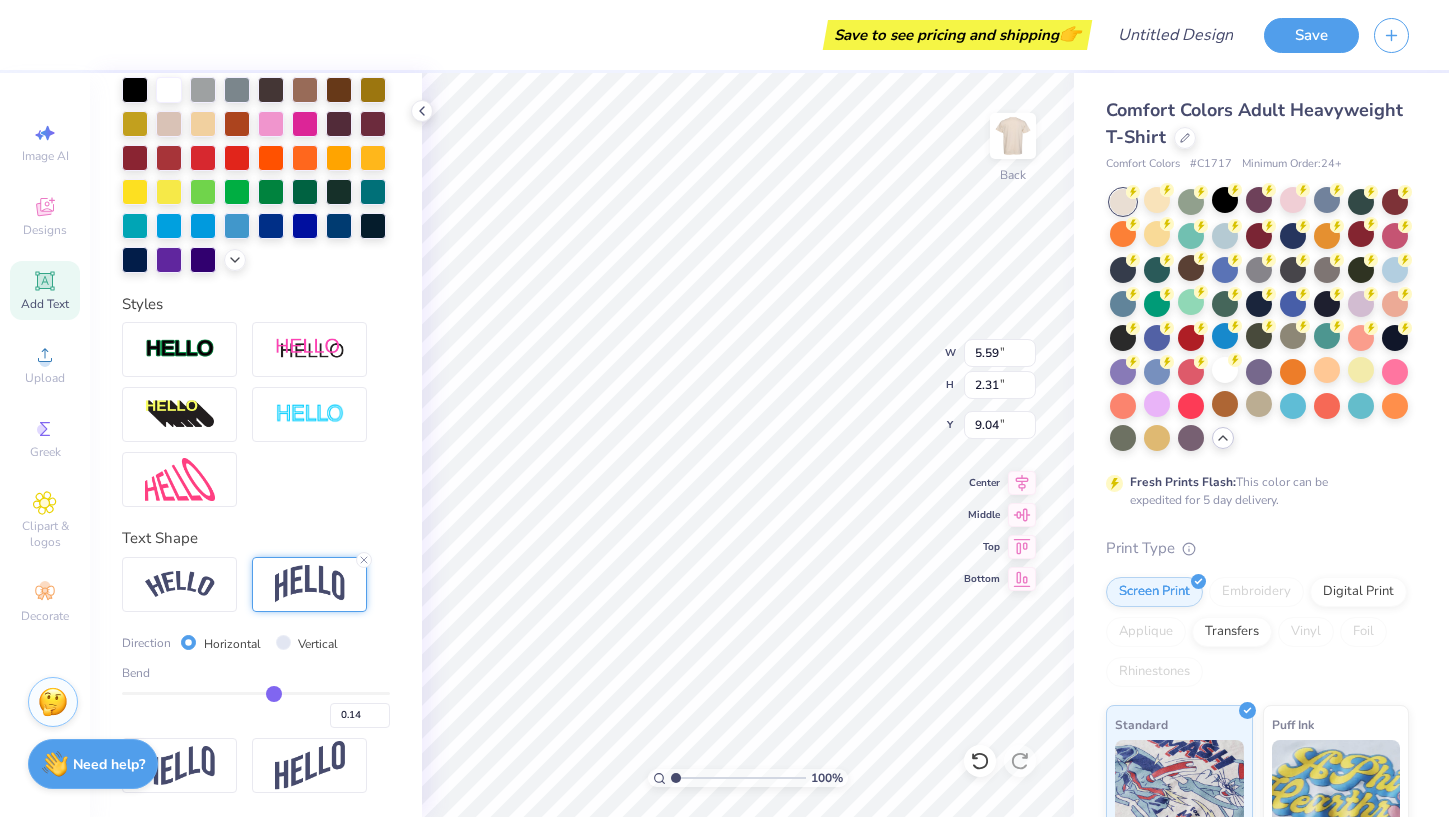 type on "0.12" 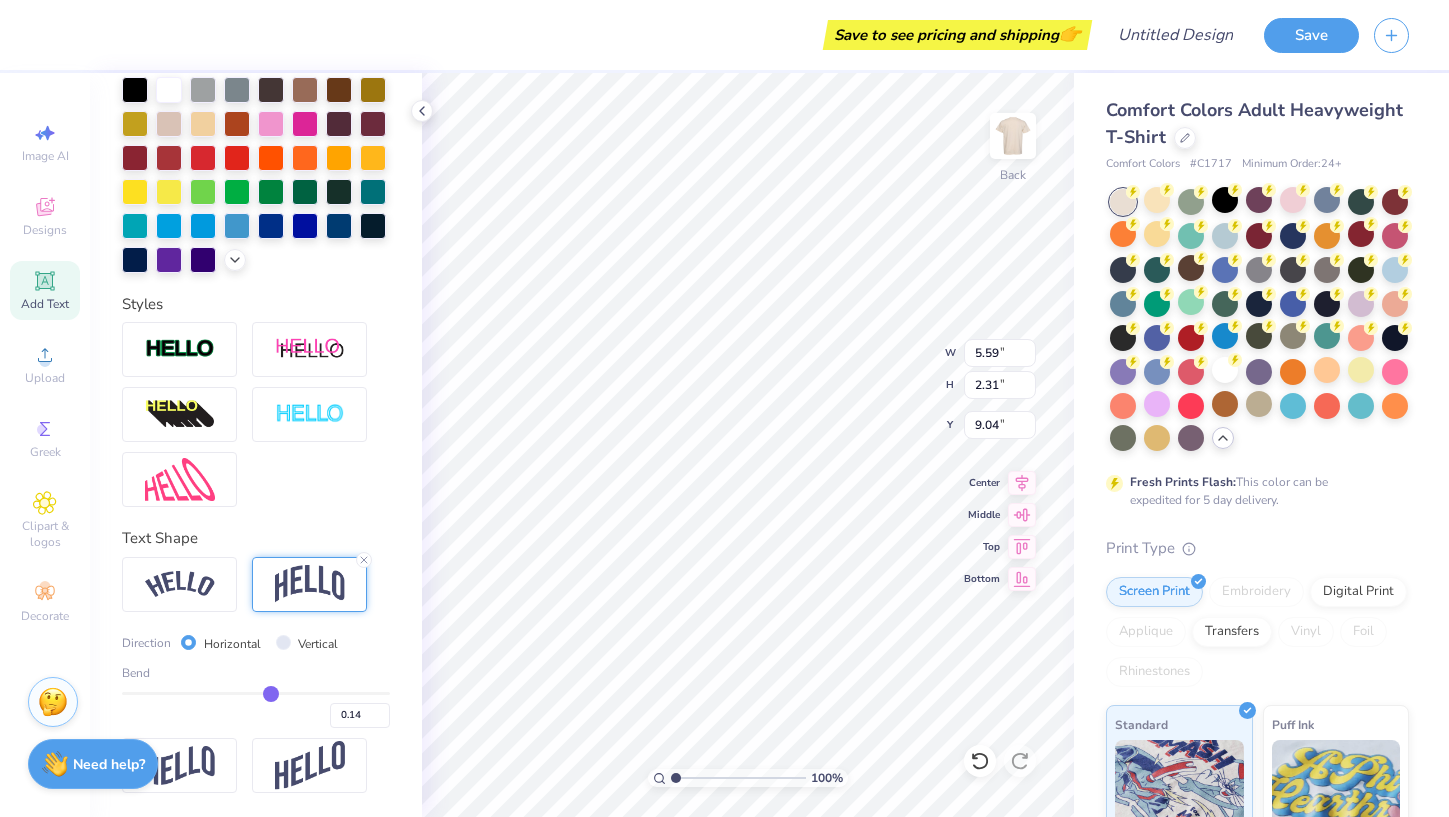 type on "0.12" 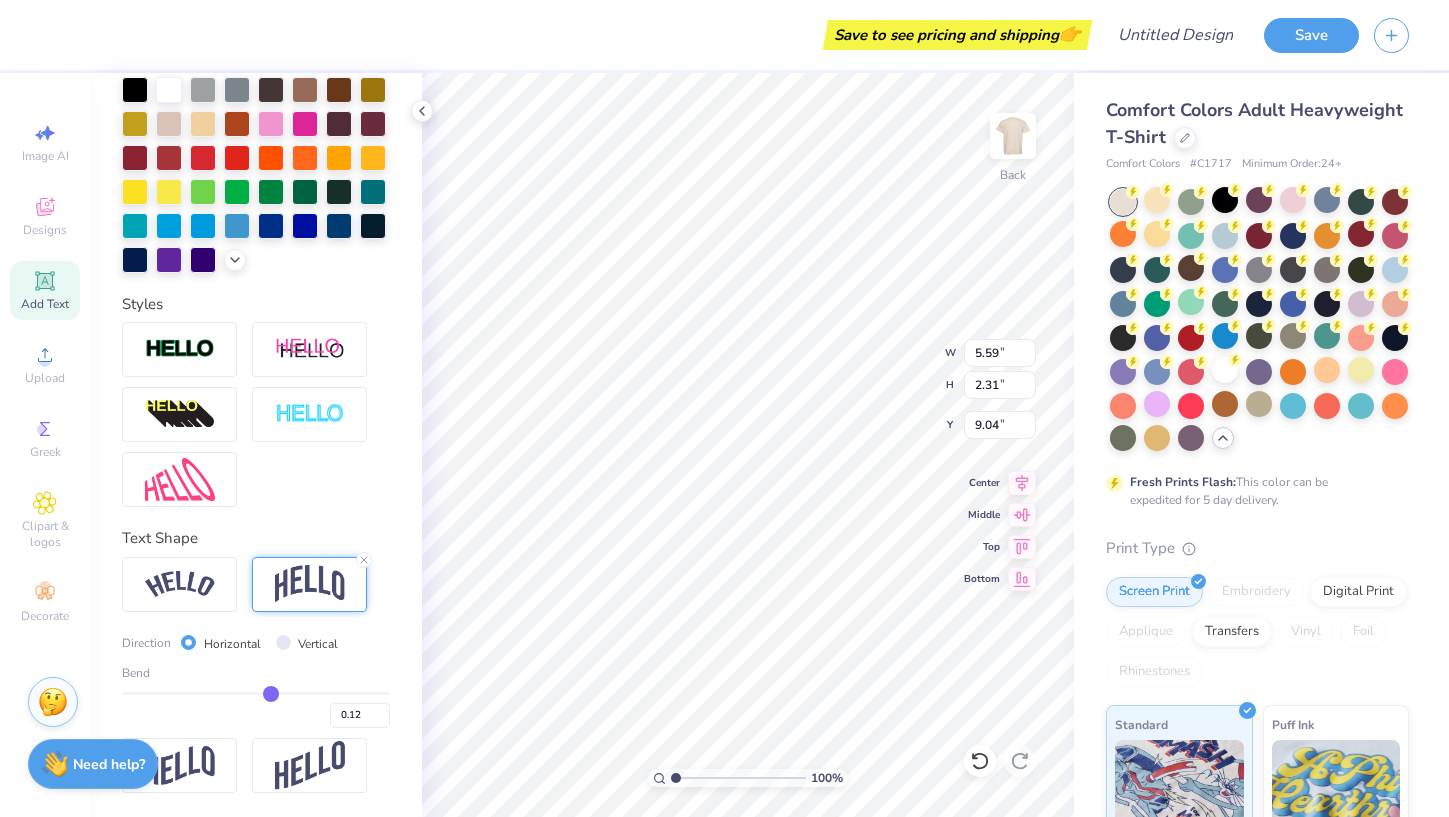type on "0.11" 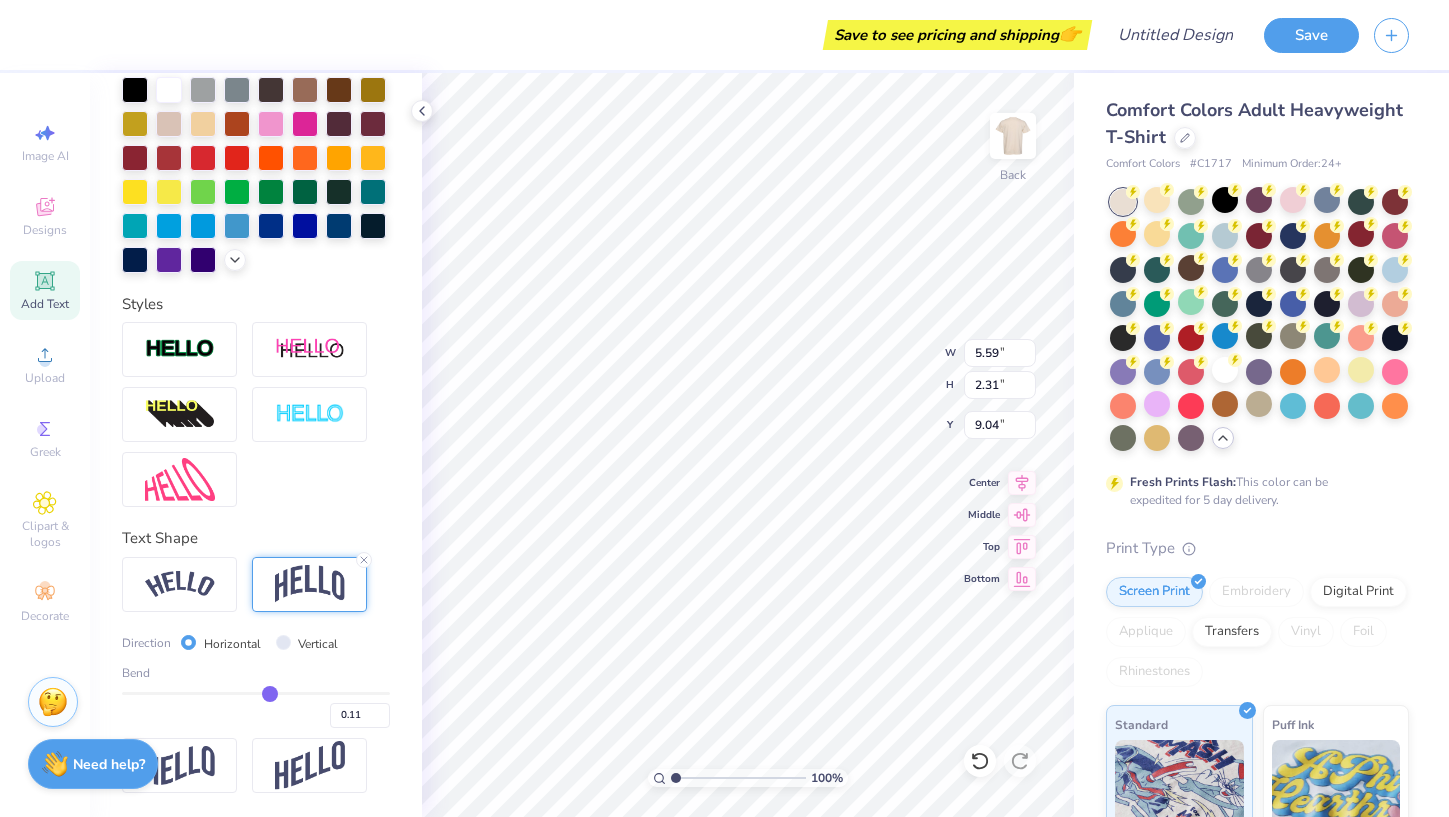 type on "0.08" 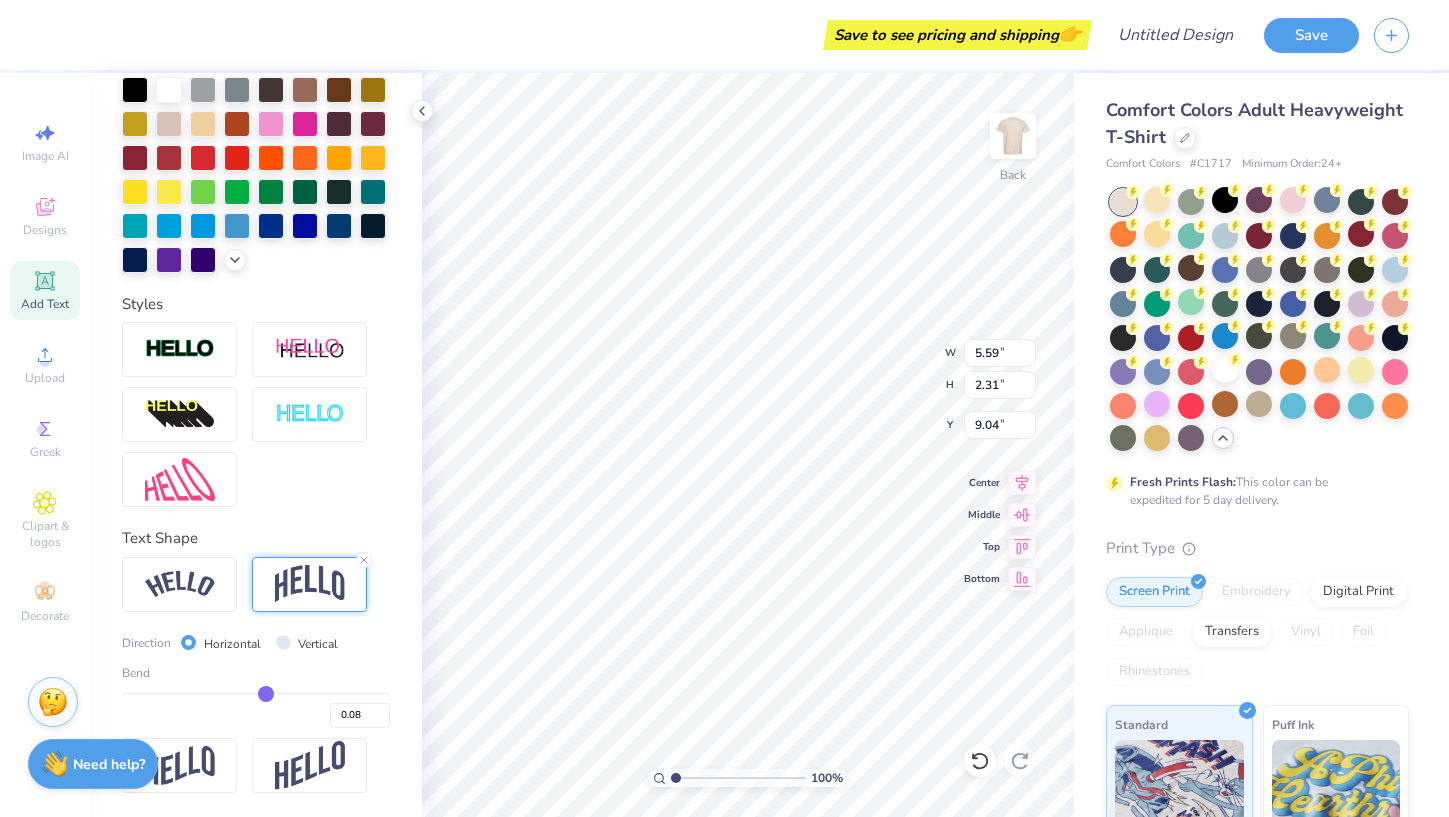 type on "0.06" 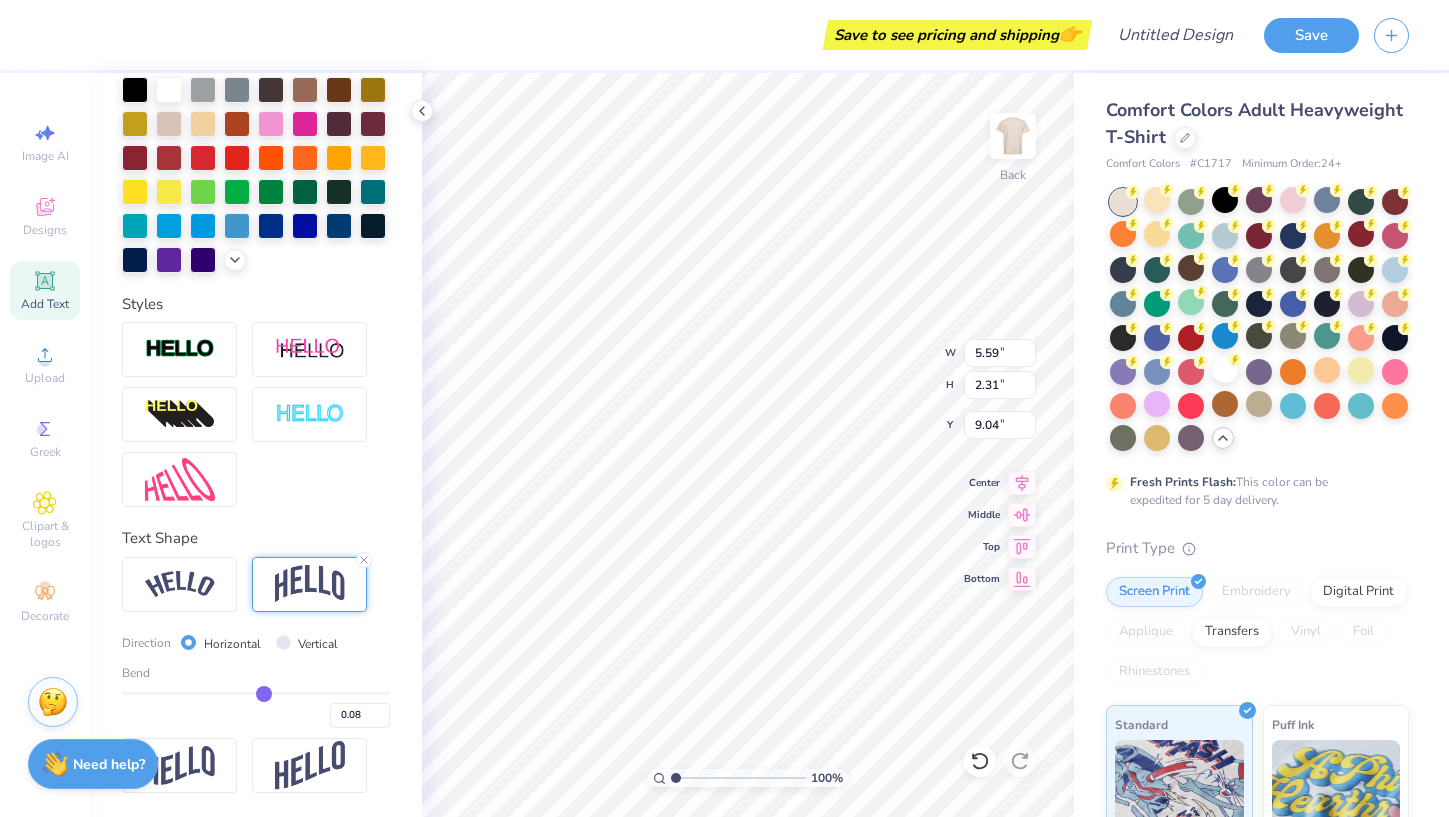 type on "0.06" 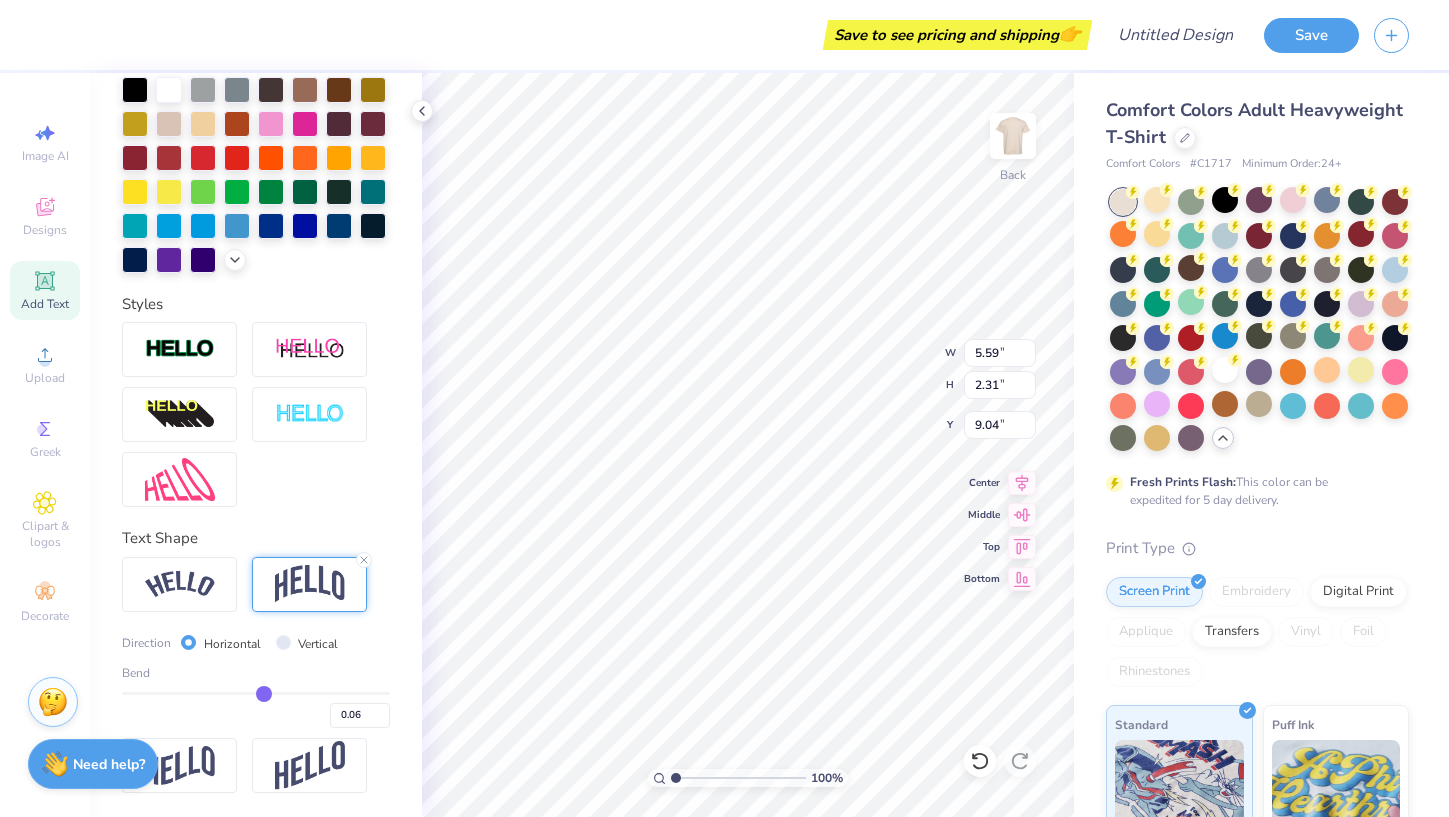 type on "0.03" 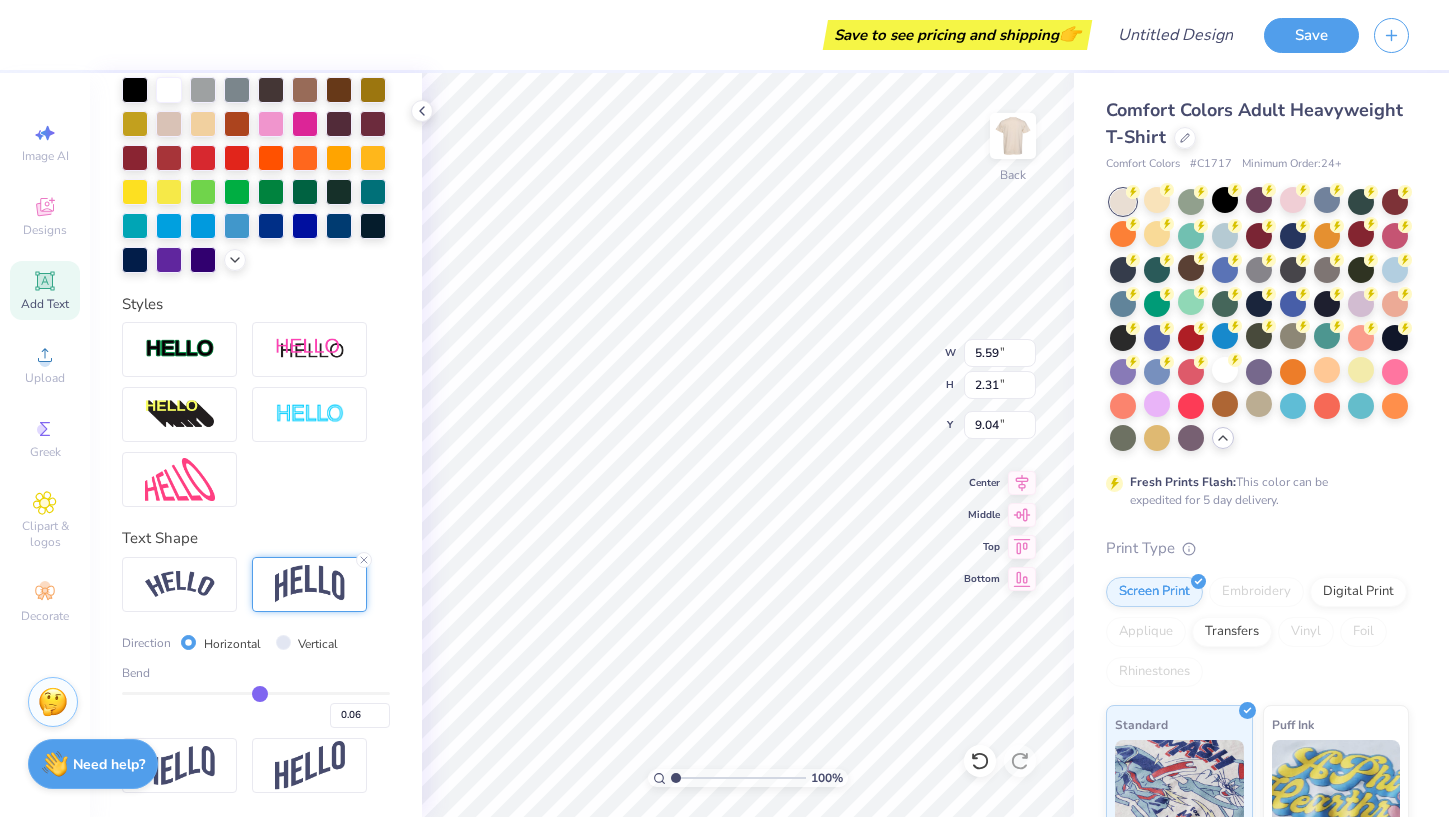 type on "0.03" 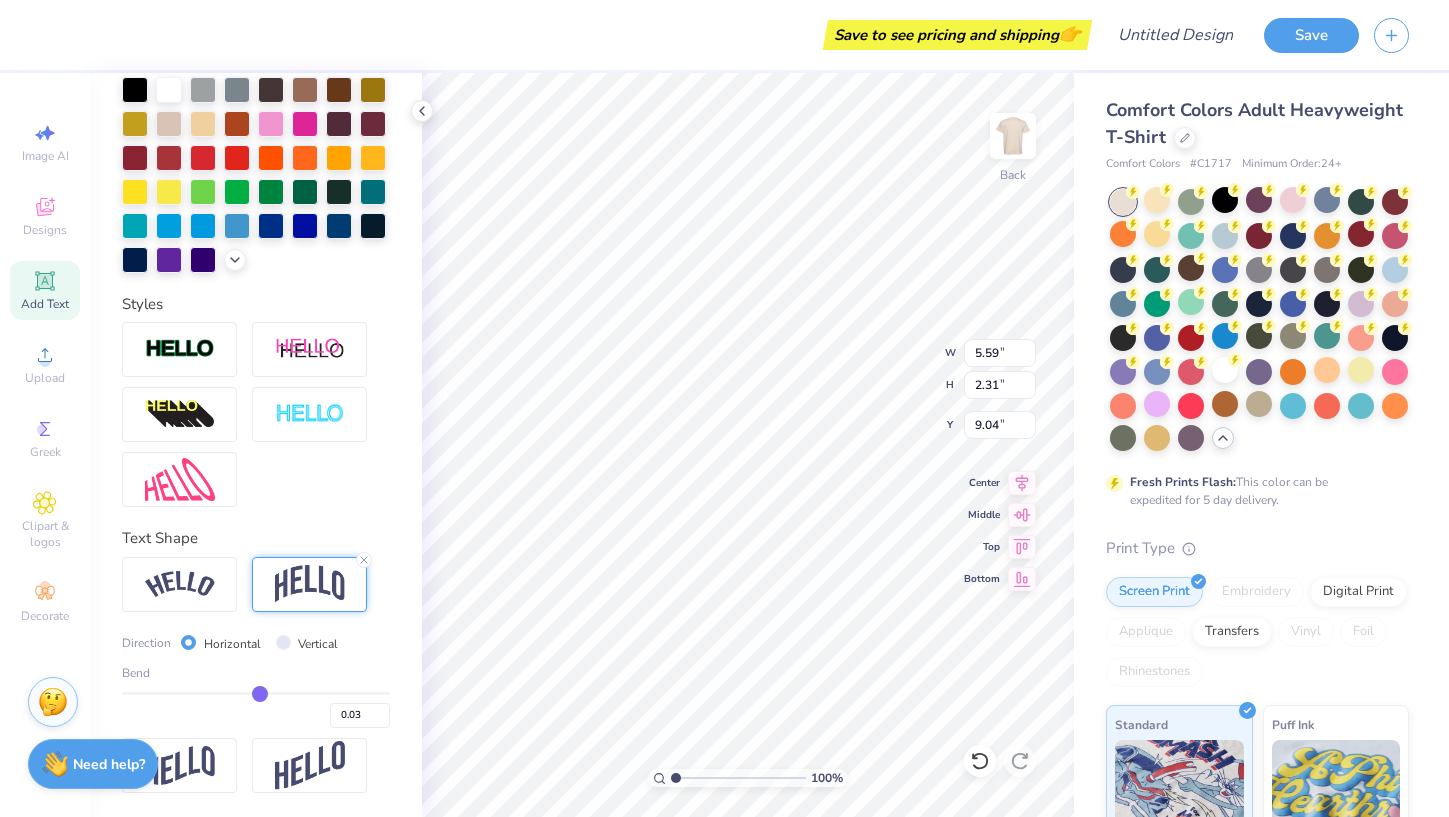 type on "0" 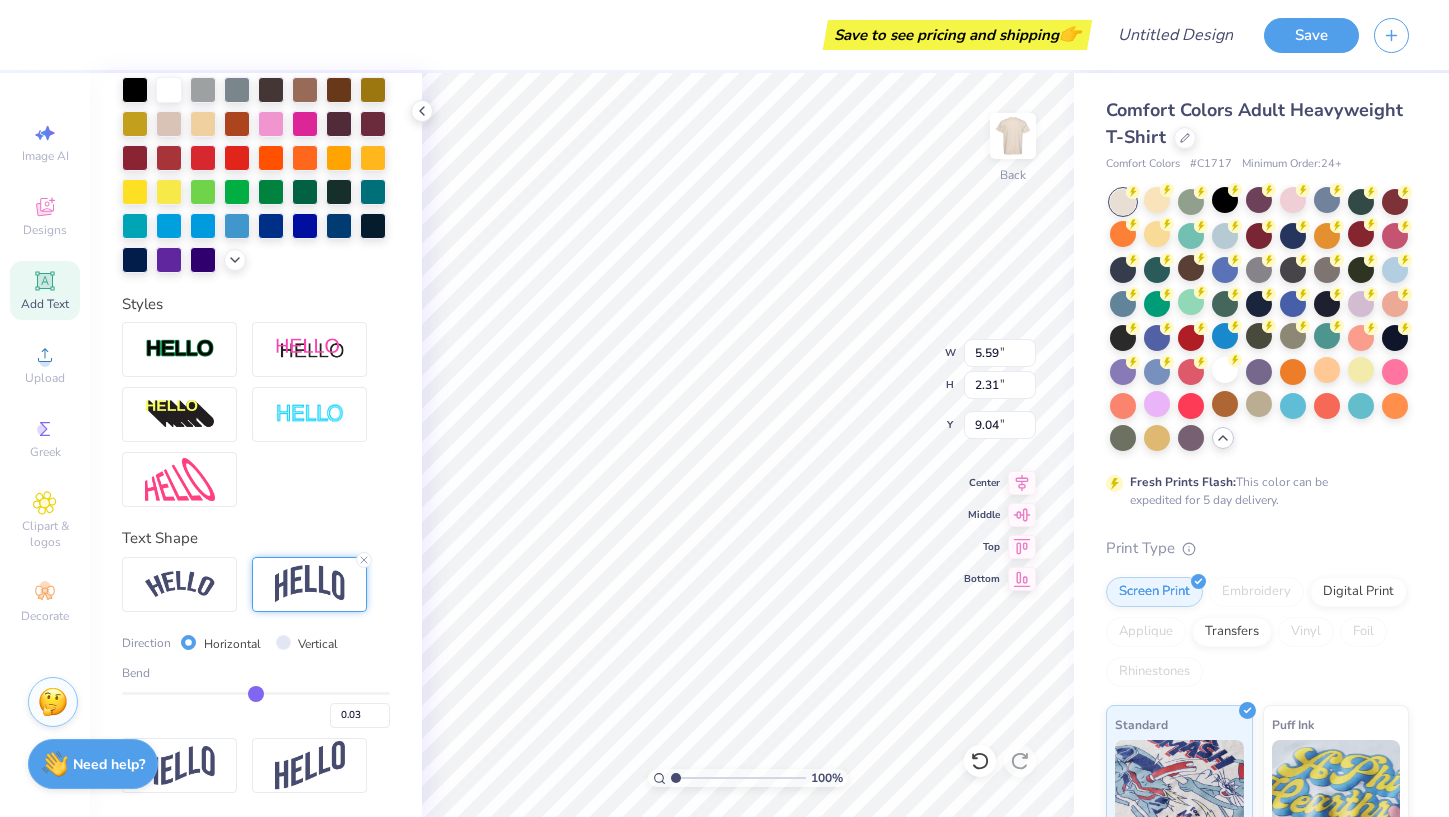 type on "0.00" 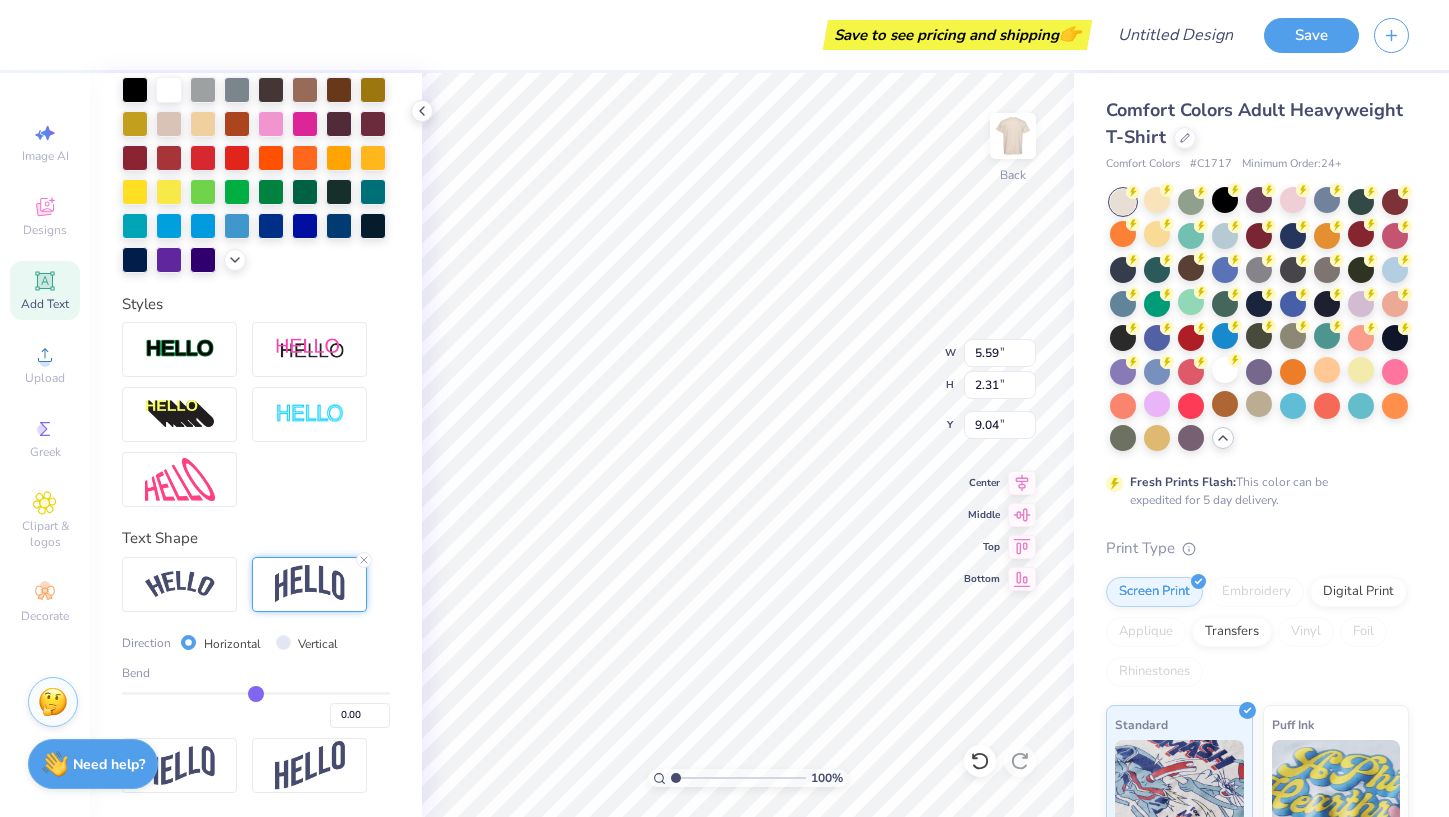 type on "-0.02" 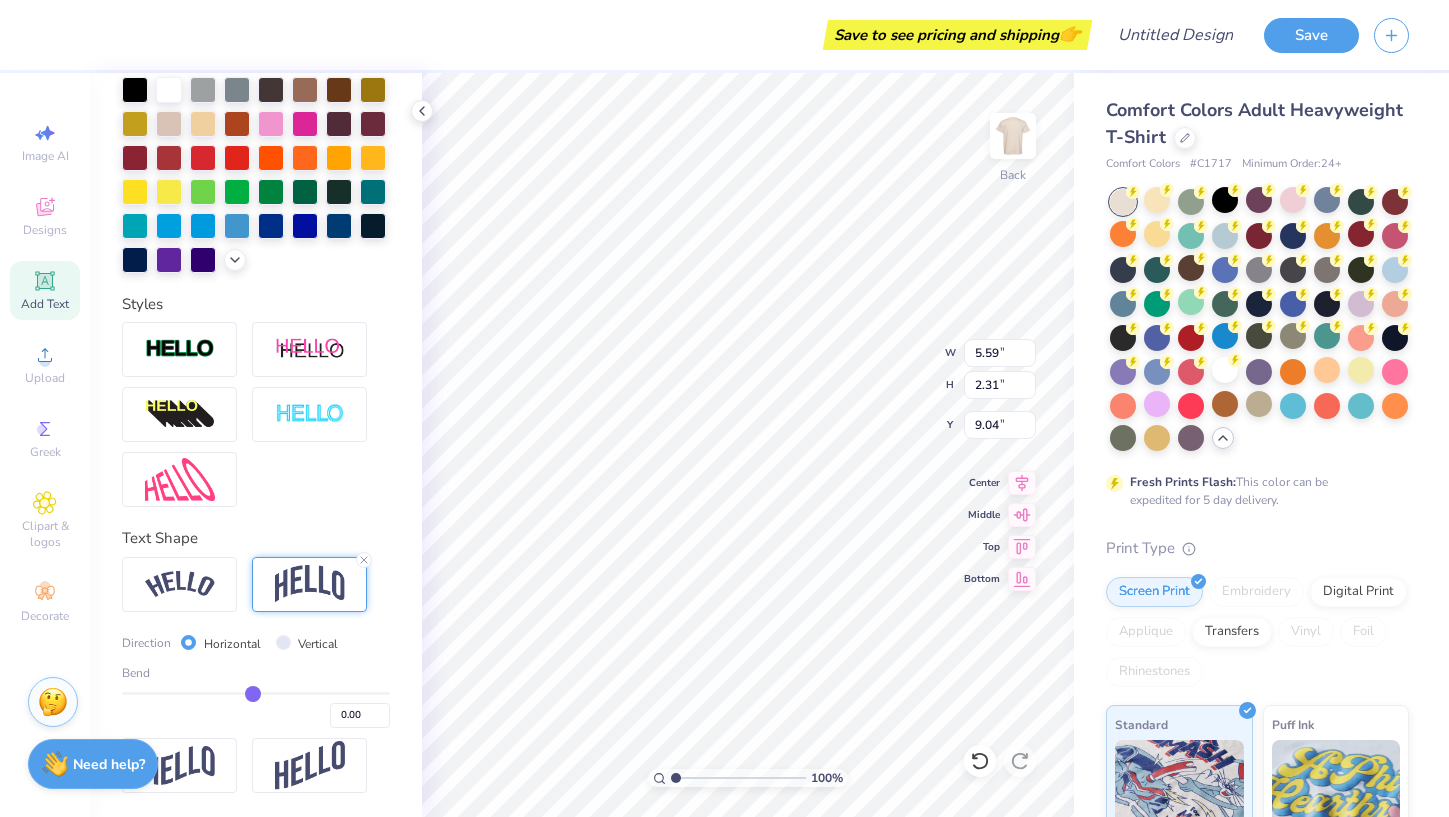 type on "-0.02" 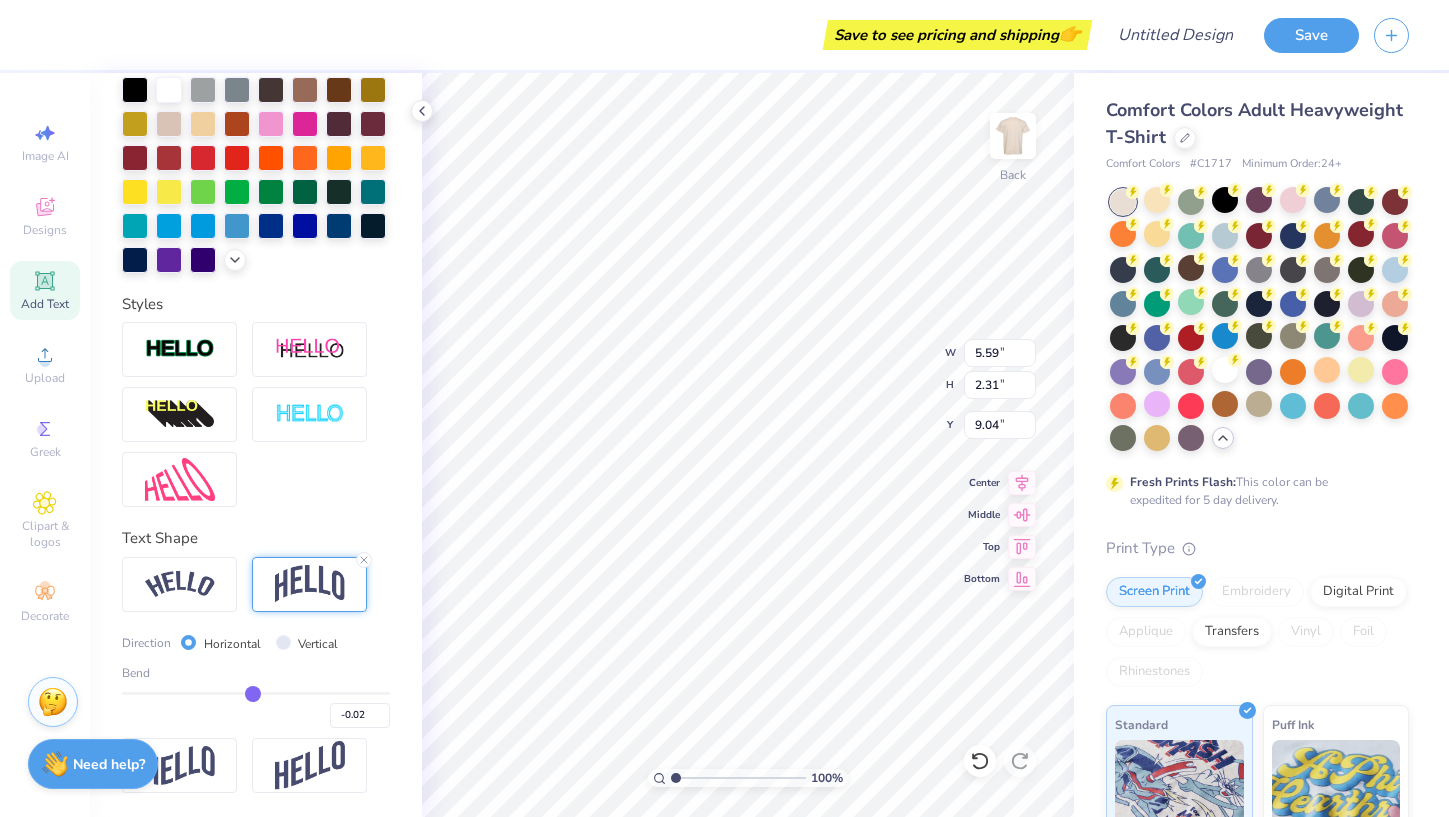 type on "-0.05" 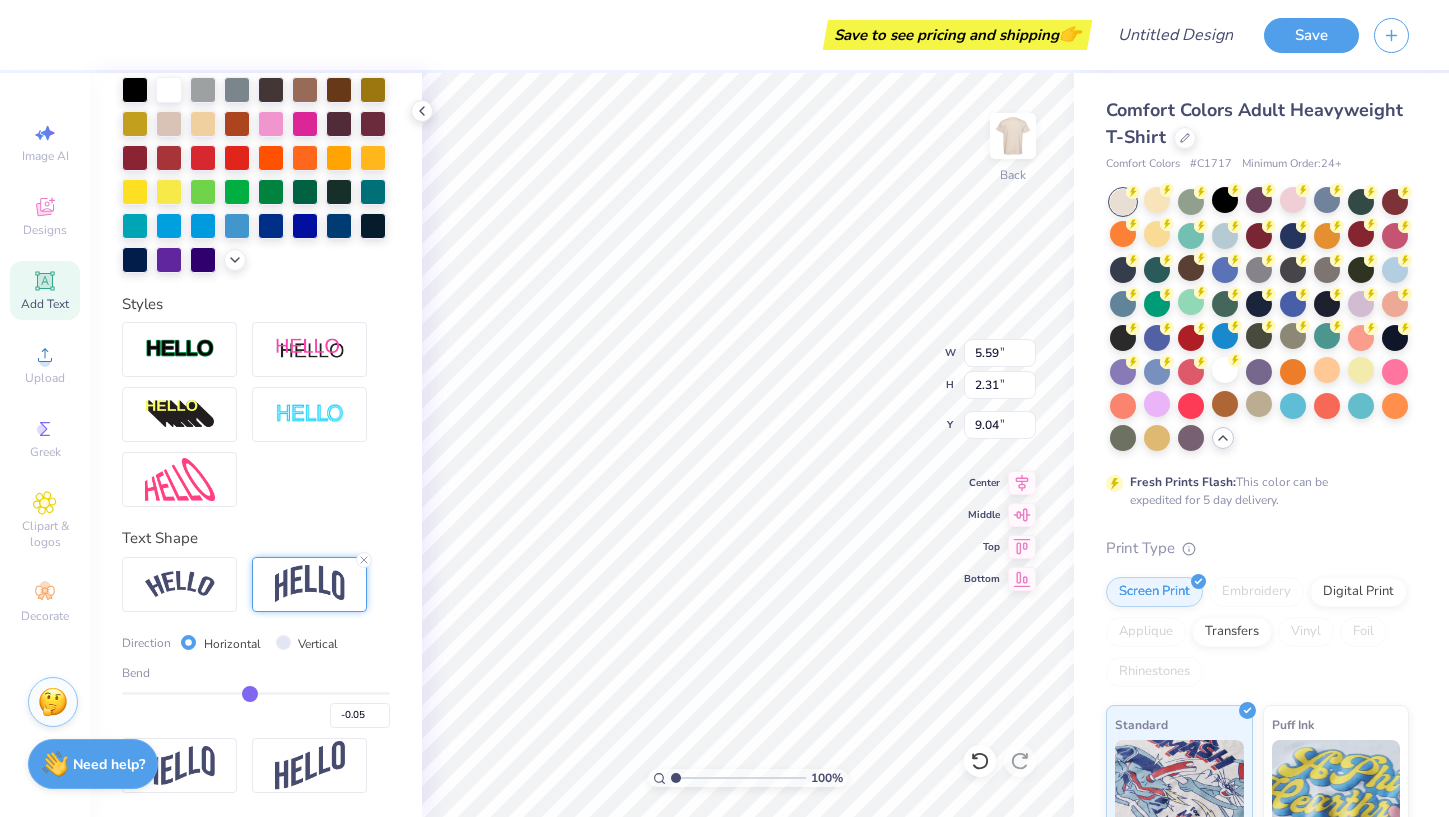 type on "-0.07" 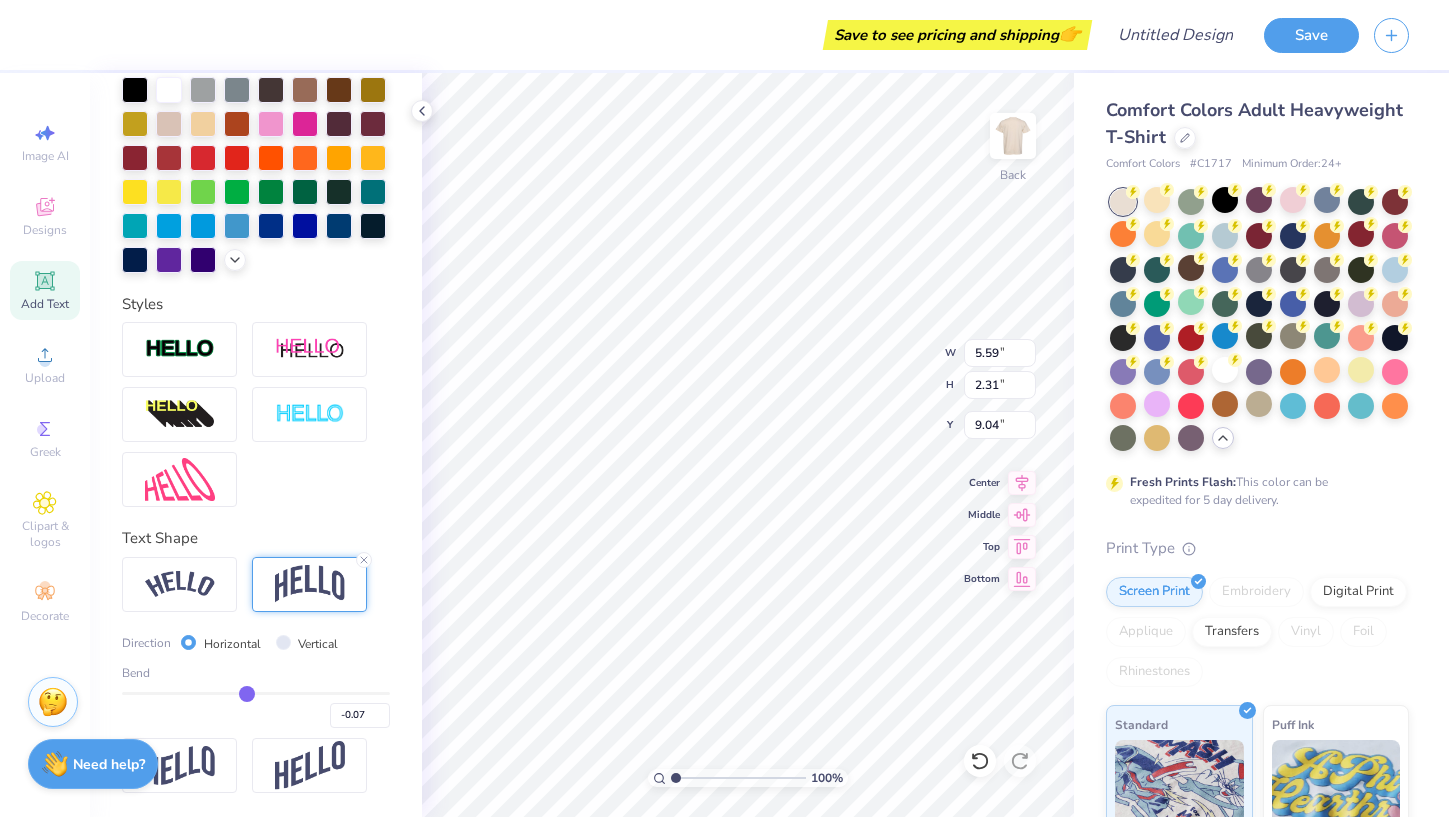 type on "-0.09" 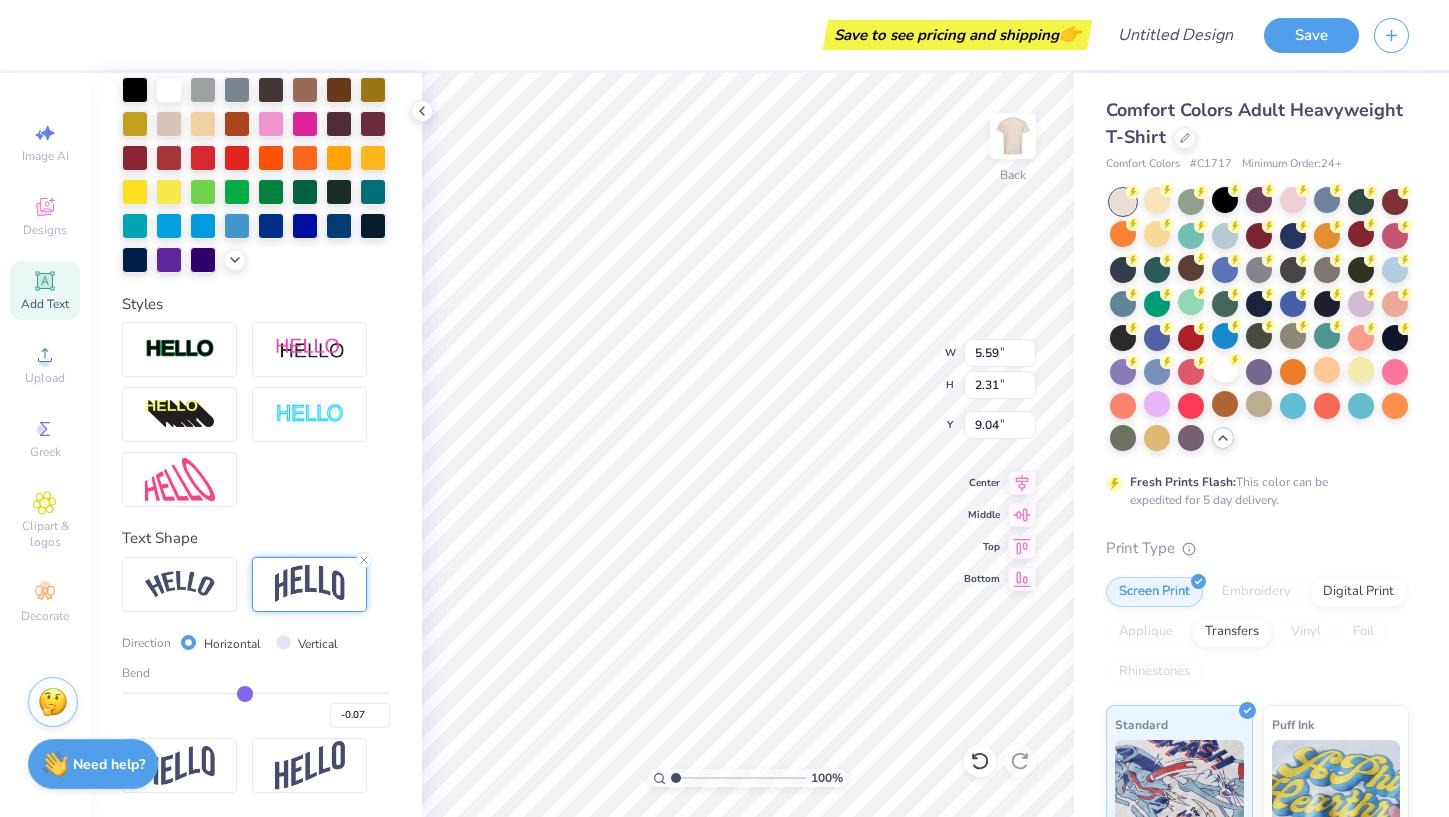 type on "-0.09" 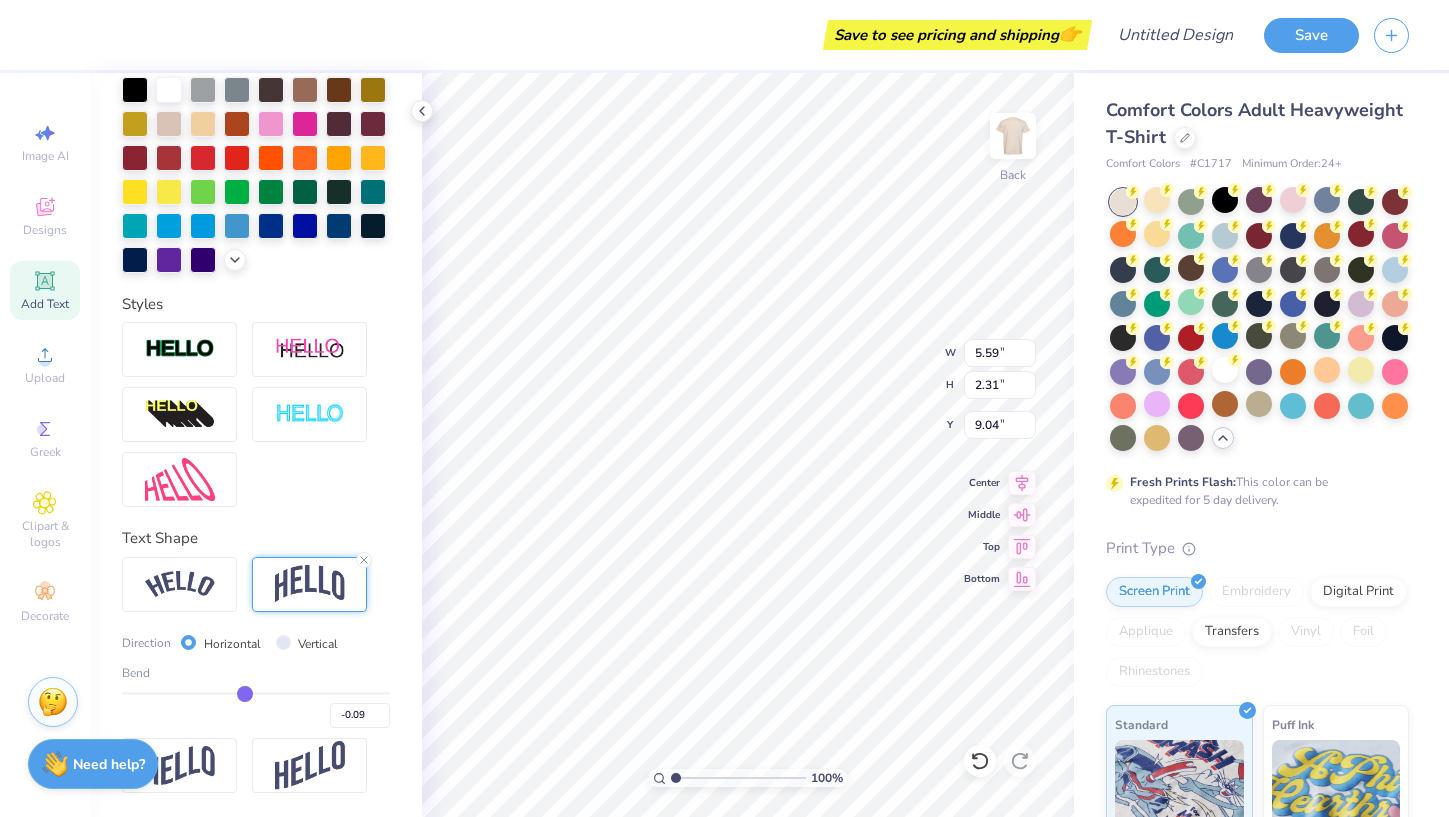 type on "-0.11" 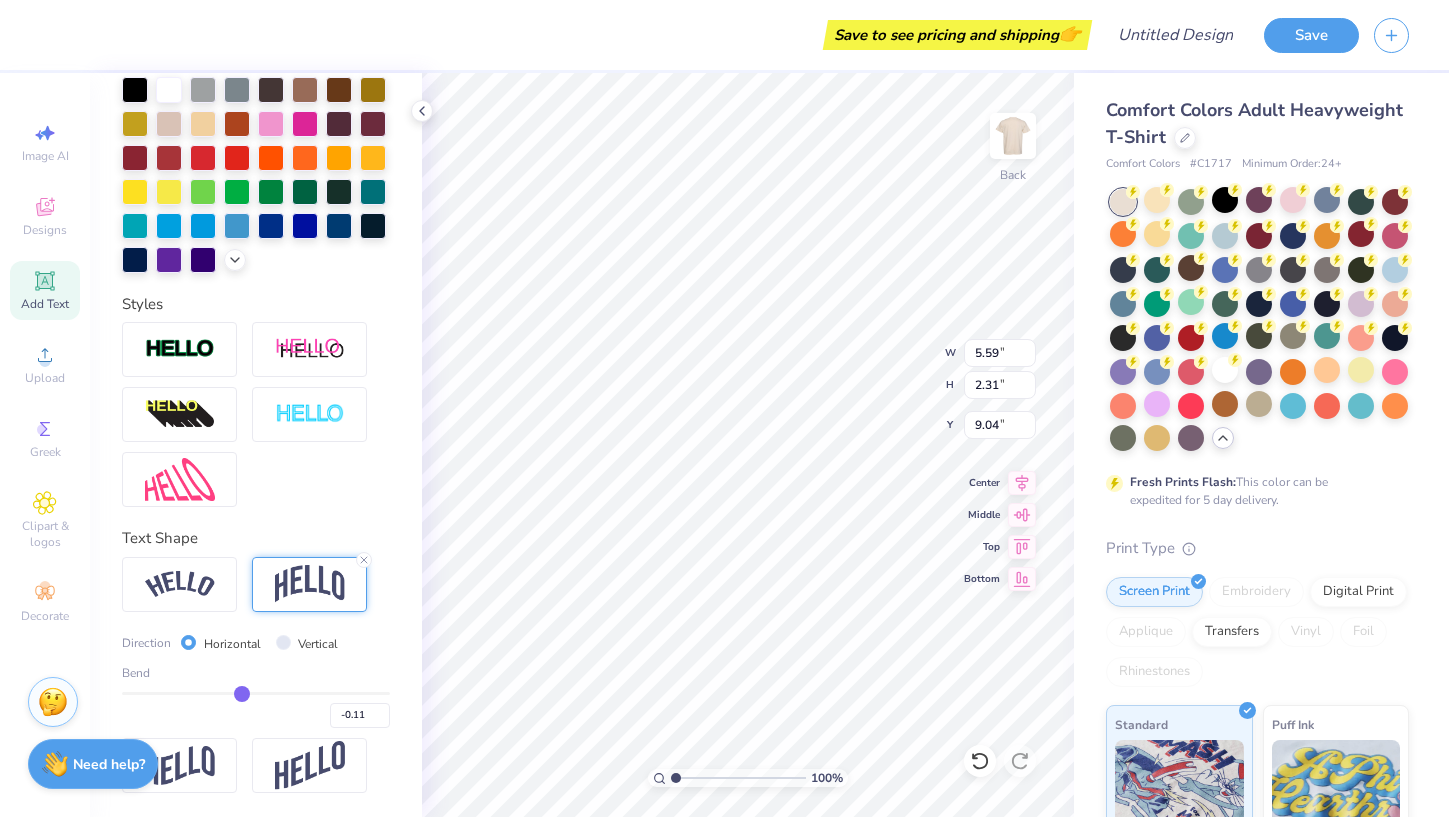 type on "-0.14" 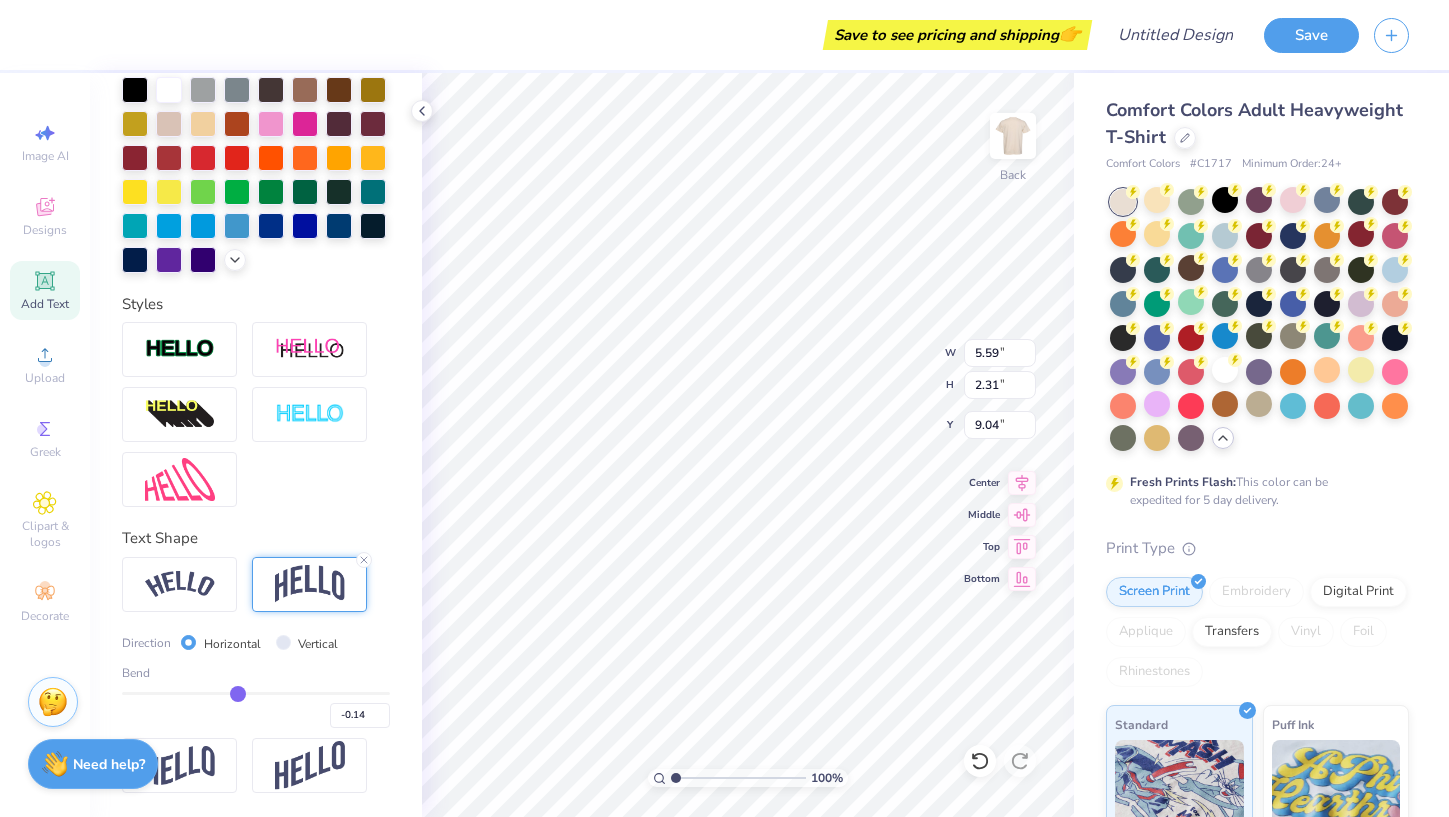 type on "-0.15" 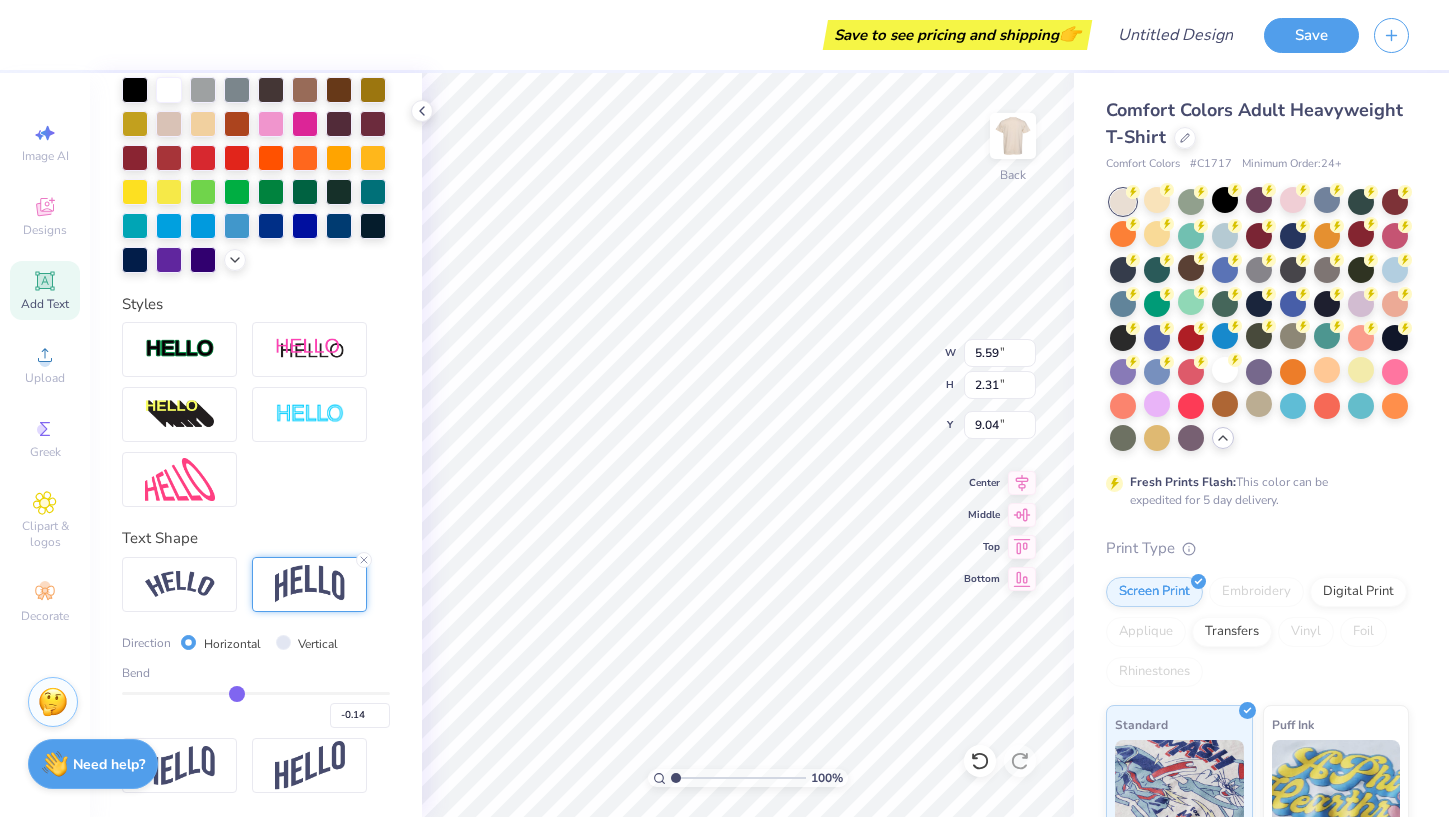 type on "-0.15" 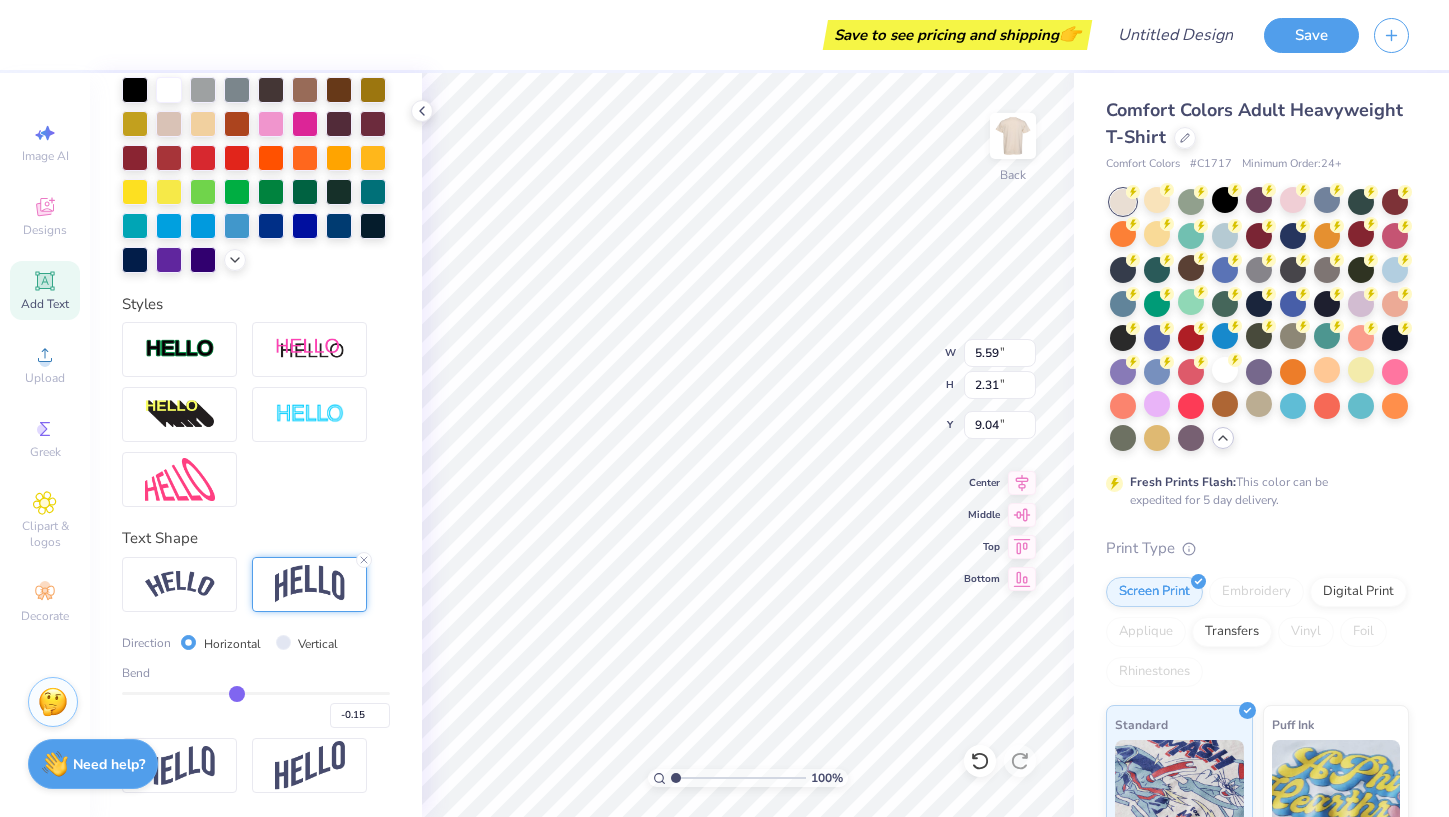 type on "-0.17" 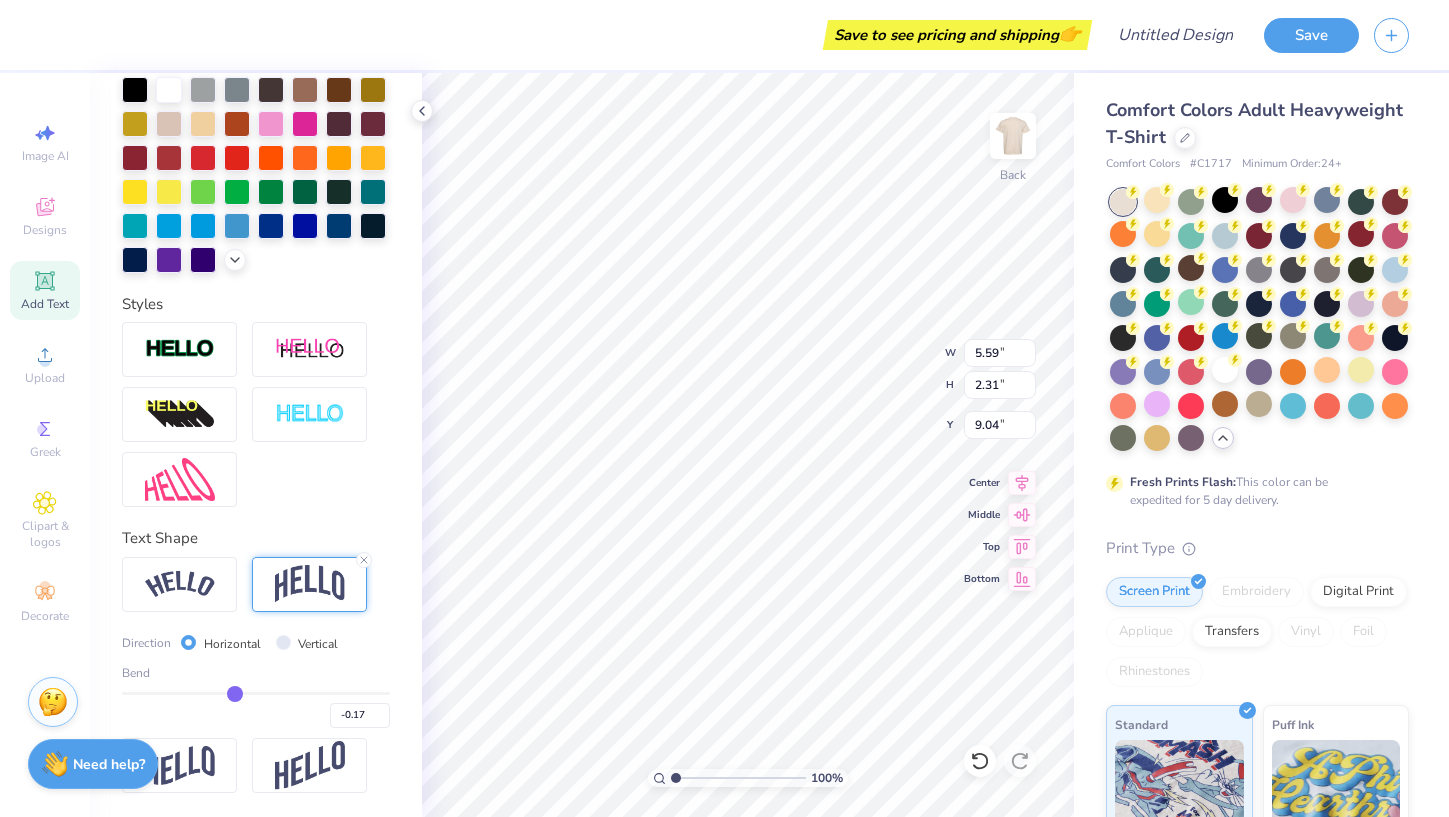 type on "-0.18" 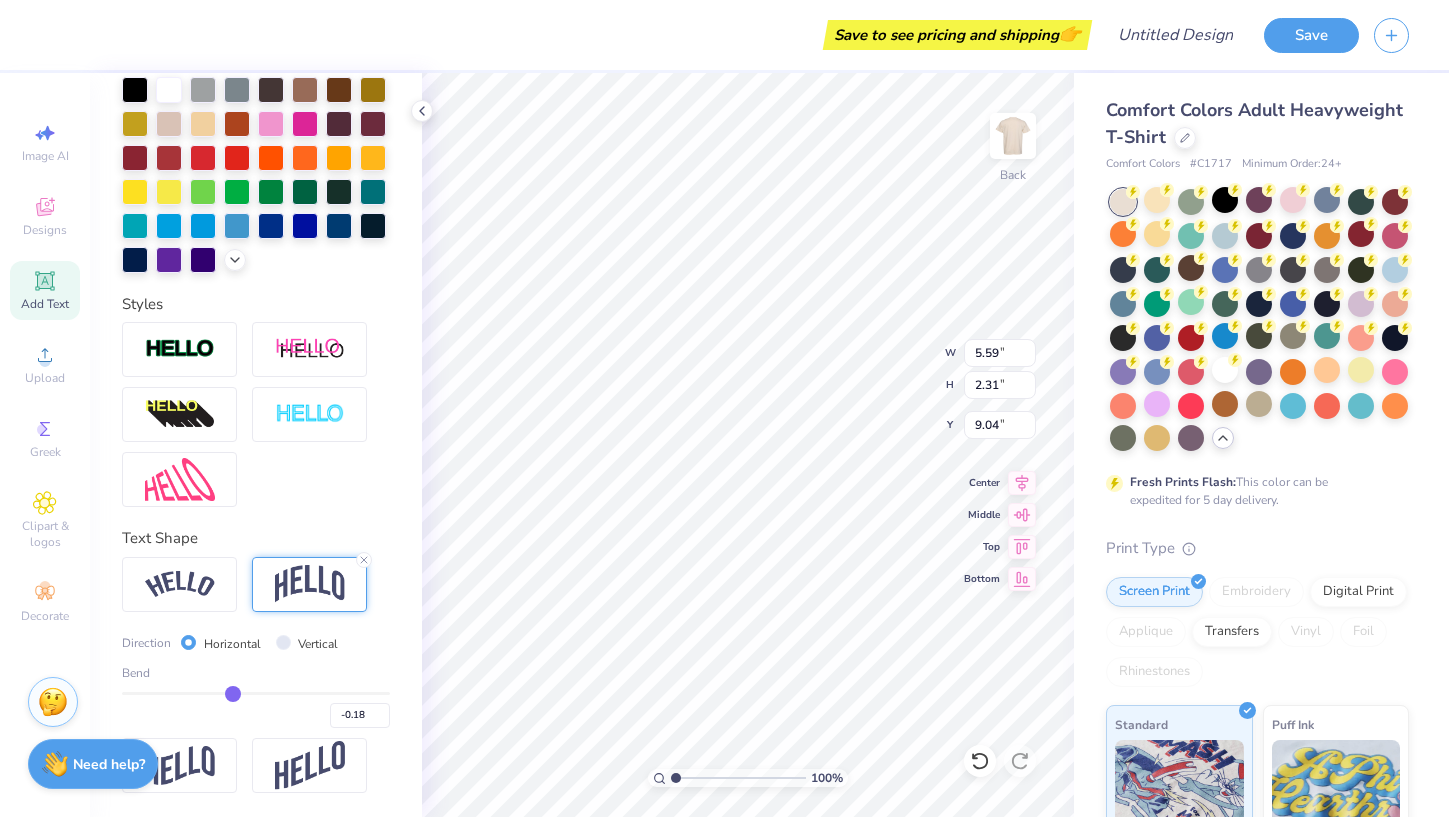 type on "-0.2" 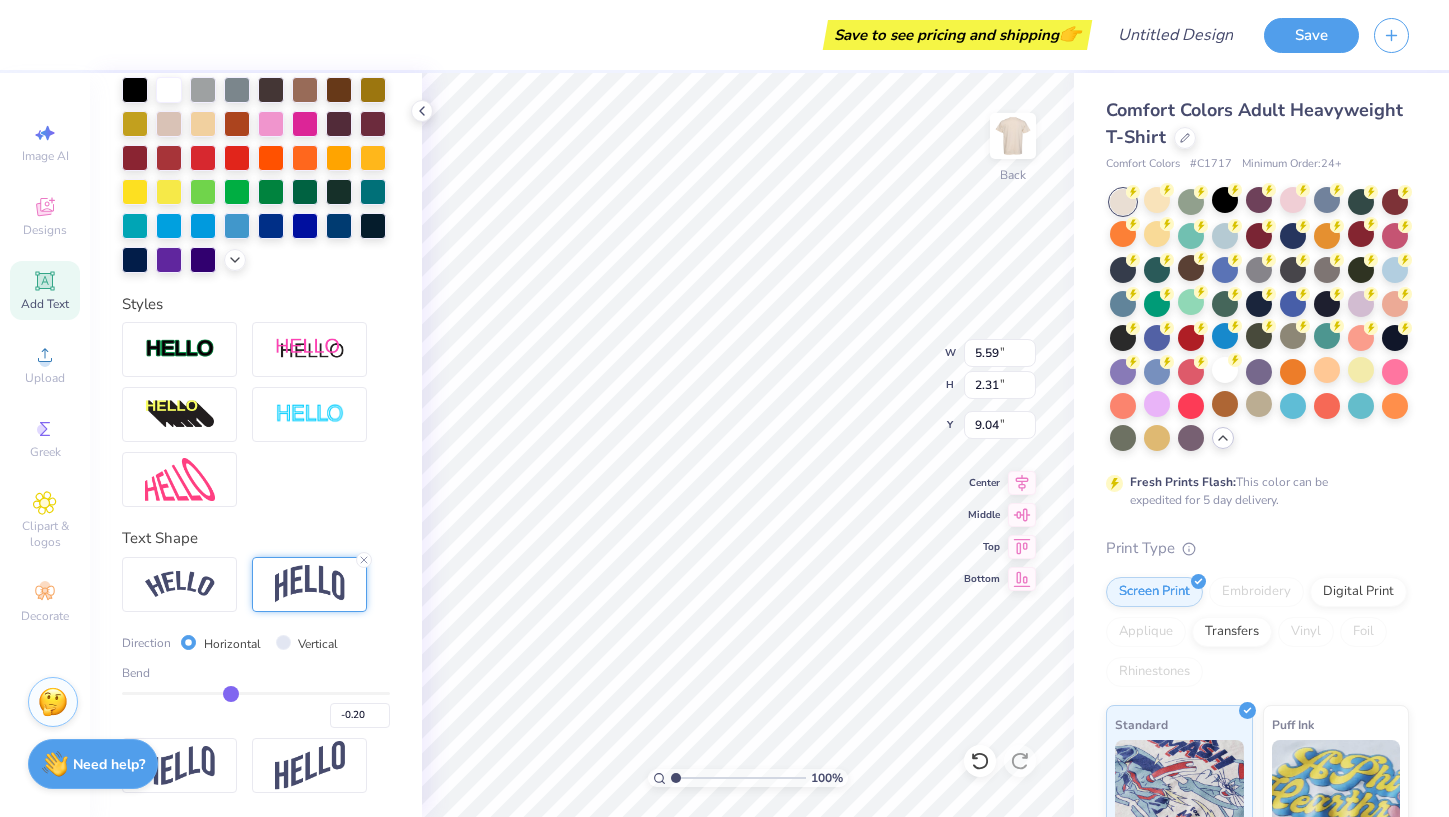 type on "-0.21" 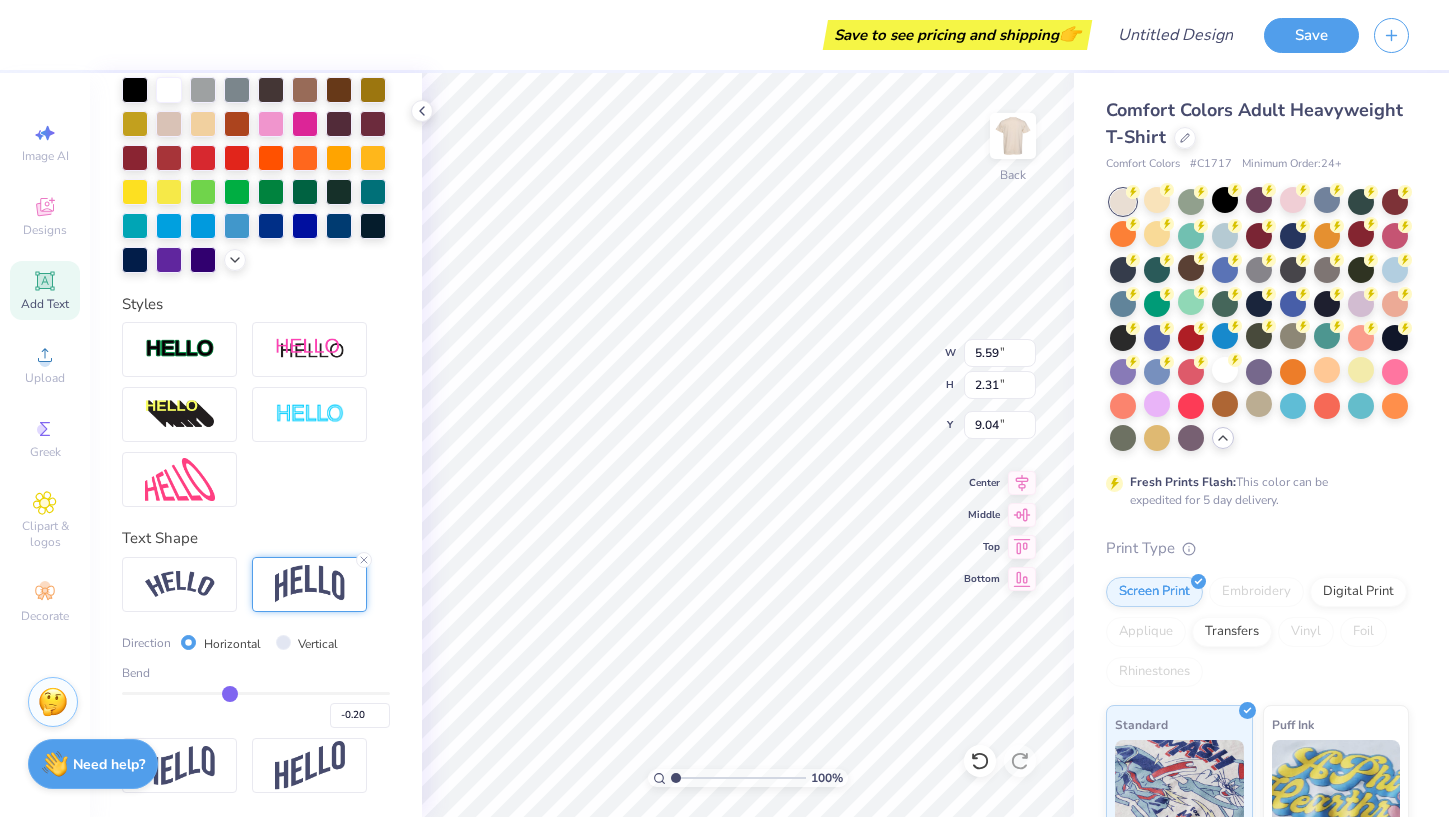 type on "-0.21" 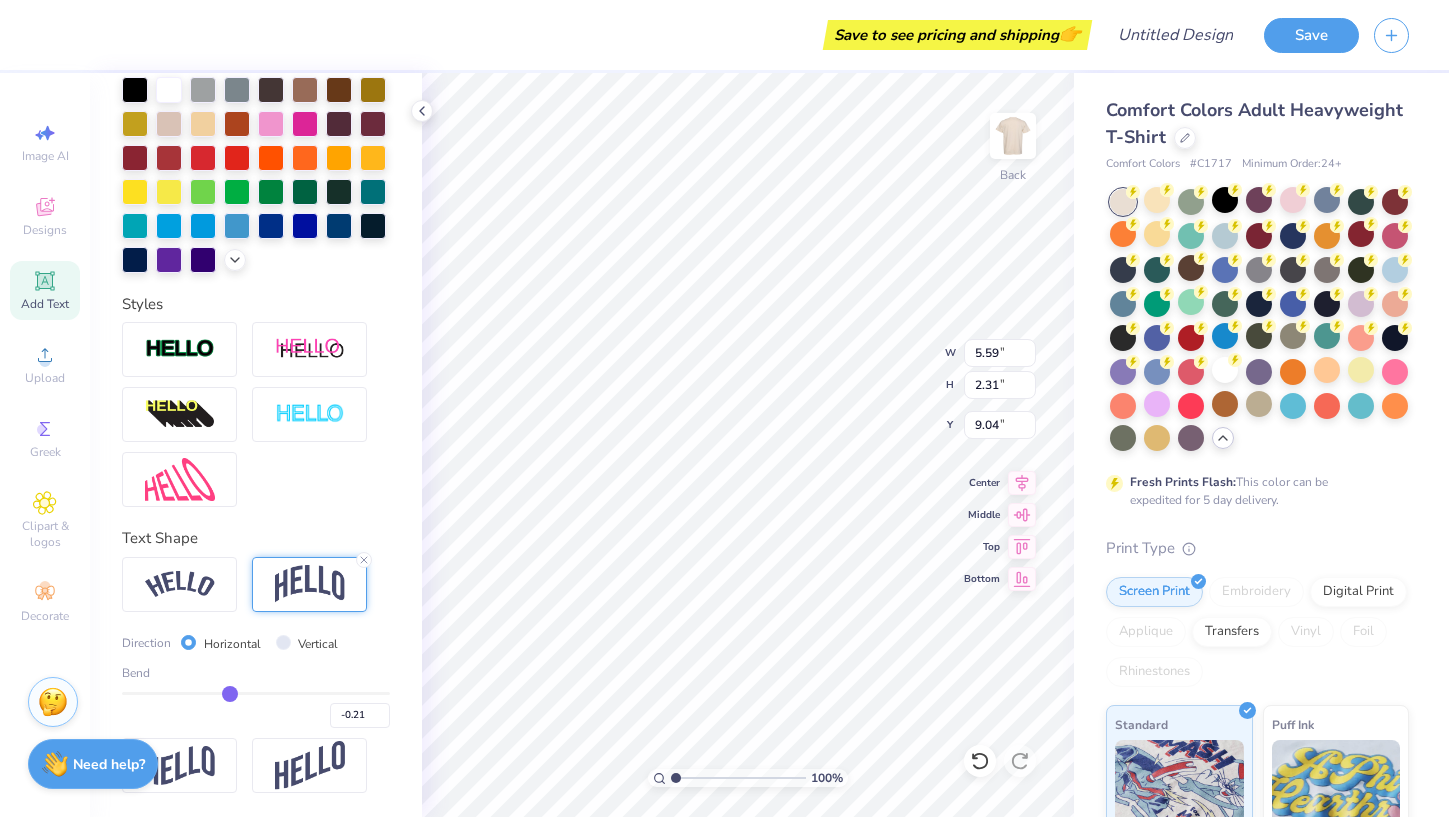 type on "-0.23" 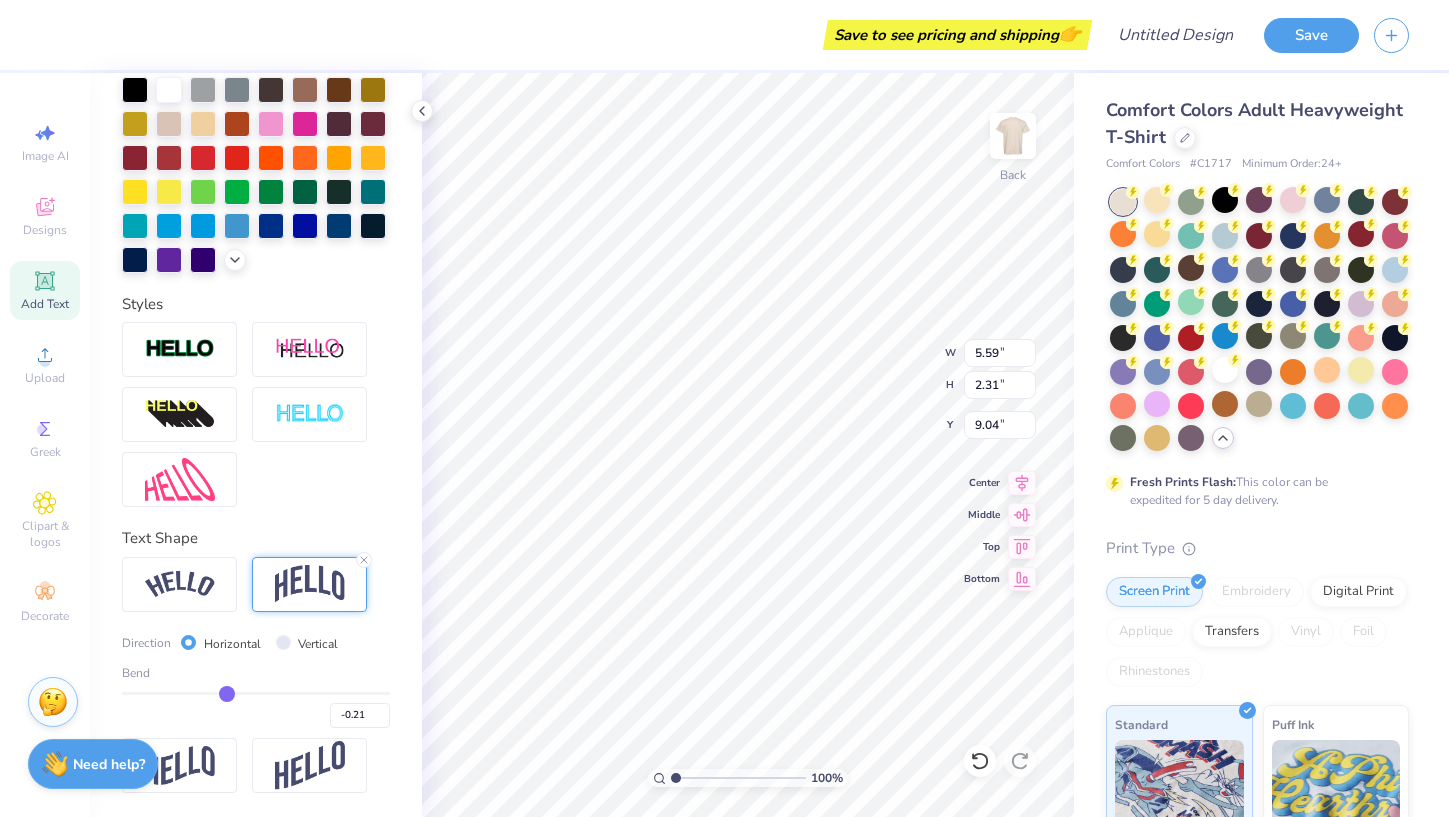 type on "-0.23" 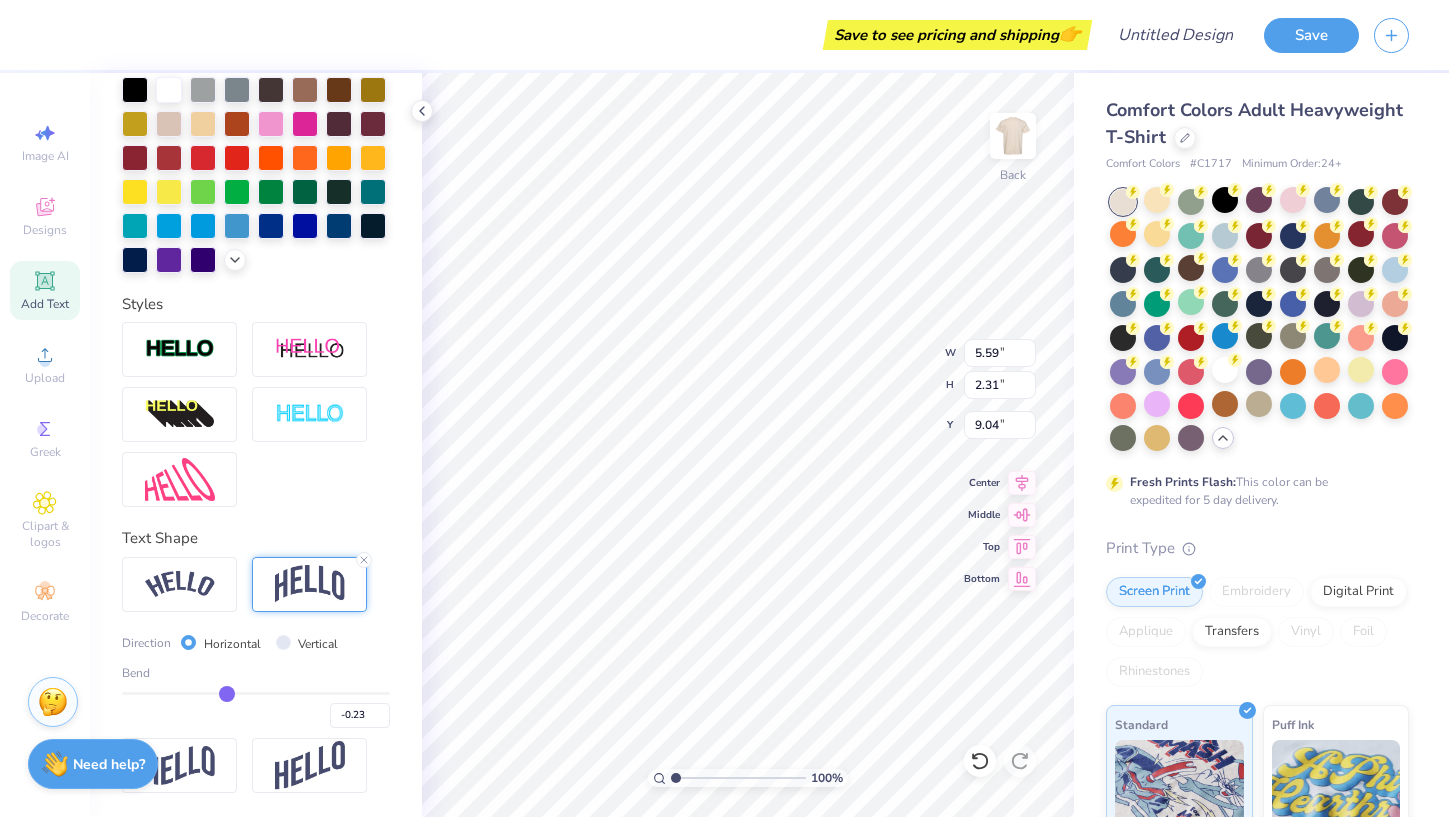 type on "-0.24" 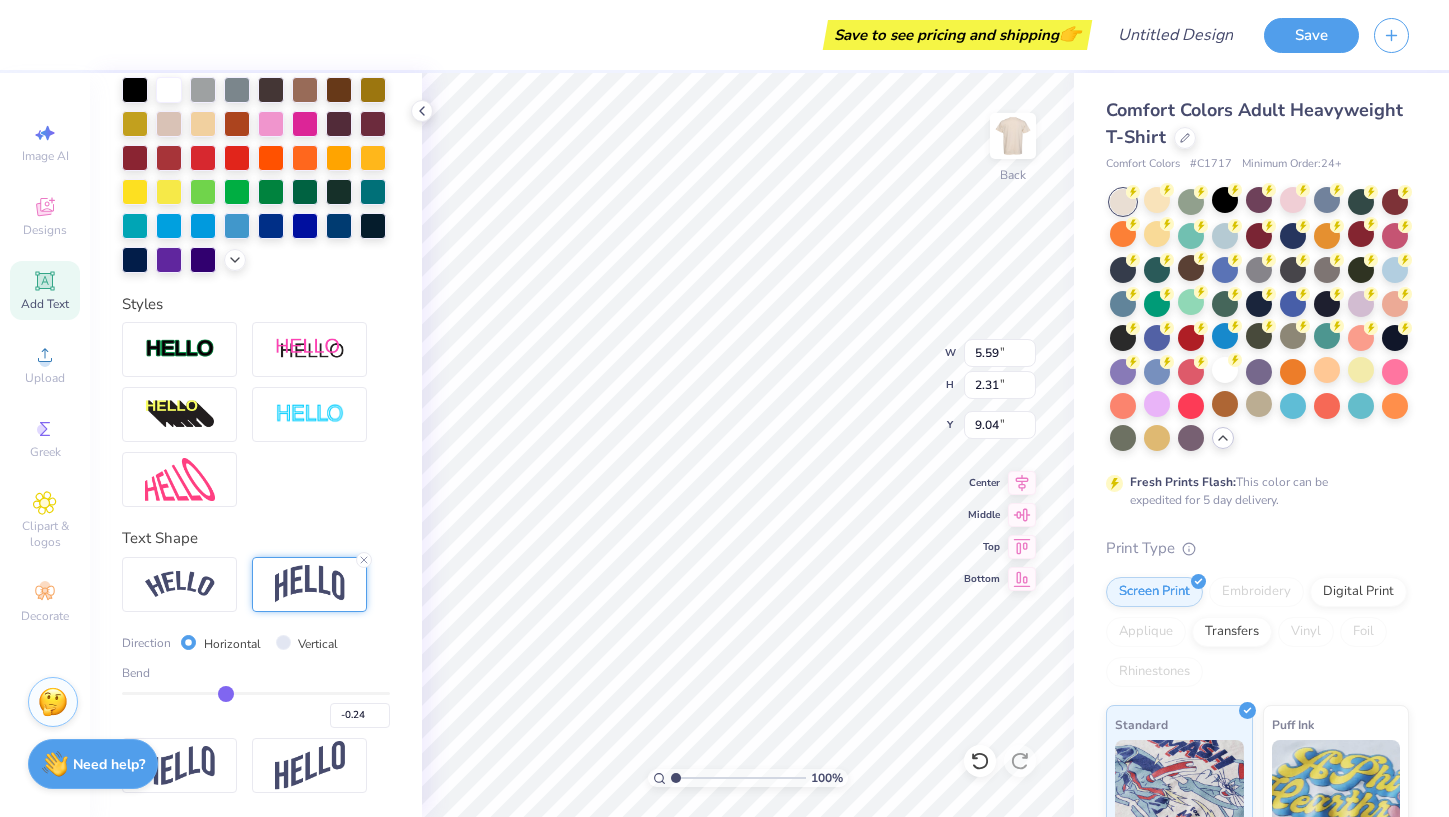 type on "-0.25" 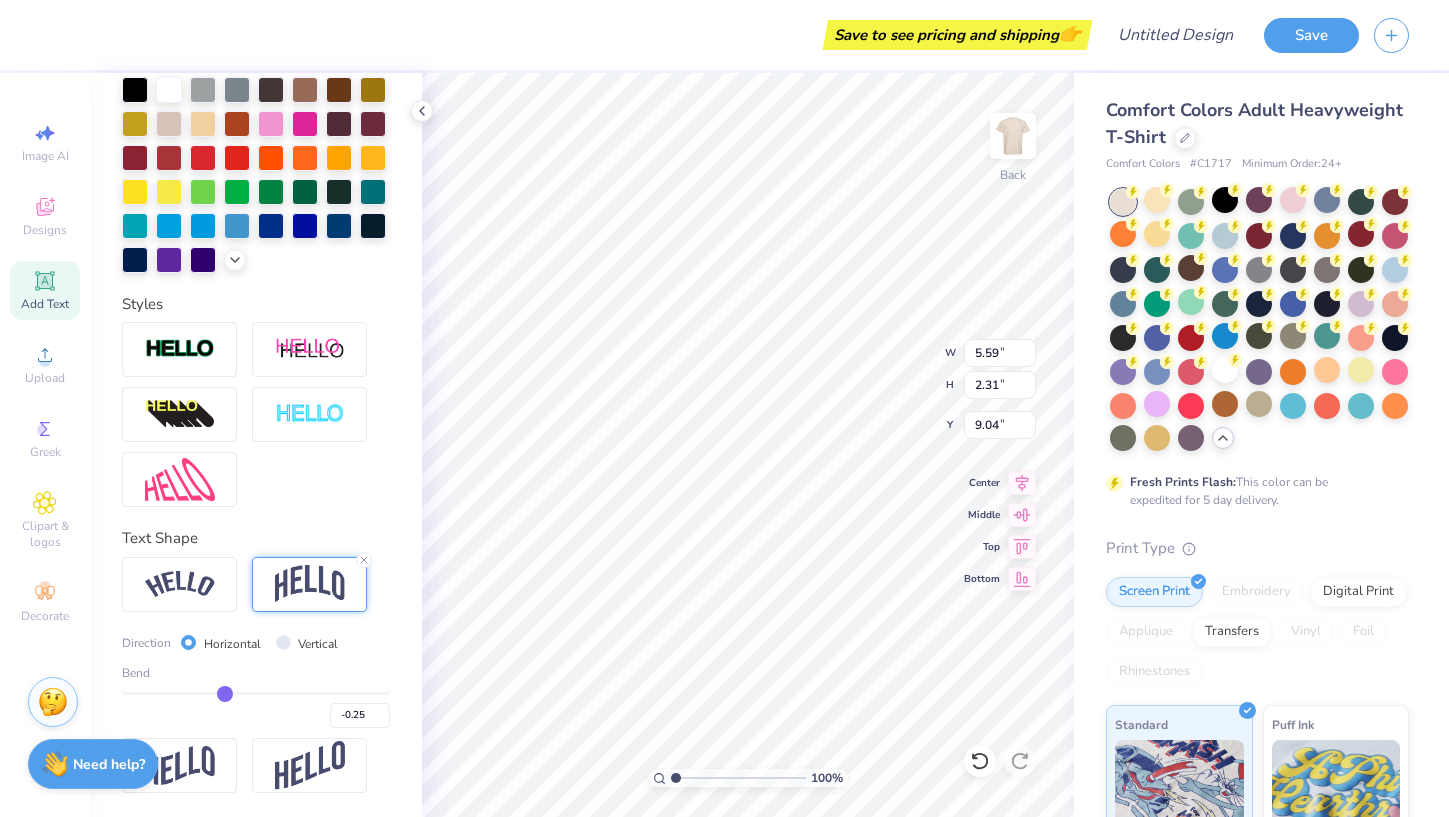 drag, startPoint x: 321, startPoint y: 693, endPoint x: 224, endPoint y: 688, distance: 97.128784 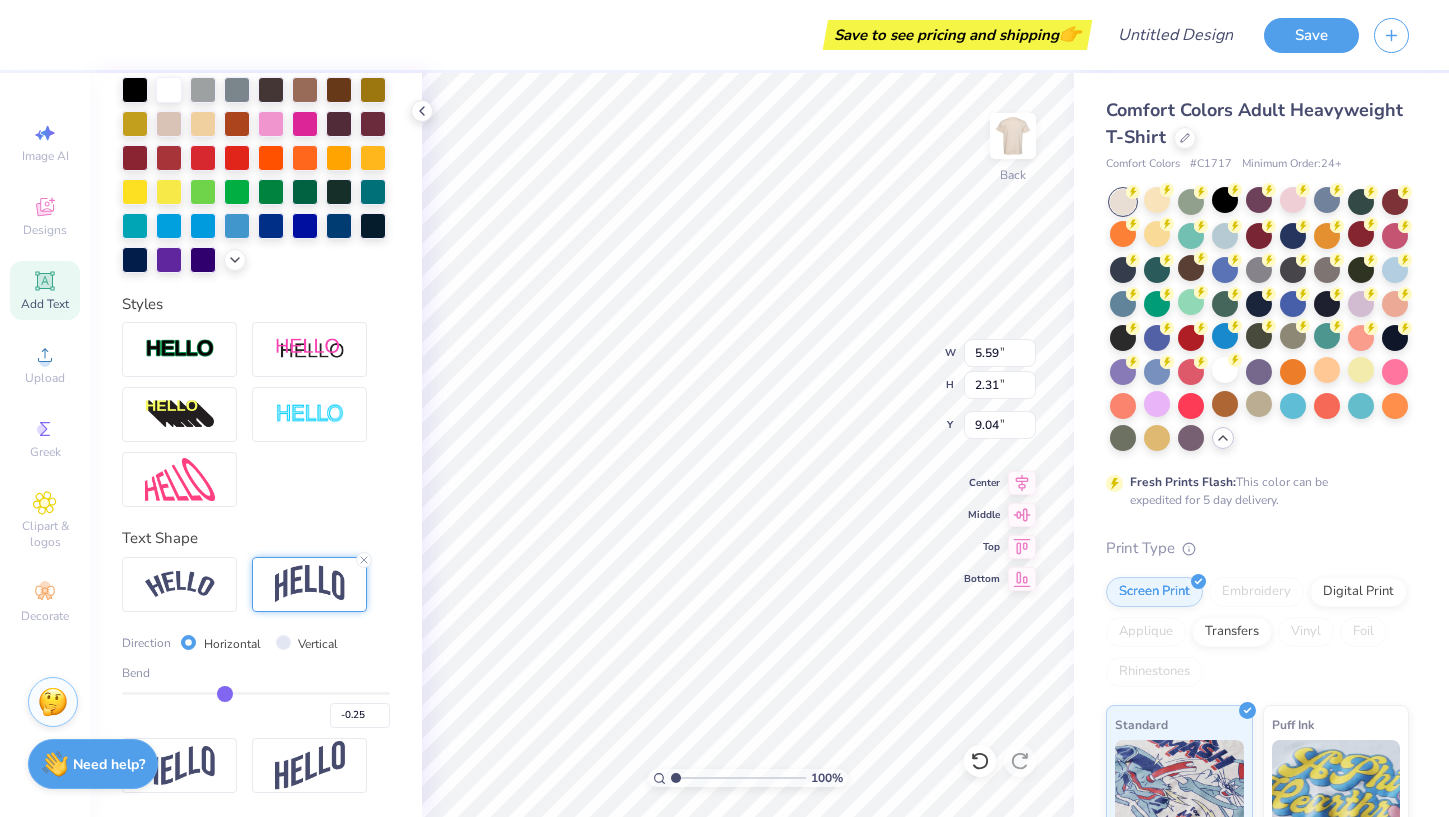type on "2.02" 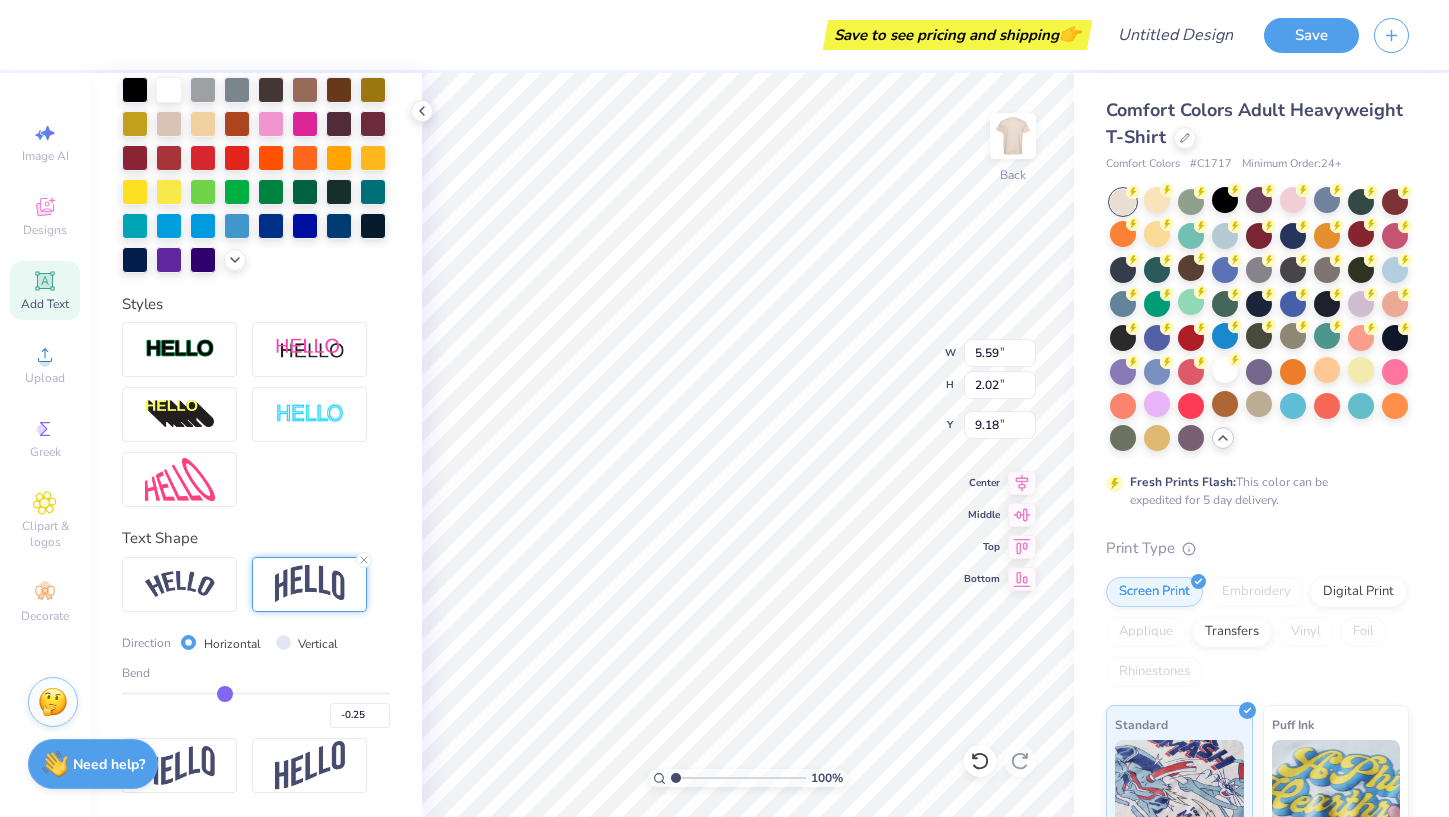 type on "-0.26" 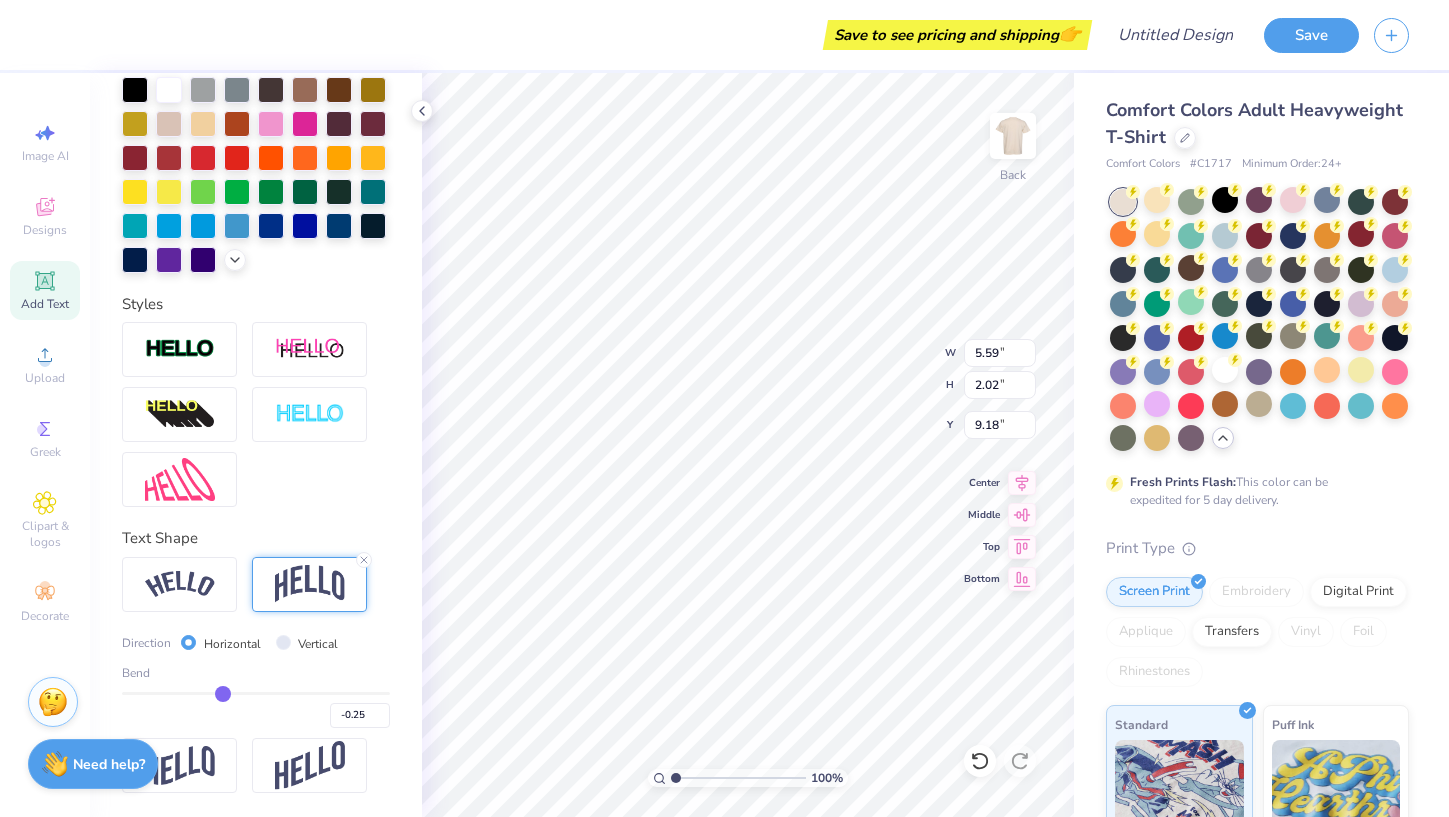 type on "-0.26" 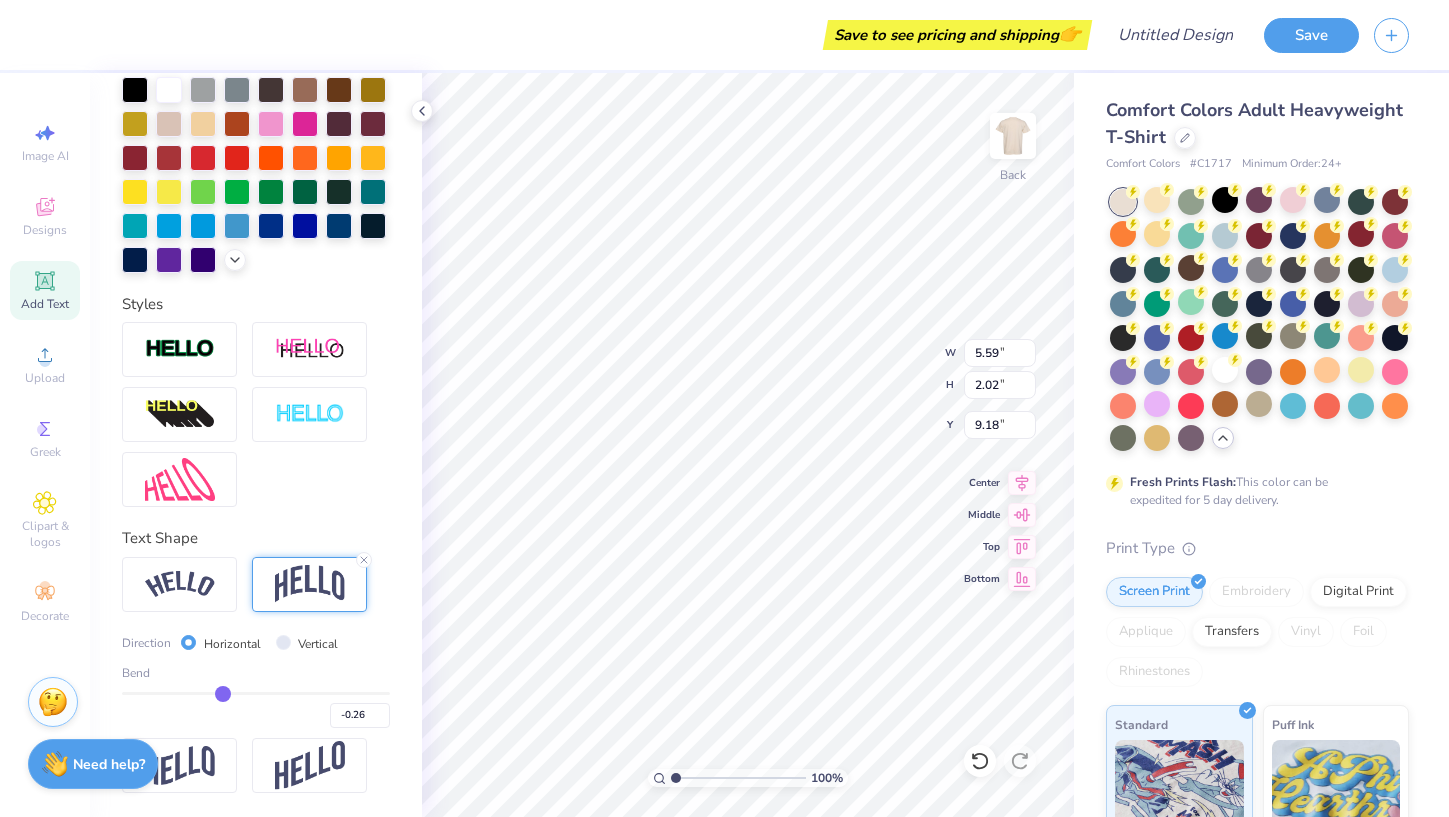 type on "-0.29" 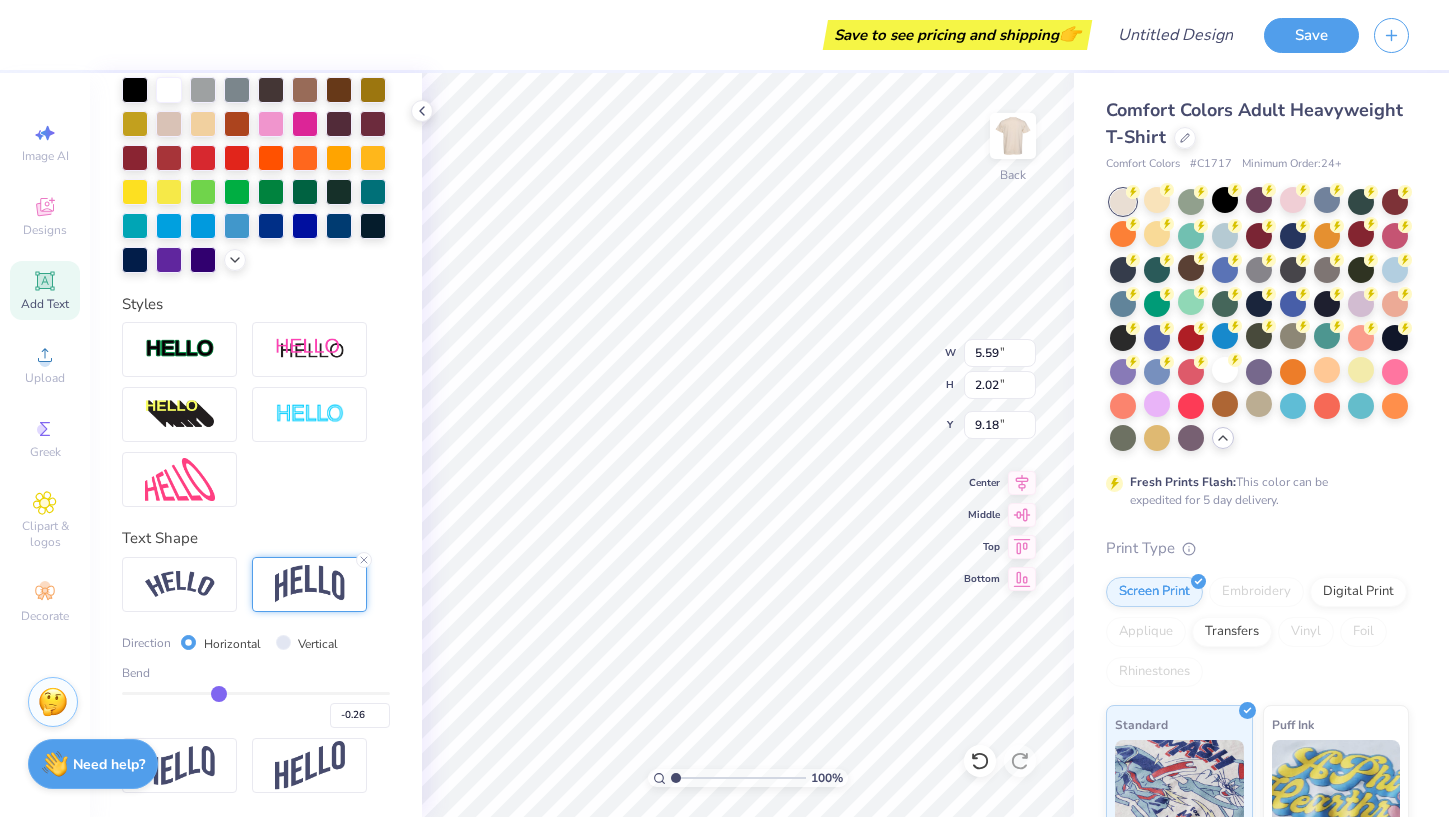 type on "-0.29" 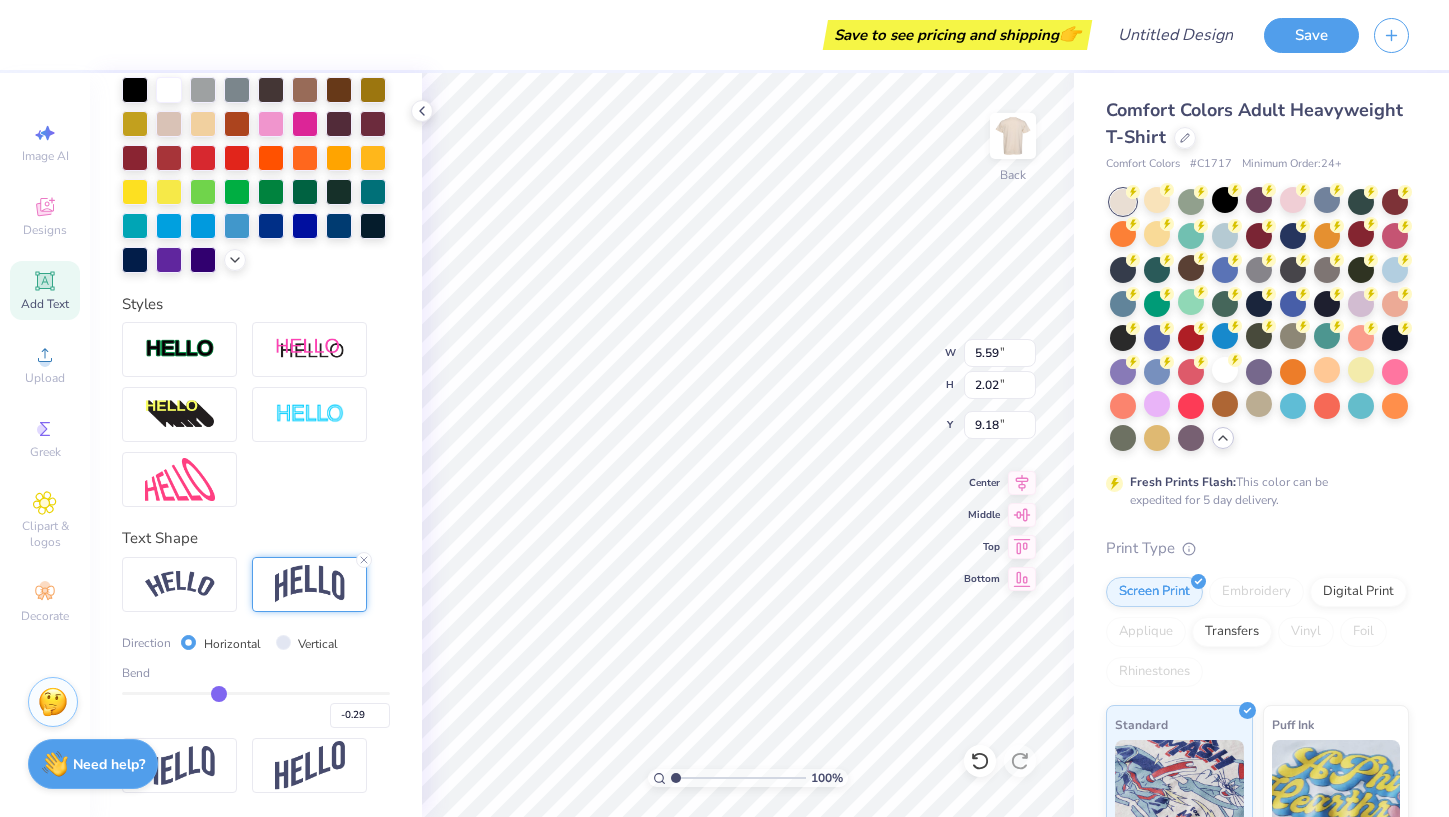 type on "-0.32" 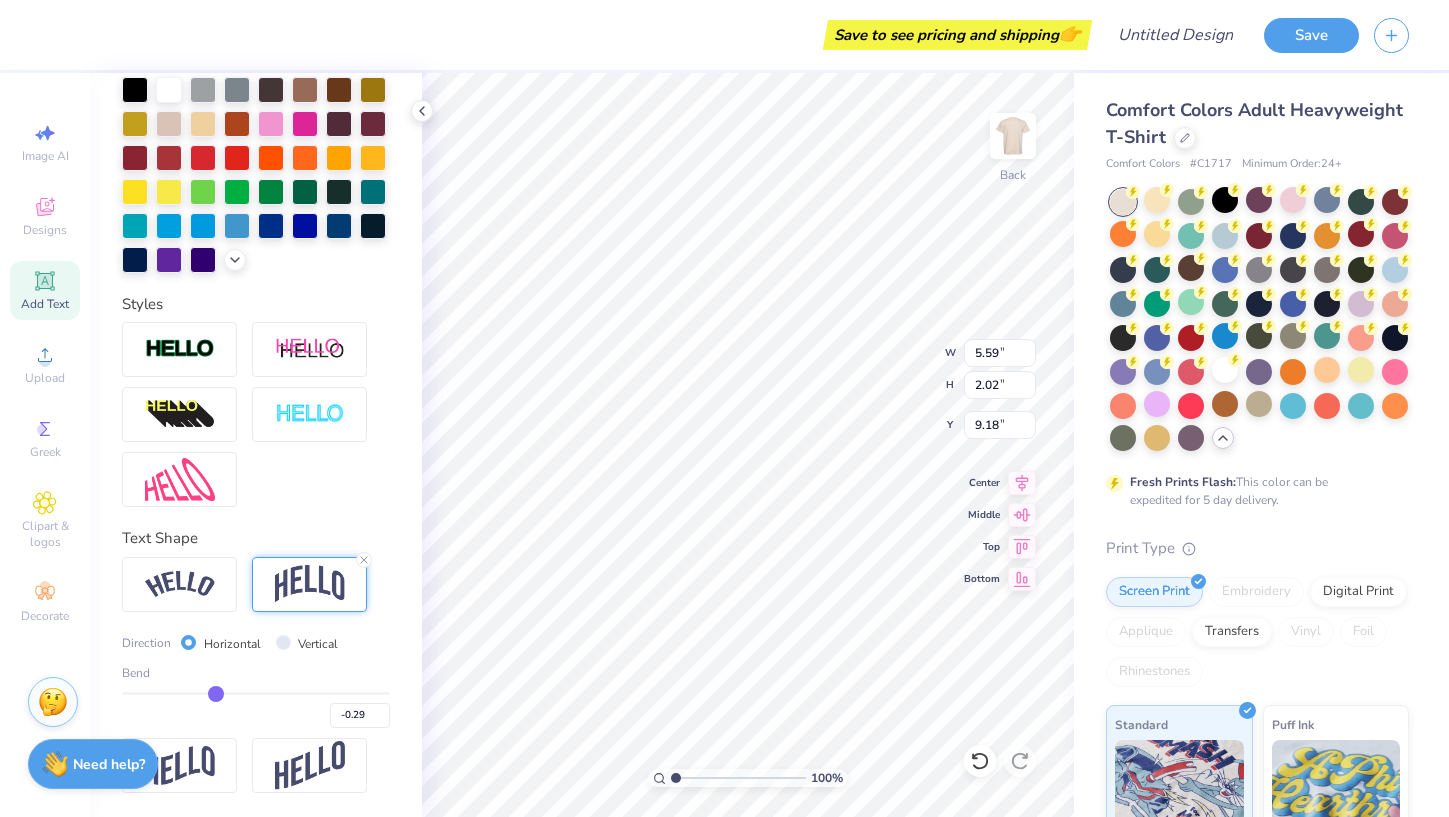 type on "-0.32" 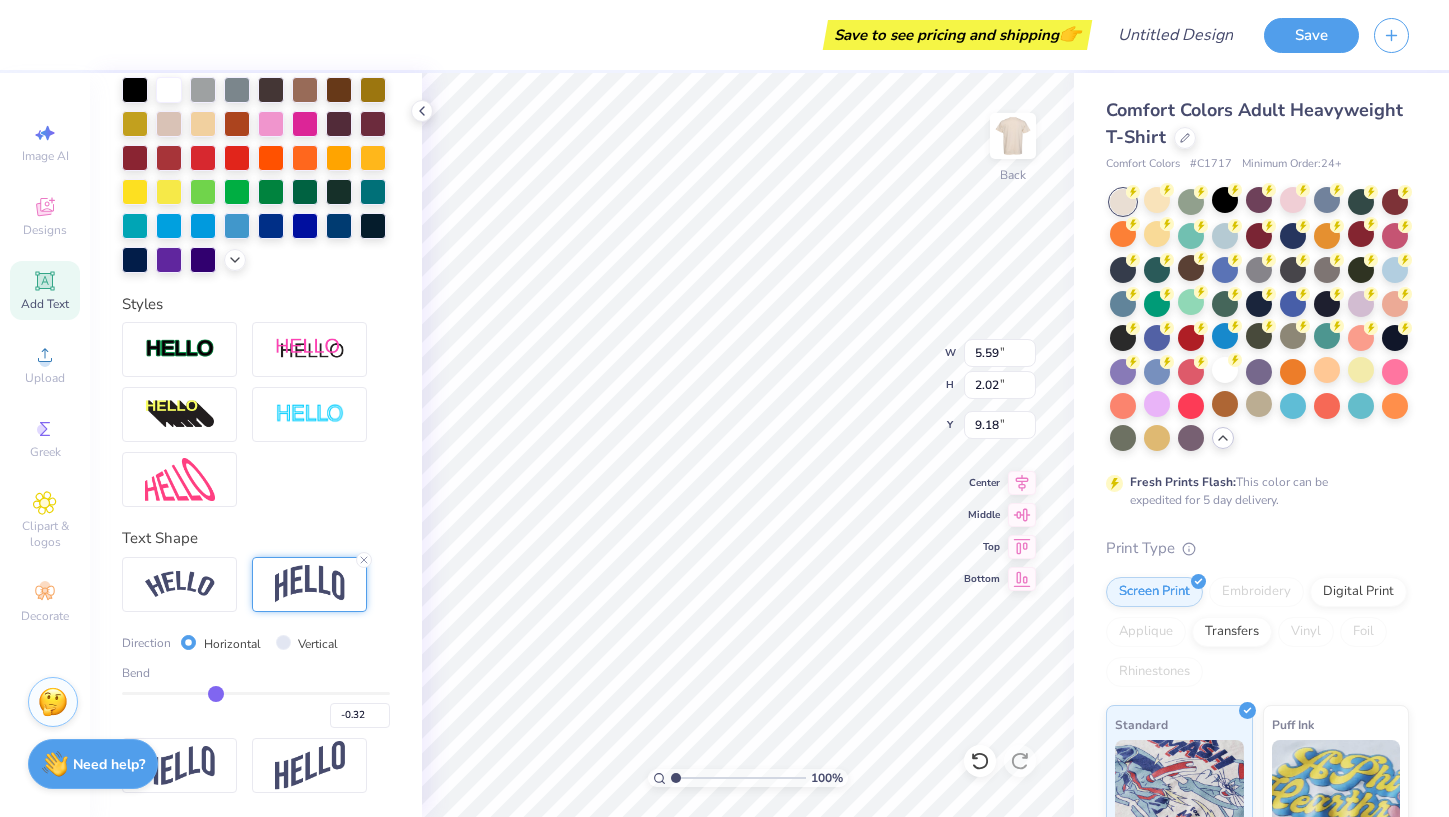 type on "-0.34" 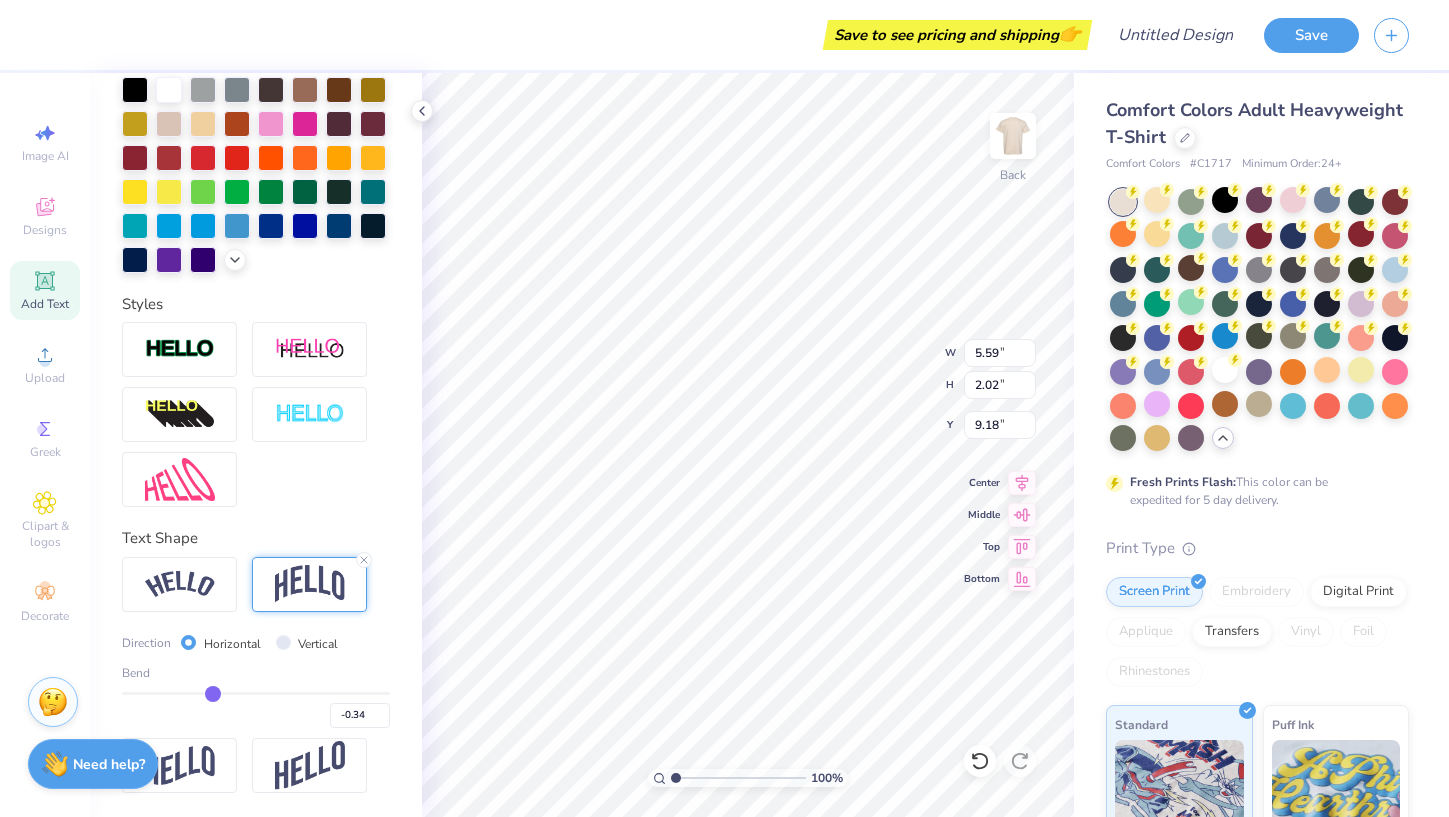 type on "-0.37" 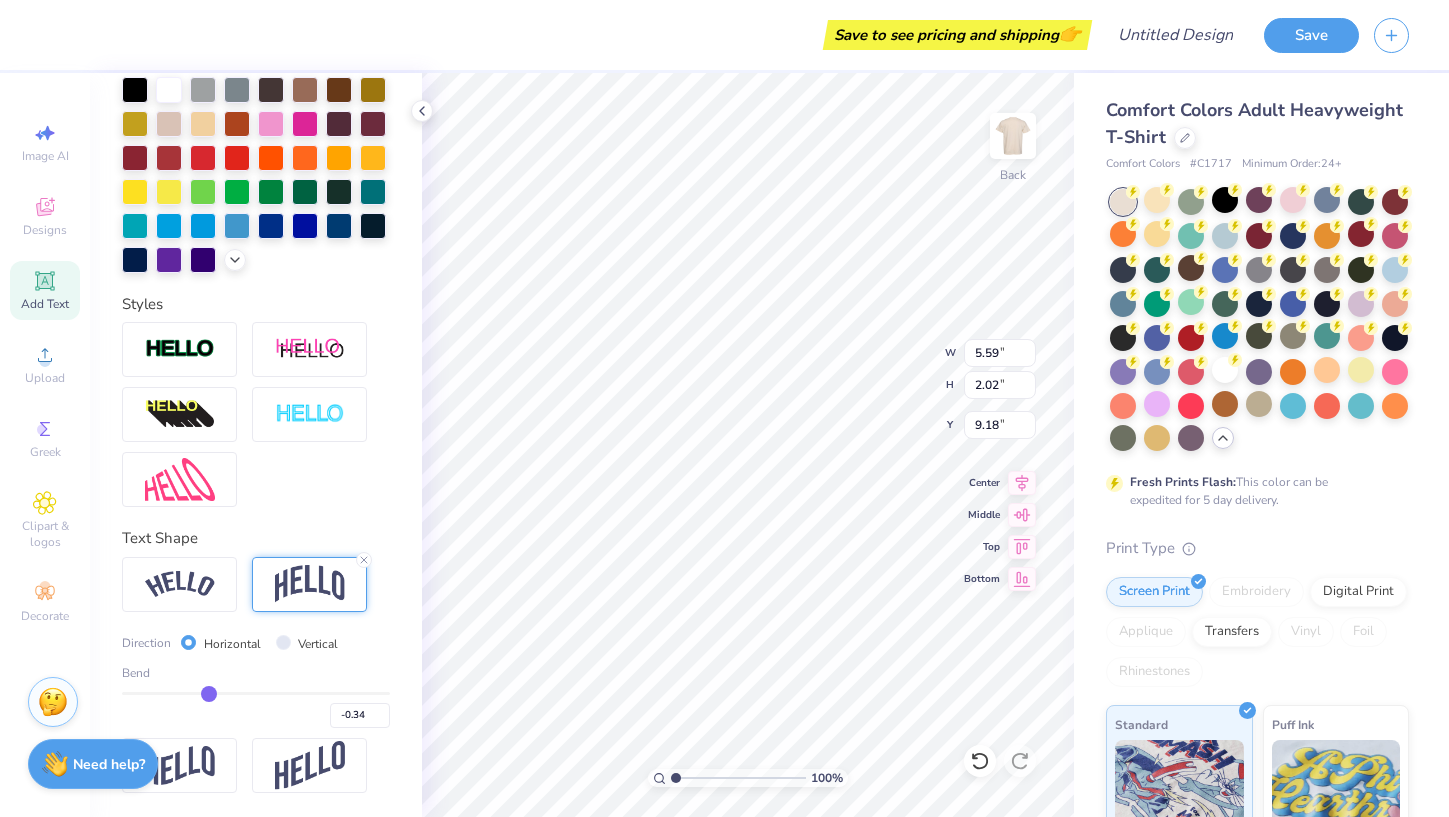 type on "-0.37" 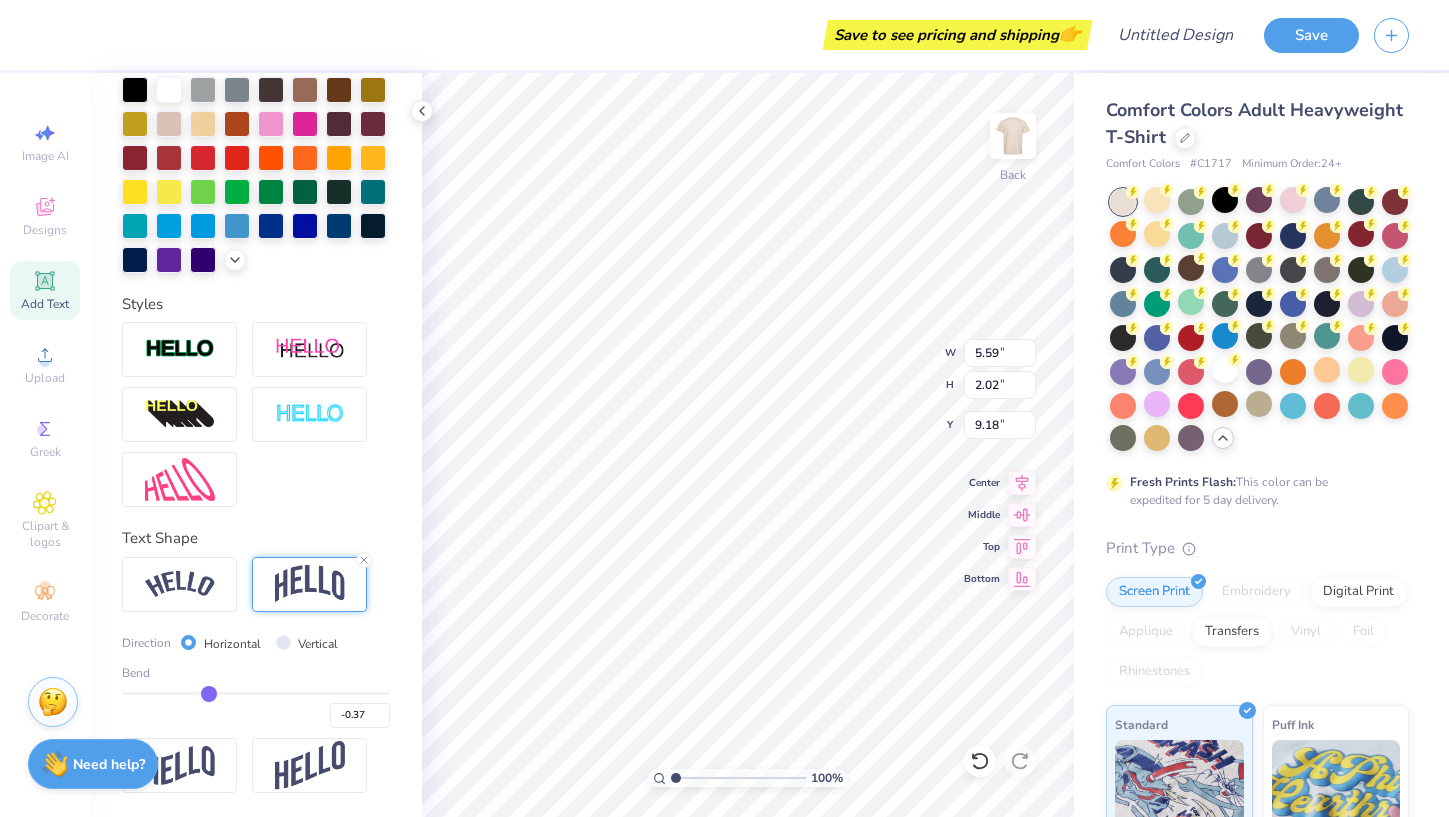 type on "-0.41" 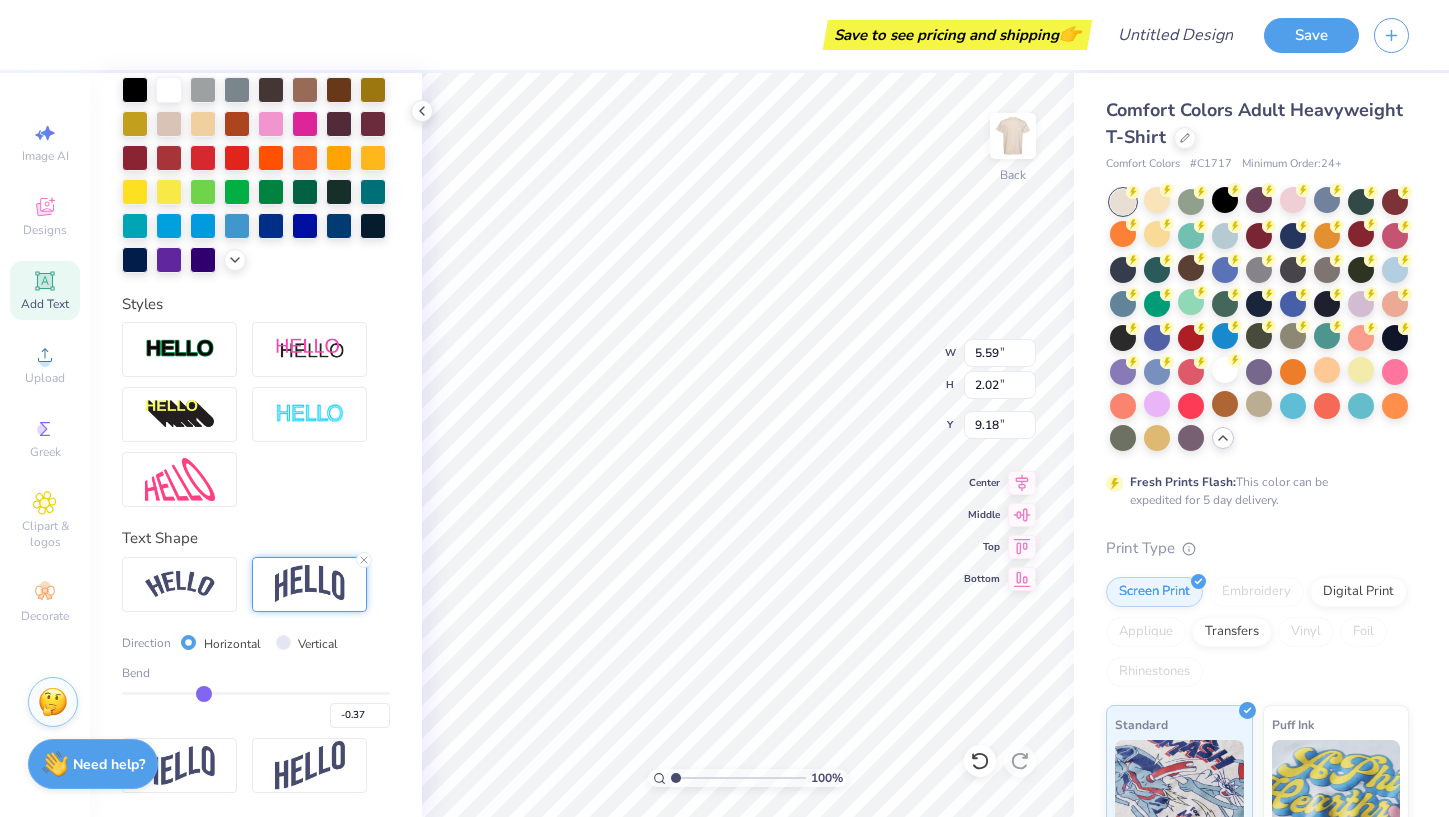 type on "-0.41" 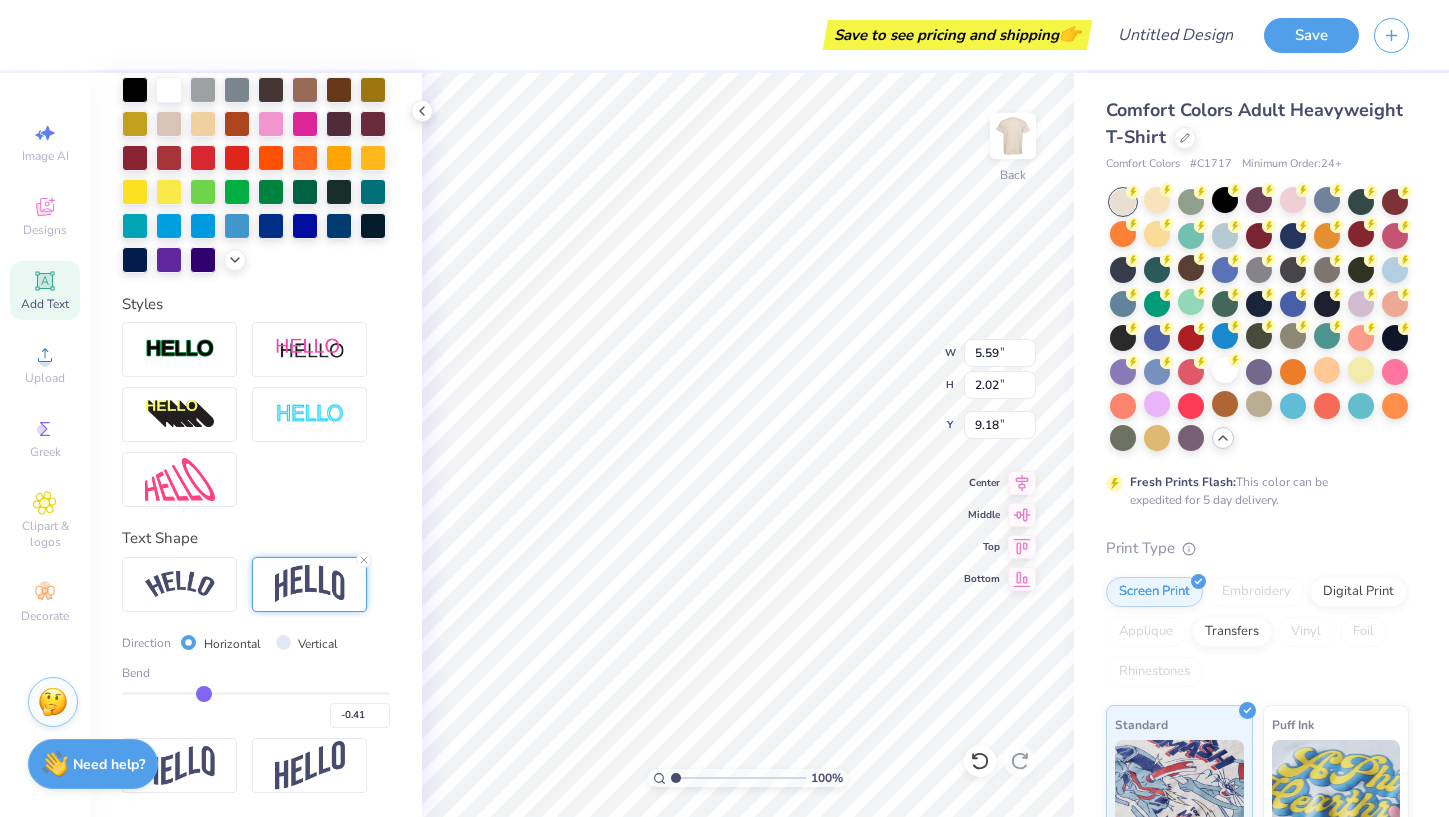 type on "-0.43" 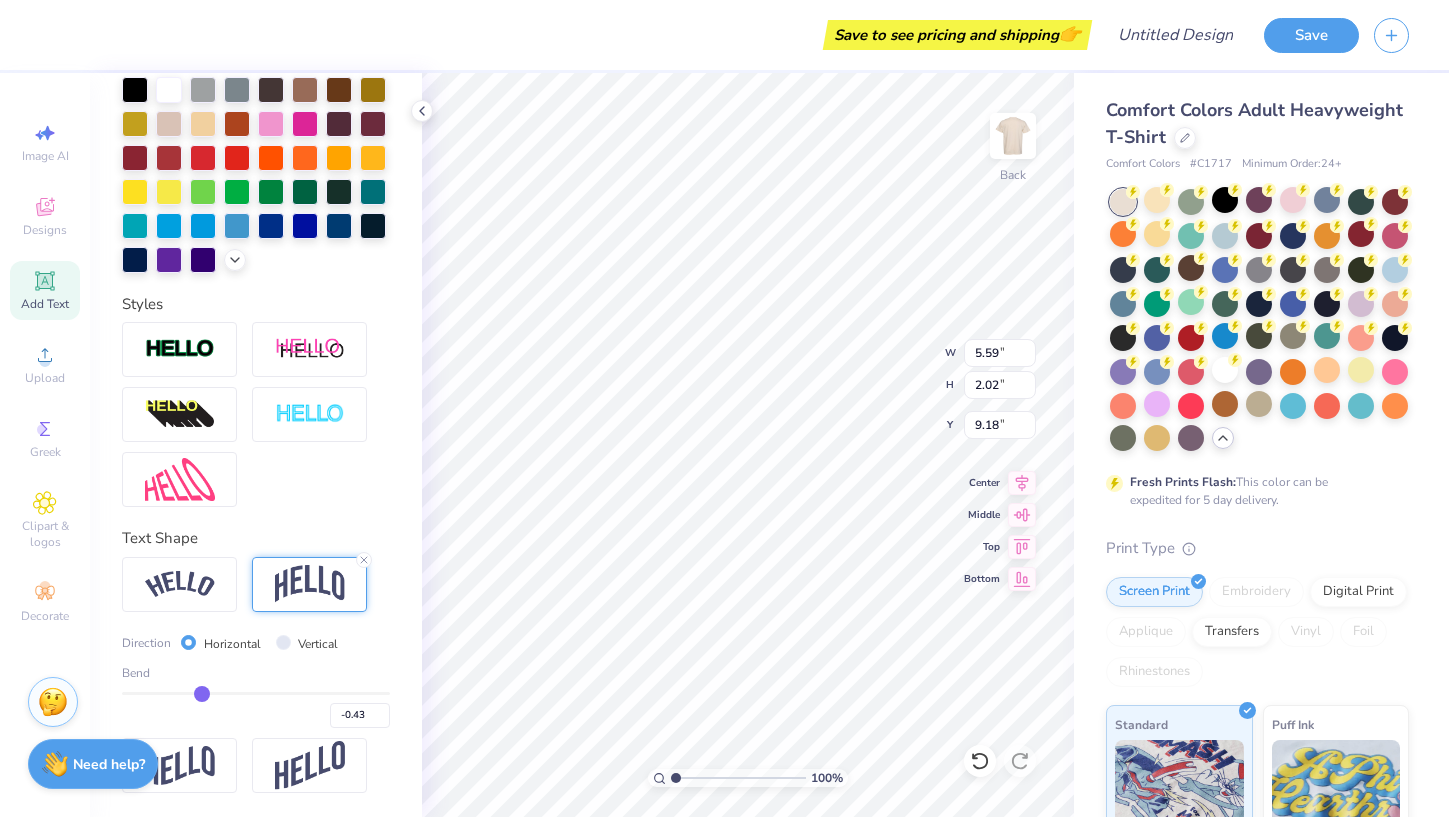type on "-0.45" 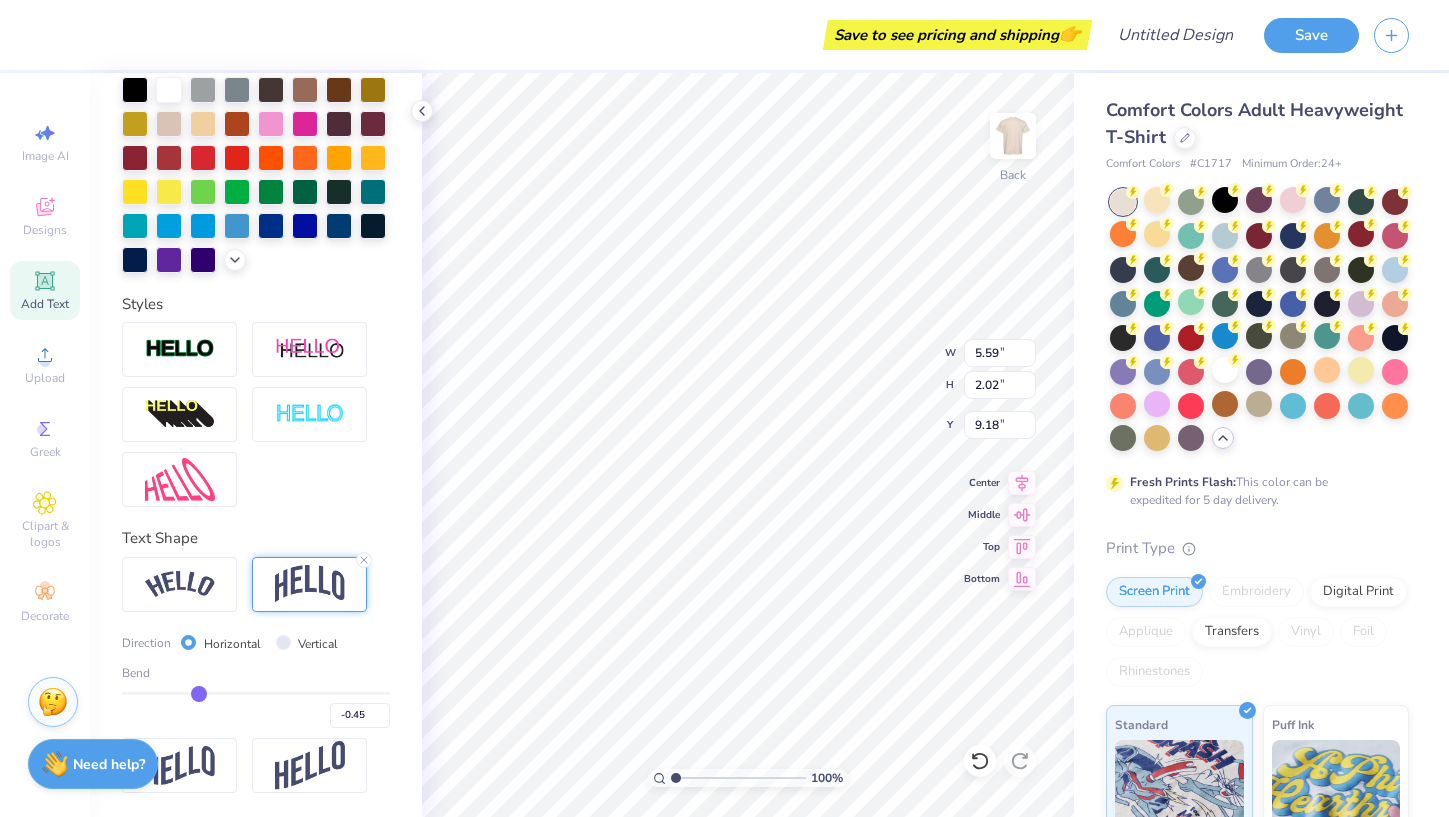 type on "-0.47" 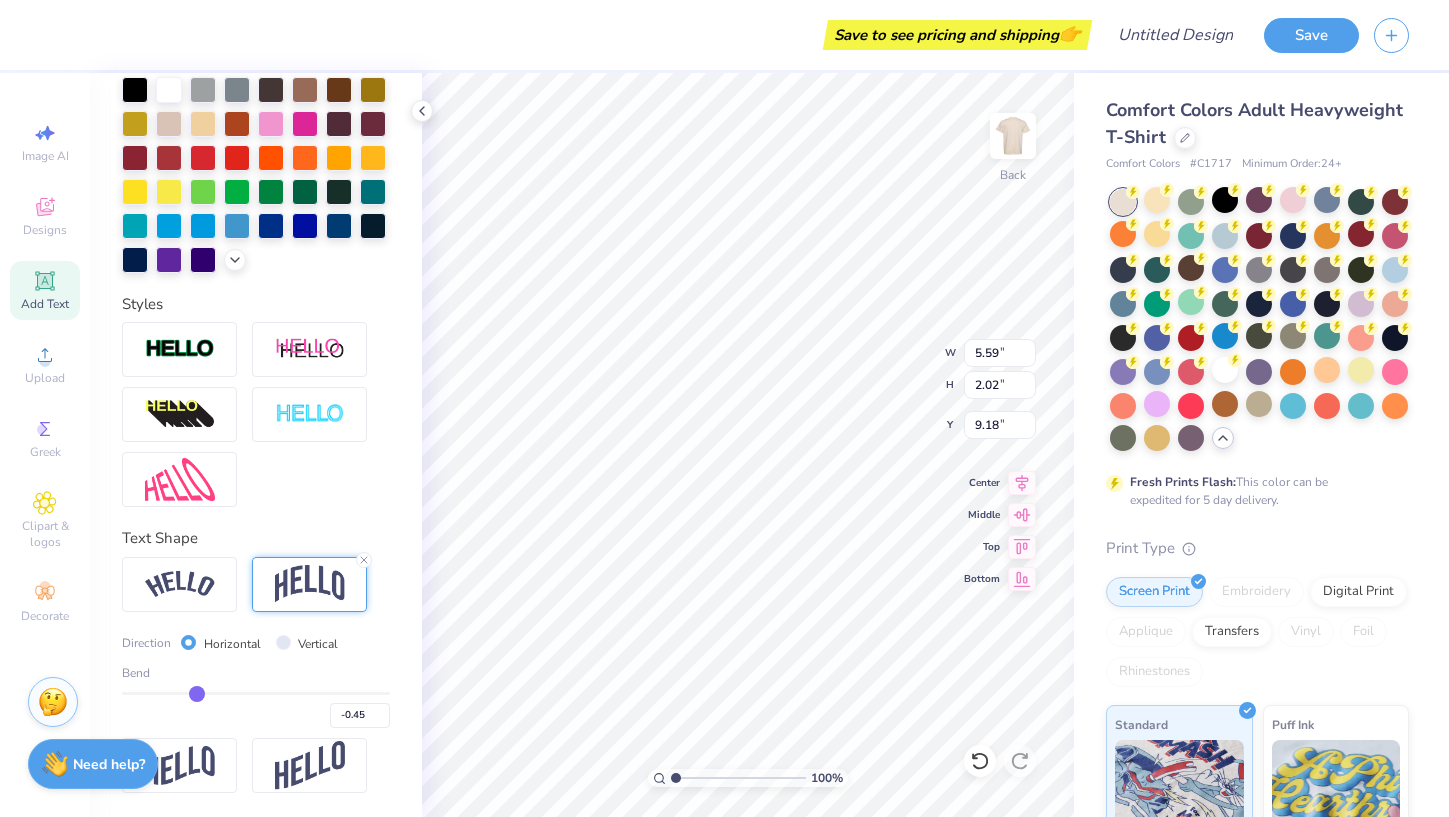 type on "-0.47" 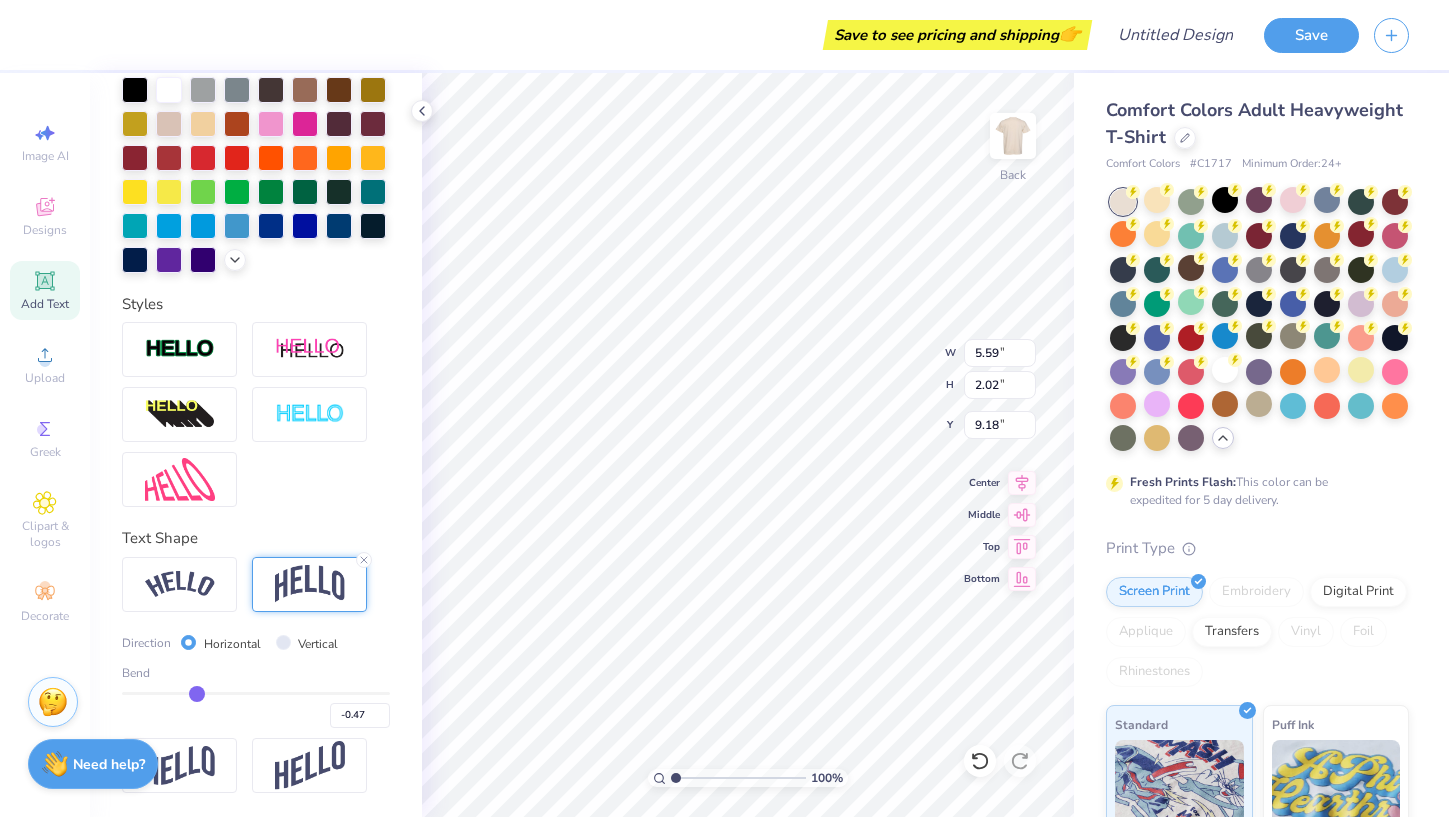 type on "-0.49" 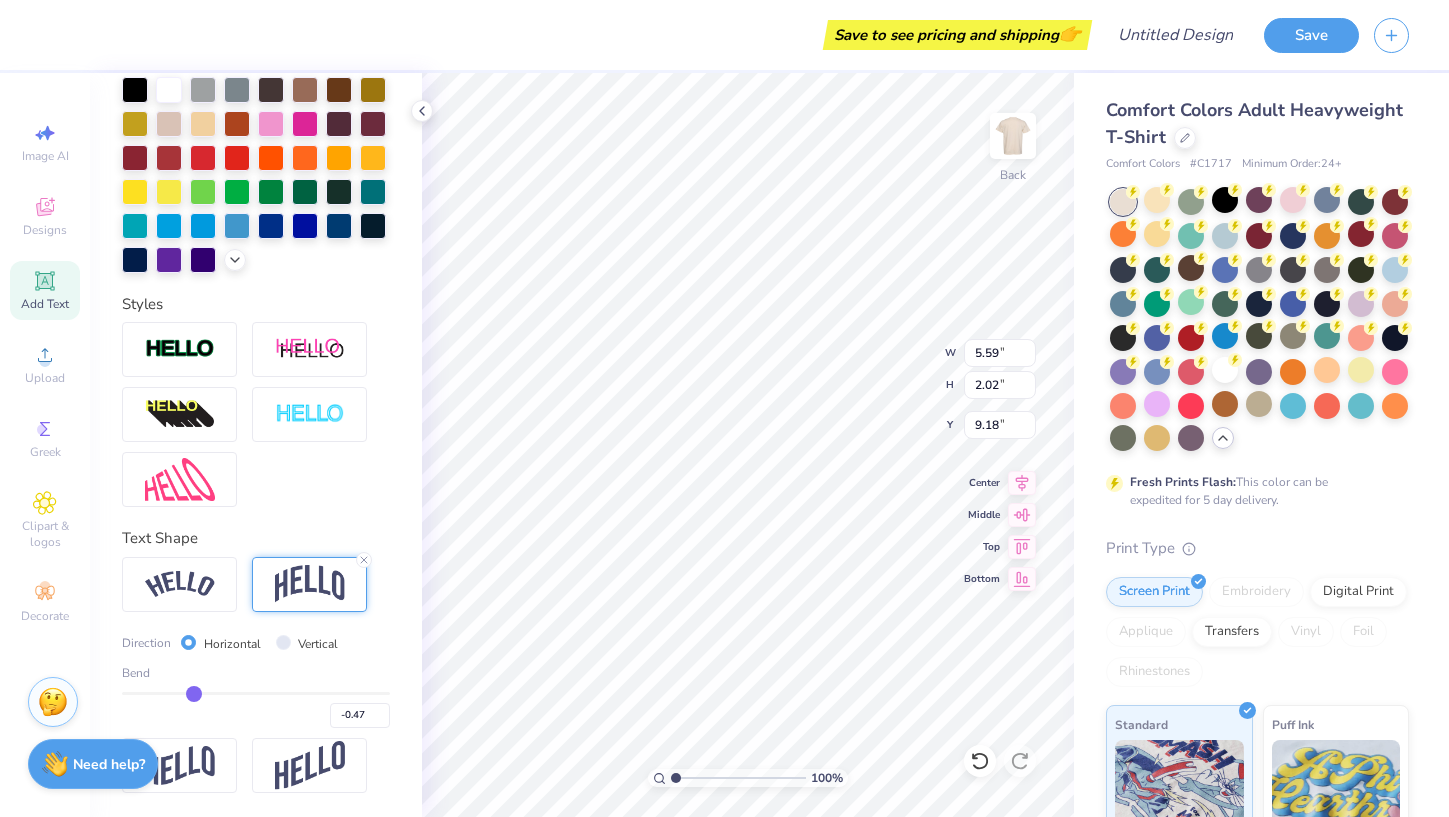 type on "-0.49" 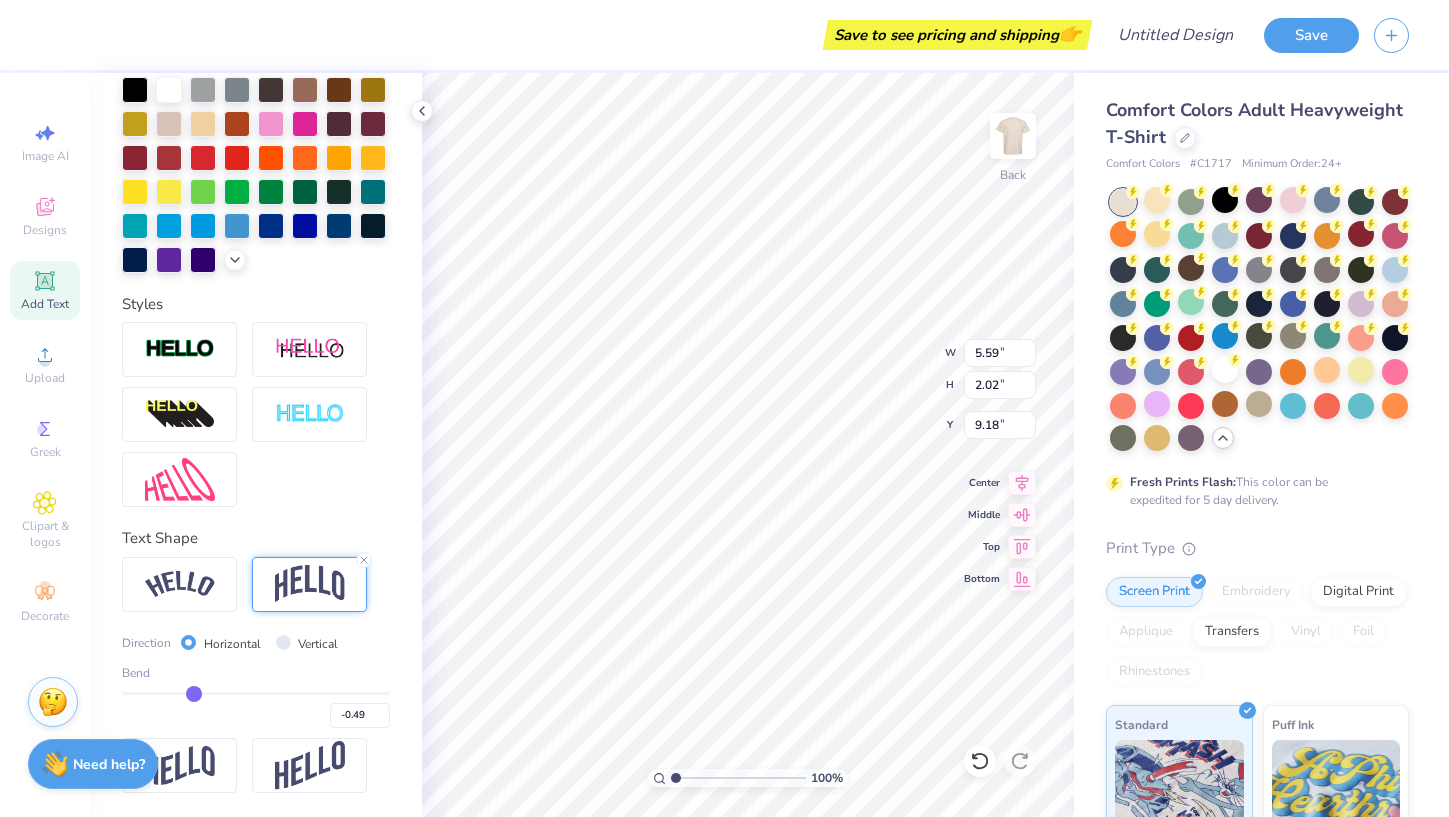 type 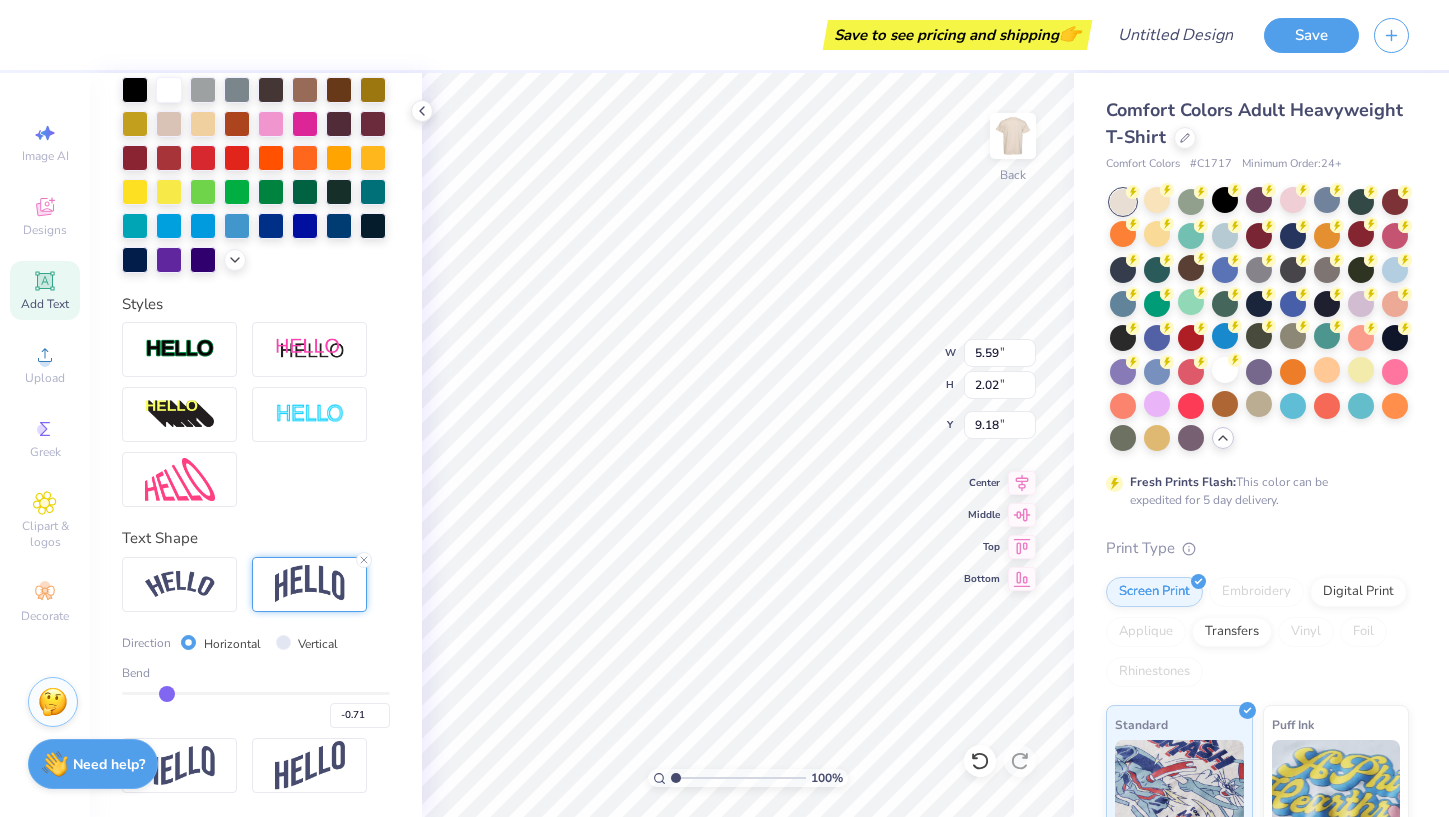 drag, startPoint x: 225, startPoint y: 693, endPoint x: 165, endPoint y: 688, distance: 60.207973 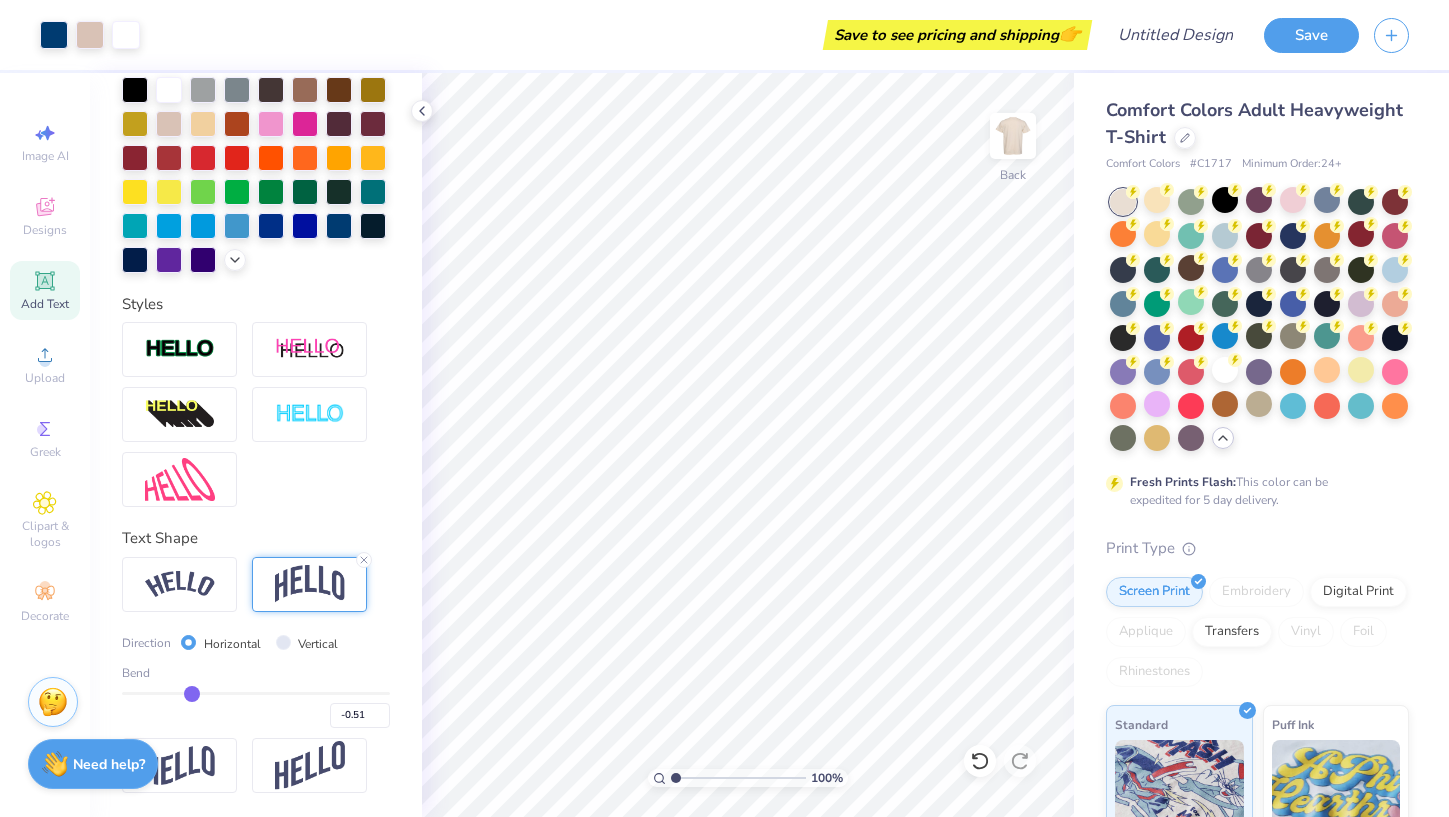 drag, startPoint x: 163, startPoint y: 697, endPoint x: 191, endPoint y: 698, distance: 28.01785 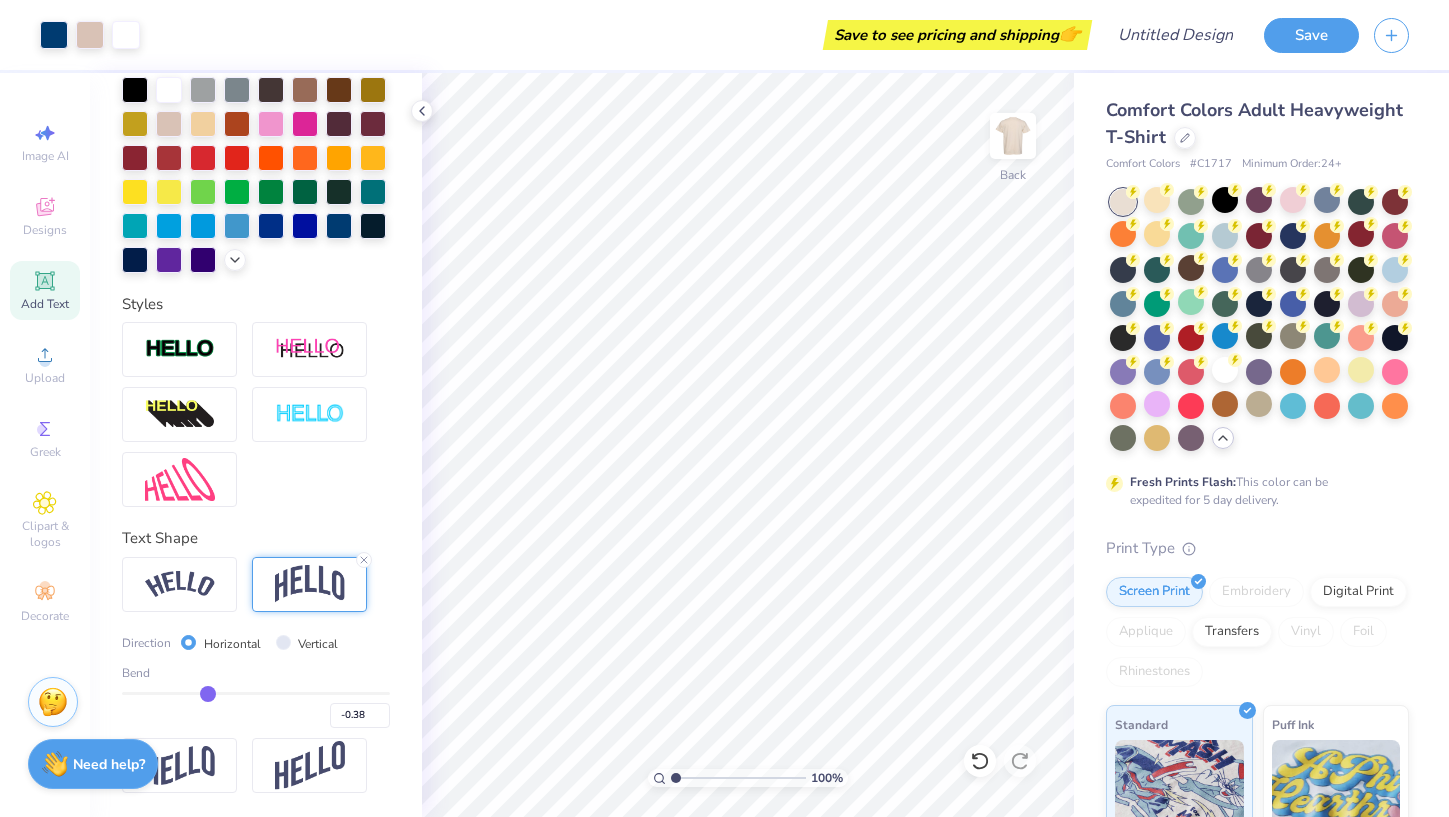 drag, startPoint x: 194, startPoint y: 696, endPoint x: 208, endPoint y: 696, distance: 14 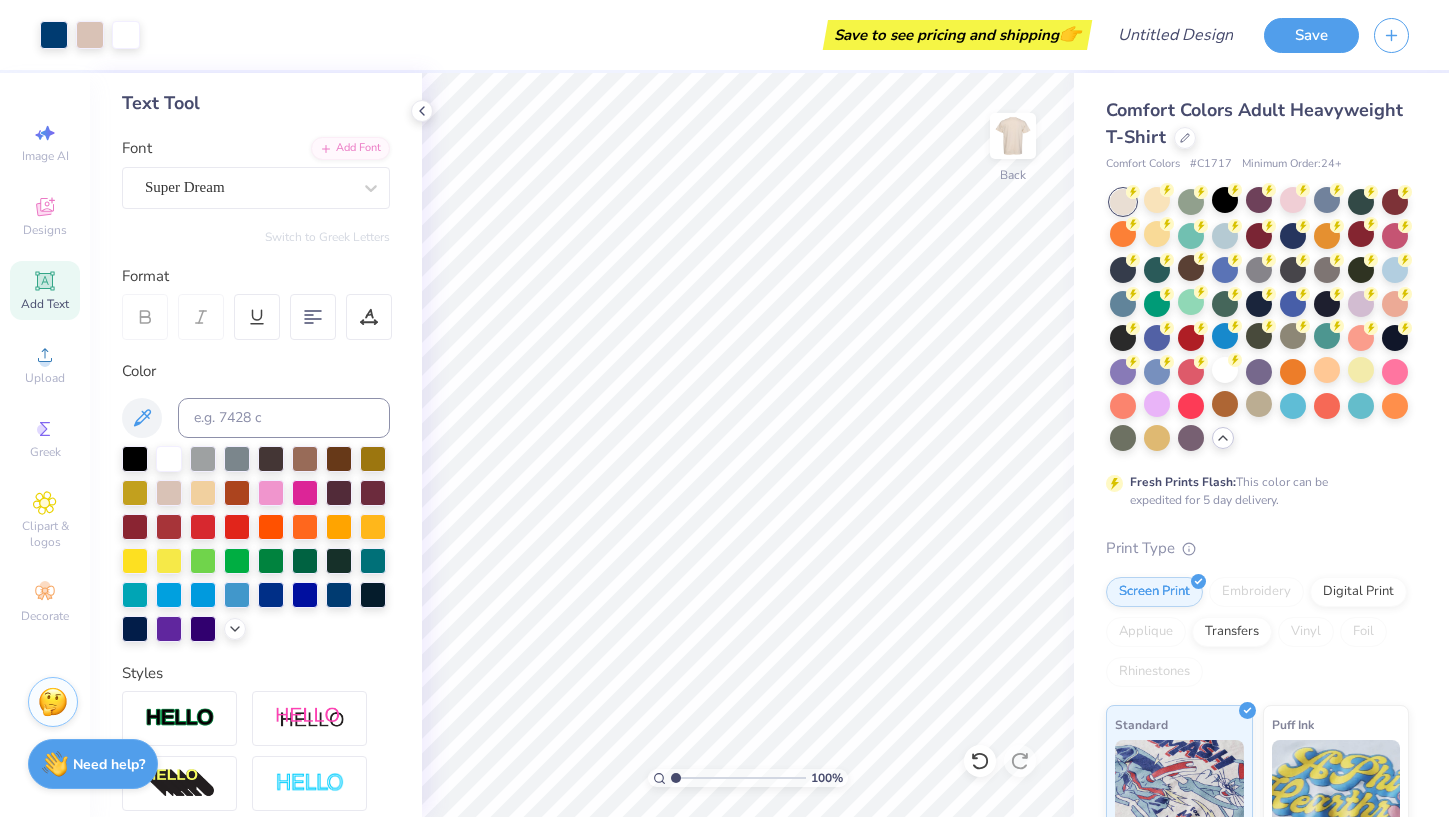 scroll, scrollTop: 0, scrollLeft: 0, axis: both 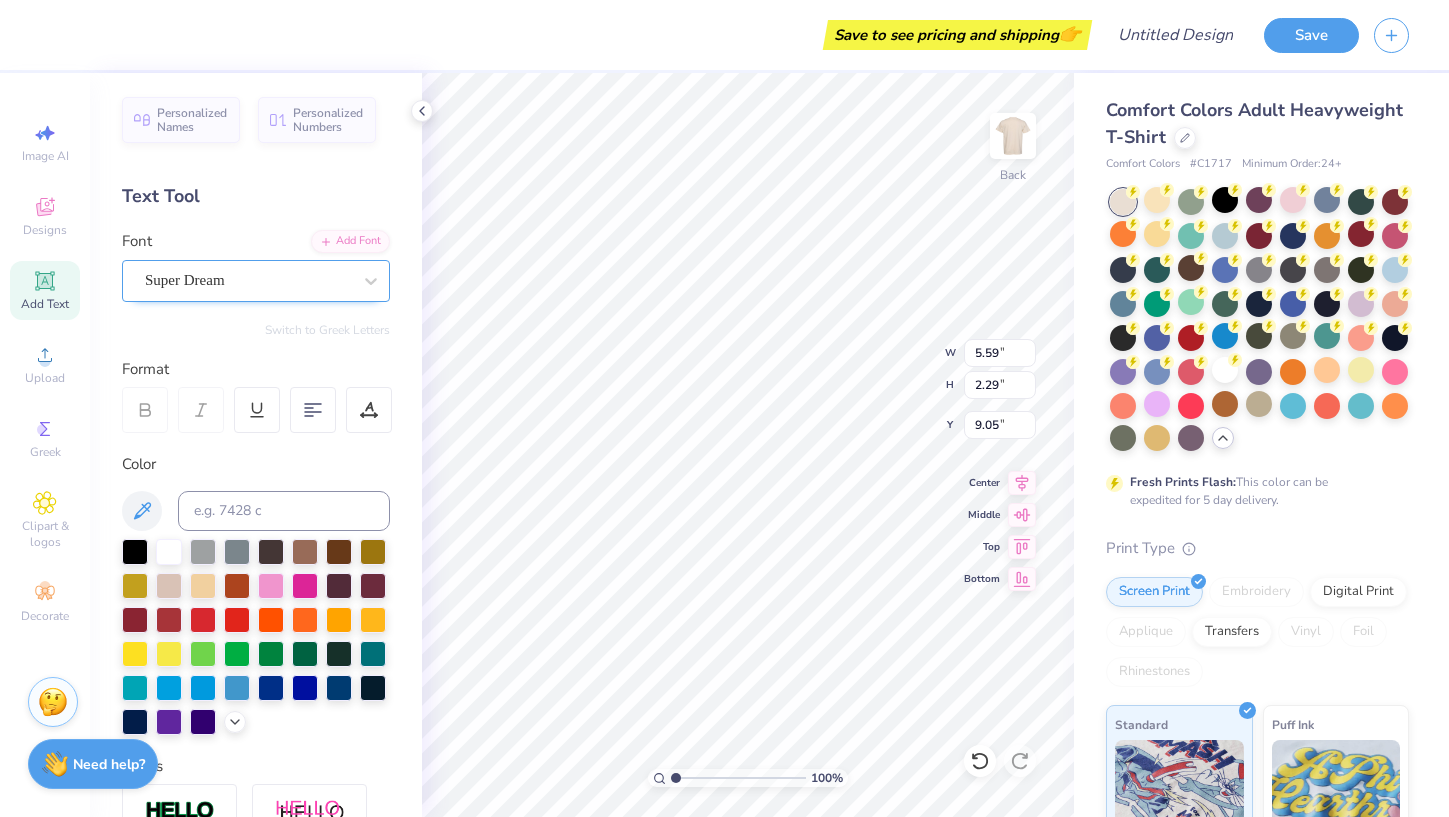 click on "Super Dream" at bounding box center [248, 280] 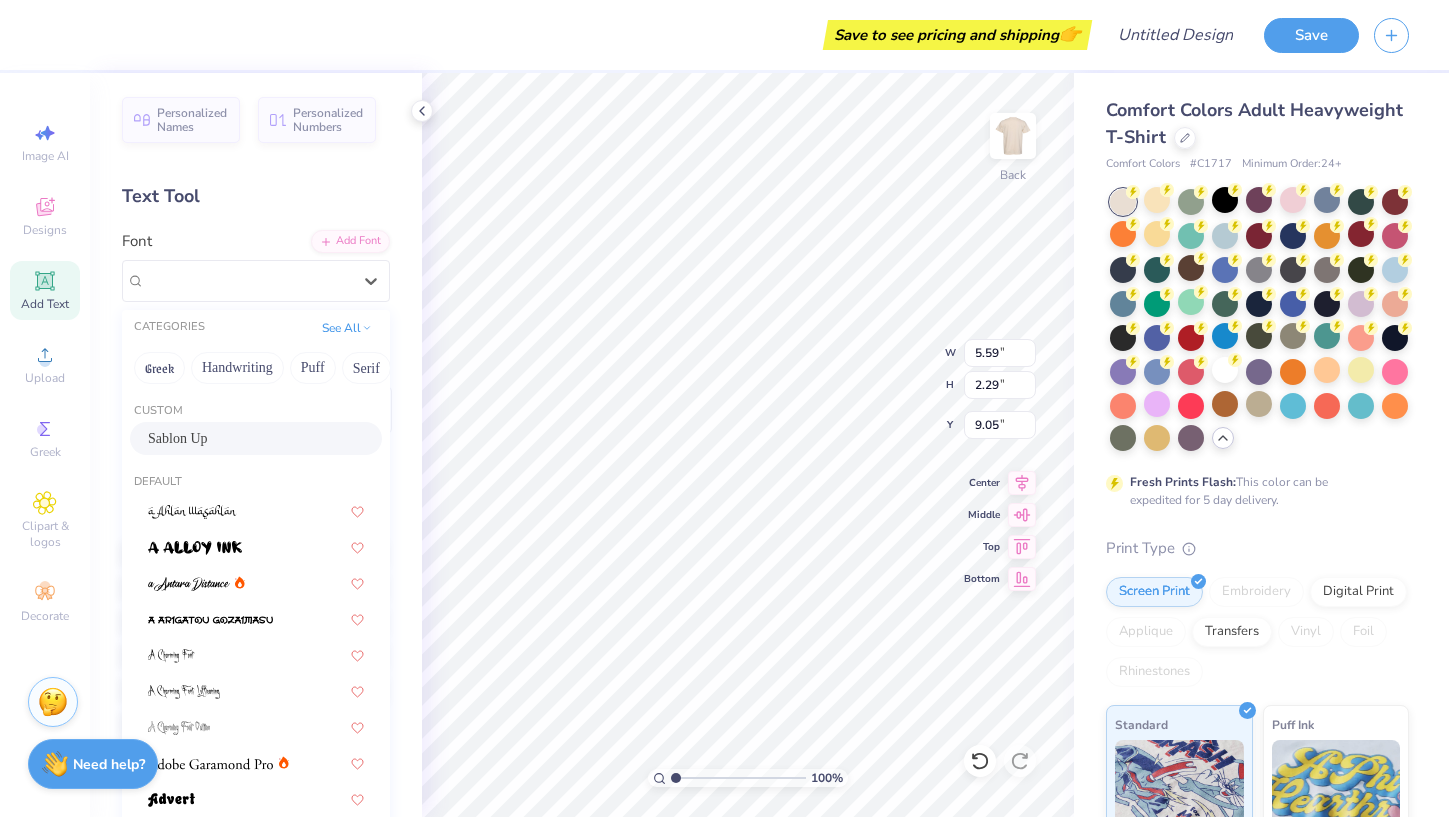 click on "Sablon Up" at bounding box center [256, 438] 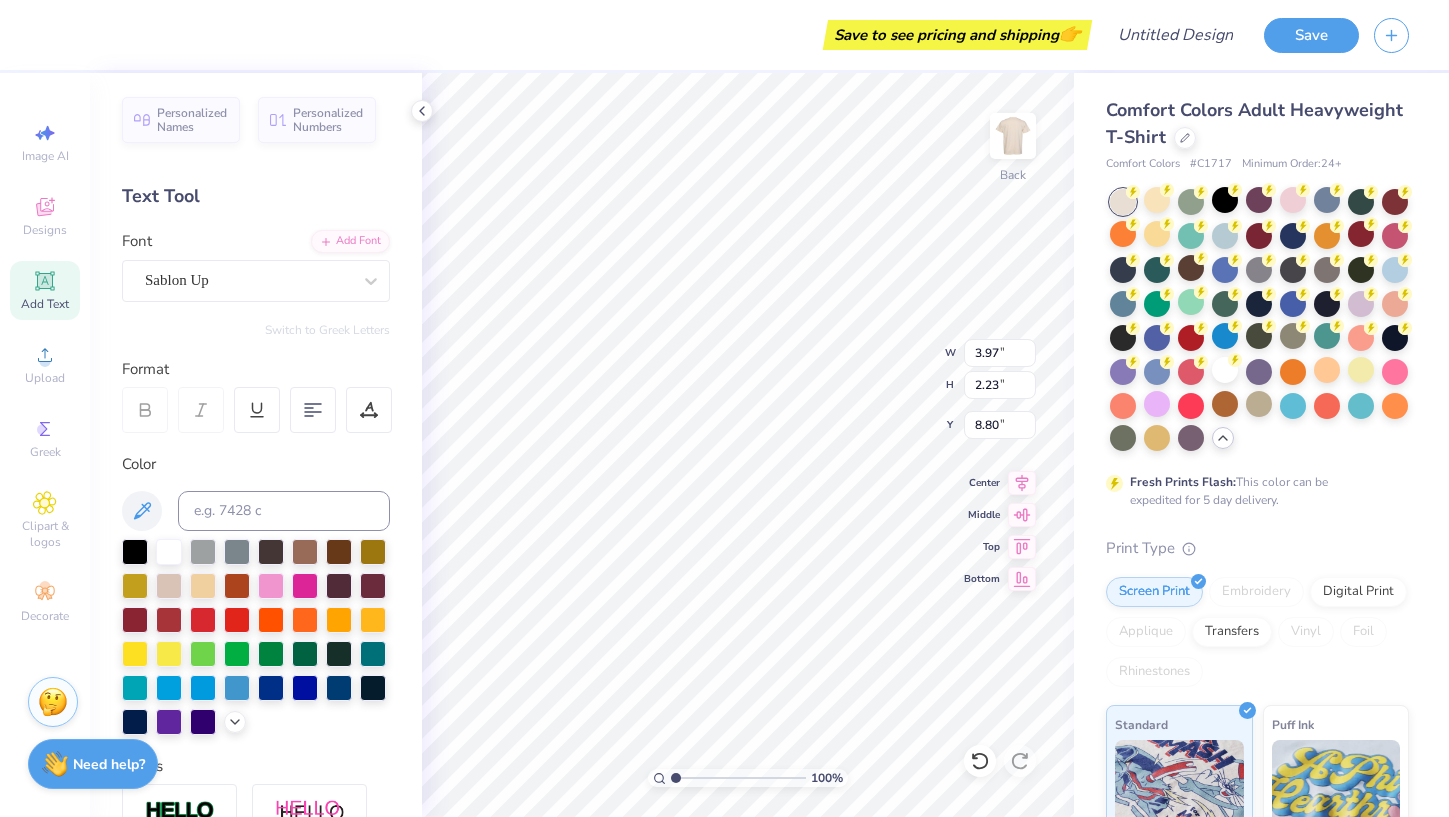 scroll, scrollTop: 0, scrollLeft: 0, axis: both 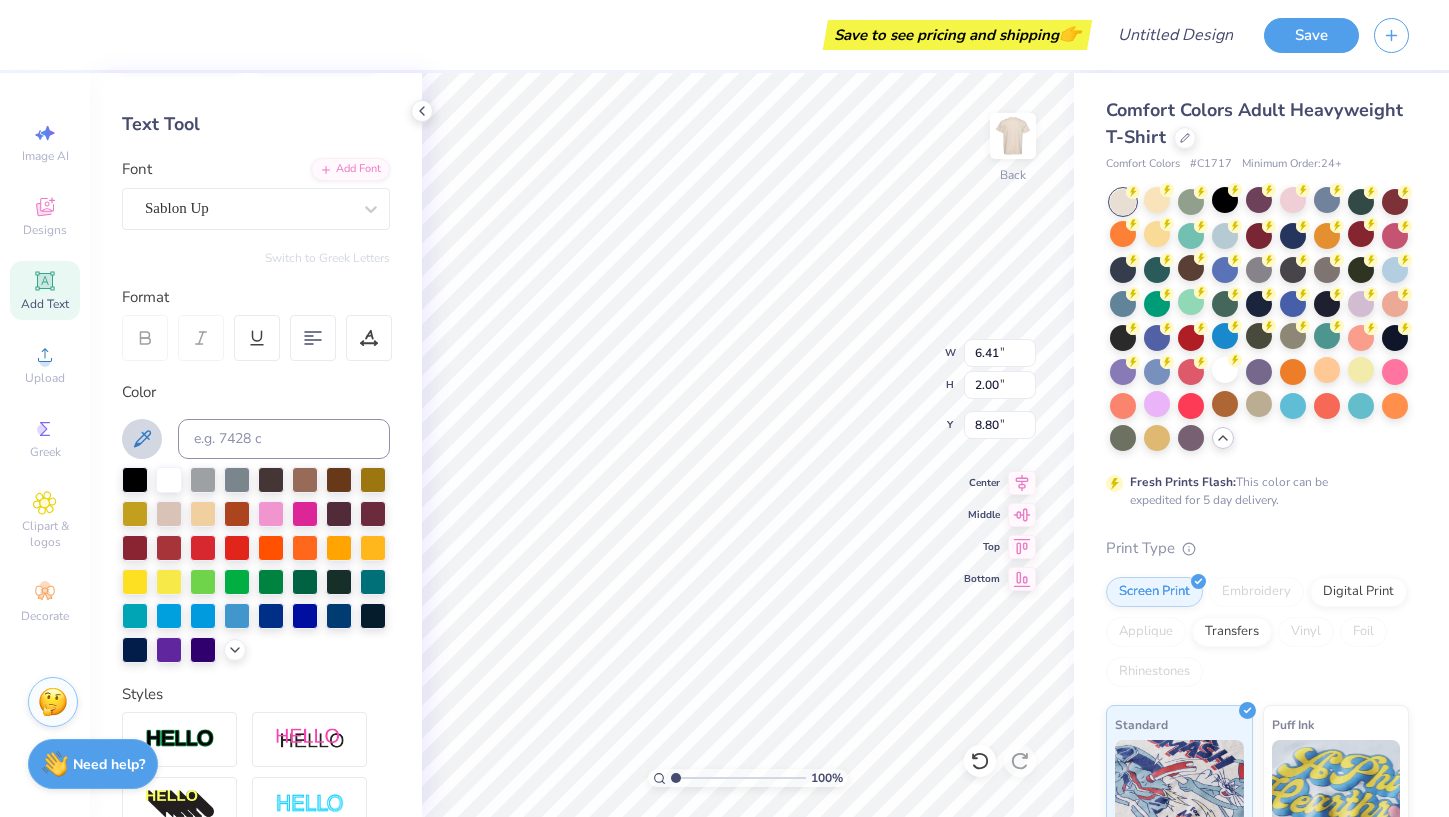 click at bounding box center (142, 439) 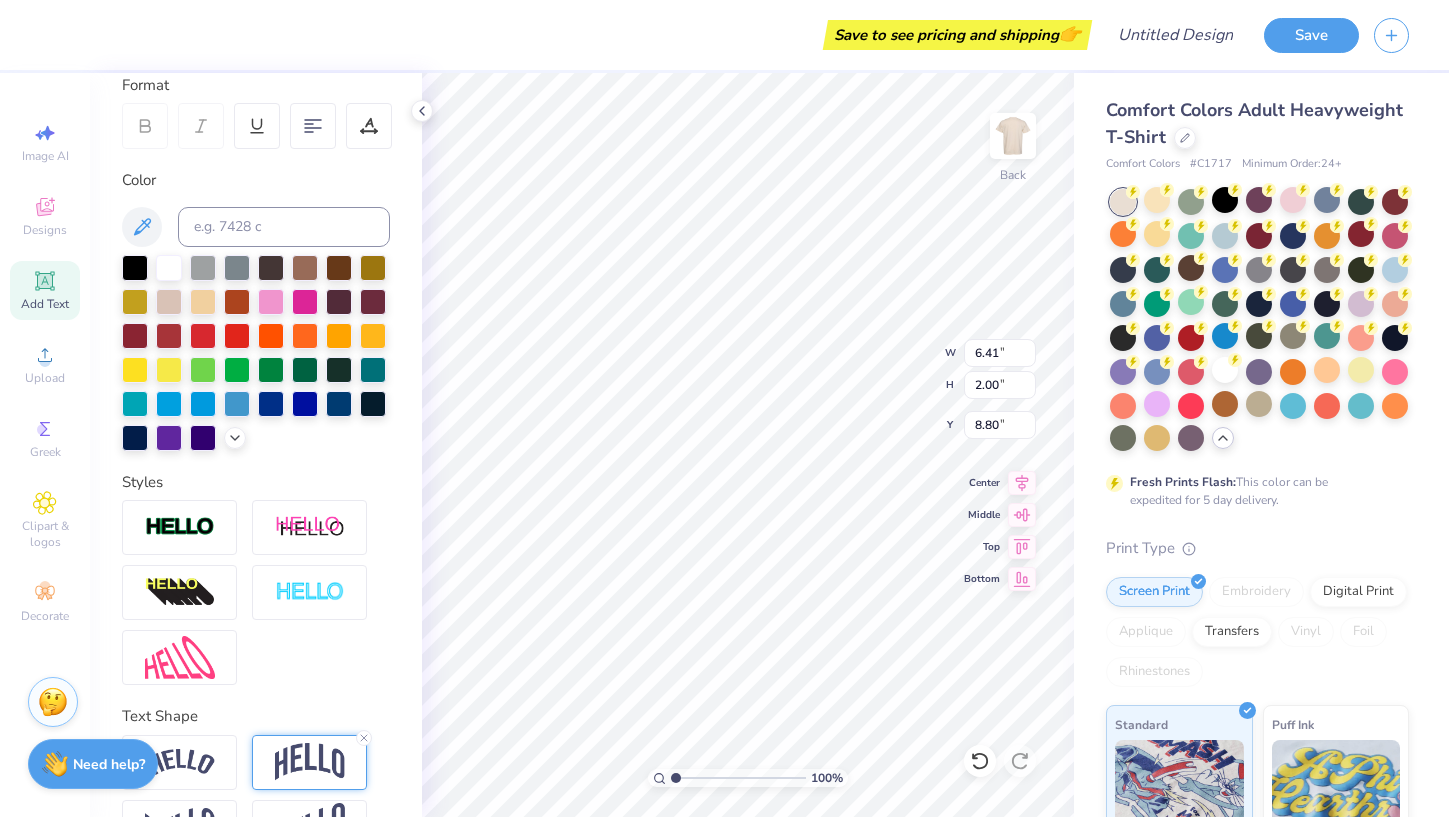 scroll, scrollTop: 345, scrollLeft: 0, axis: vertical 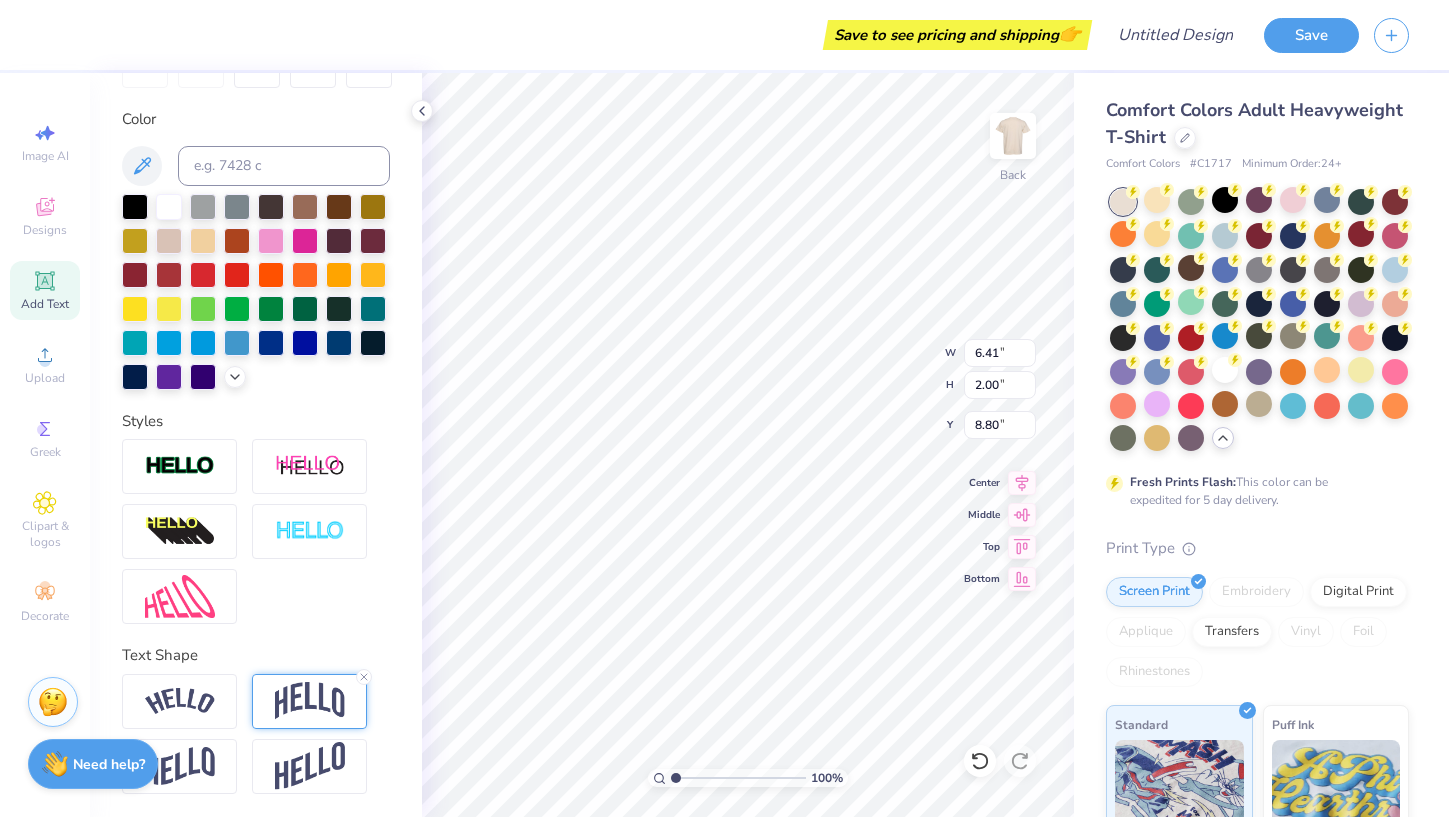click at bounding box center [310, 701] 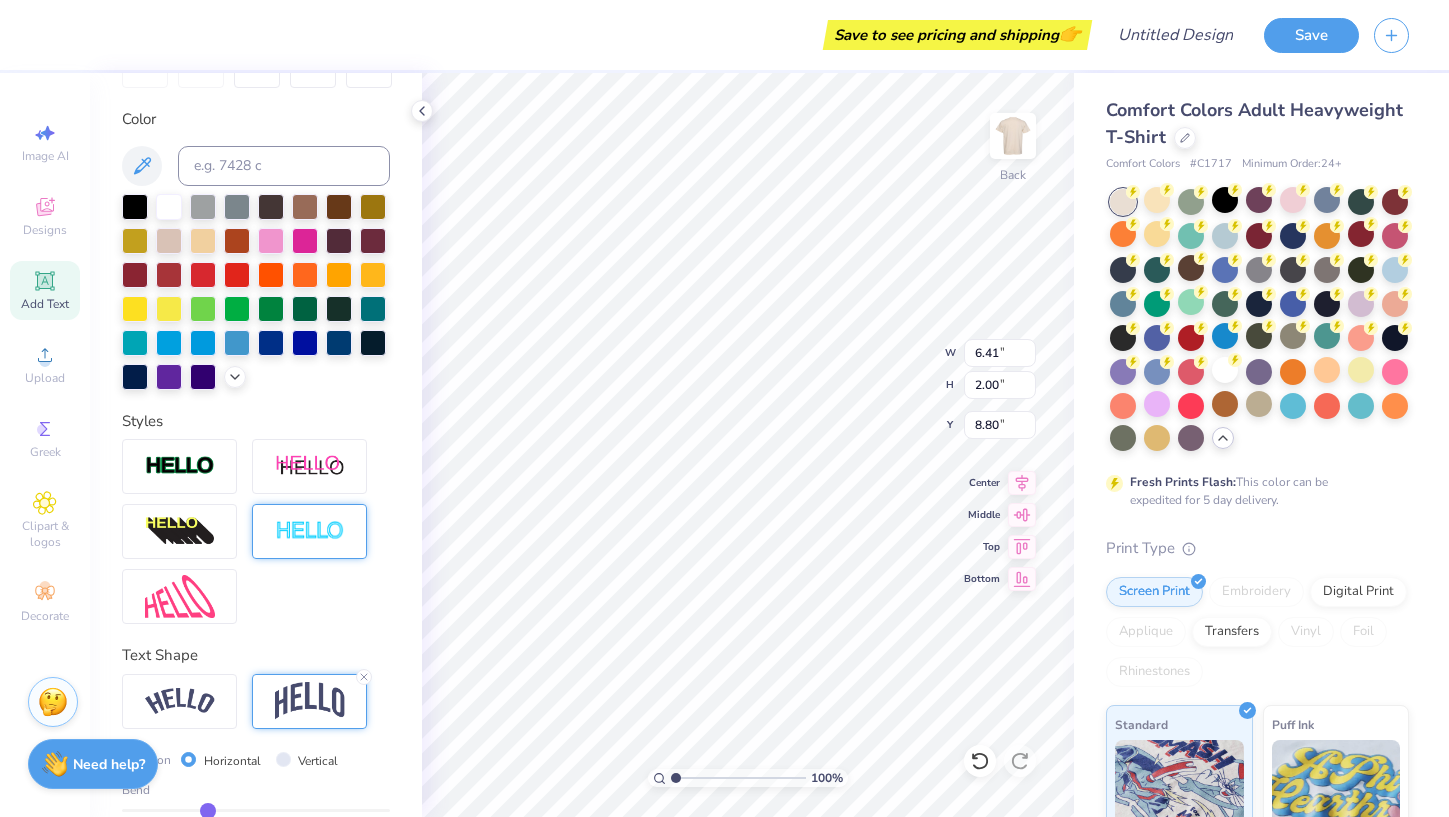 scroll, scrollTop: 462, scrollLeft: 0, axis: vertical 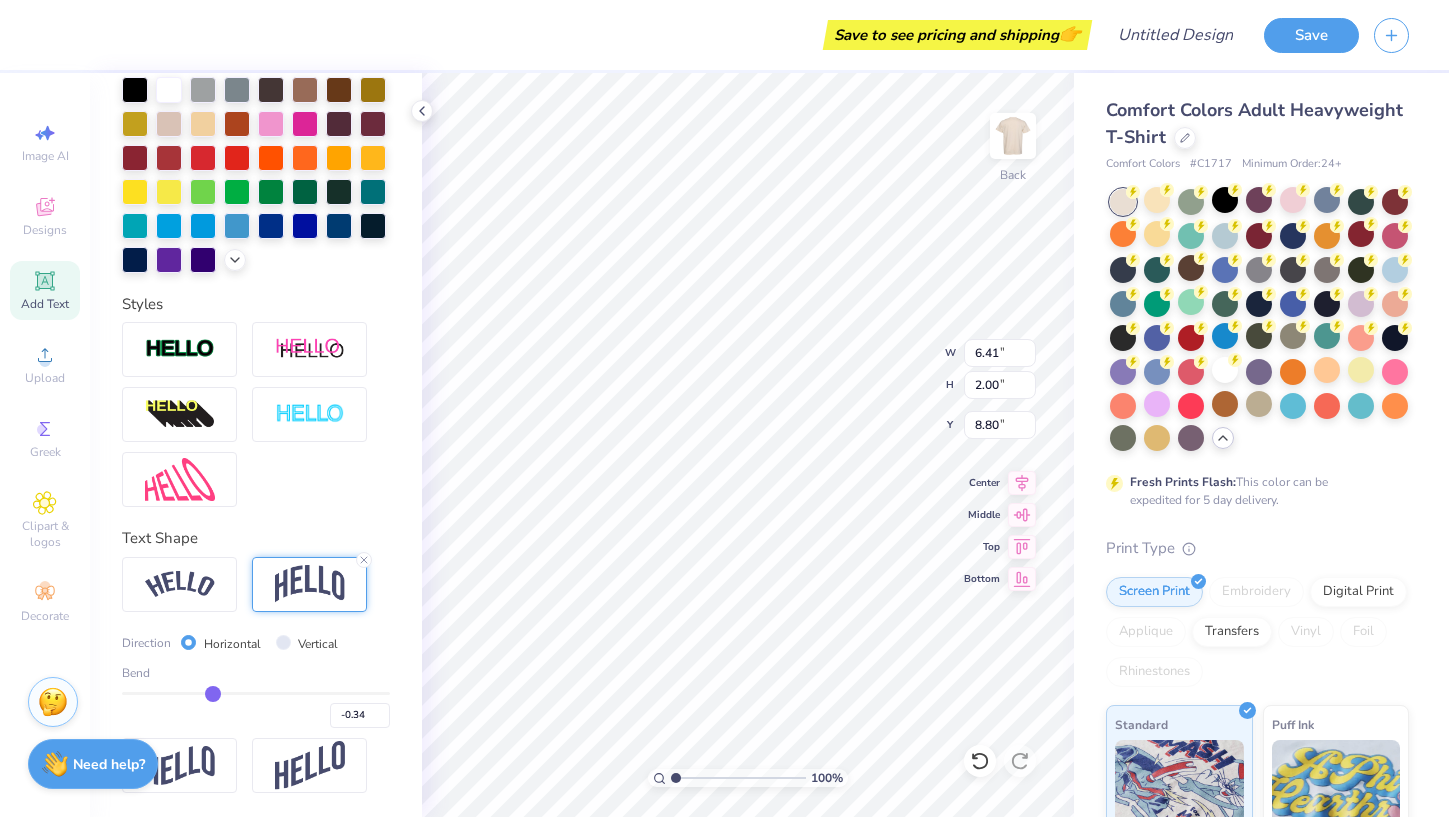 click at bounding box center [256, 693] 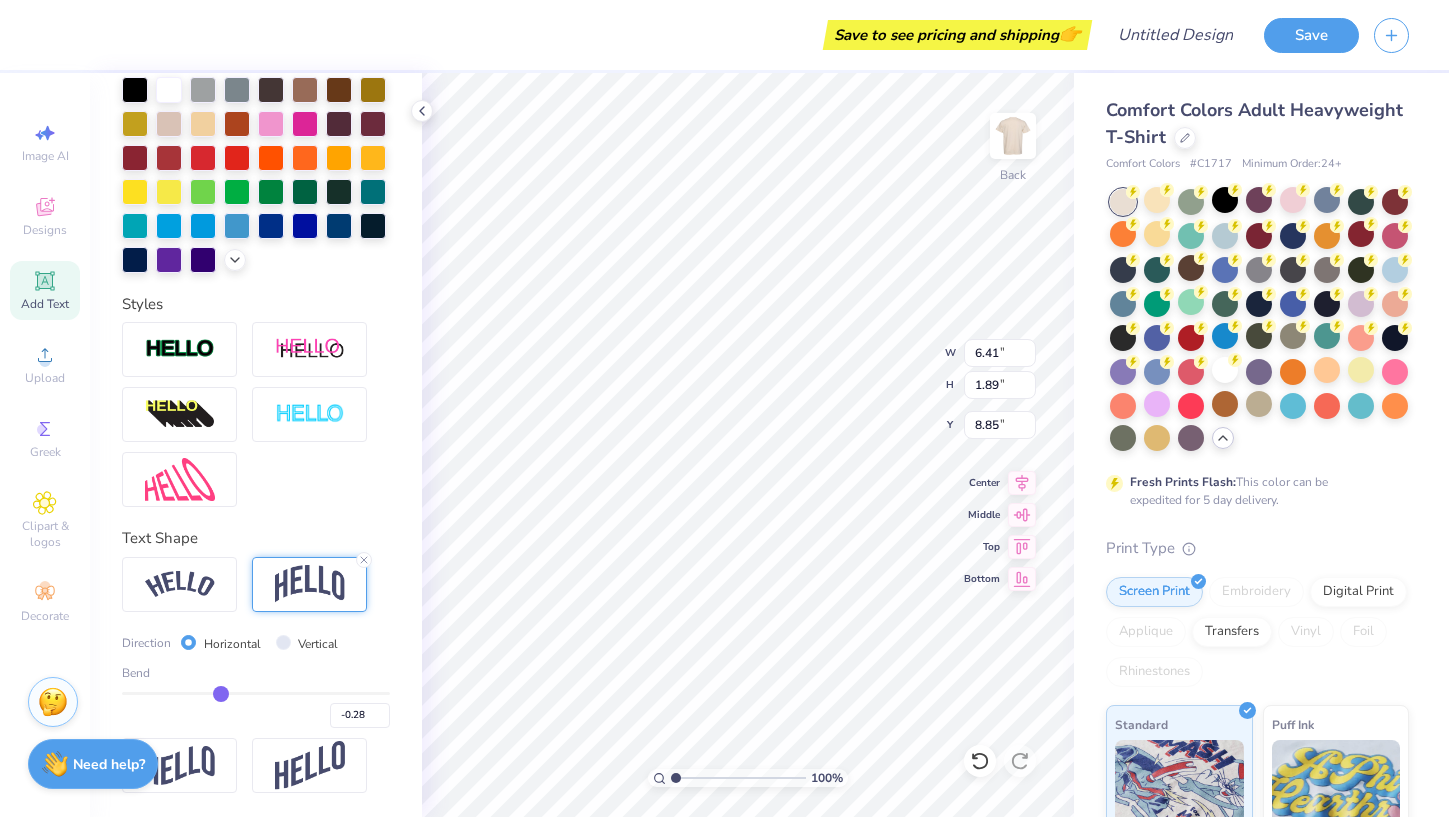 click at bounding box center (256, 693) 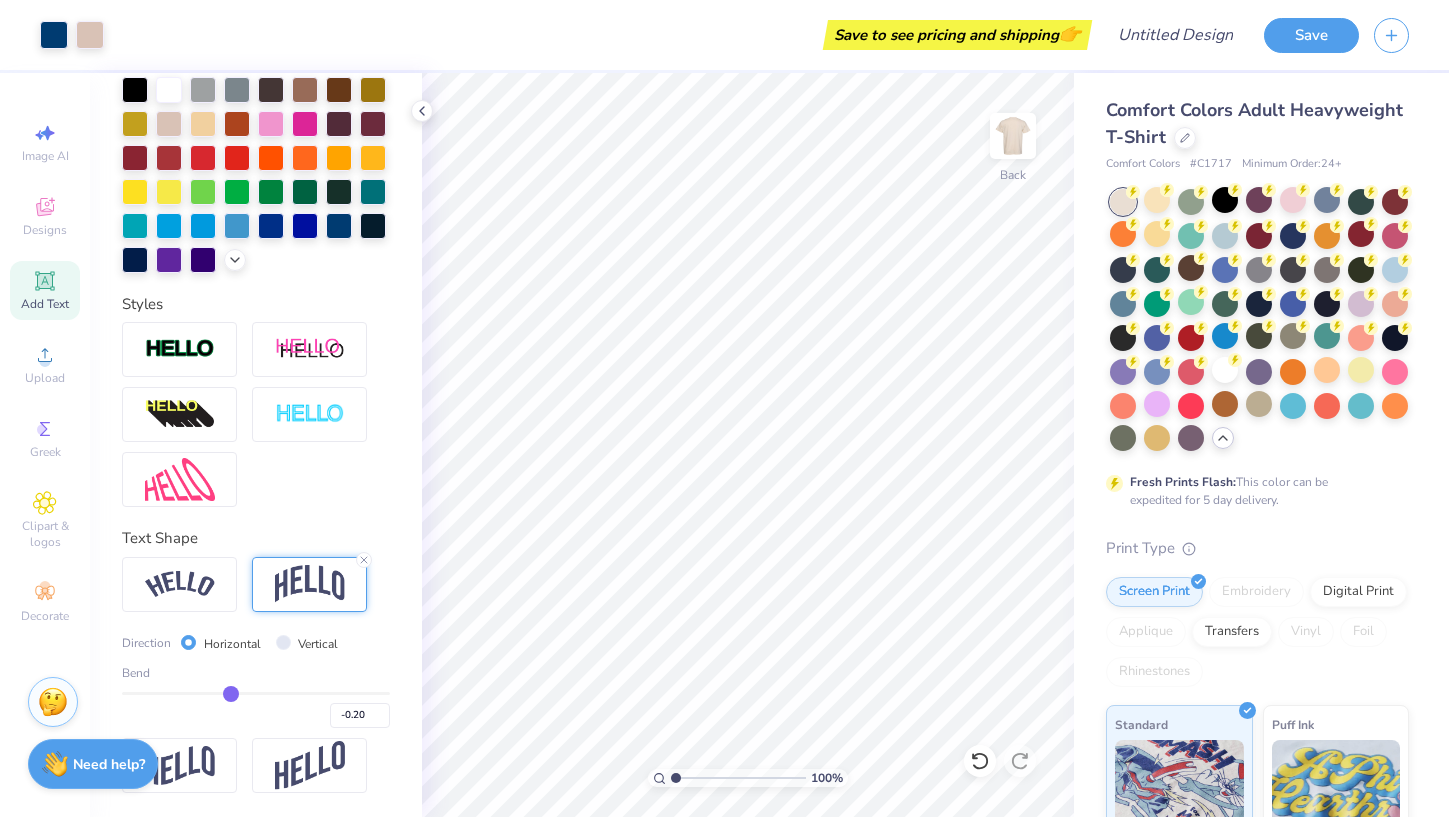 drag, startPoint x: 219, startPoint y: 693, endPoint x: 230, endPoint y: 694, distance: 11.045361 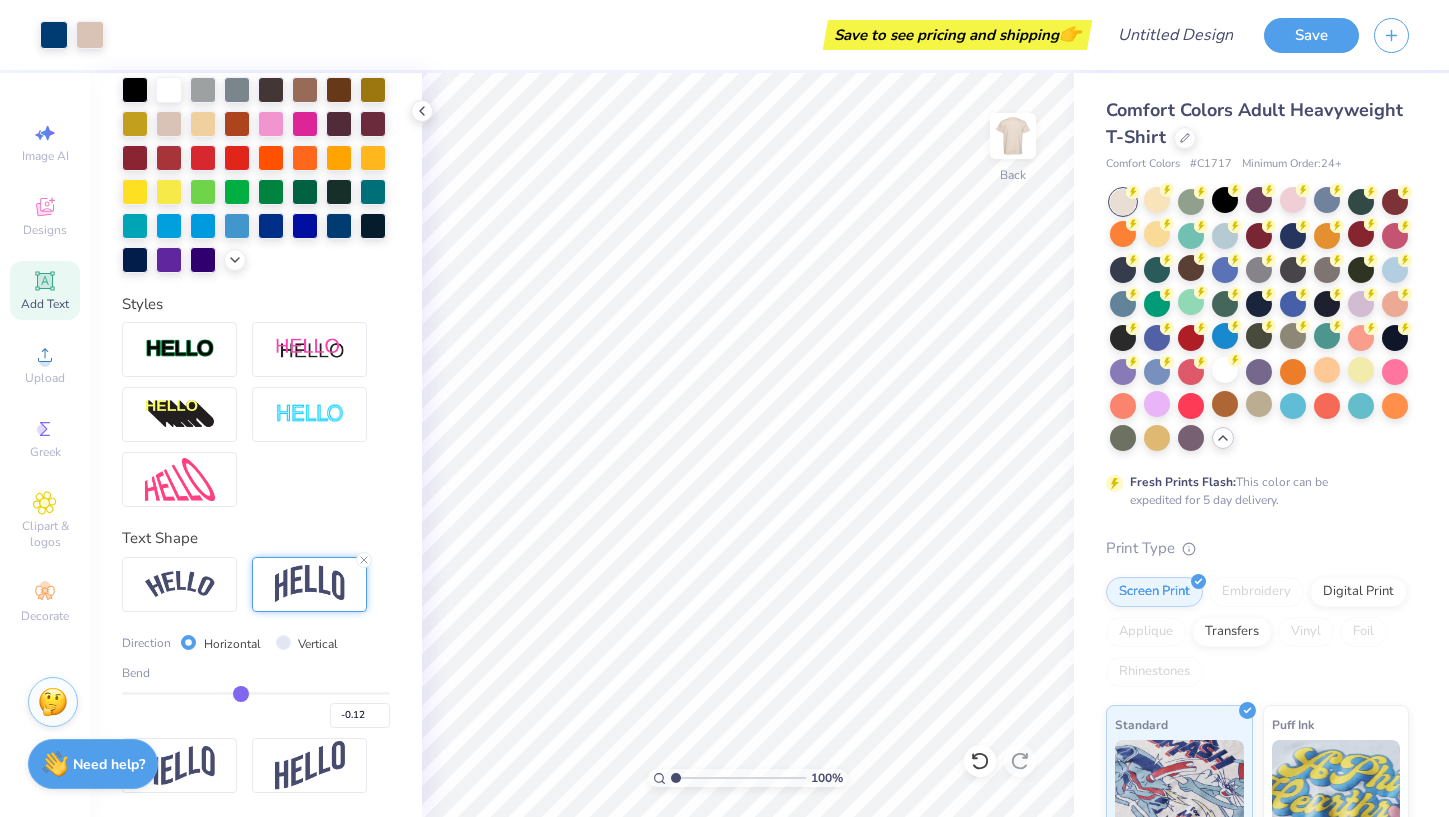 drag, startPoint x: 228, startPoint y: 692, endPoint x: 240, endPoint y: 694, distance: 12.165525 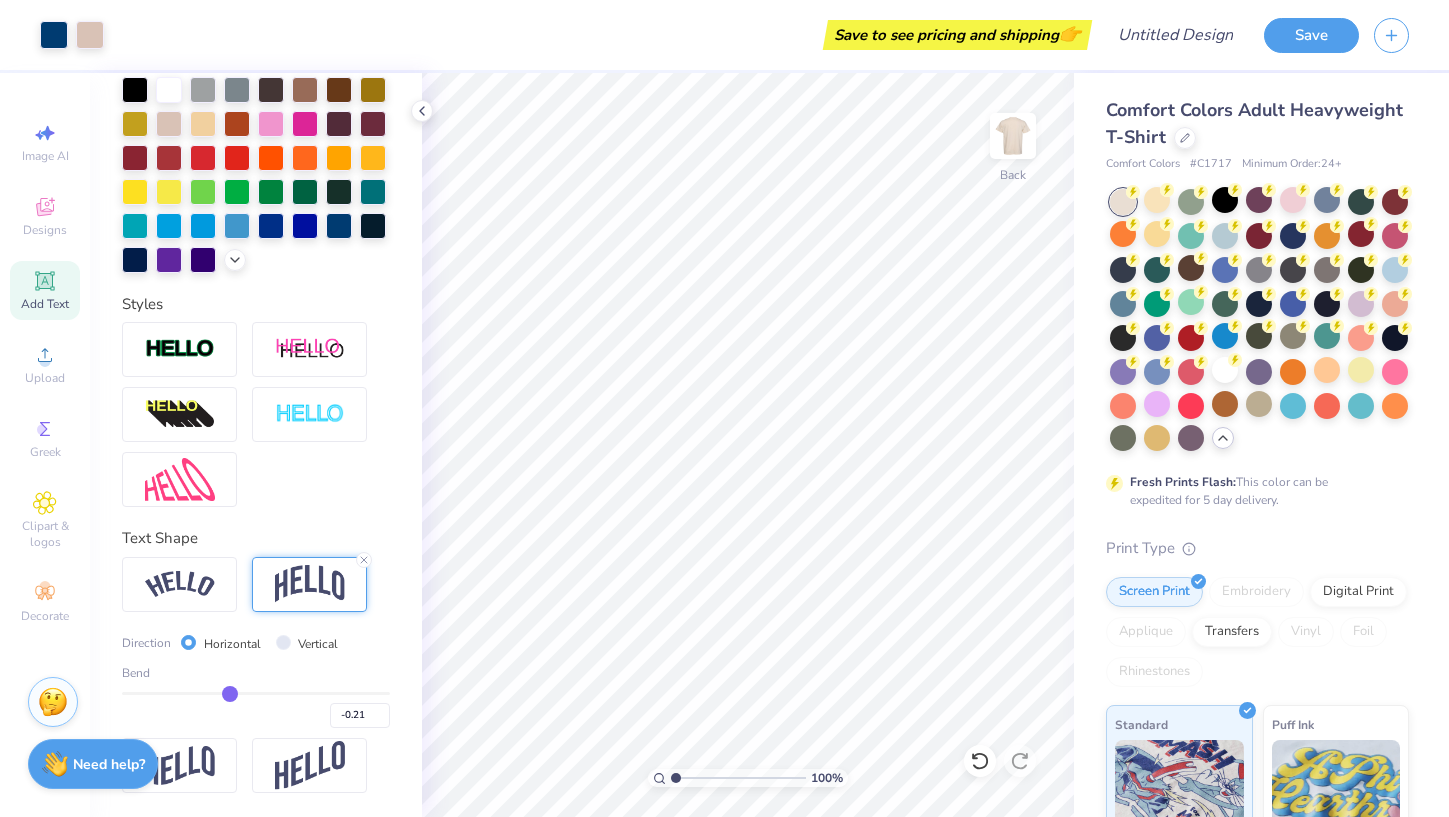 drag, startPoint x: 240, startPoint y: 694, endPoint x: 229, endPoint y: 694, distance: 11 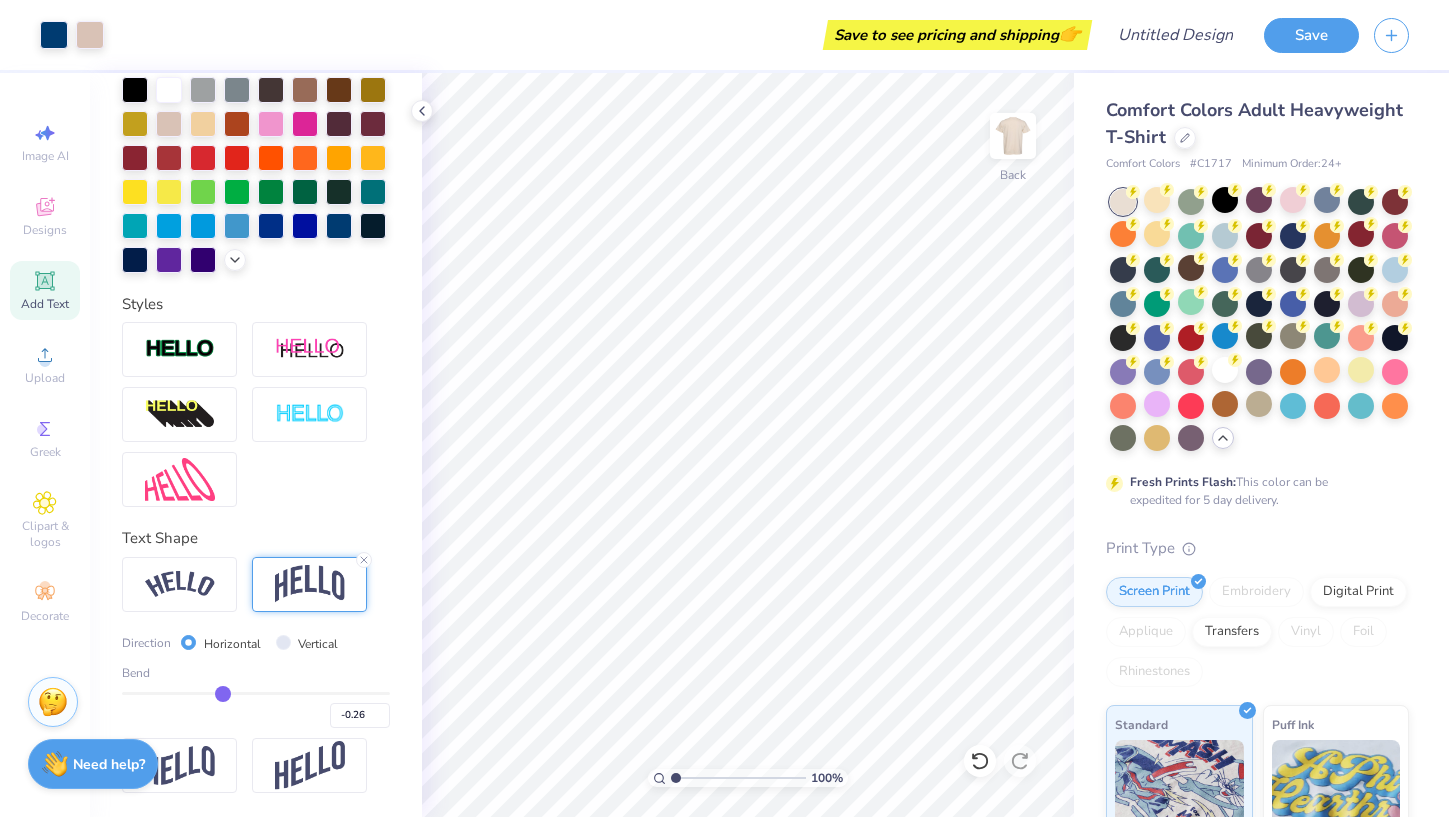 click at bounding box center [256, 693] 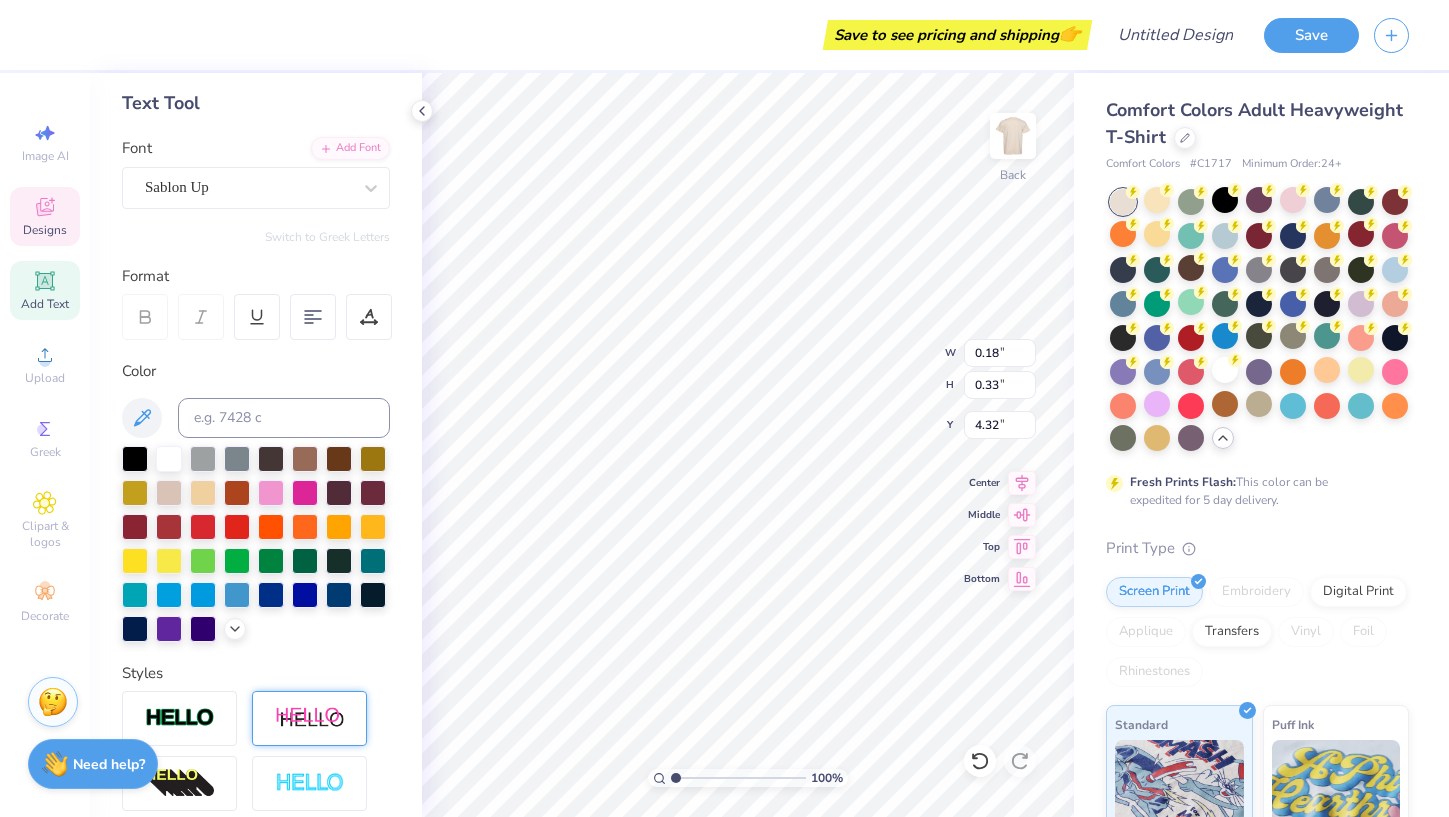 scroll, scrollTop: 0, scrollLeft: 0, axis: both 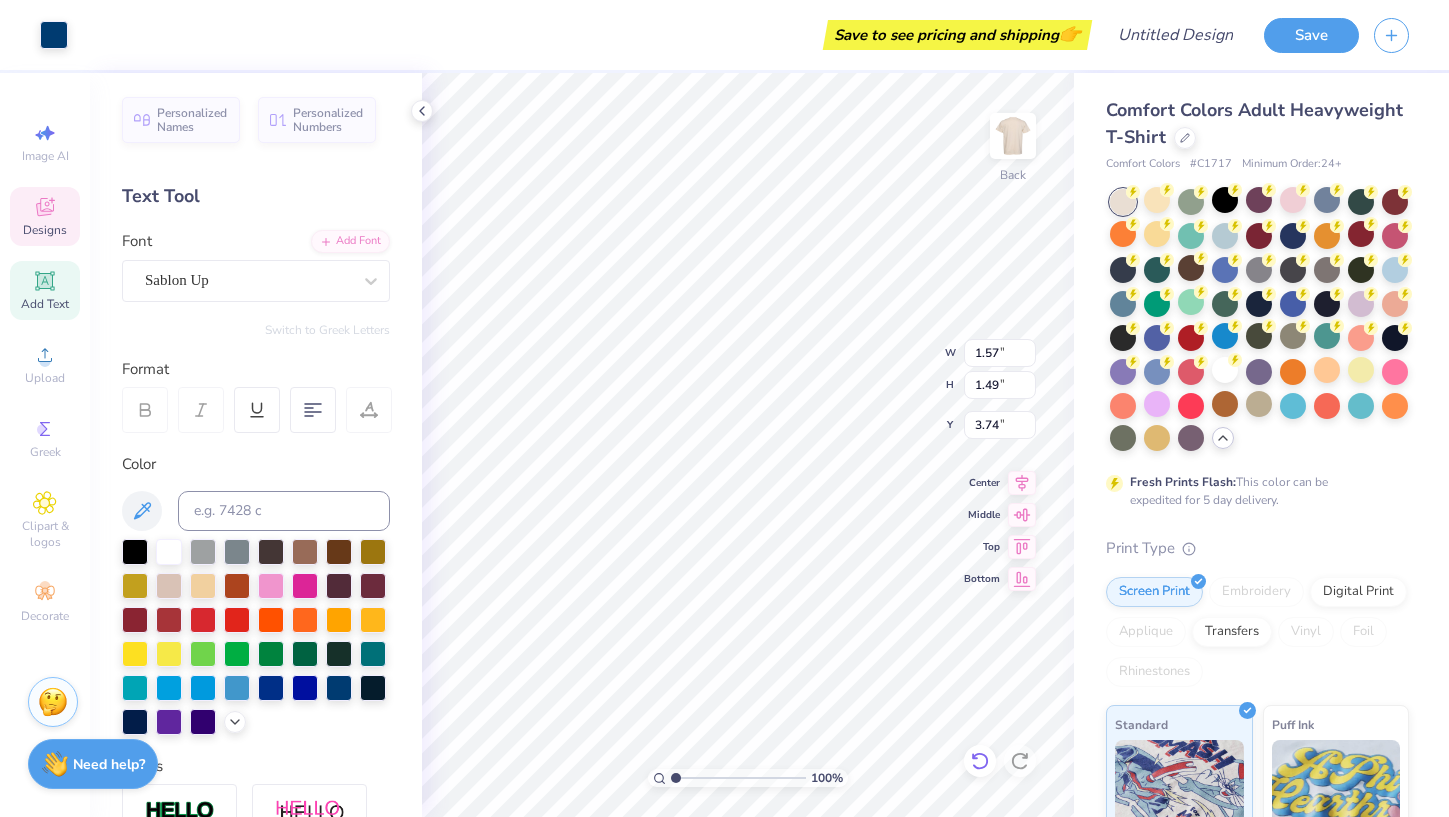 click 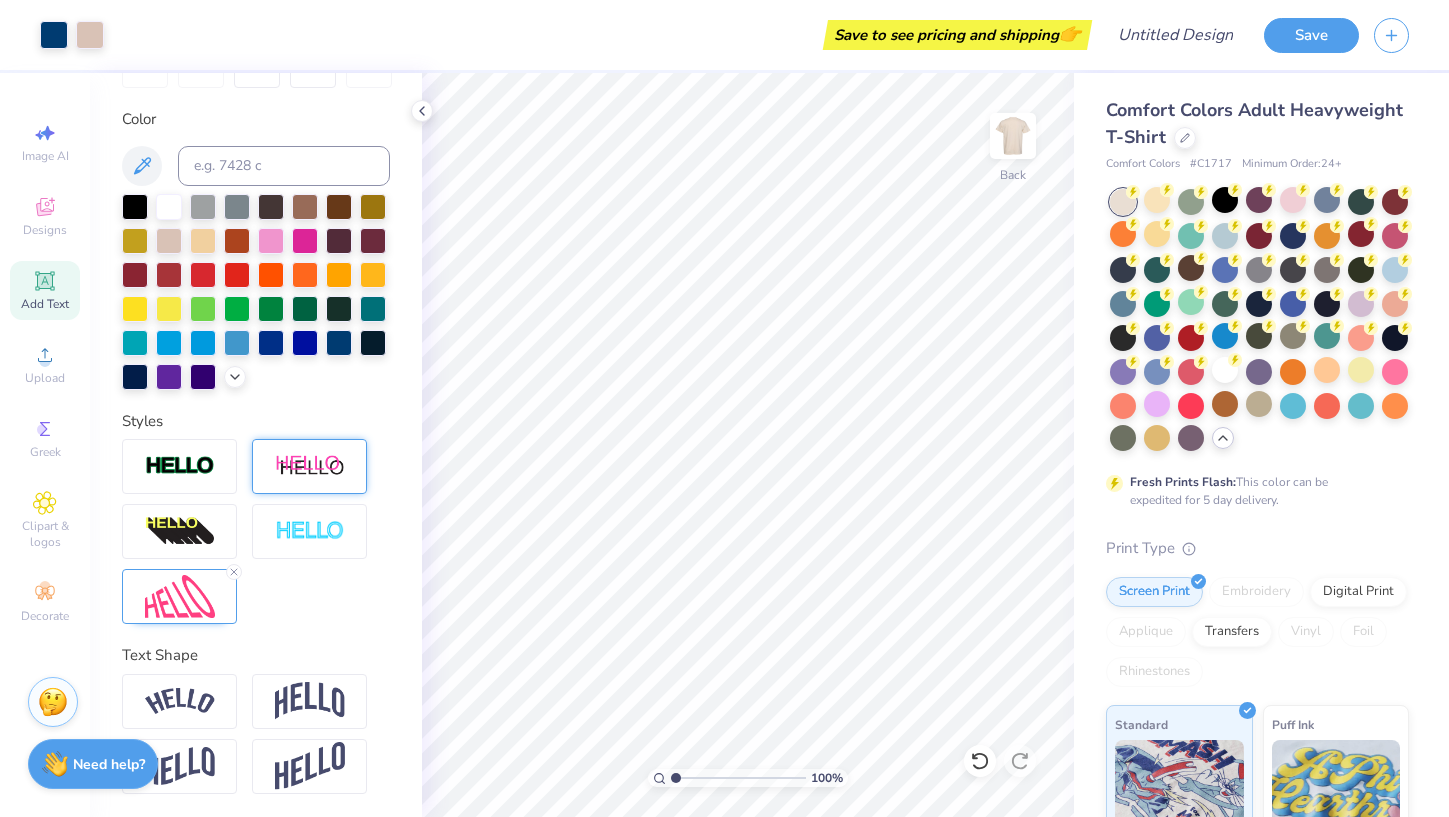 scroll, scrollTop: 0, scrollLeft: 0, axis: both 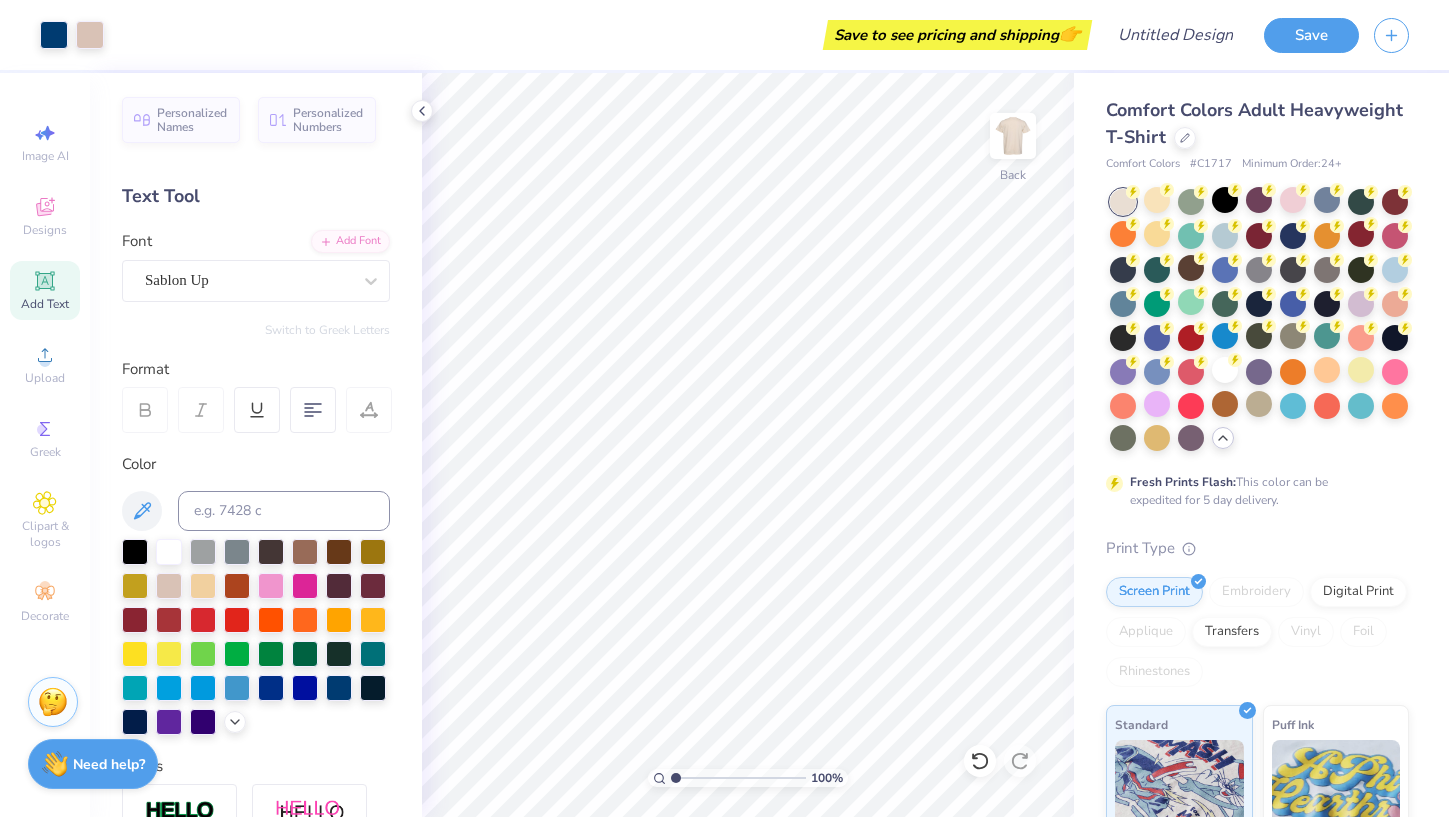 click on "Add Text" at bounding box center [45, 304] 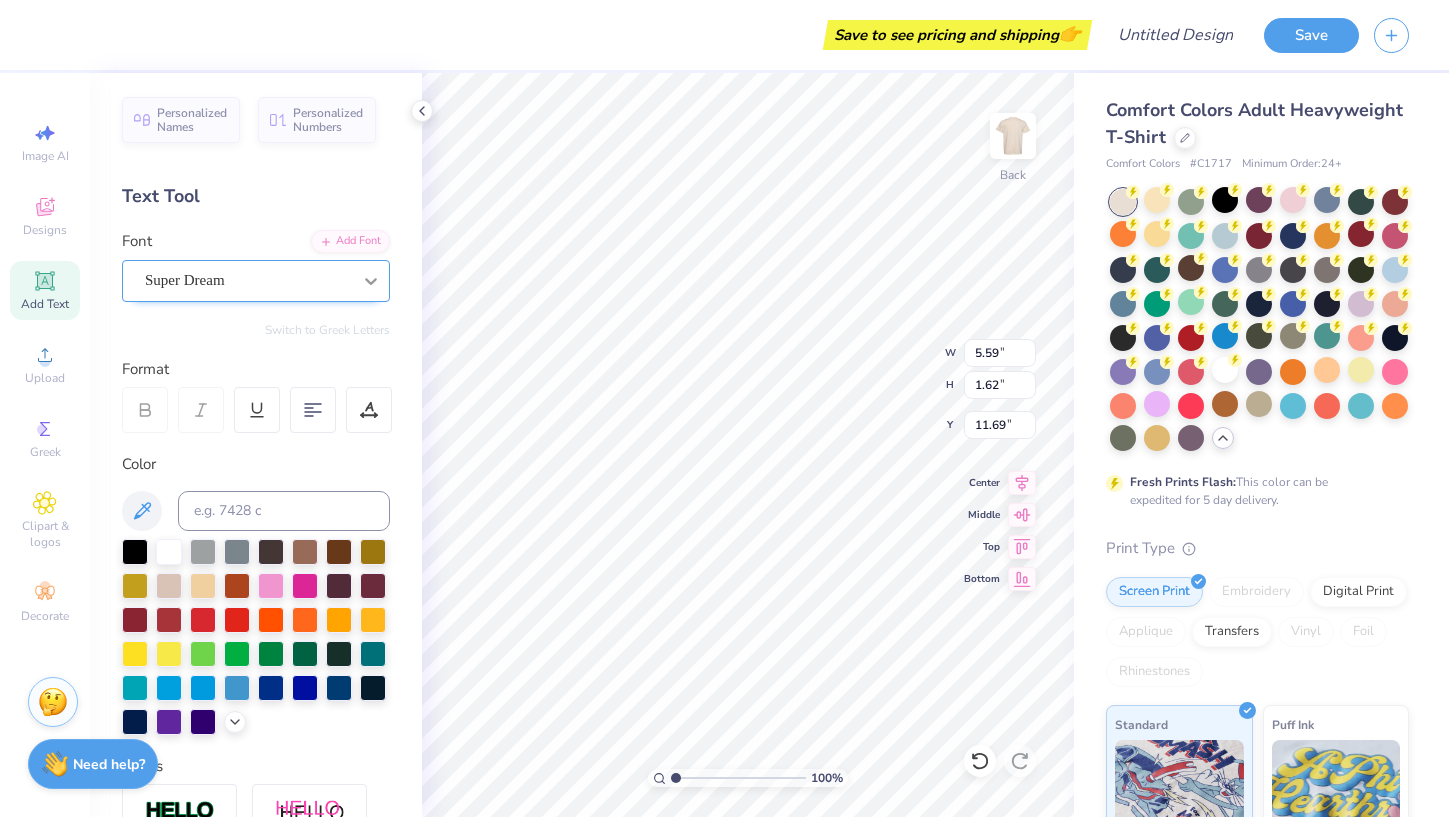 click at bounding box center (371, 281) 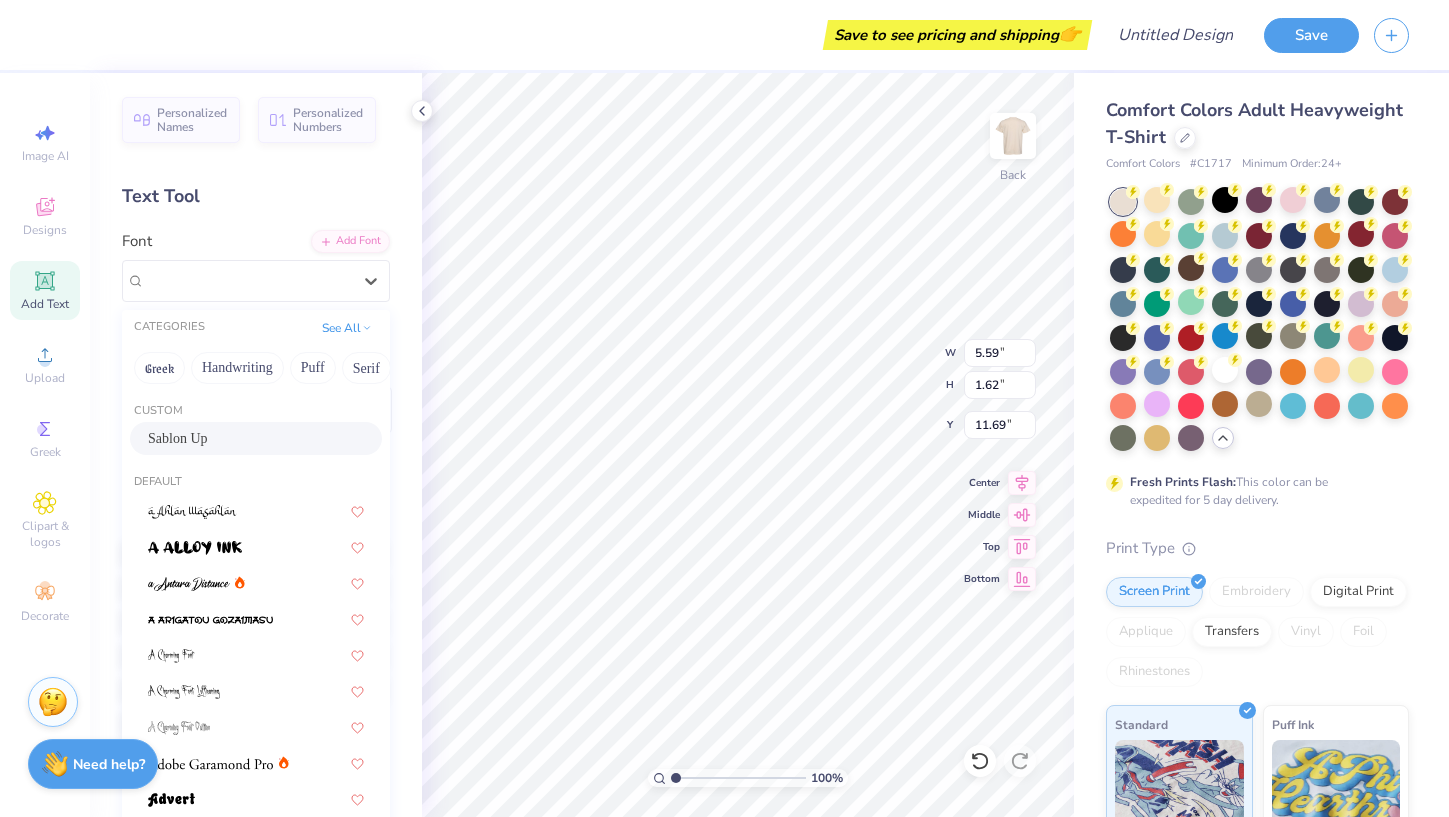 click on "Sablon Up" at bounding box center (178, 438) 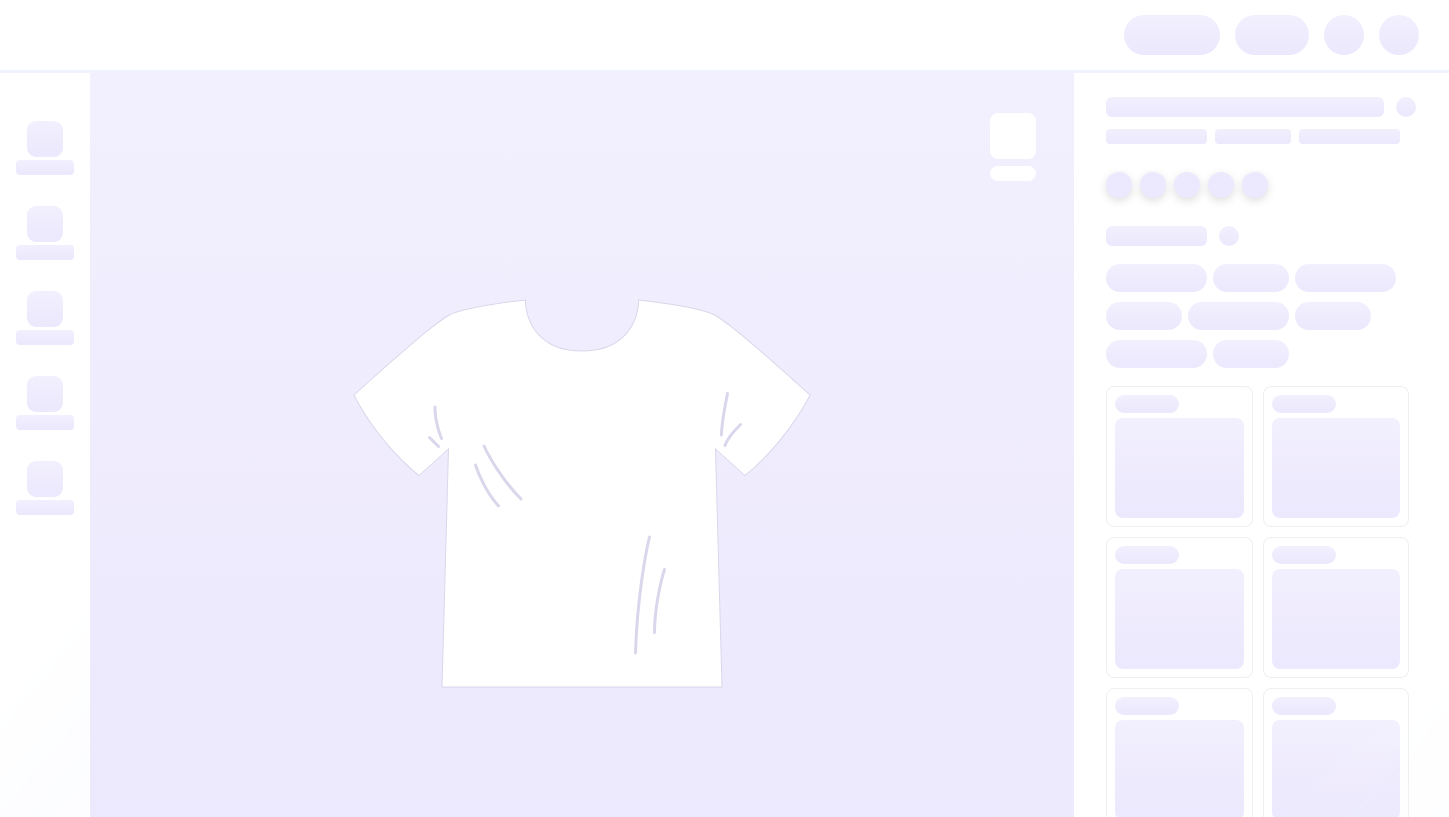 scroll, scrollTop: 0, scrollLeft: 0, axis: both 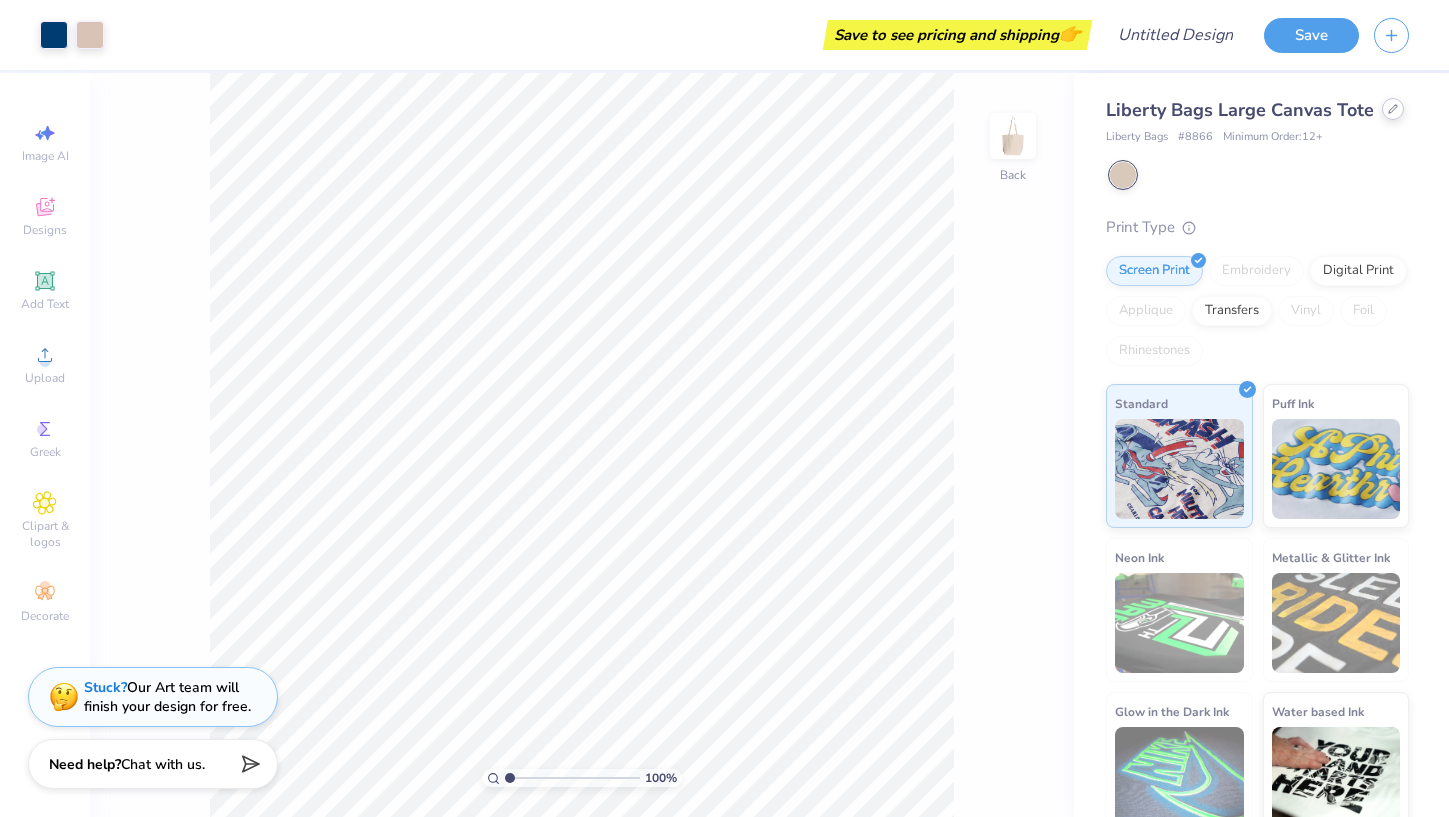 click 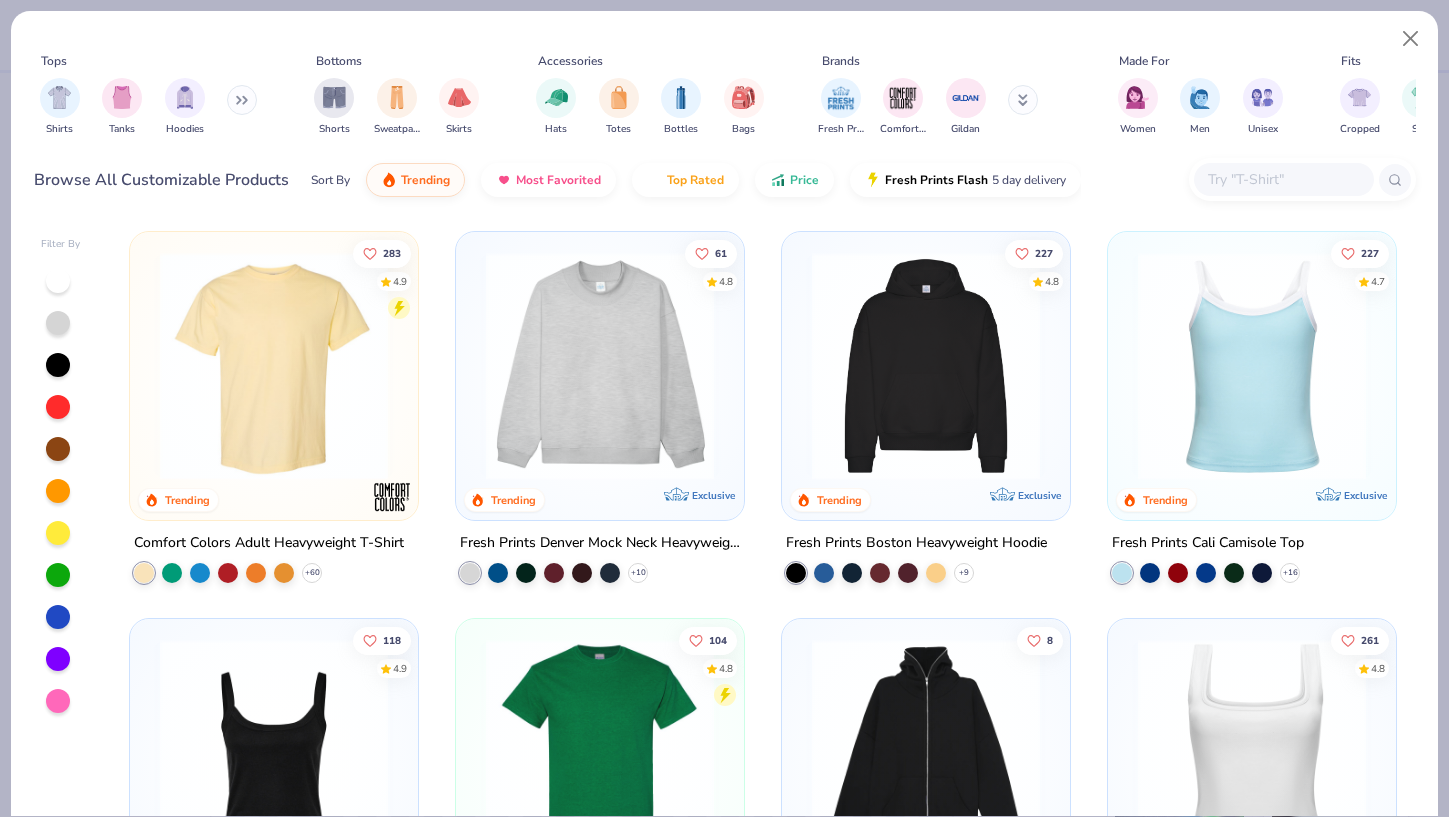 click at bounding box center (274, 366) 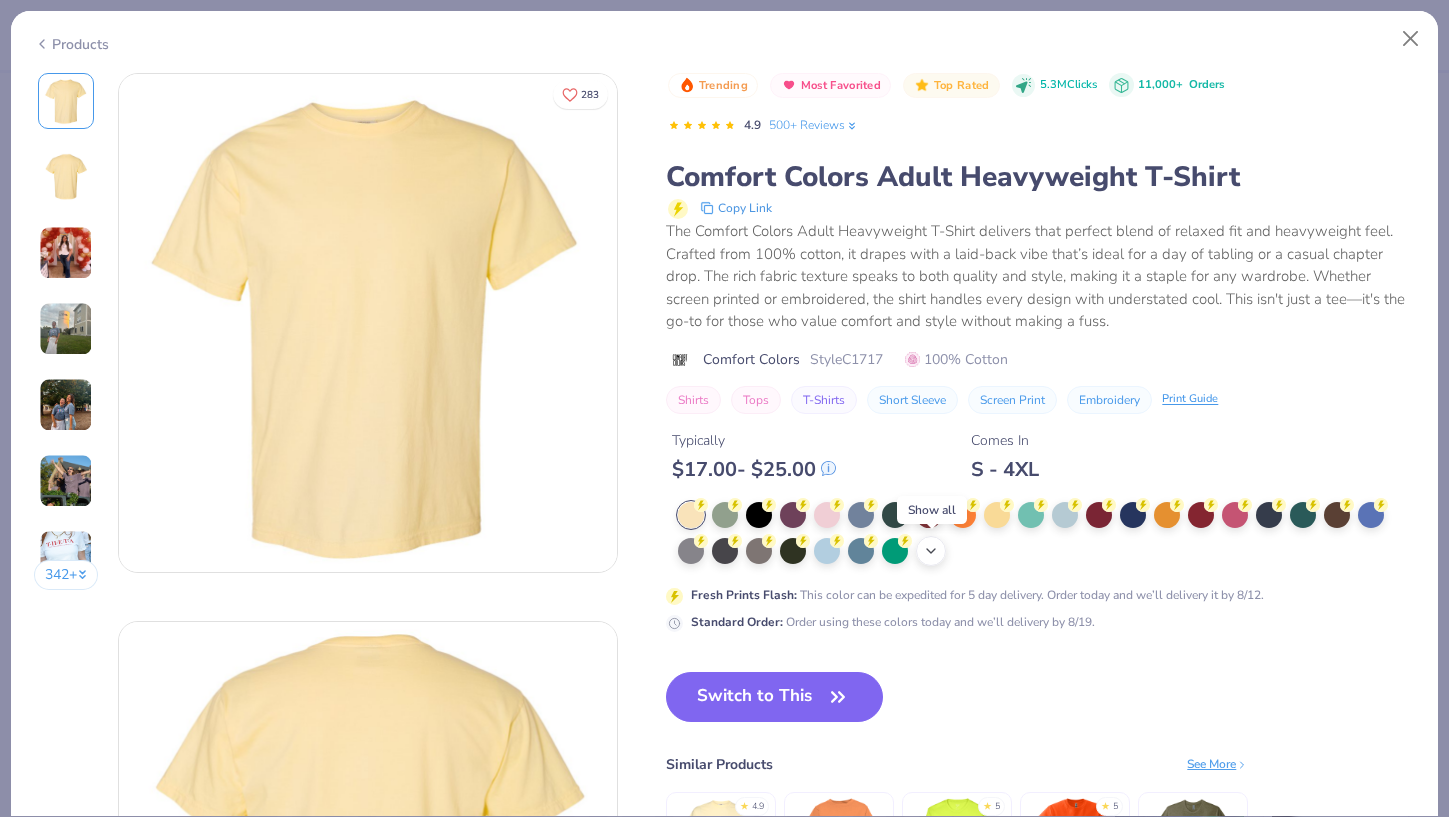 click 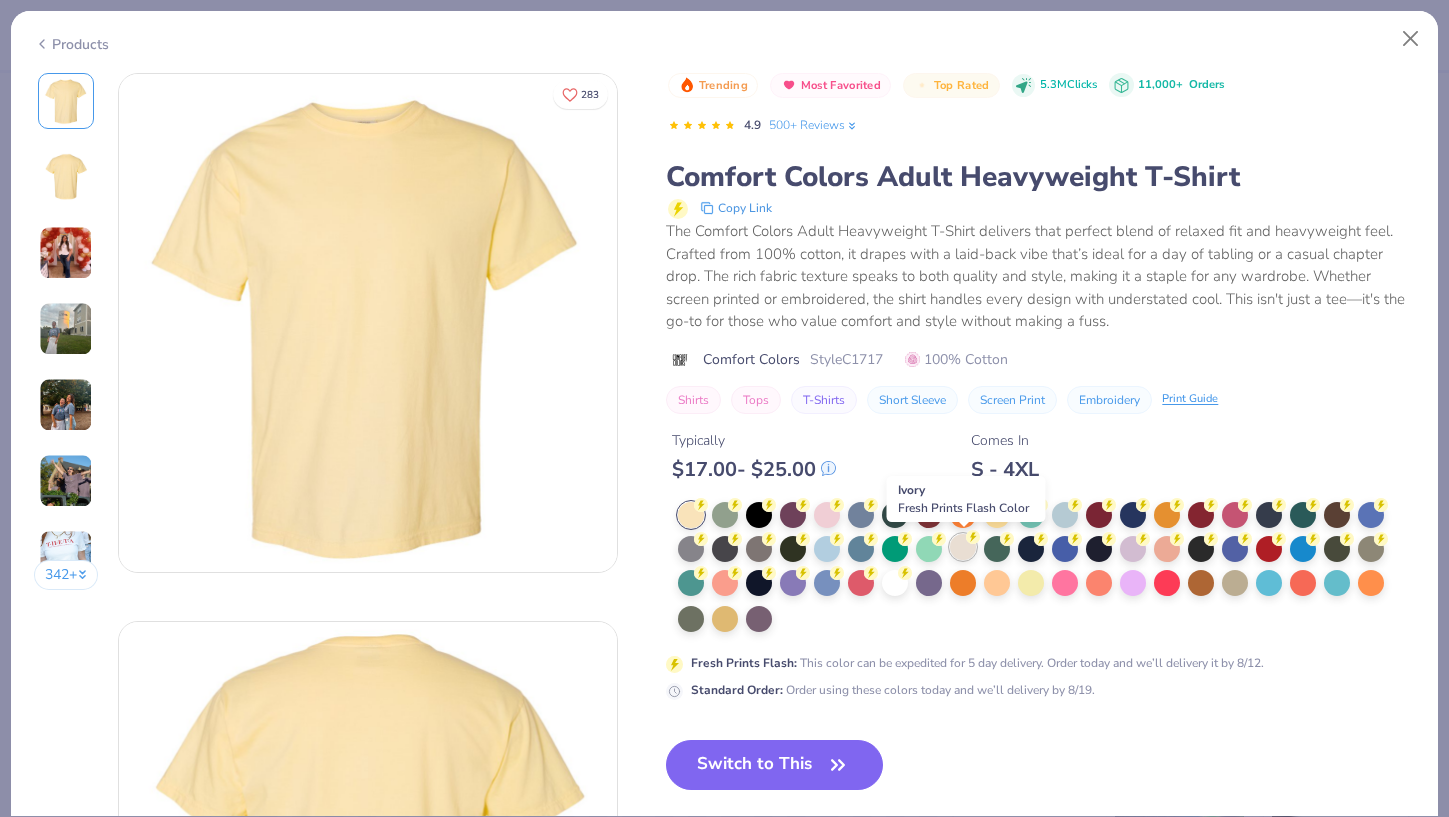 click at bounding box center [963, 547] 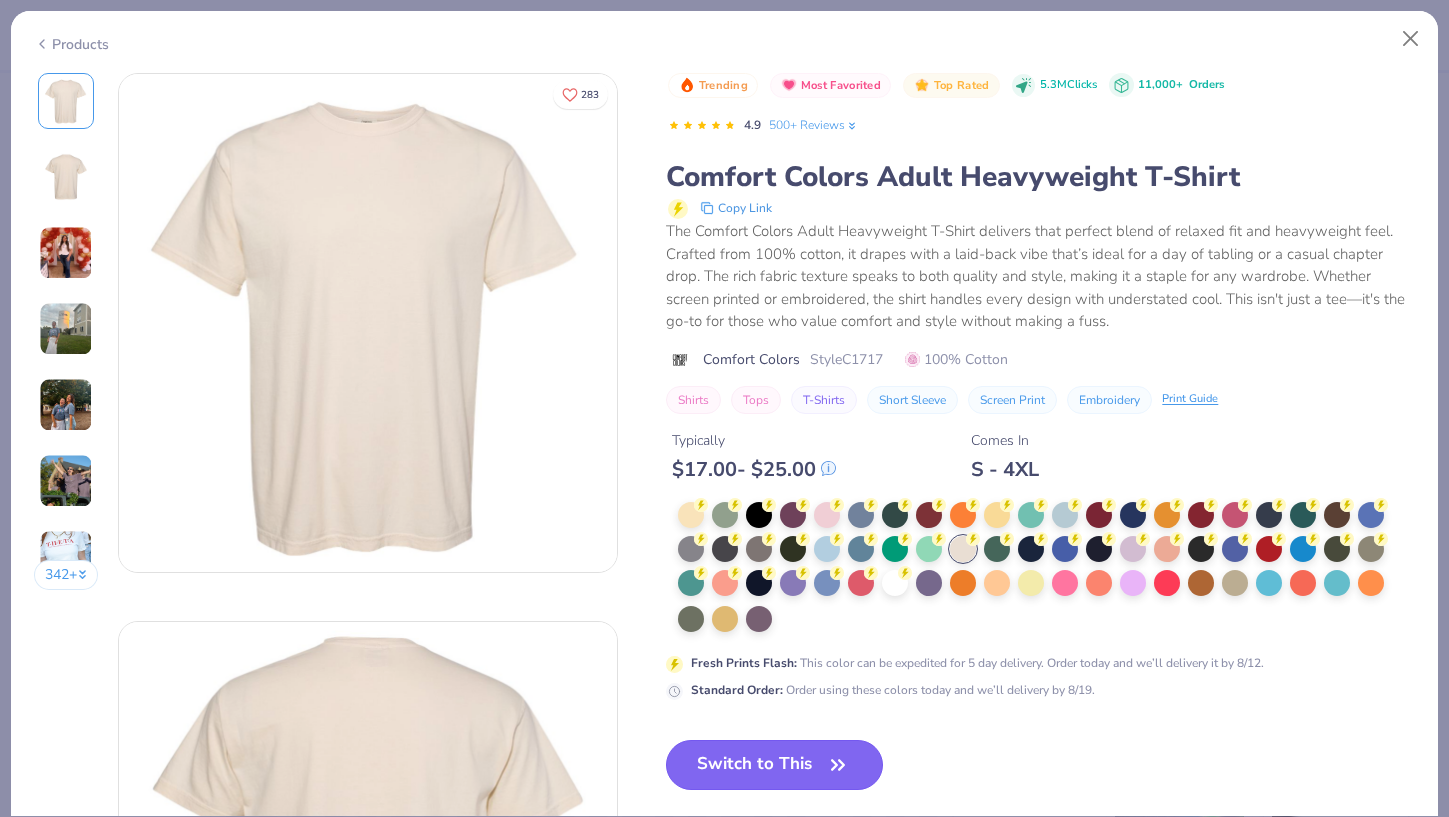 click on "Switch to This" at bounding box center [774, 765] 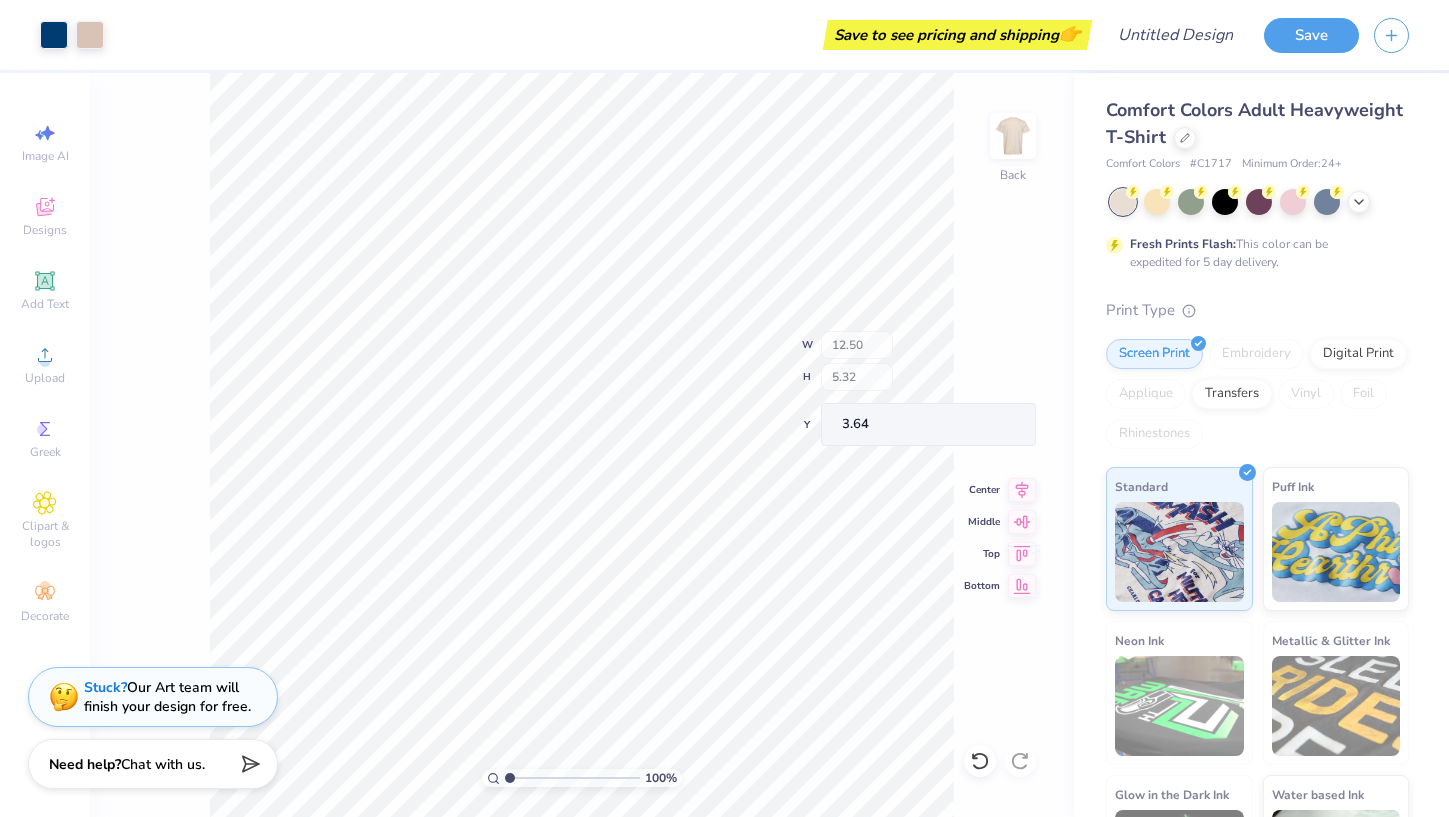 type on "3.64" 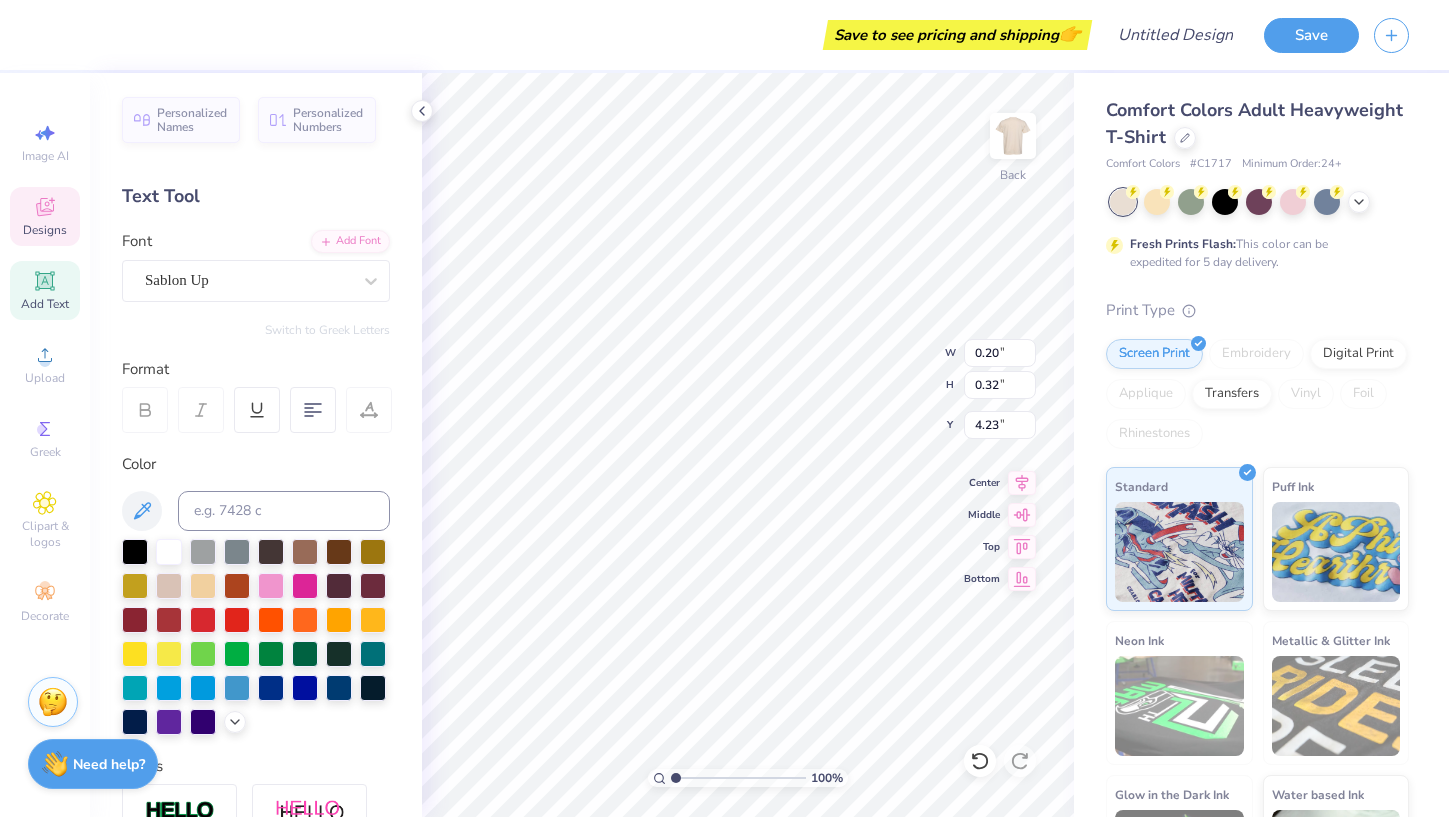 type on "0.18" 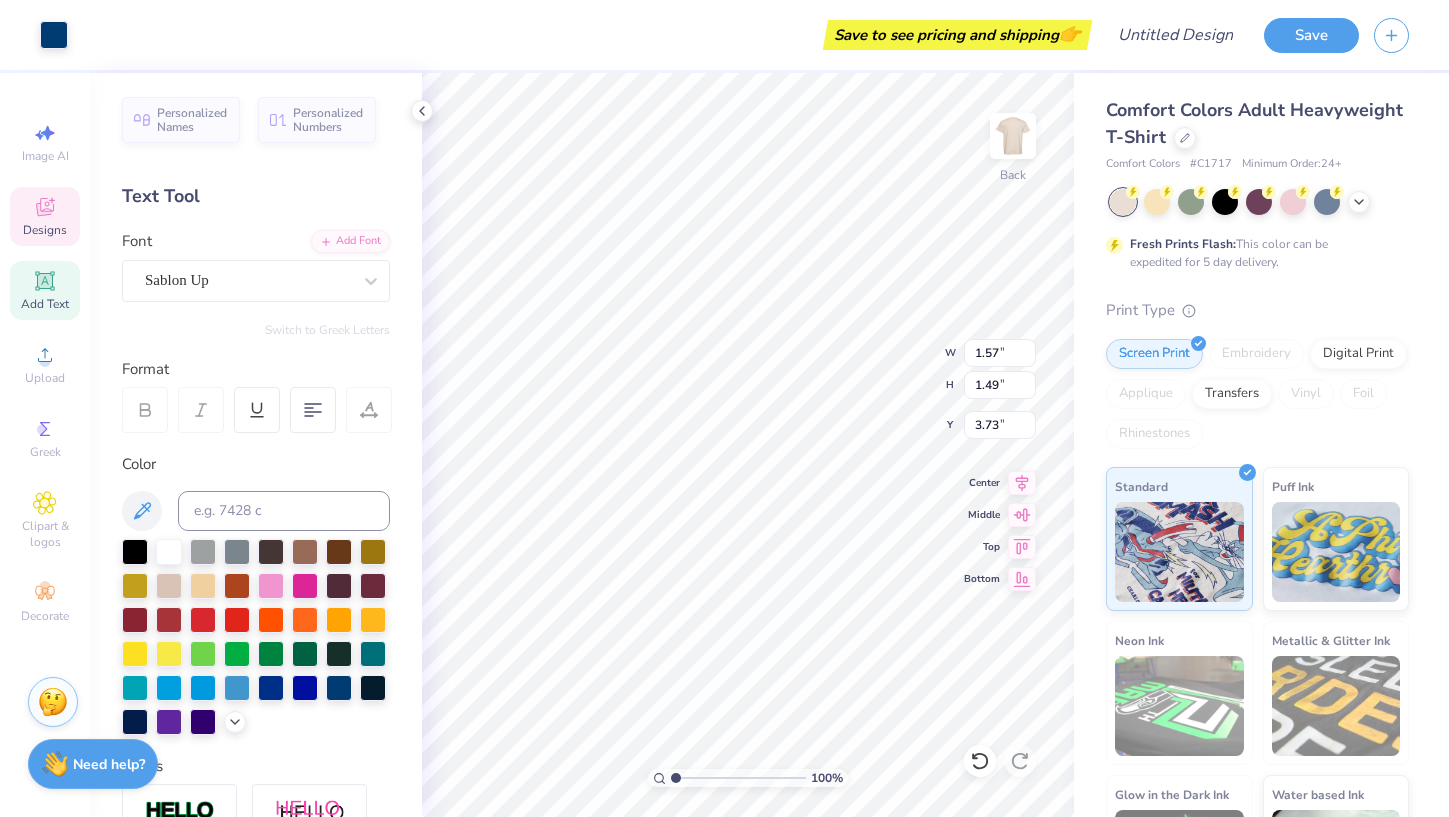 type on "0.18" 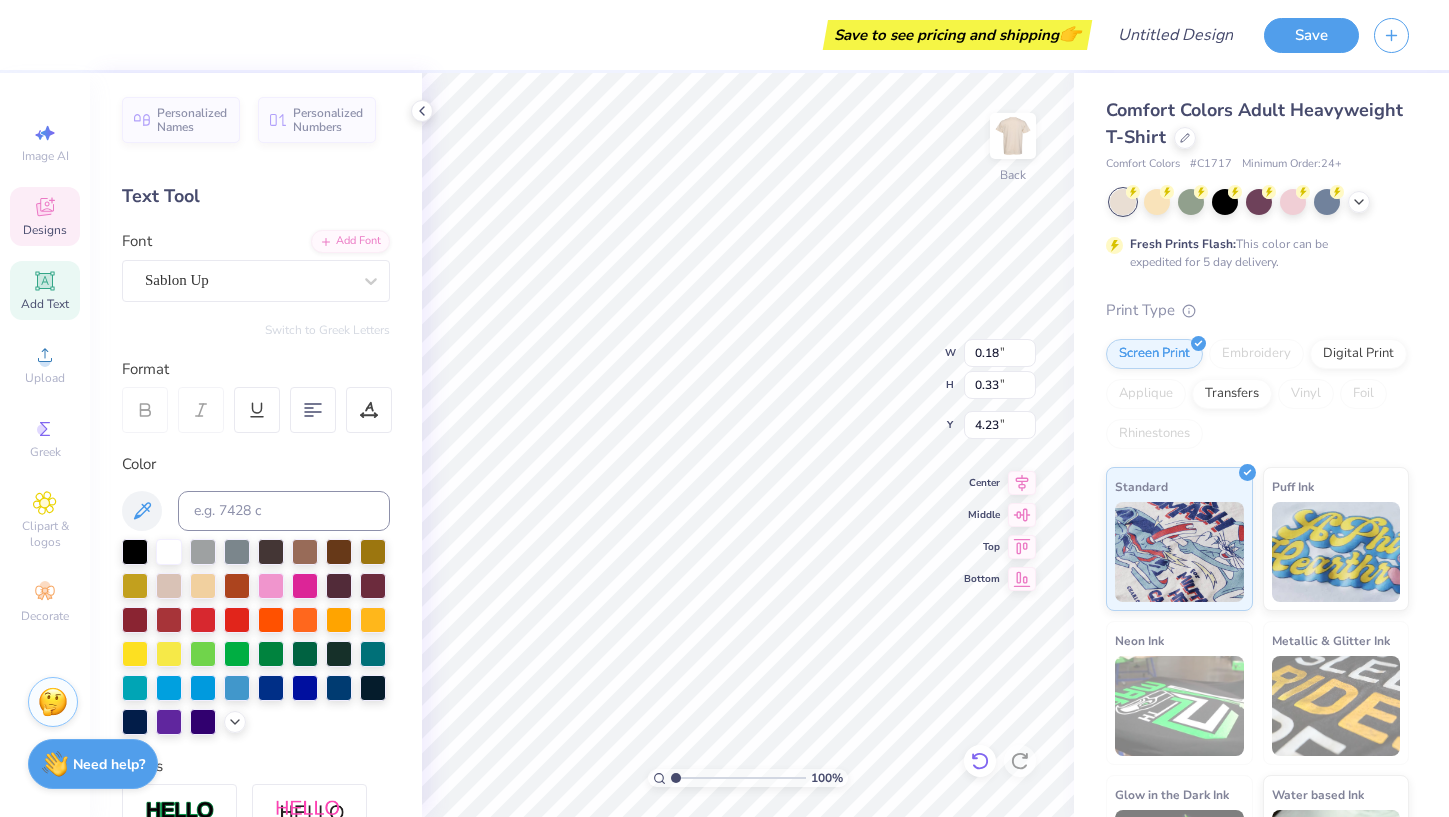 click 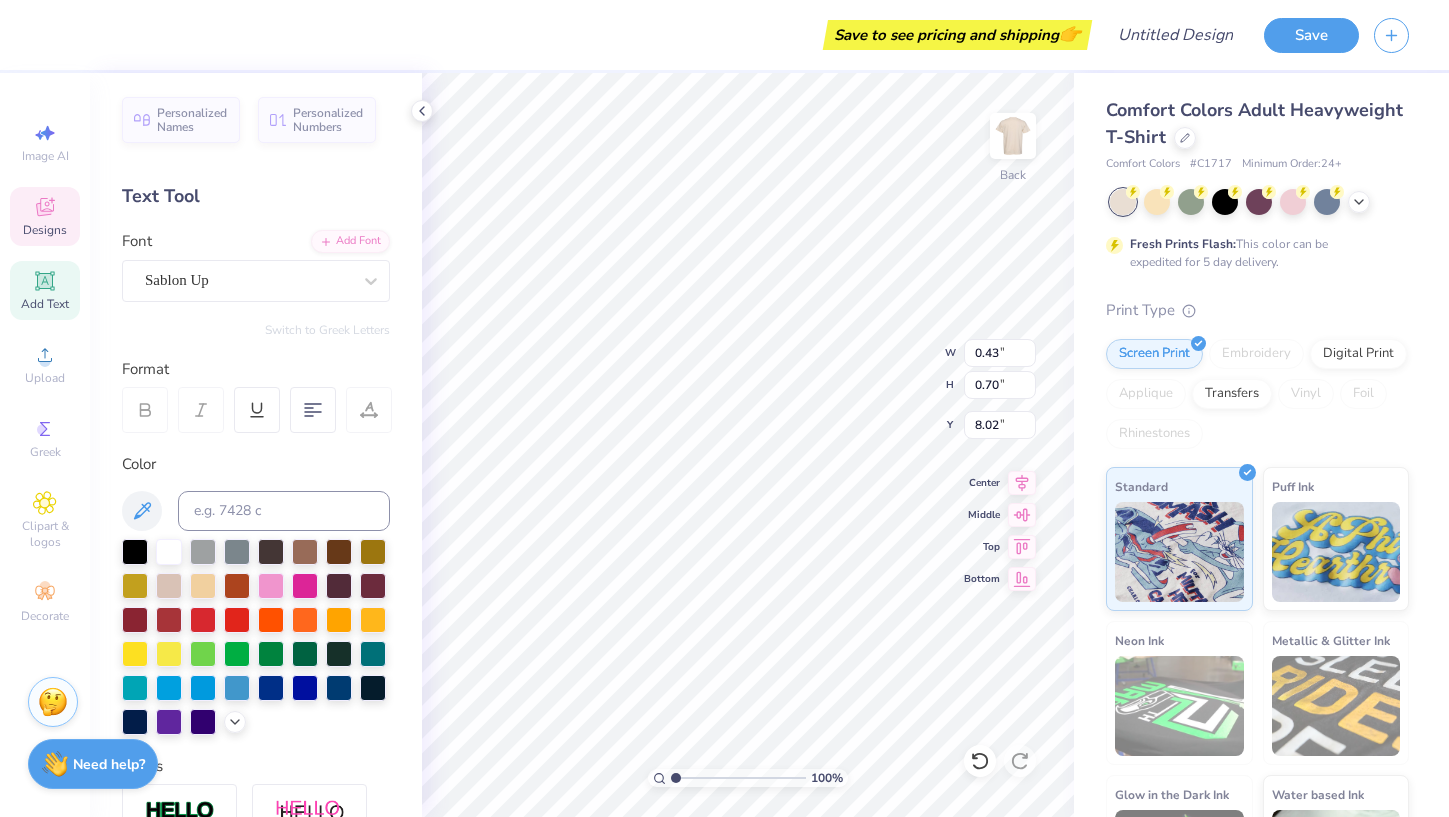 type on "RS" 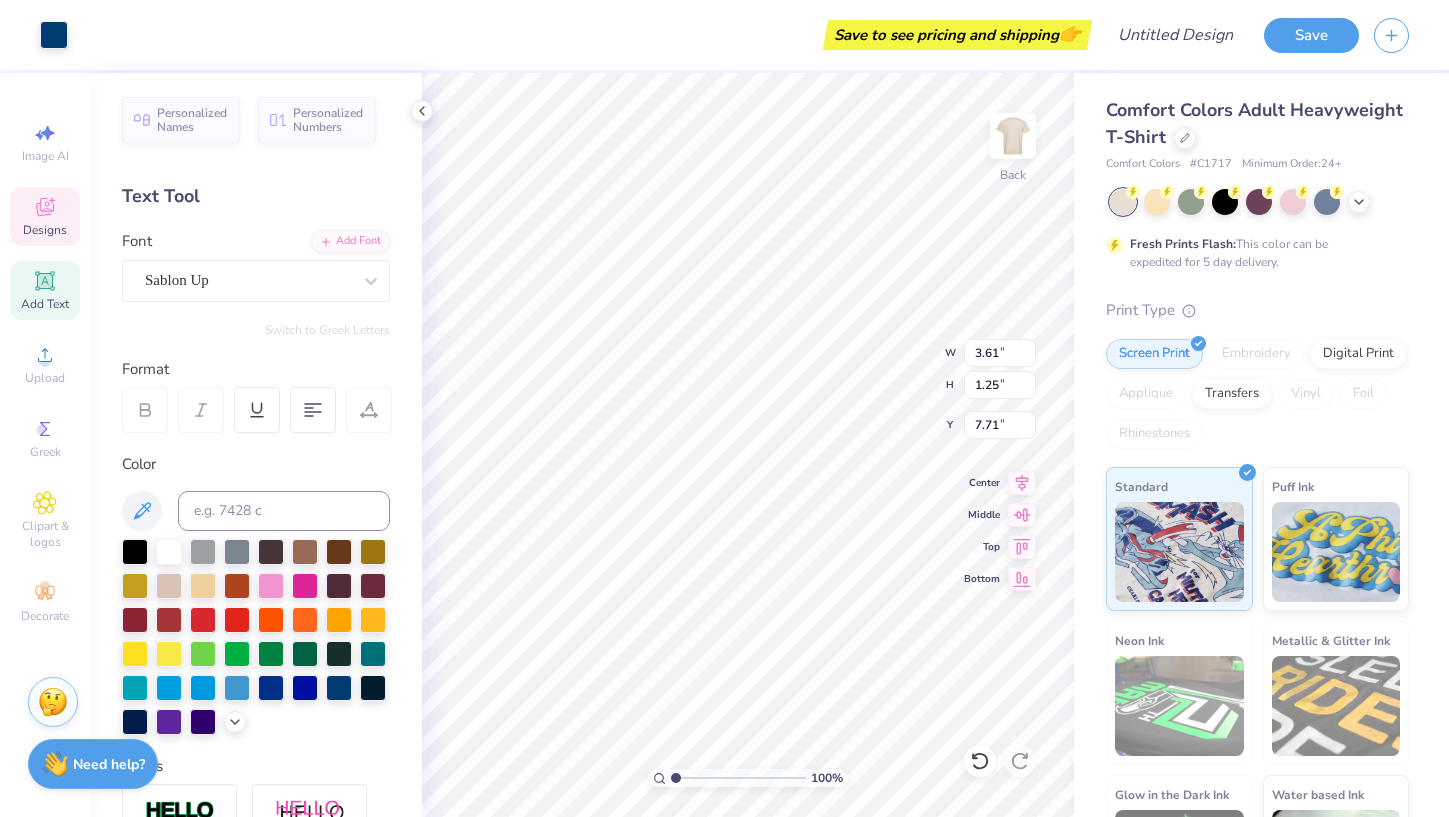 type on "0.43" 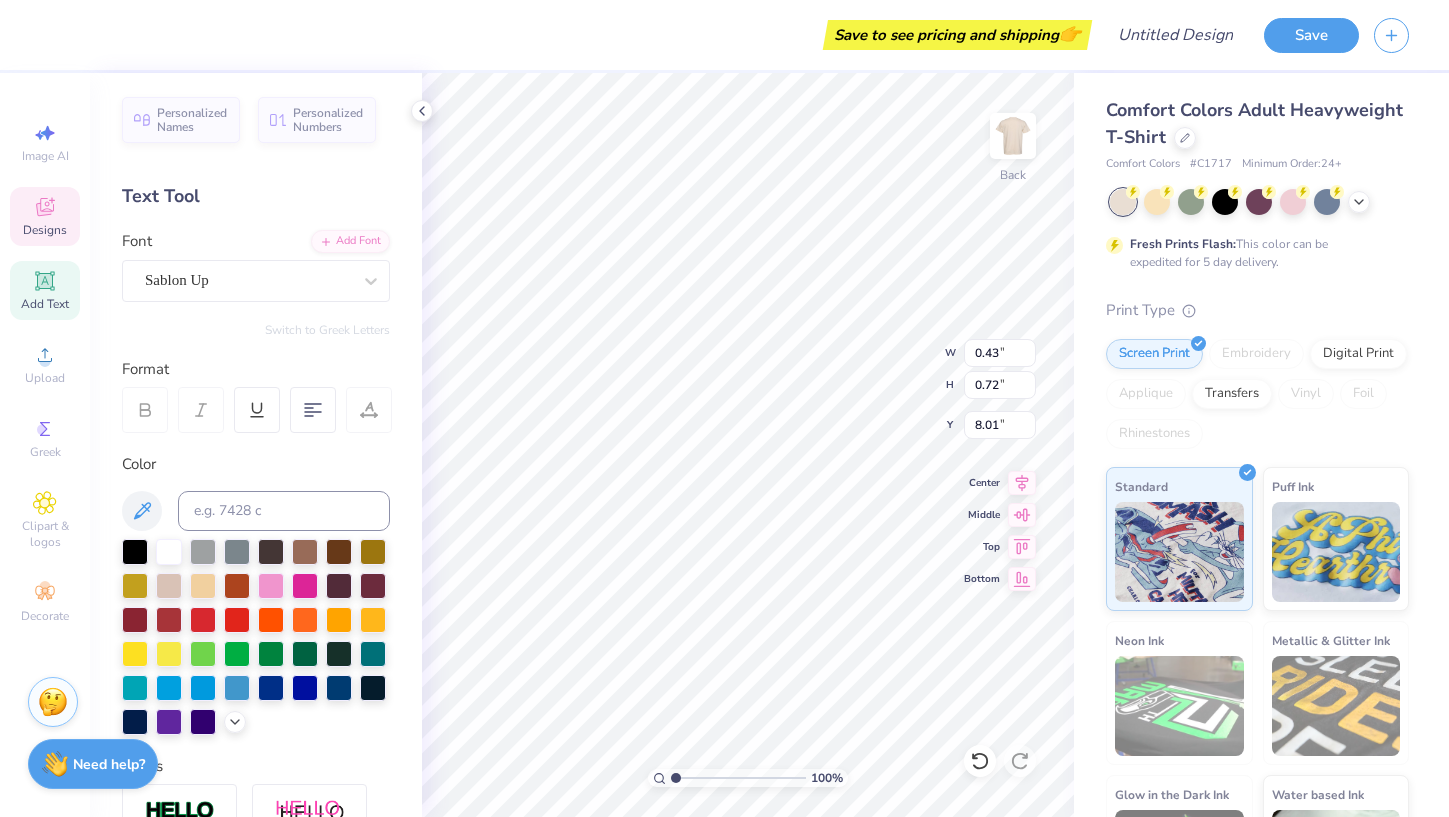 type on "0.51" 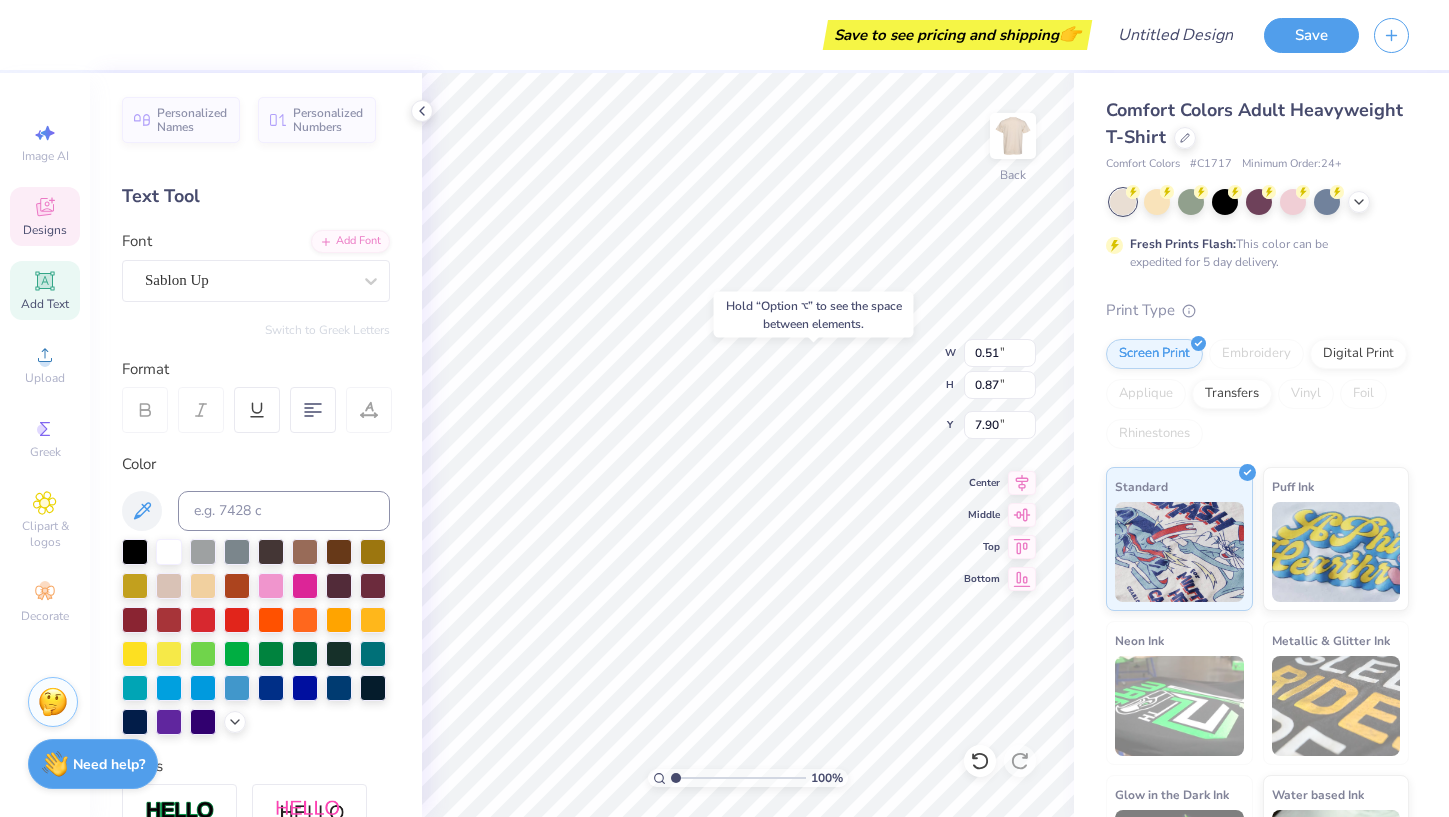 type on "7.90" 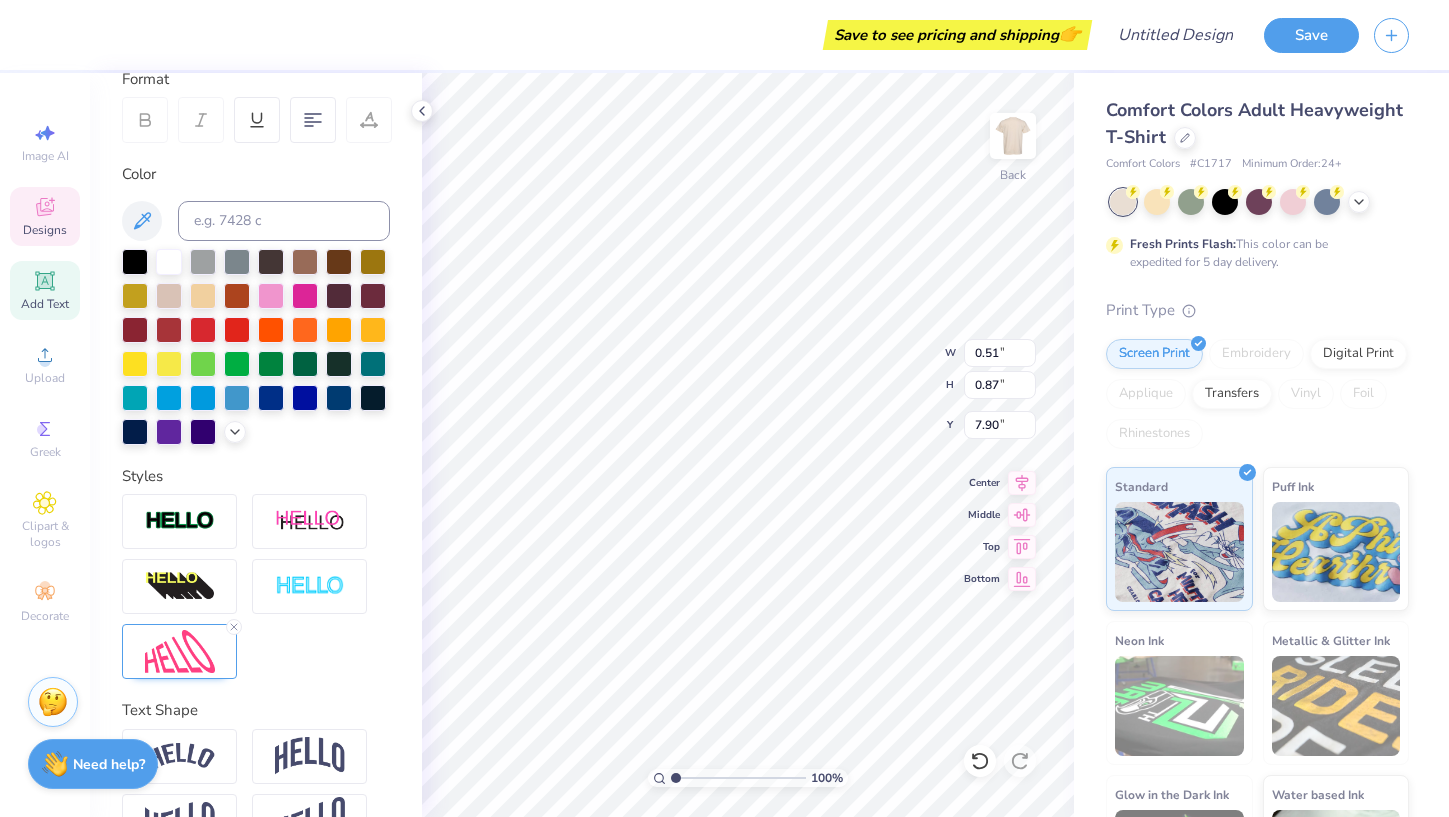 scroll, scrollTop: 345, scrollLeft: 0, axis: vertical 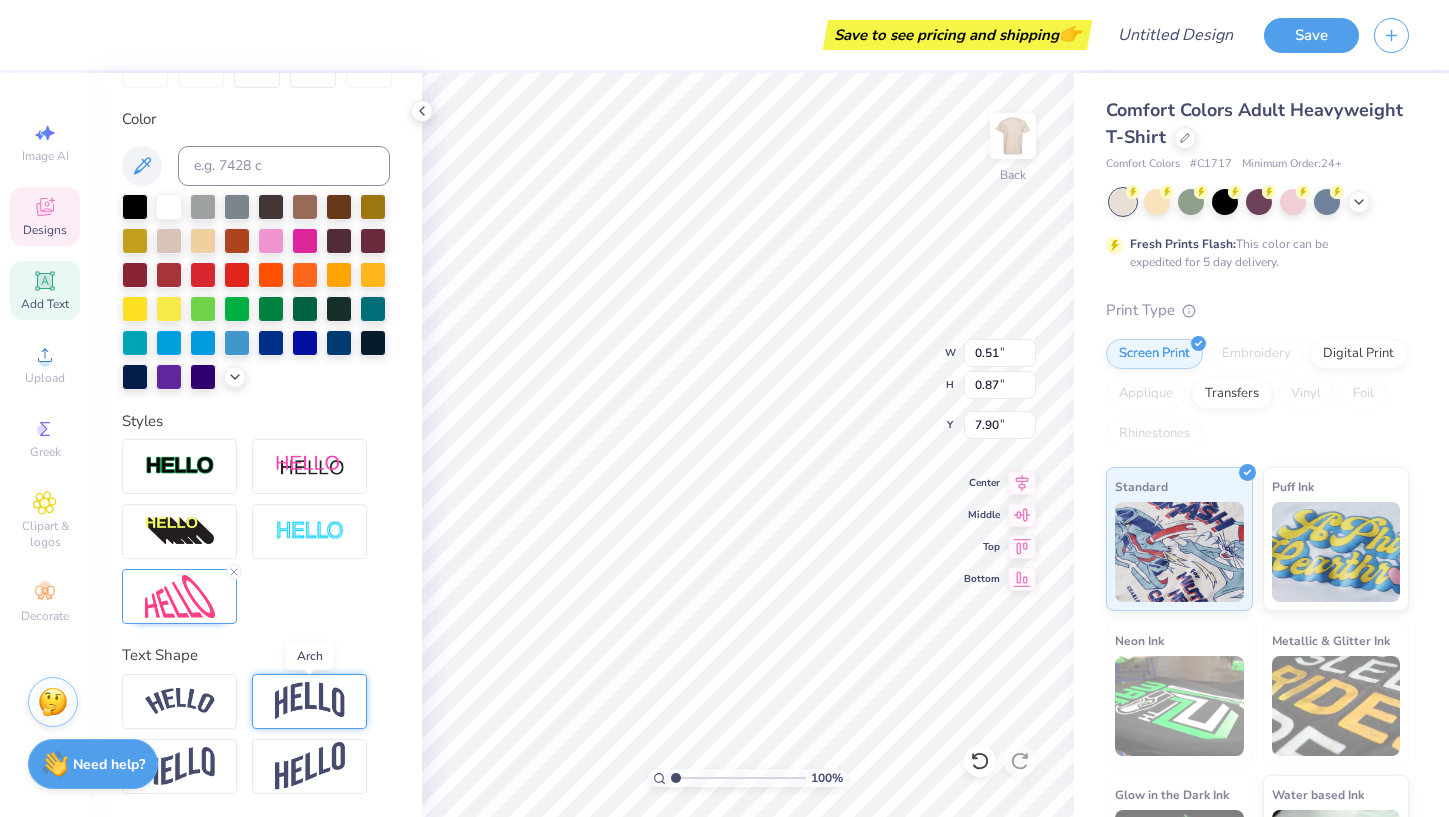 click at bounding box center (310, 701) 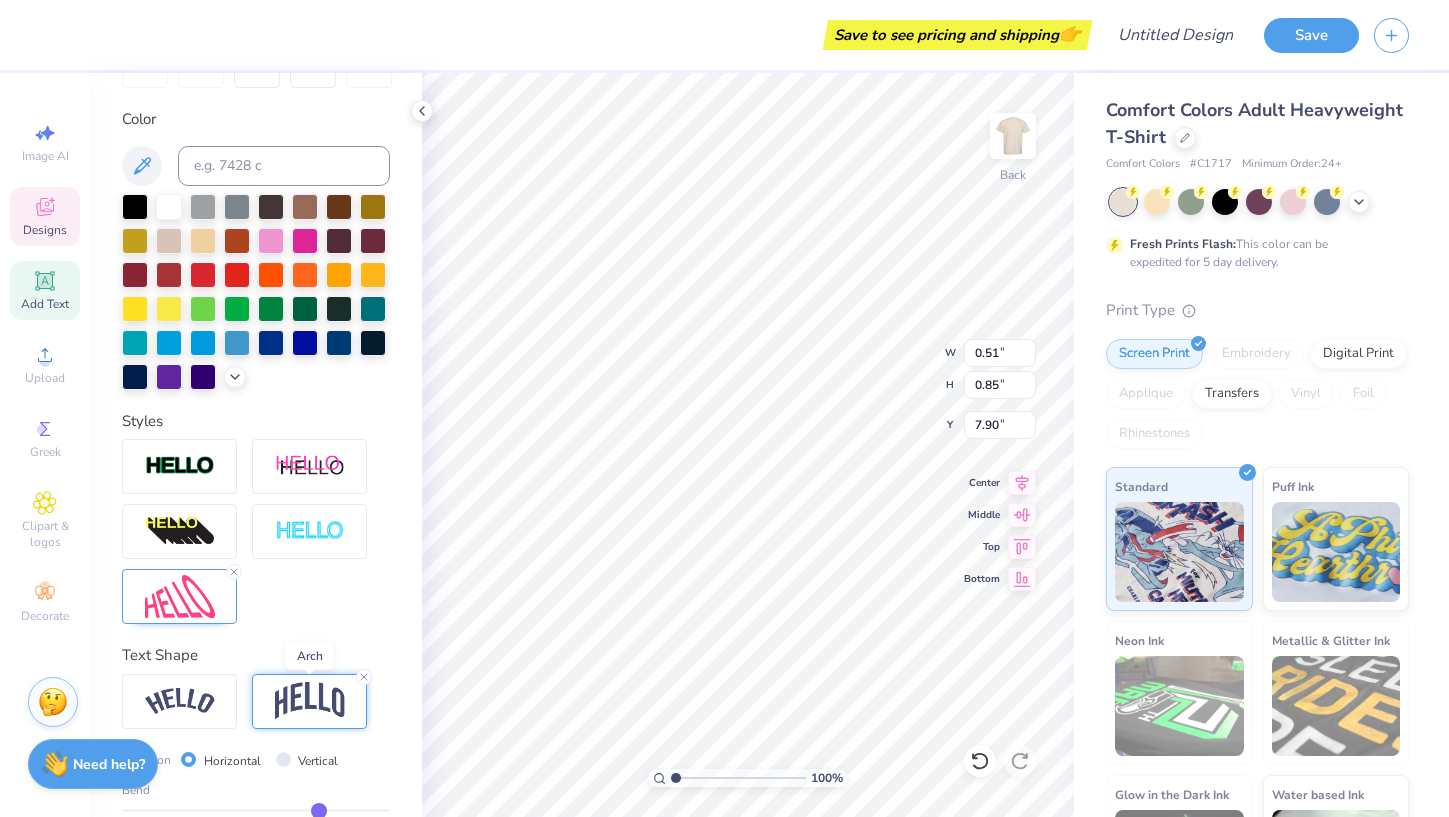 type on "0.85" 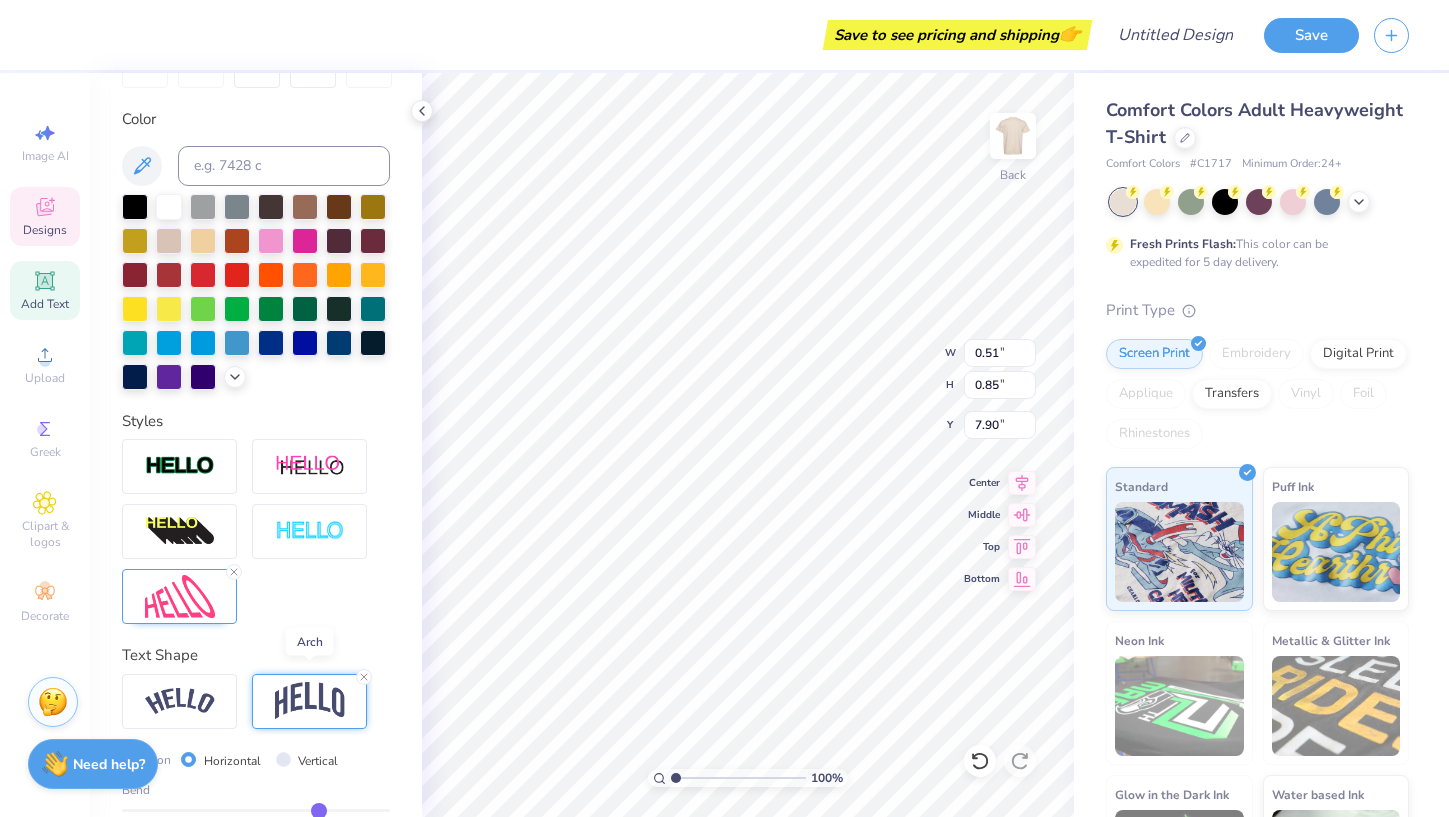 scroll, scrollTop: 462, scrollLeft: 0, axis: vertical 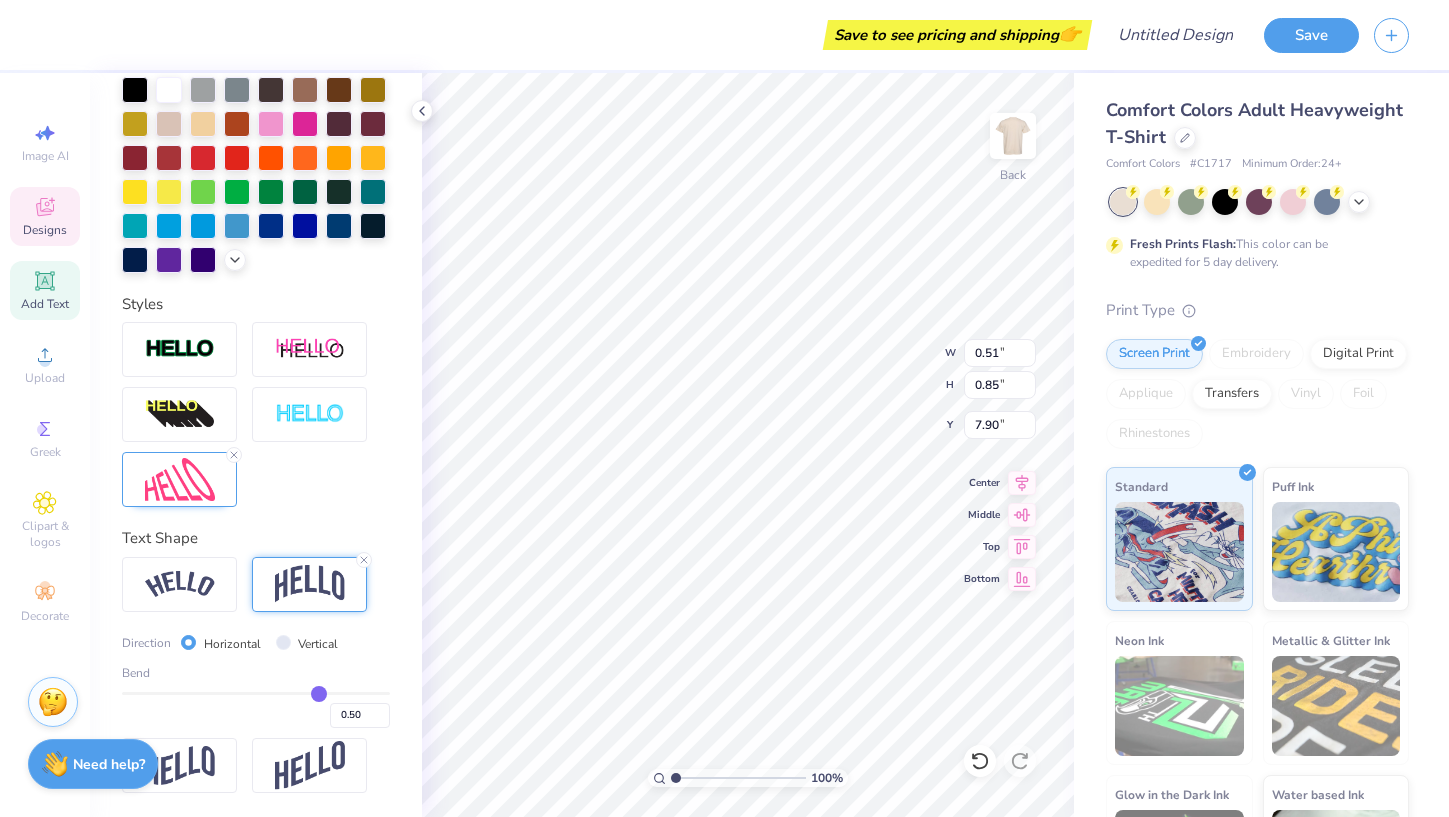 type on "0.48" 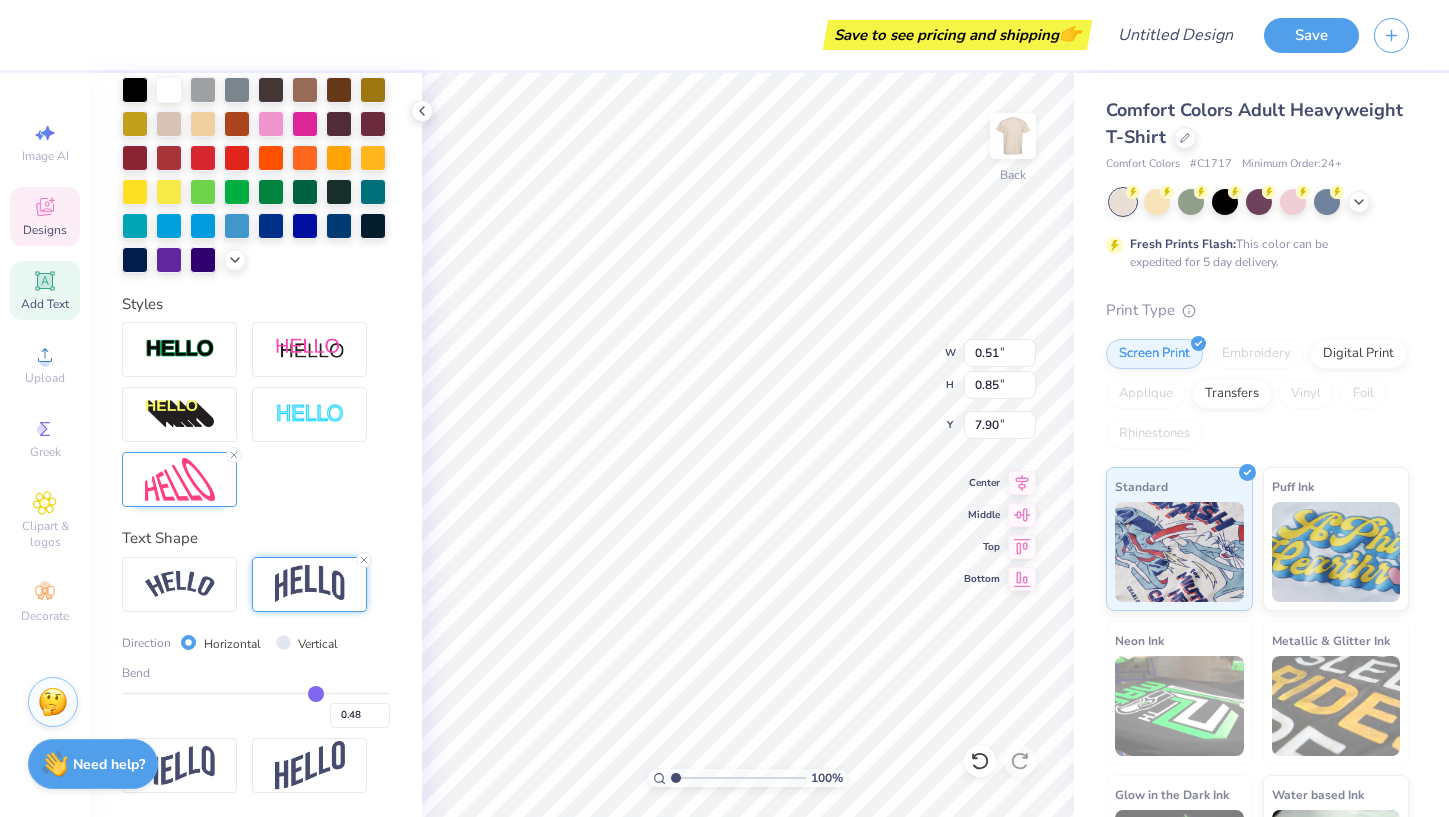 type on "0.47" 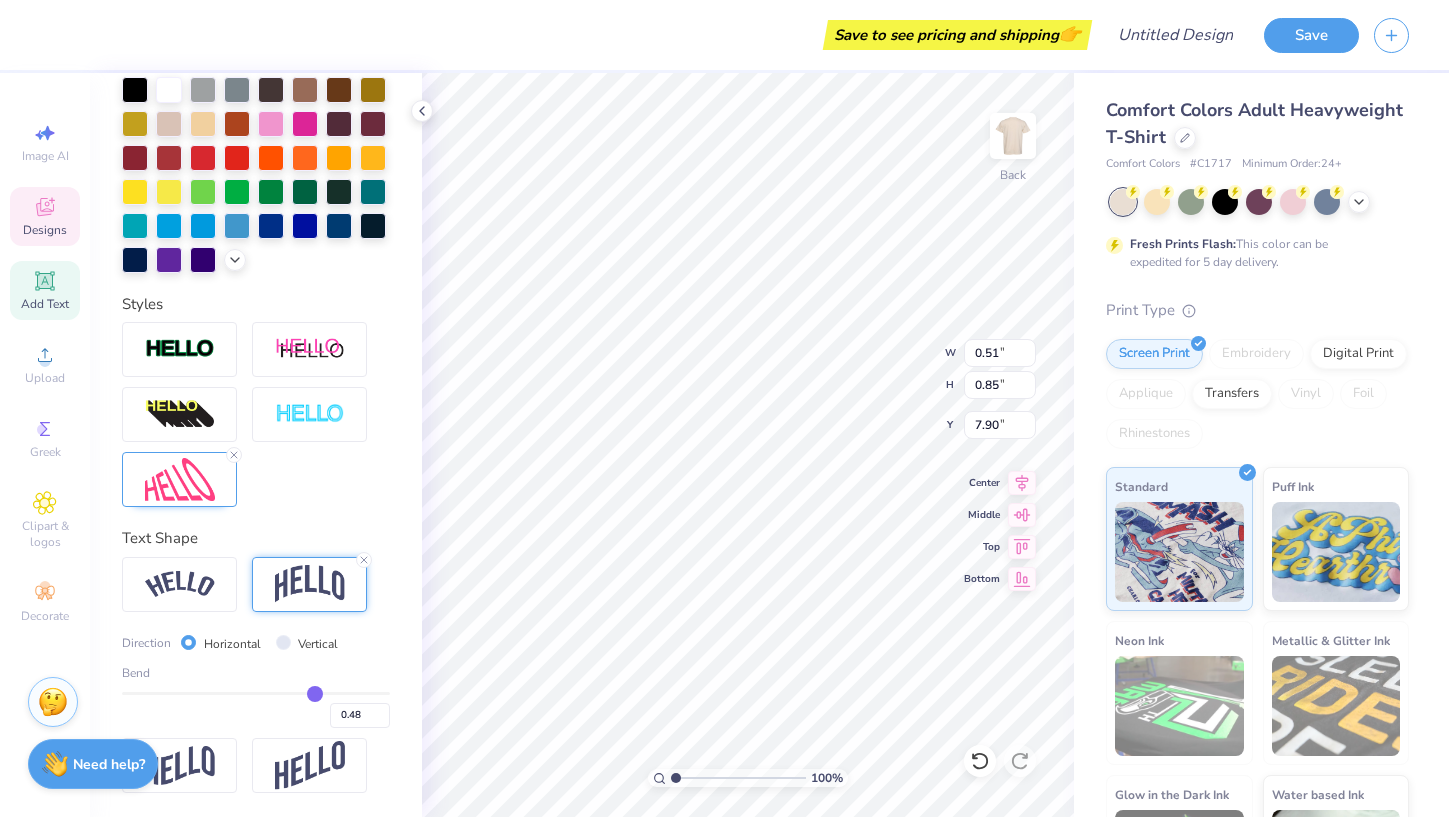 type on "0.47" 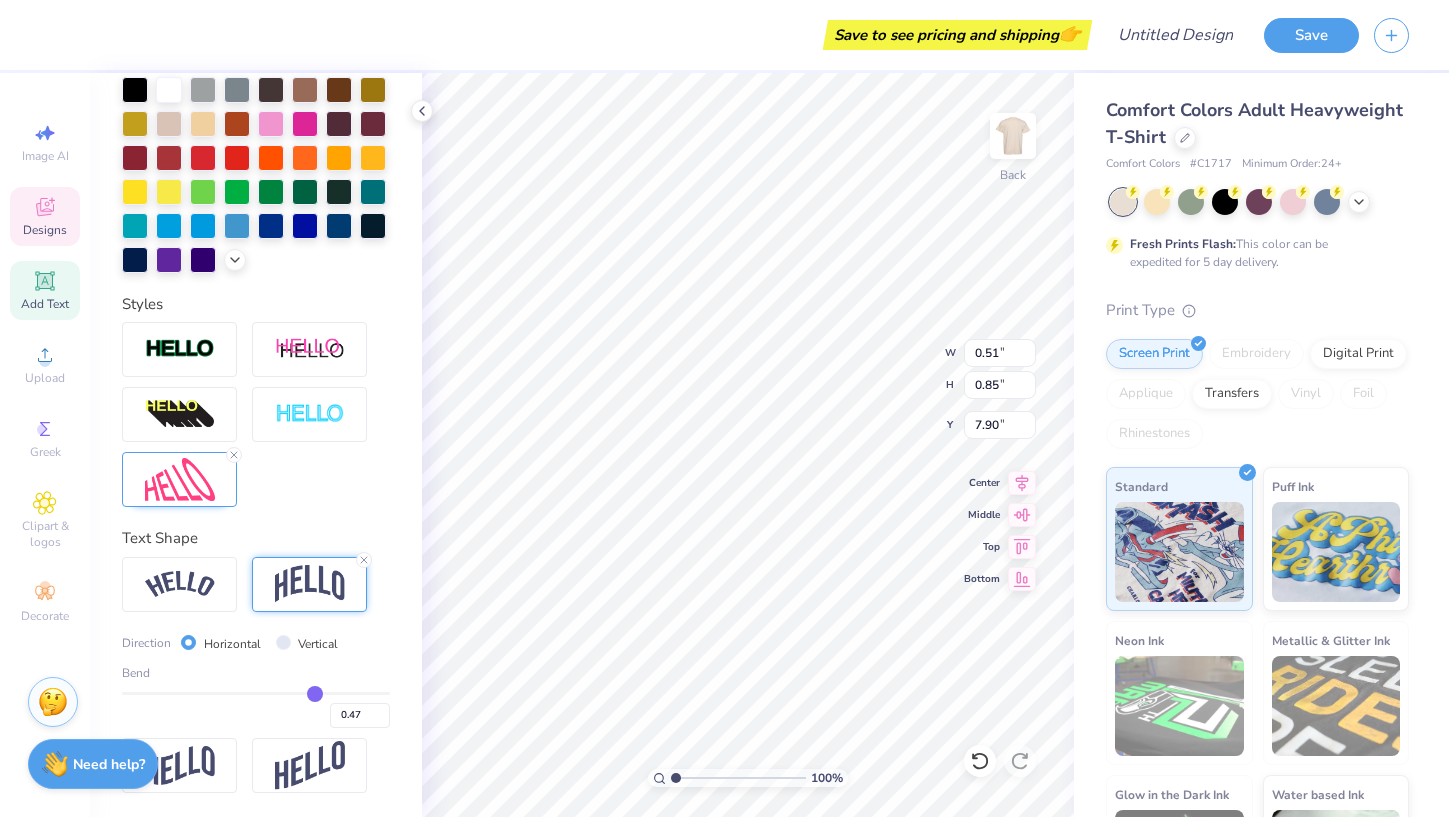 type on "0.45" 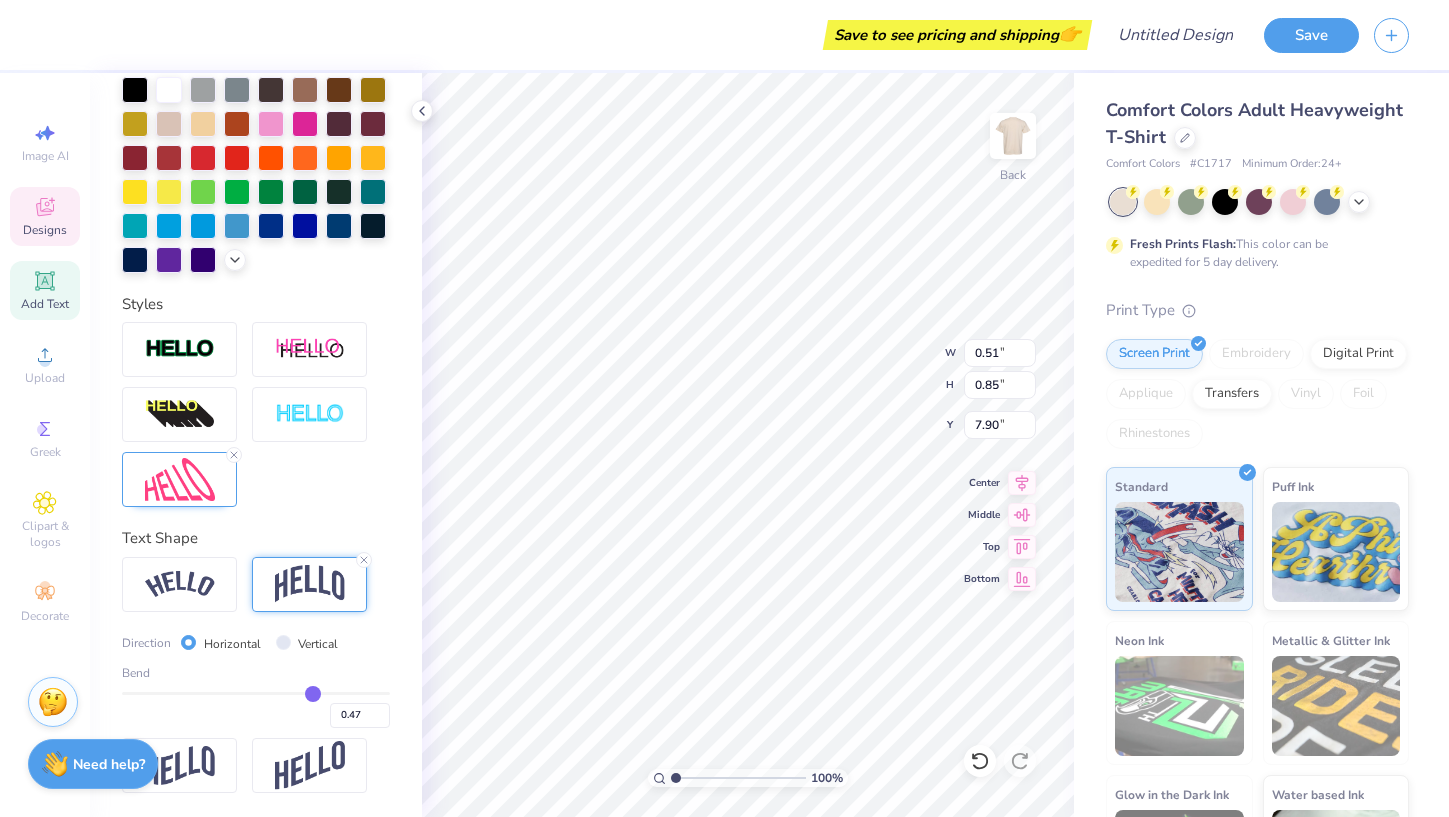 type on "0.45" 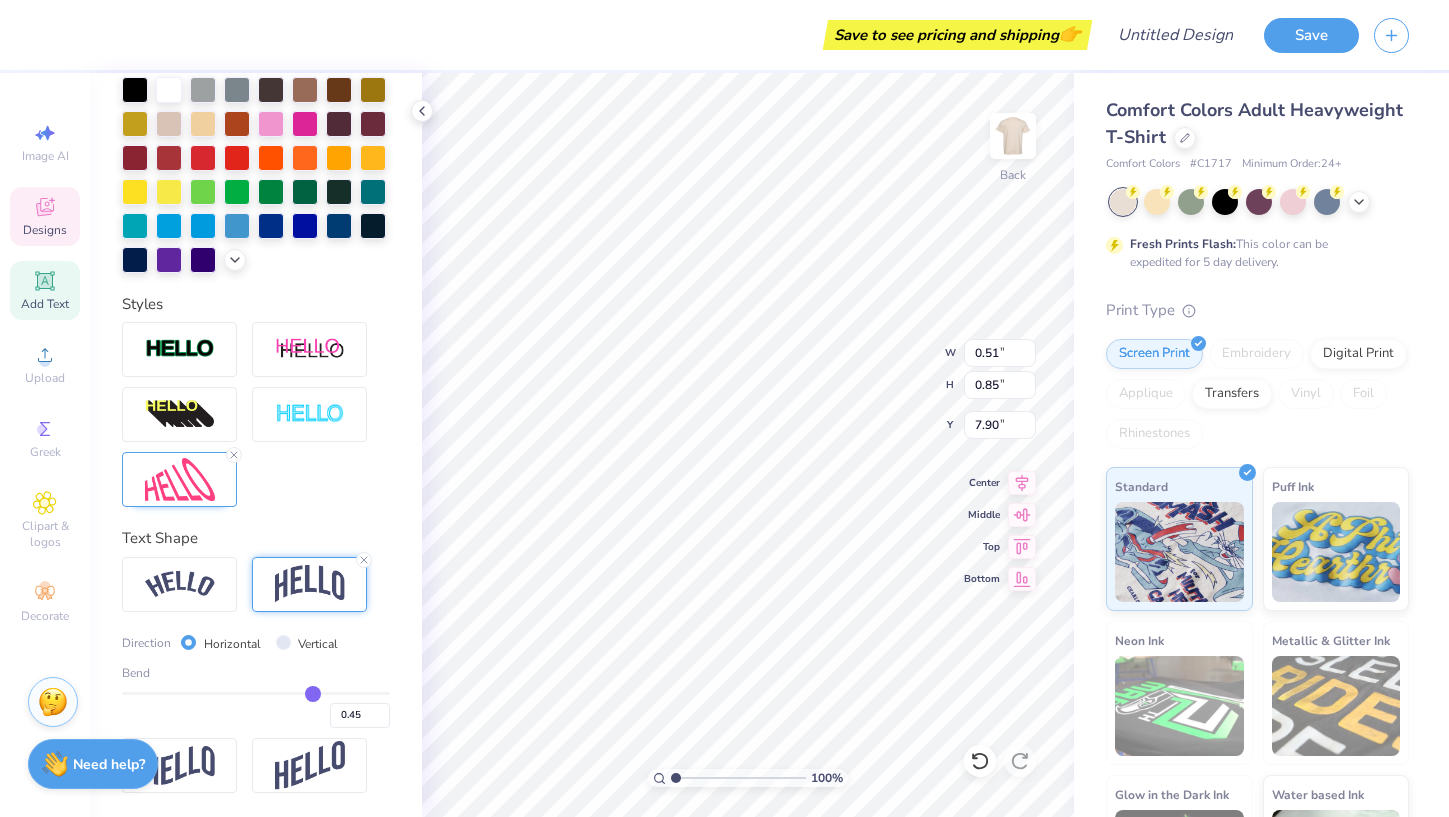 type on "0.44" 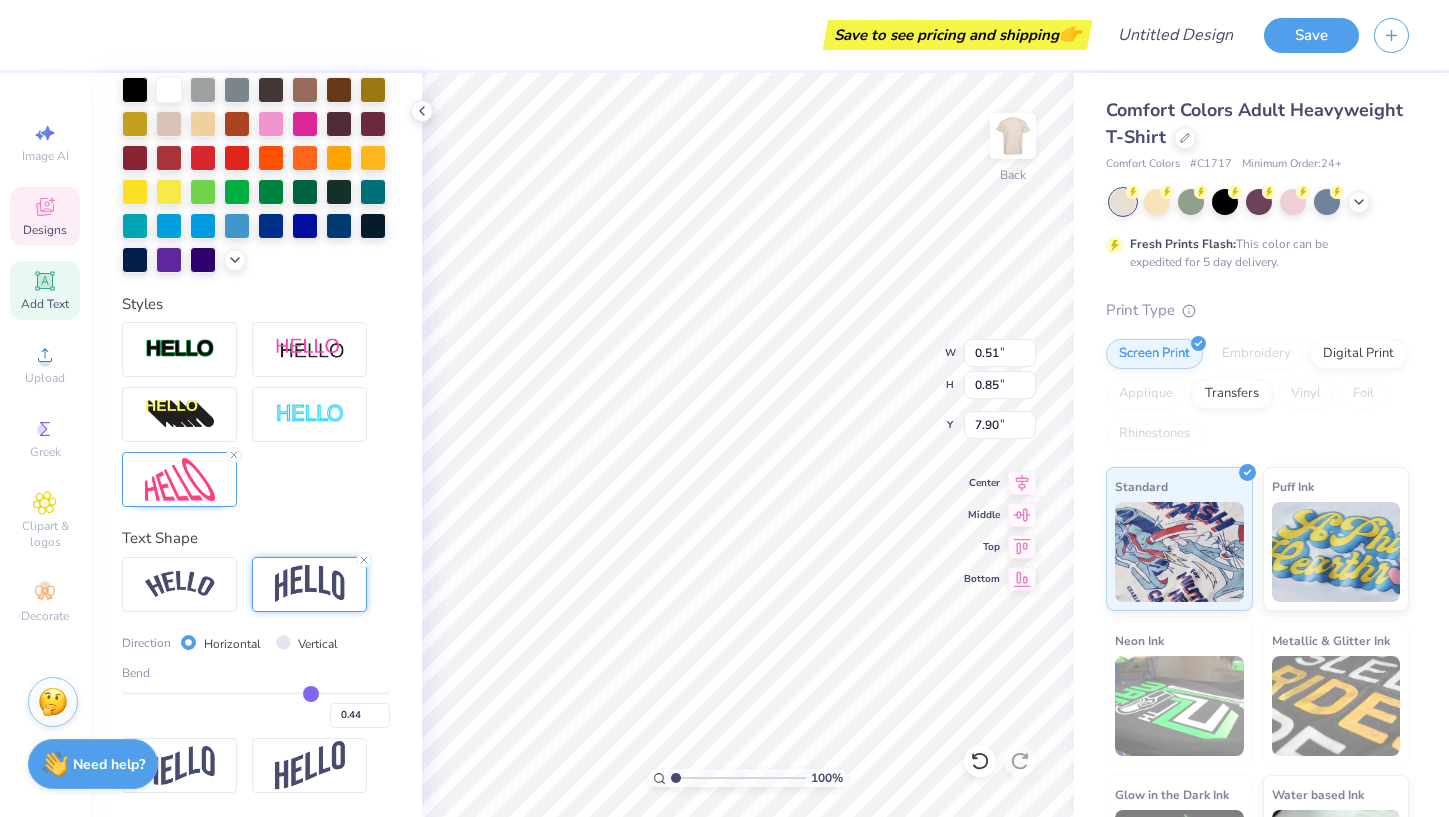 type on "0.43" 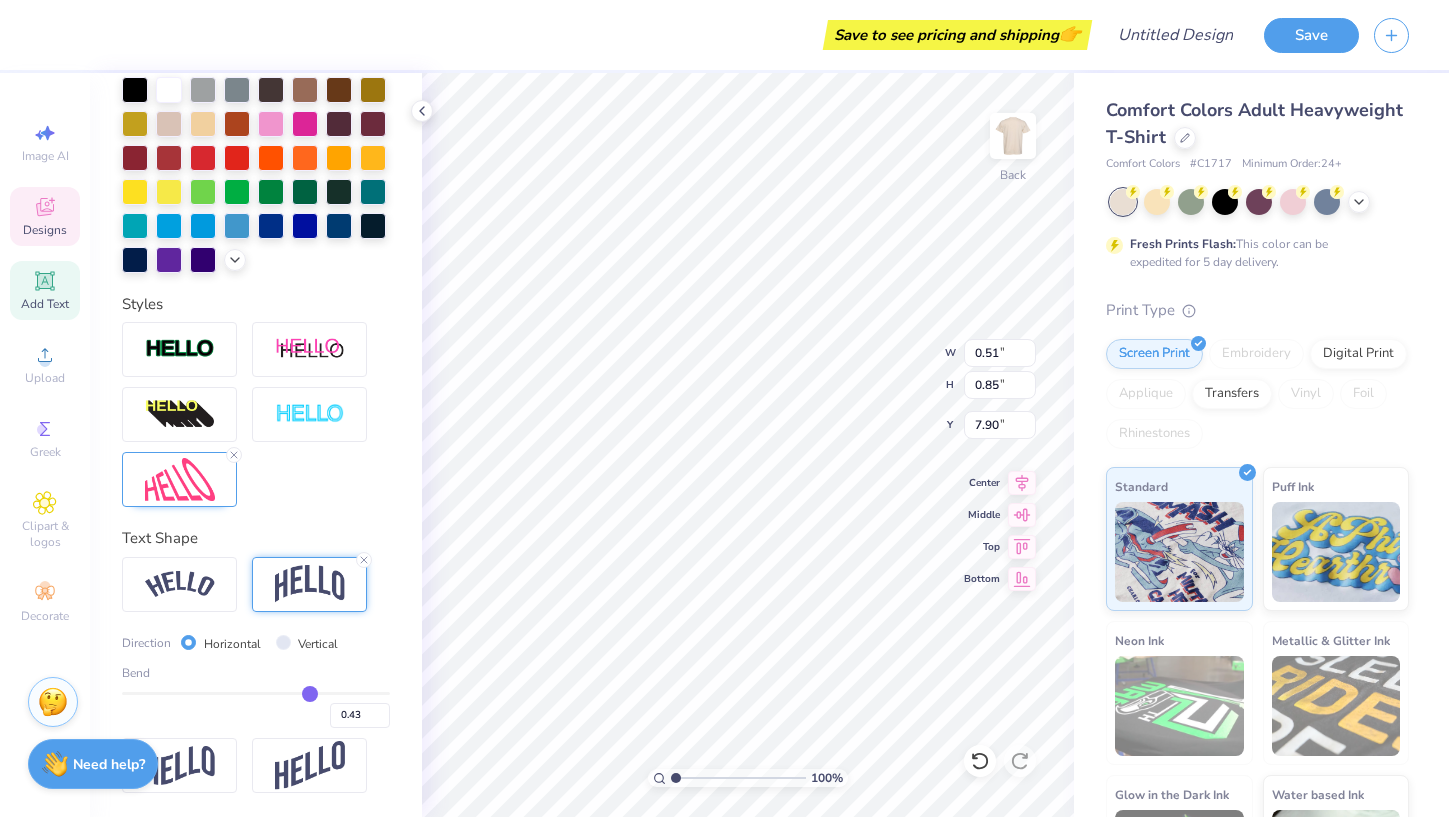 type on "0.42" 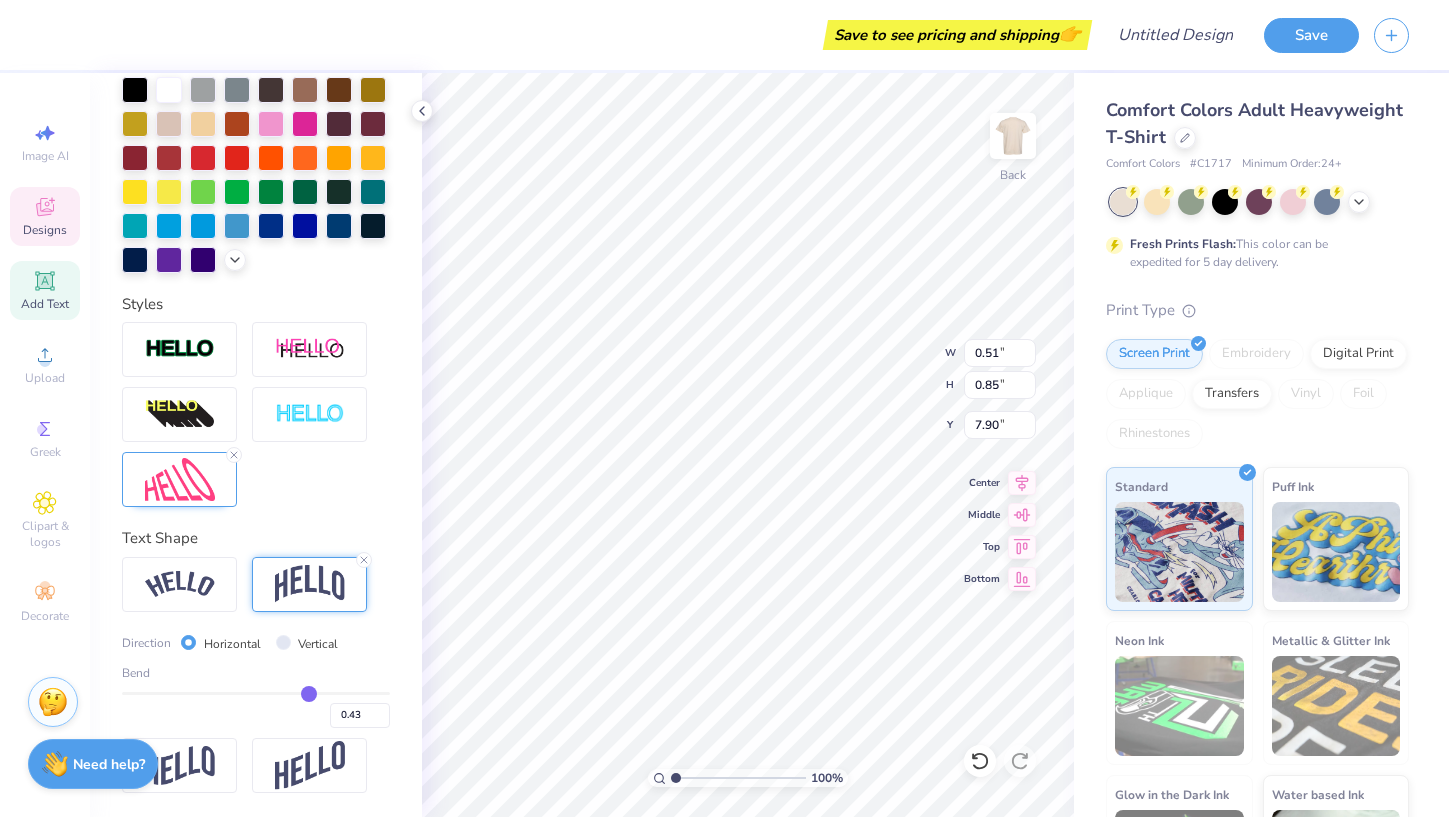 type on "0.42" 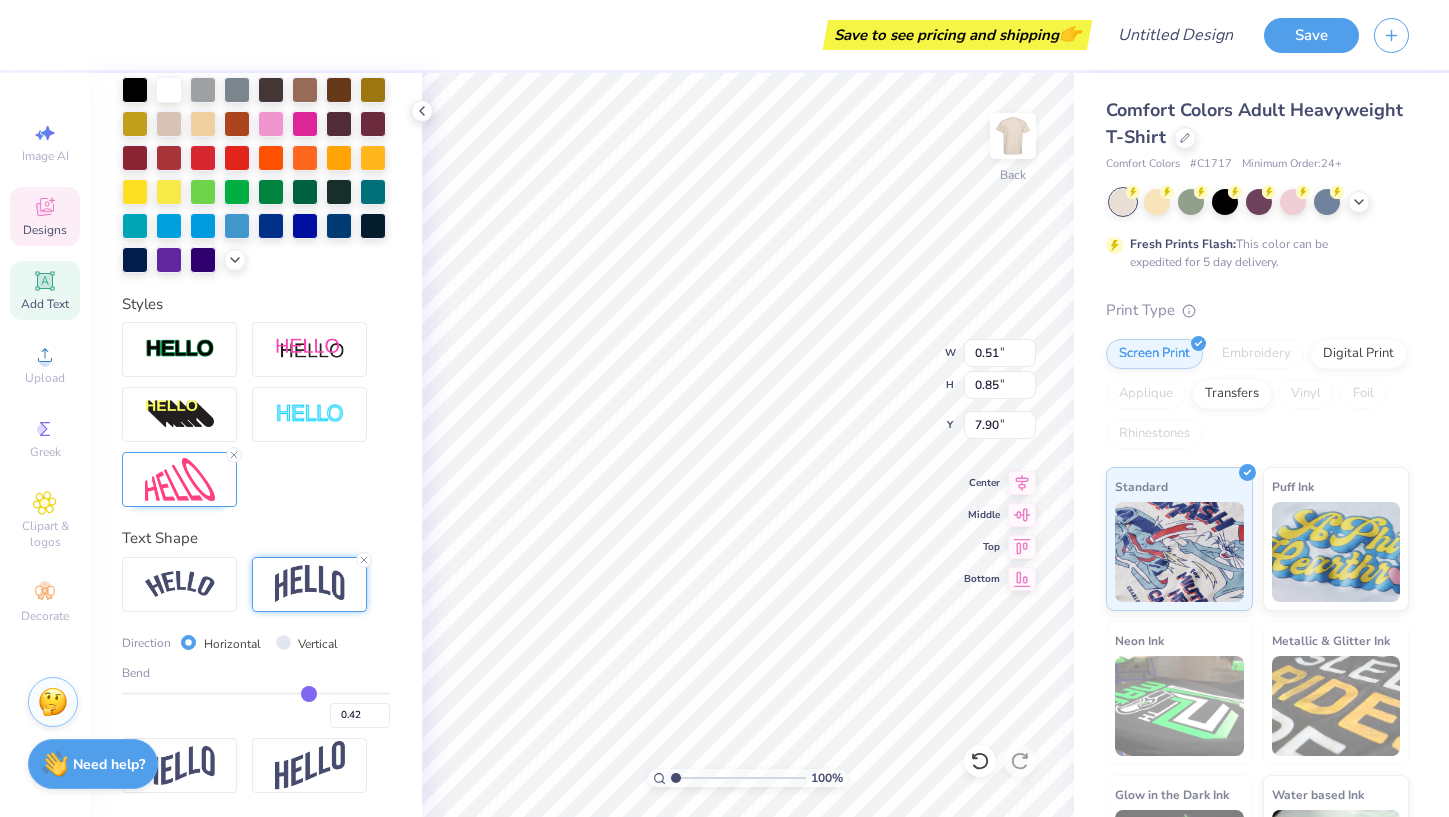 type on "0.41" 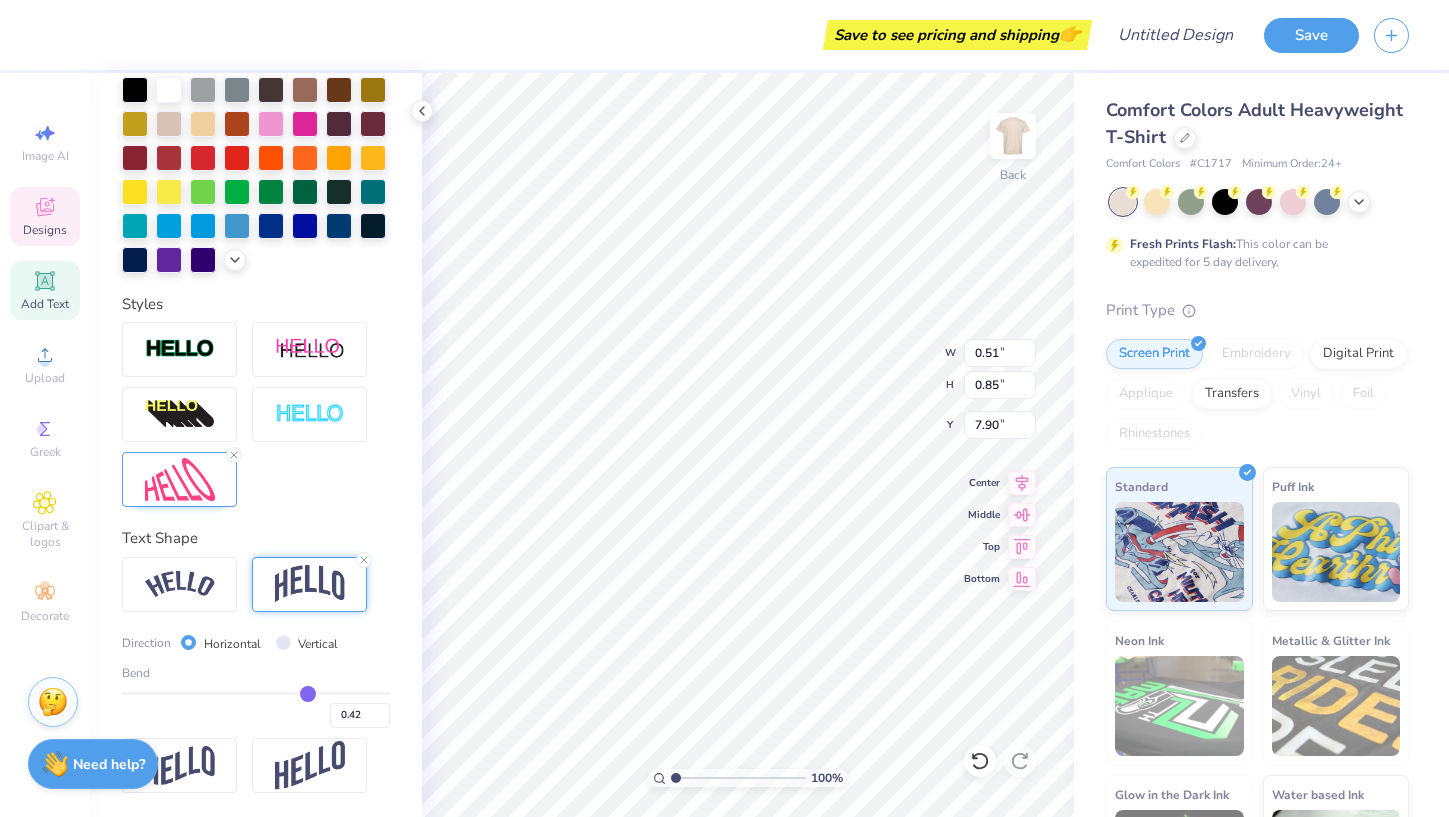 type on "0.41" 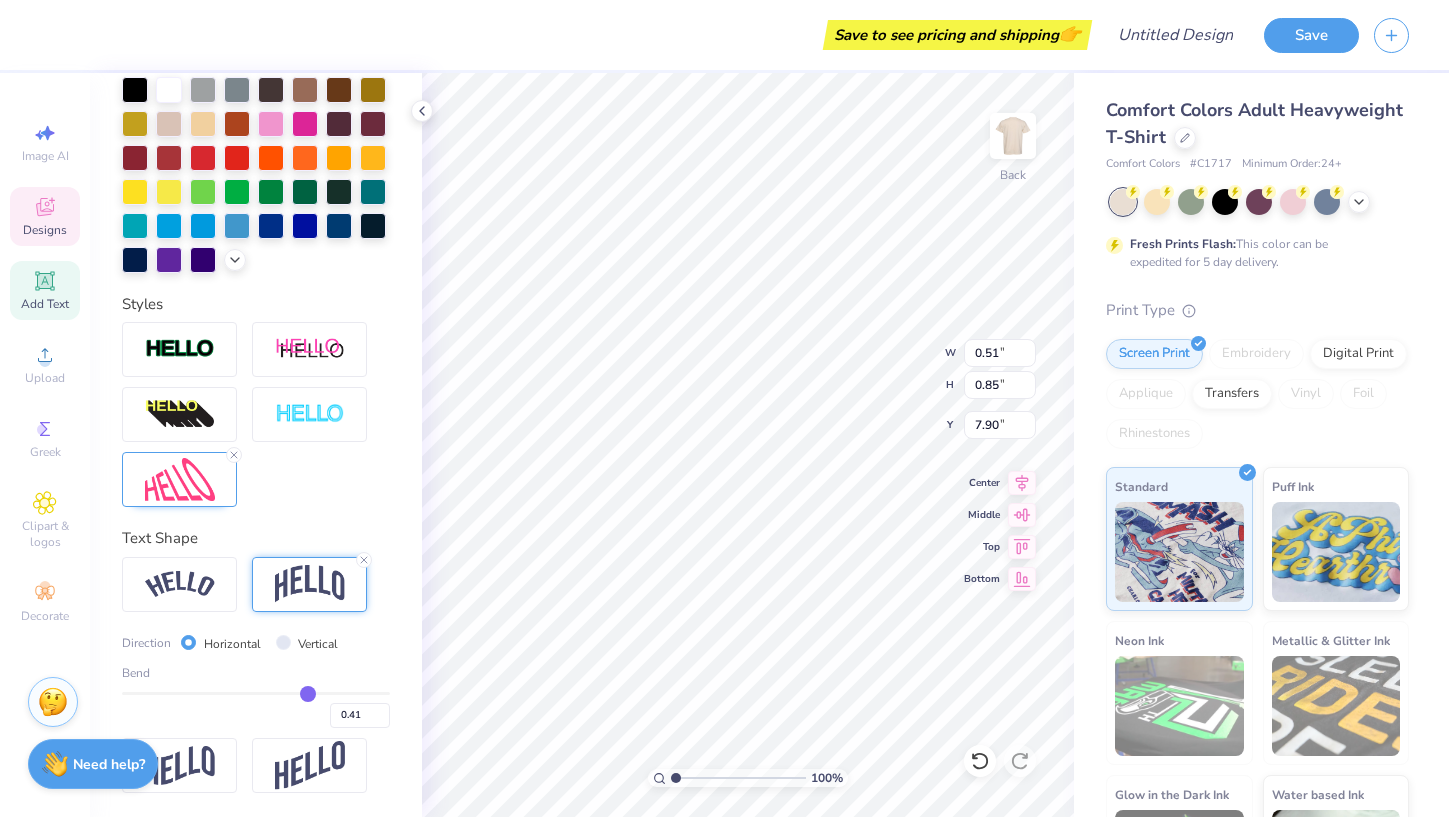 type on "0.4" 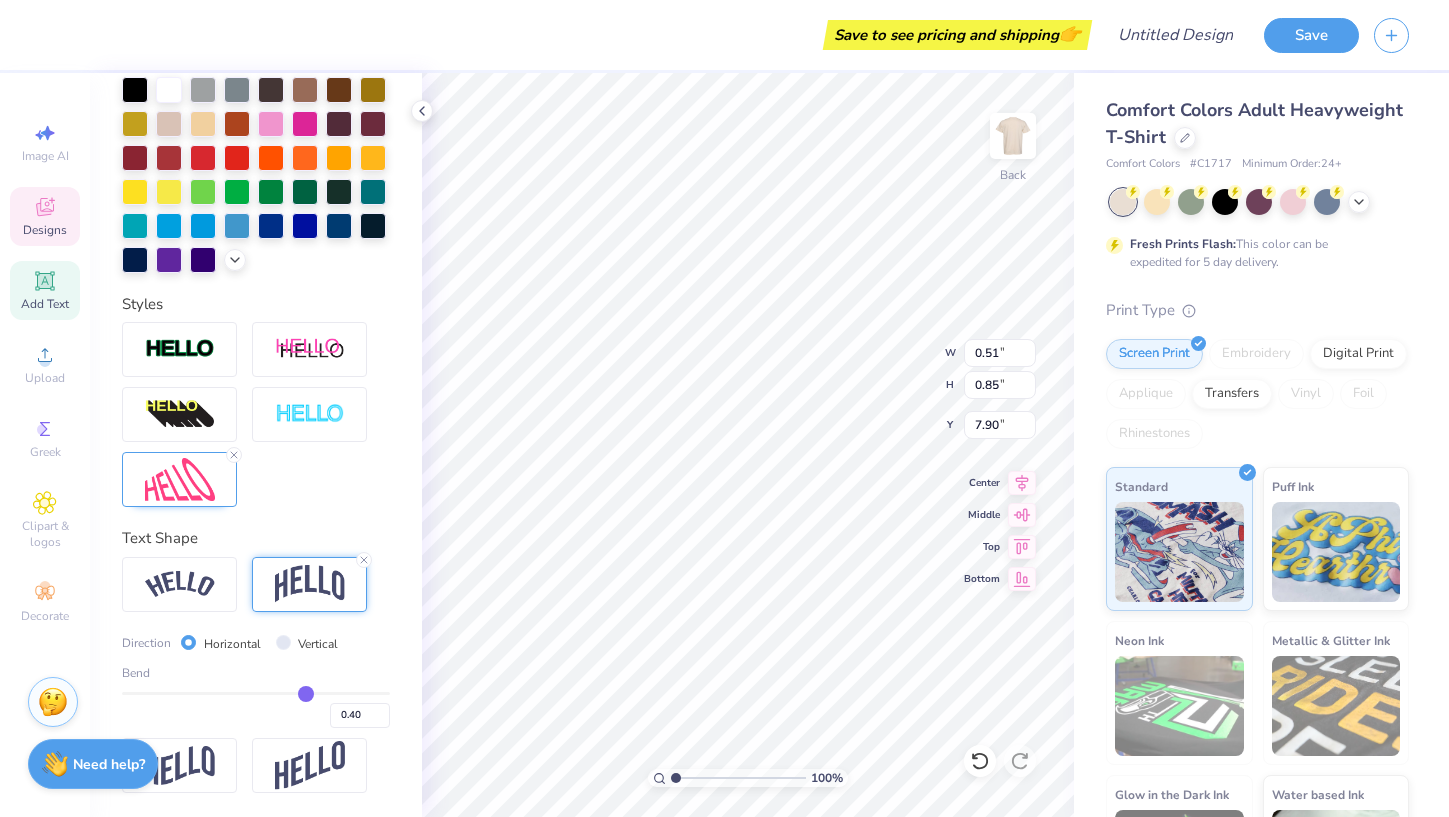 type on "0.39" 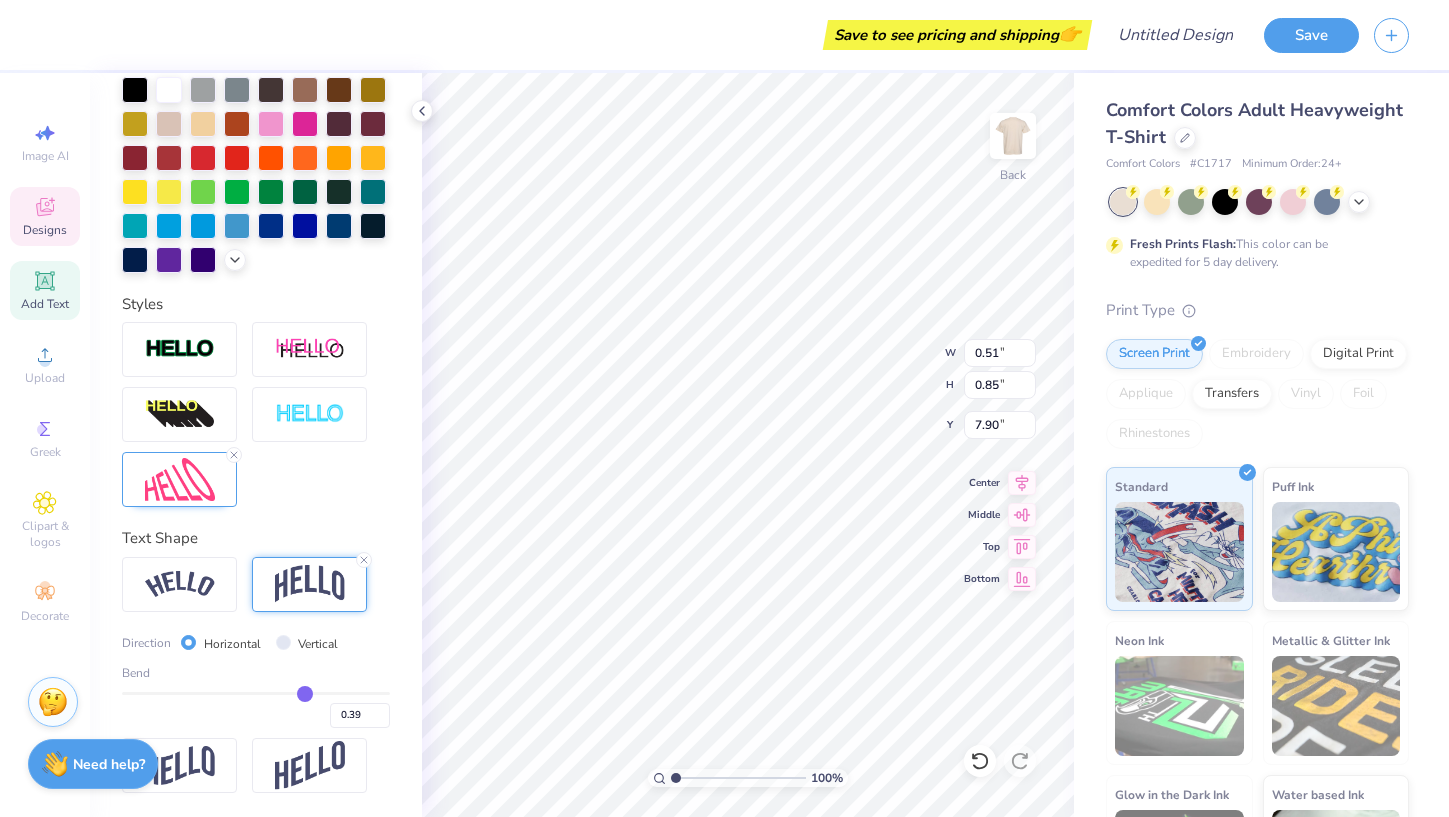 type on "0.38" 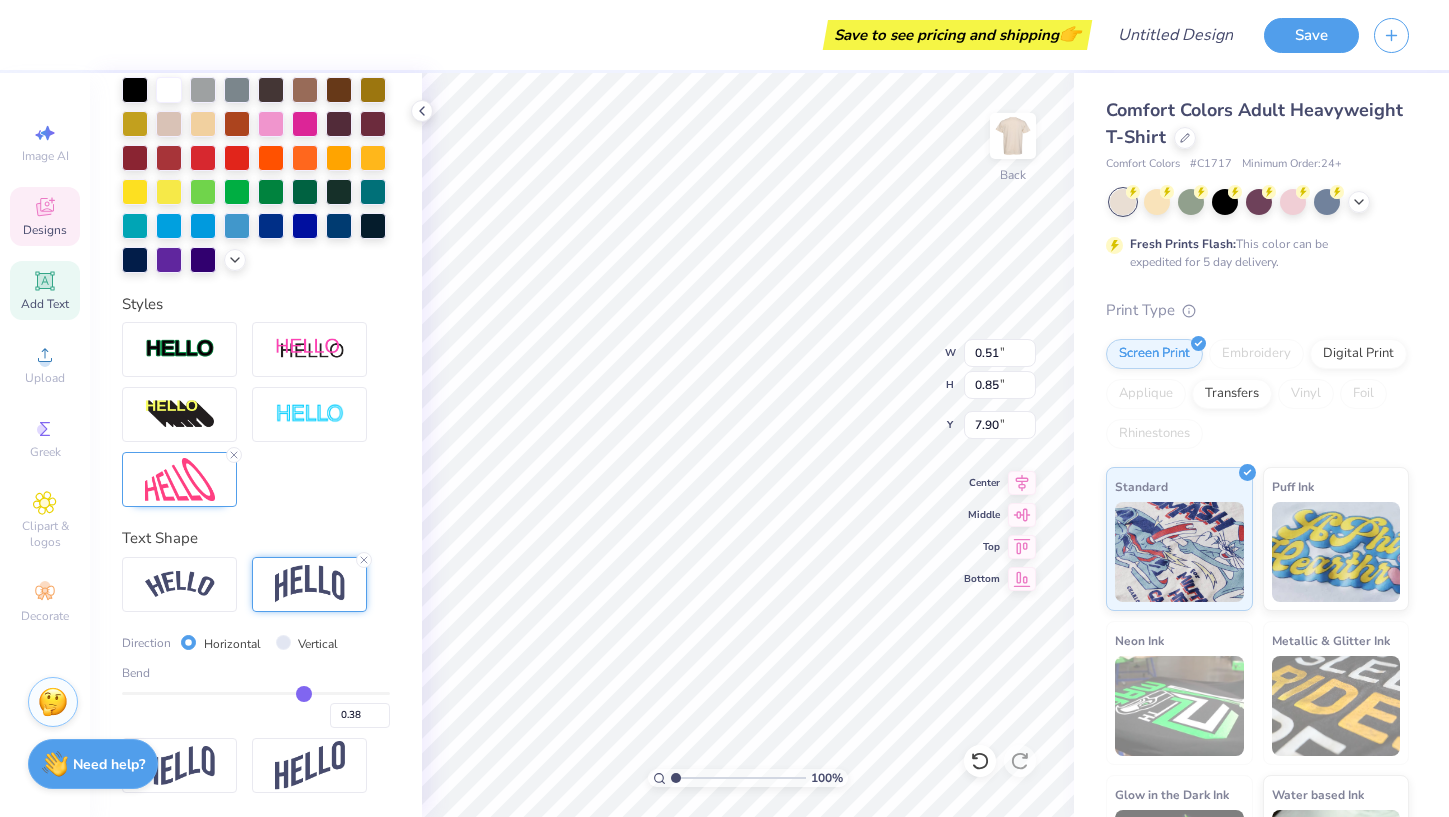type on "0.37" 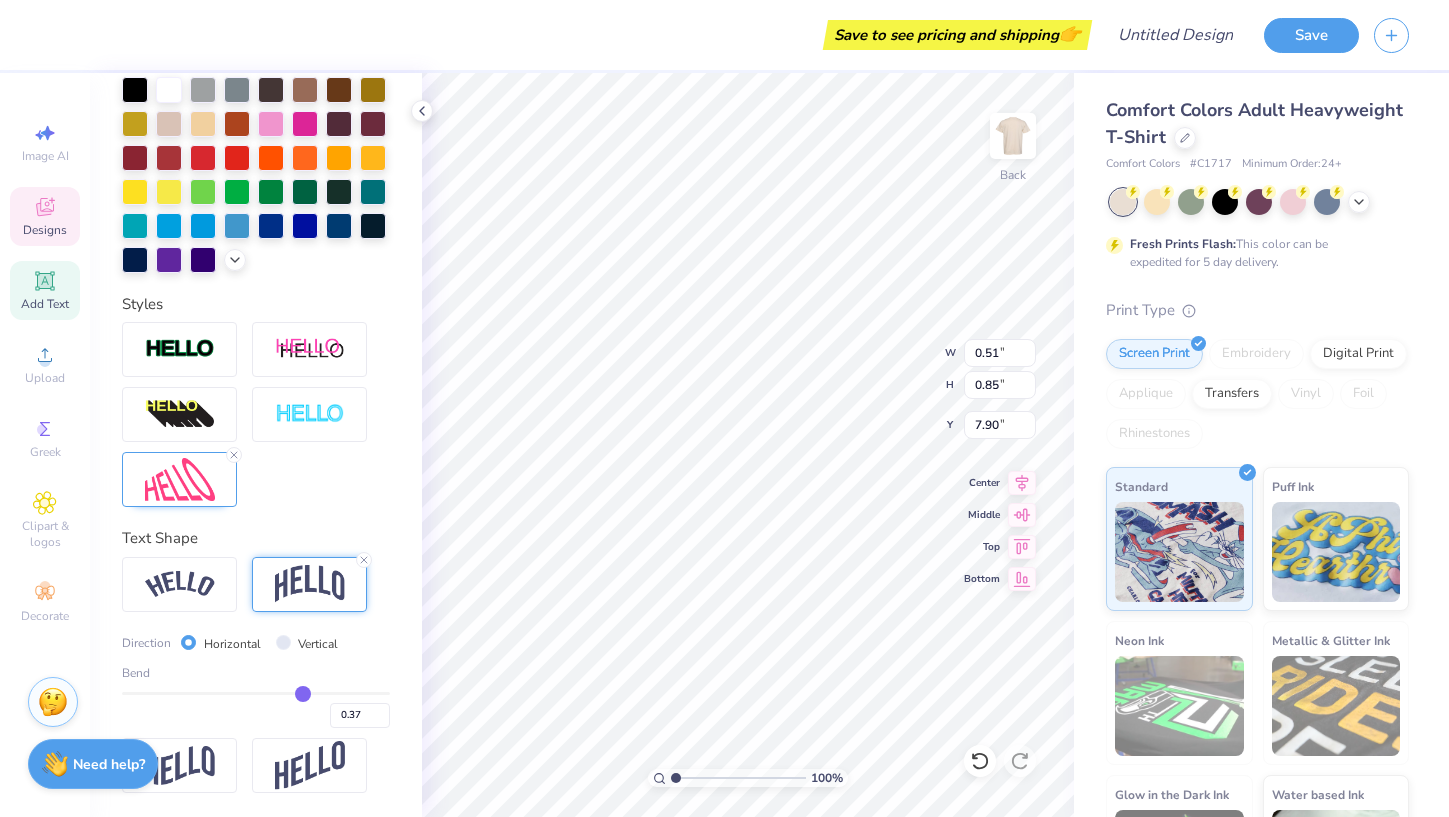 type on "0.36" 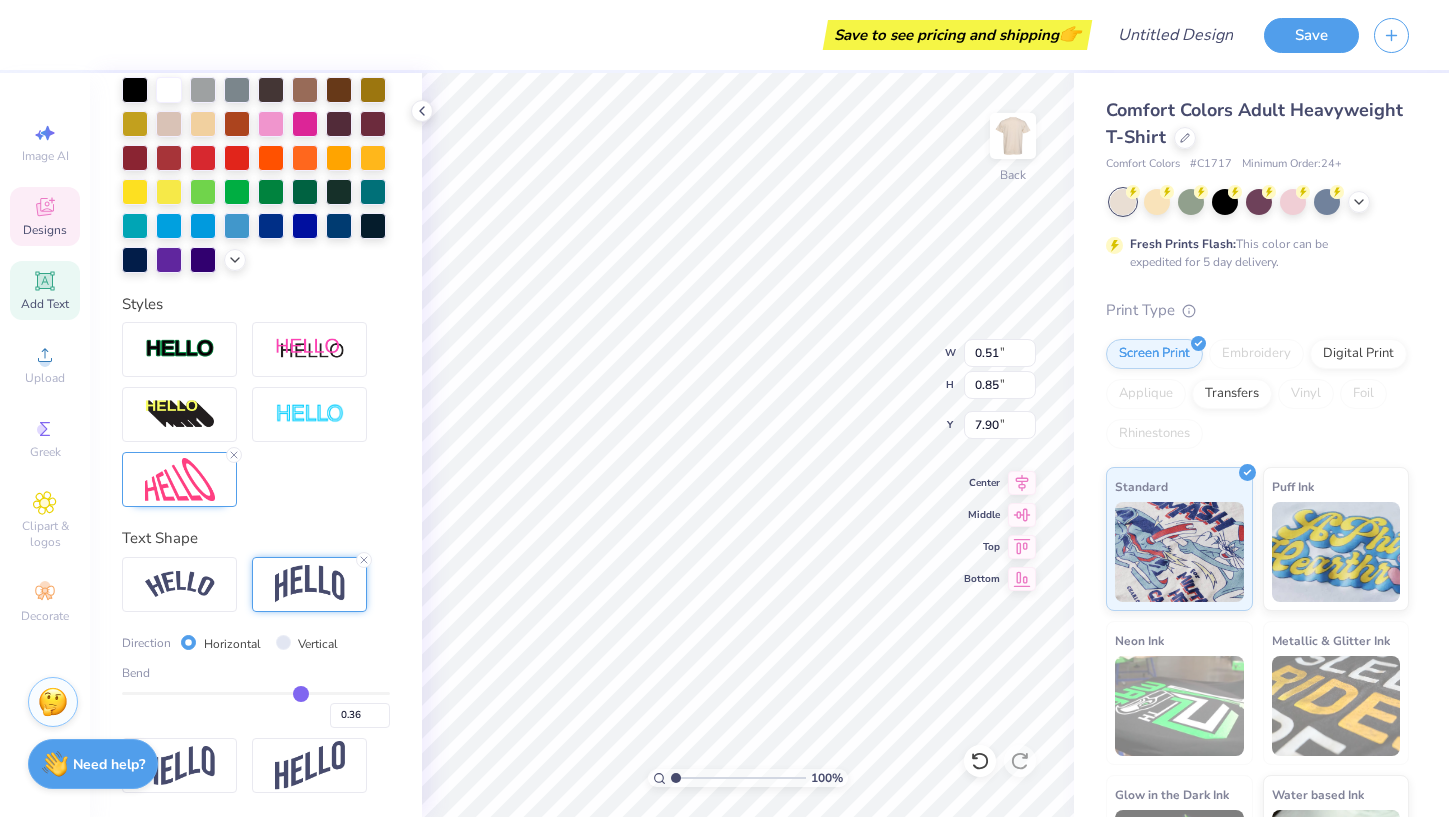 type on "0.34" 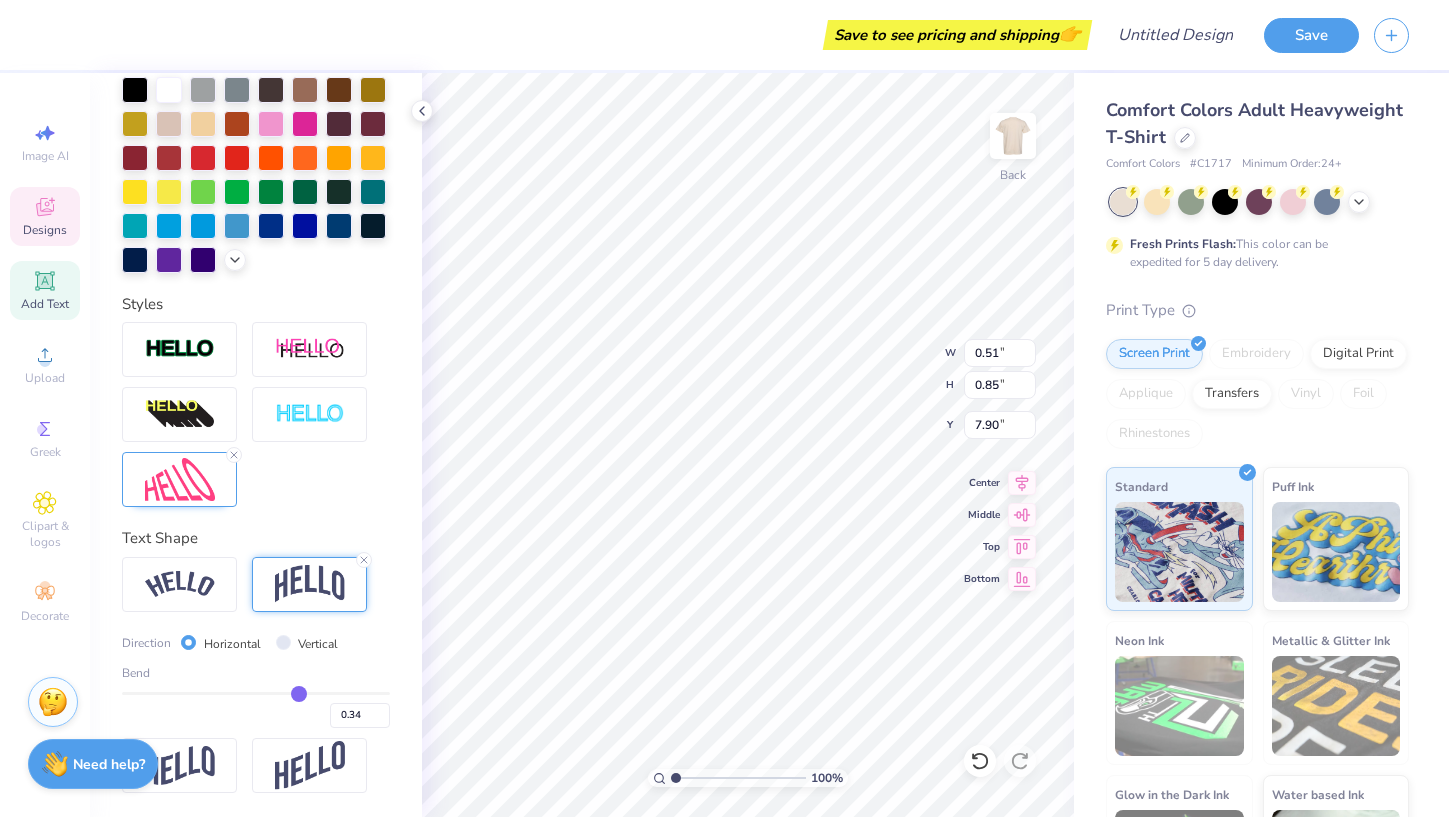 type on "0.33" 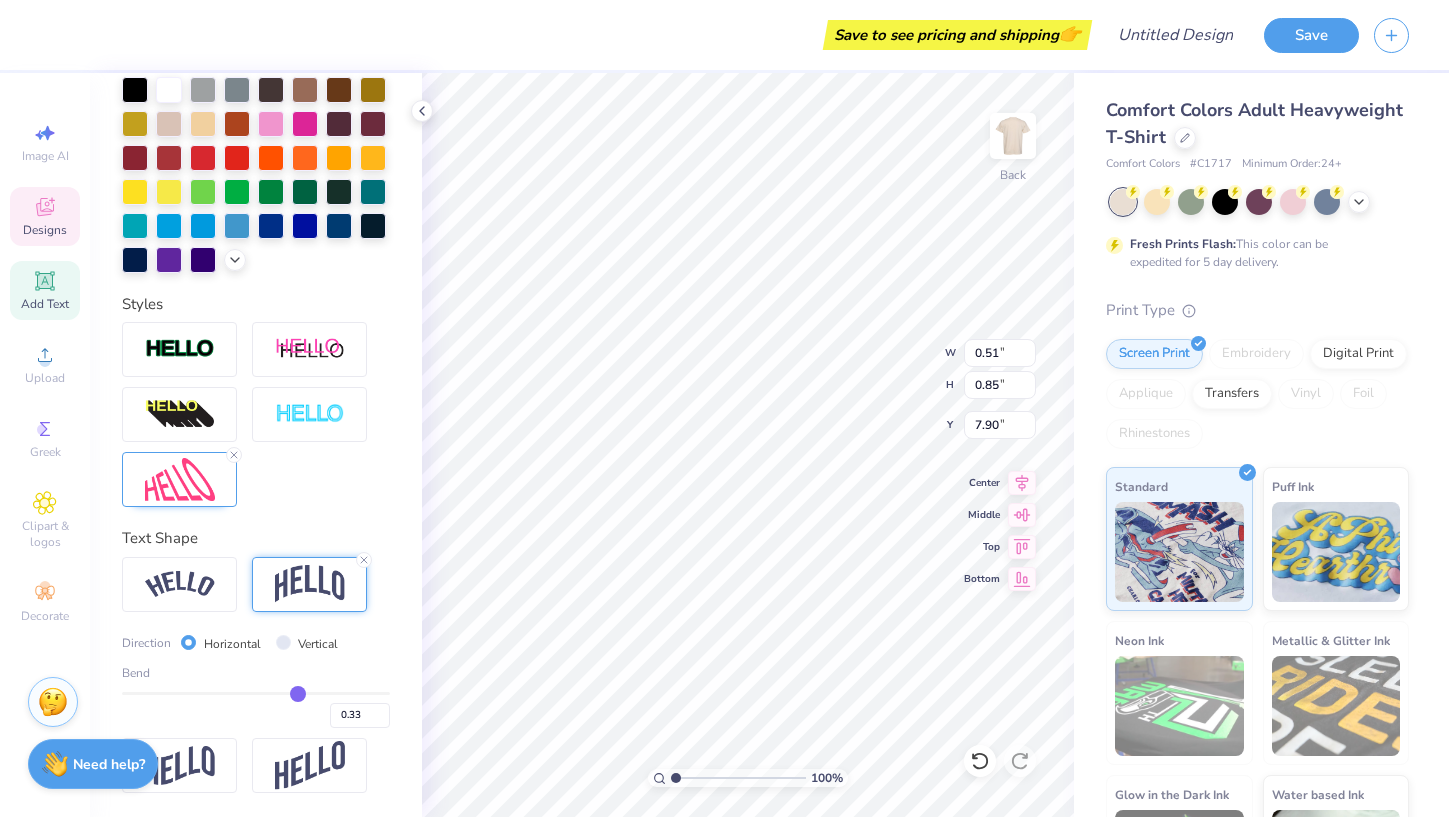 type on "0.32" 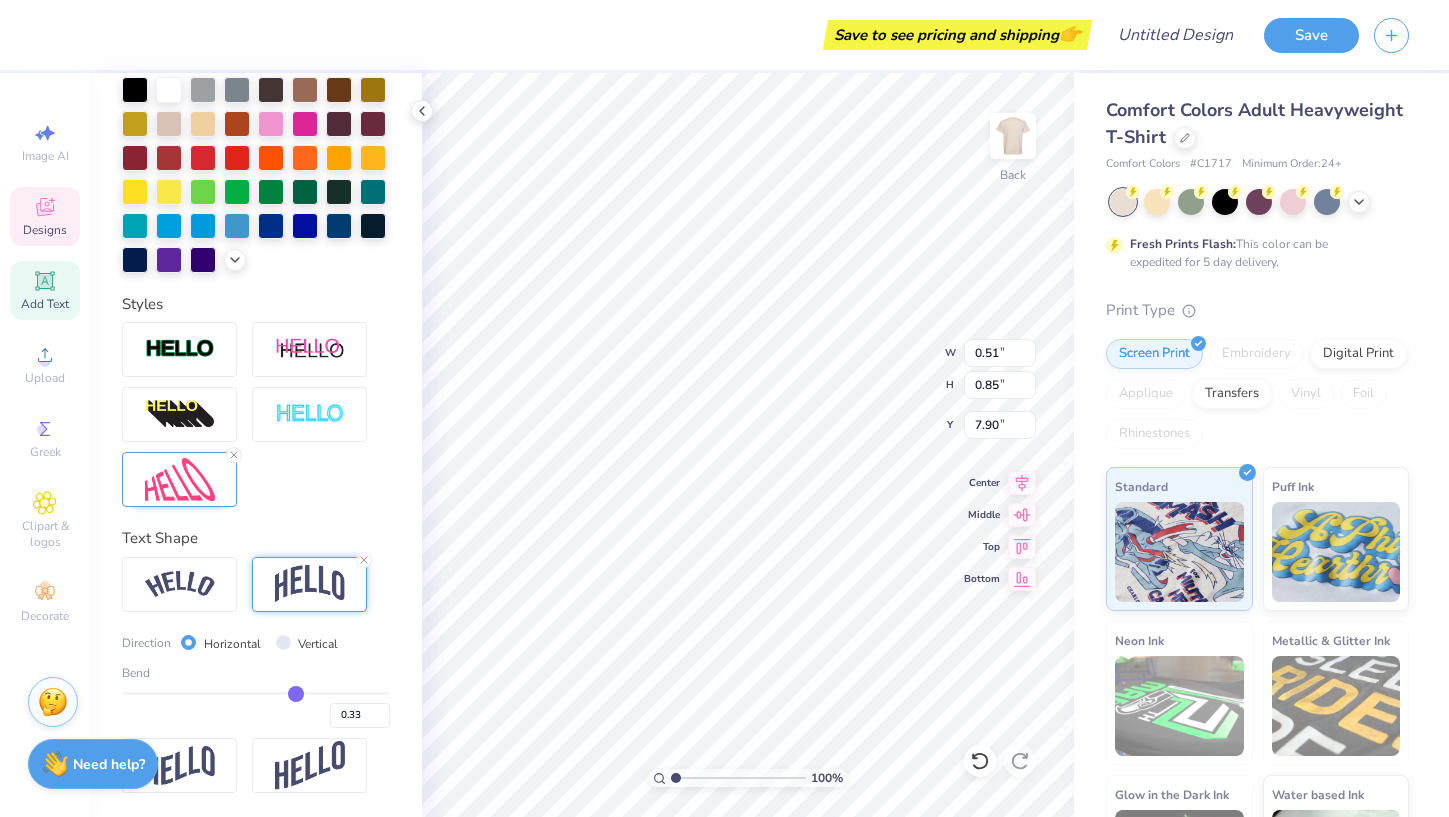 type on "0.32" 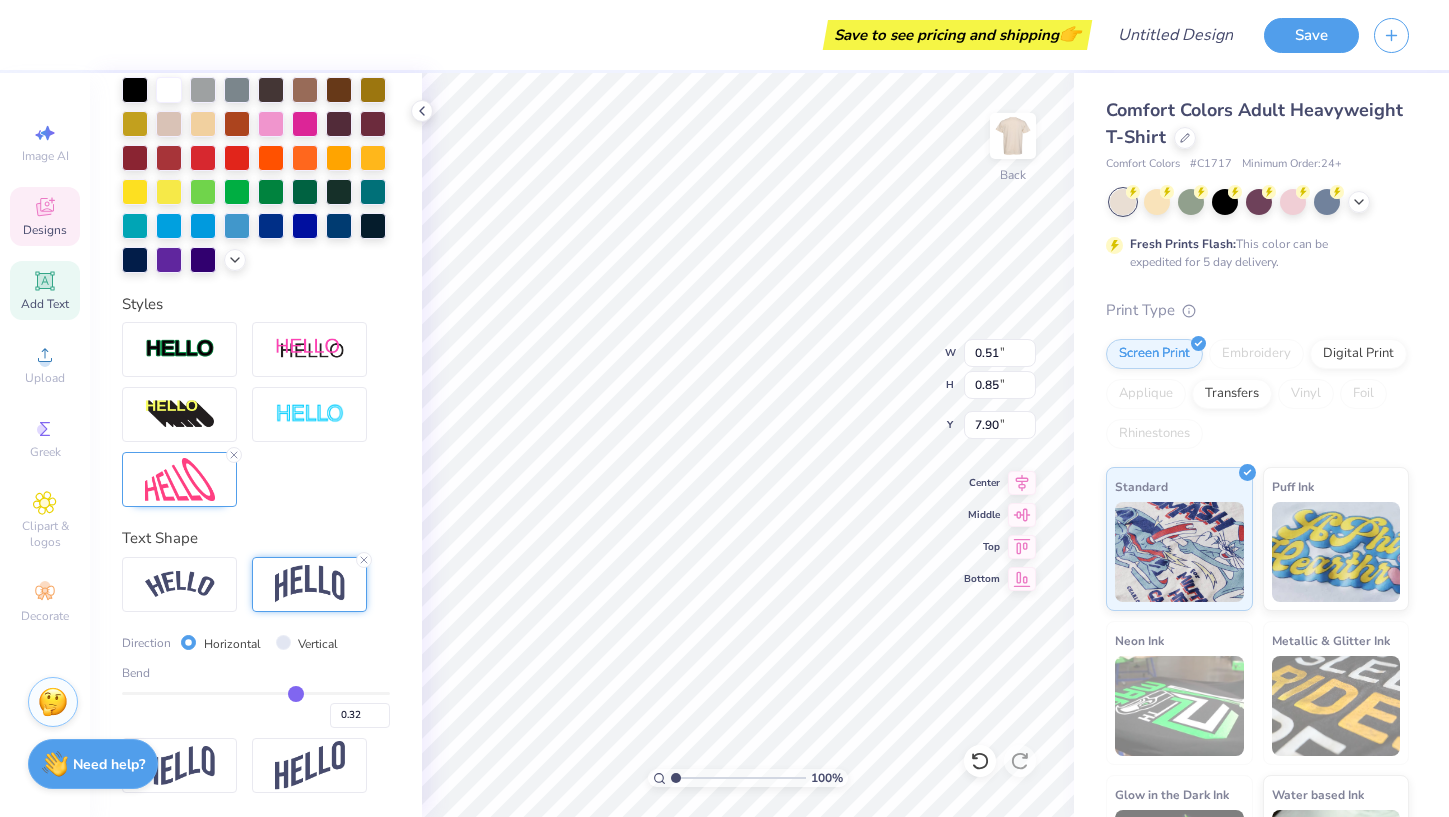 type on "0.31" 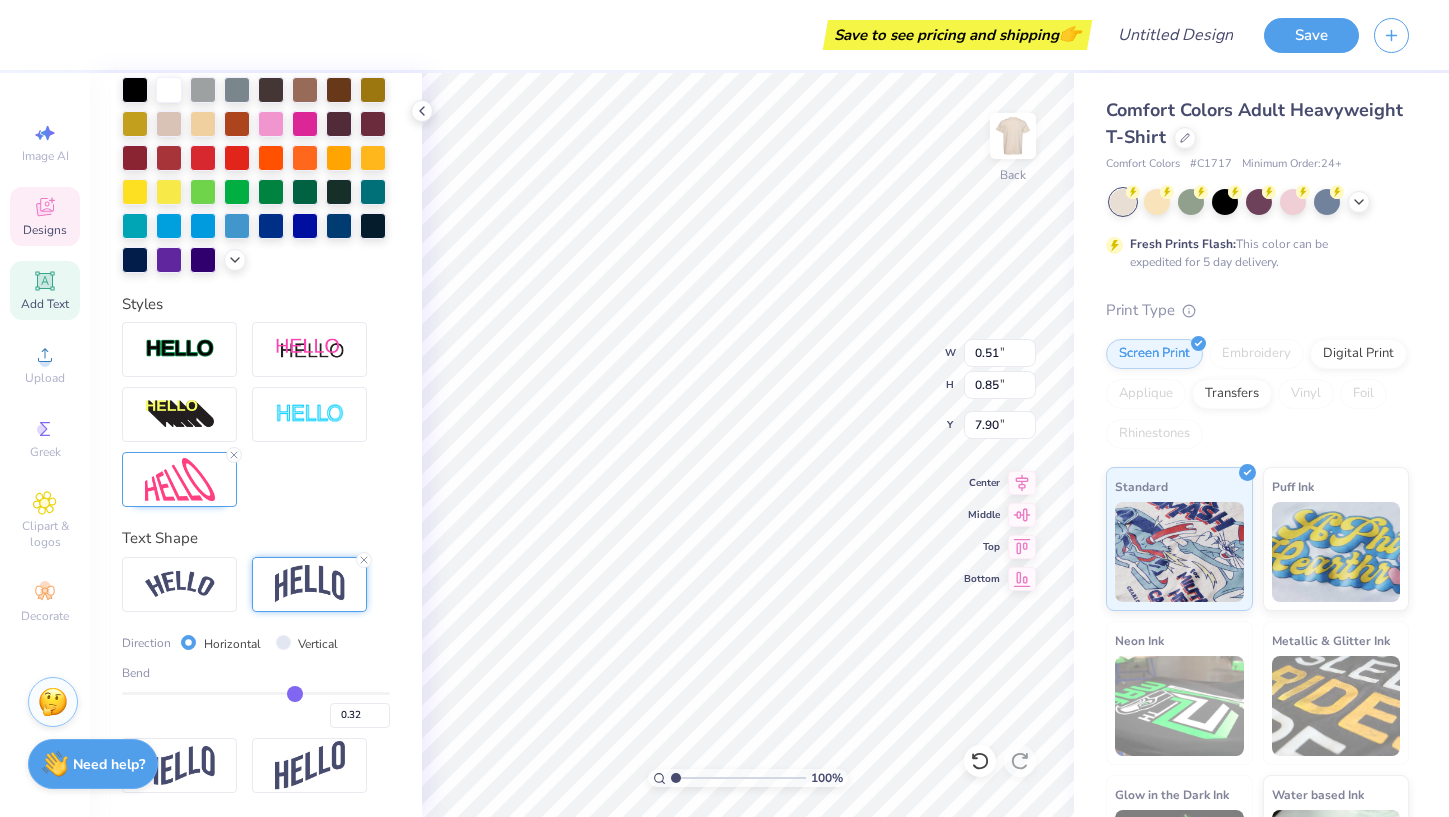 type on "0.31" 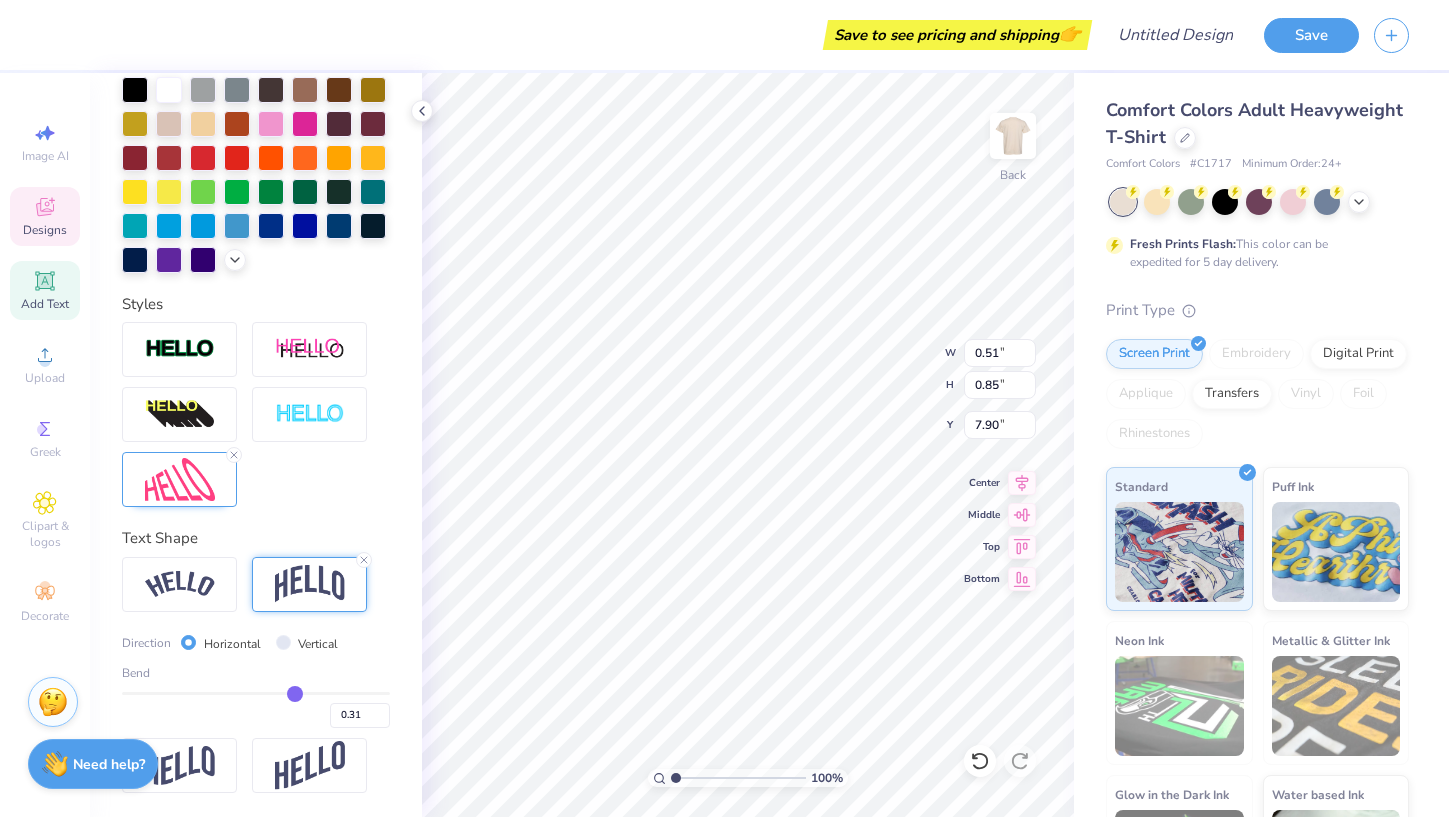type on "0.3" 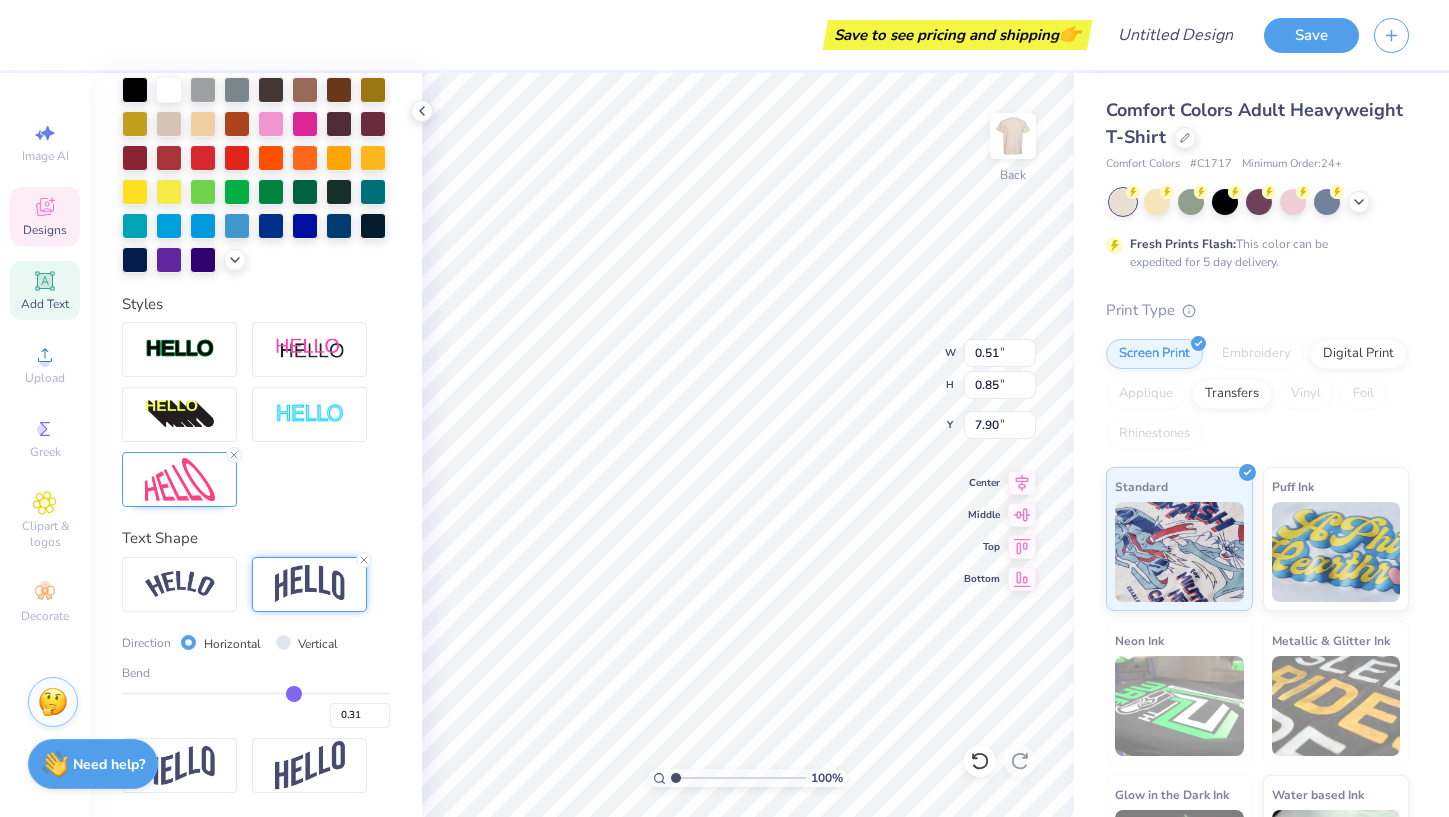 type on "0.30" 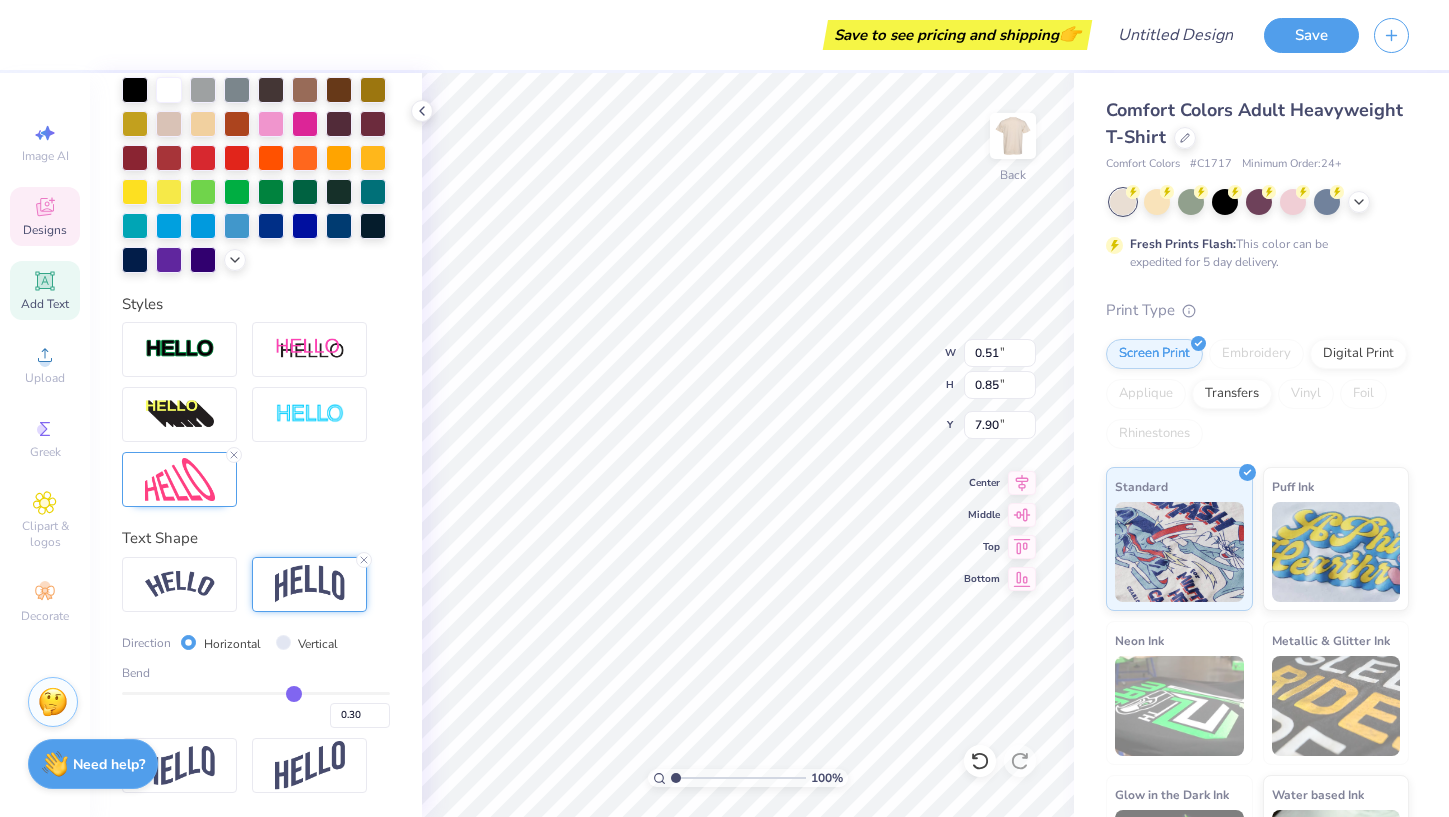 type on "0.29" 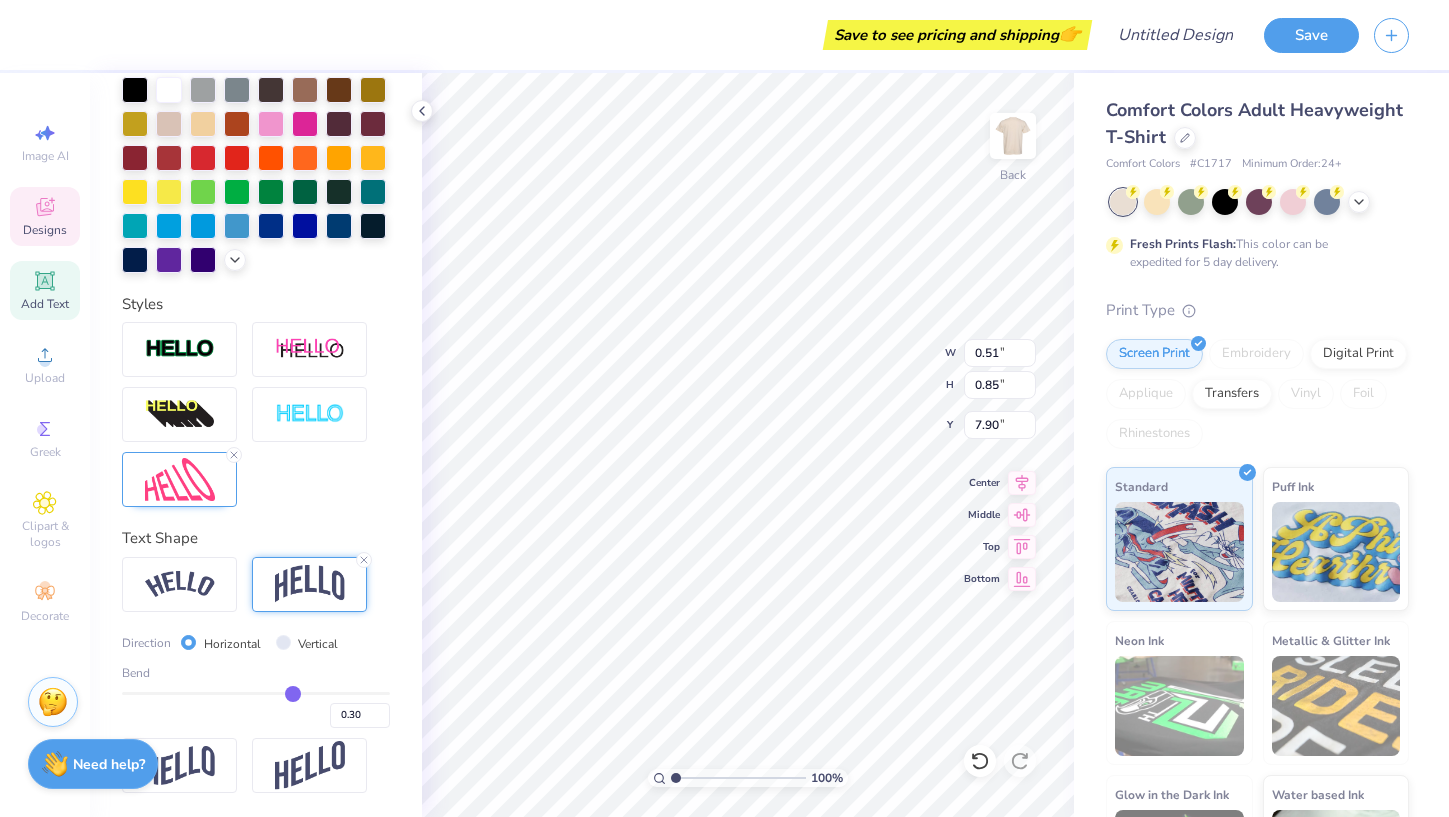 type on "0.29" 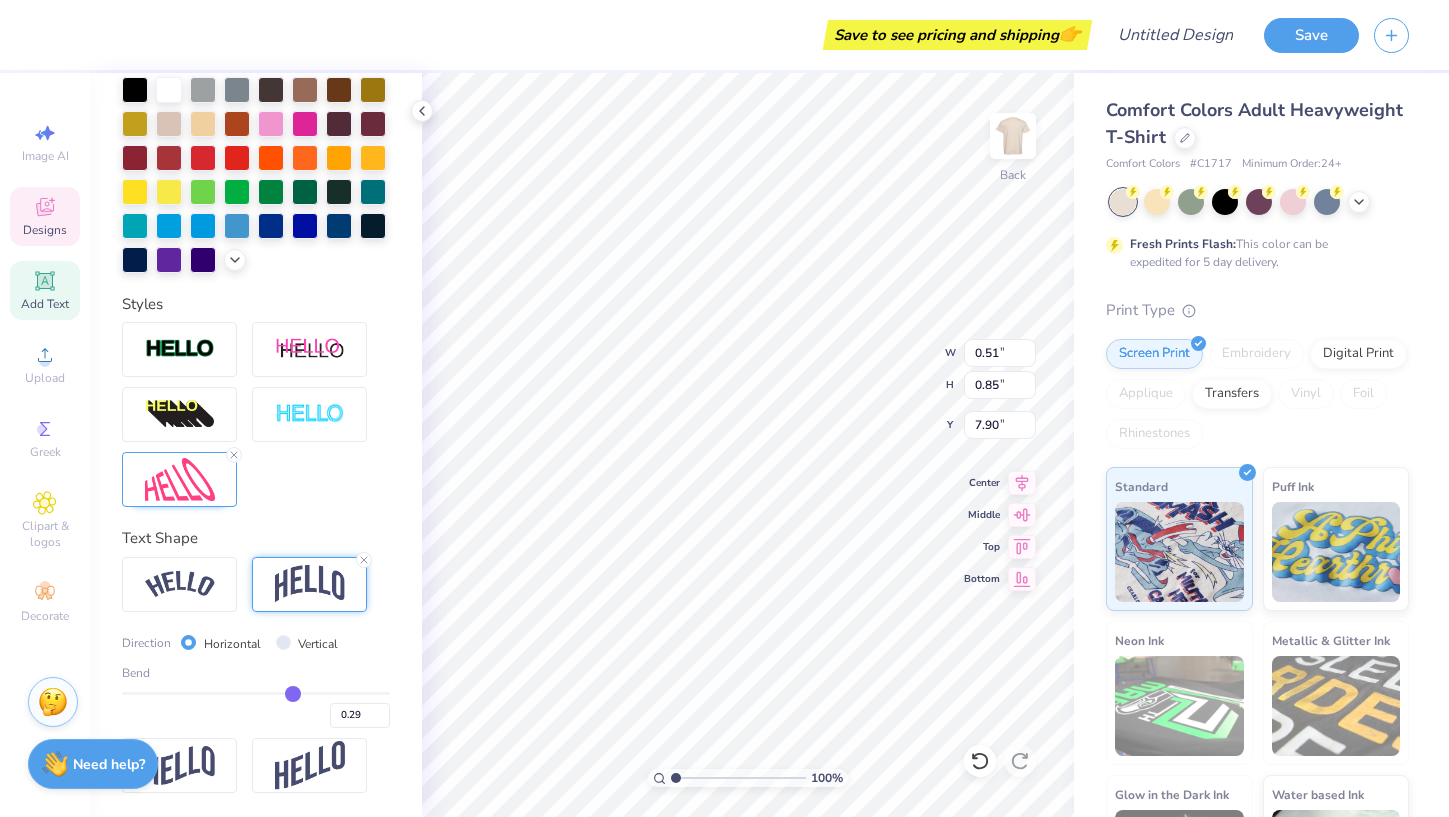 type on "0.28" 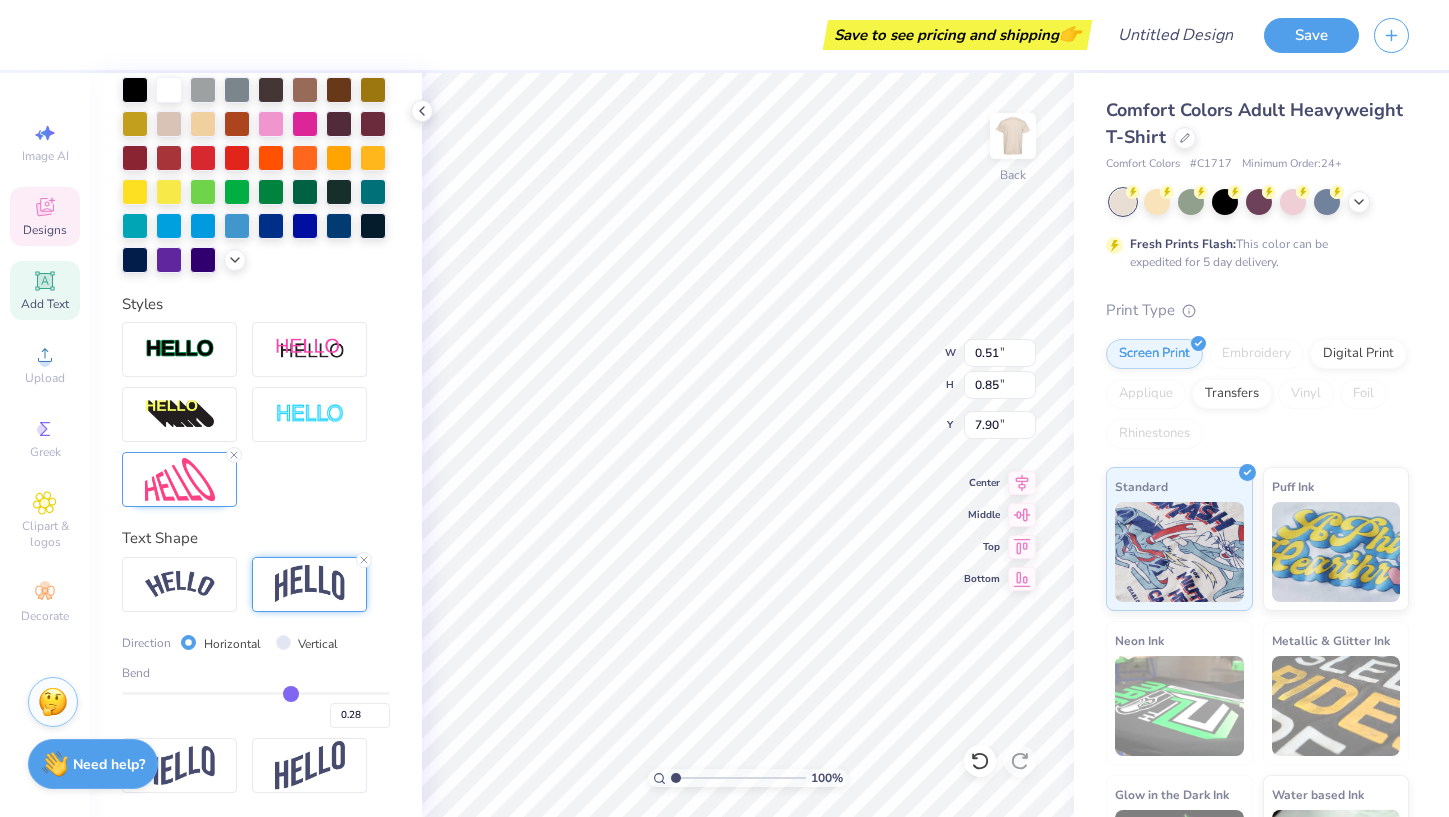 type on "0.27" 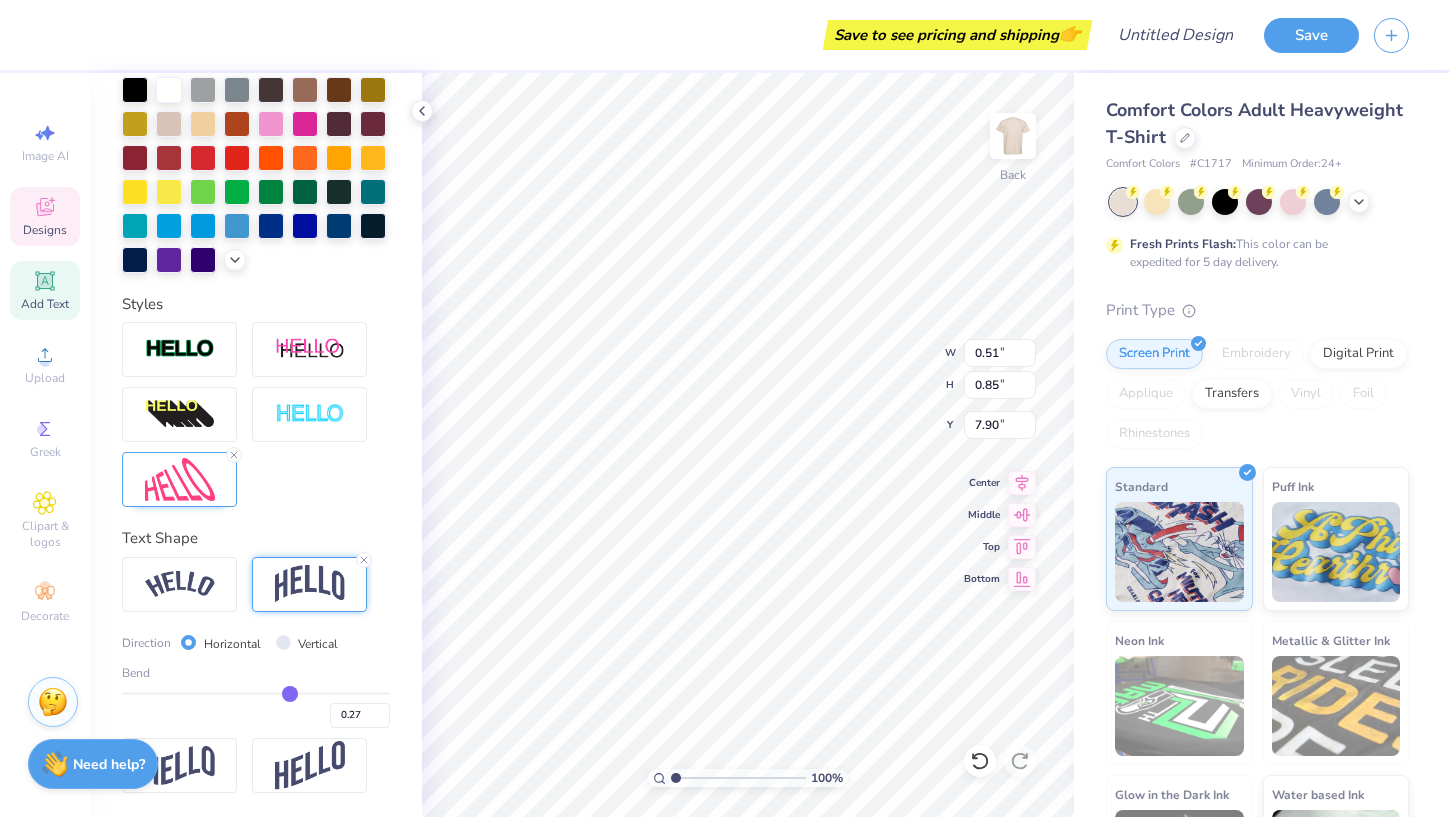 type on "0.26" 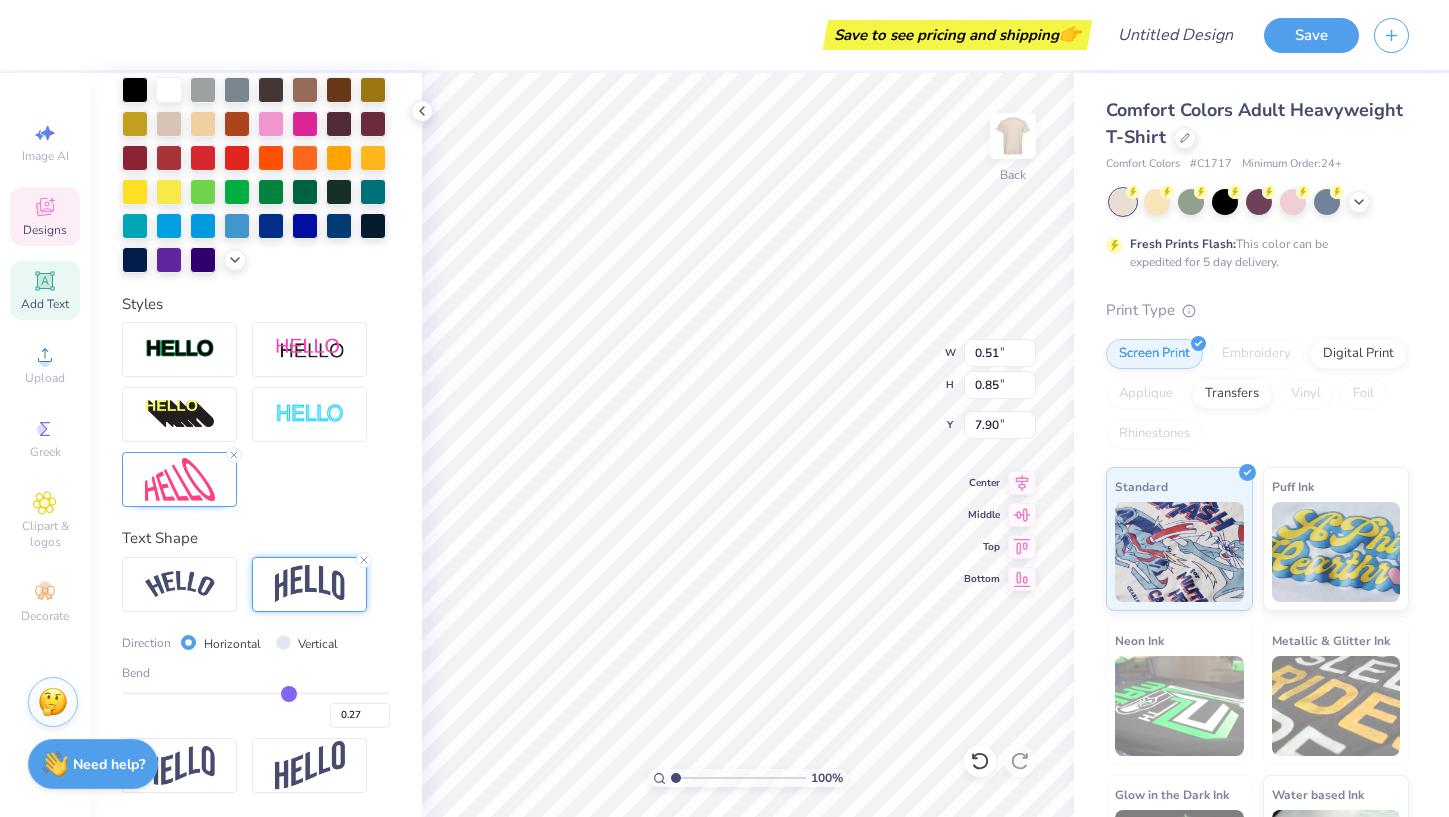 type on "0.26" 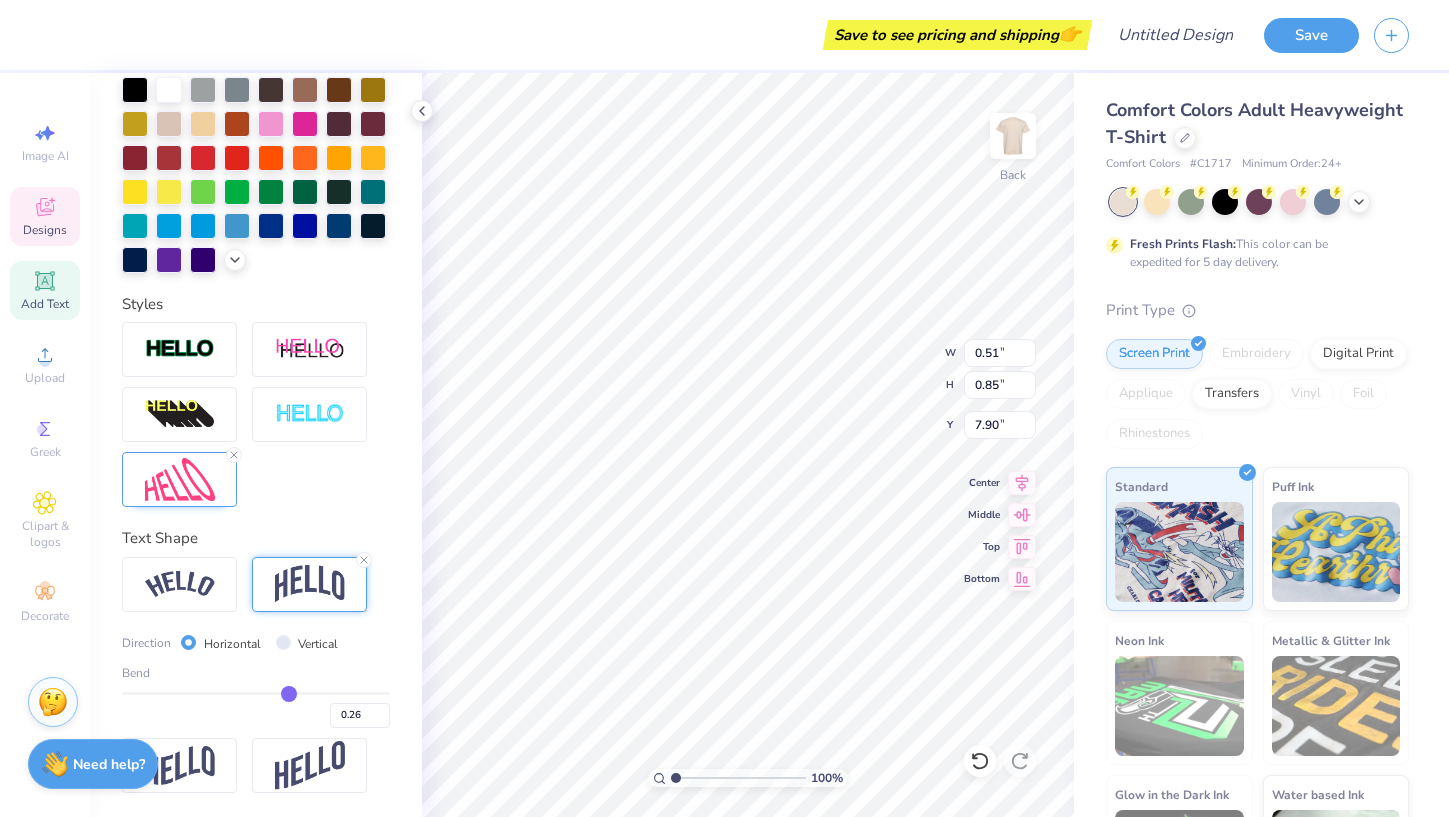type on "0.25" 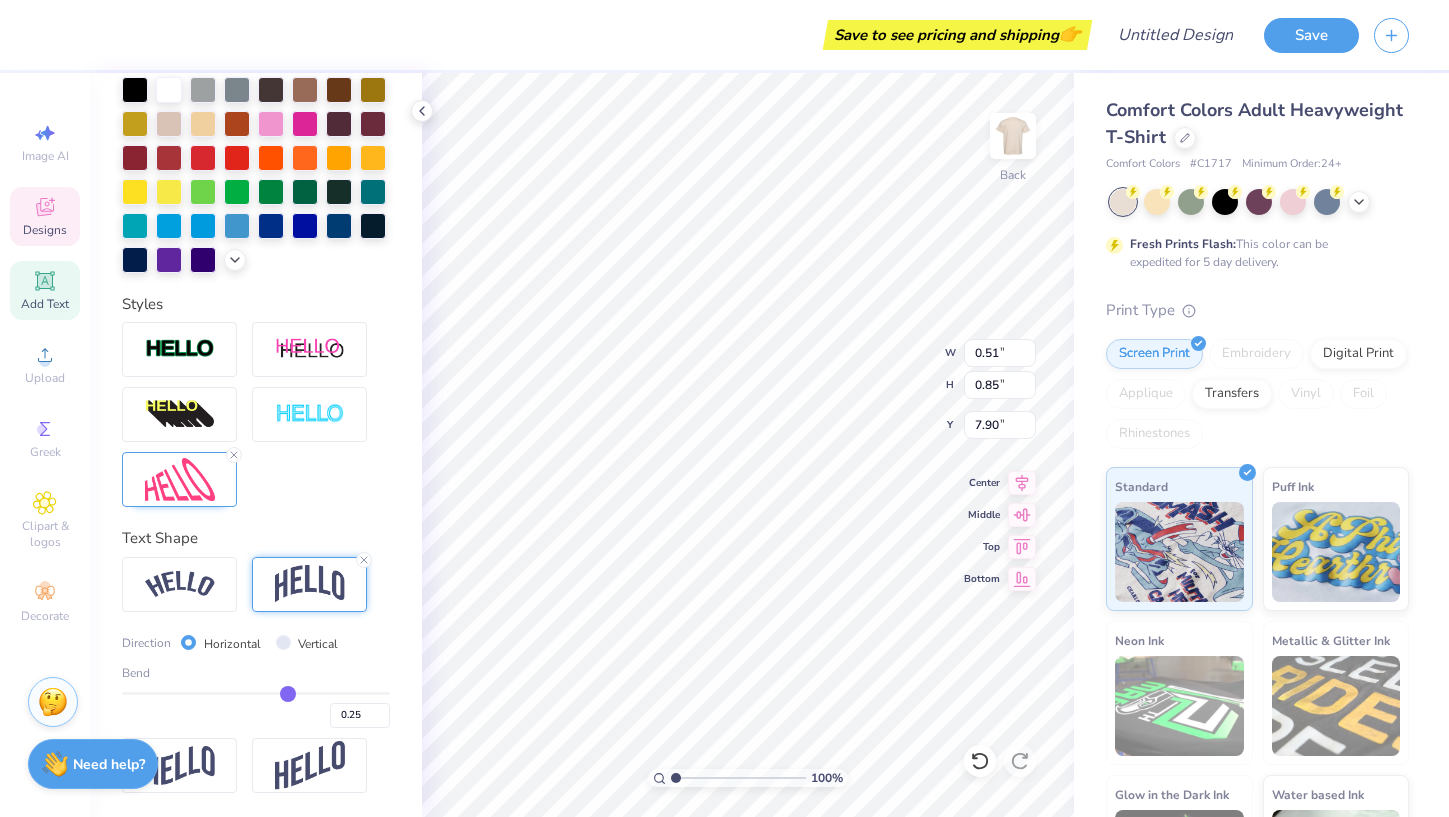 type on "0.24" 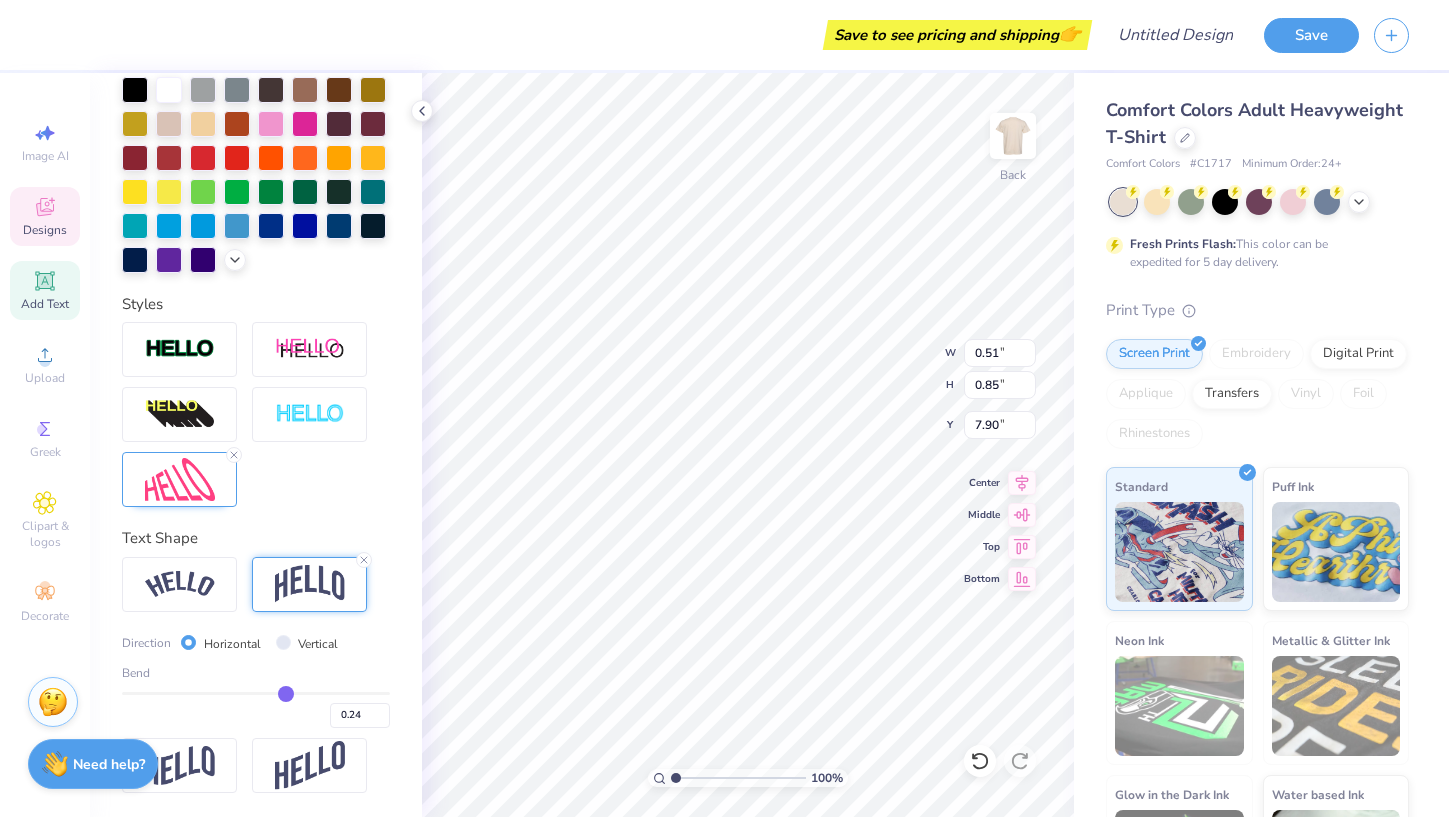 type on "0.23" 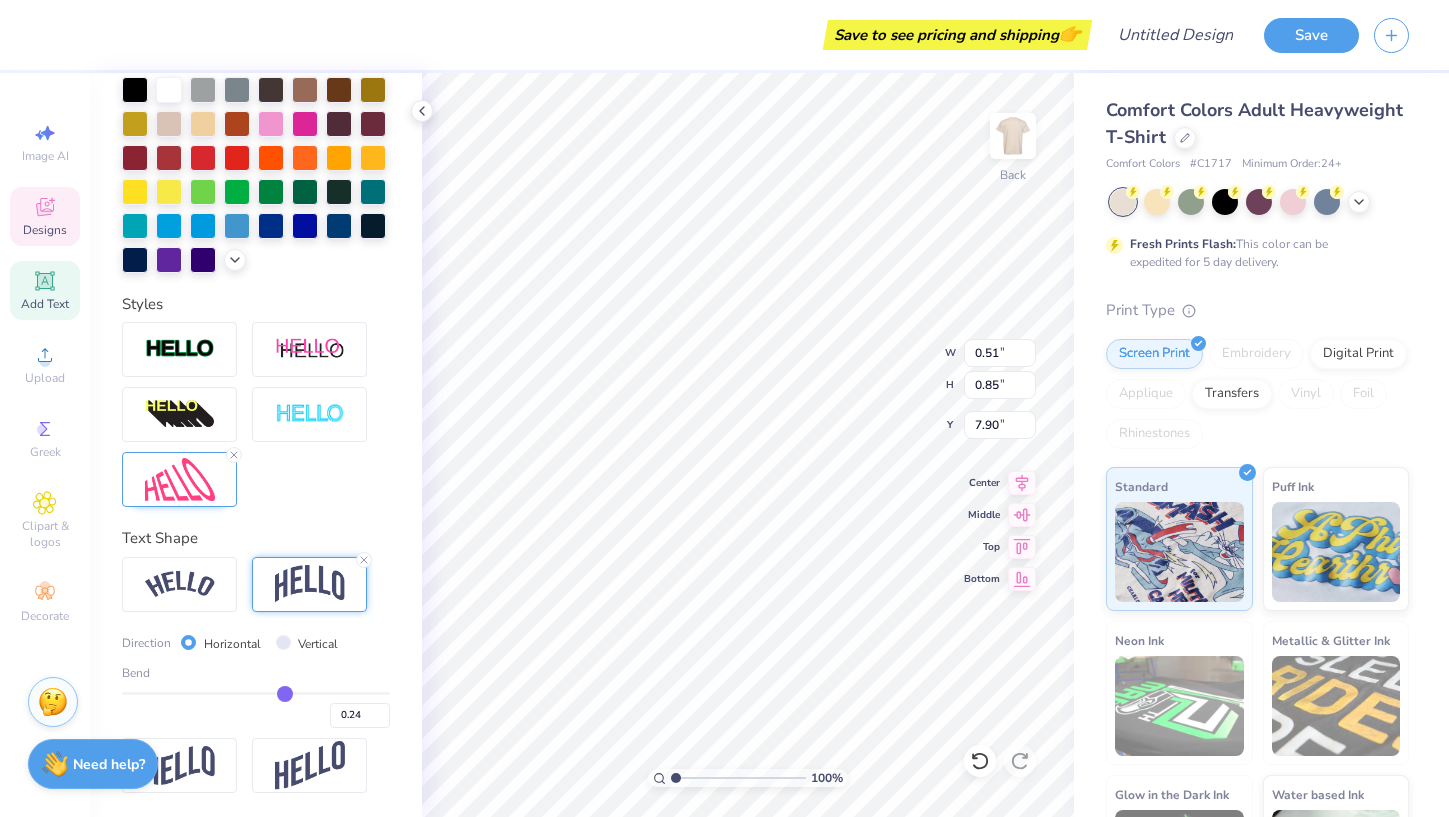type on "0.23" 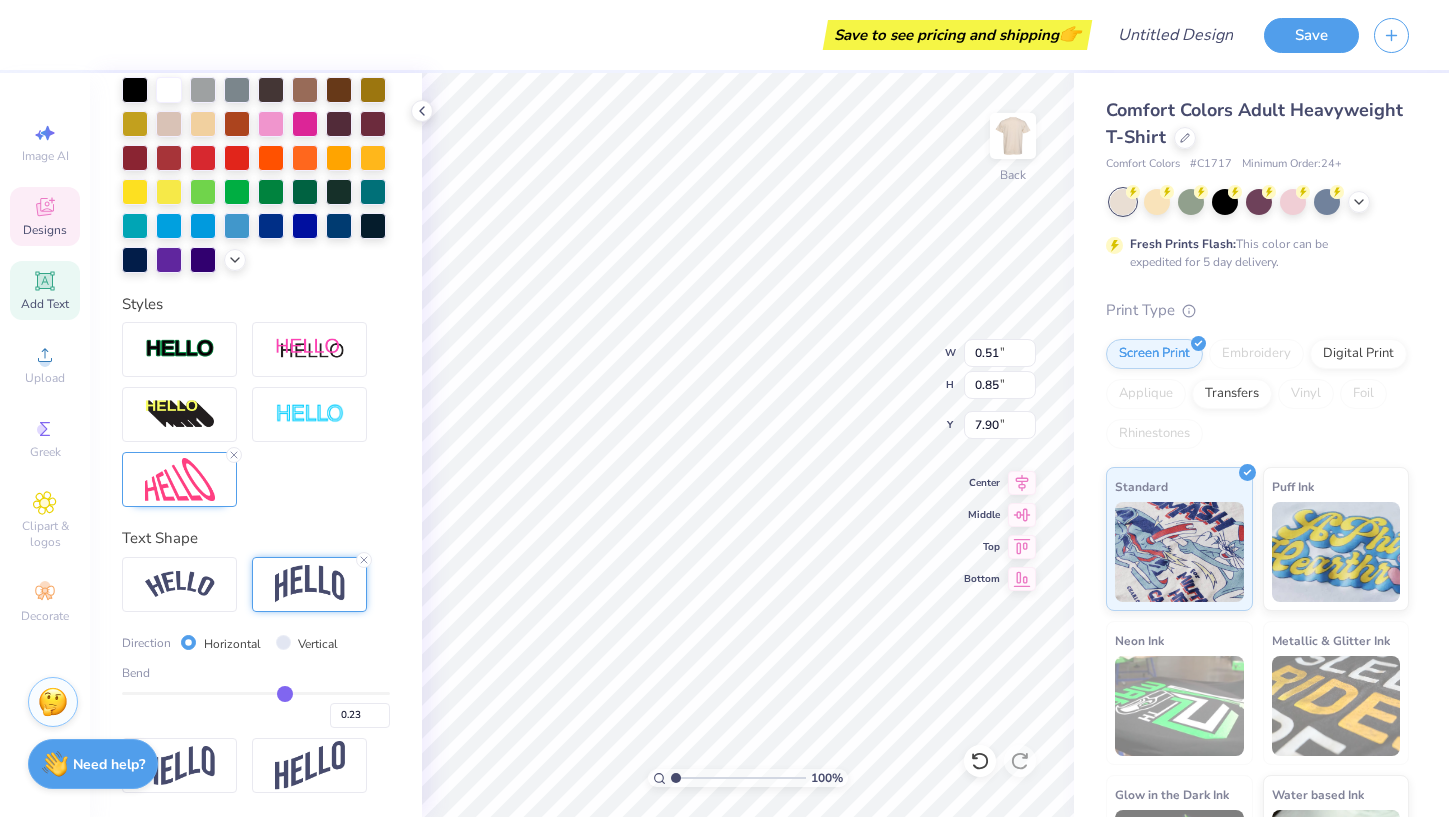 type on "0.22" 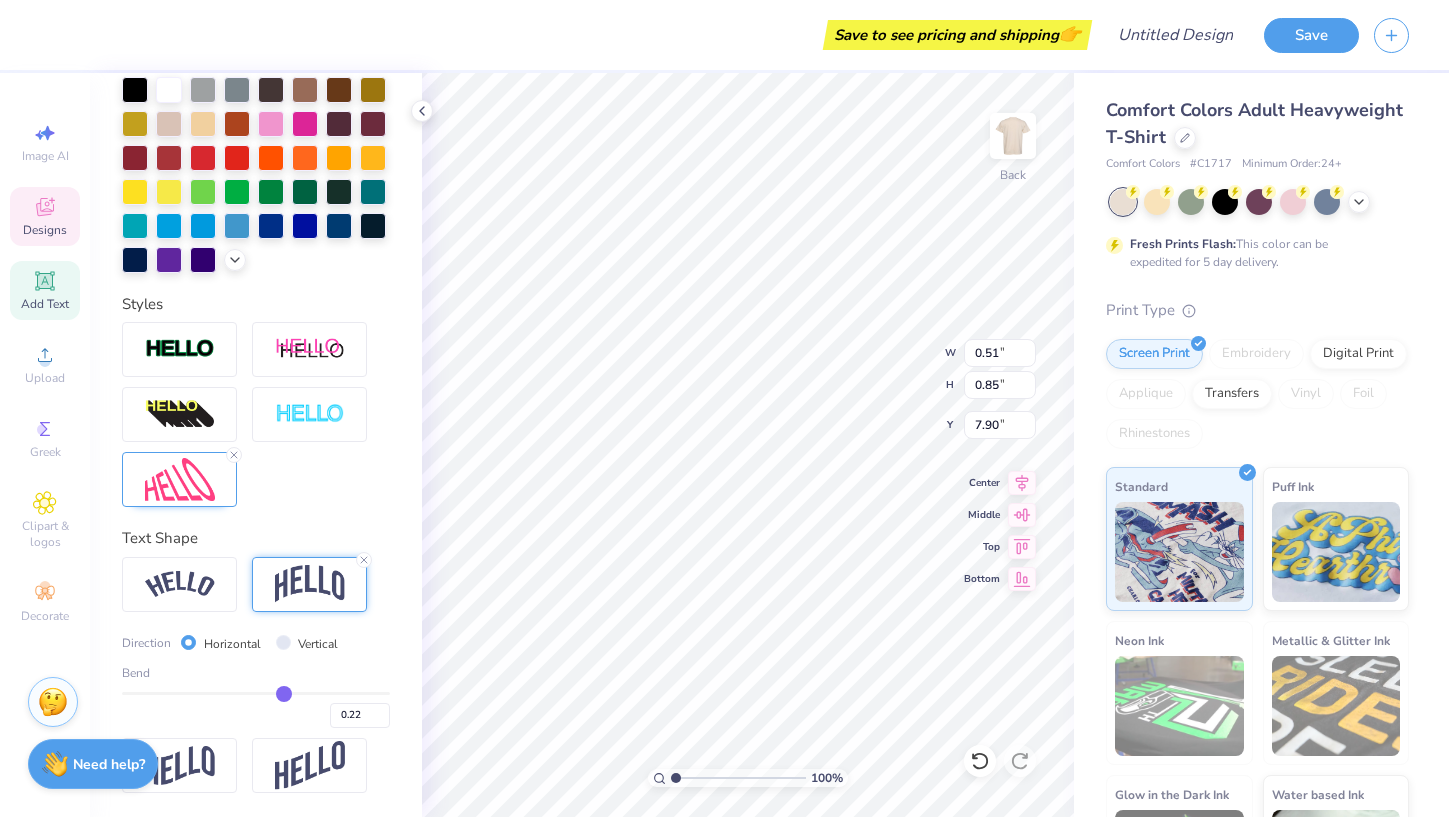 type on "0.21" 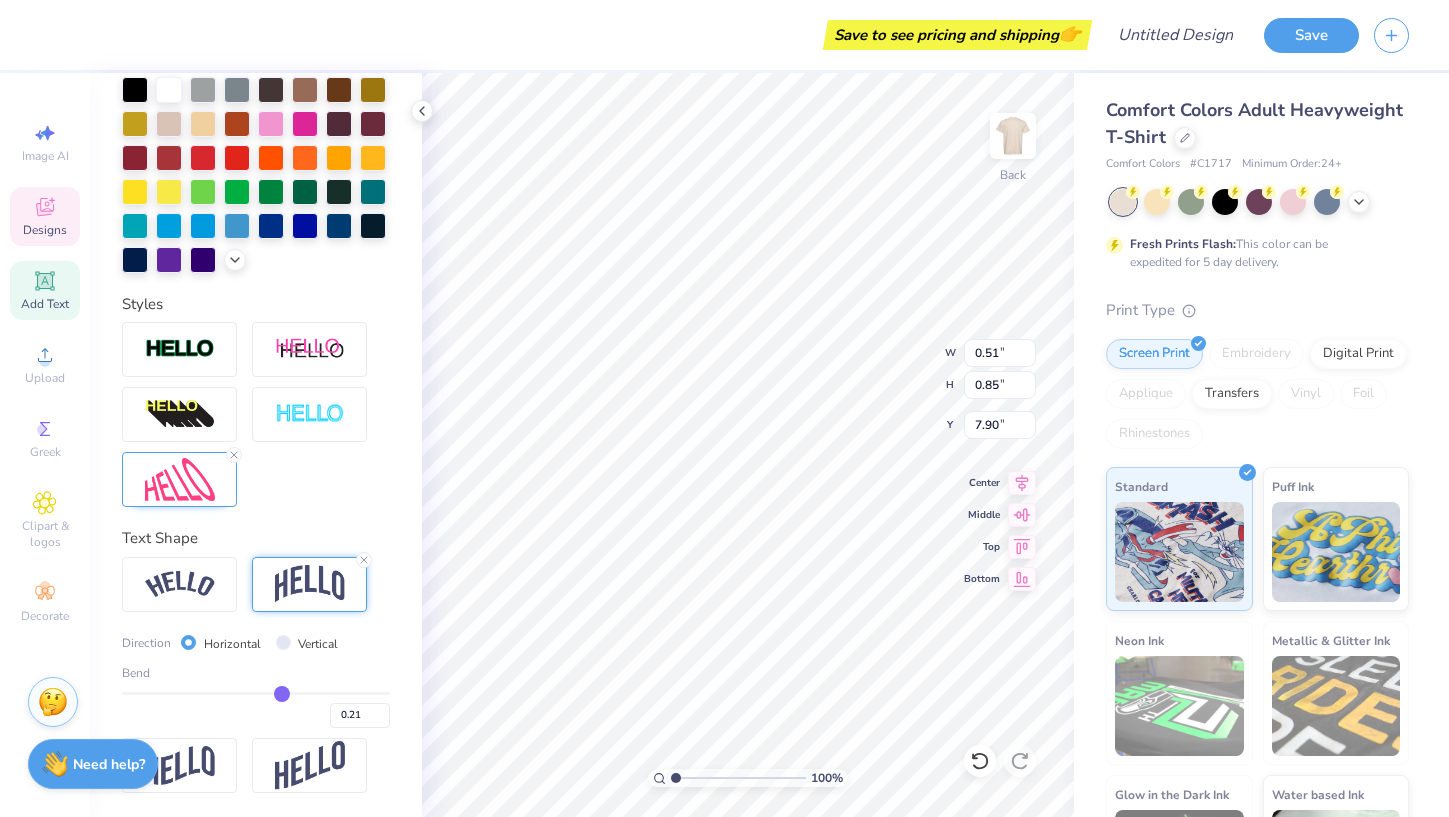 type on "0.2" 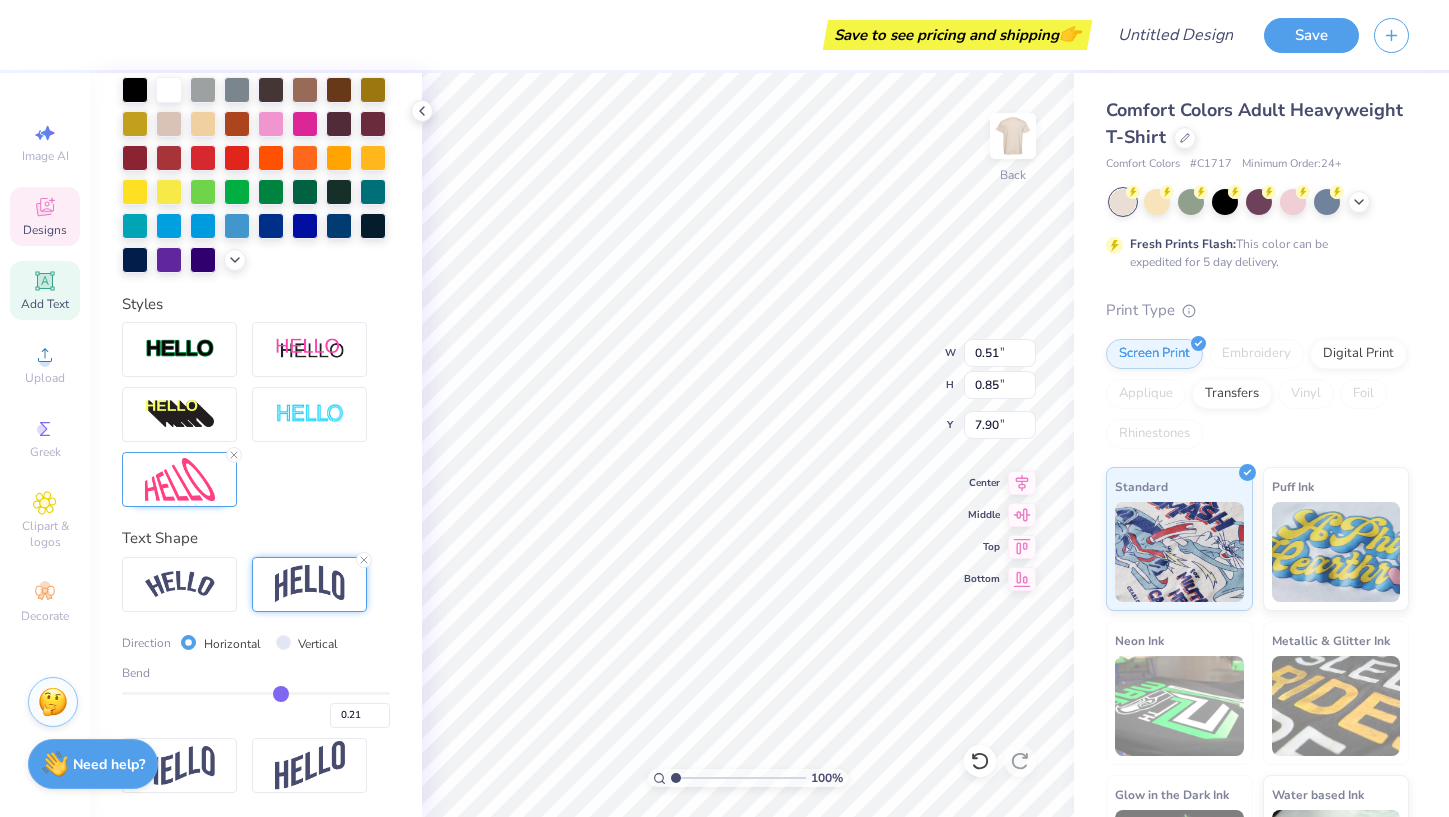 type on "0.20" 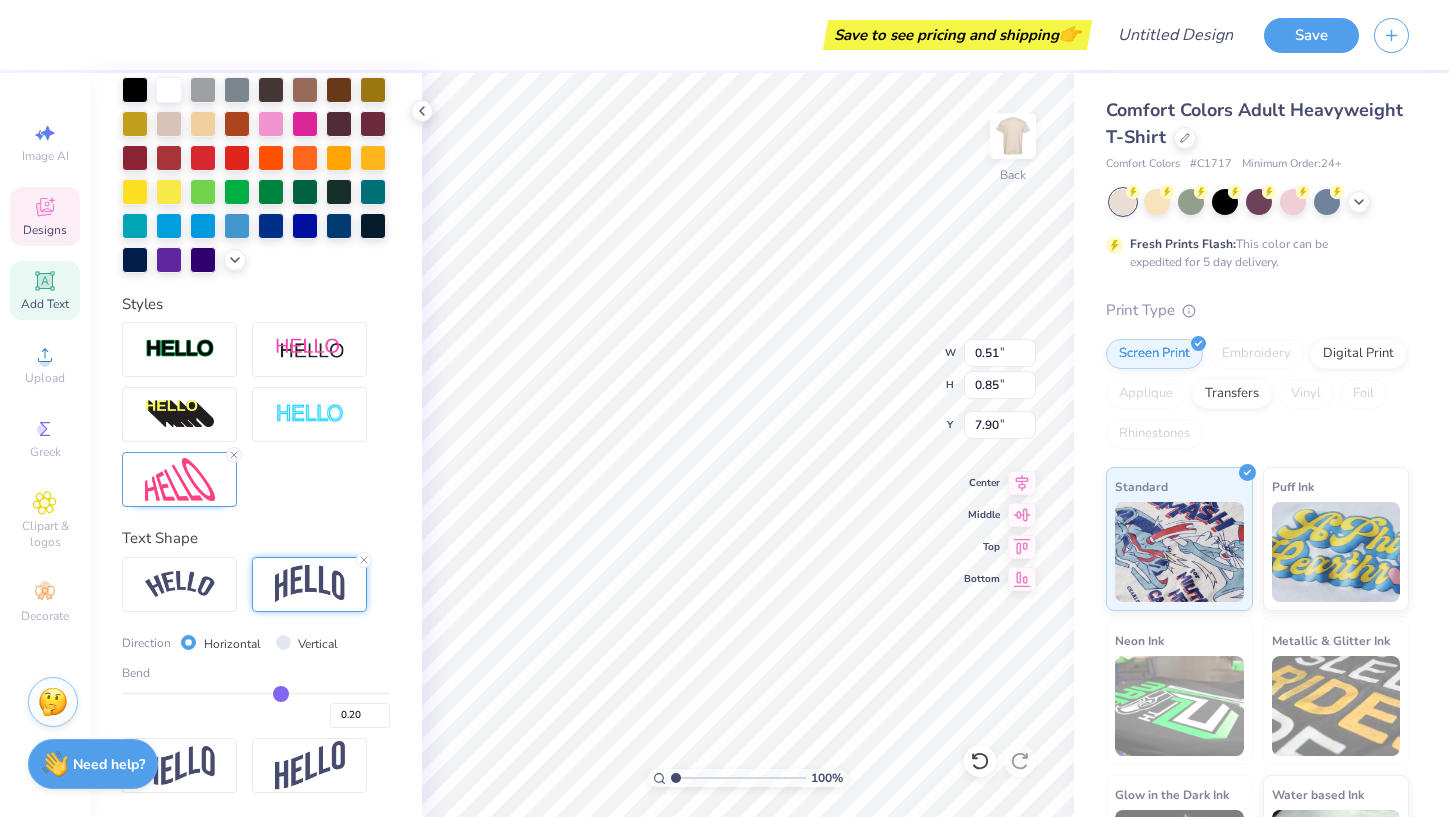type on "0.19" 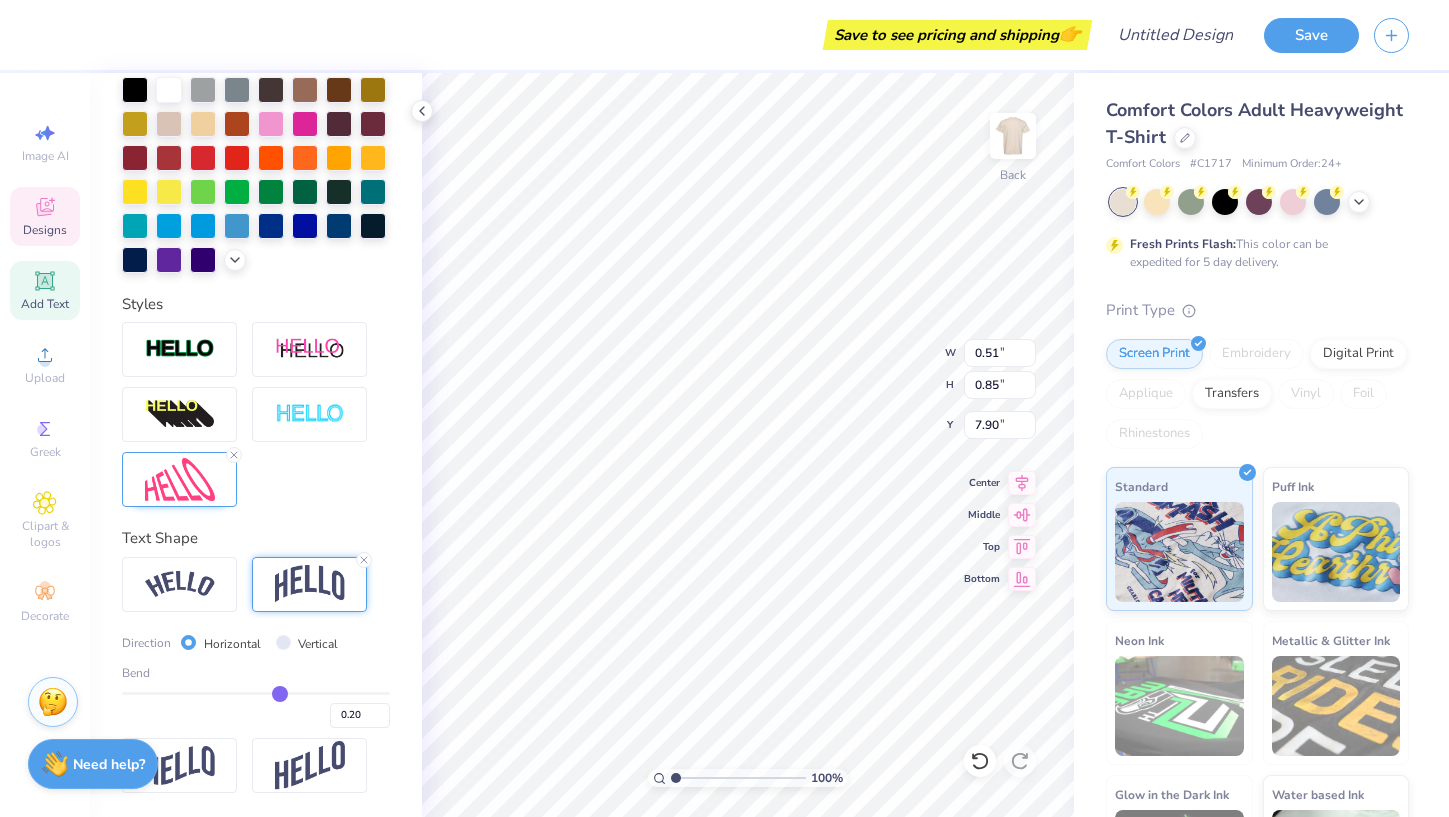 type on "0.19" 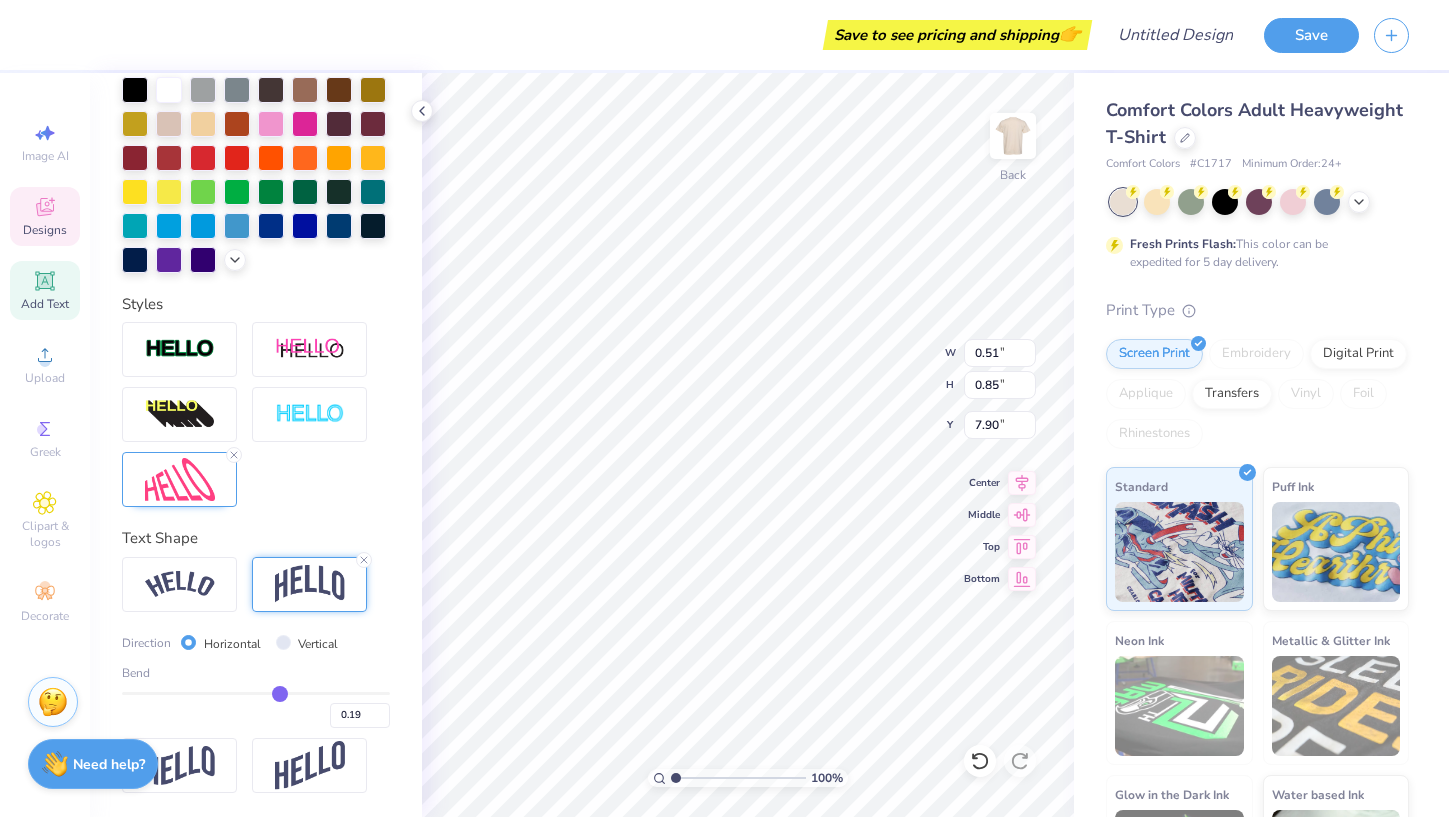 type on "0.18" 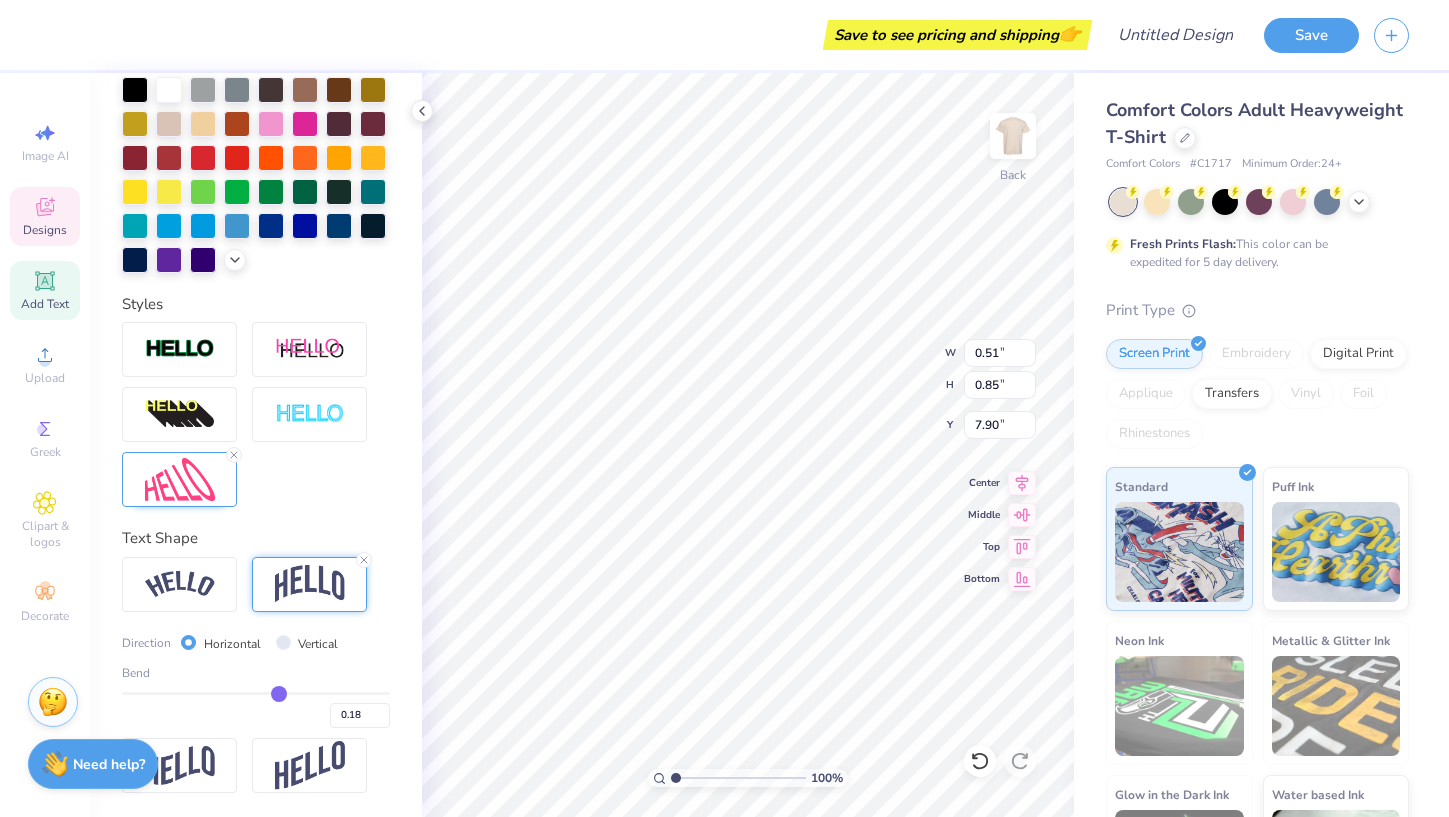 type on "0.17" 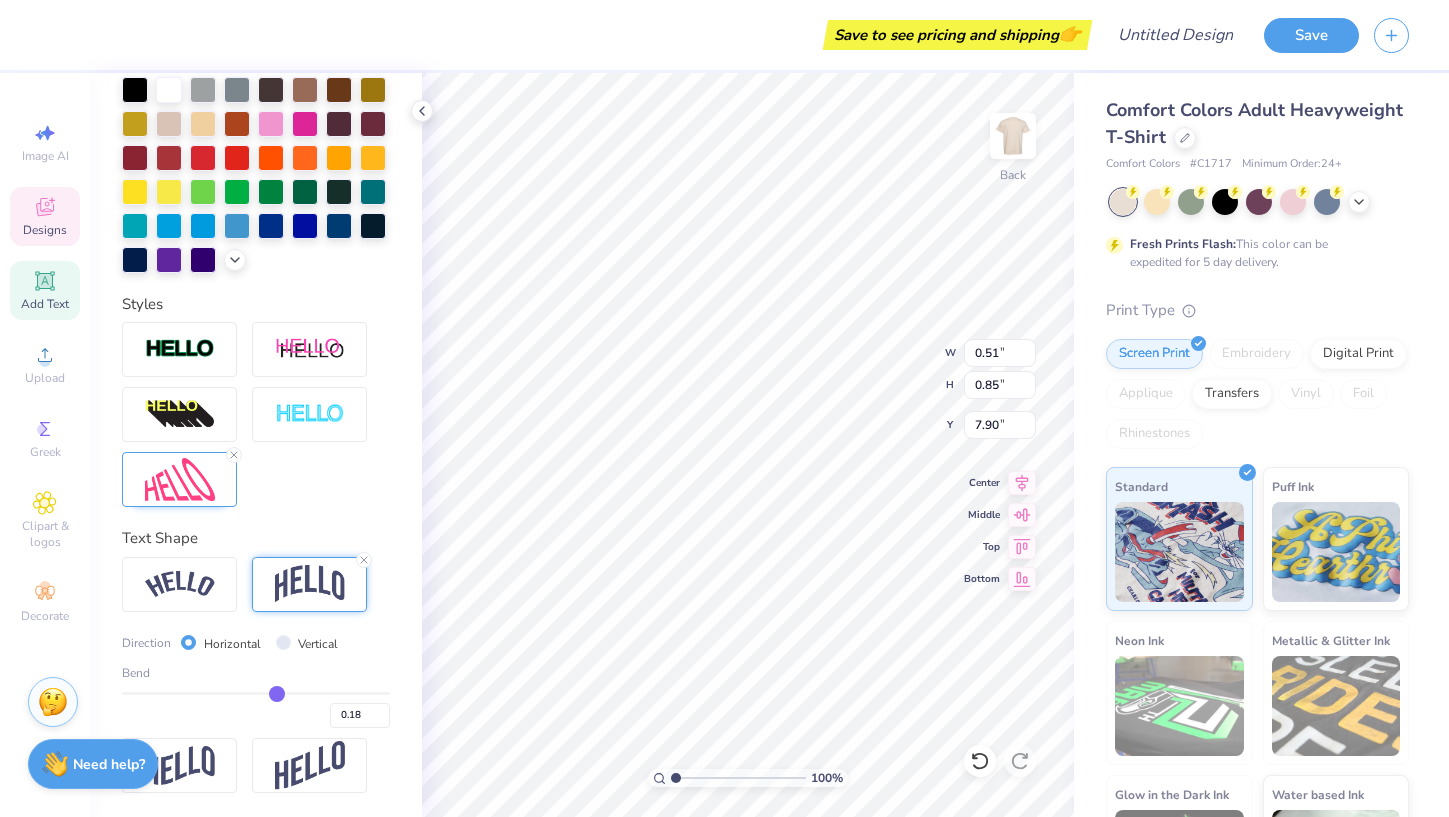 type on "0.17" 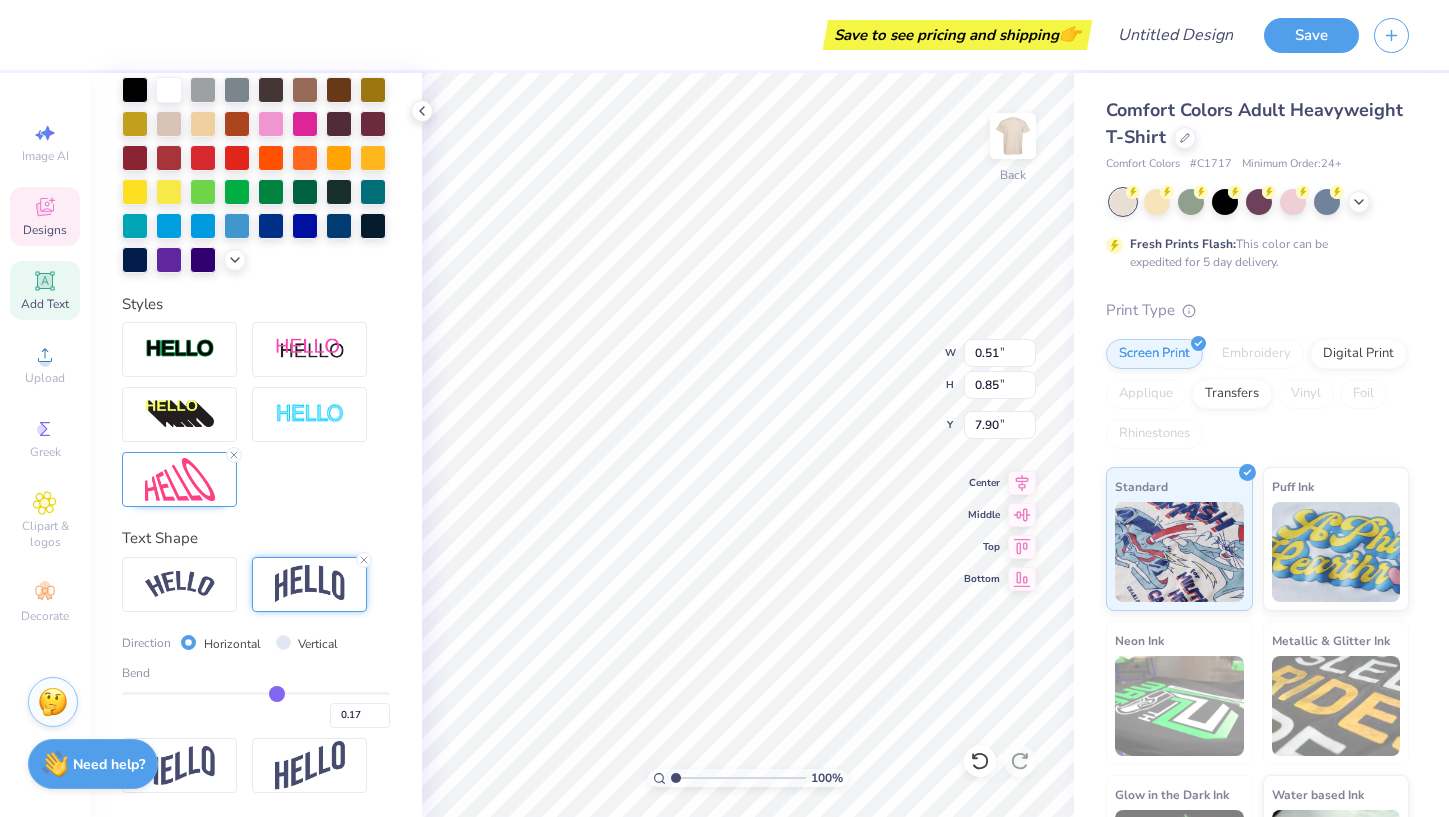 type on "0.16" 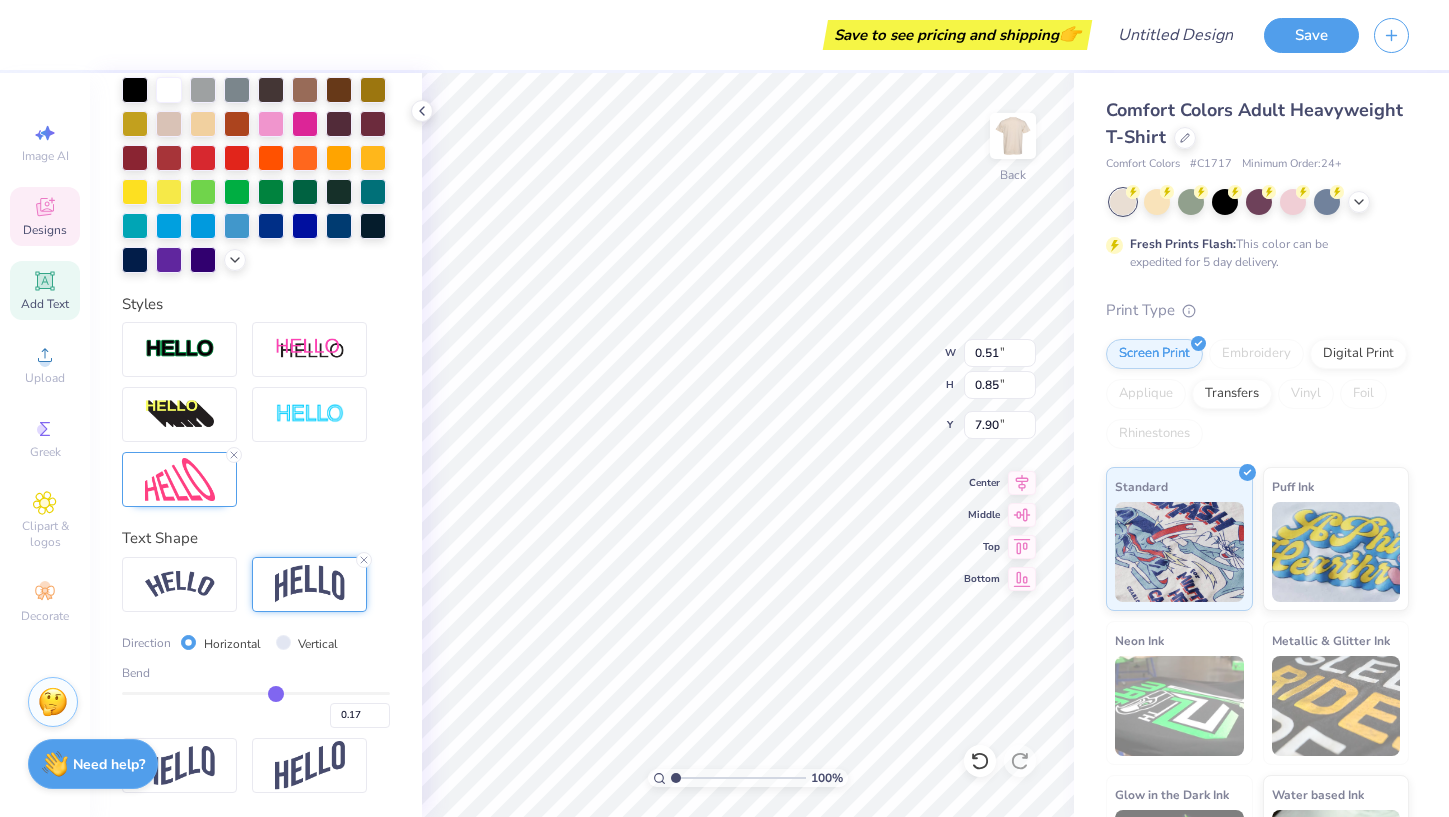 type on "0.16" 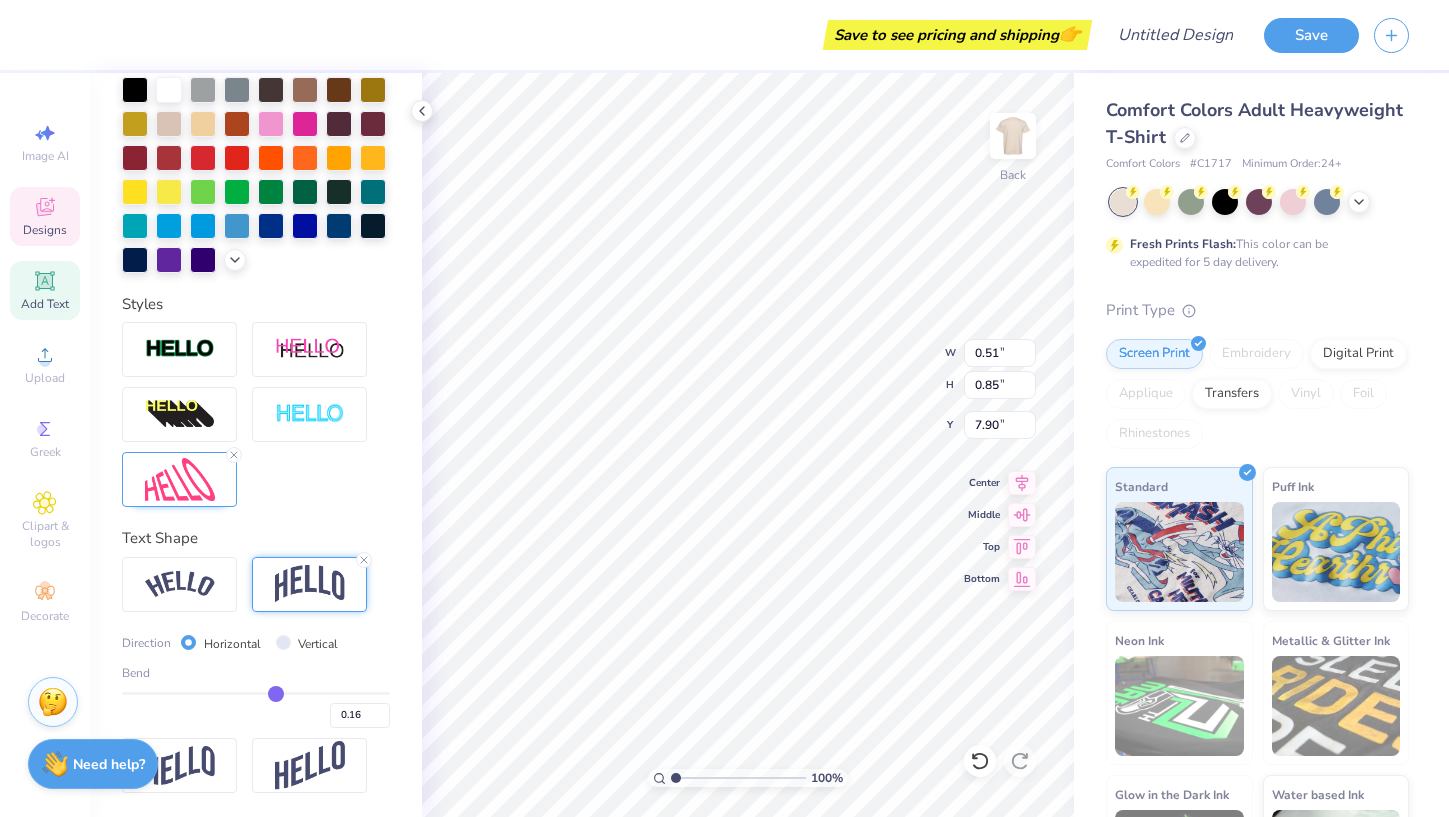 type on "0.15" 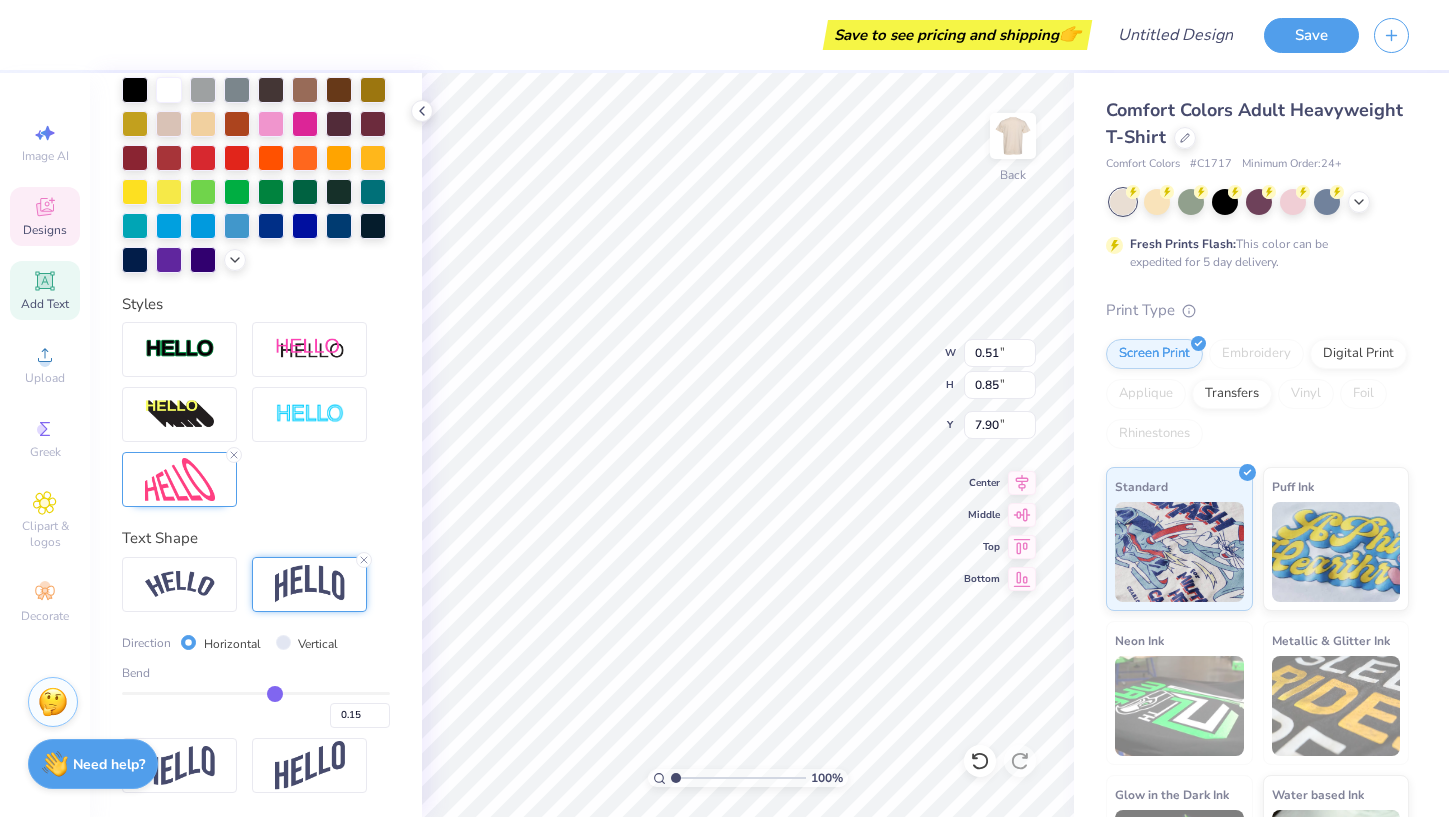 type on "0.14" 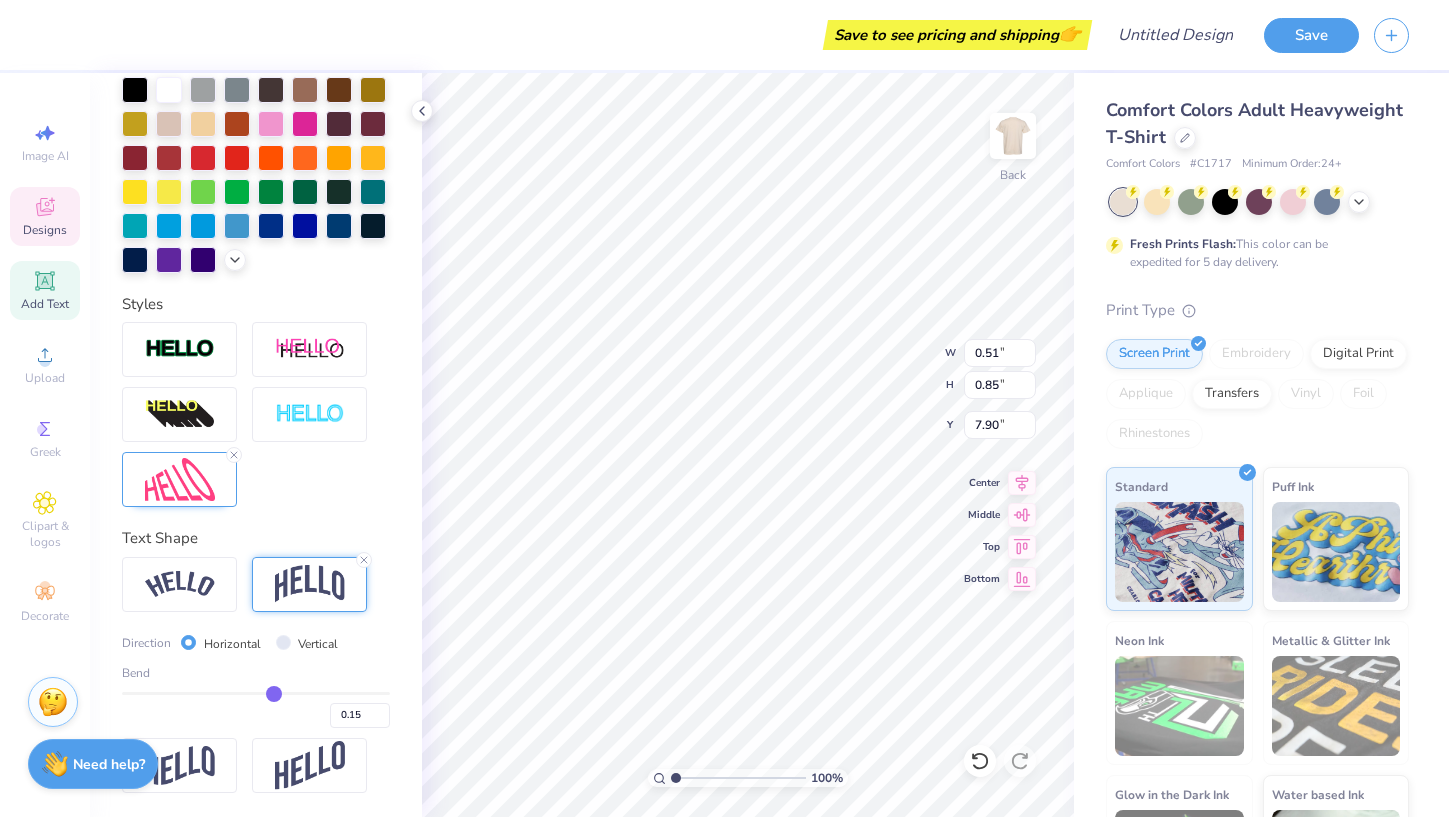 type on "0.14" 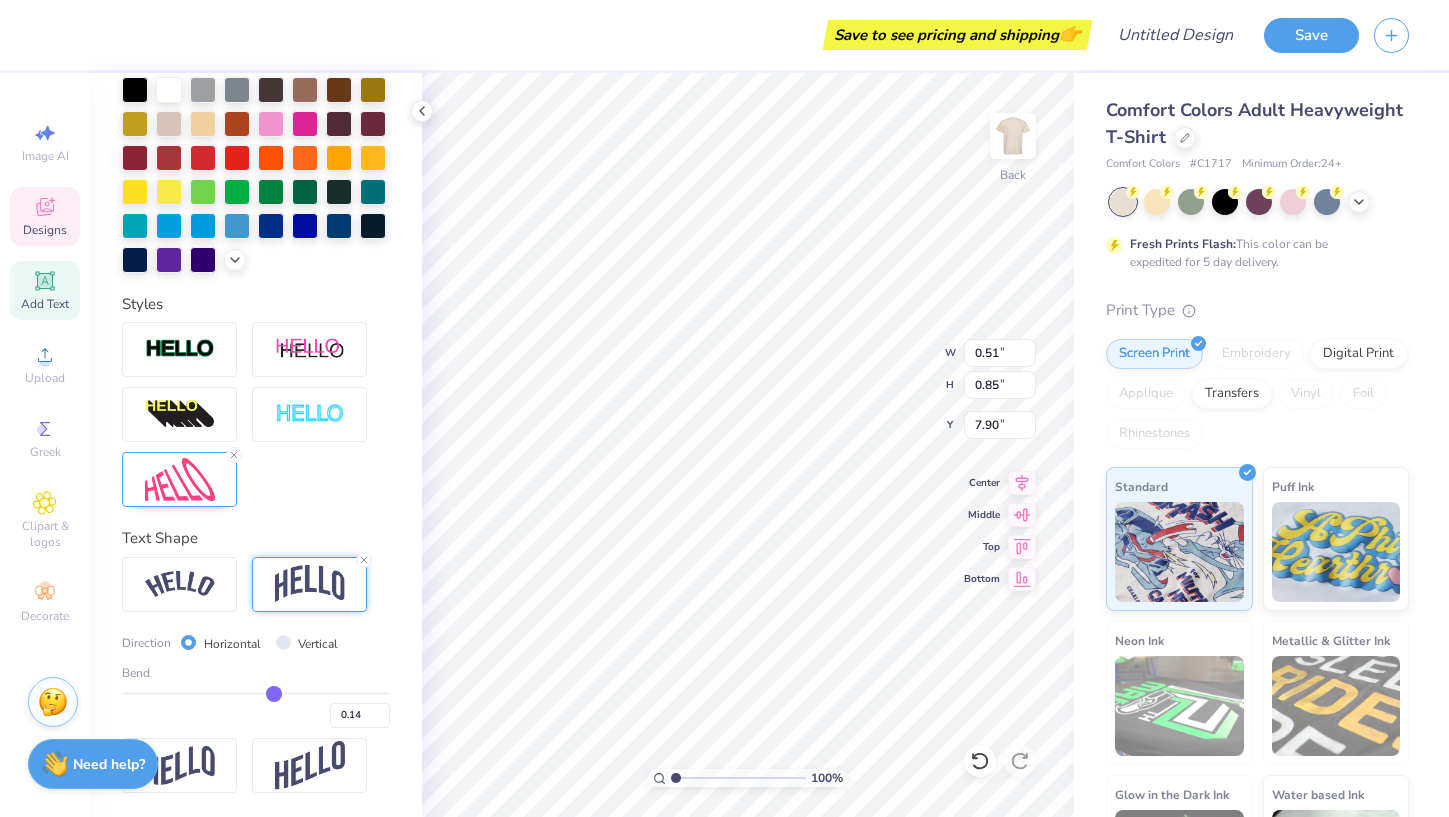 type on "0.13" 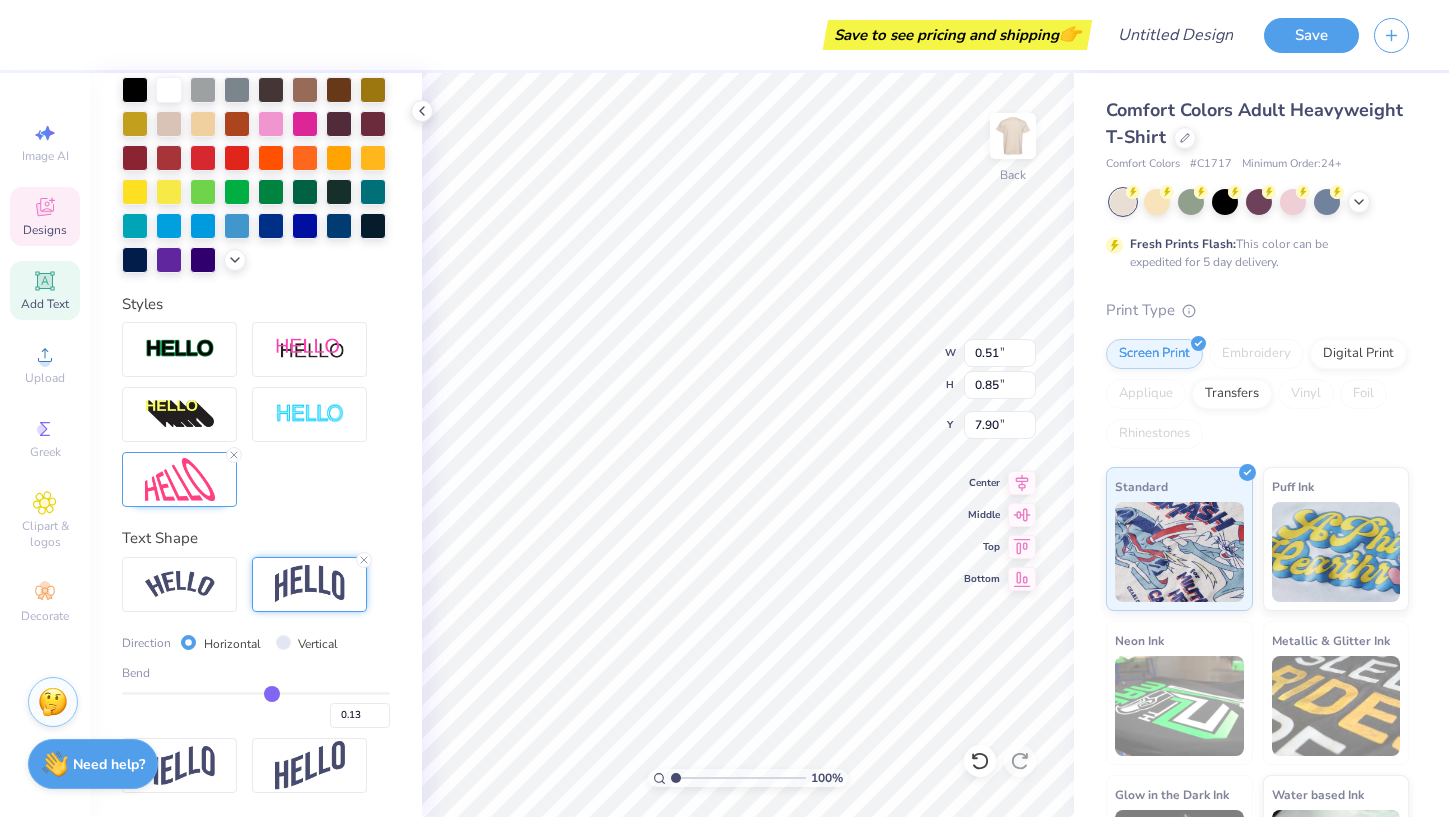 type on "0.12" 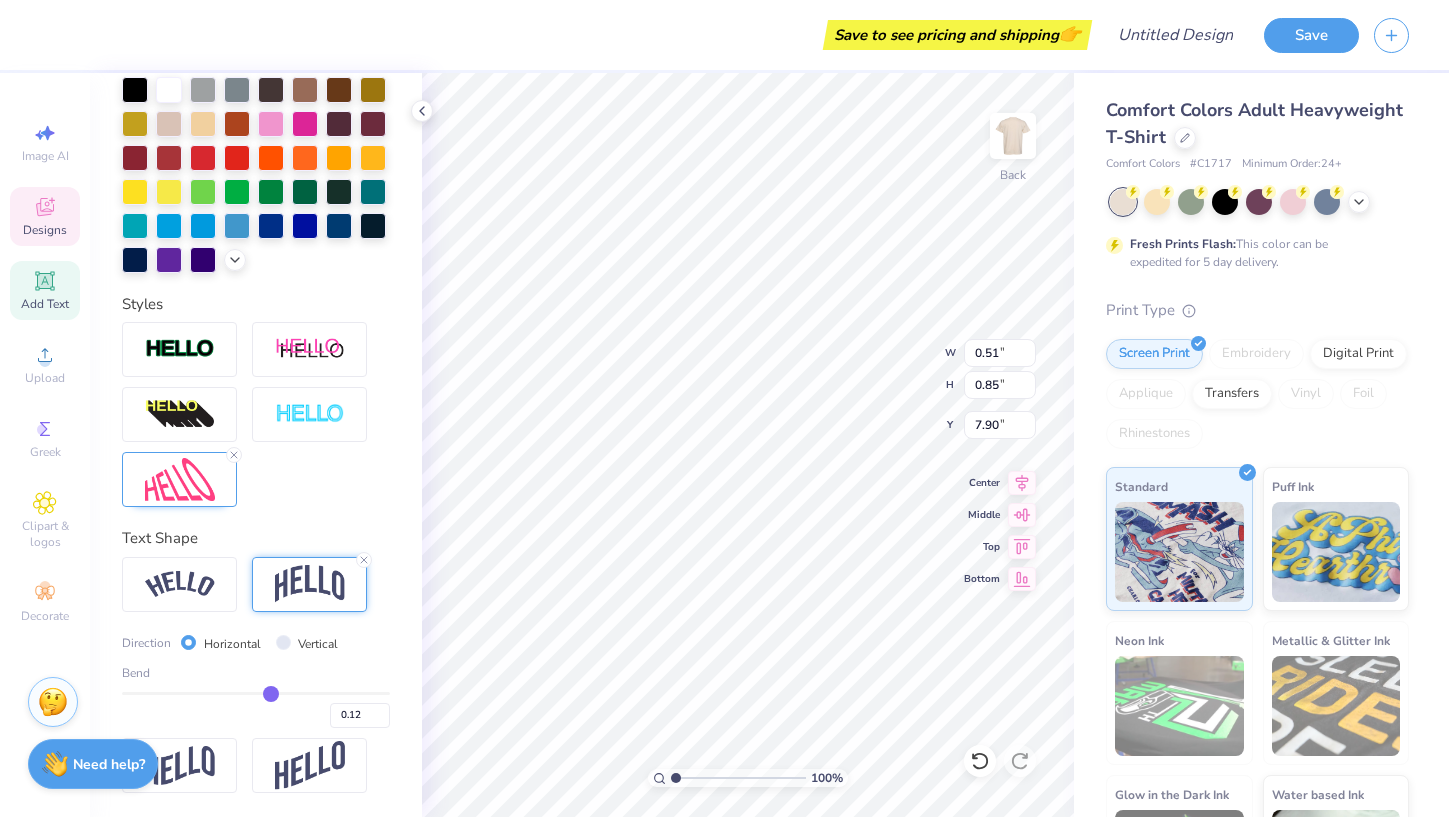 type on "0.11" 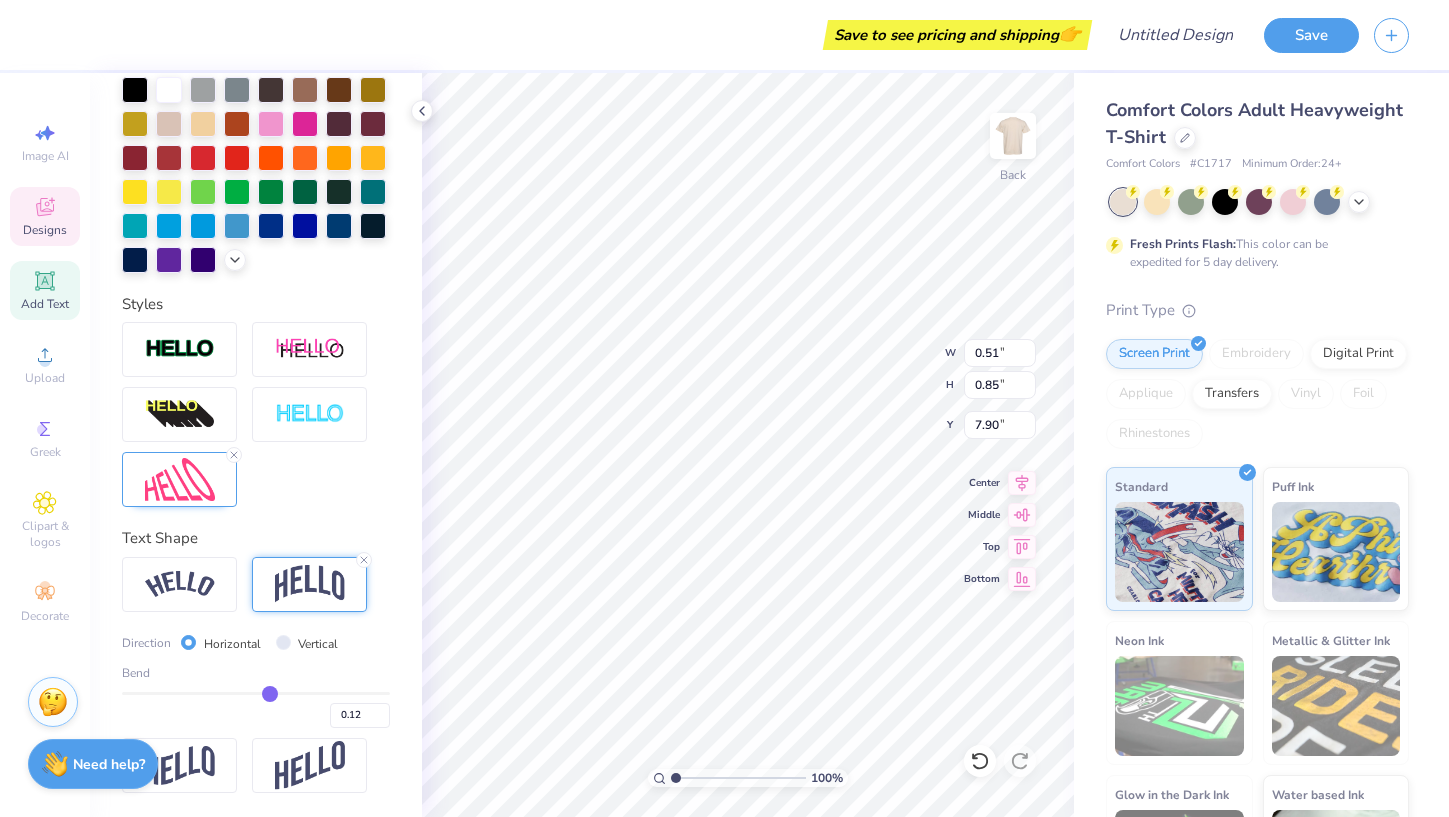 type on "0.11" 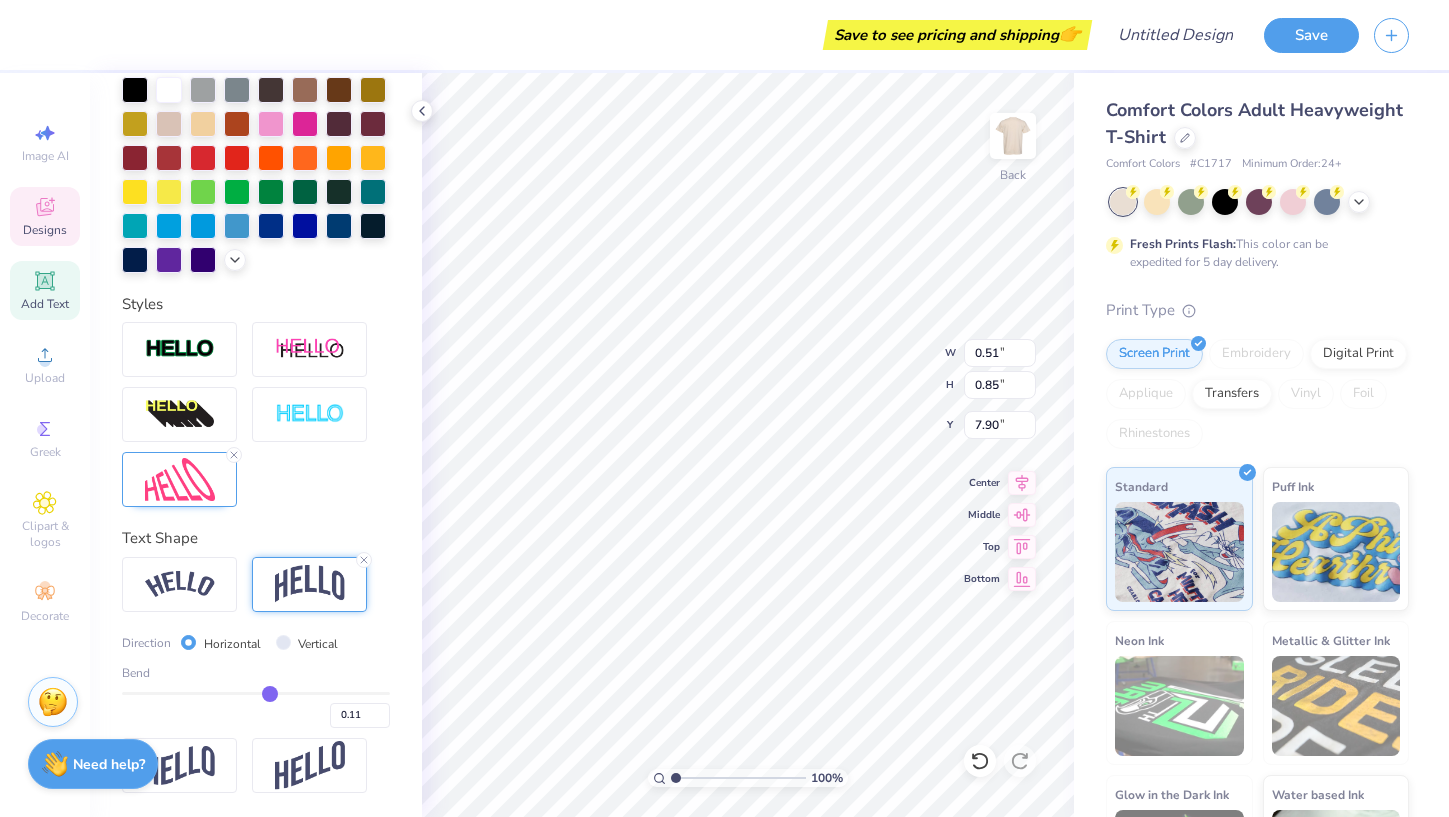 type on "0.09" 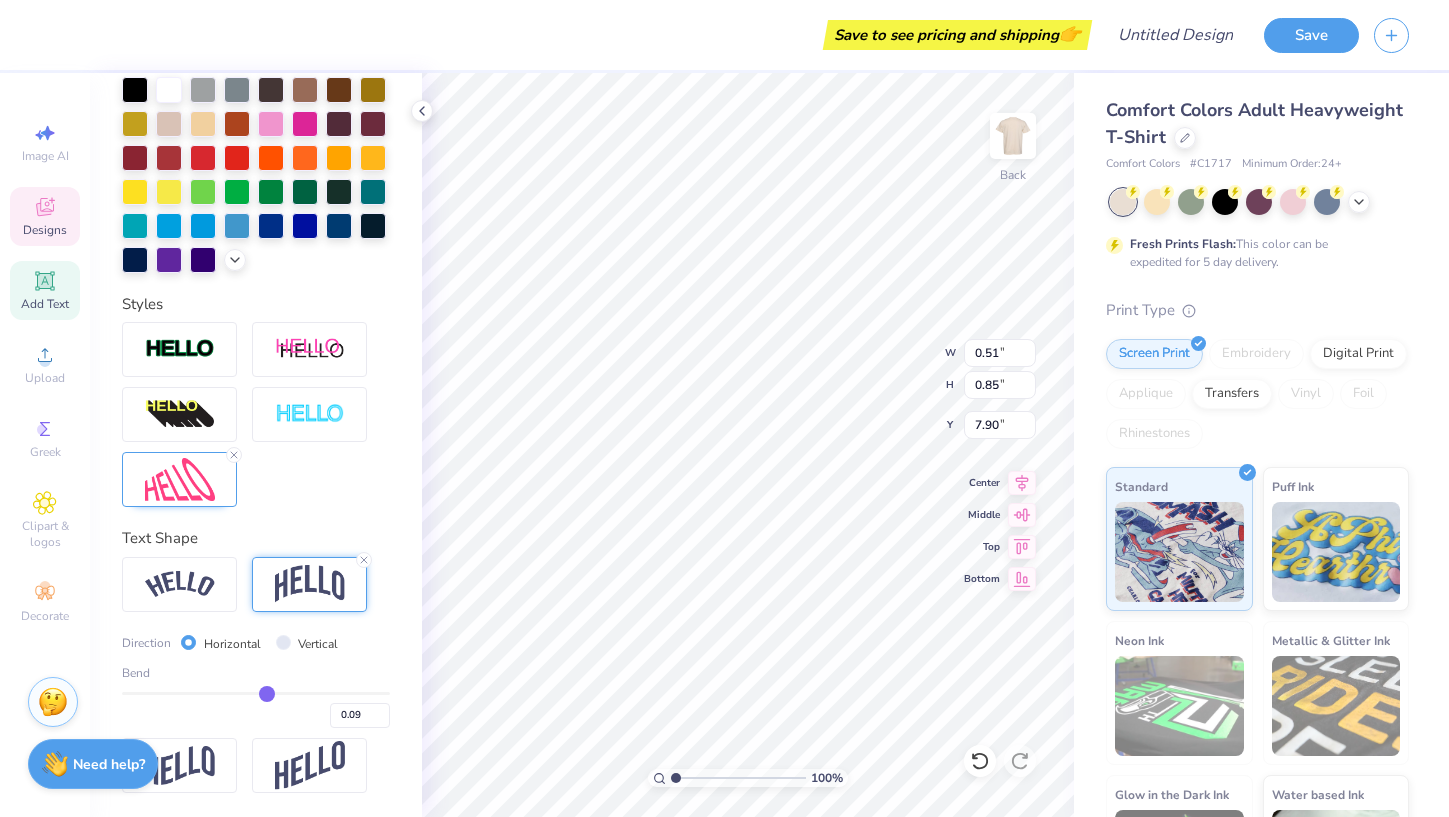 type on "0.08" 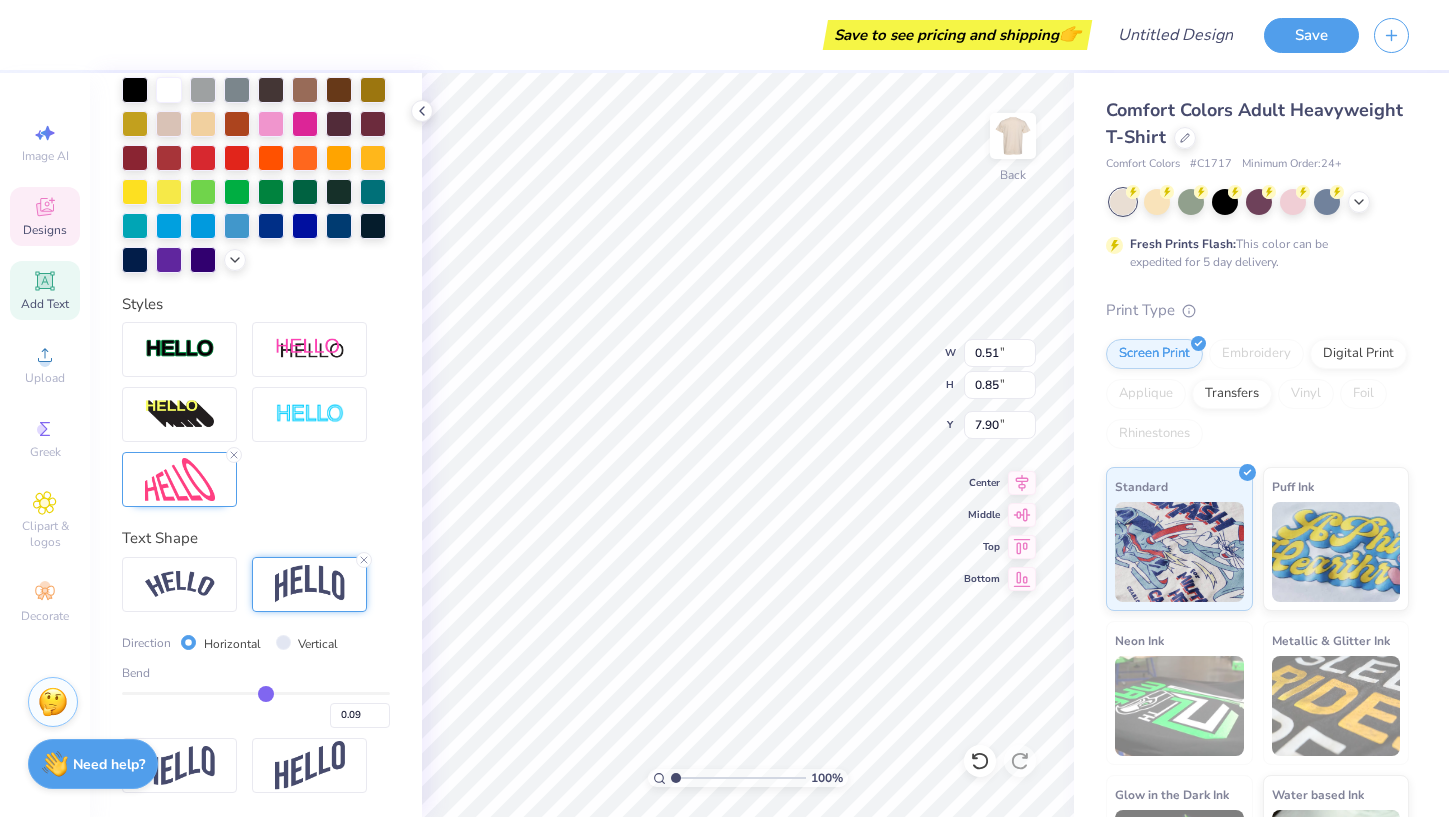 type on "0.08" 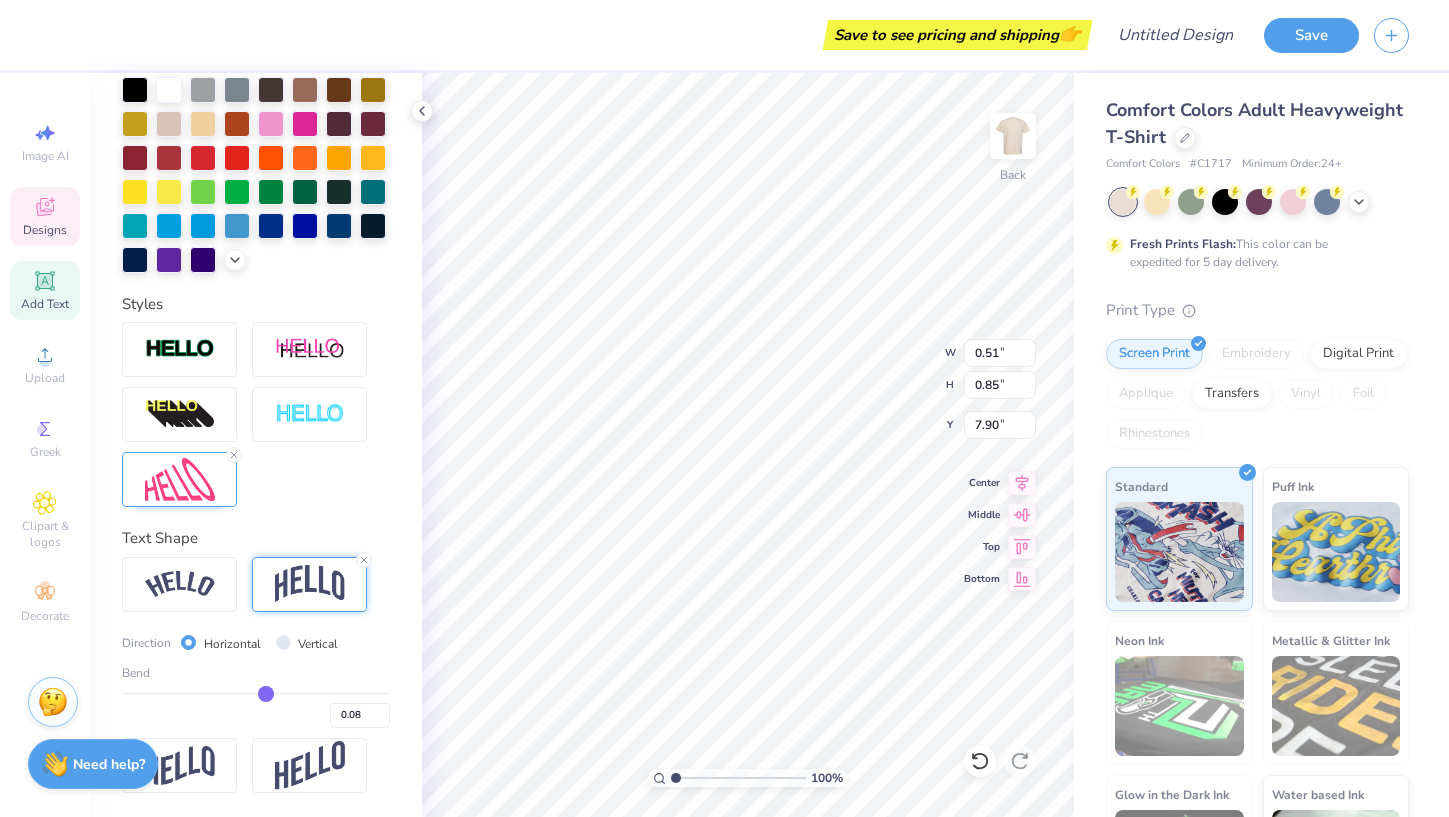 type on "0.07" 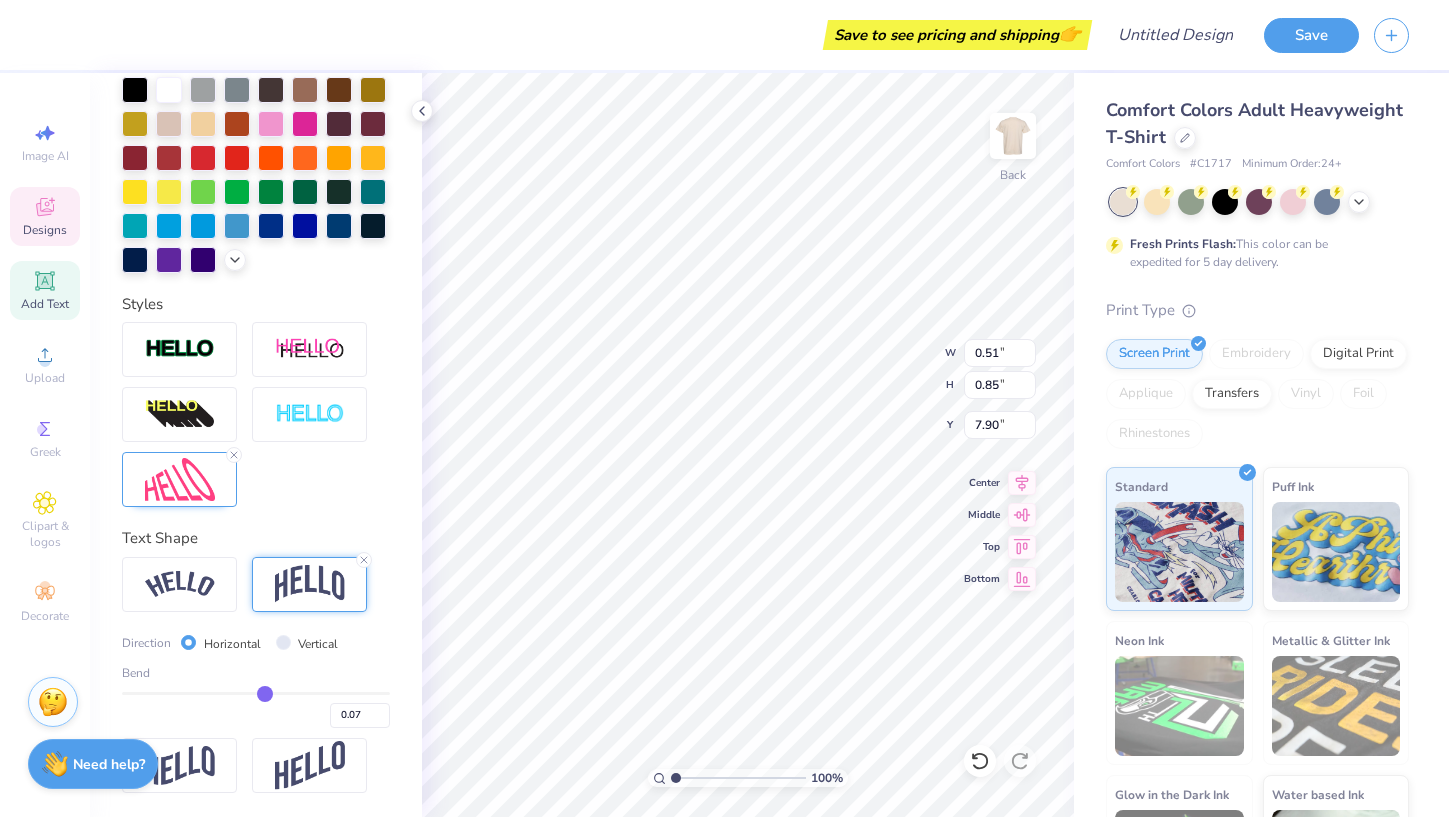 type on "0.06" 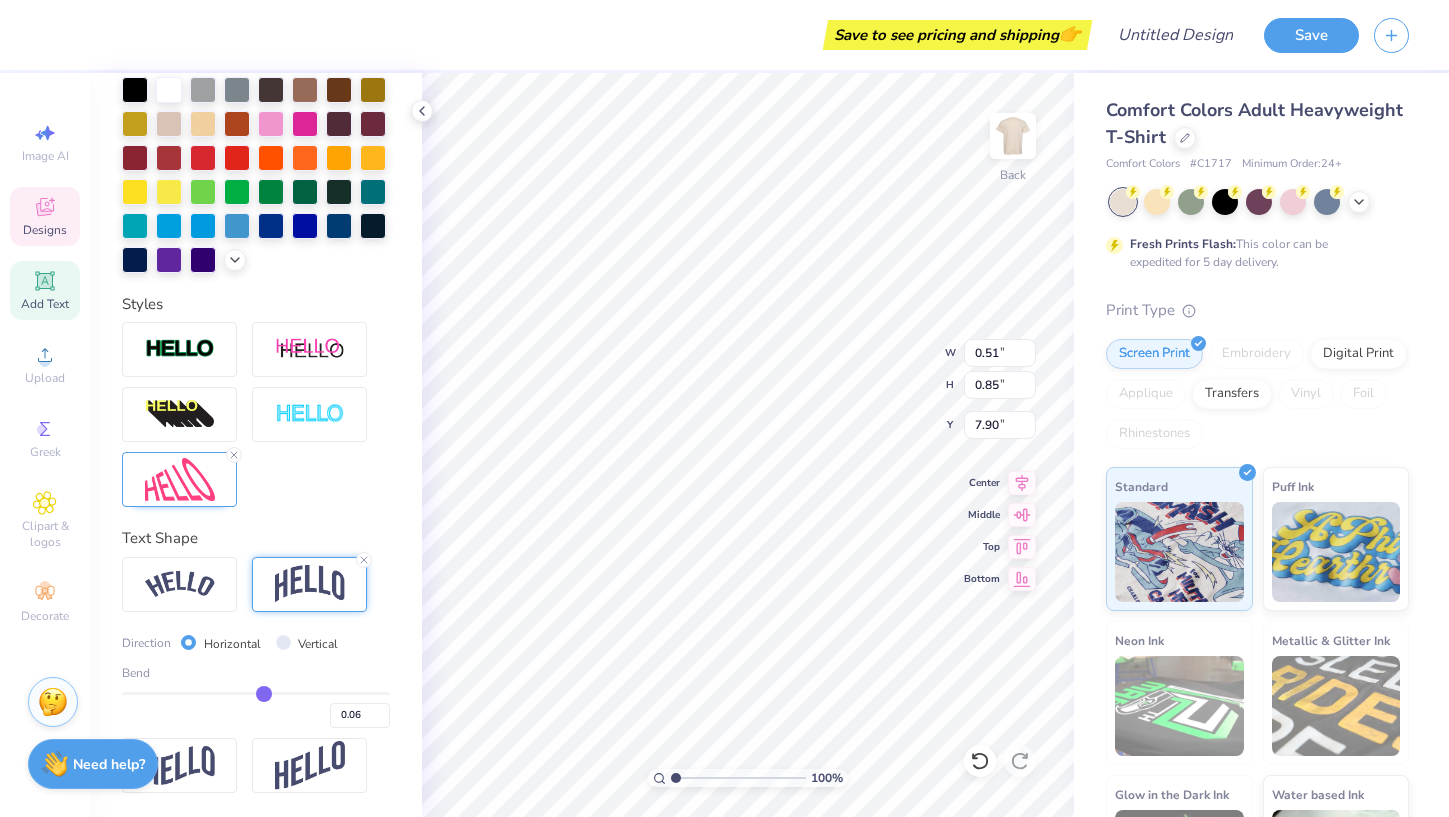 type on "0.04" 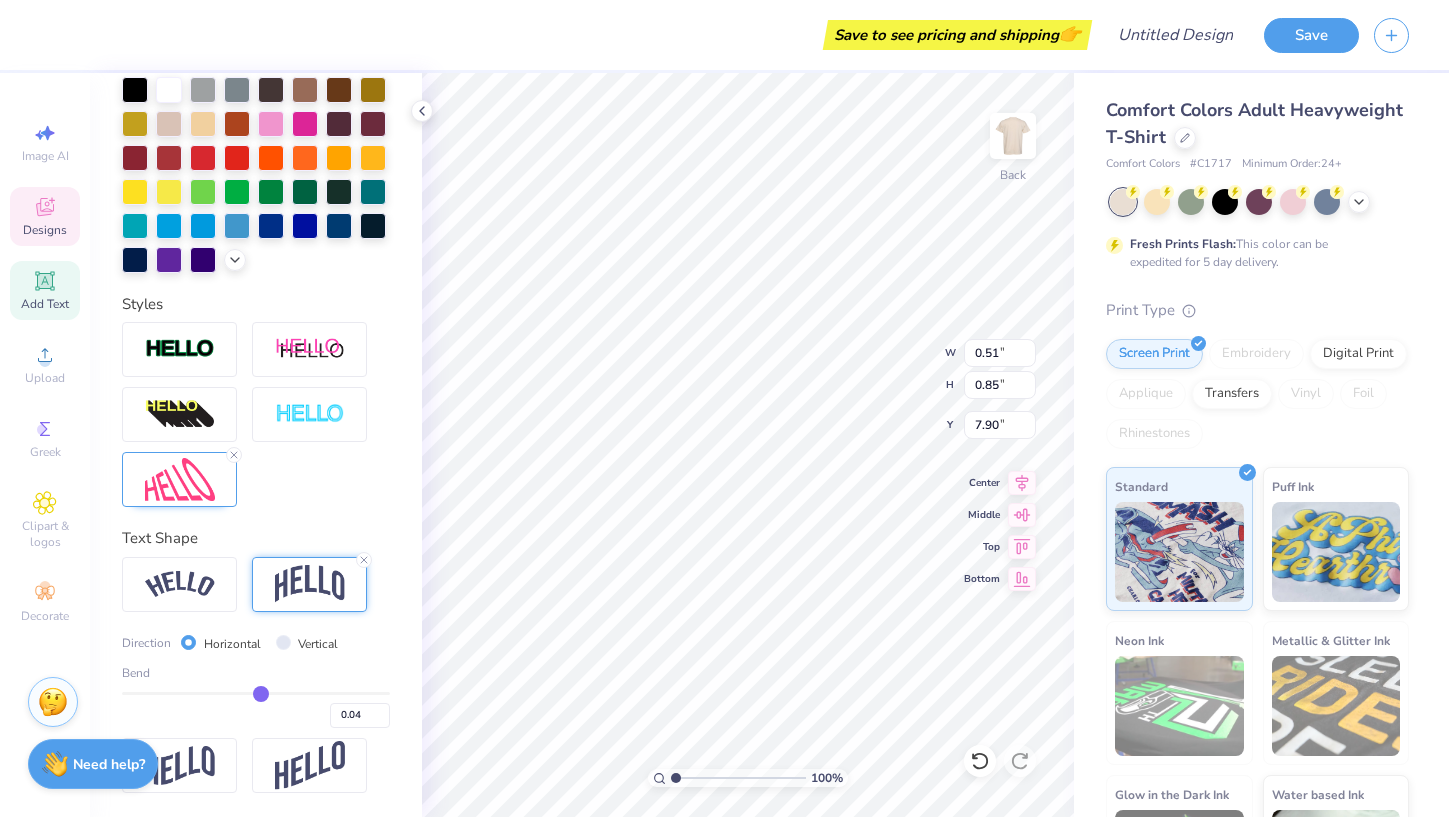 type on "0.03" 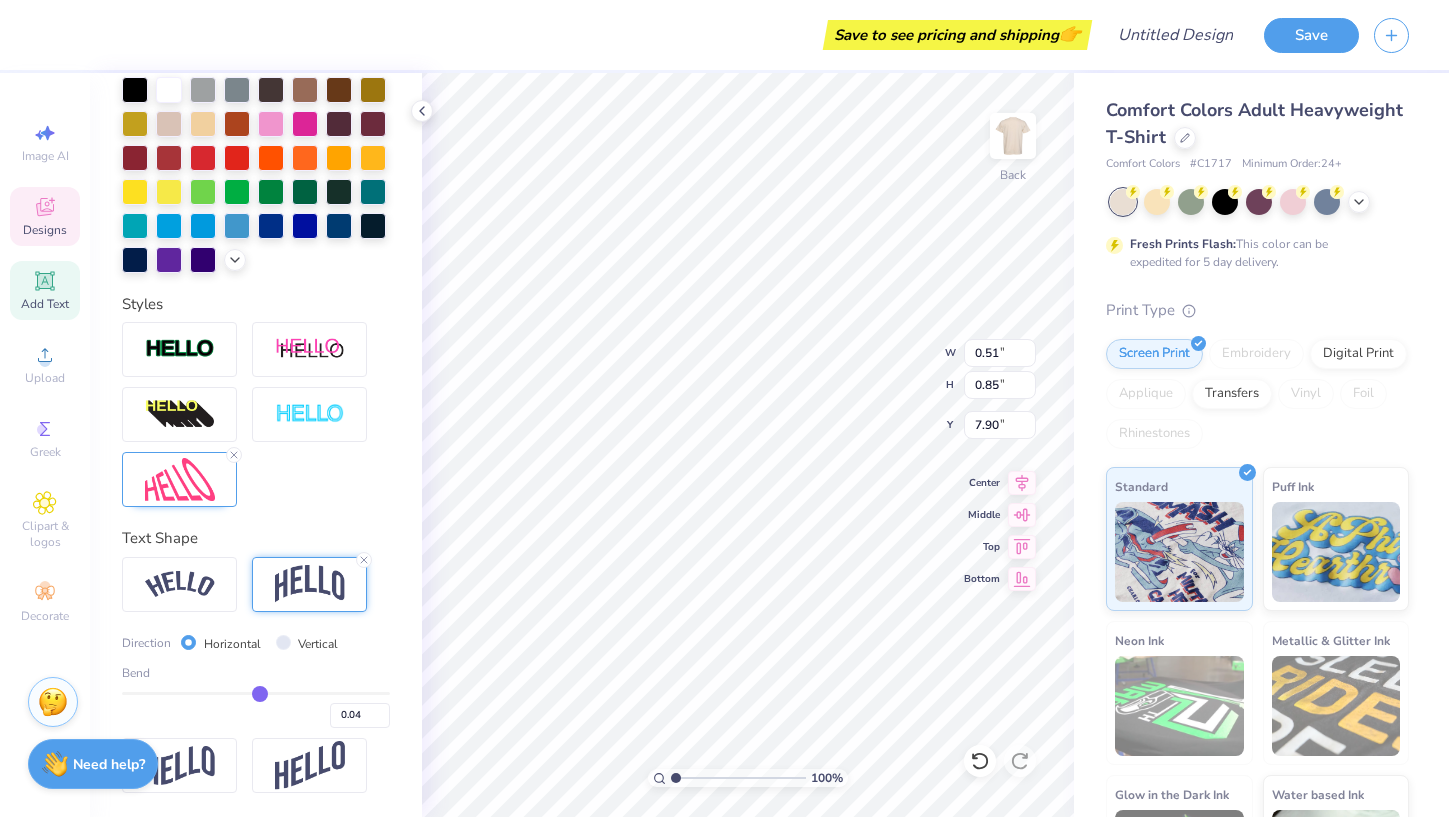 type on "0.03" 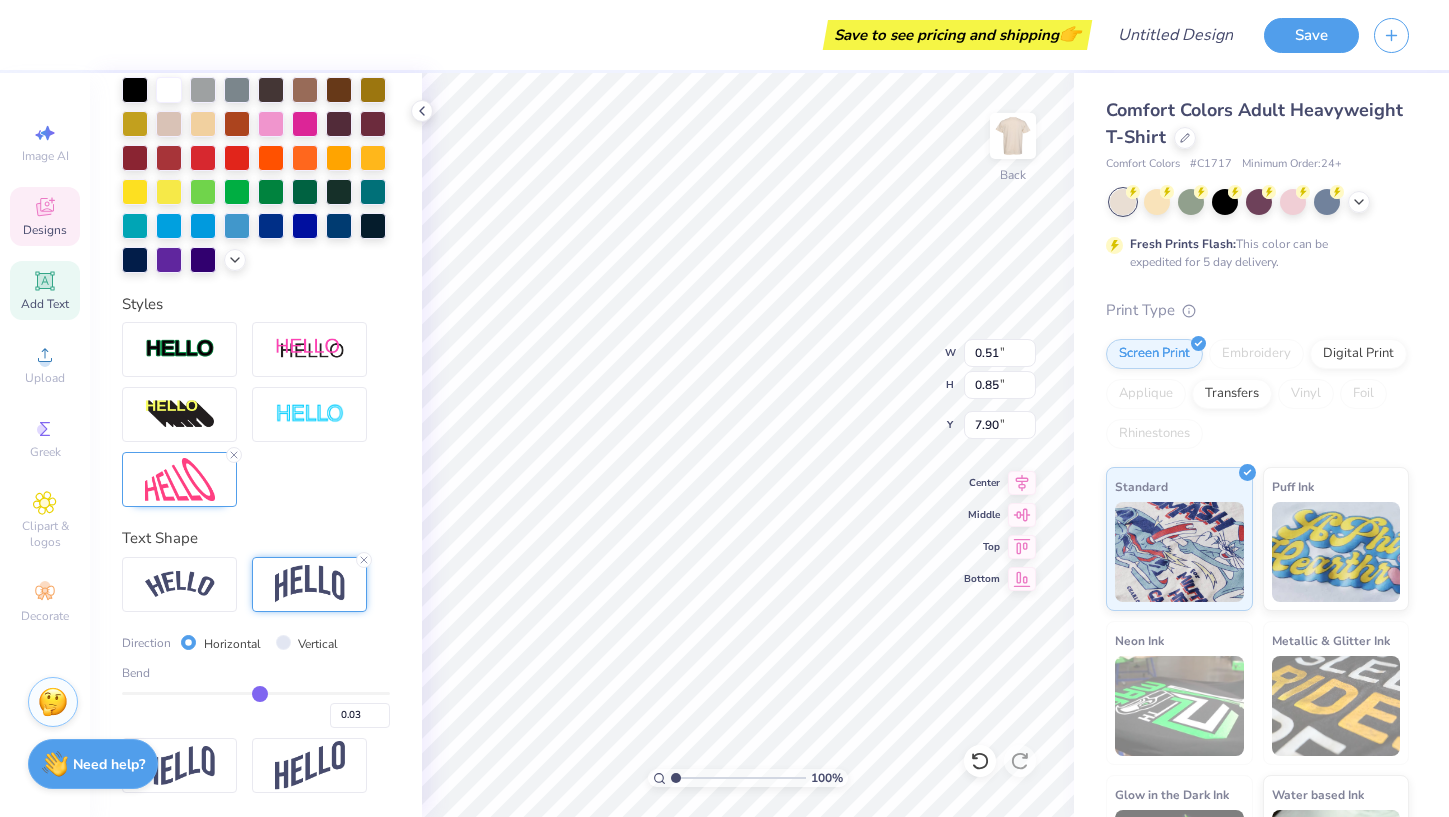 type on "0.01" 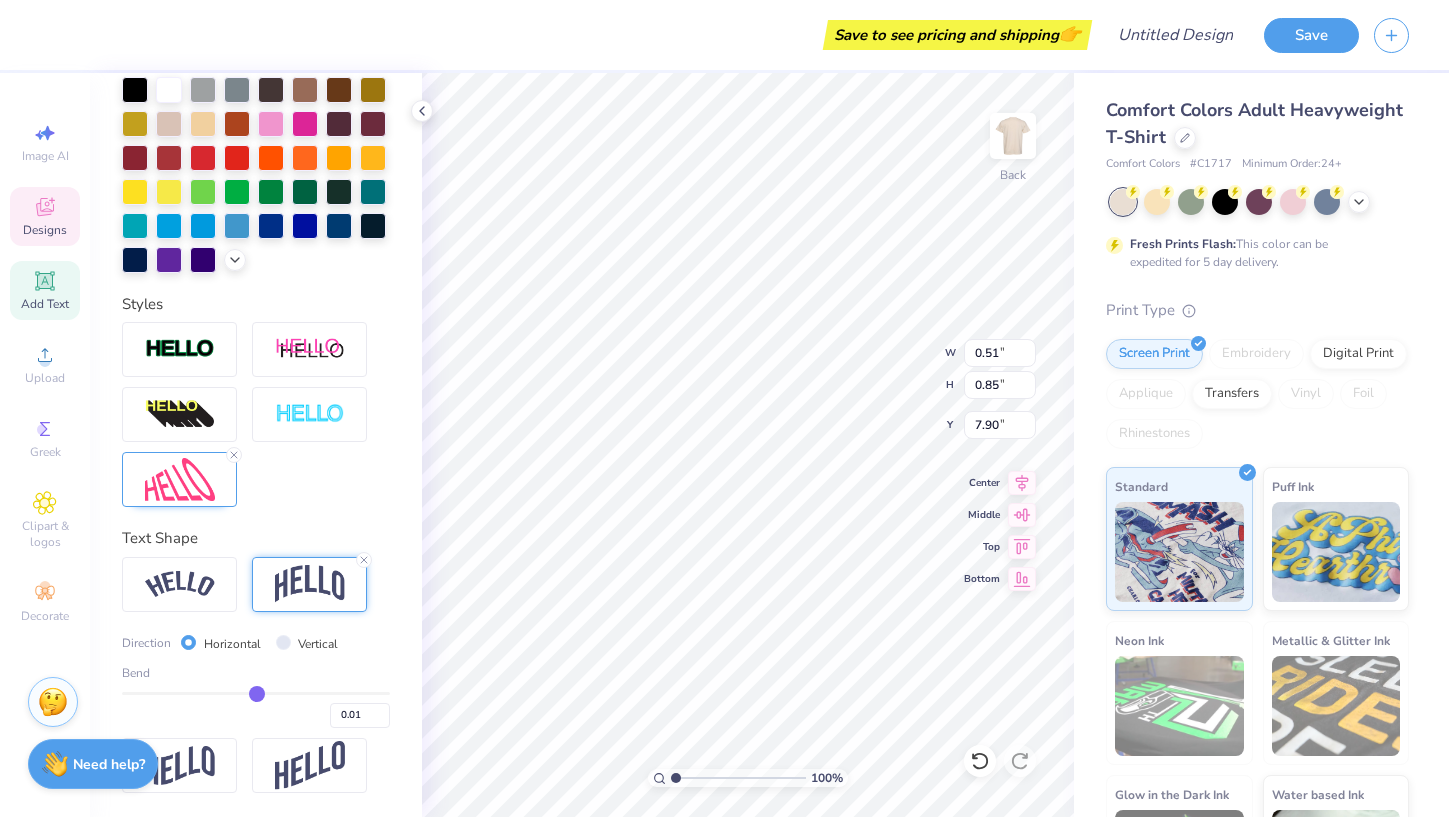 type on "-0.01" 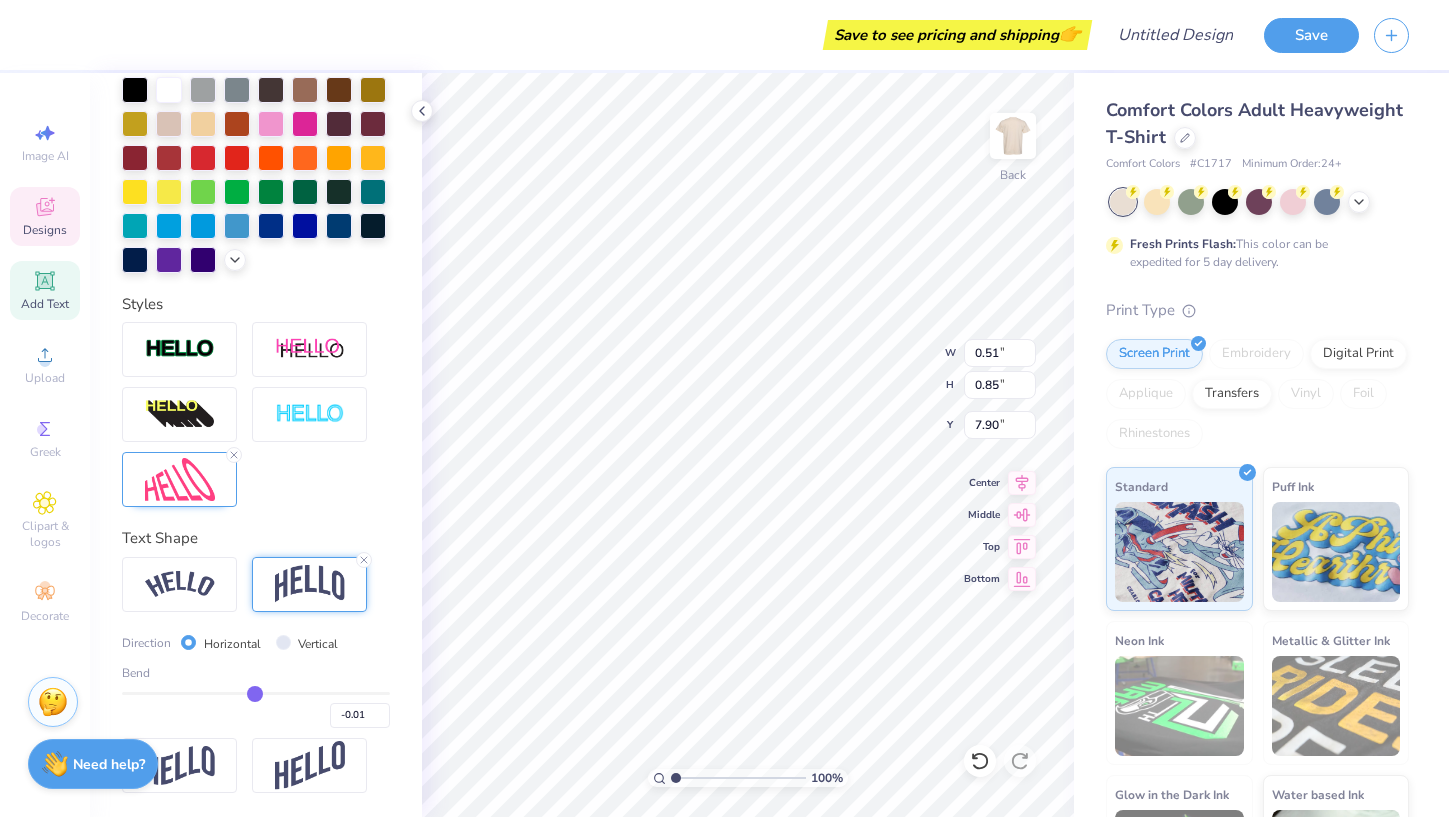 type on "-0.03" 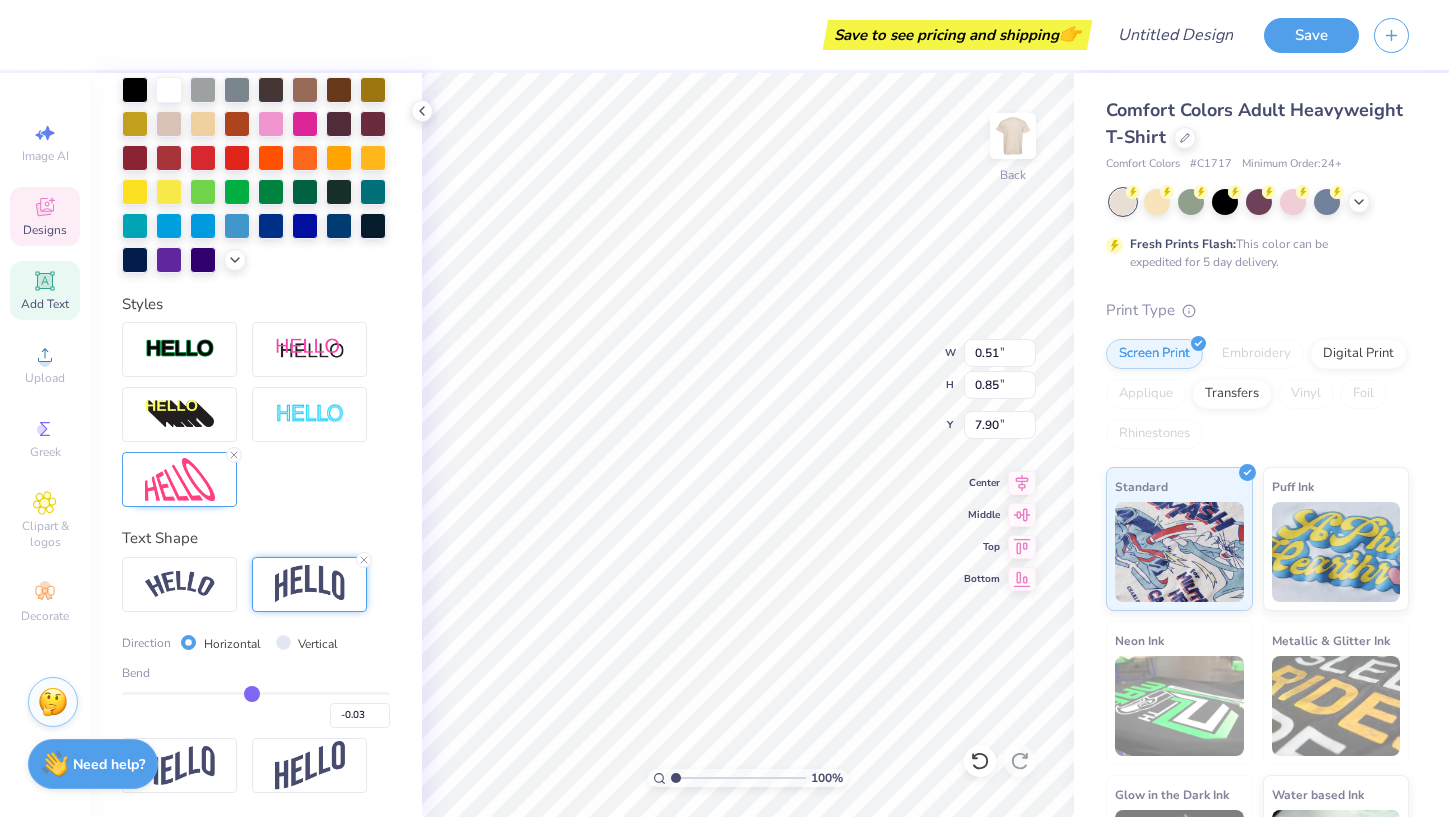 type on "-0.04" 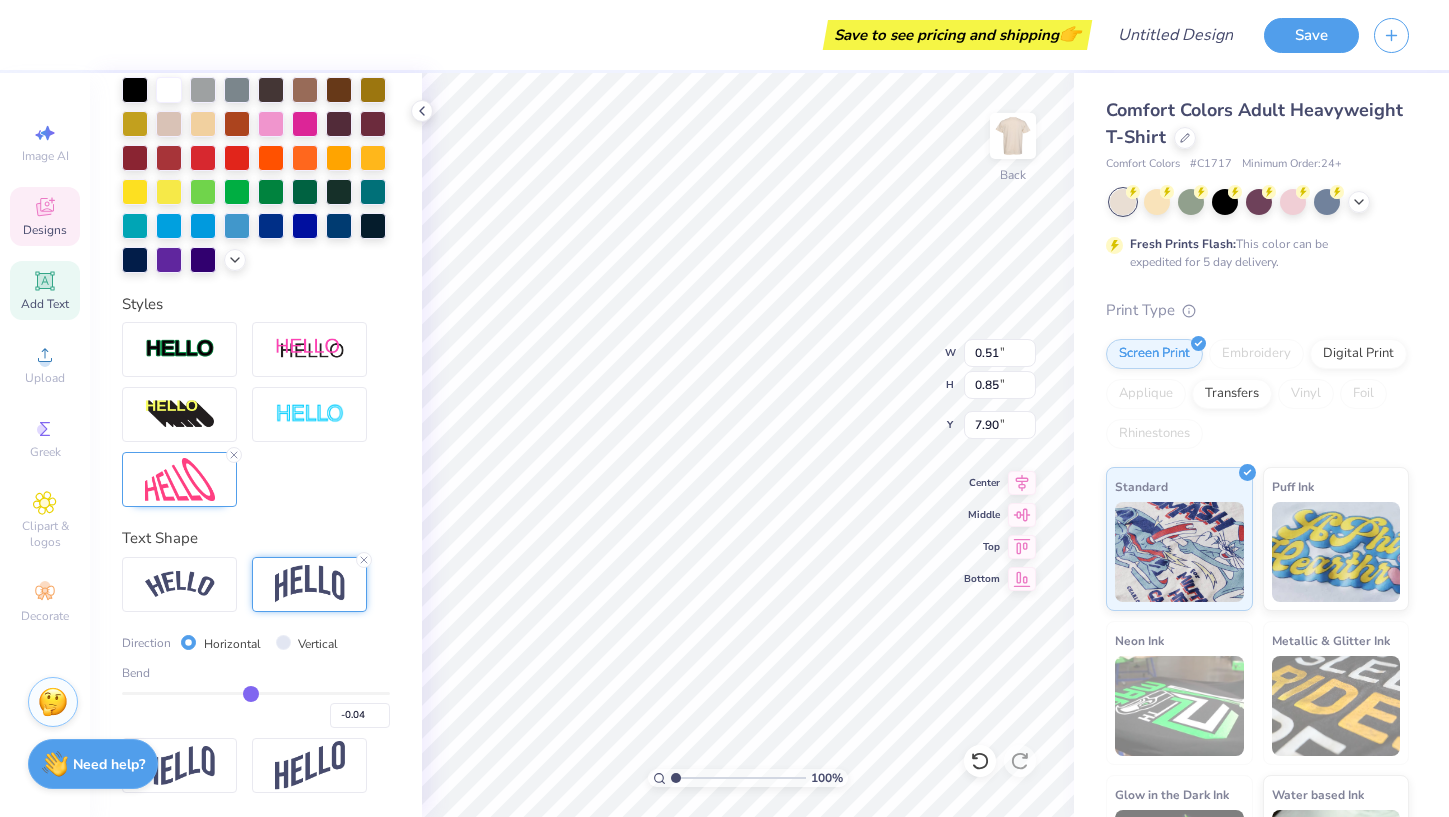 type on "-0.05" 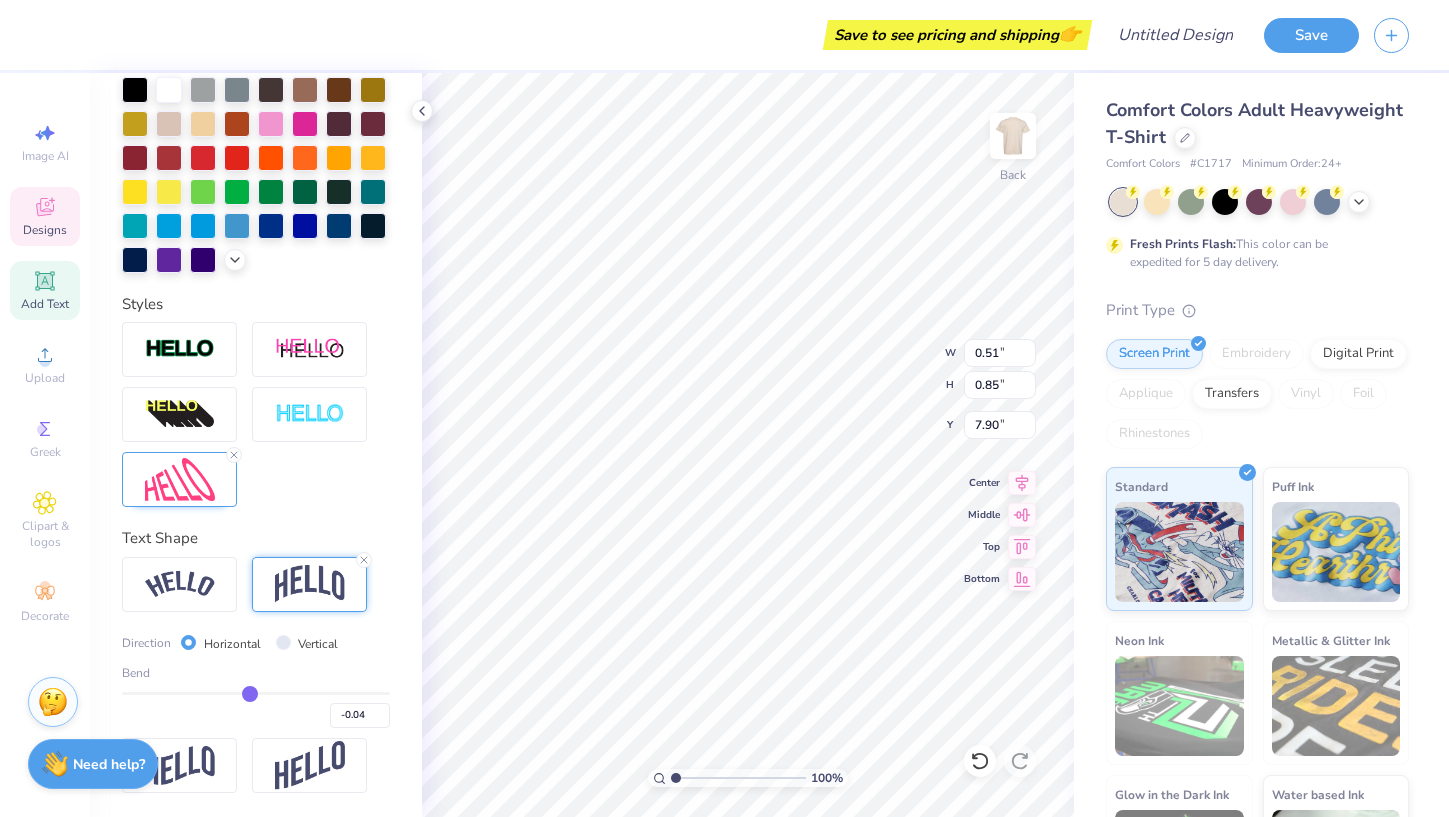 type on "-0.05" 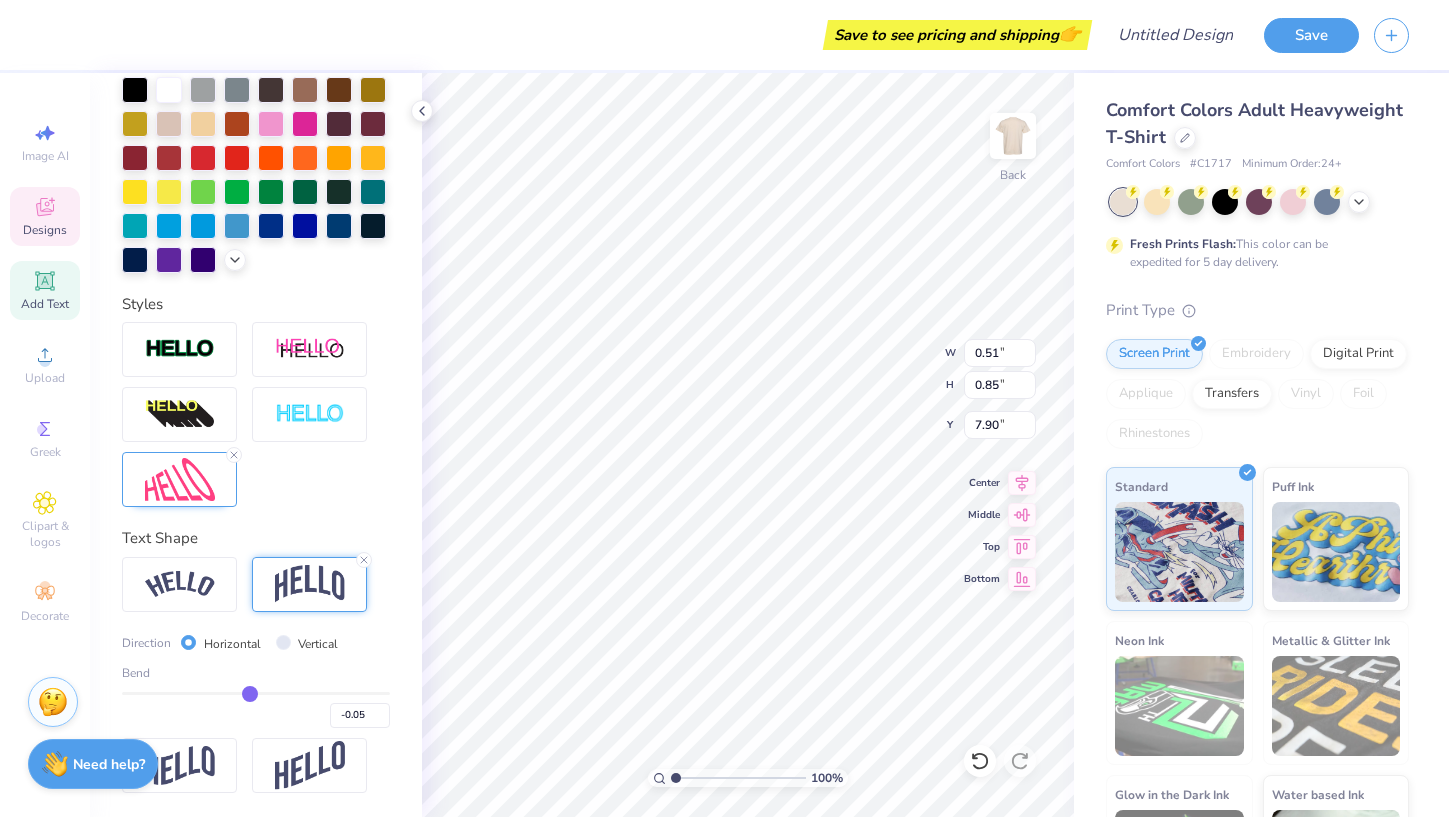 type on "-0.06" 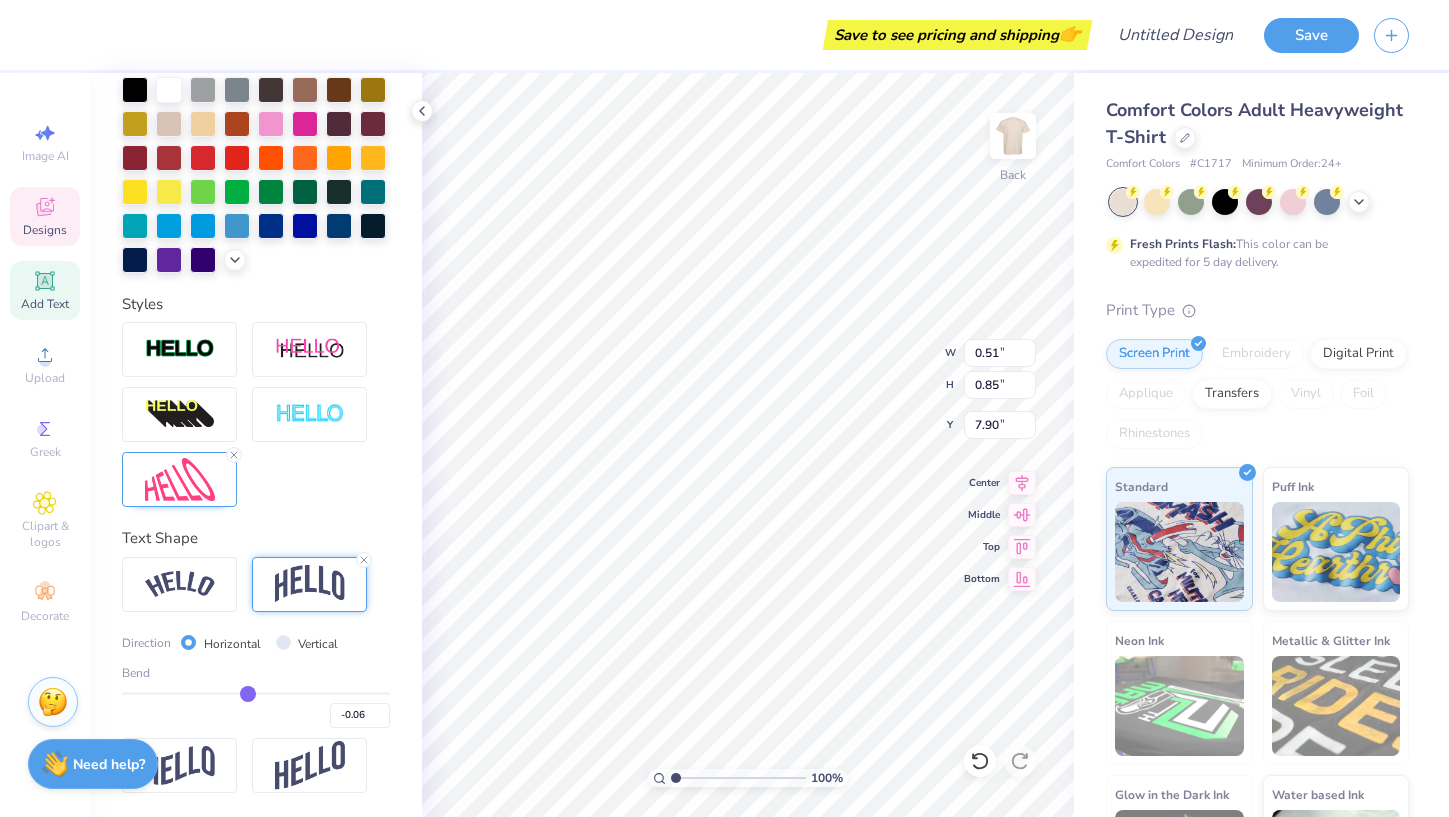 type on "-0.08" 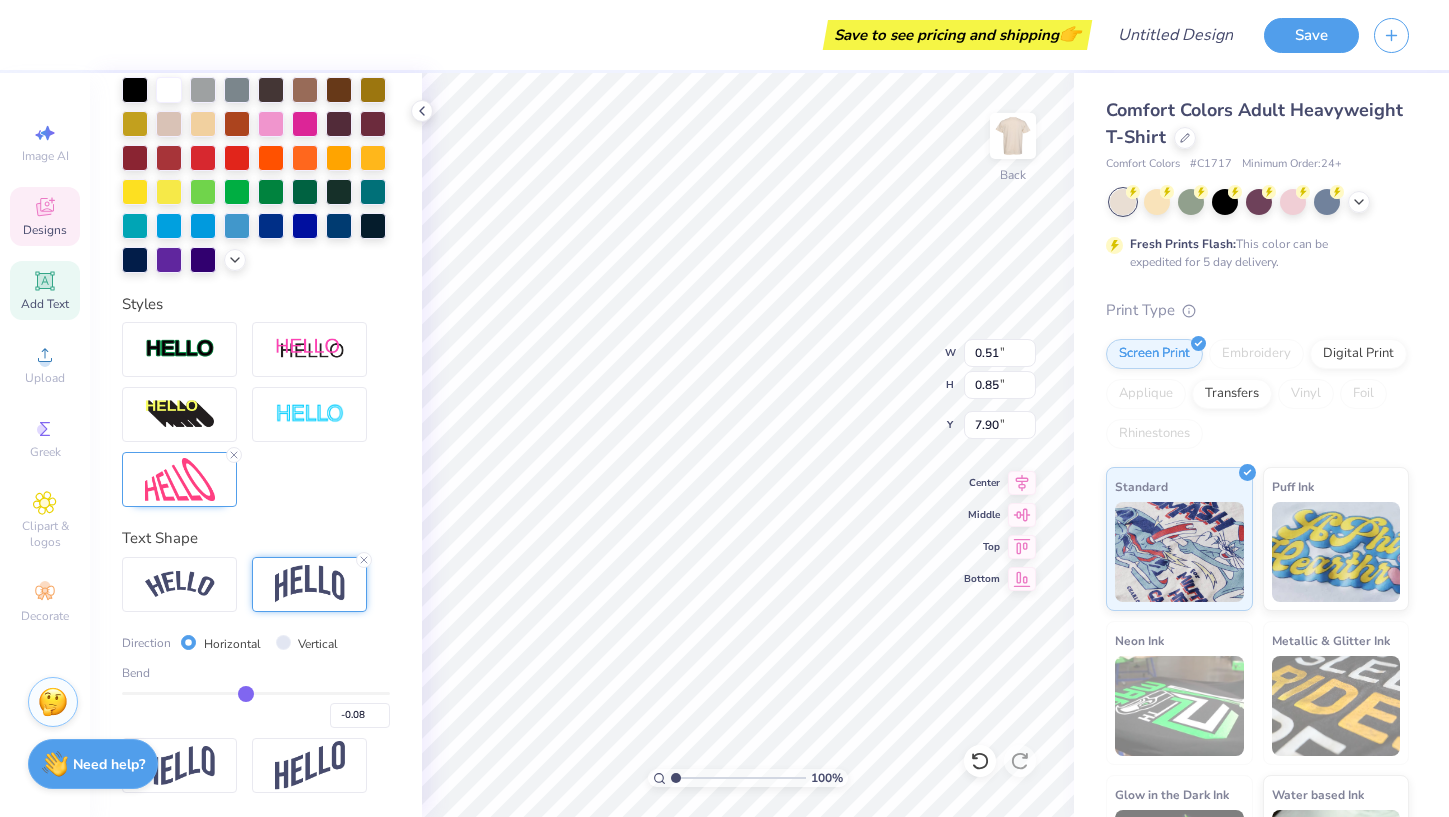 type on "-0.09" 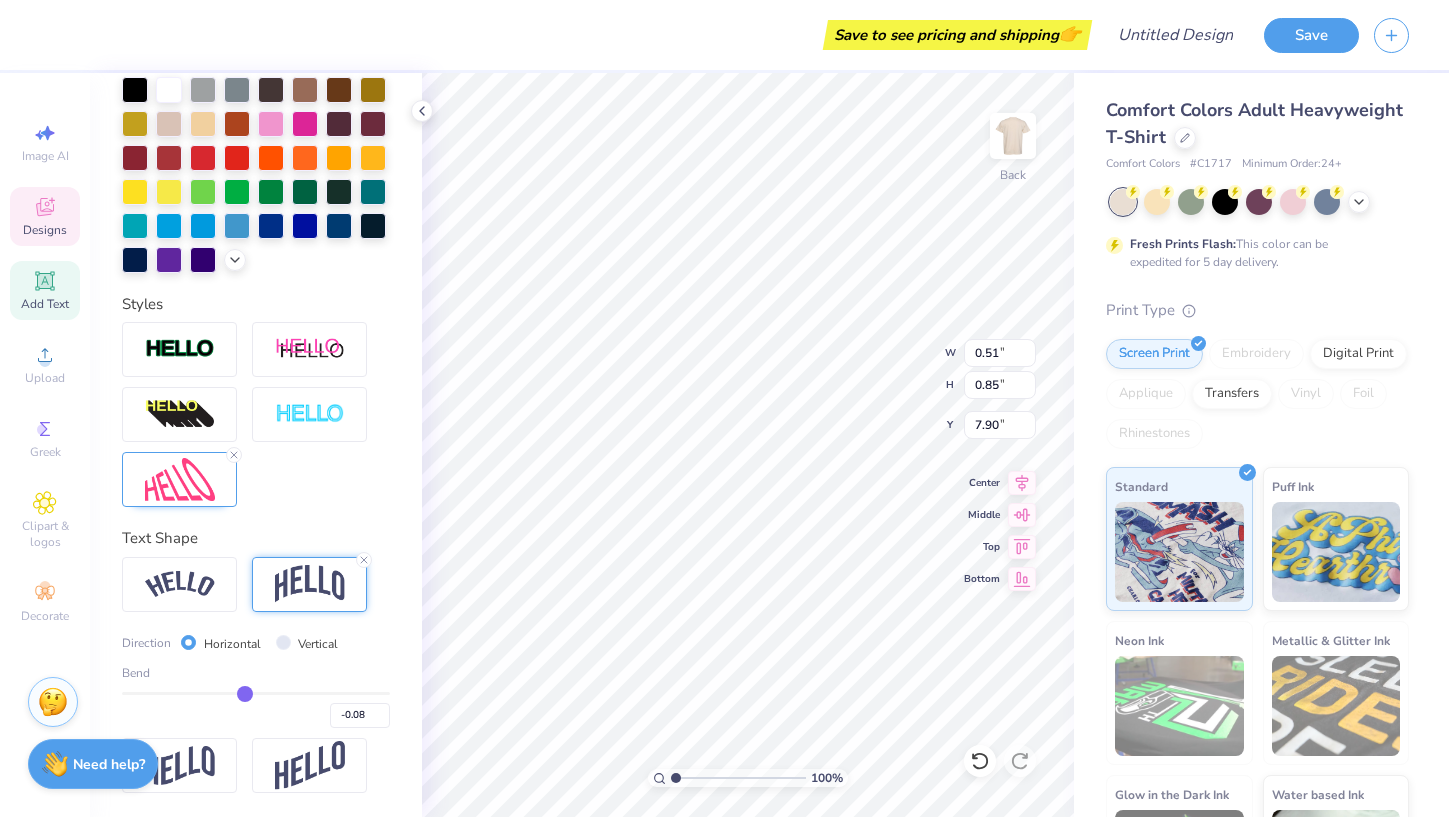 type on "-0.09" 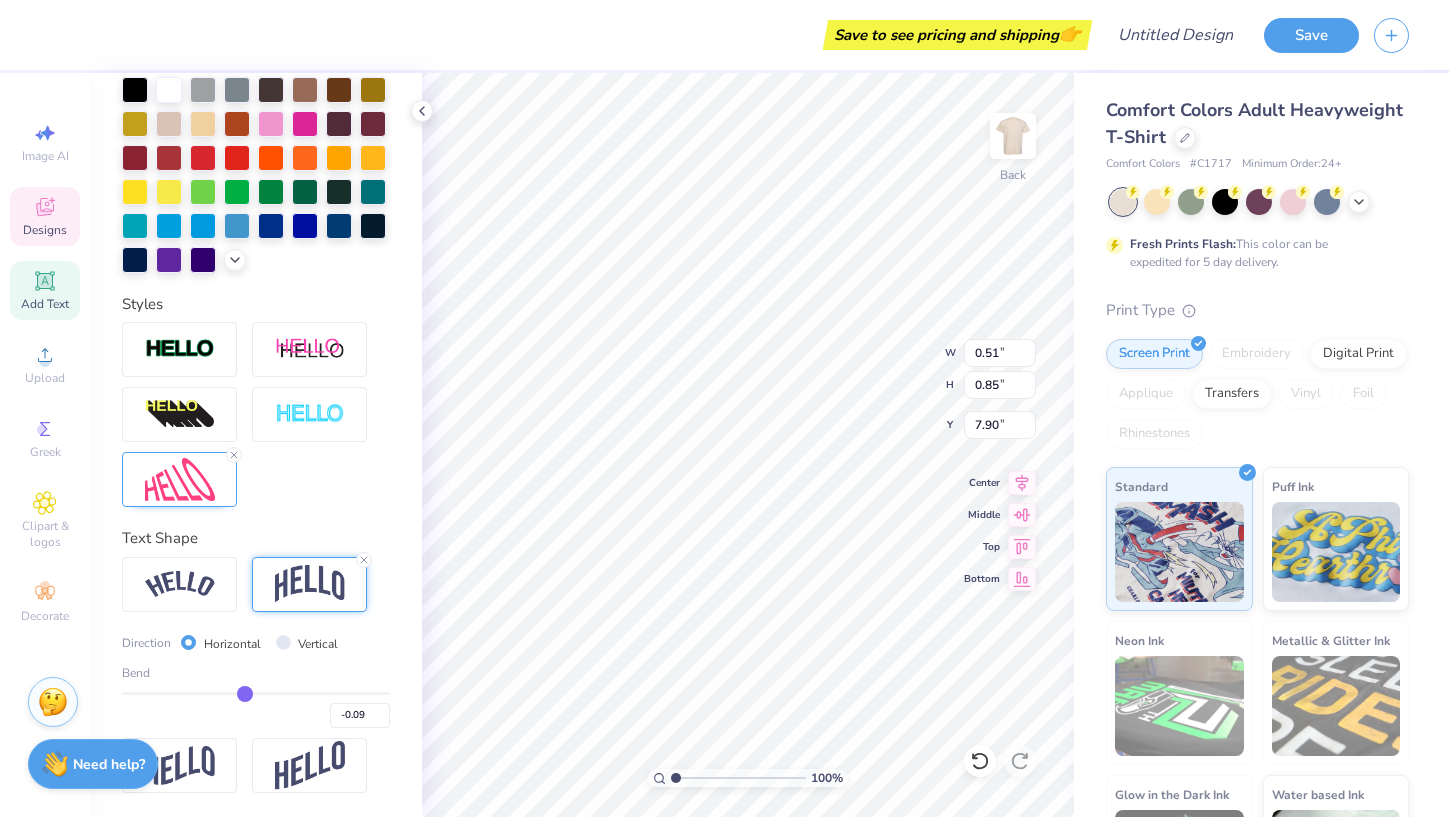 type on "-0.11" 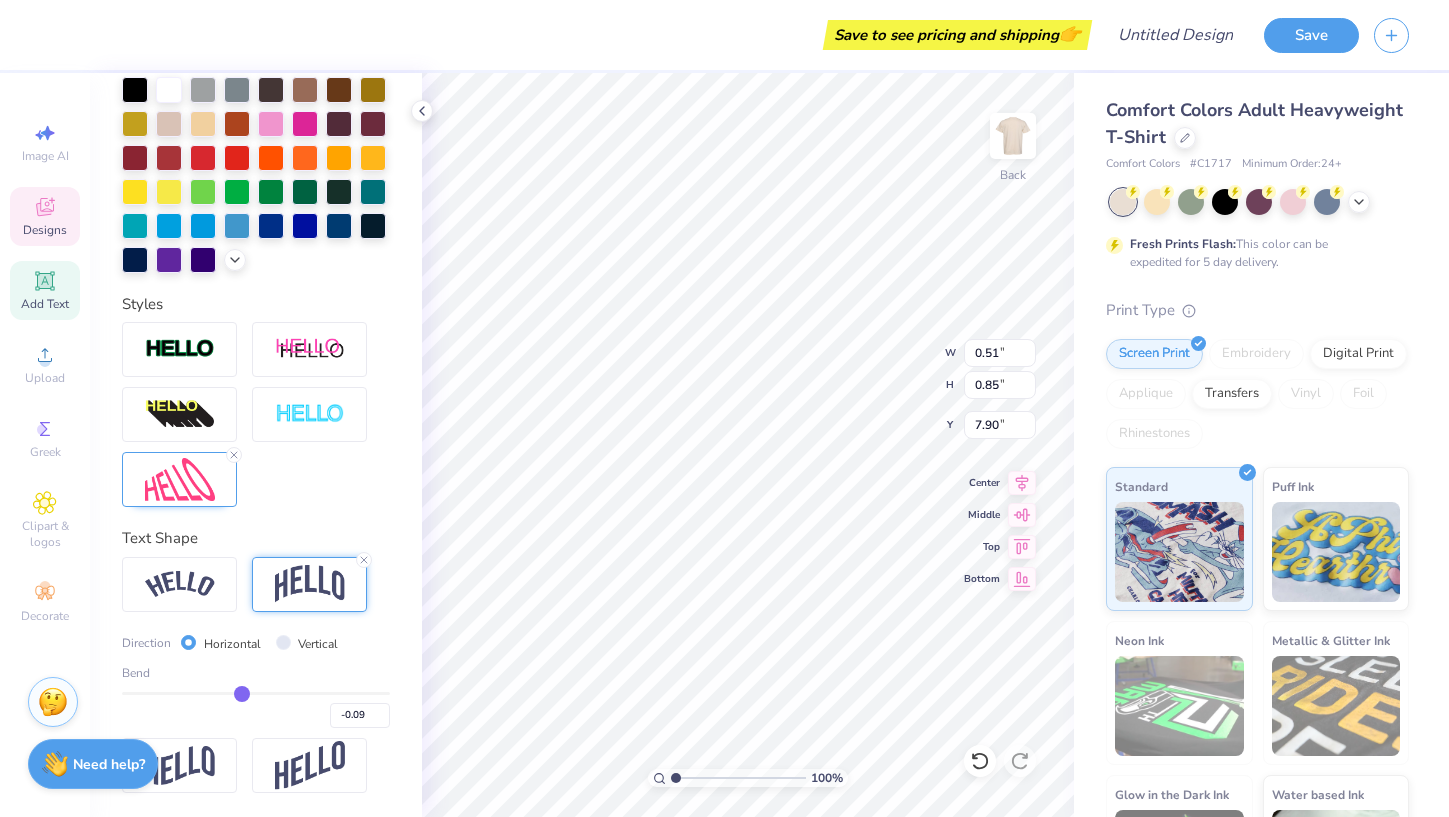 type on "-0.11" 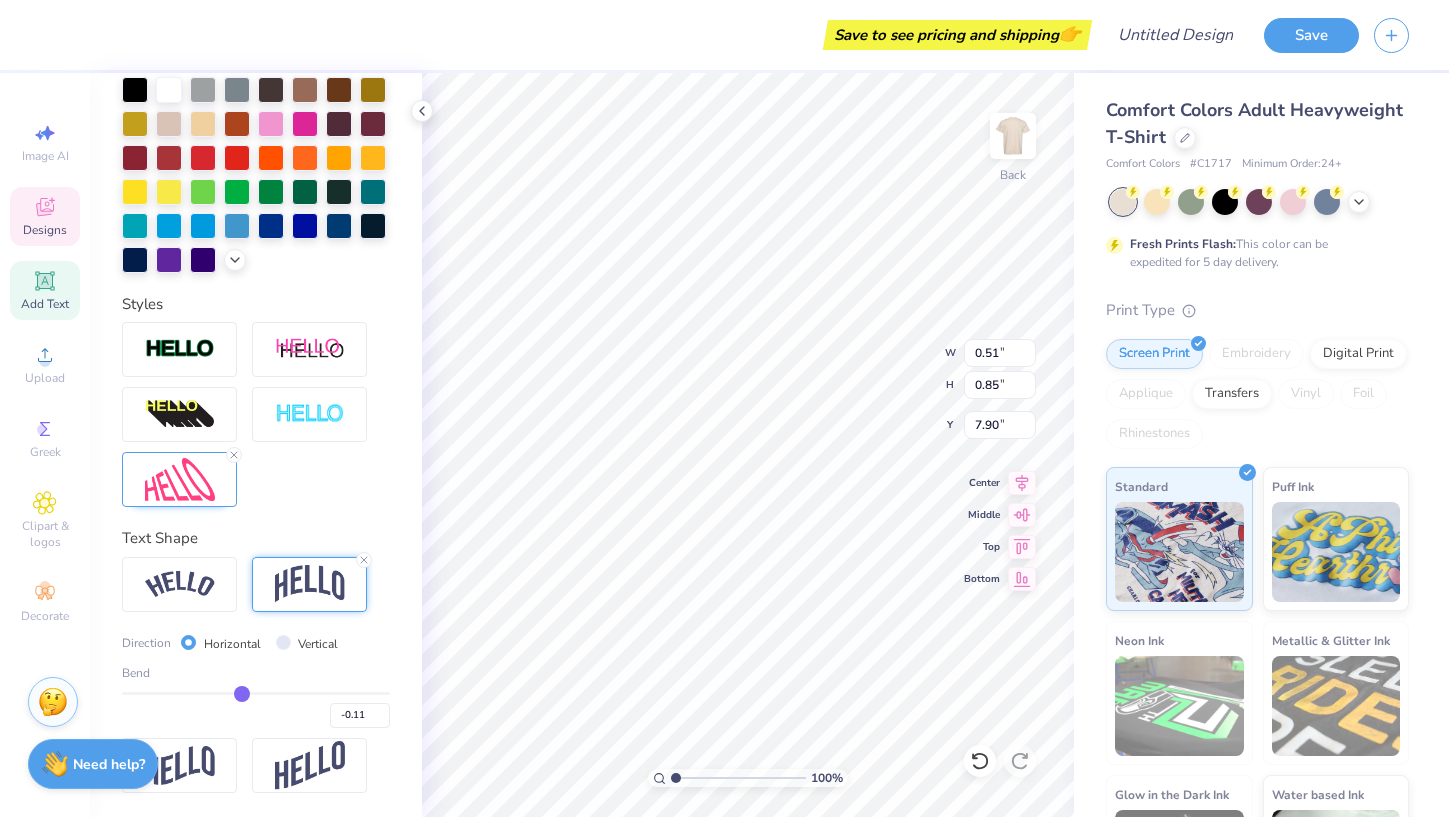 type on "-0.12" 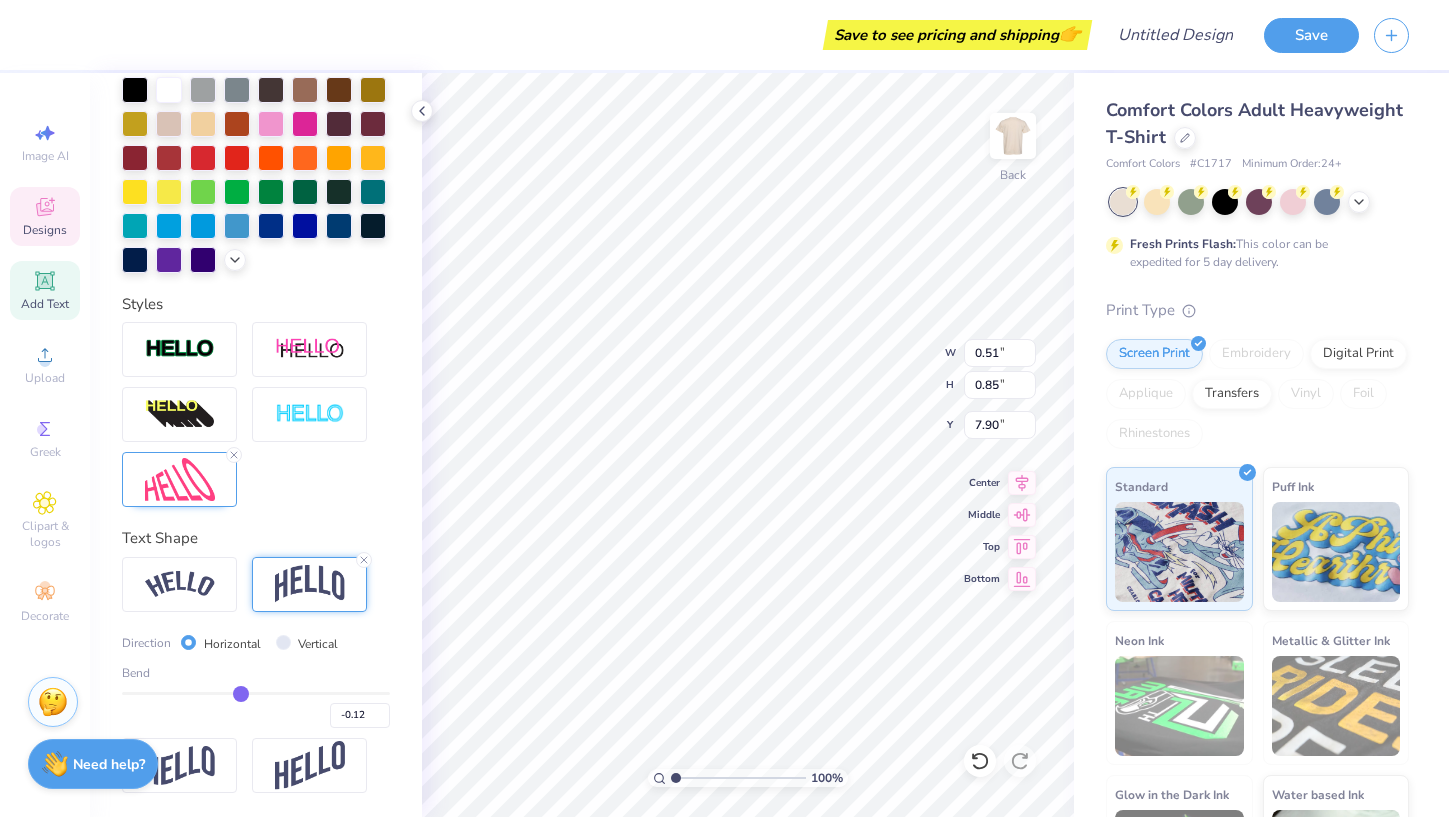type on "-0.13" 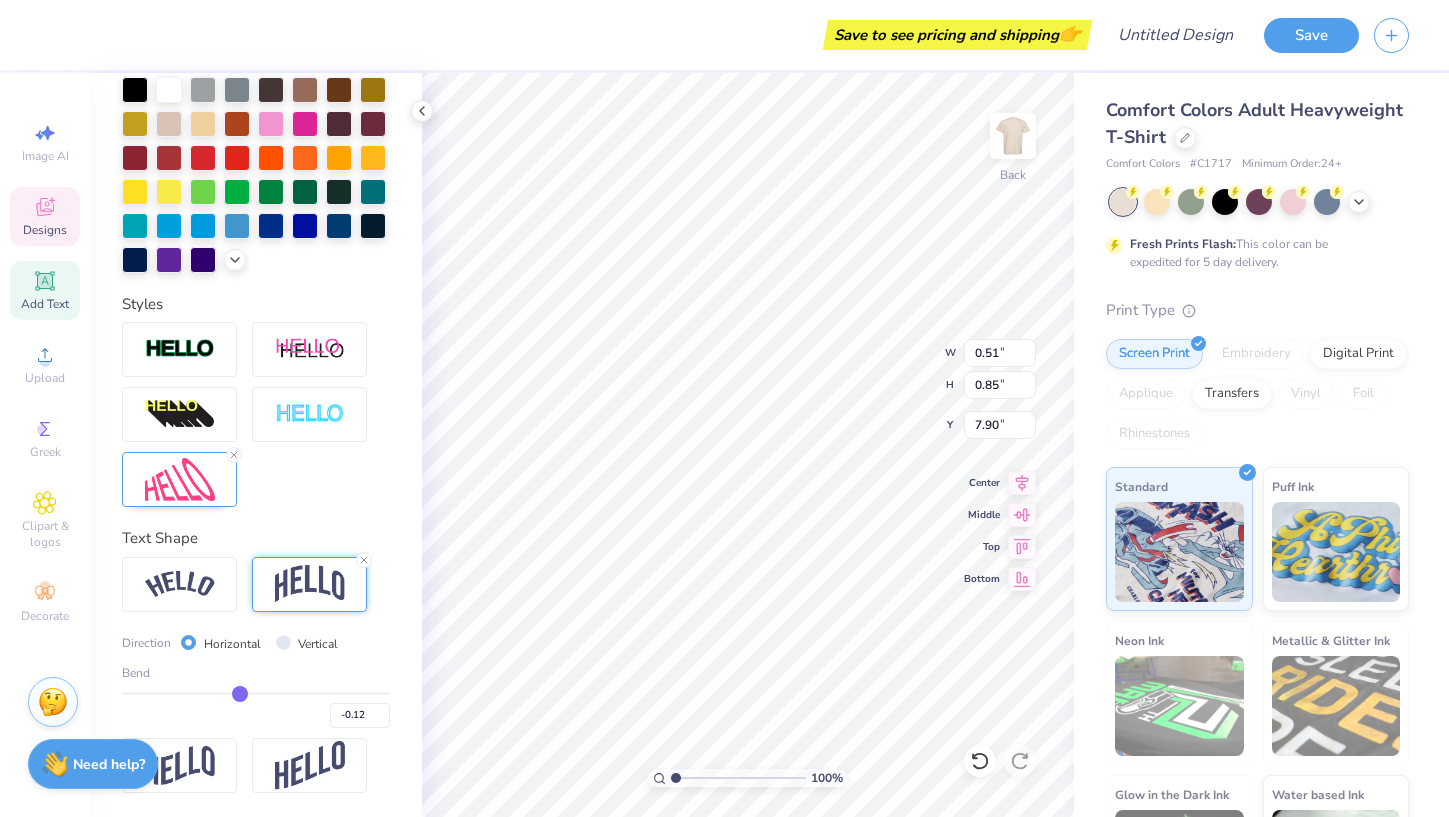 type on "-0.13" 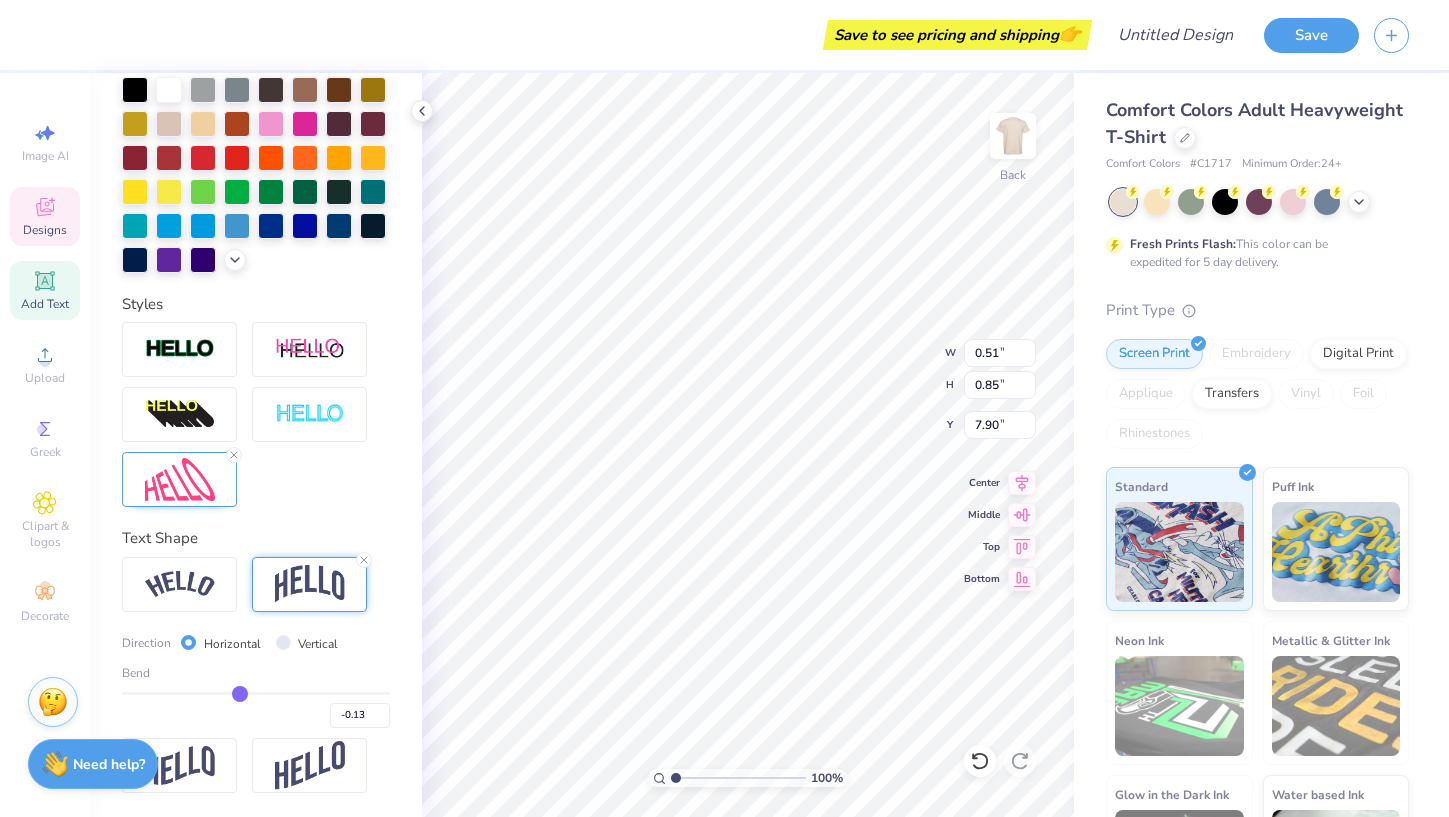 type on "-0.14" 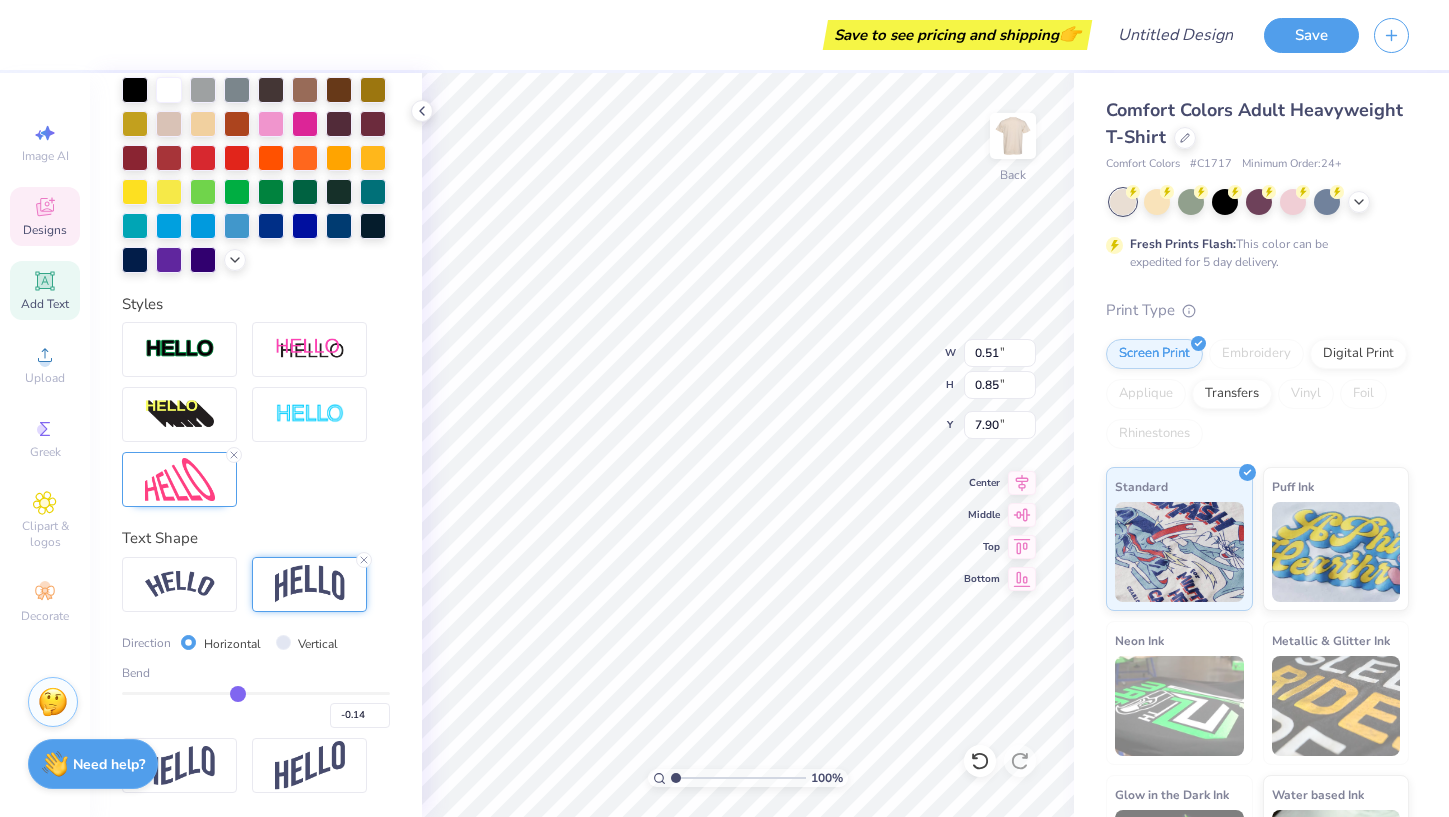 type on "-0.15" 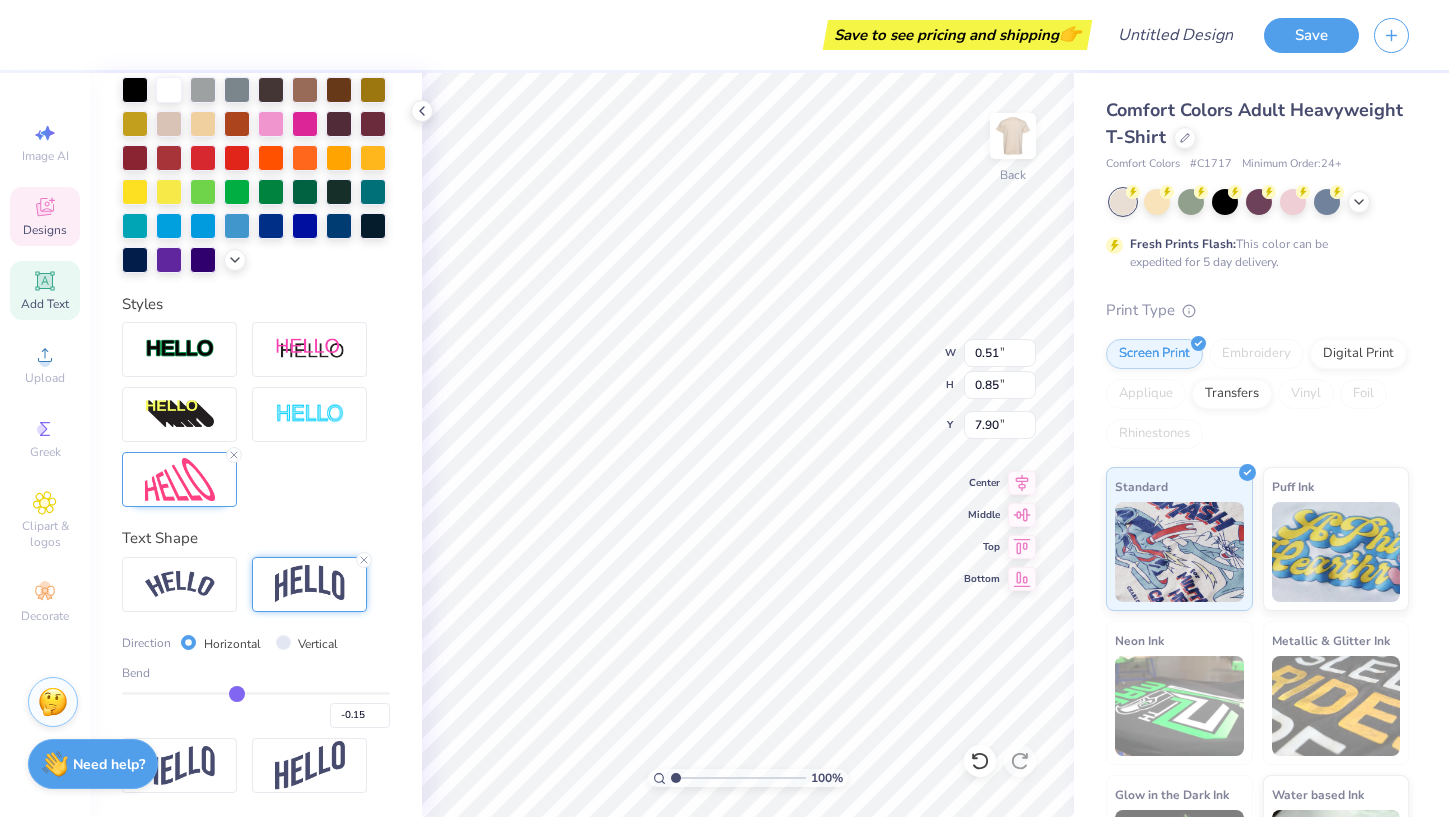 type on "-0.16" 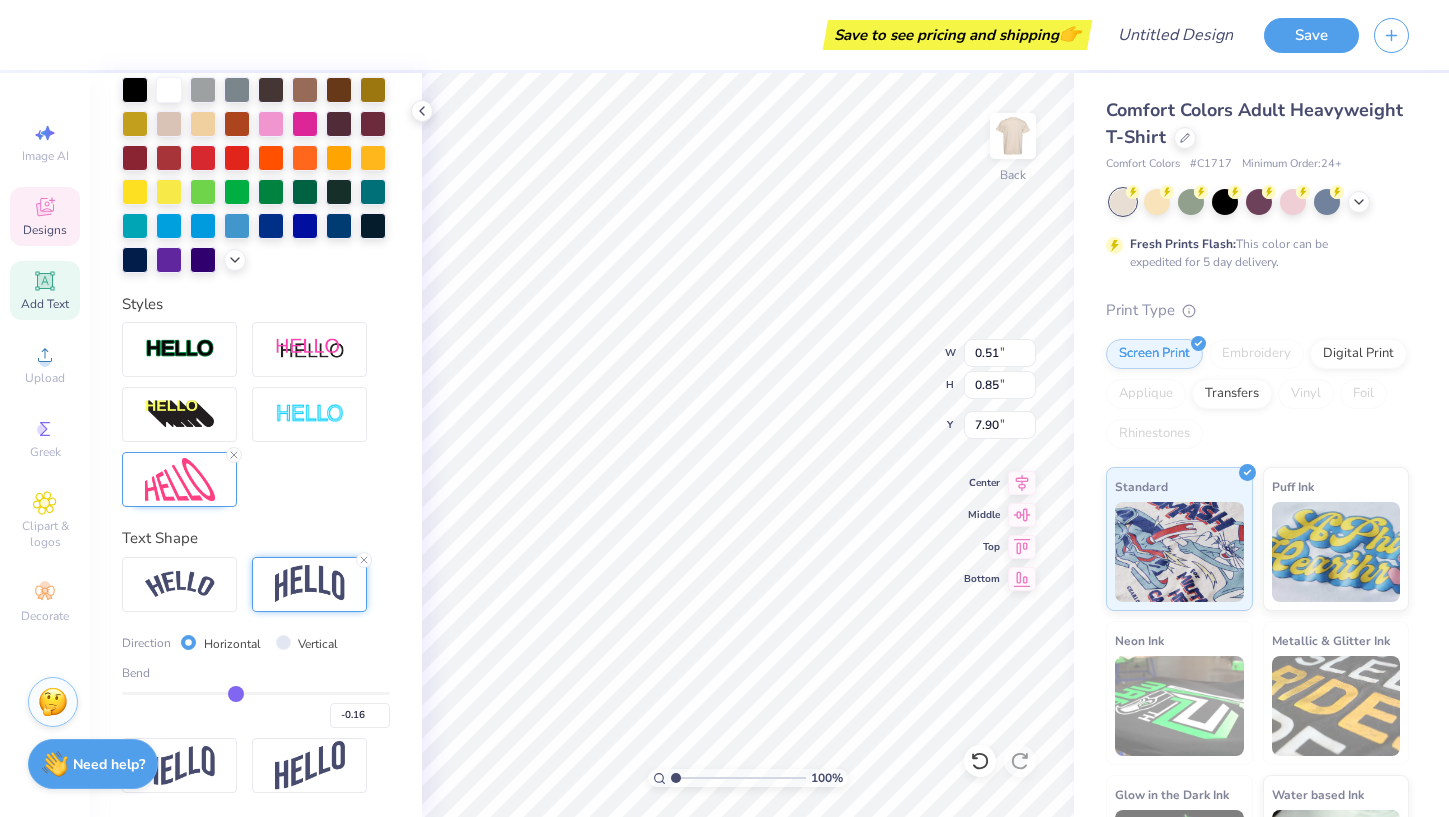 type on "-0.17" 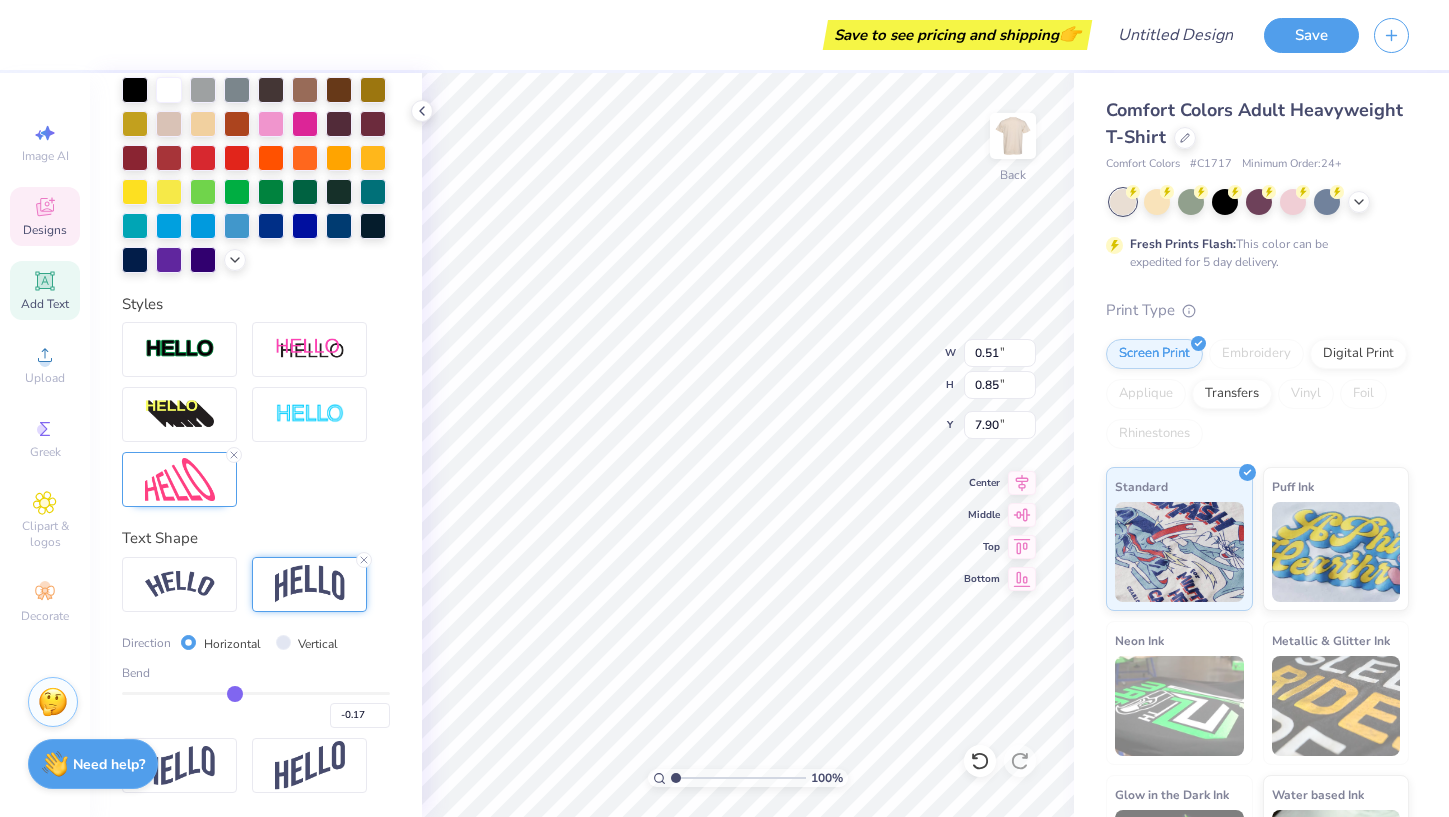 type on "-0.18" 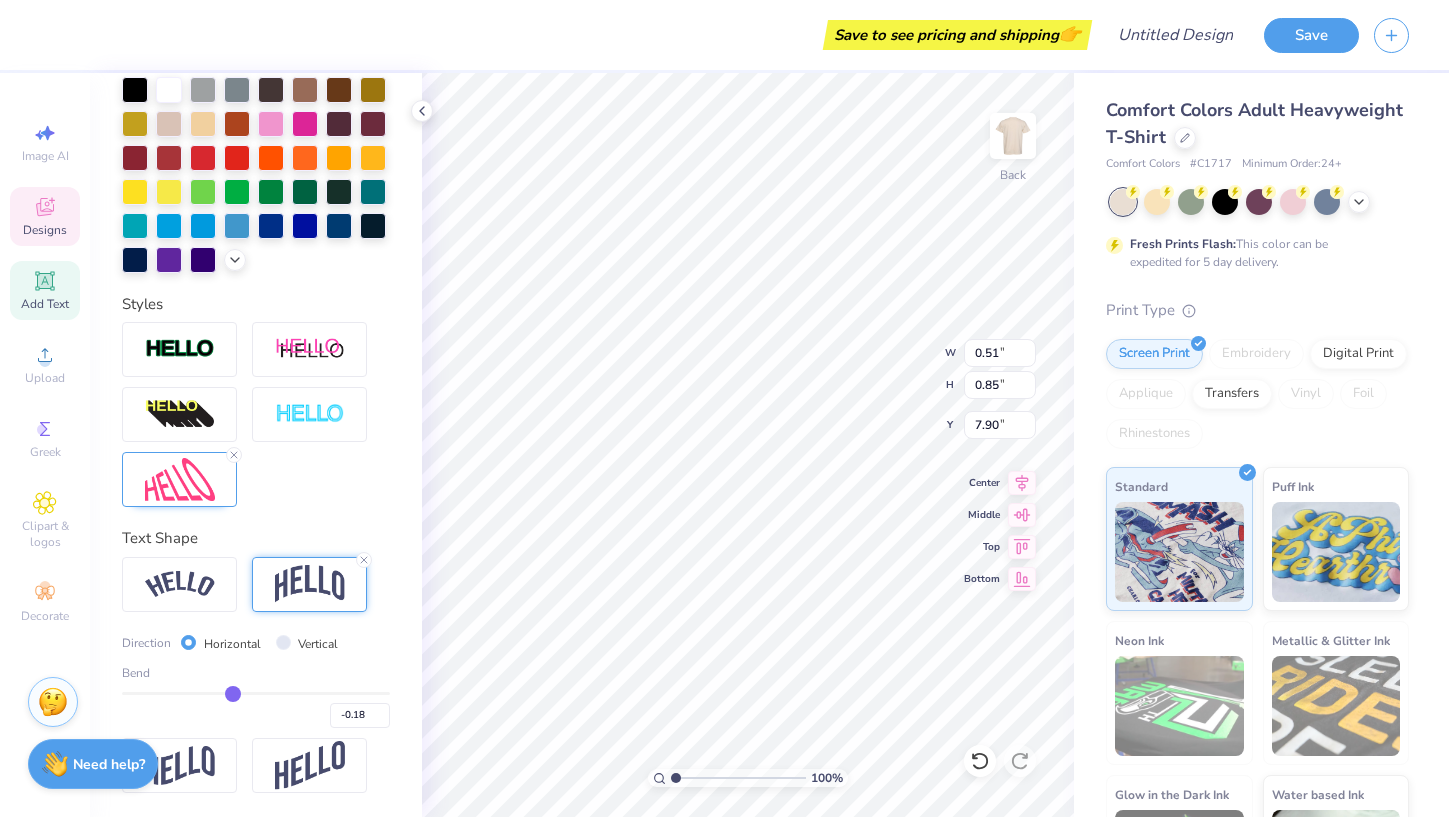 type on "-0.19" 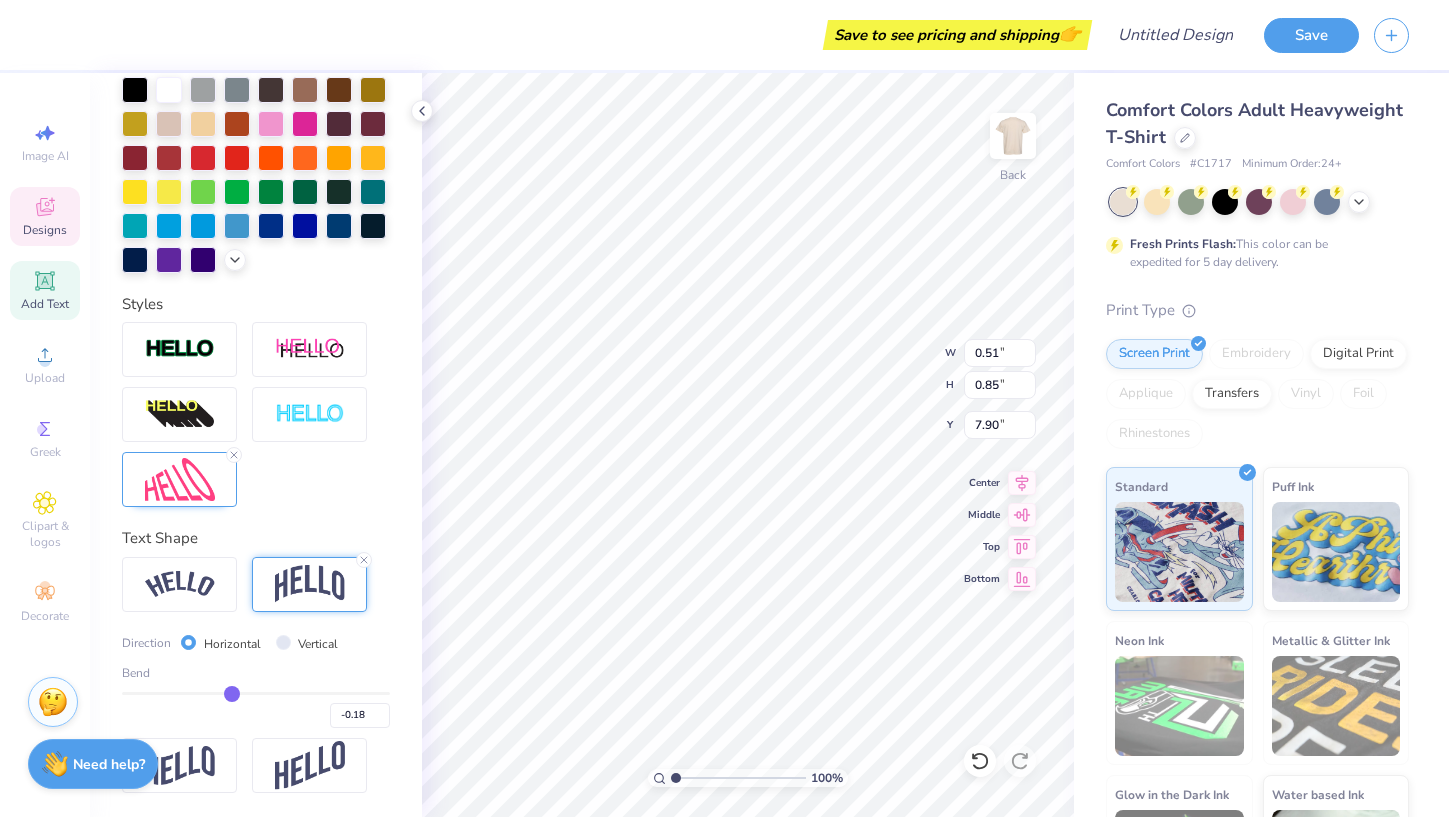 type on "-0.19" 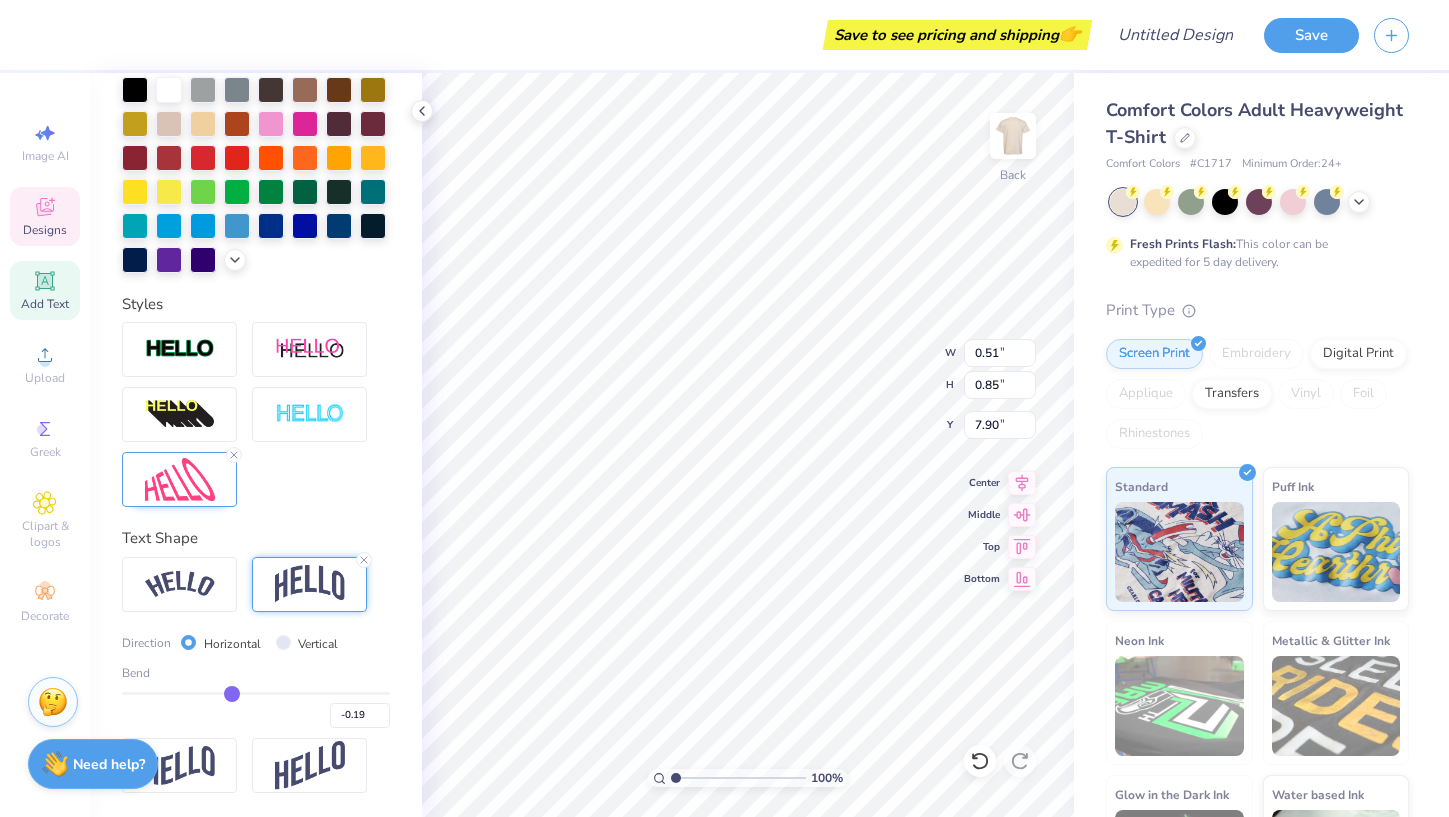 type on "-0.2" 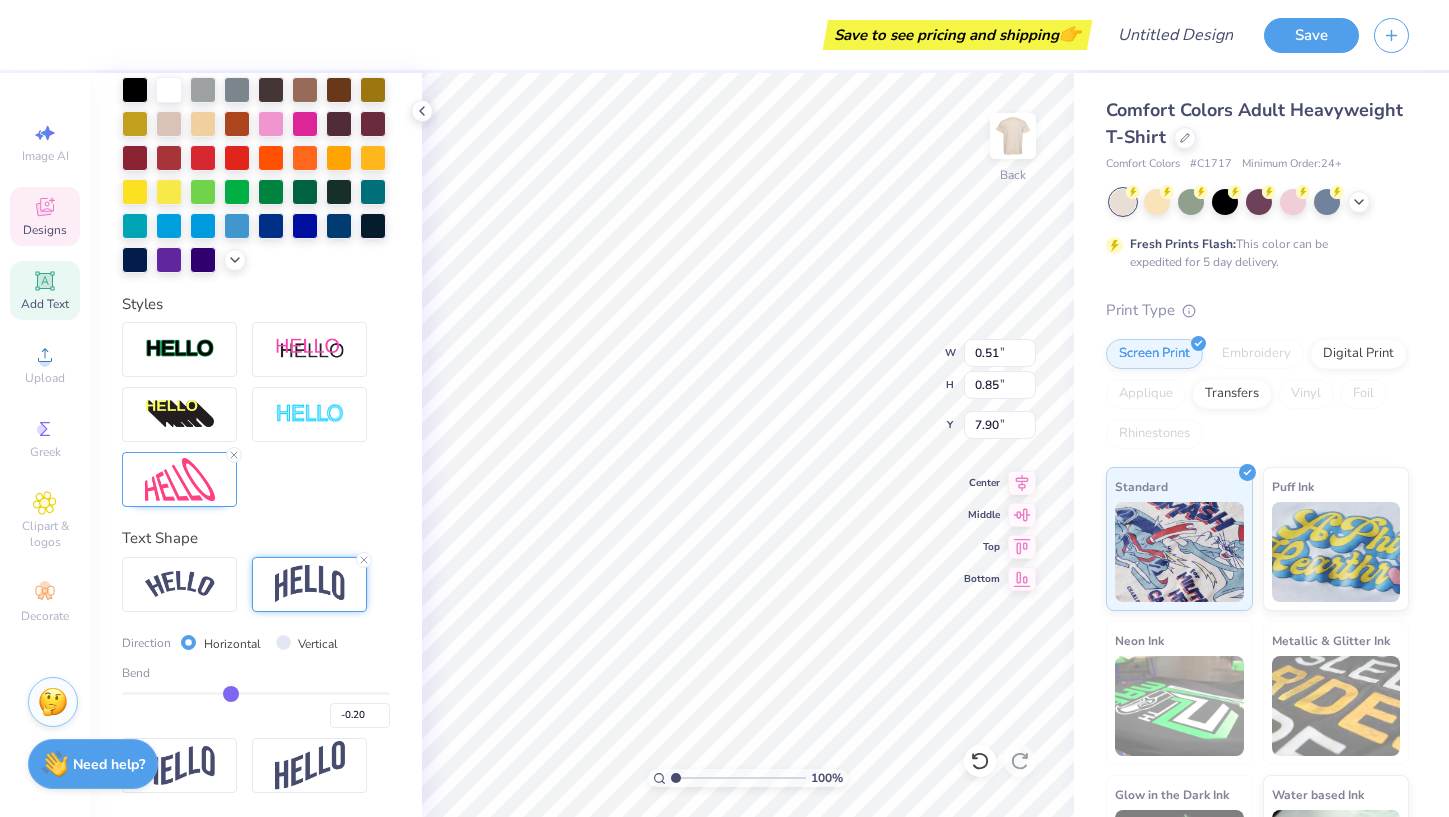 type on "-0.21" 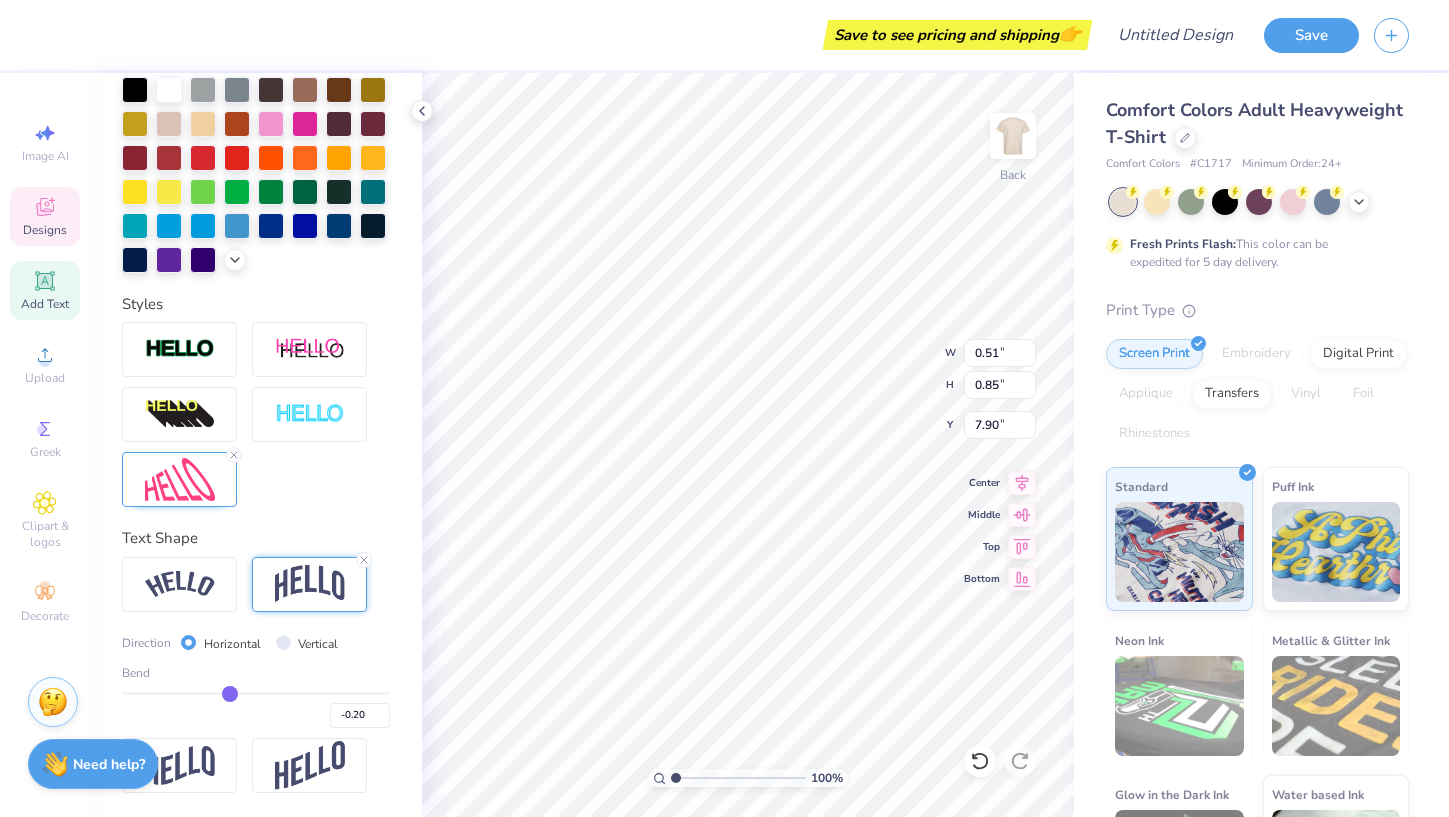 type on "-0.21" 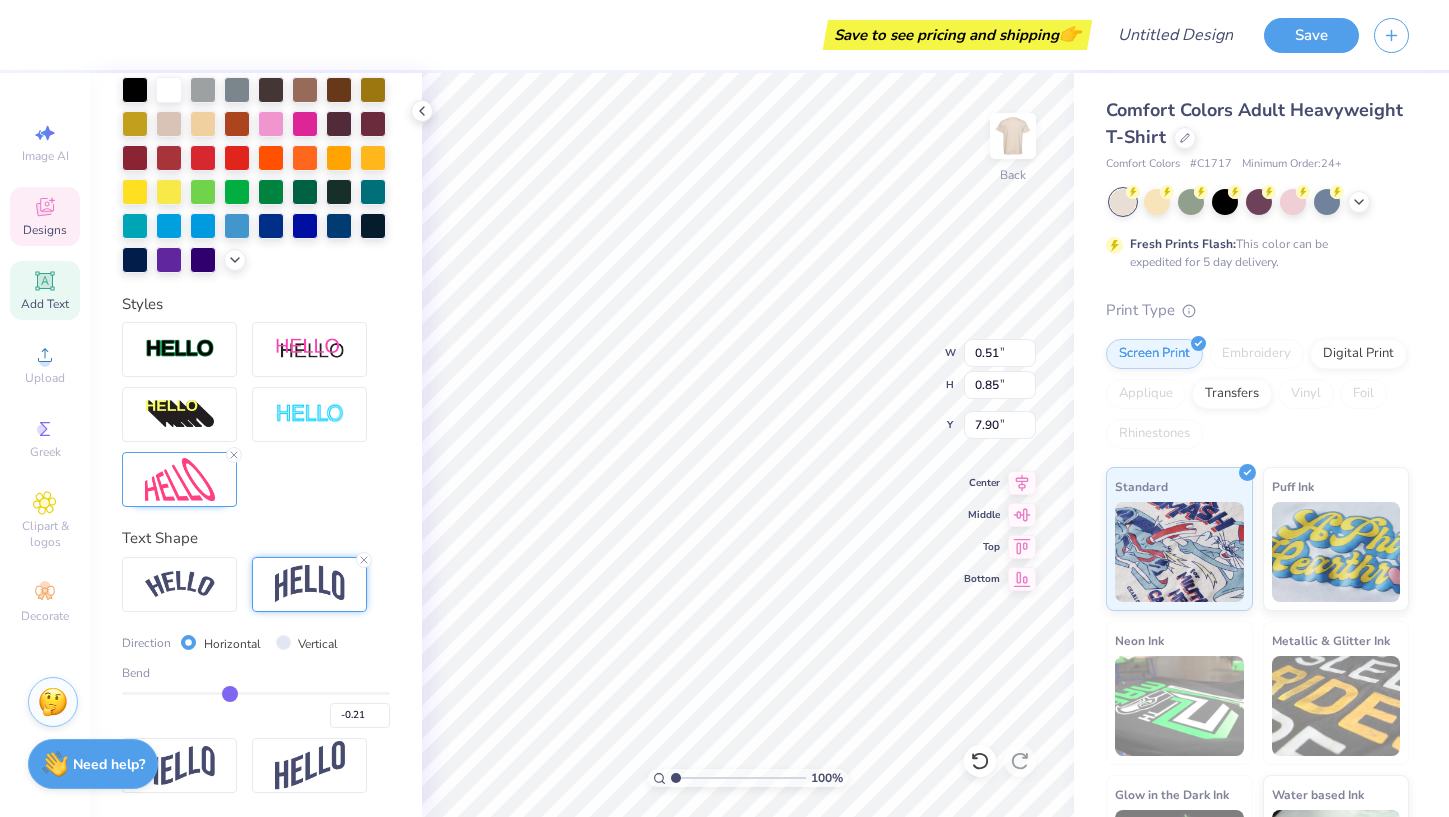 type on "-0.22" 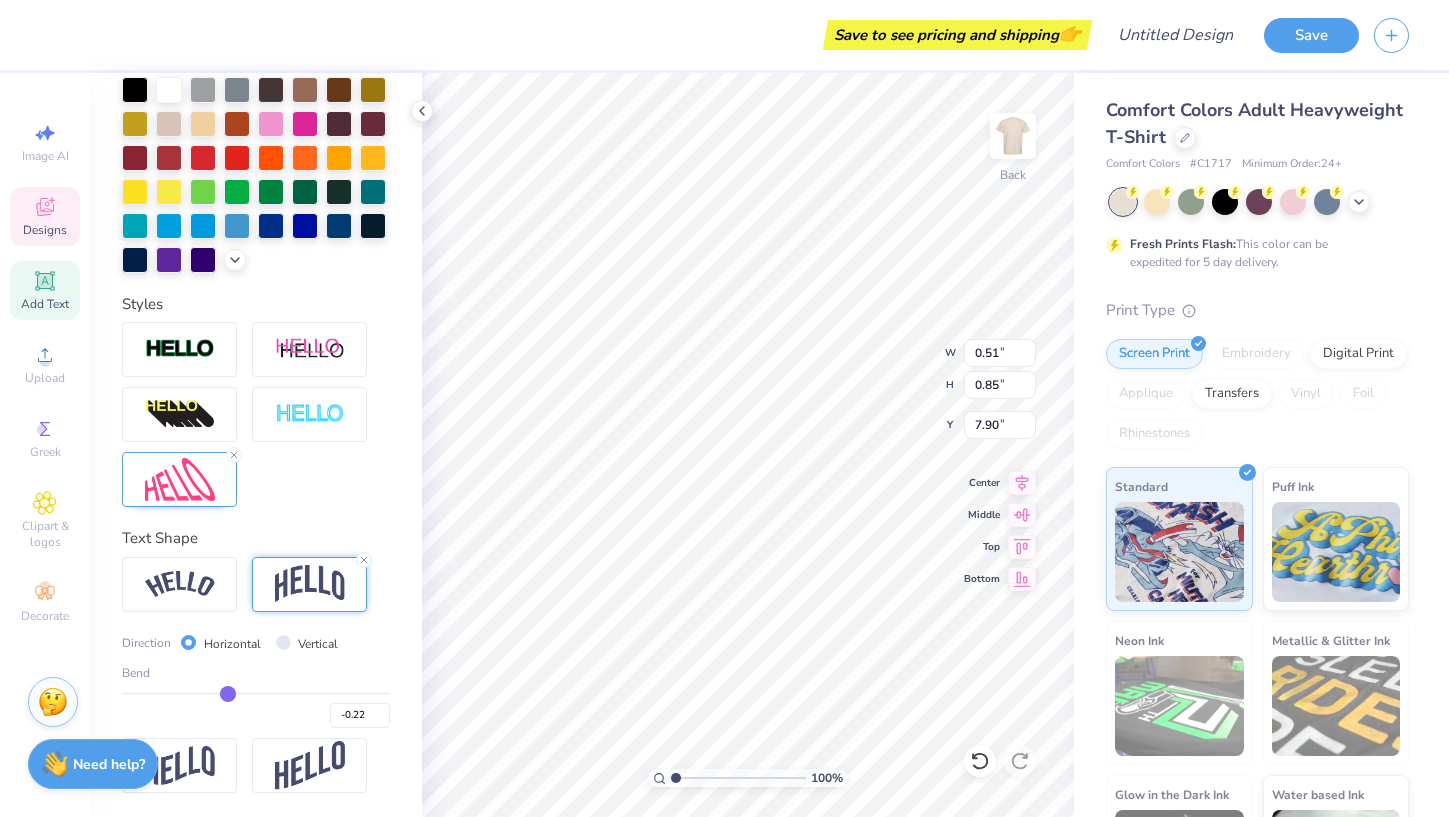 type on "-0.23" 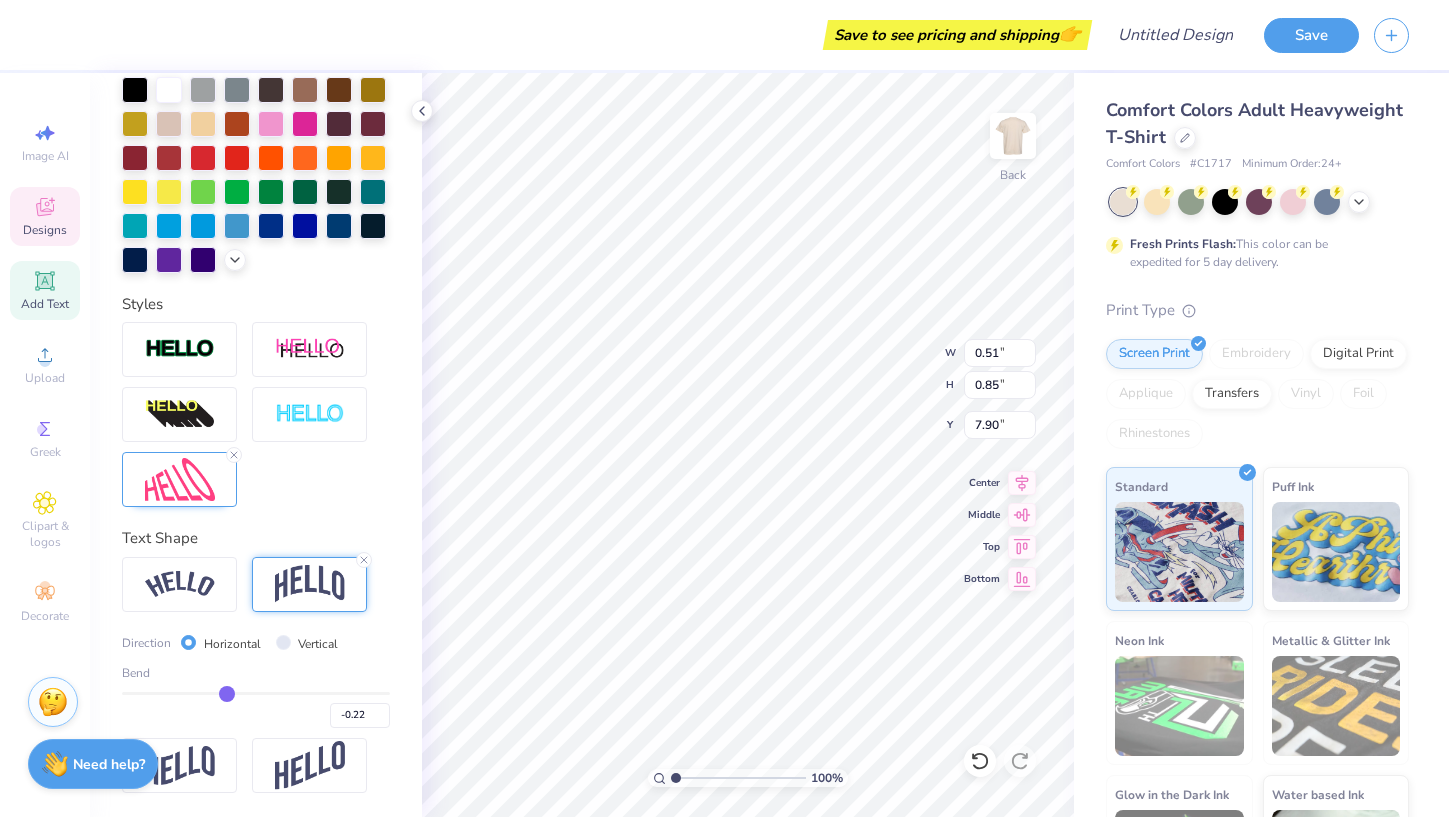 type on "-0.23" 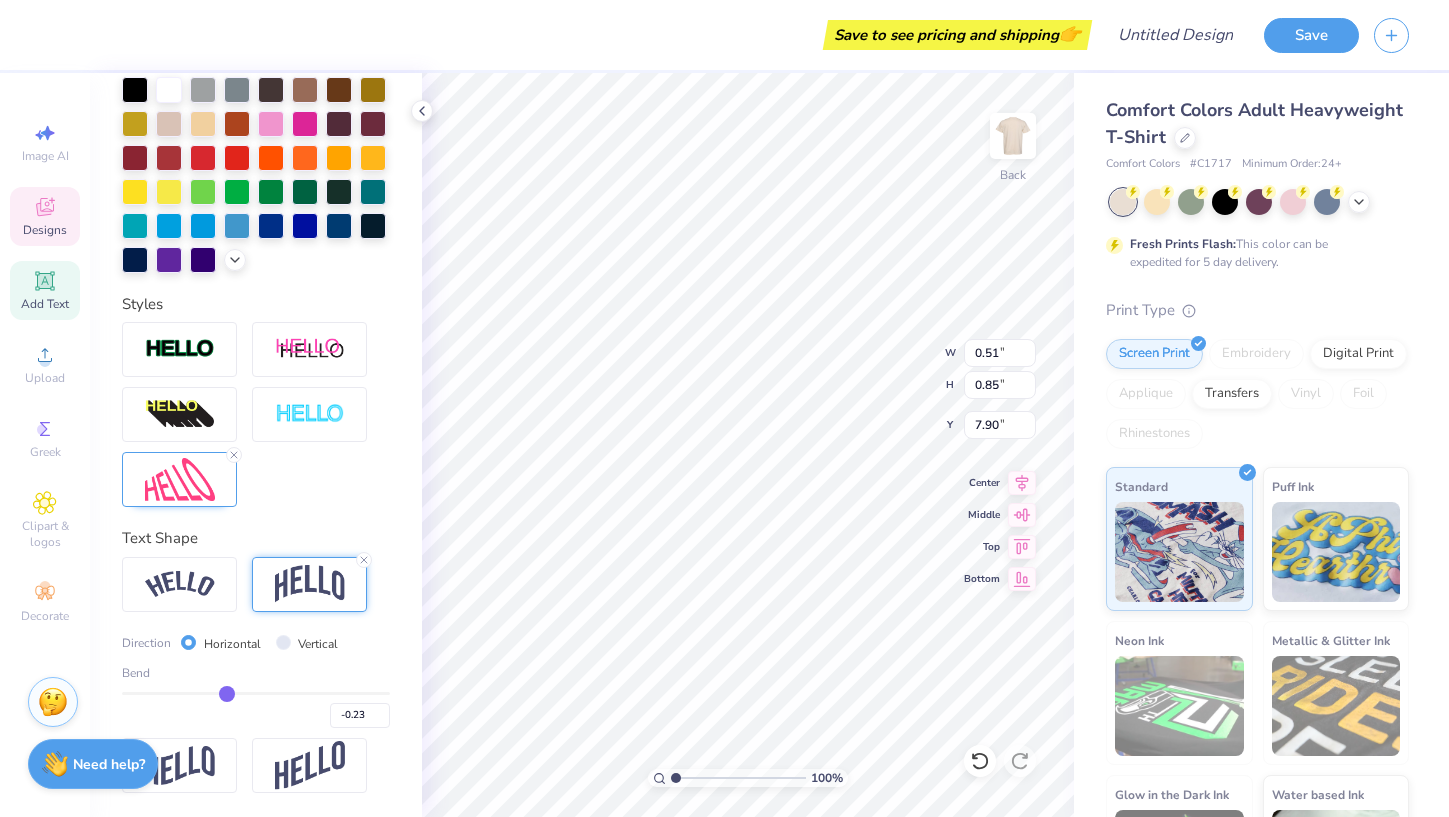 type on "-0.25" 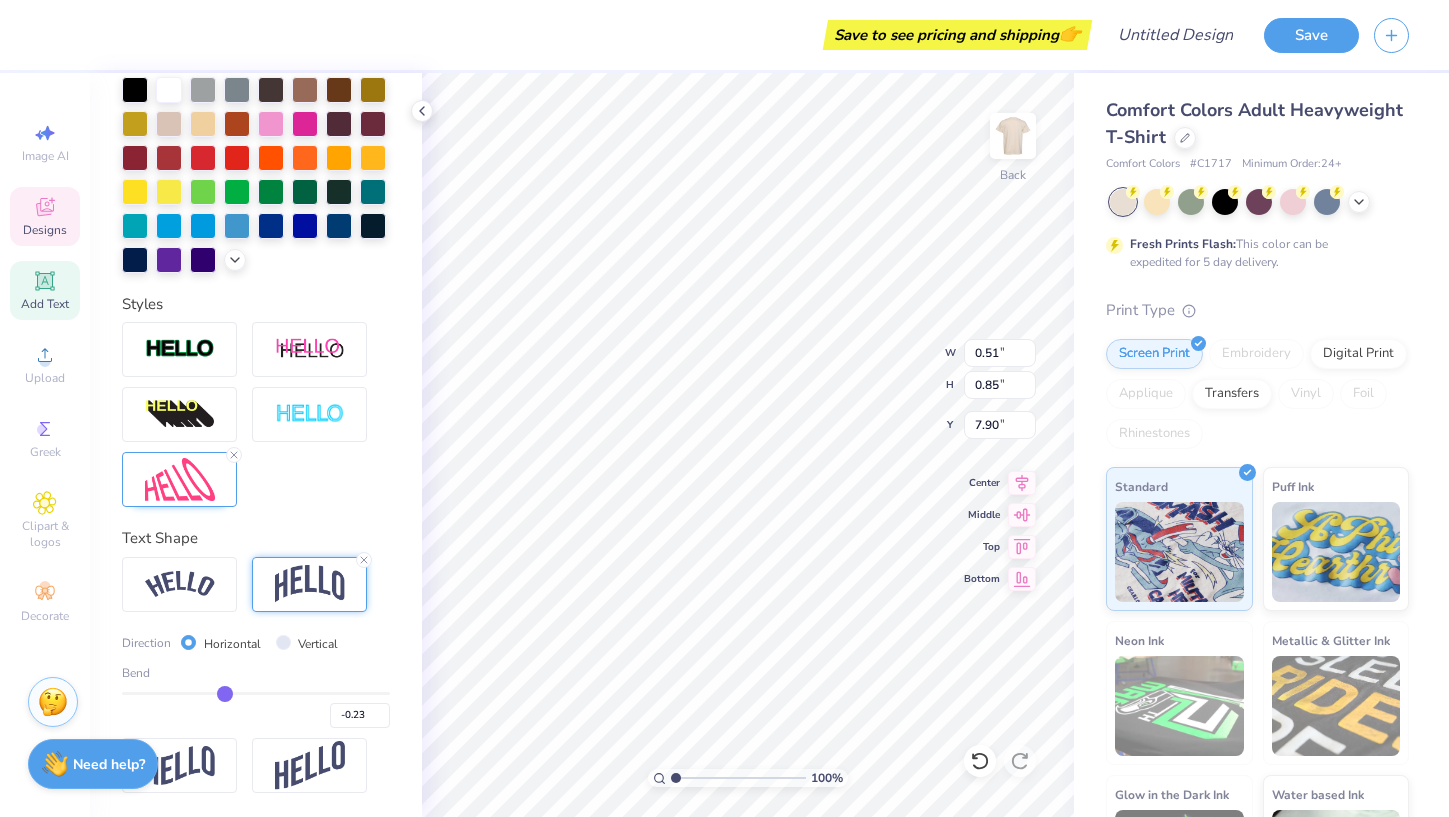type on "-0.25" 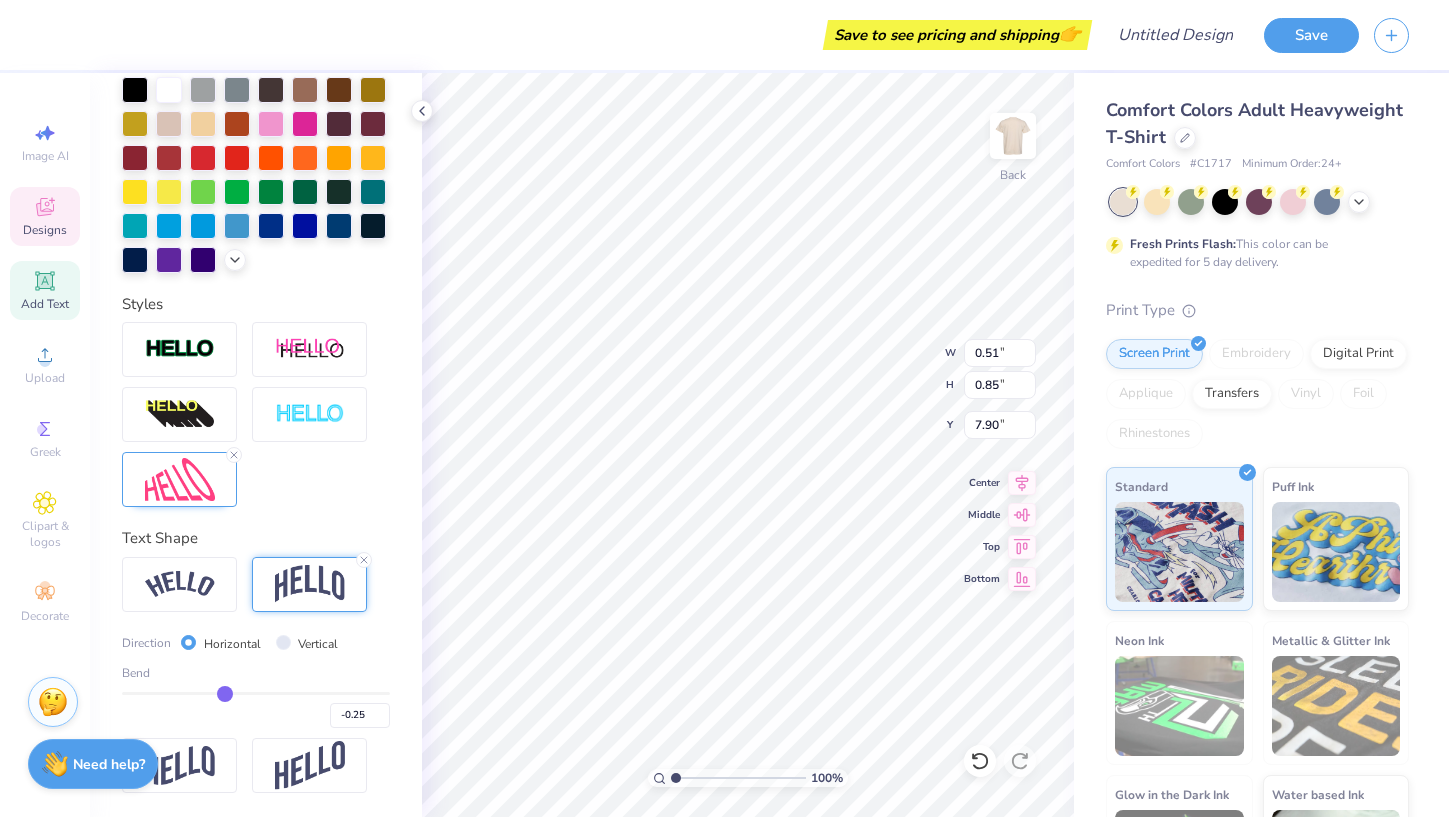type on "-0.26" 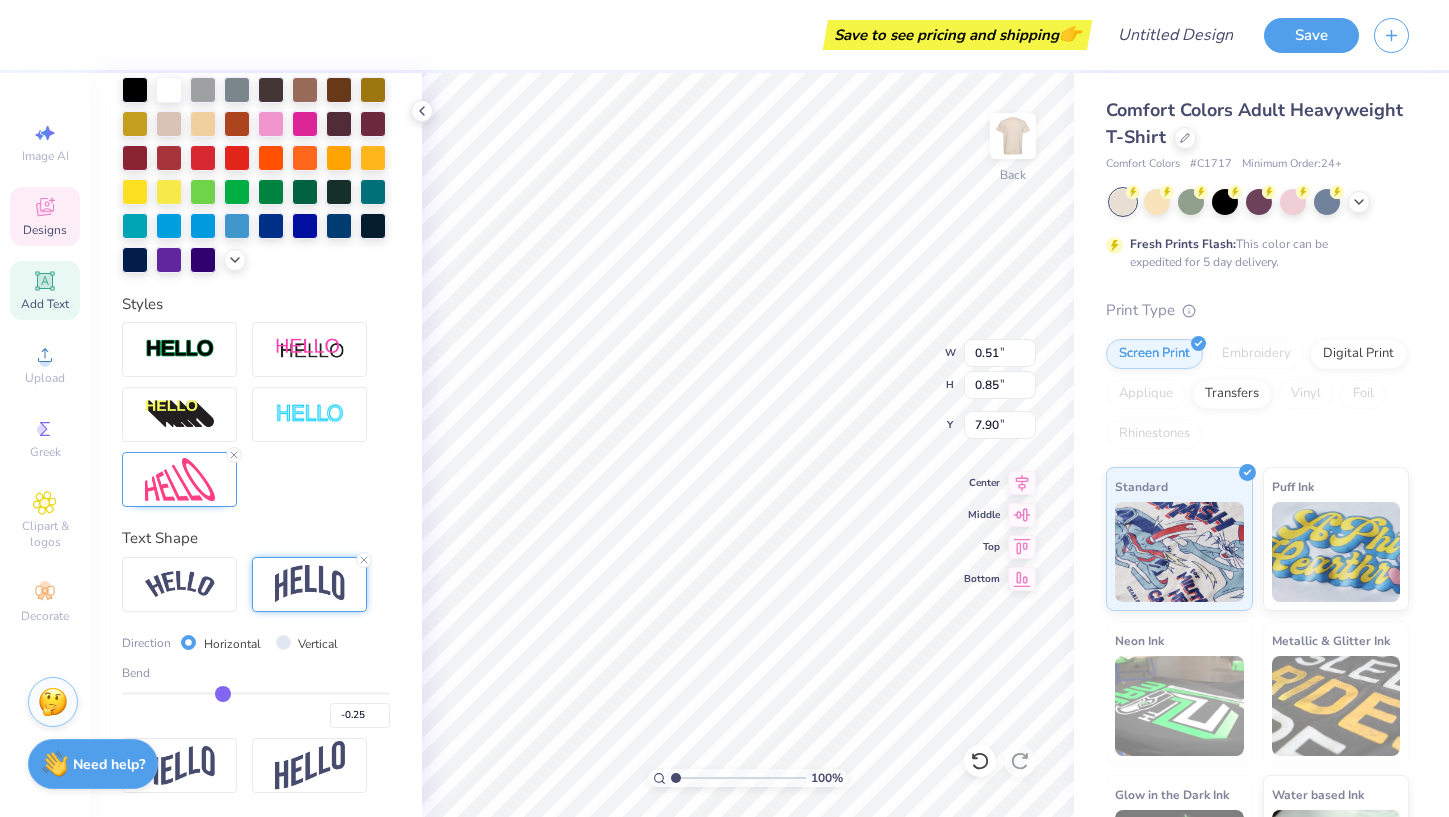 type on "-0.26" 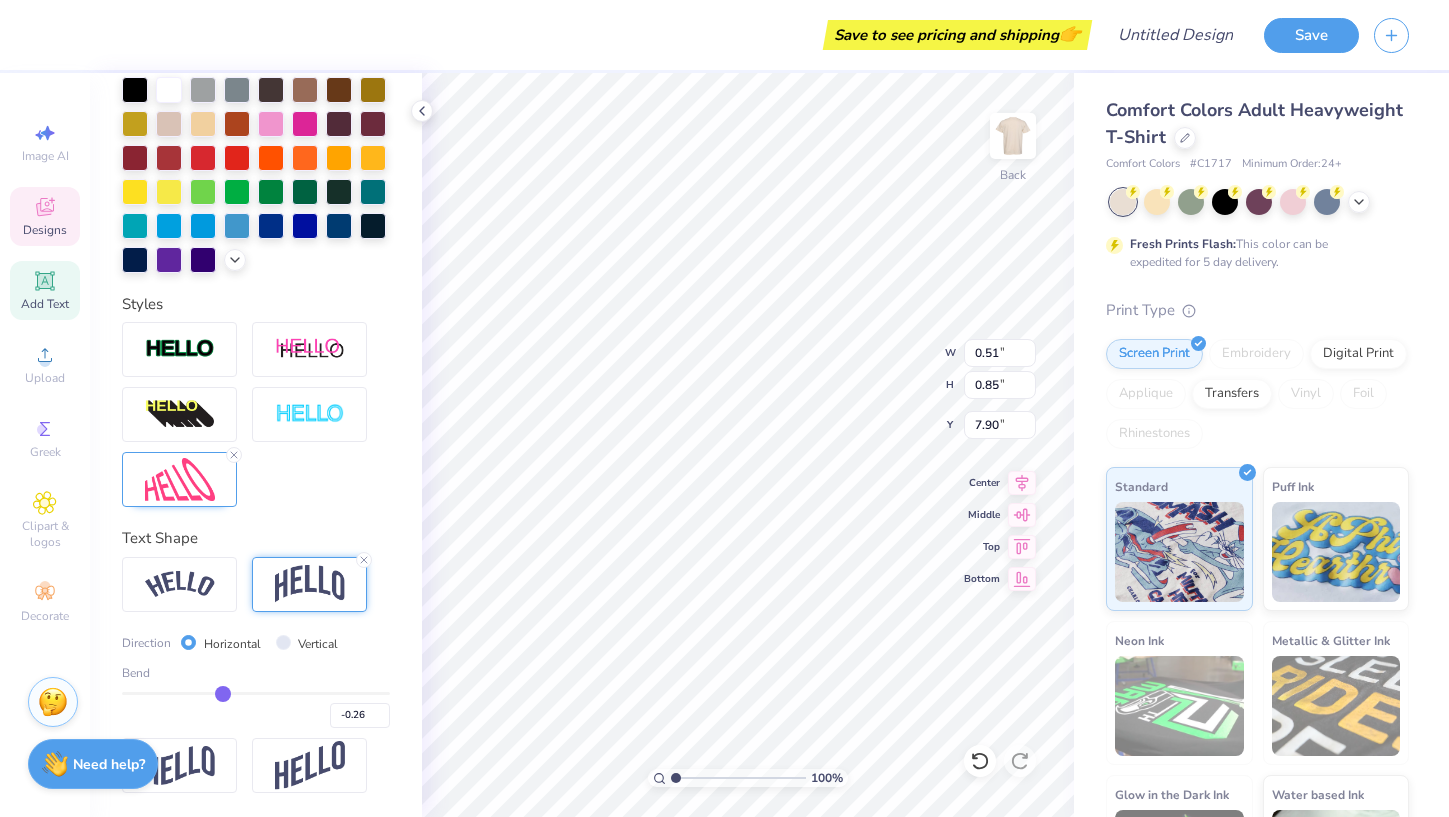 type on "-0.27" 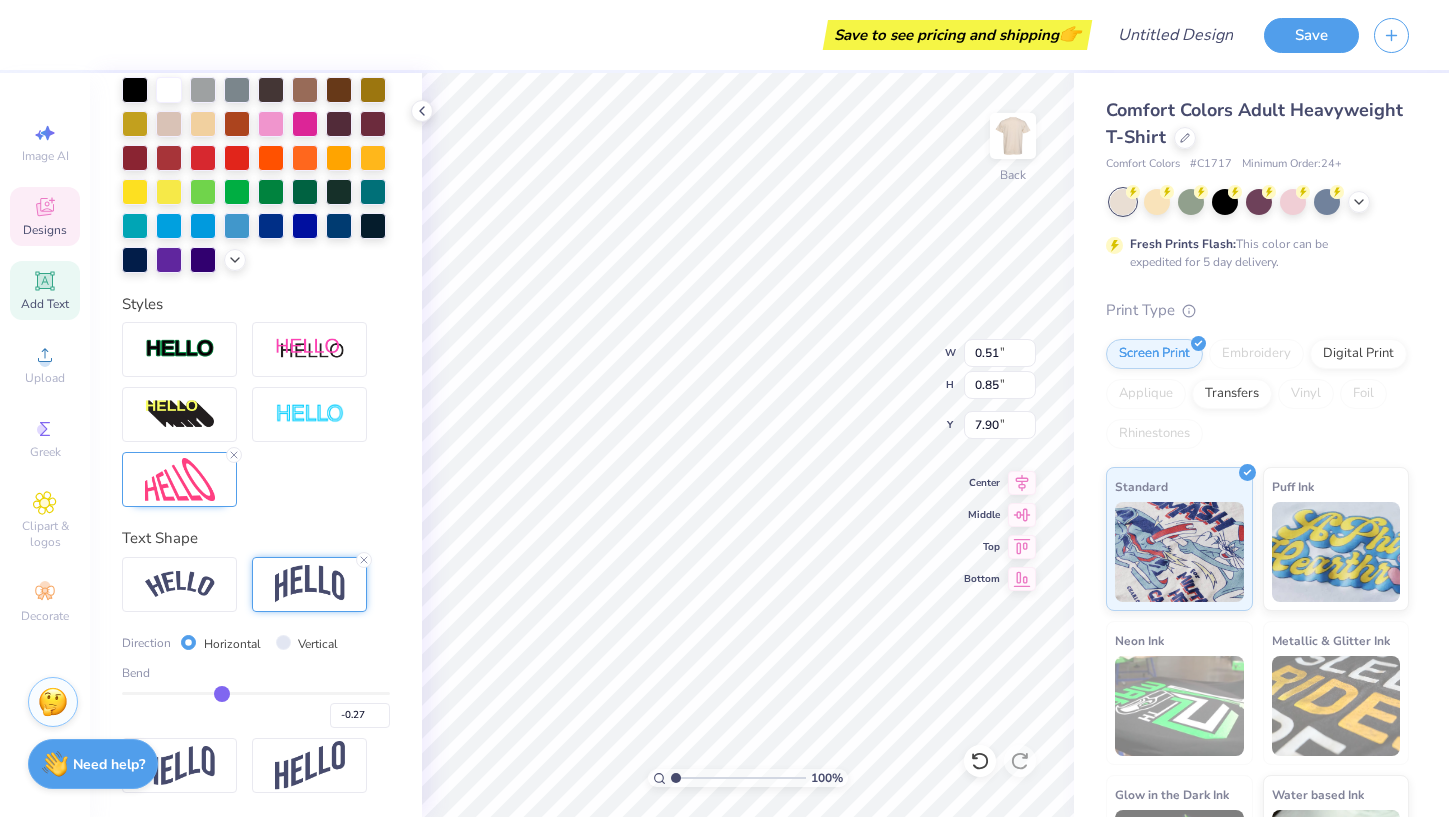 type on "-0.28" 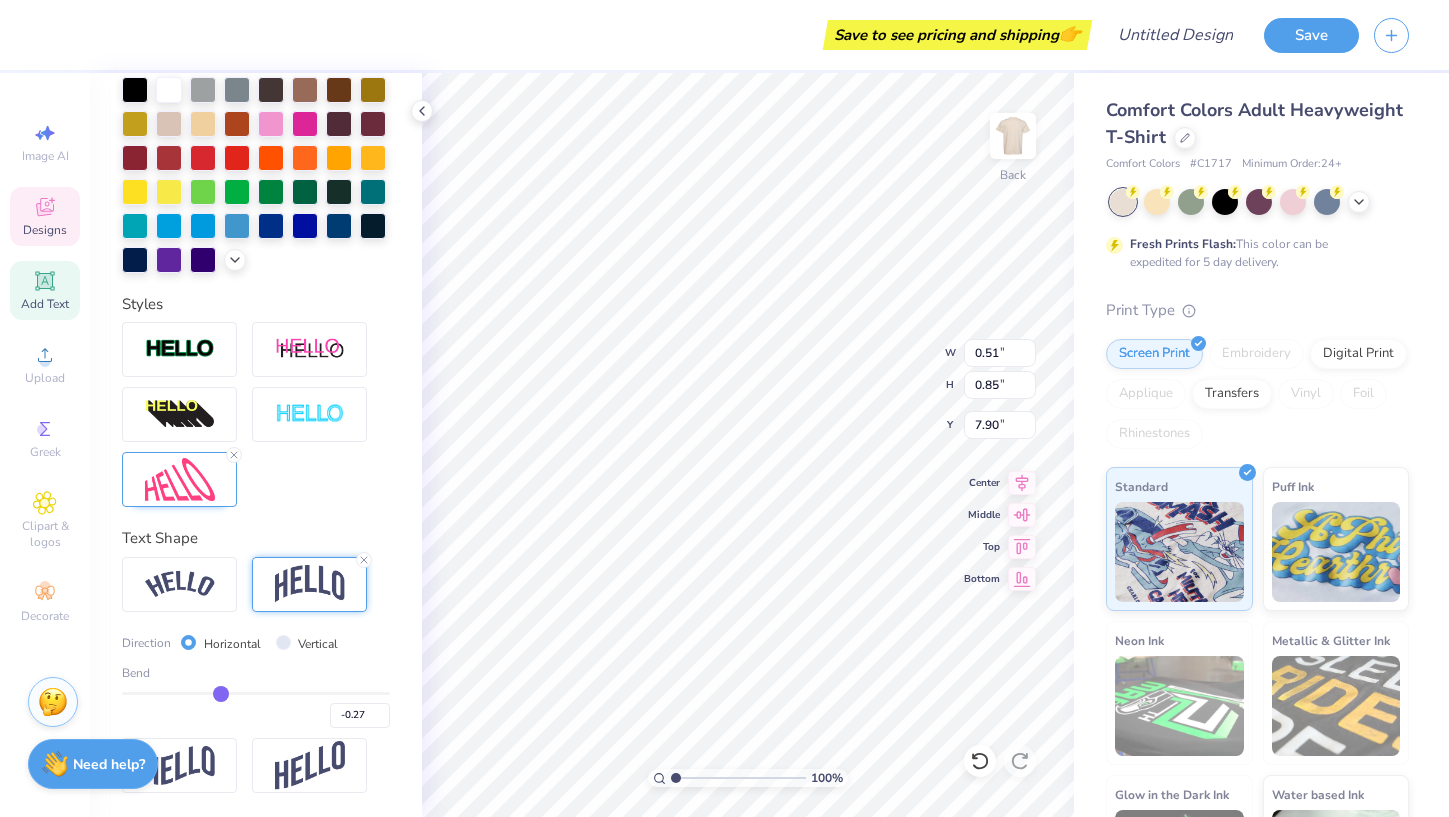 type on "-0.28" 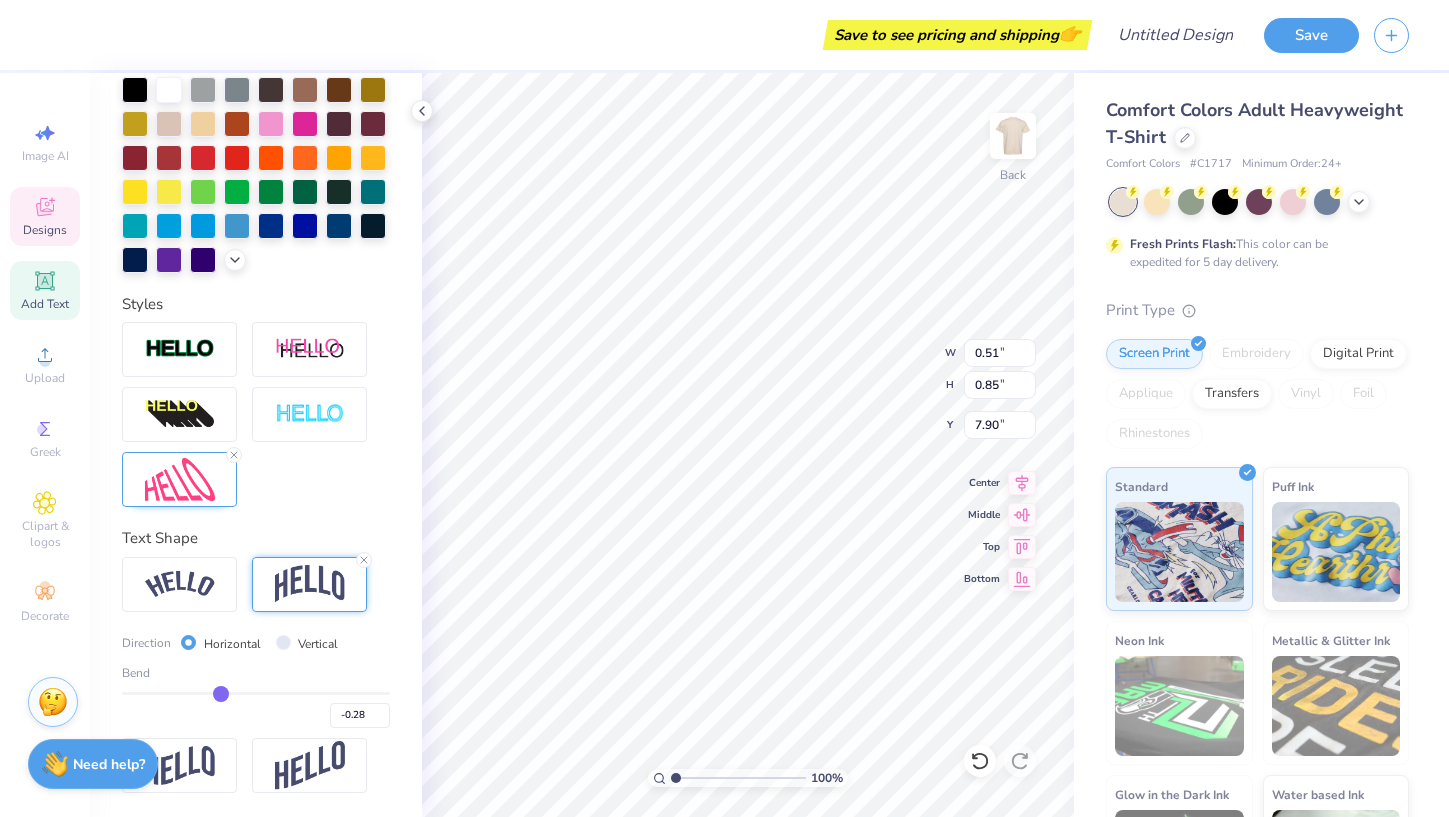 type on "-0.29" 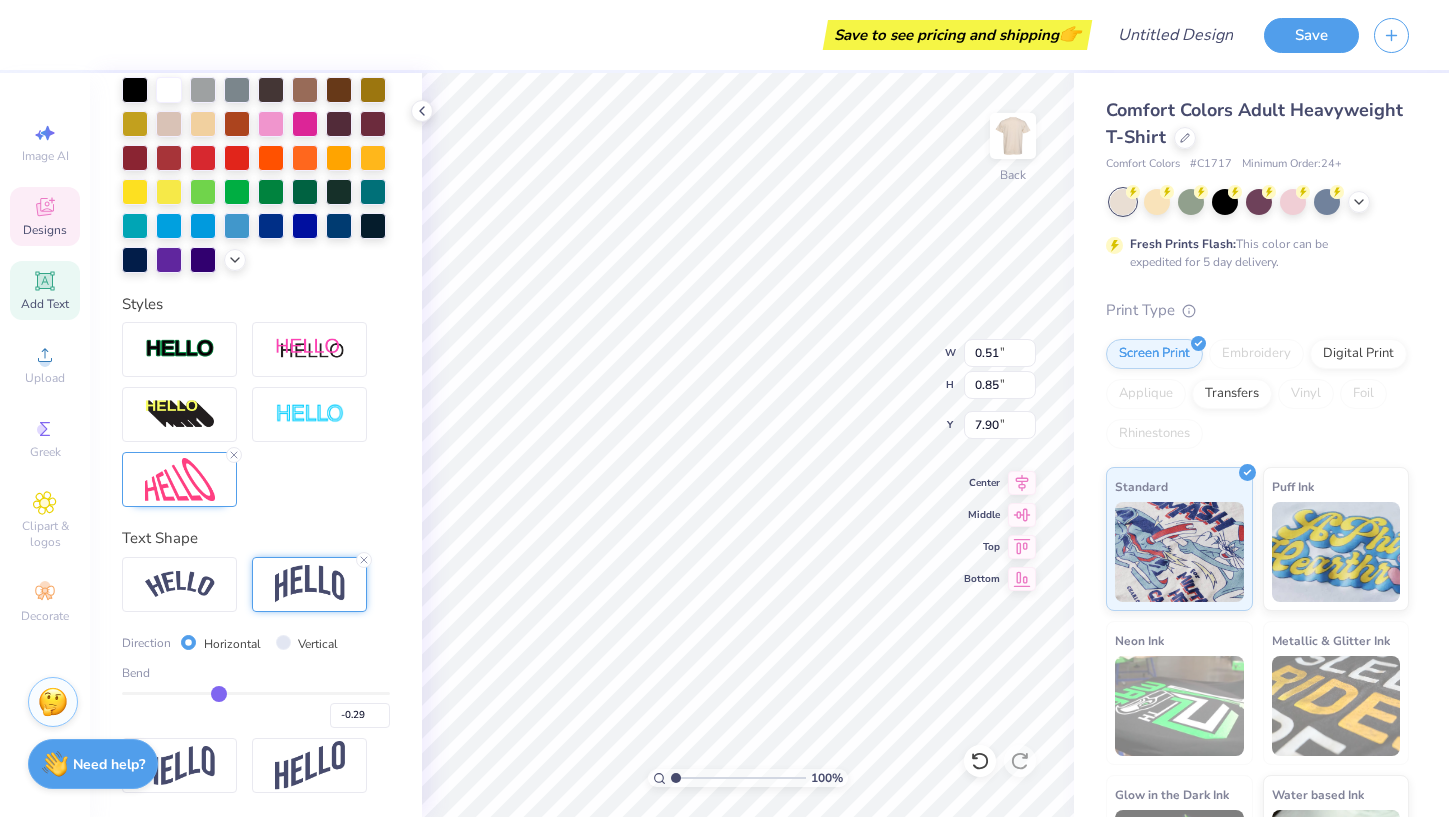 type on "-0.3" 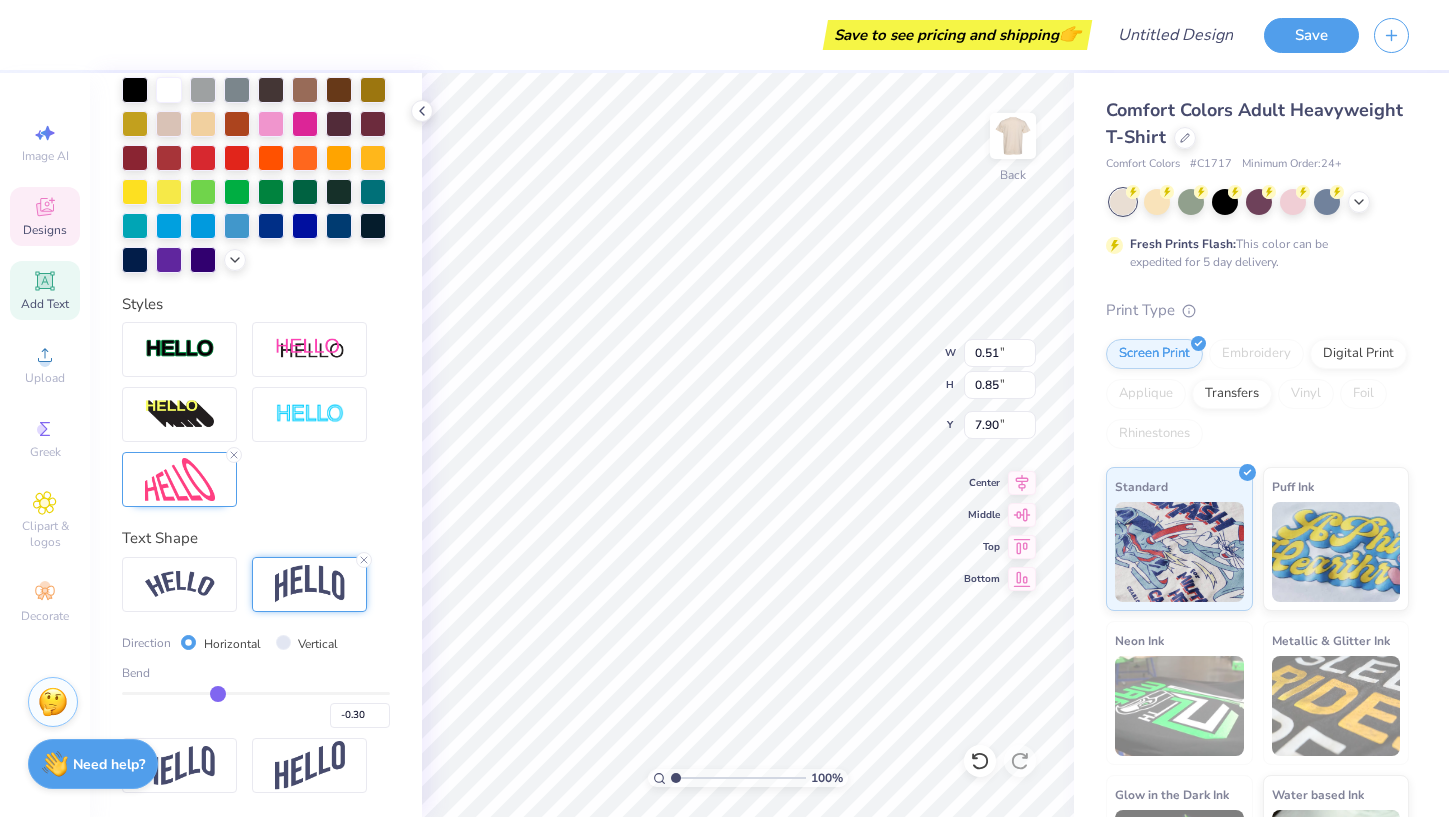 type on "-0.31" 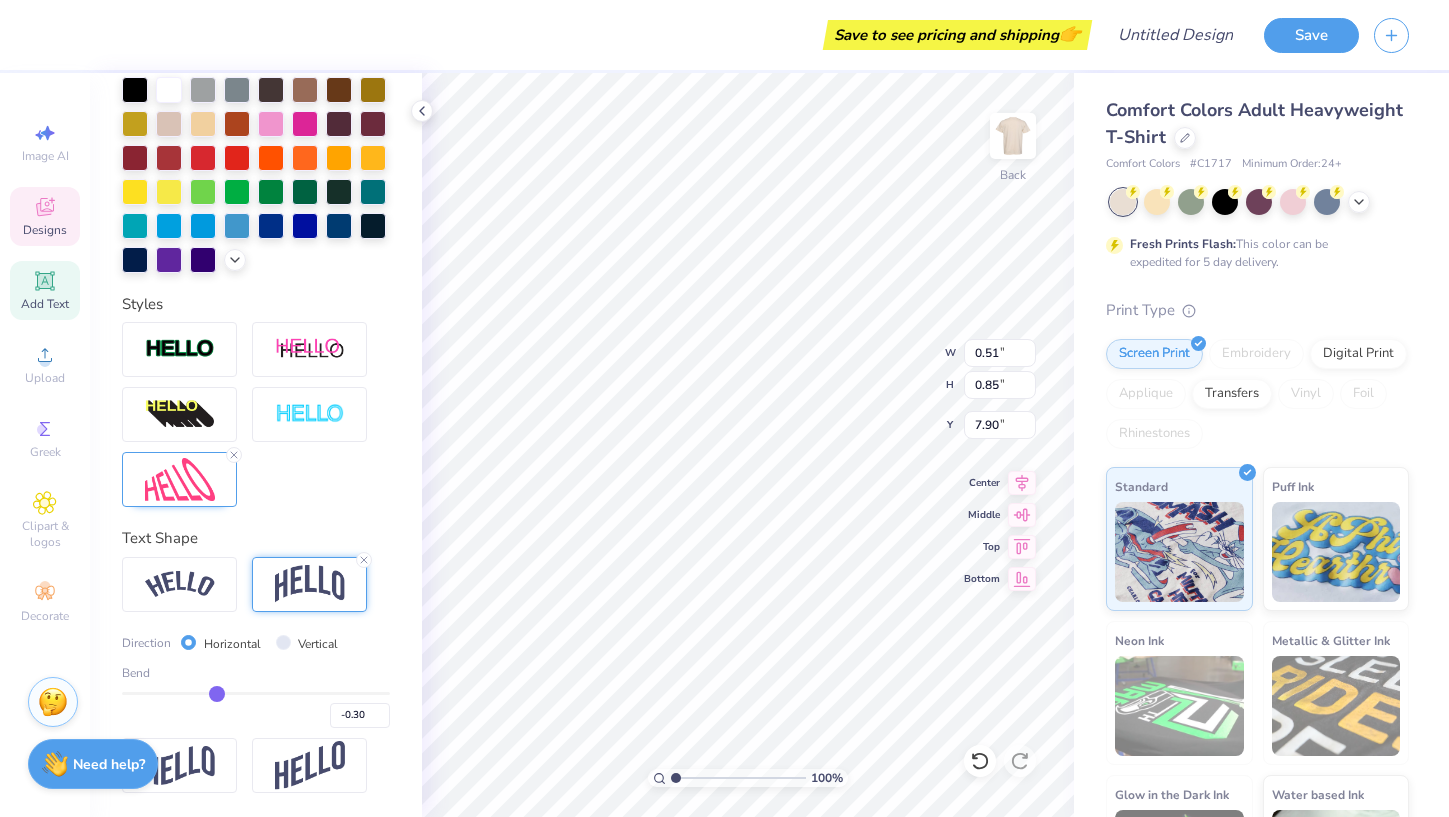 type on "-0.31" 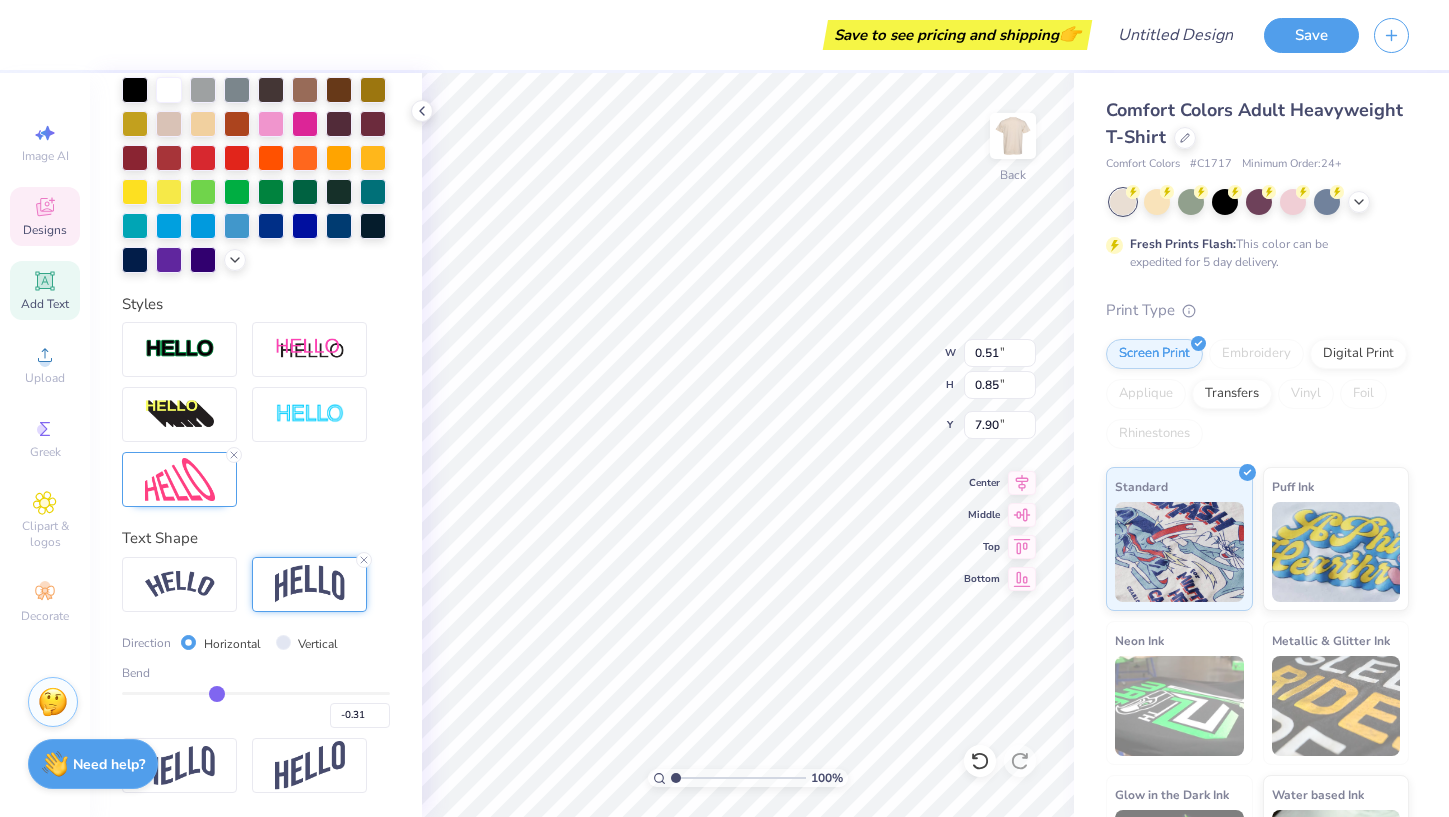 type on "-0.32" 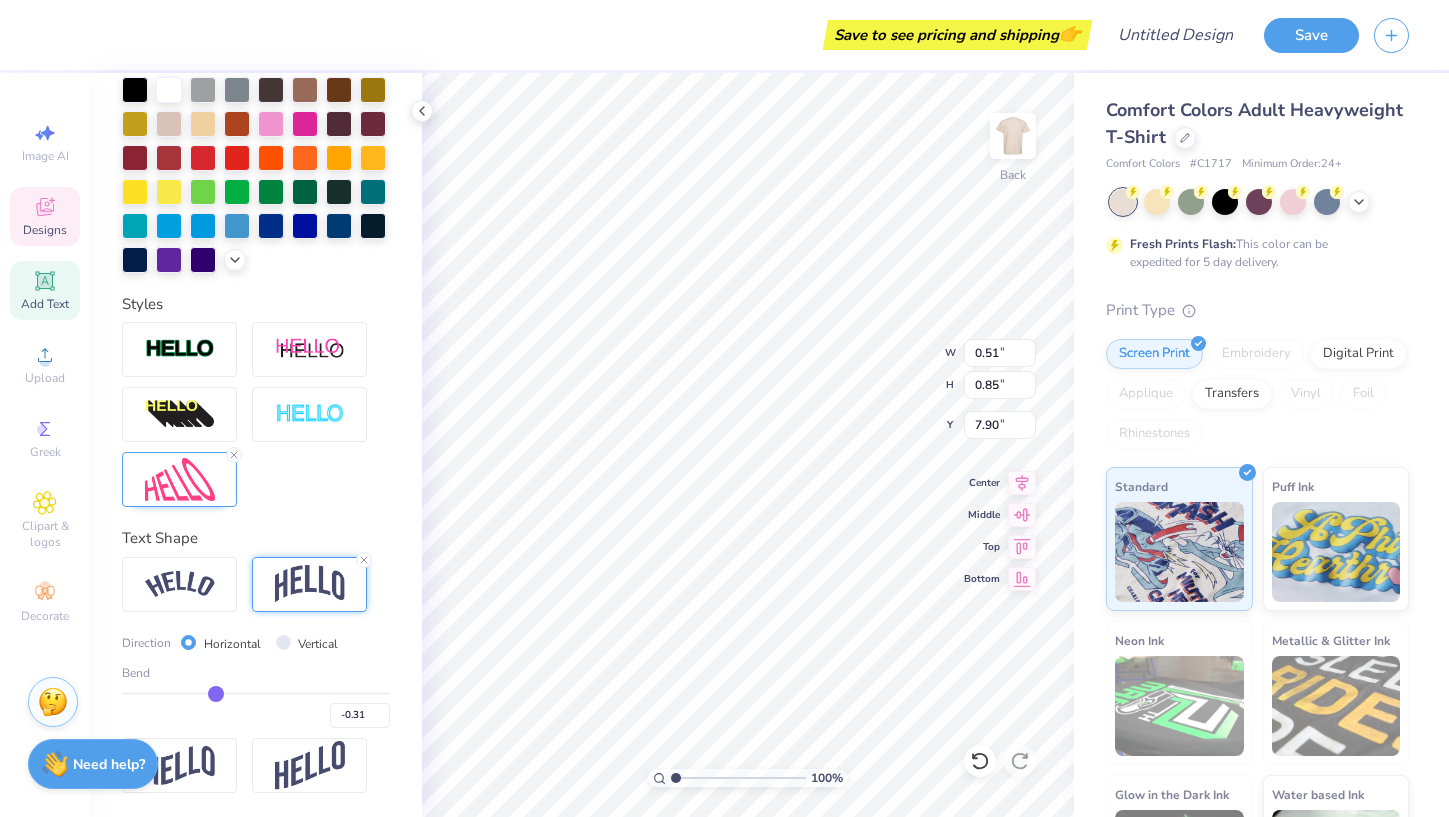 type on "-0.32" 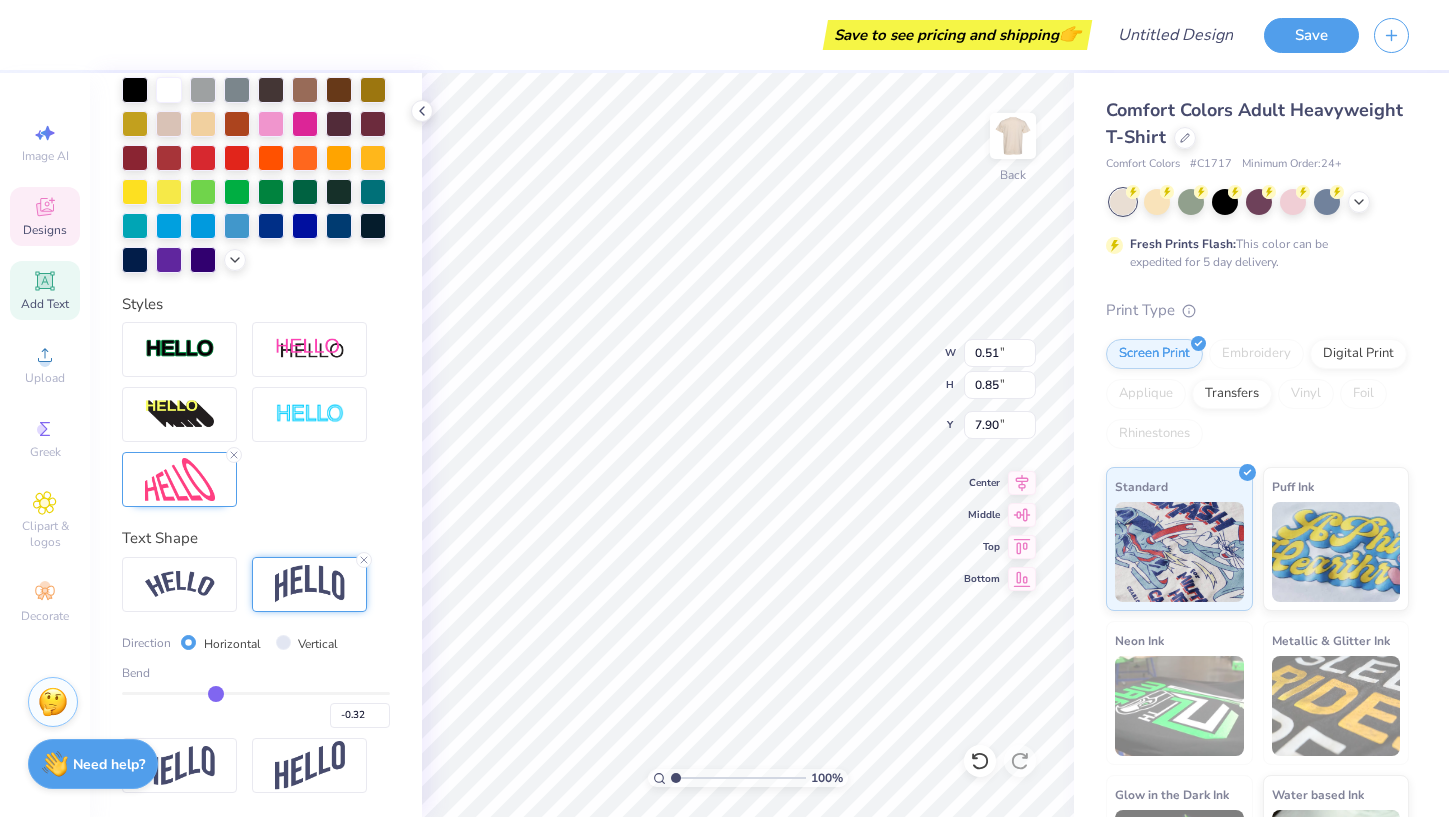 type on "-0.33" 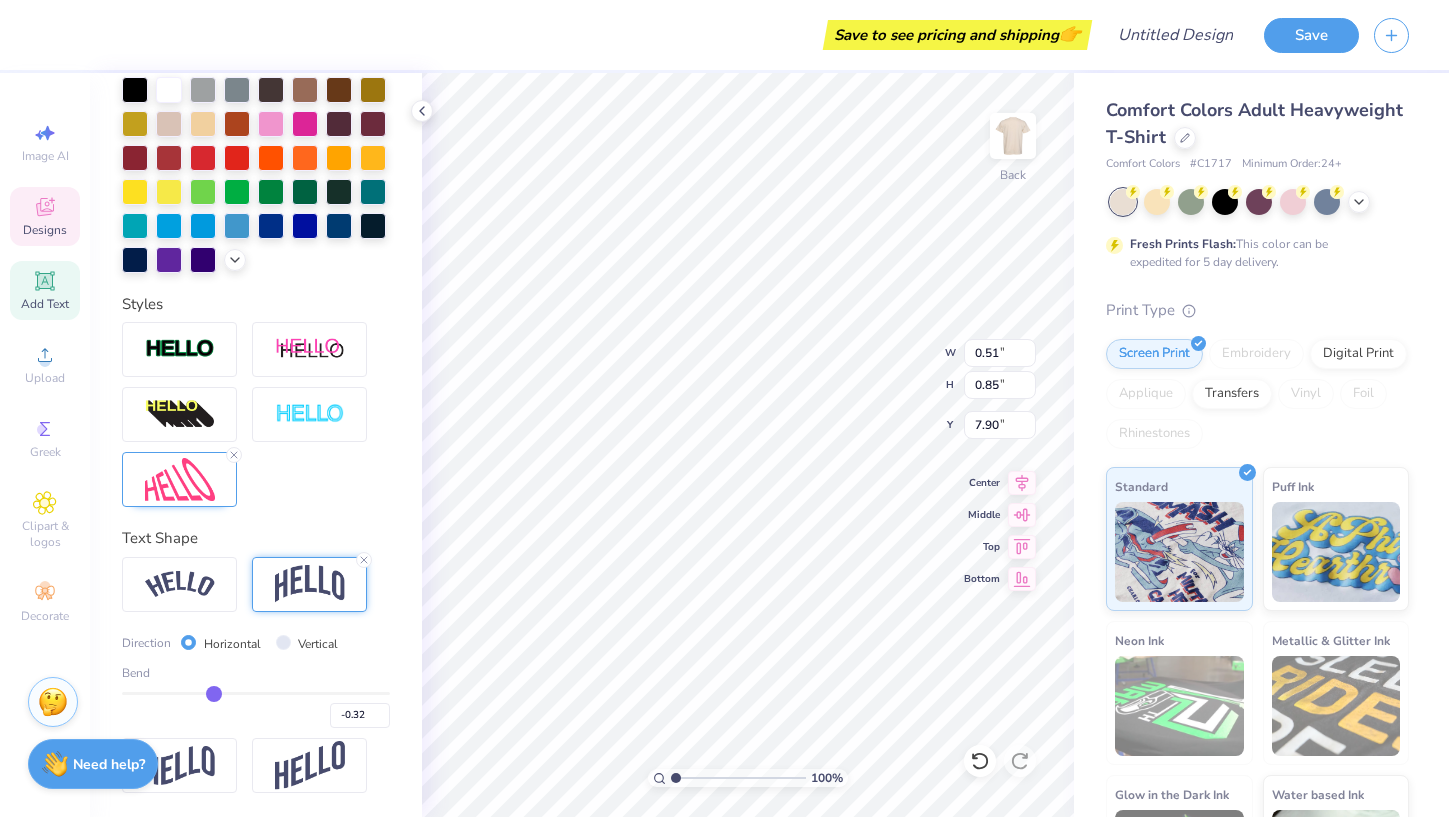 type on "-0.33" 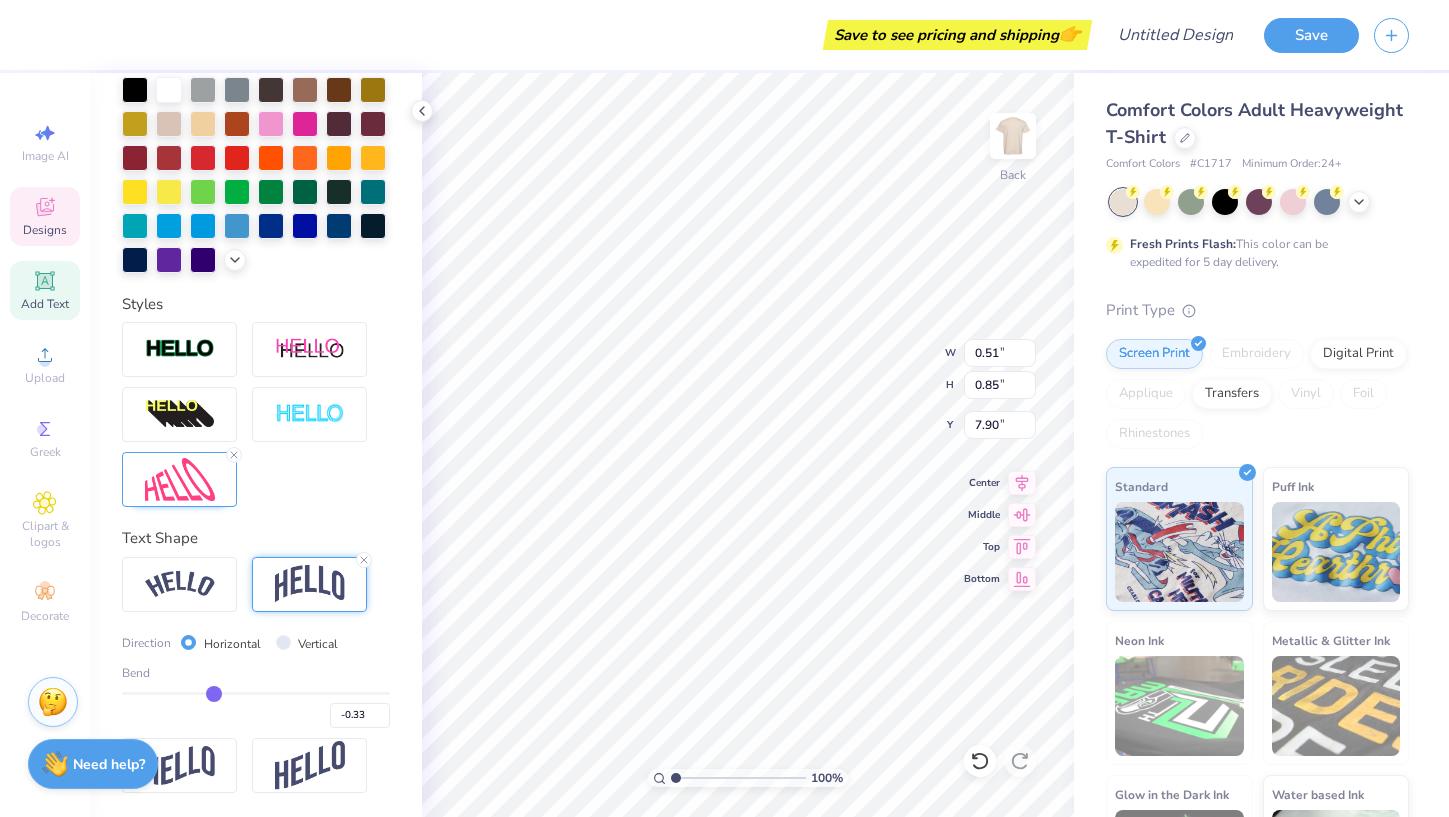 type on "-0.34" 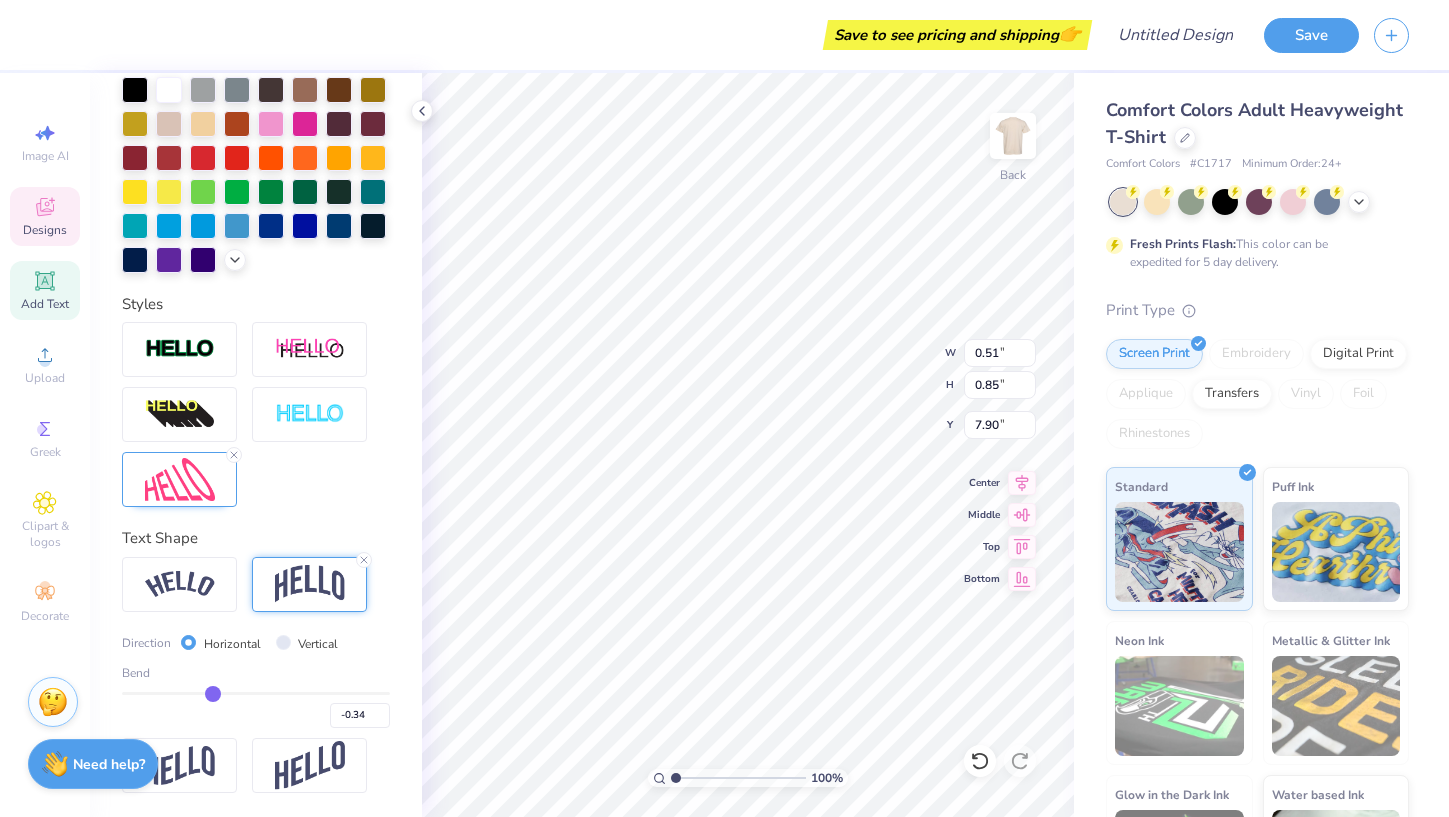 type on "-0.35" 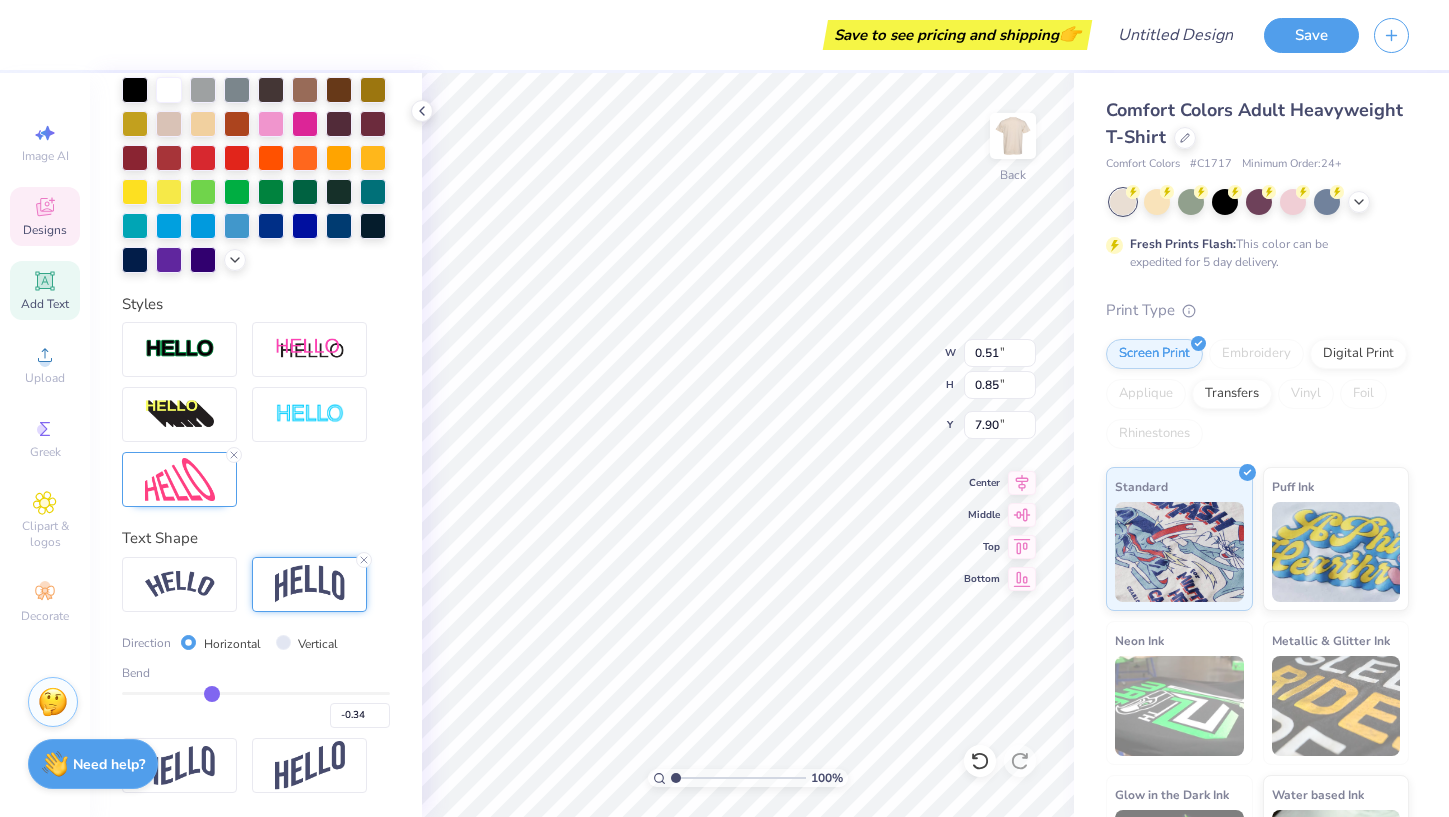type on "-0.35" 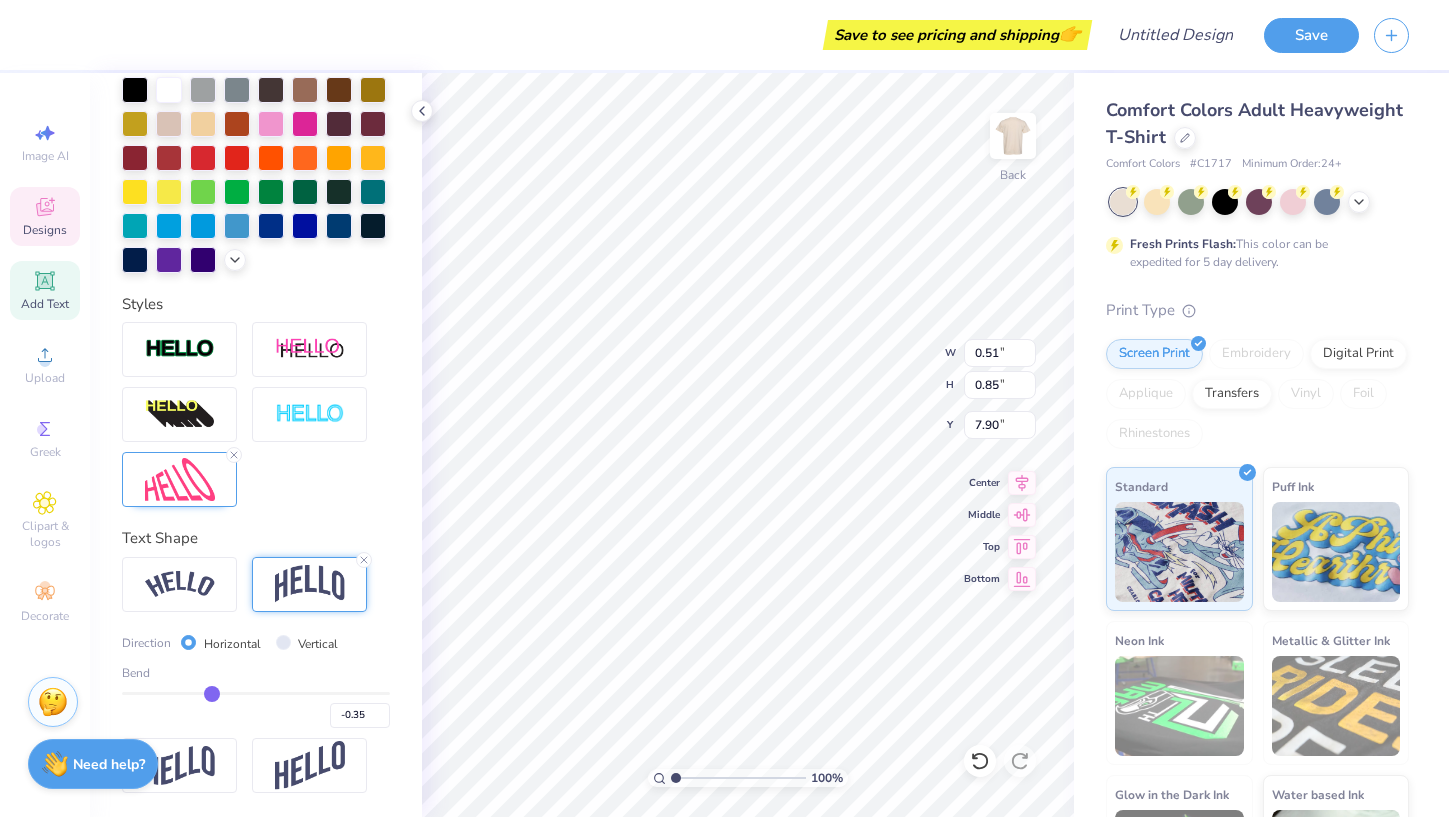 type on "-0.36" 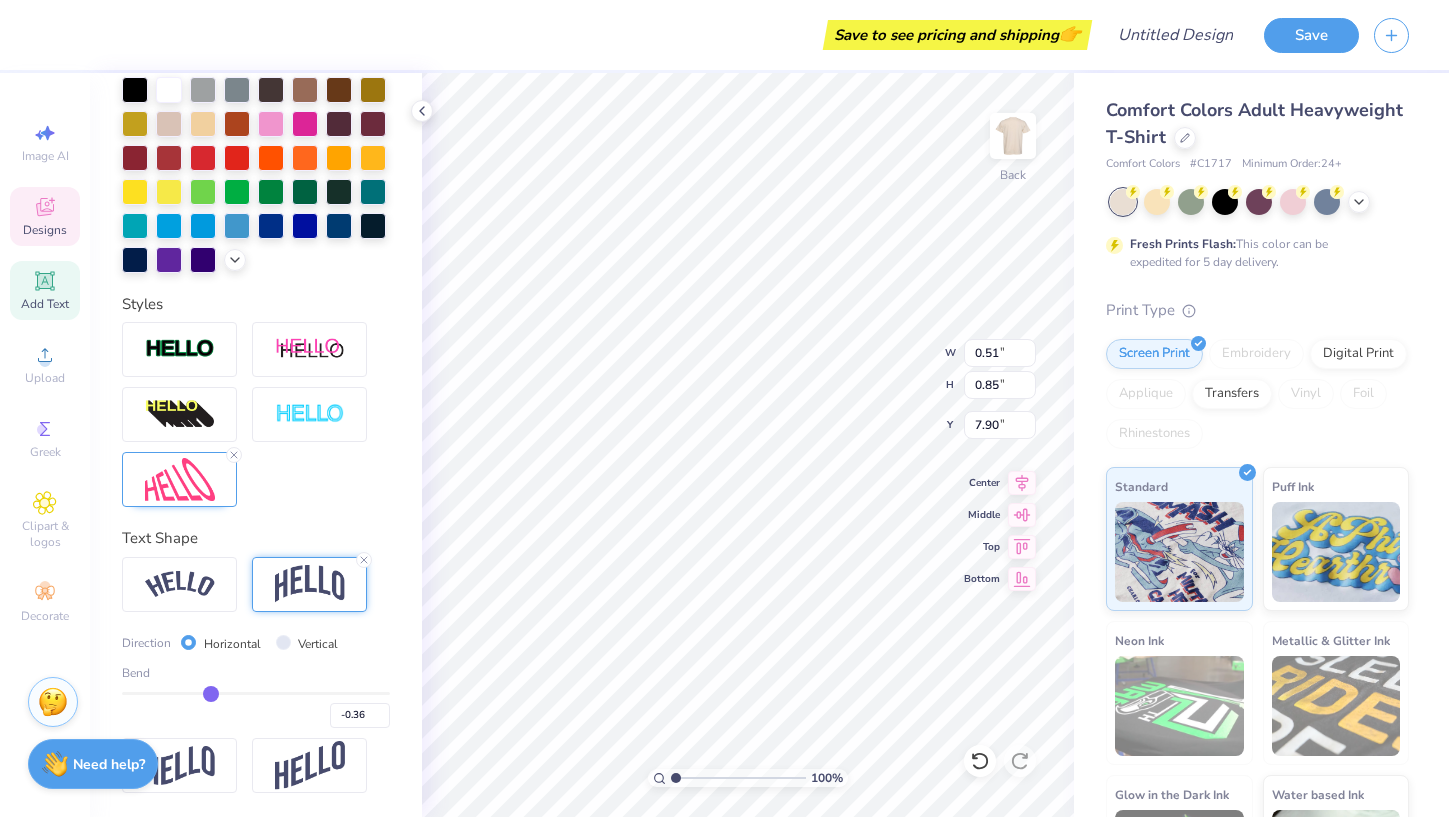 type on "-0.37" 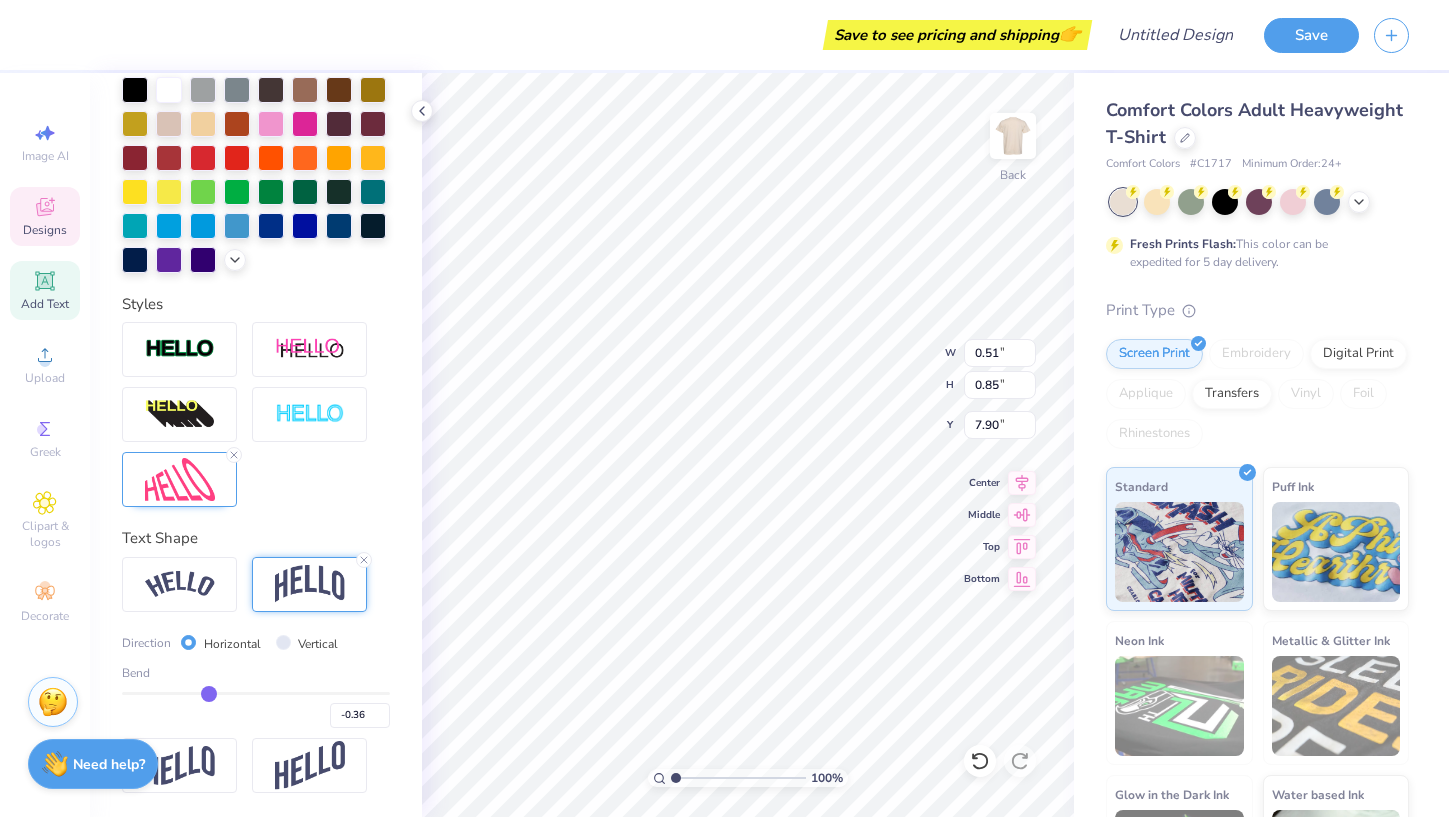 type on "-0.37" 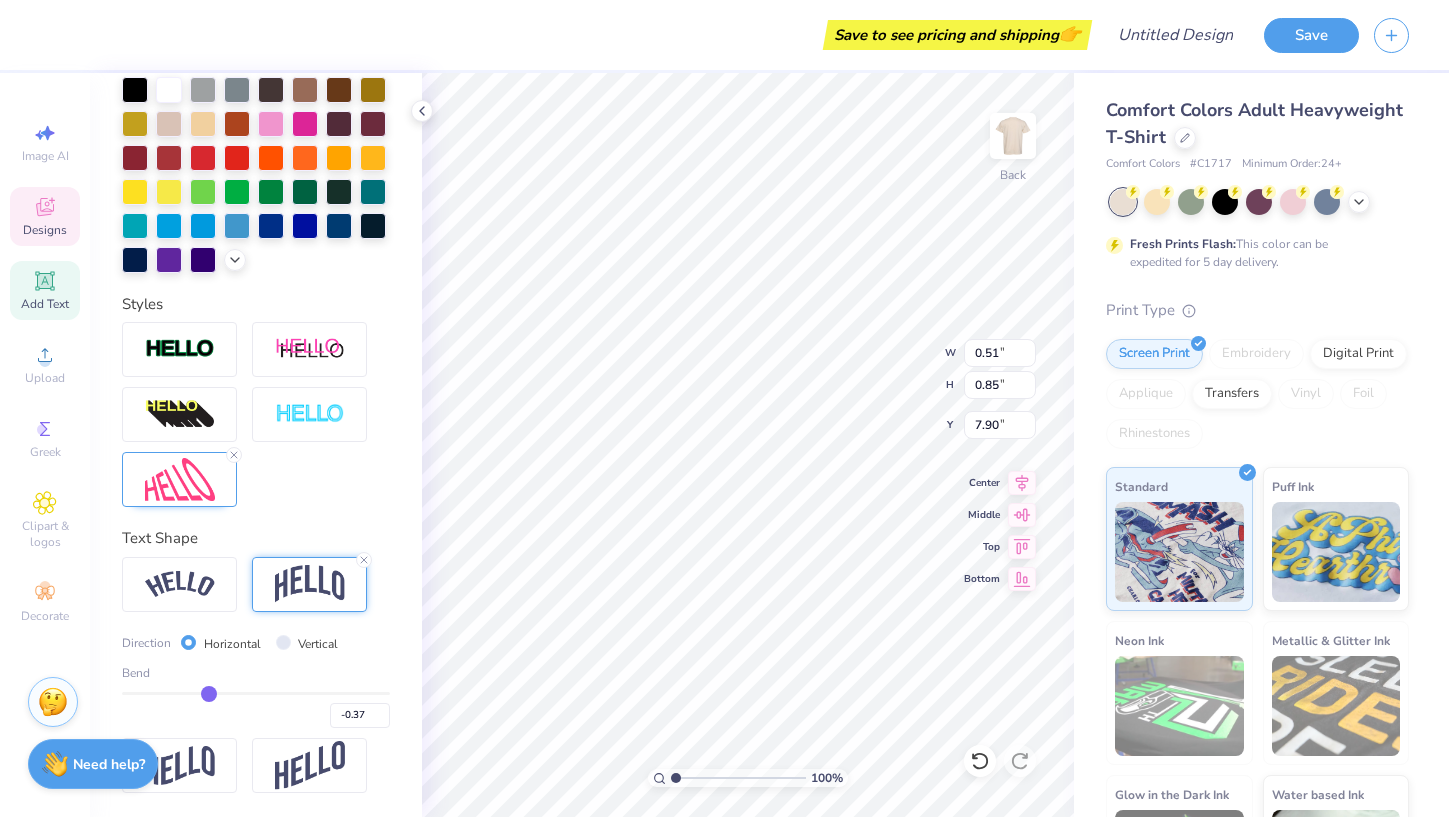 type on "-0.38" 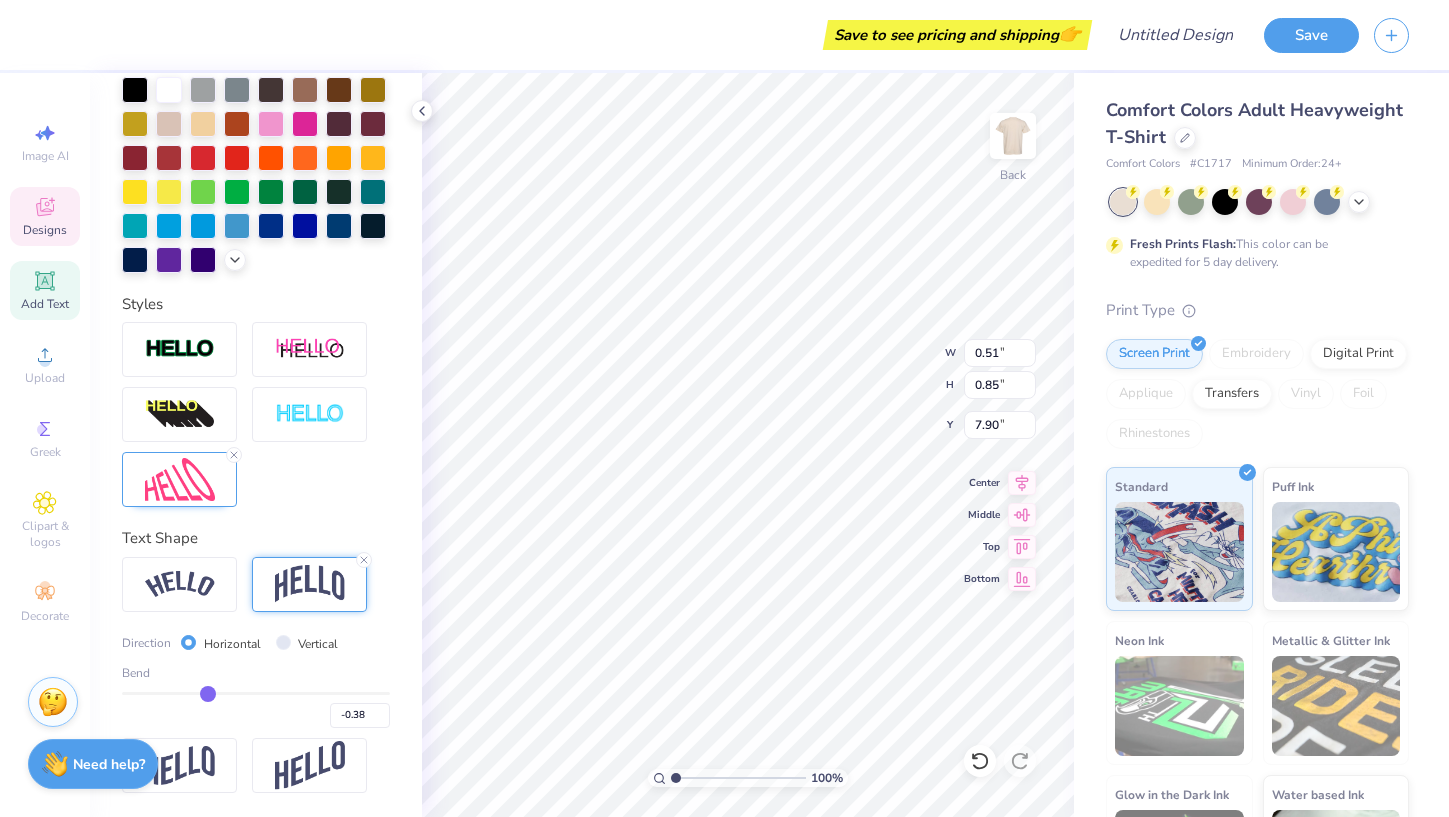 type on "-0.39" 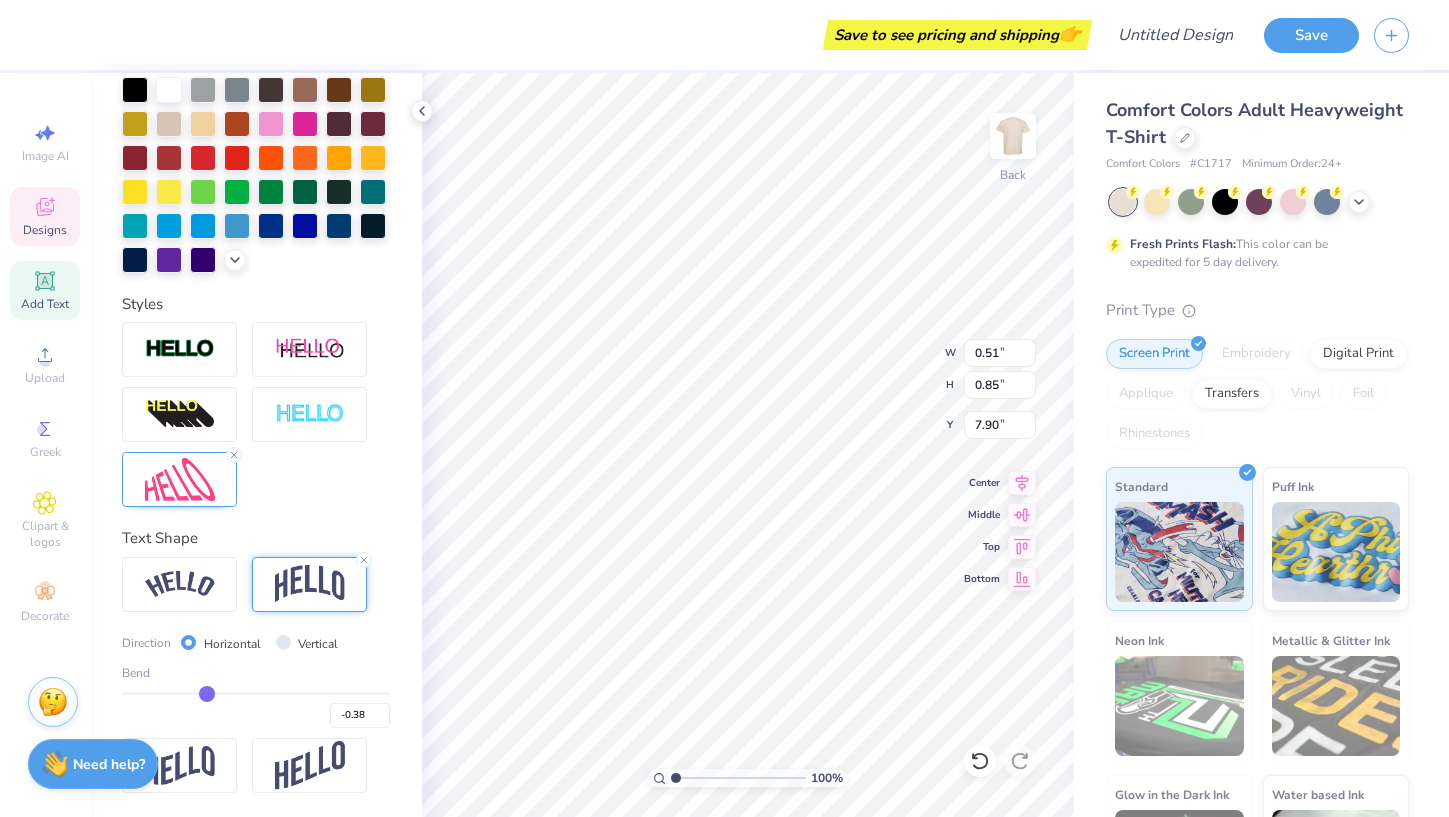 type on "-0.39" 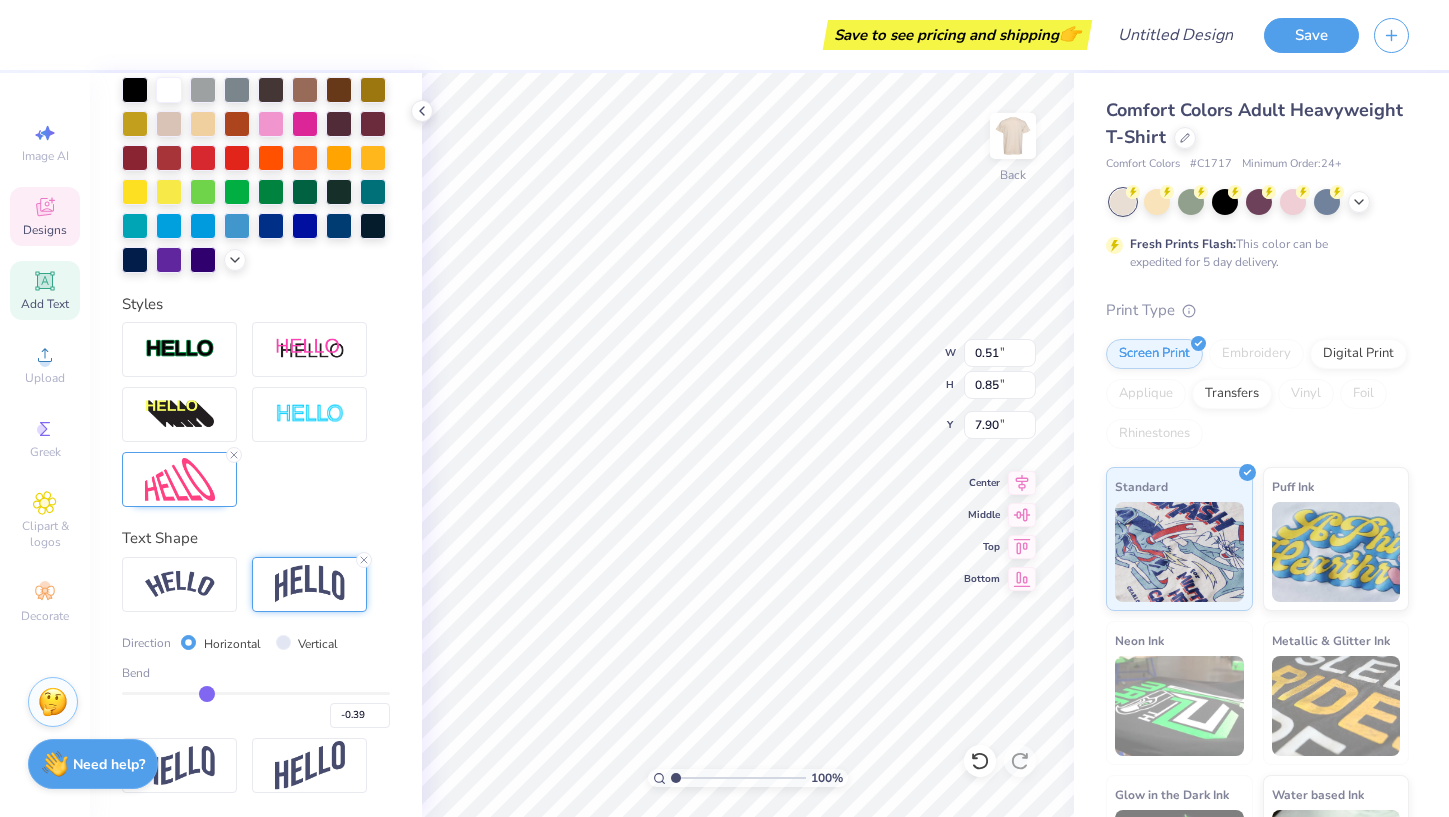 type on "-0.4" 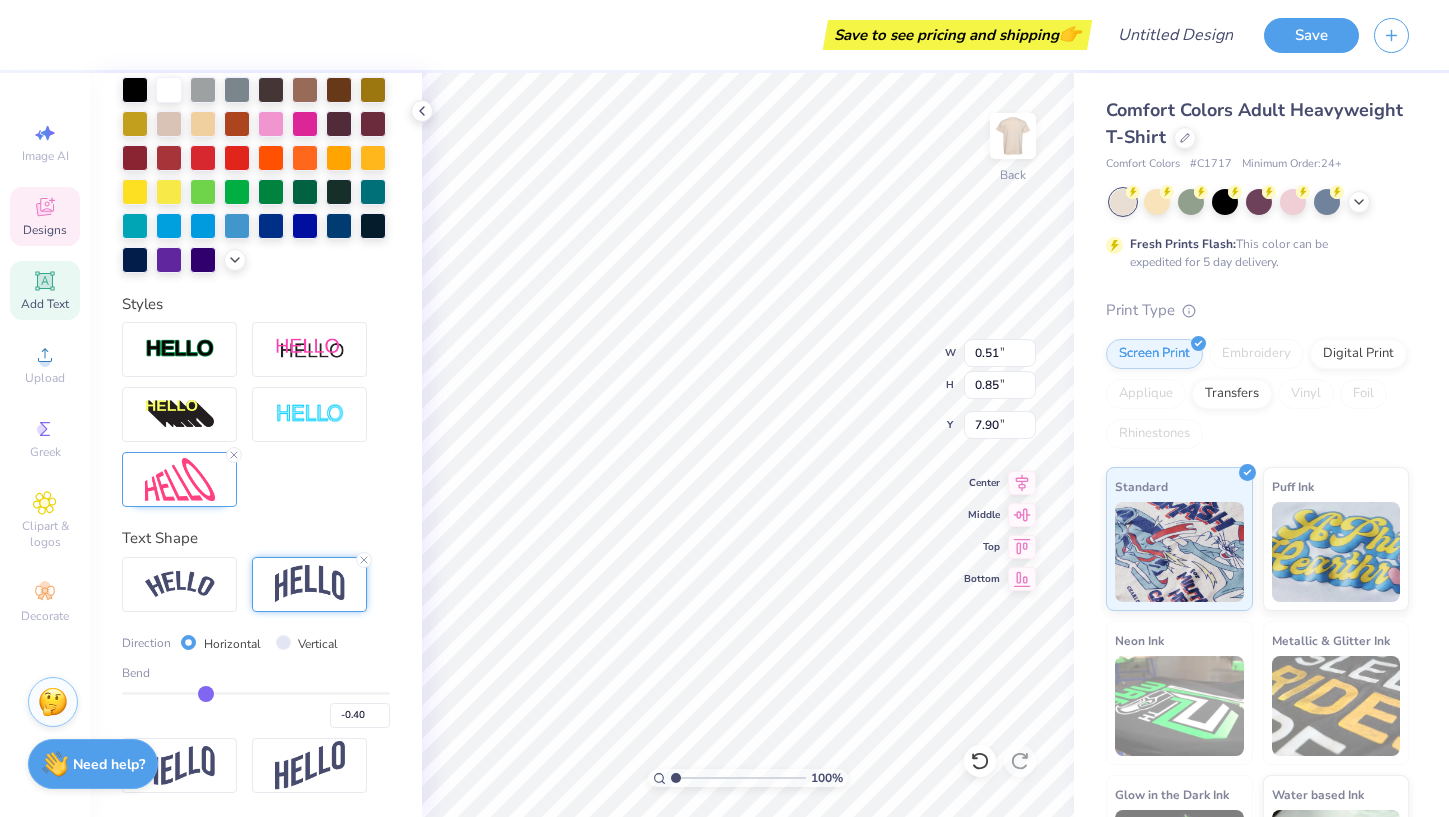 type on "-0.41" 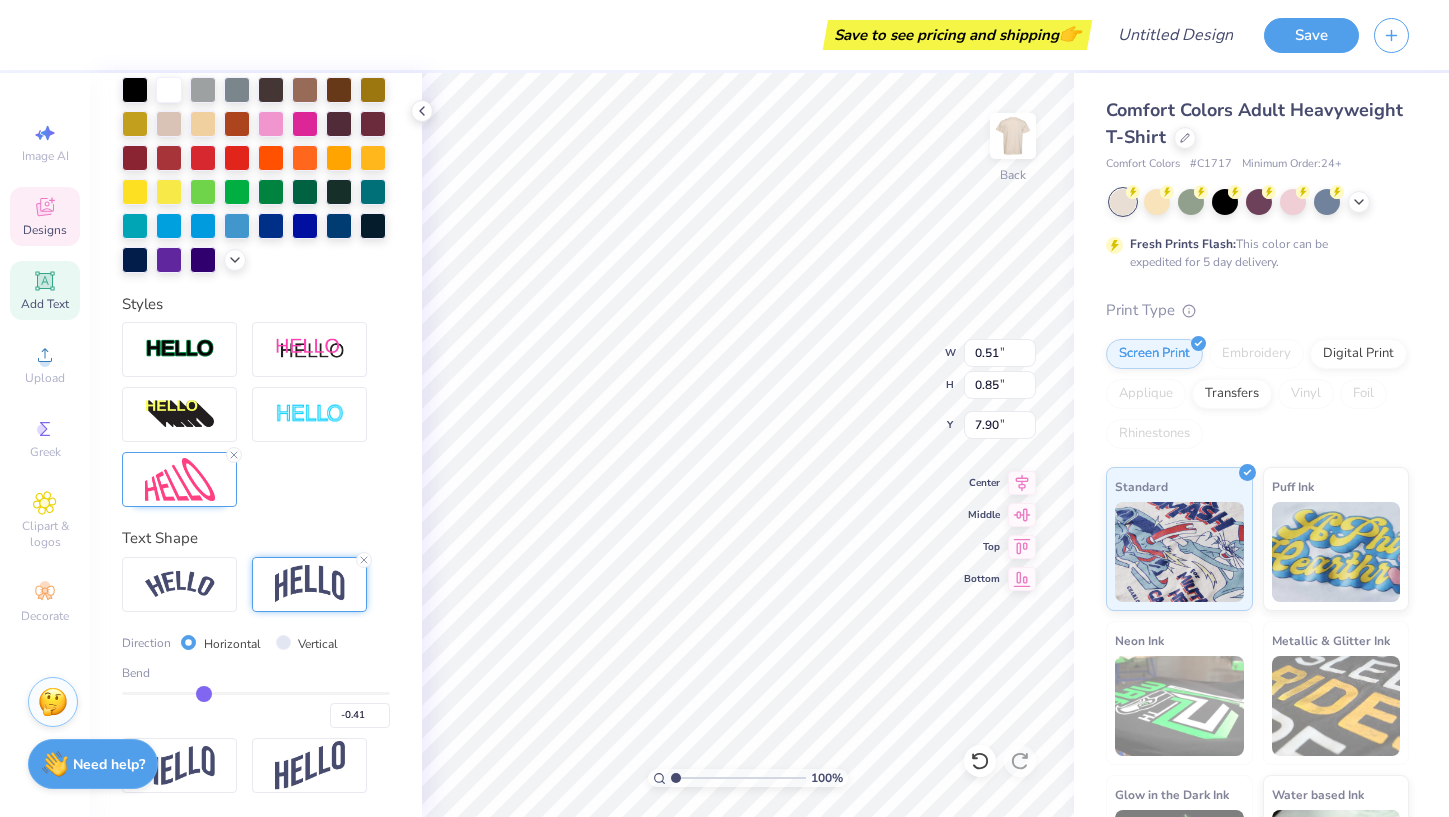 type on "-0.42" 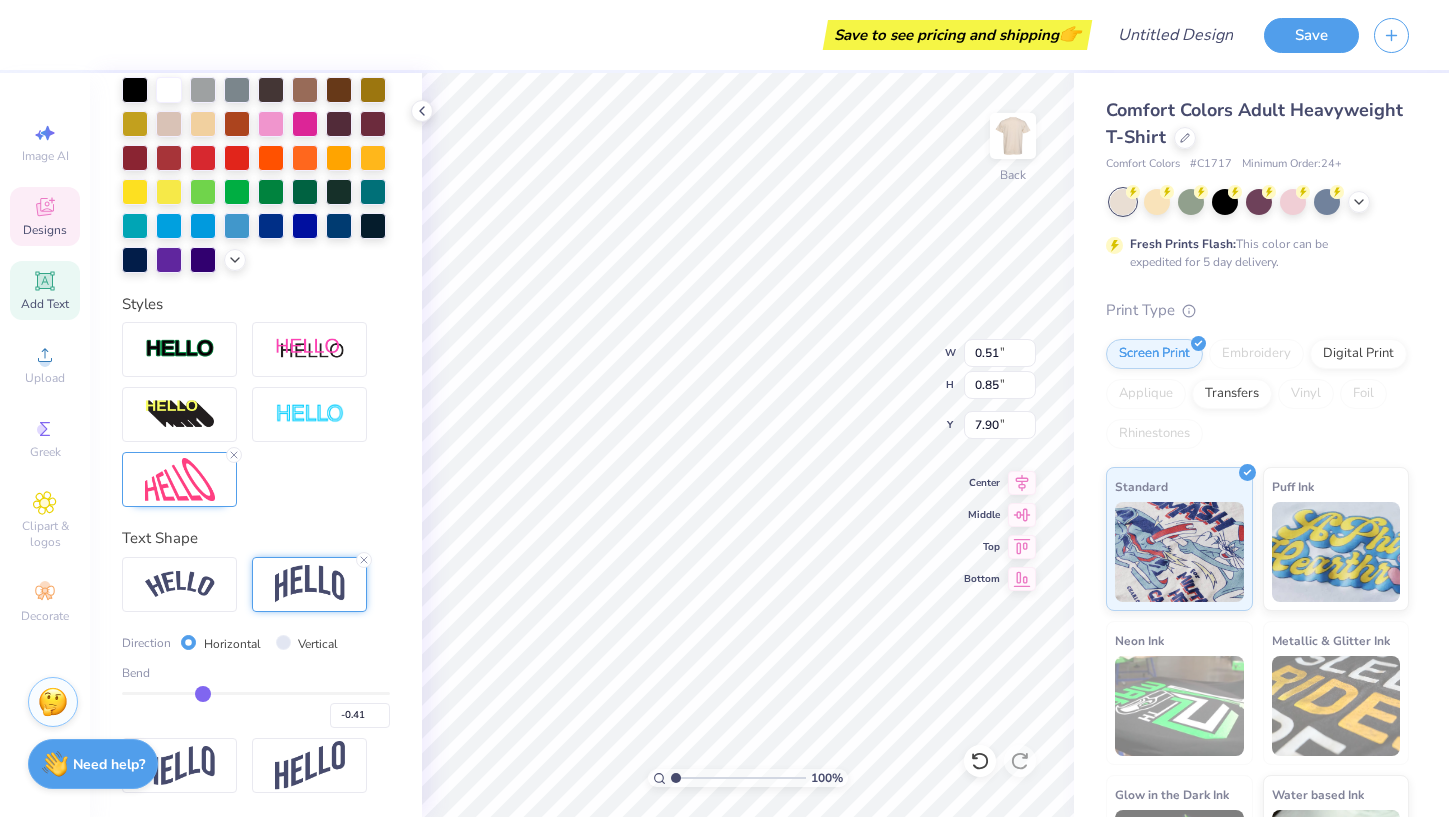type on "-0.42" 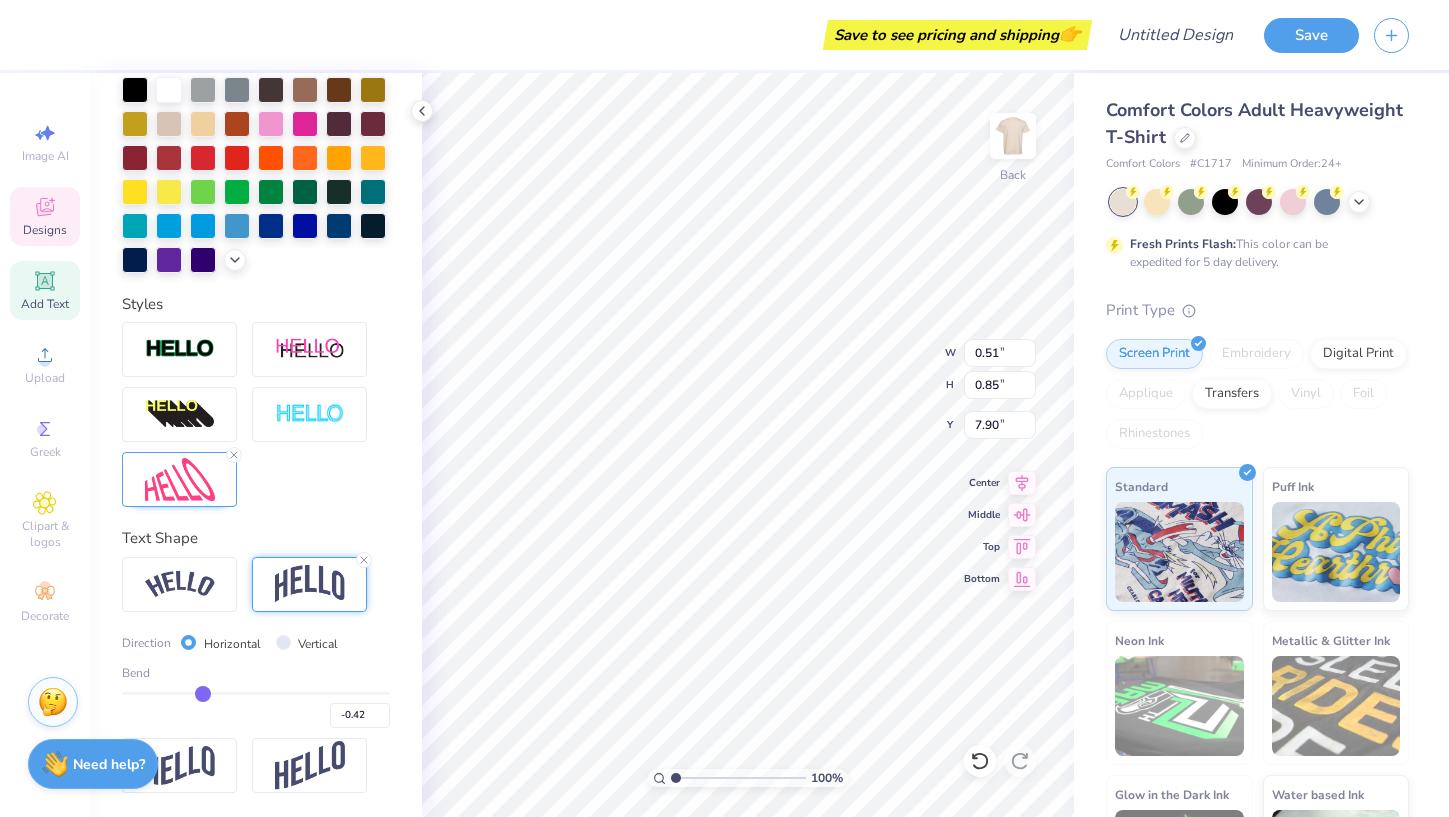 type on "-0.43" 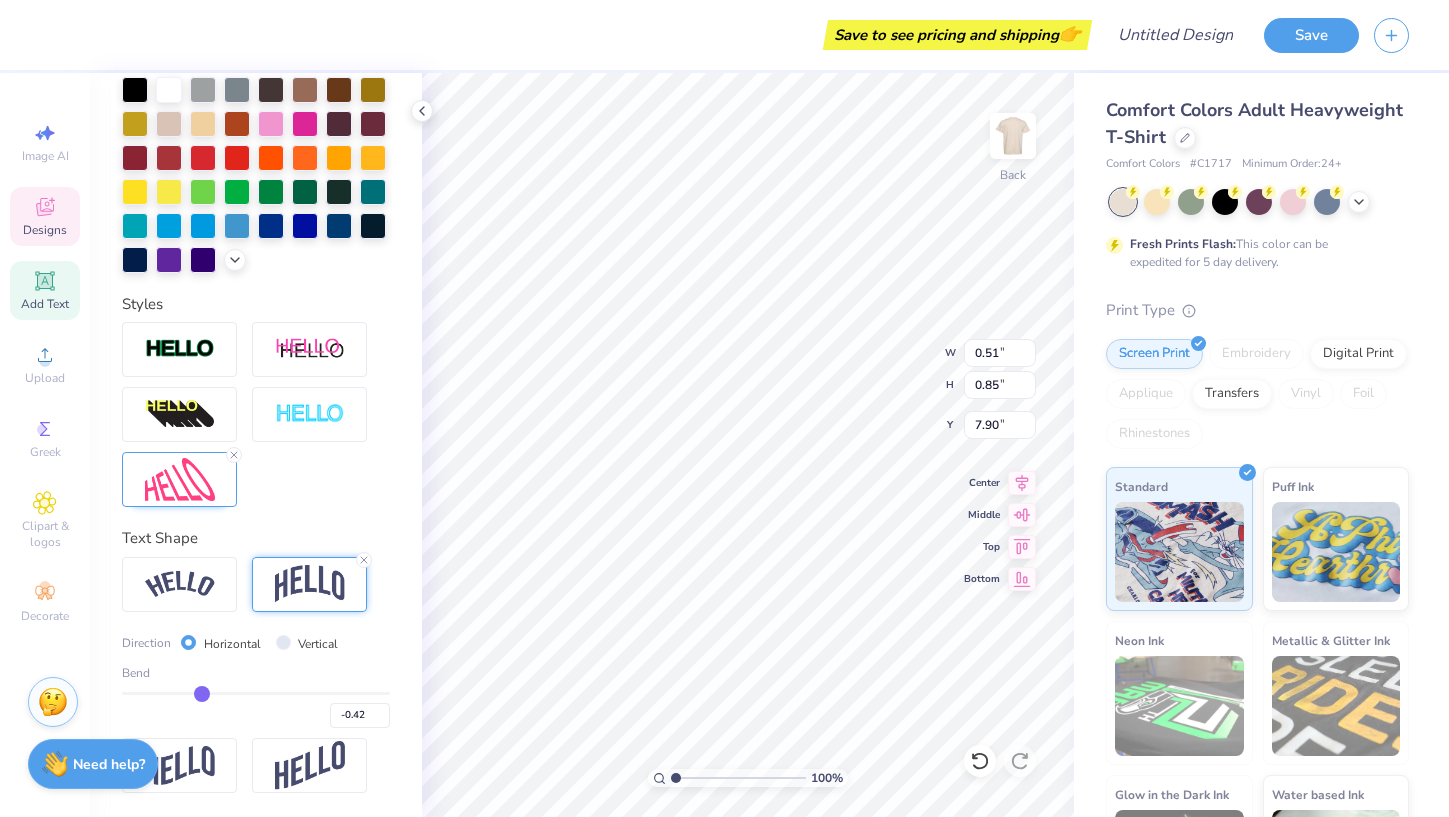 type on "-0.43" 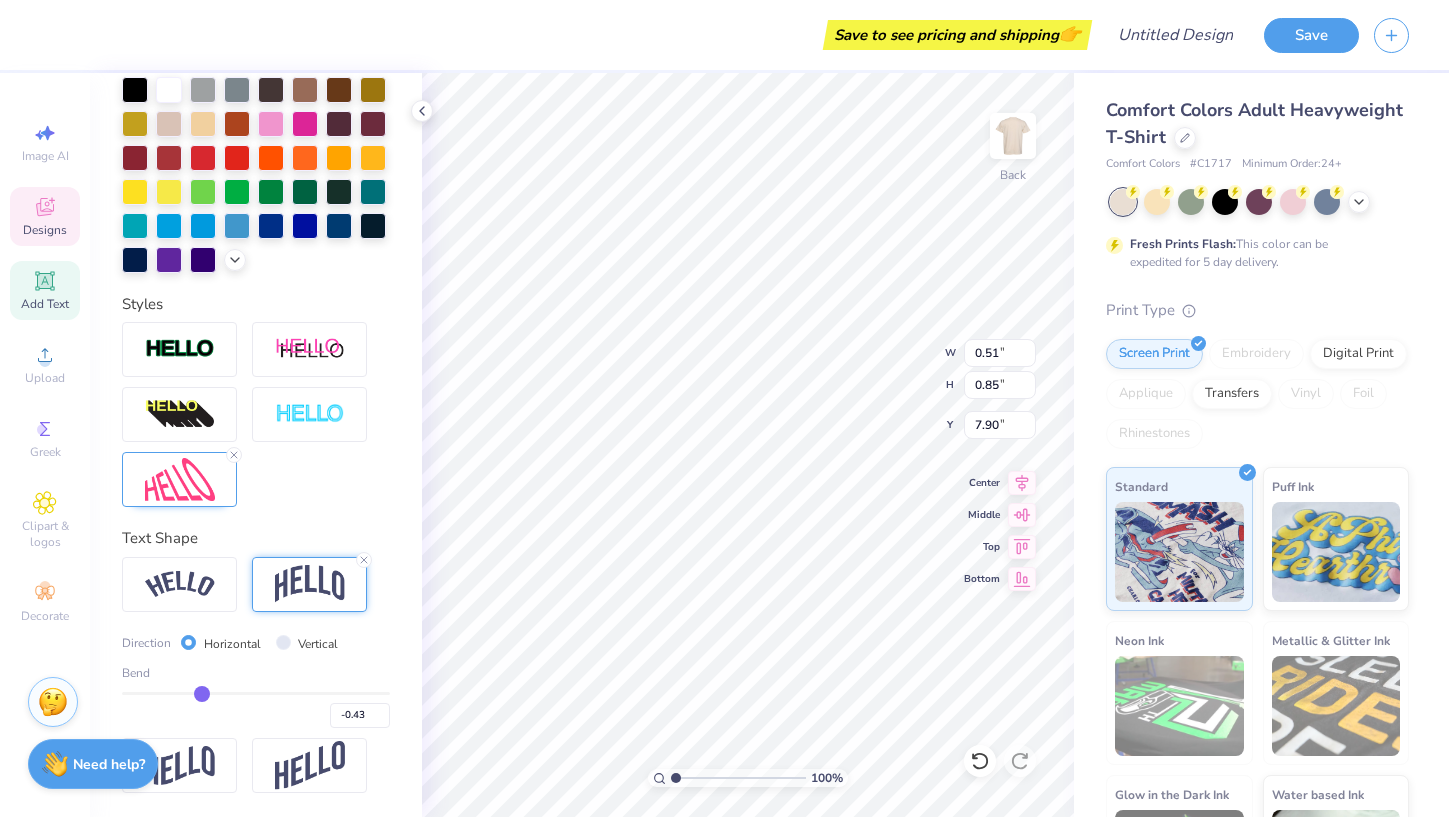 type on "-0.44" 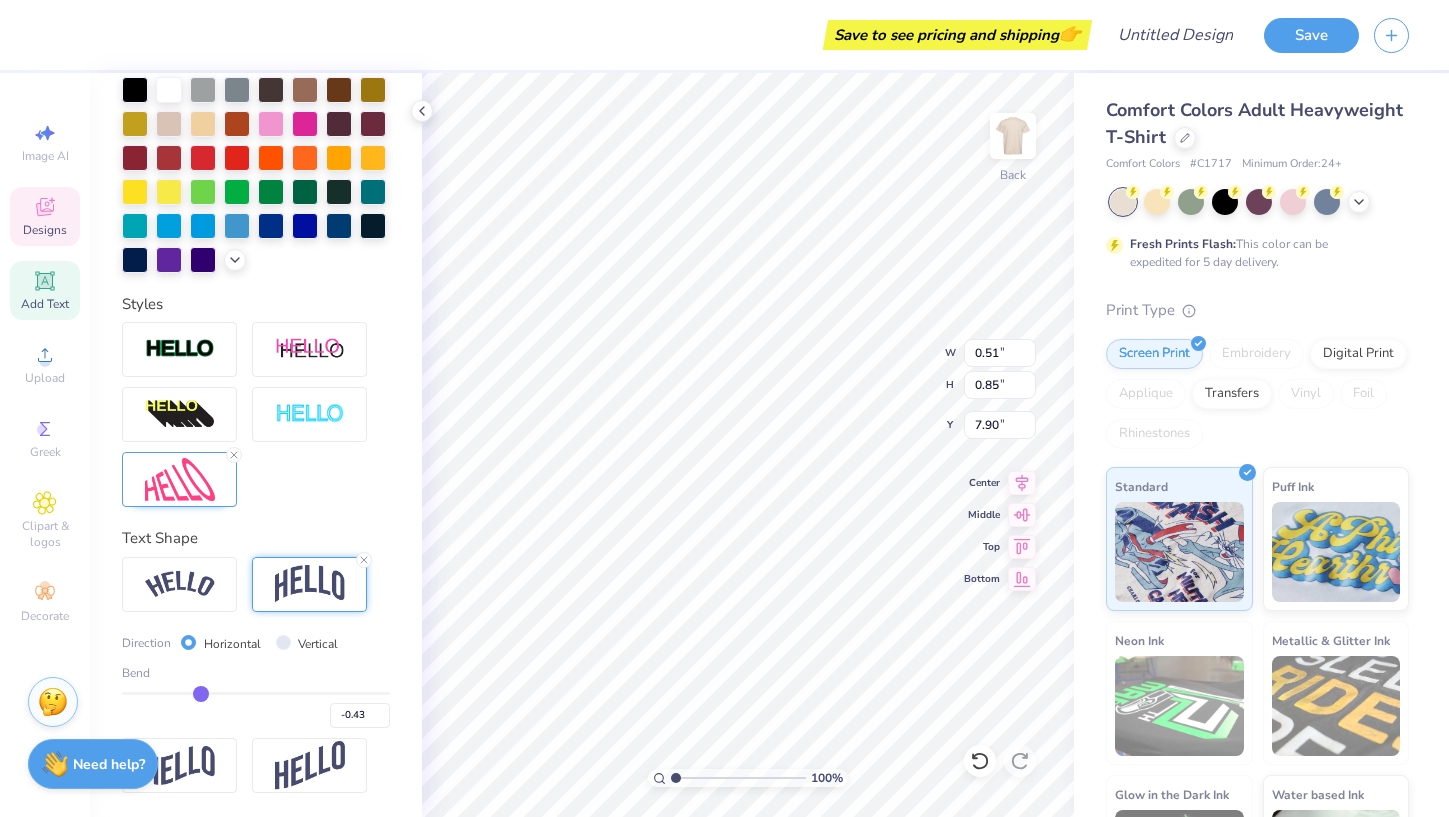 type on "-0.44" 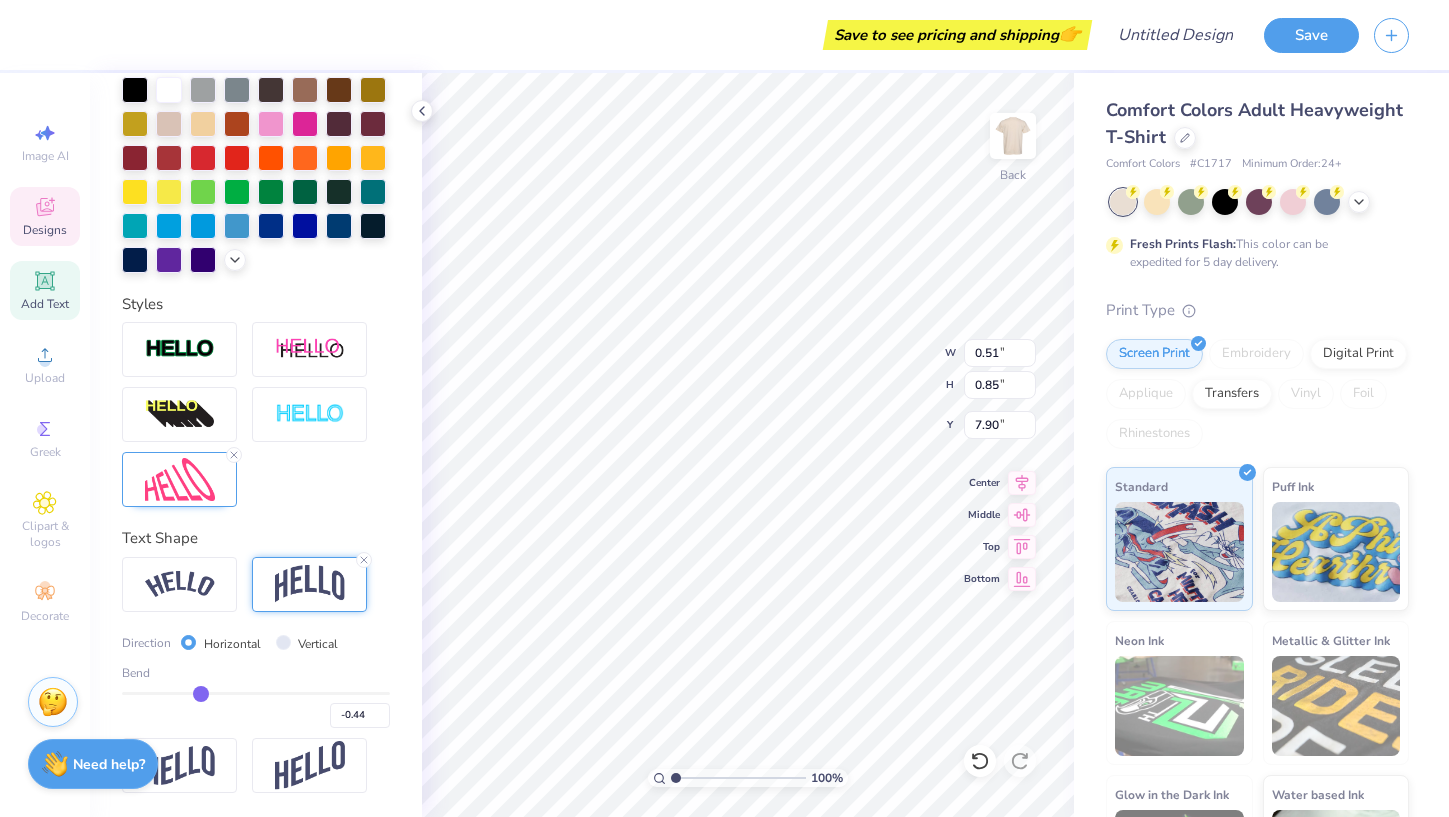 type on "-0.45" 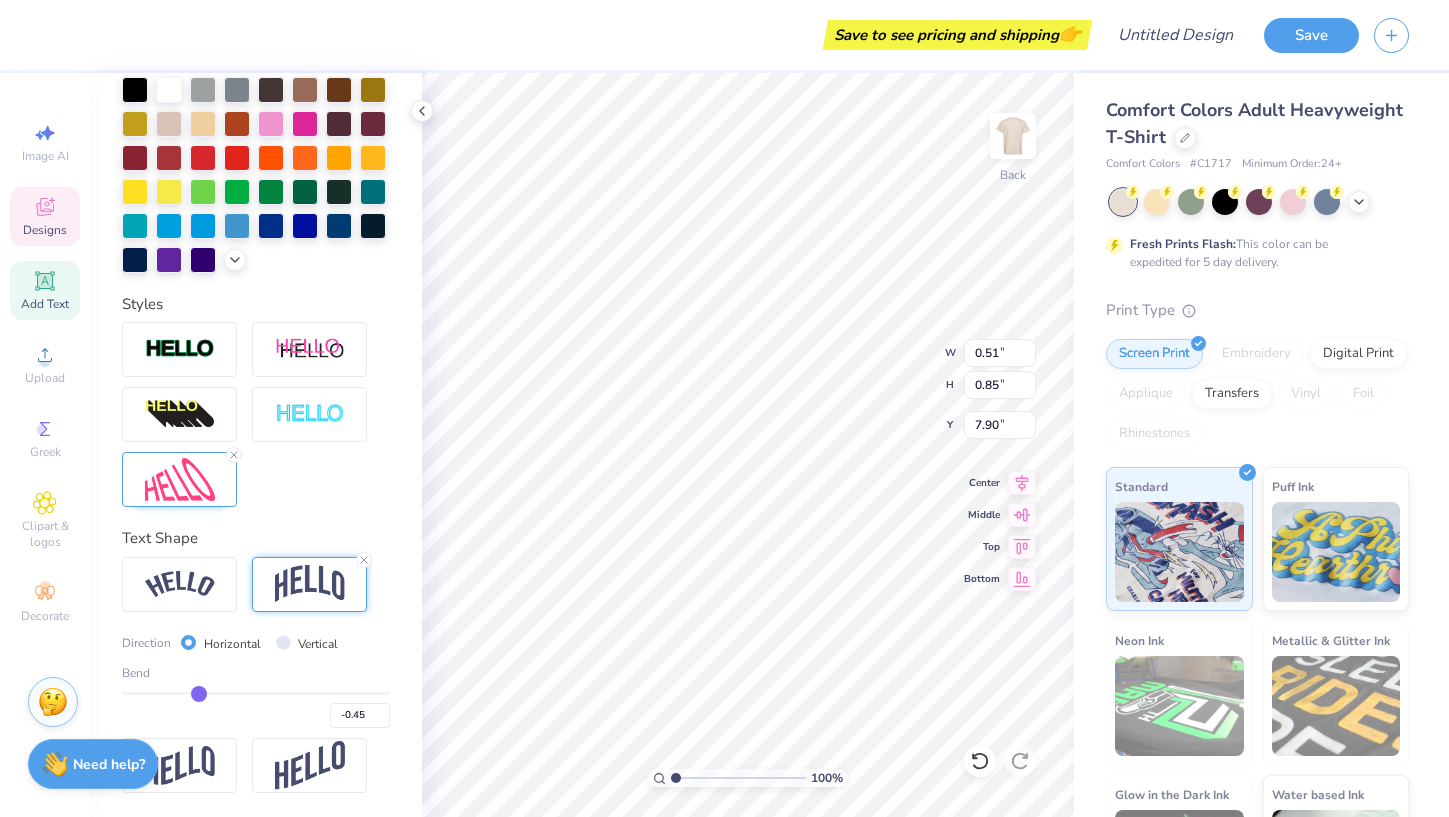 type on "-0.46" 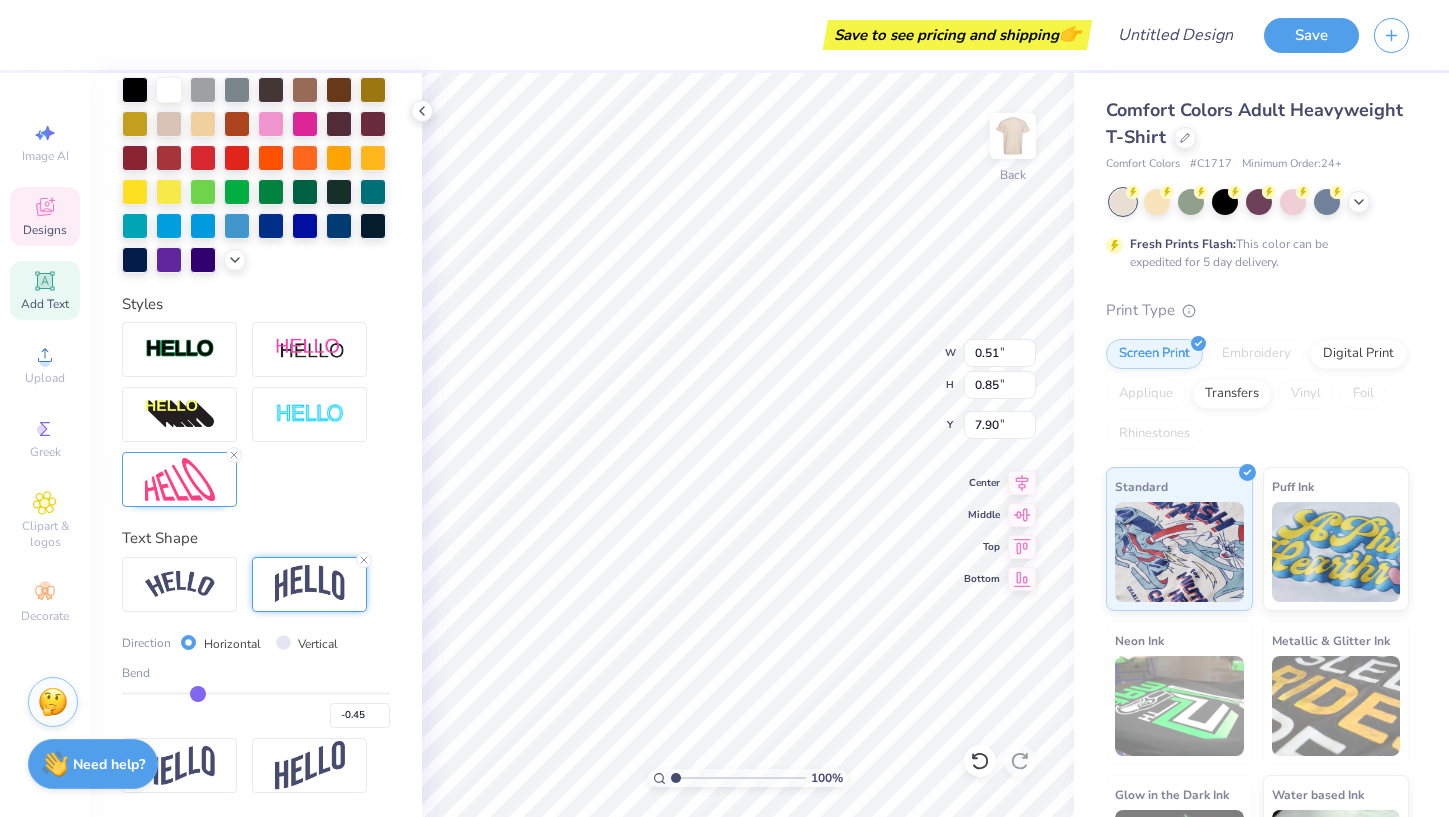 type on "-0.46" 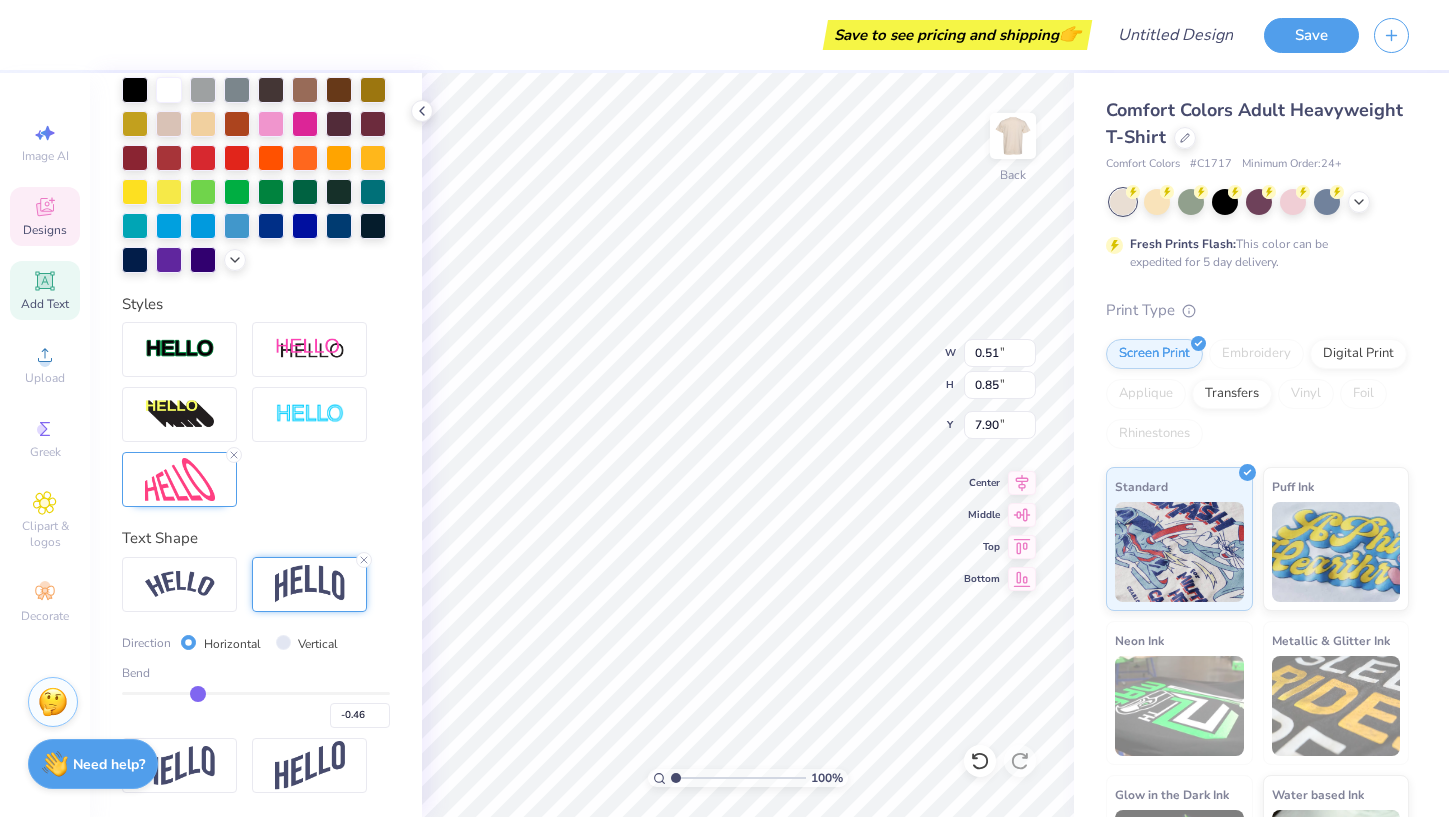 drag, startPoint x: 316, startPoint y: 690, endPoint x: 198, endPoint y: 708, distance: 119.36499 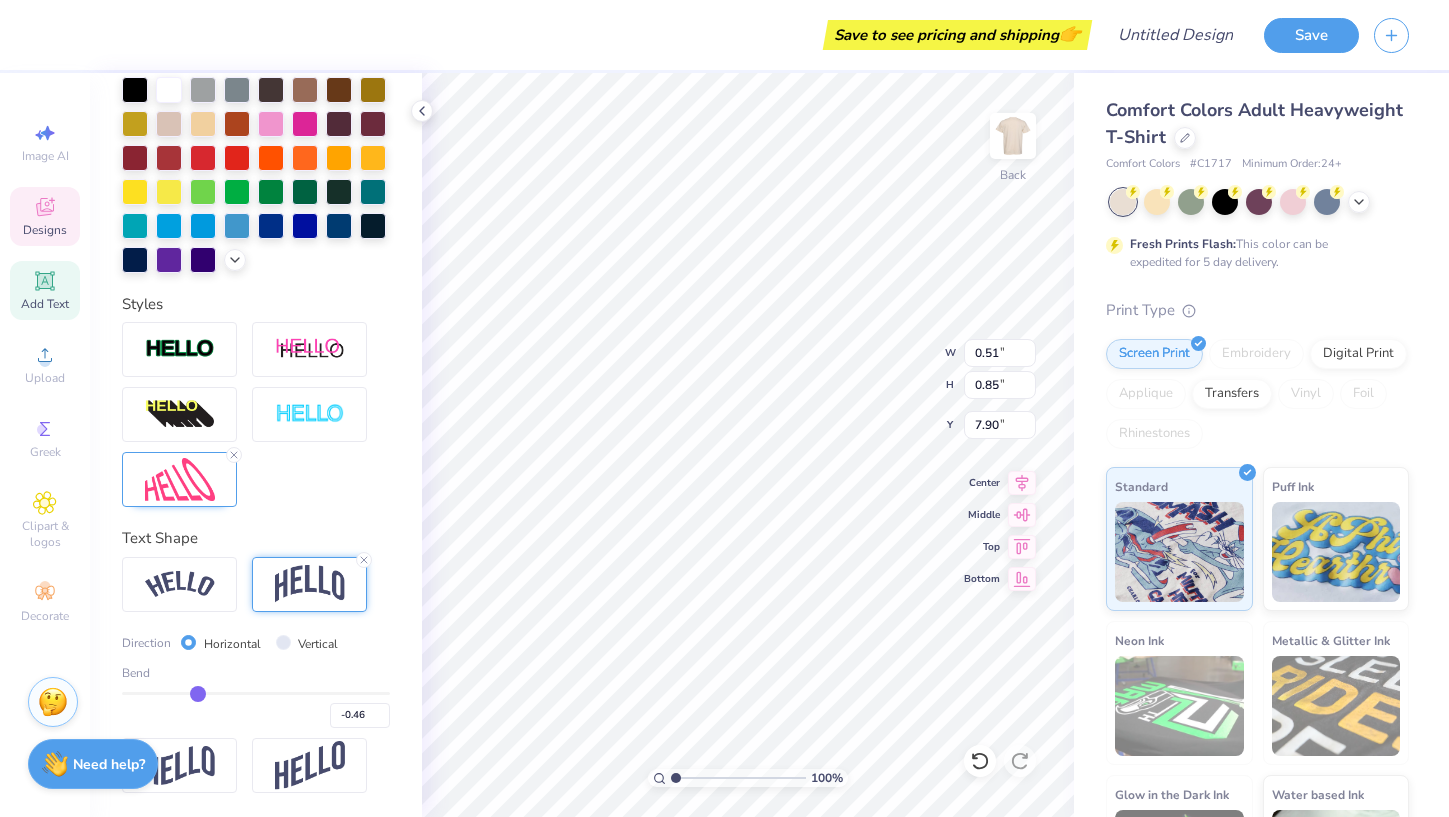 type on "0.84" 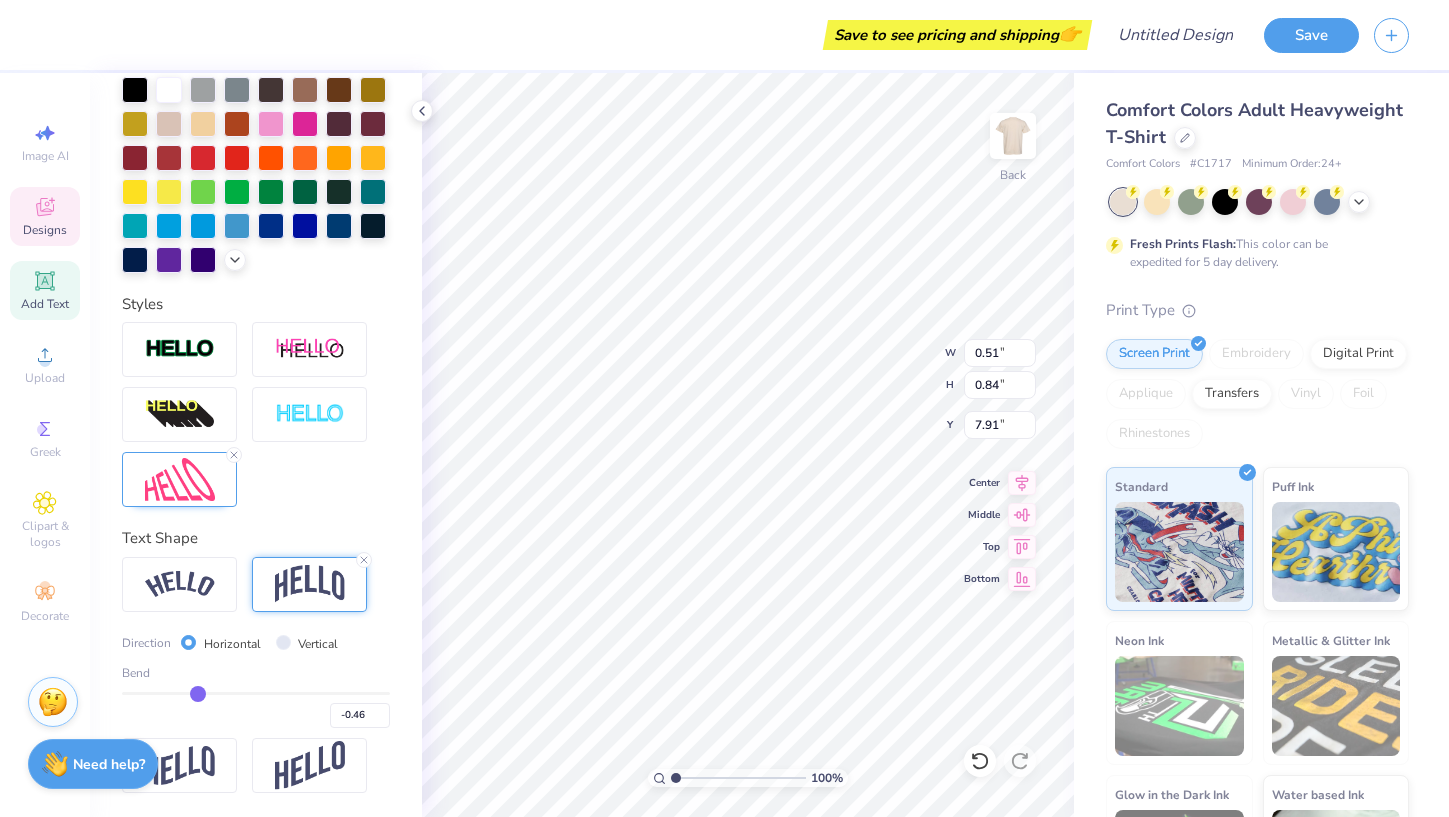 type on "-0.44" 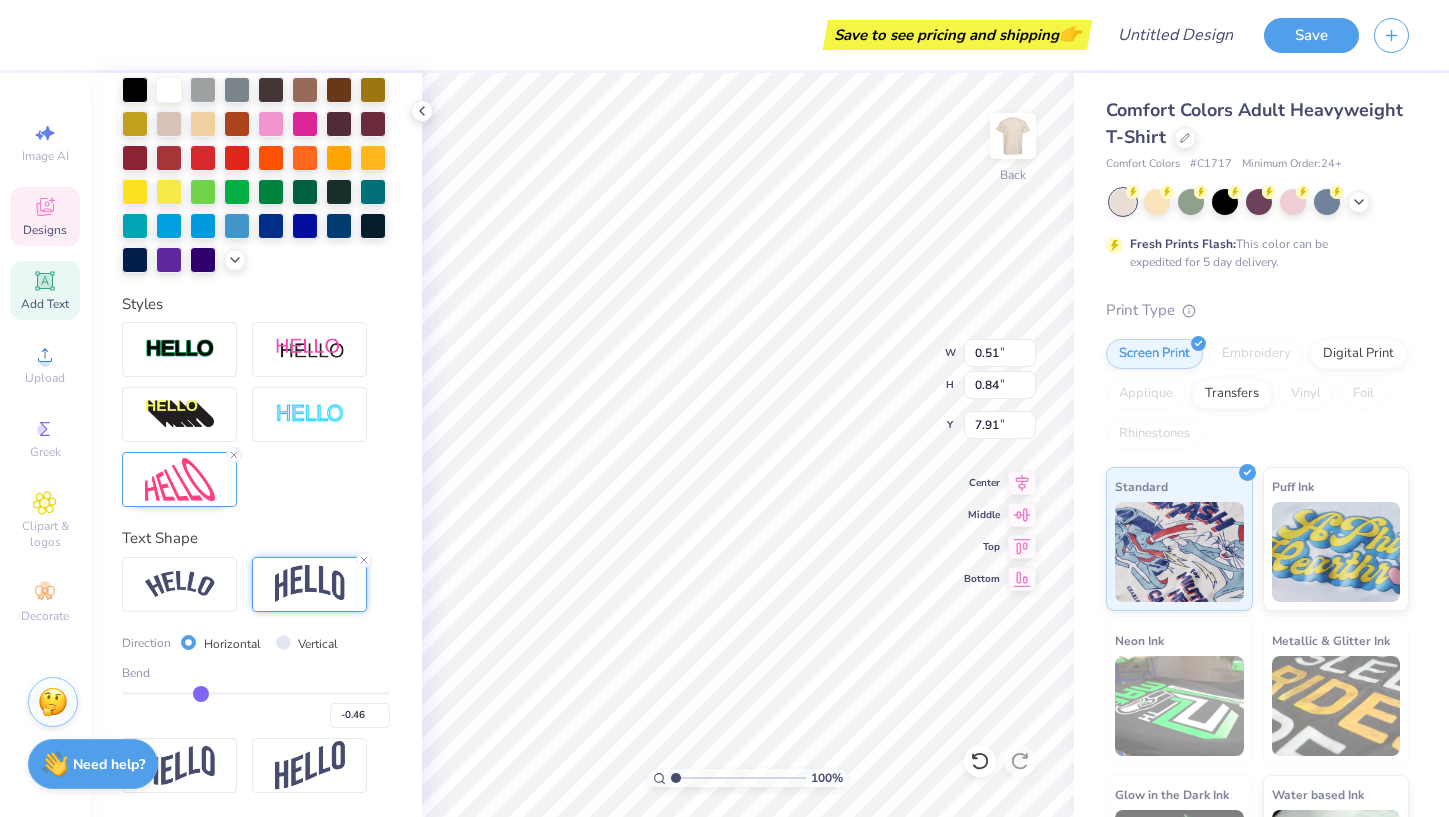 type on "-0.44" 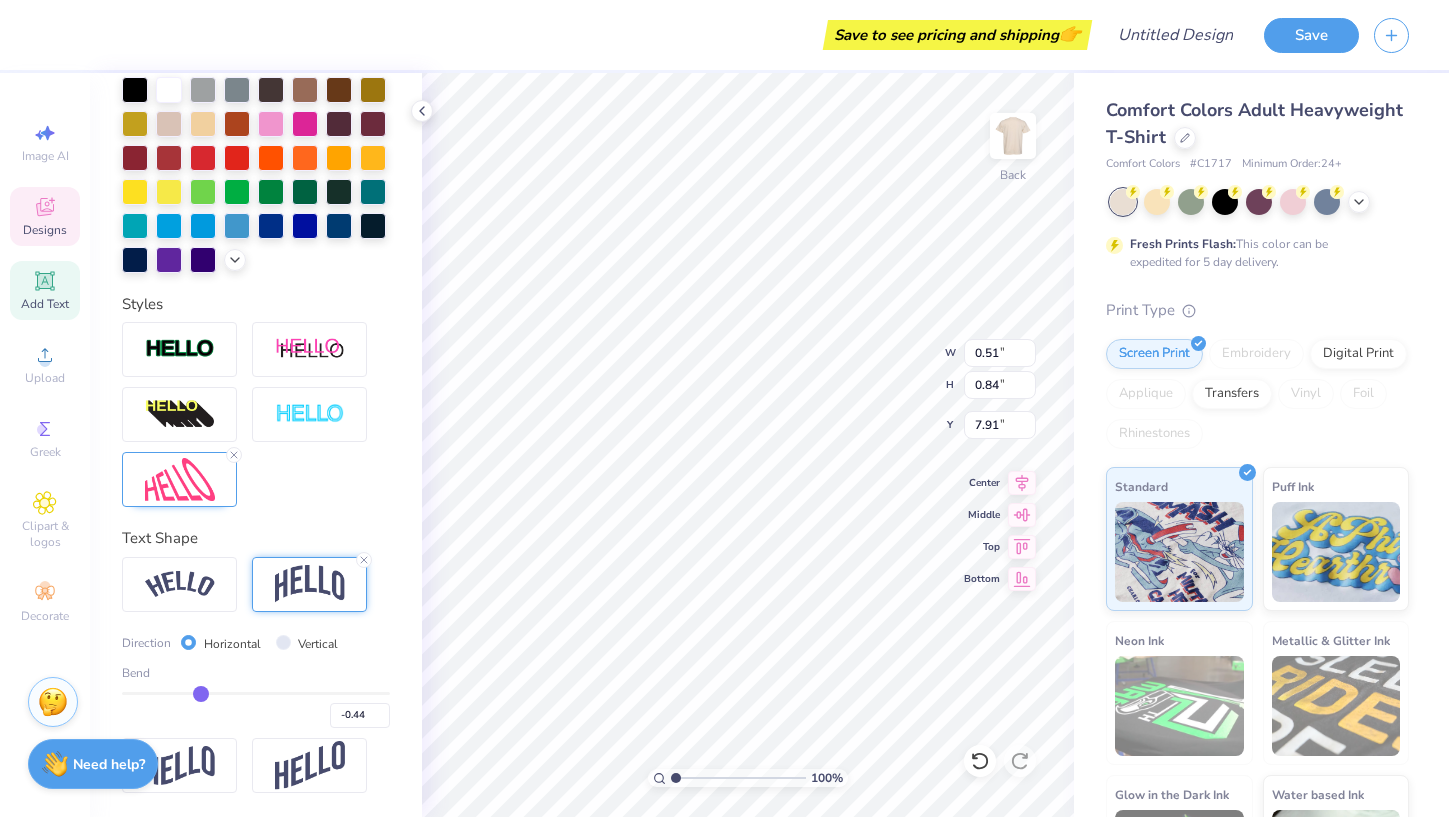 type on "-0.43" 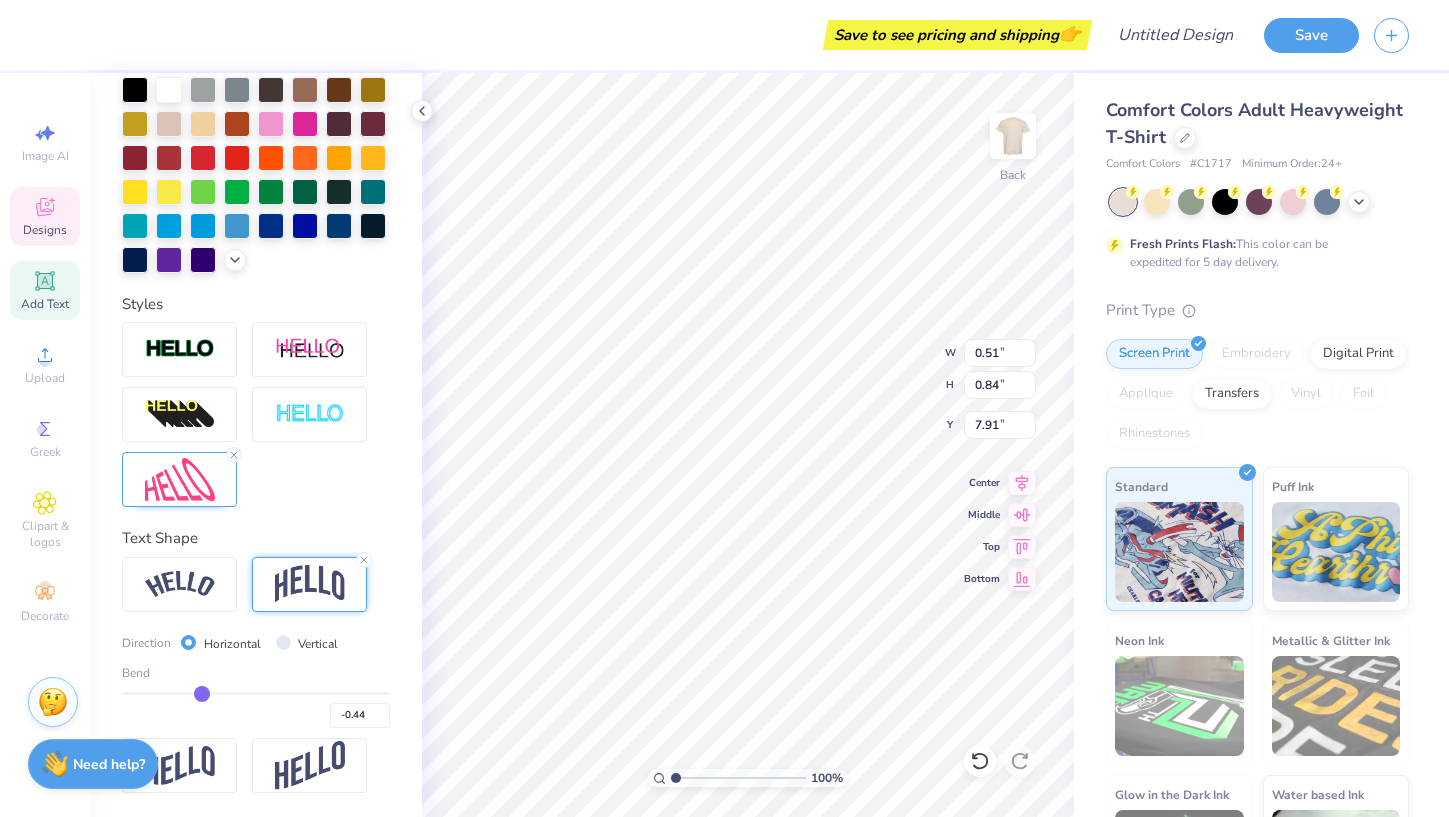 type on "-0.43" 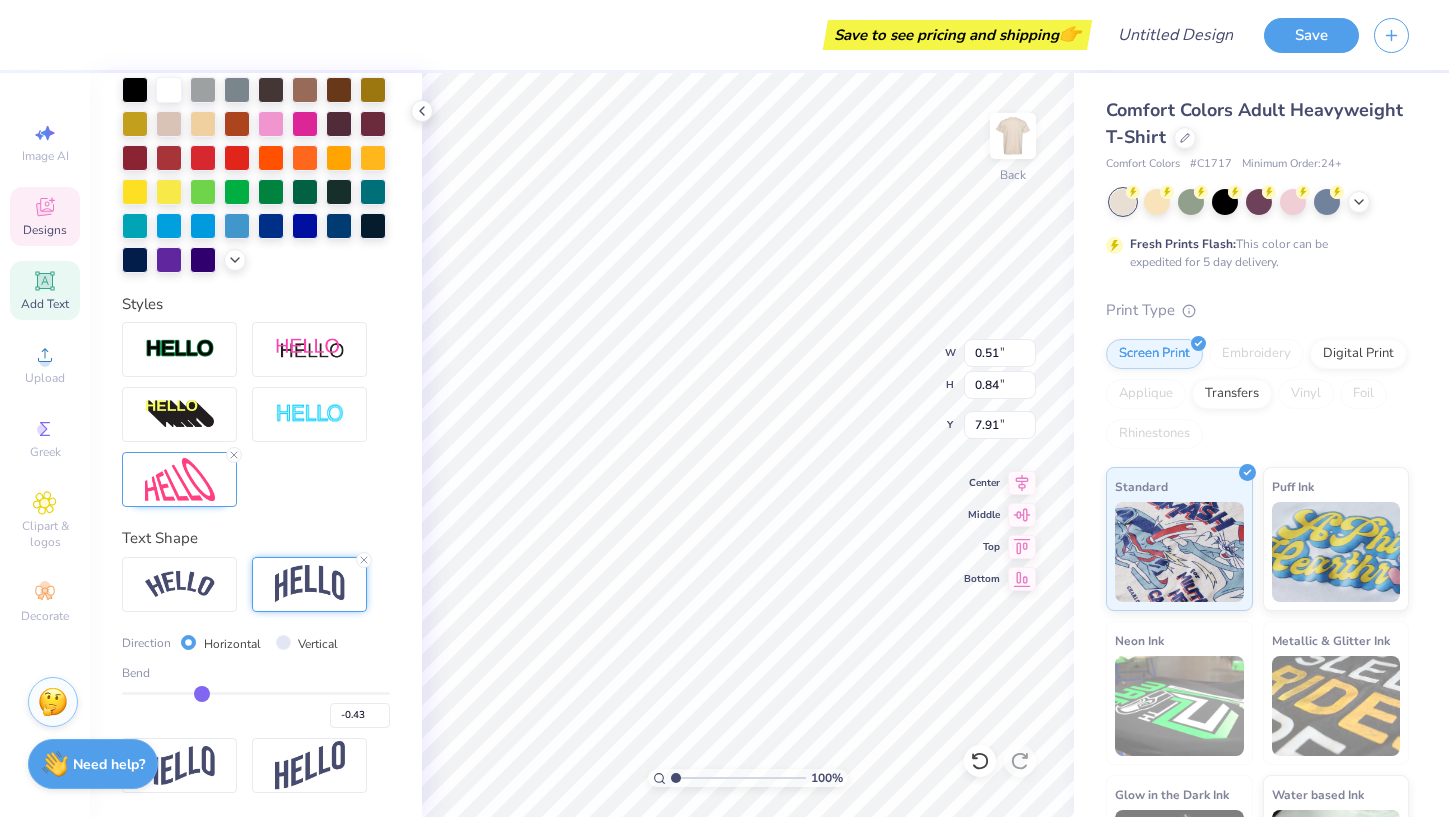 type on "-0.41" 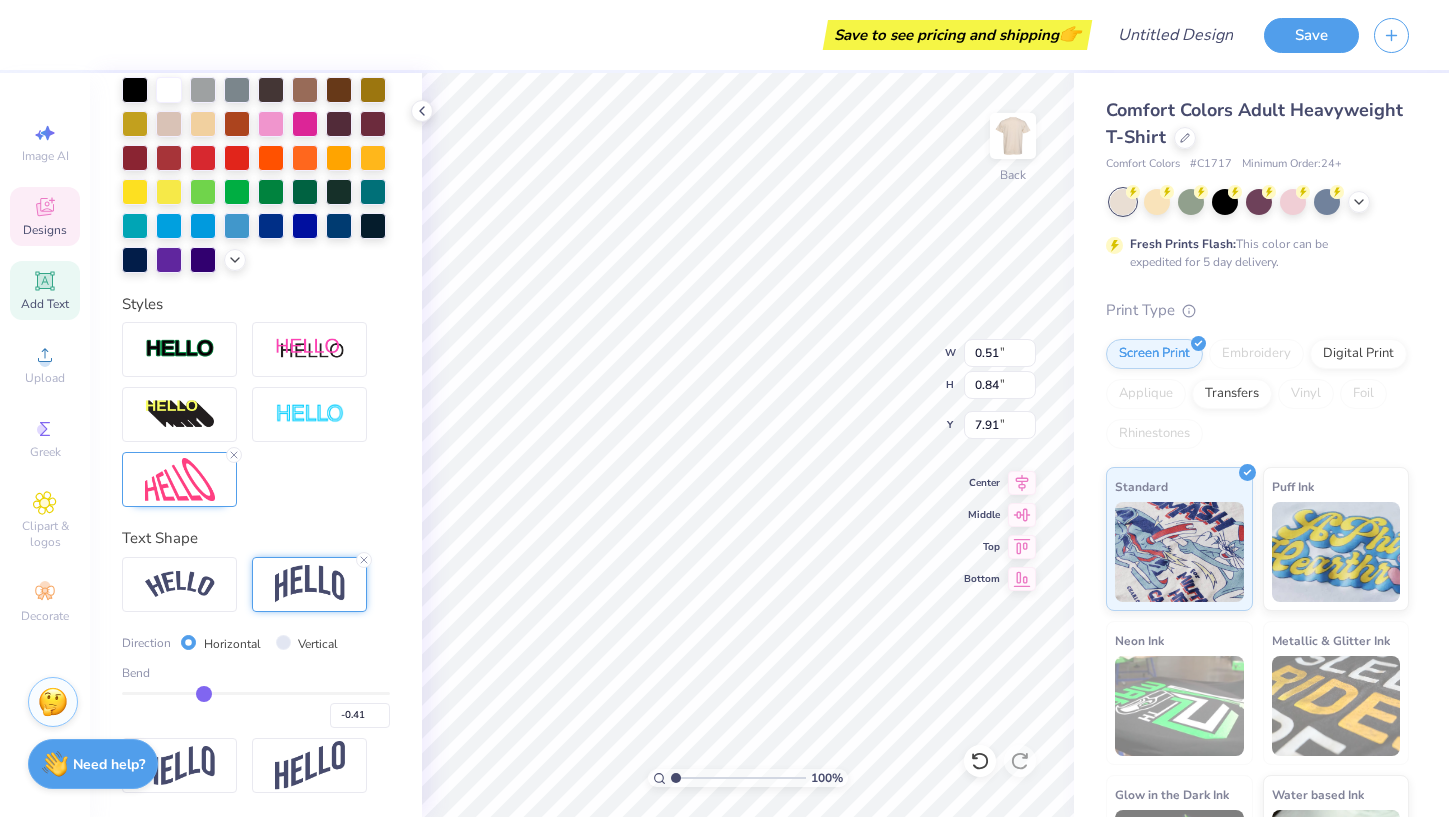 type on "-0.4" 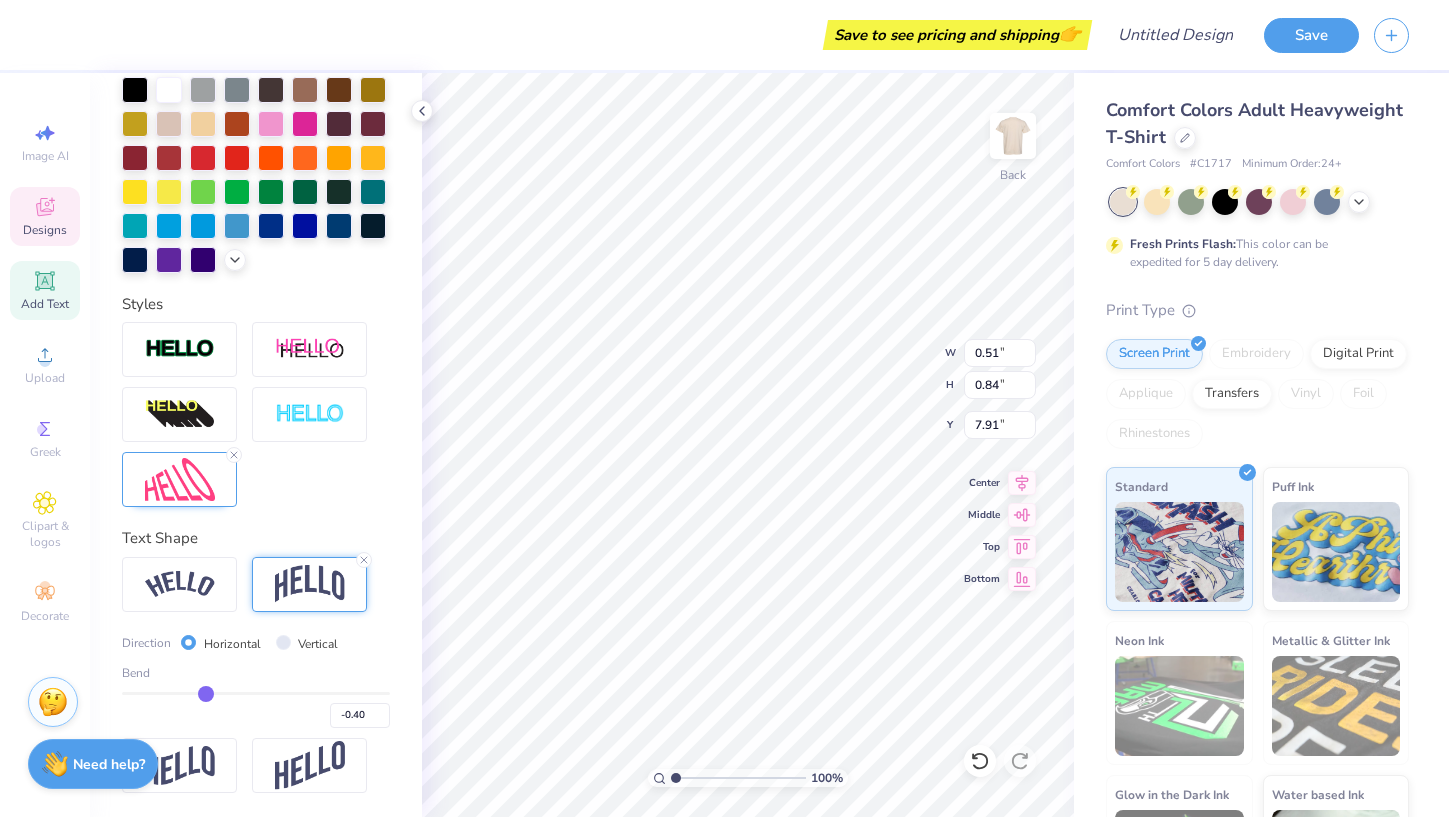 type on "-0.39" 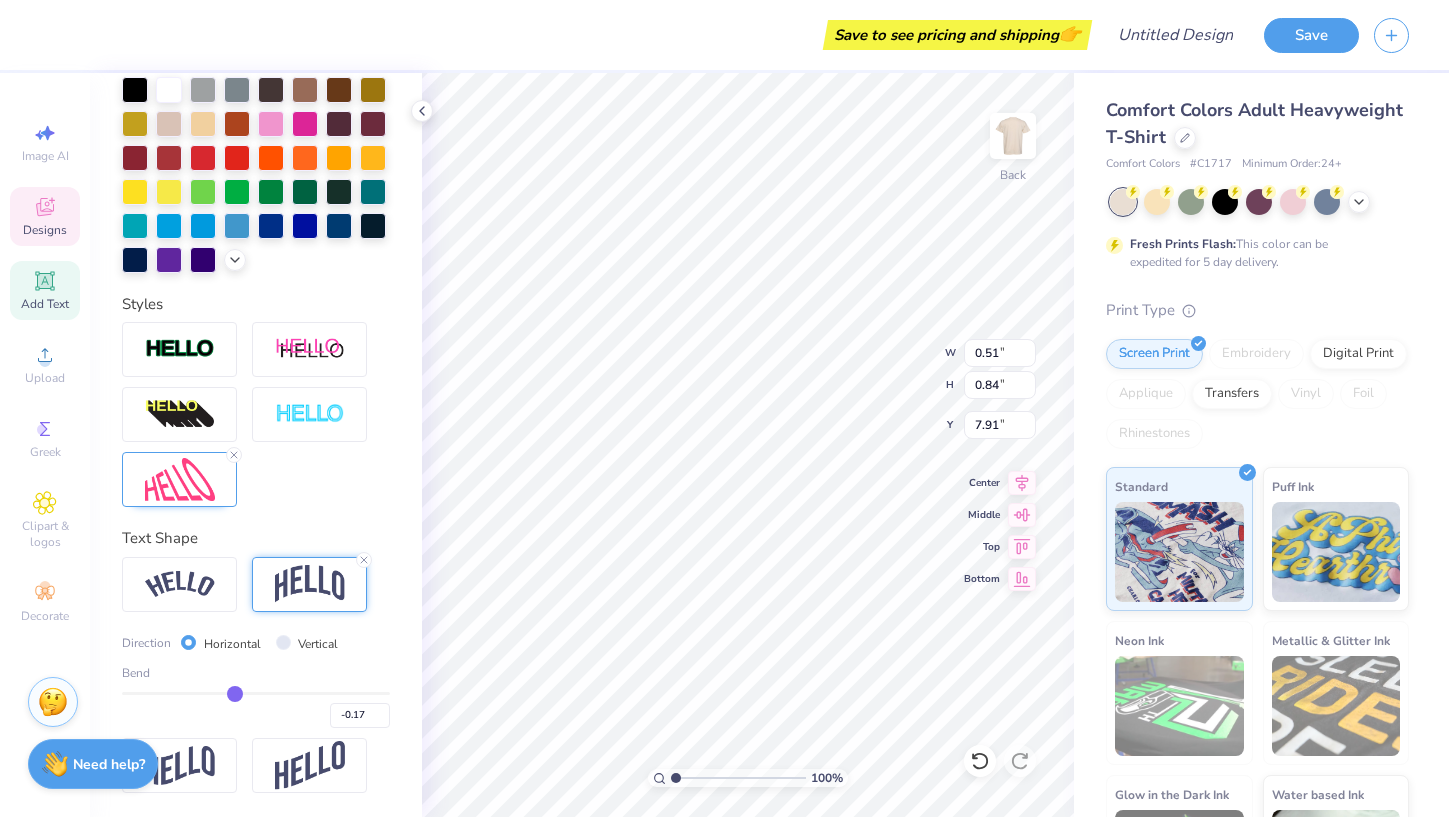 drag, startPoint x: 200, startPoint y: 691, endPoint x: 234, endPoint y: 687, distance: 34.234486 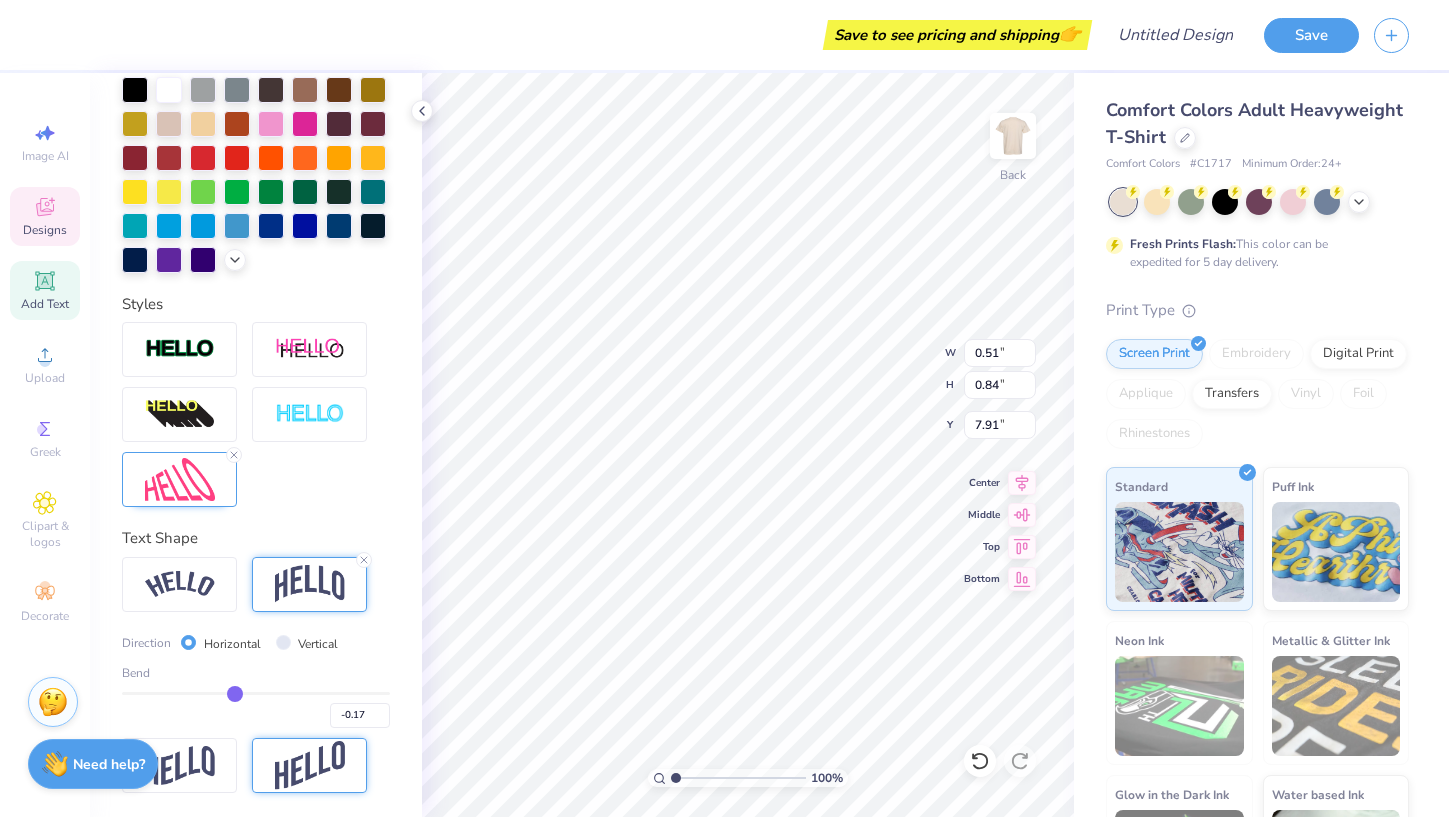 click at bounding box center [310, 765] 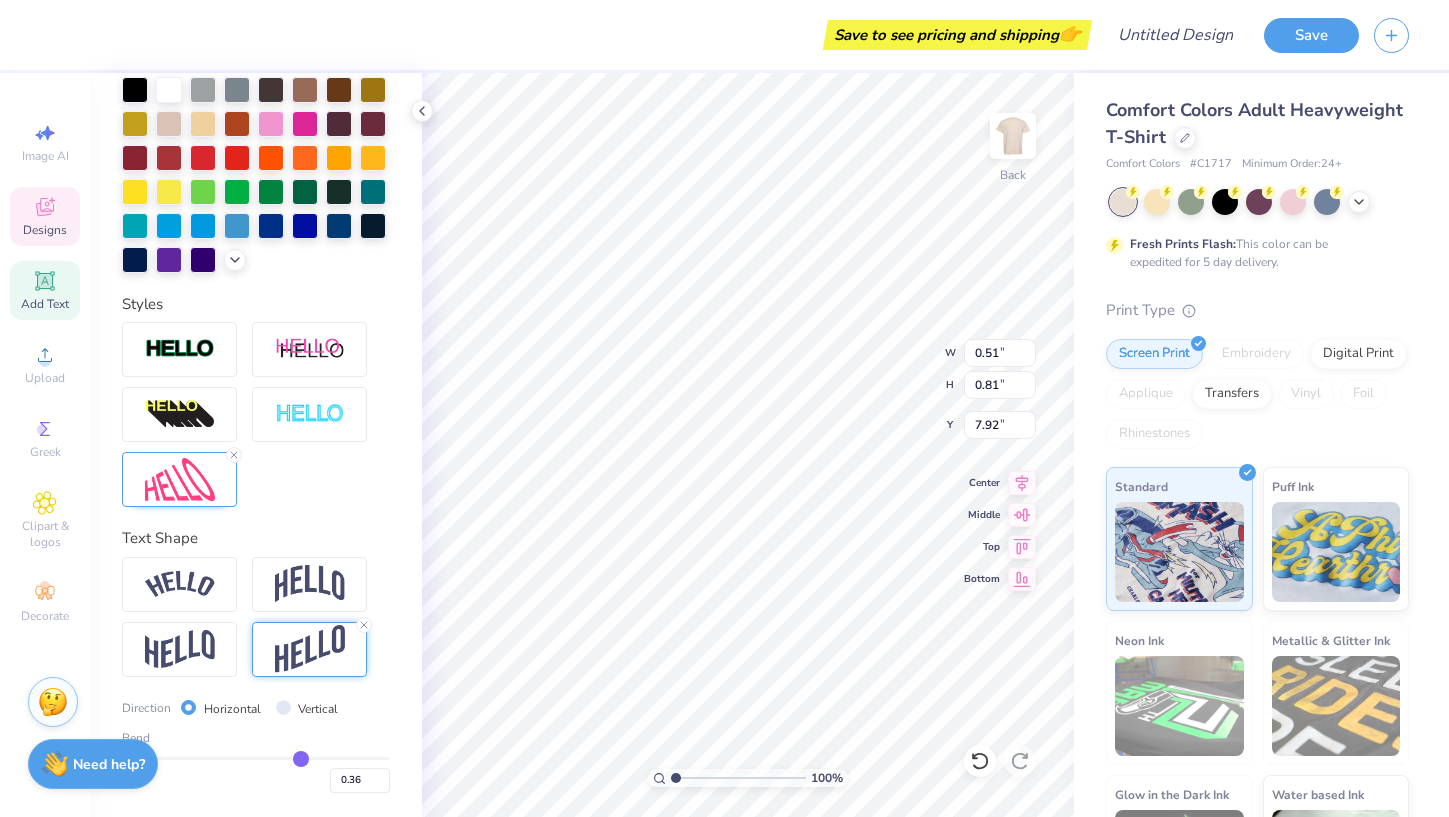 drag, startPoint x: 233, startPoint y: 755, endPoint x: 302, endPoint y: 750, distance: 69.18092 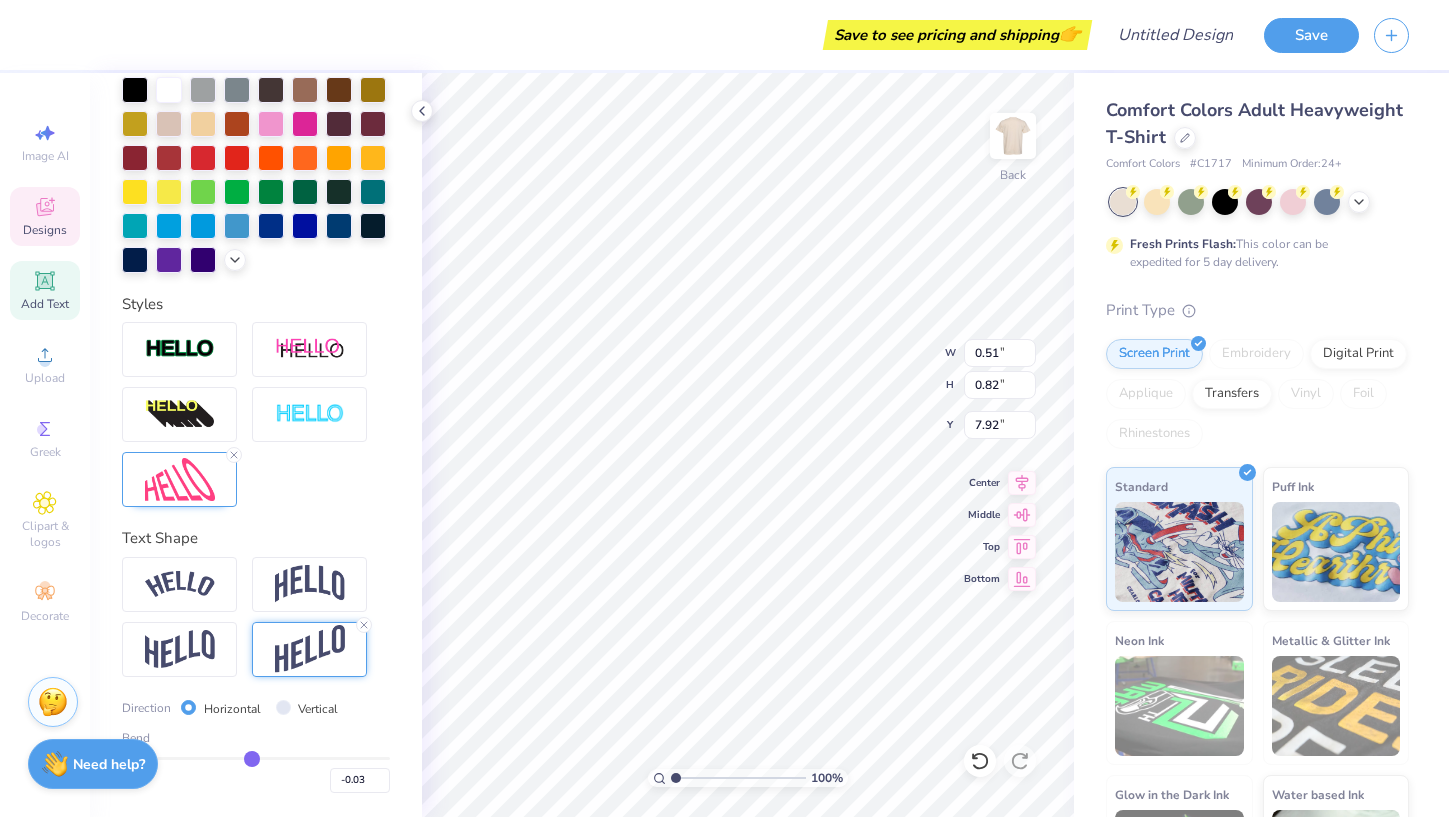 drag, startPoint x: 302, startPoint y: 754, endPoint x: 252, endPoint y: 758, distance: 50.159744 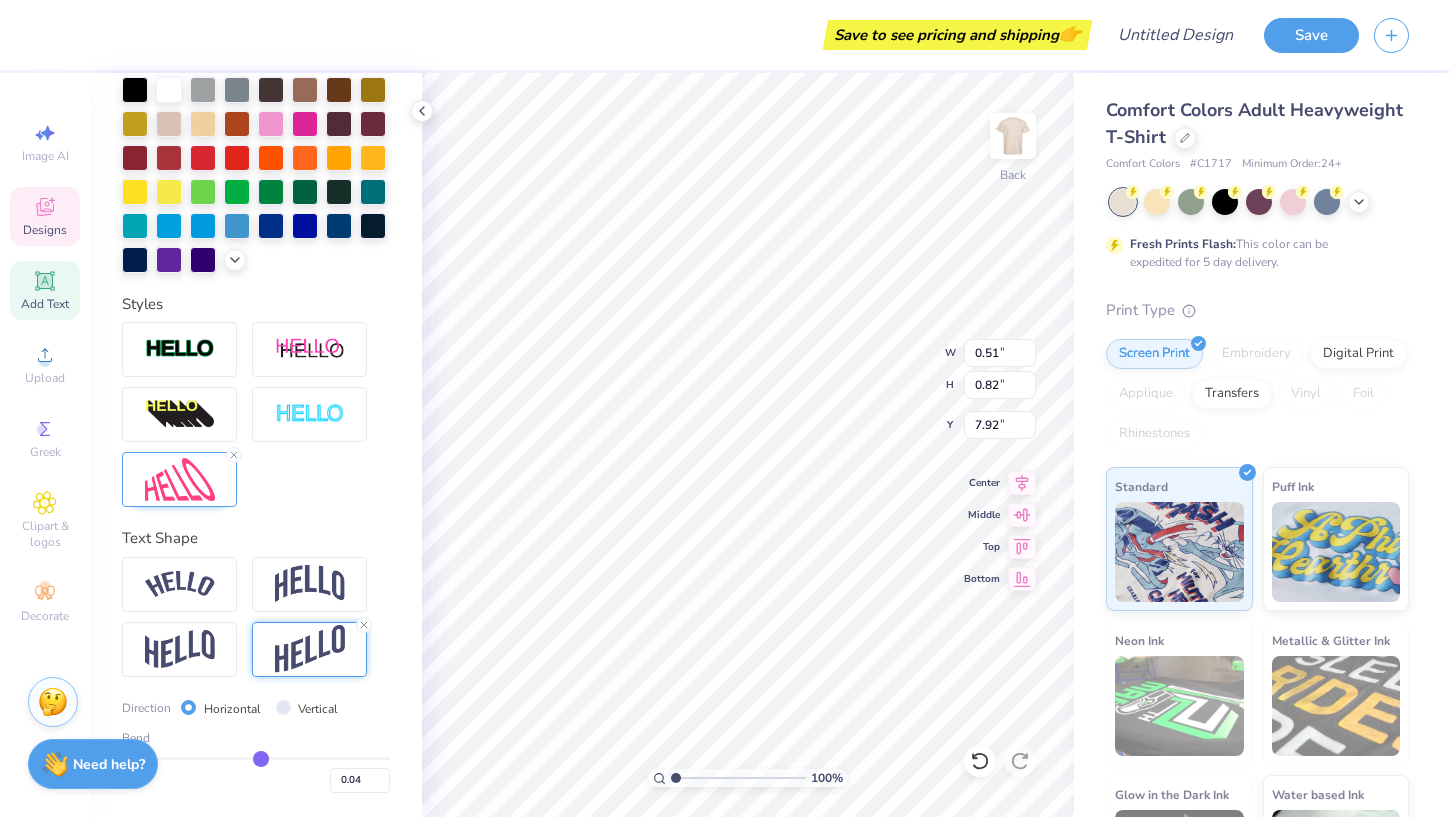 click at bounding box center [256, 758] 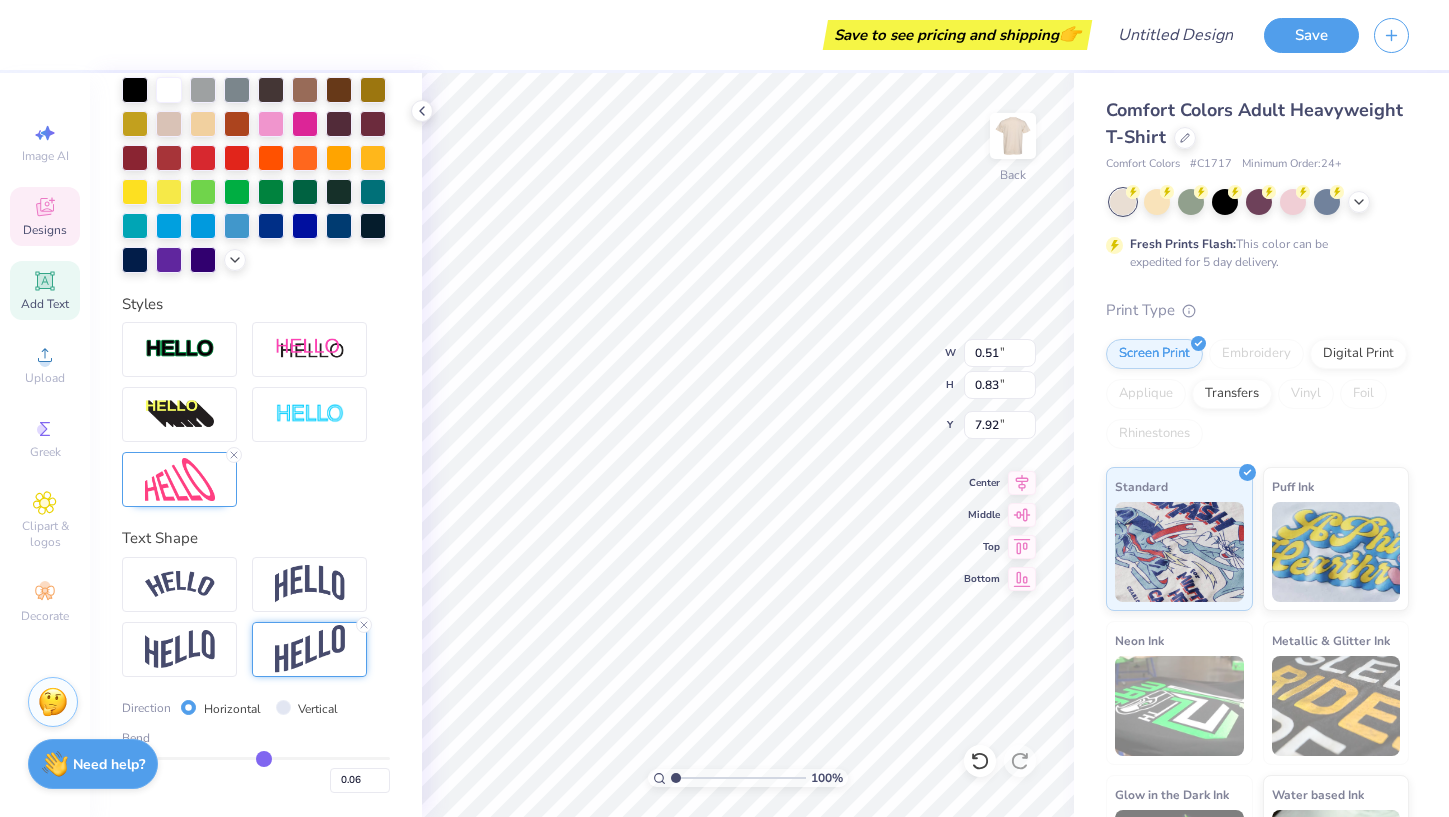 click at bounding box center (256, 758) 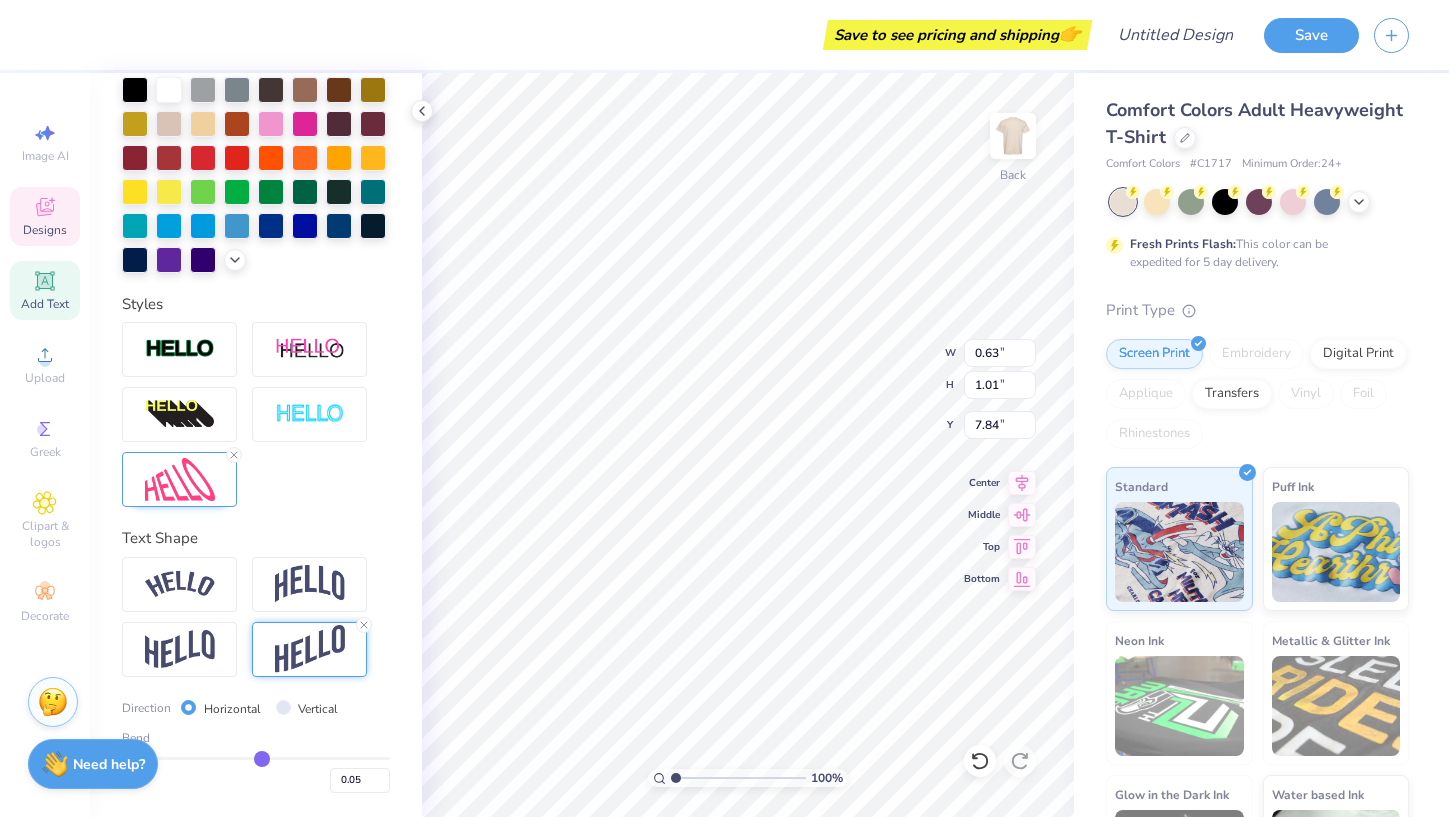 click at bounding box center [256, 758] 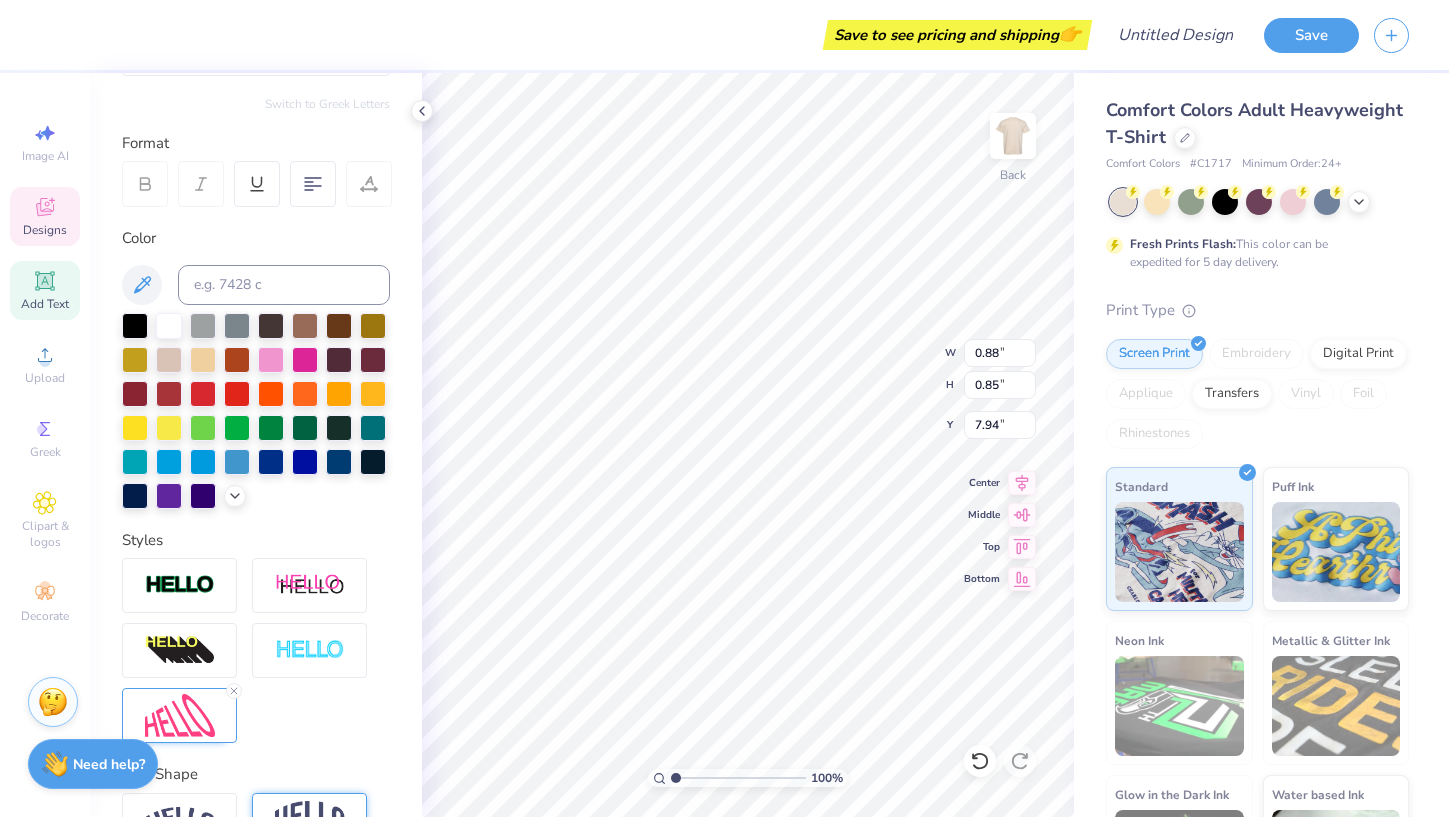 scroll, scrollTop: 345, scrollLeft: 0, axis: vertical 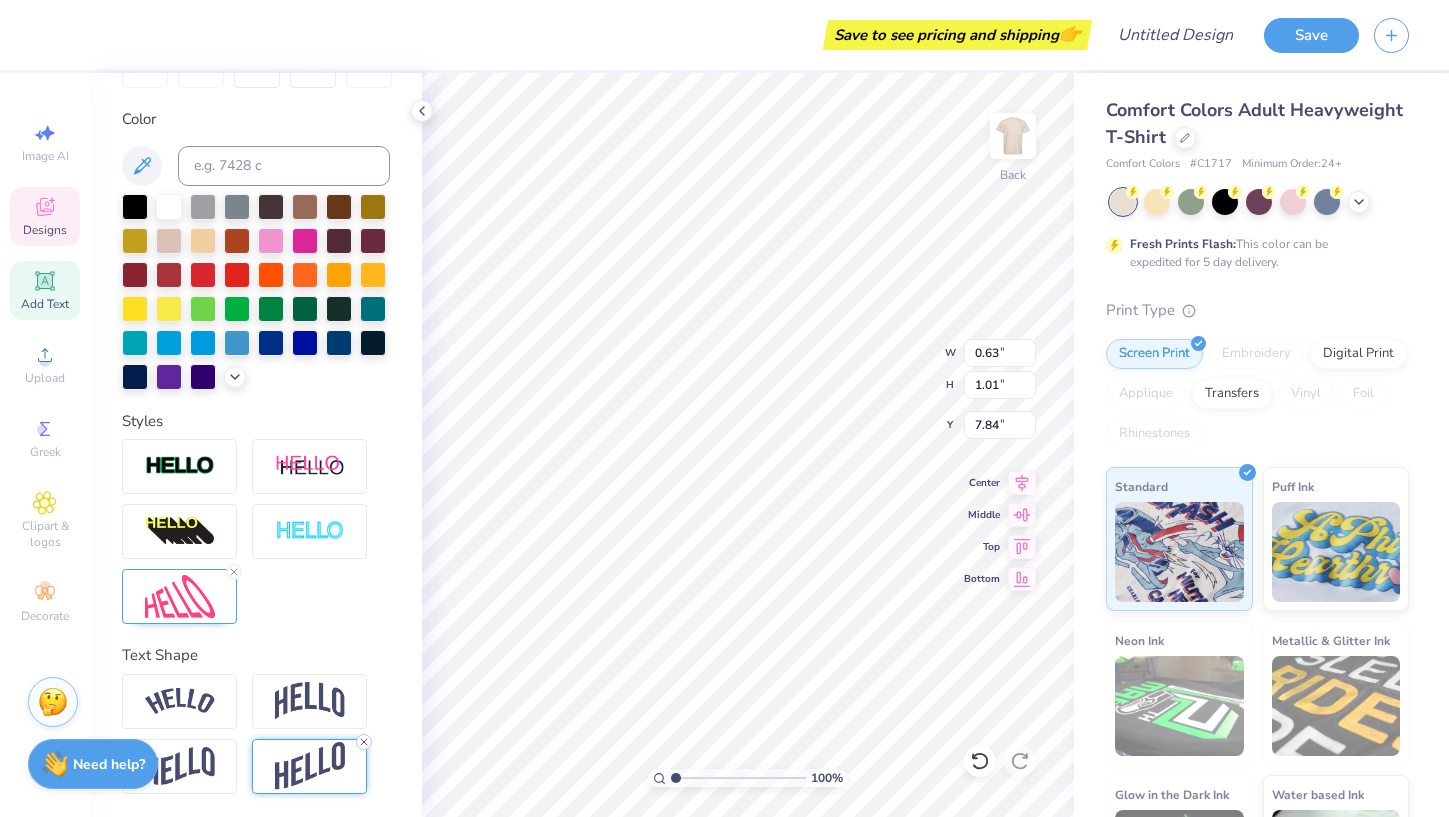 click 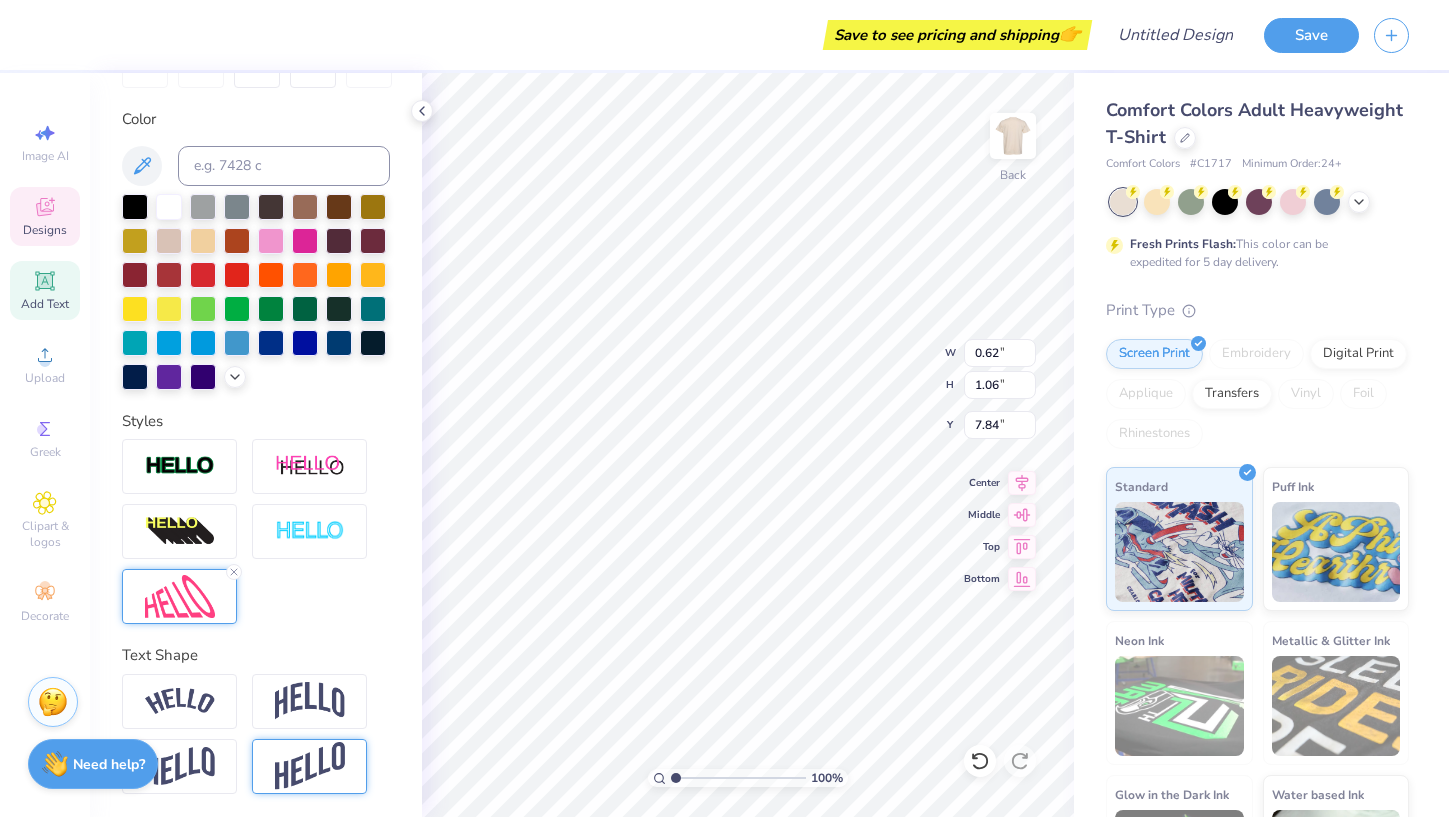 click at bounding box center (180, 596) 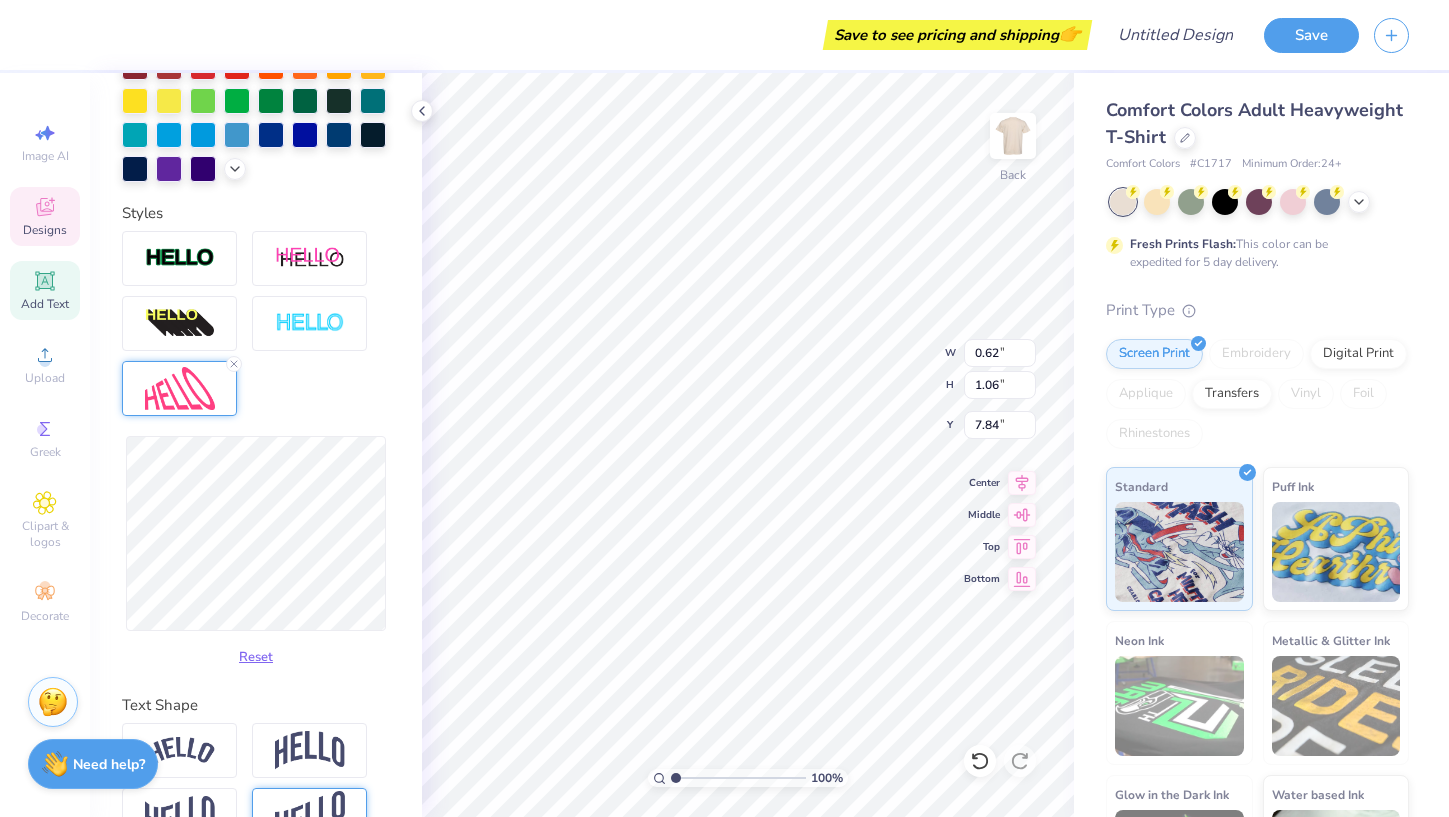 scroll, scrollTop: 558, scrollLeft: 0, axis: vertical 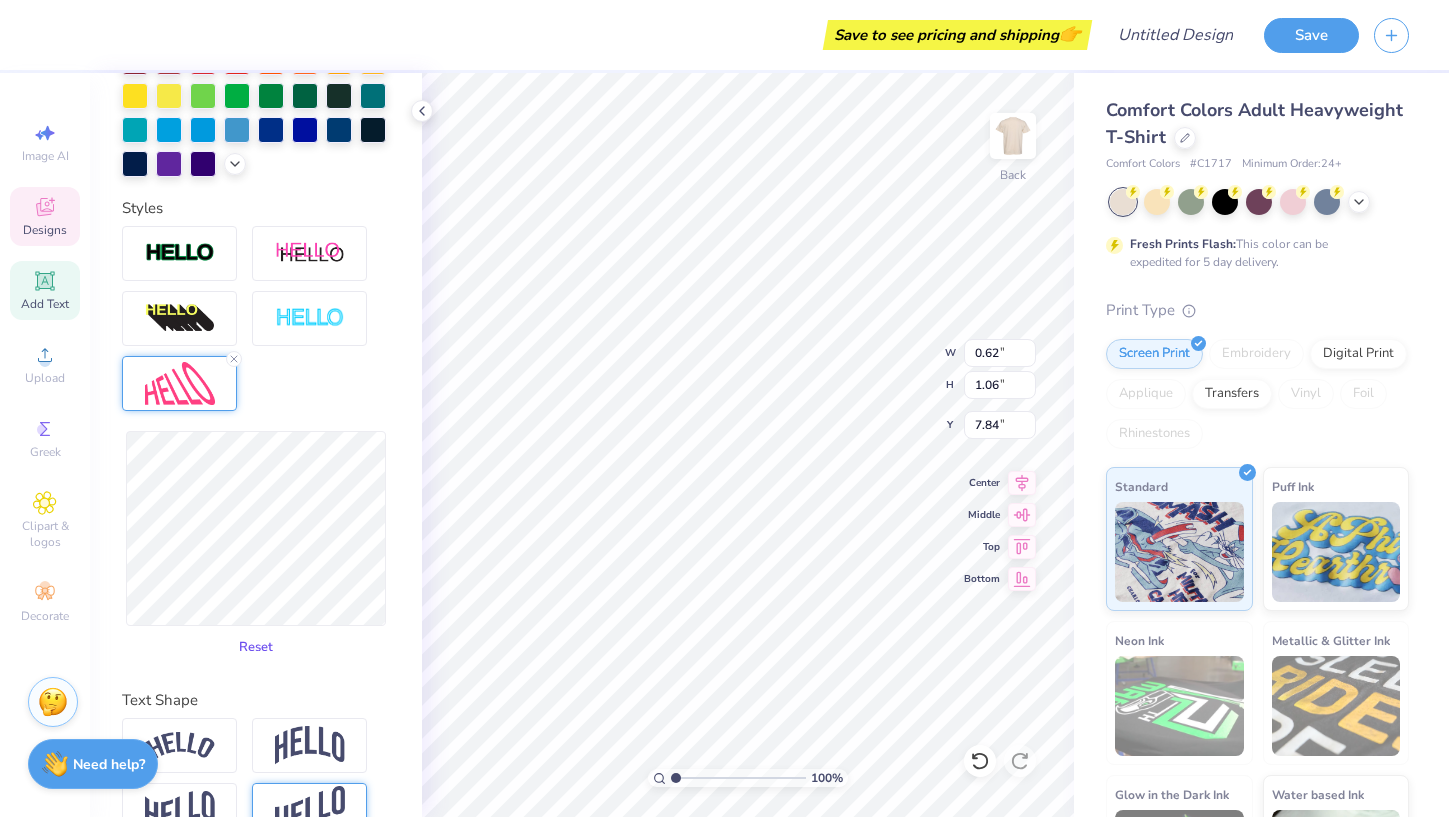 click on "Reset" at bounding box center (256, 647) 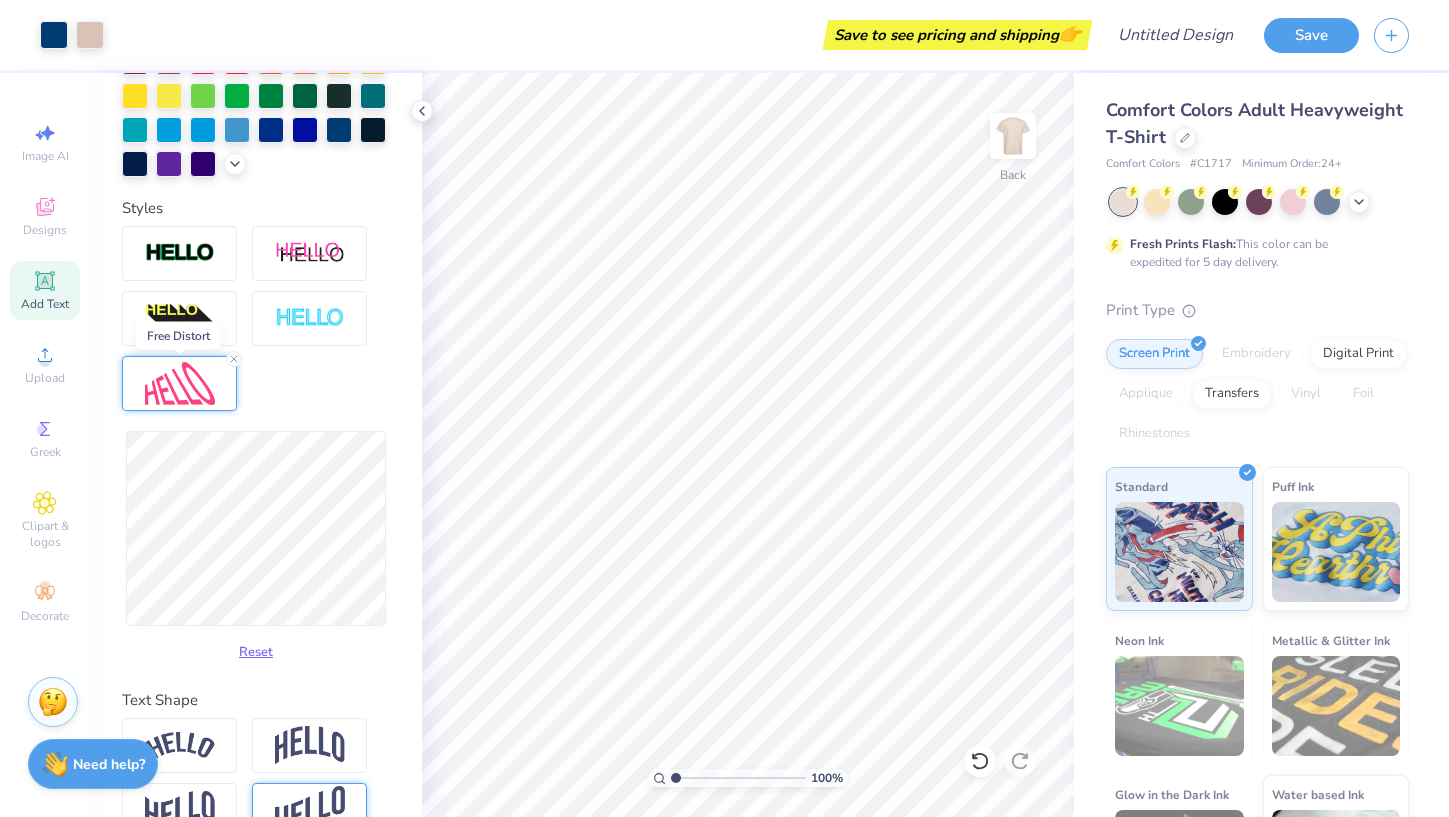 click at bounding box center [180, 383] 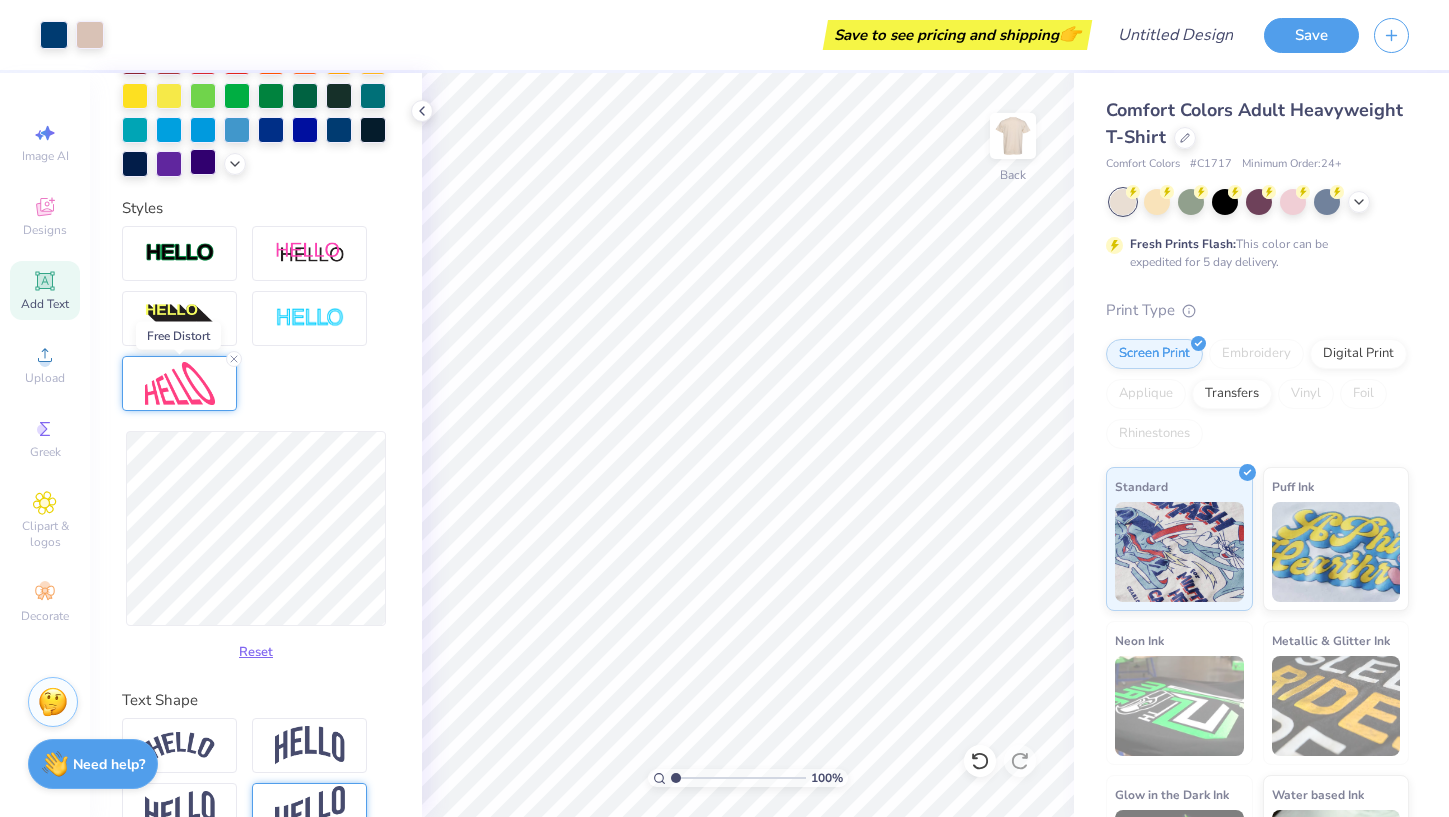 scroll, scrollTop: 345, scrollLeft: 0, axis: vertical 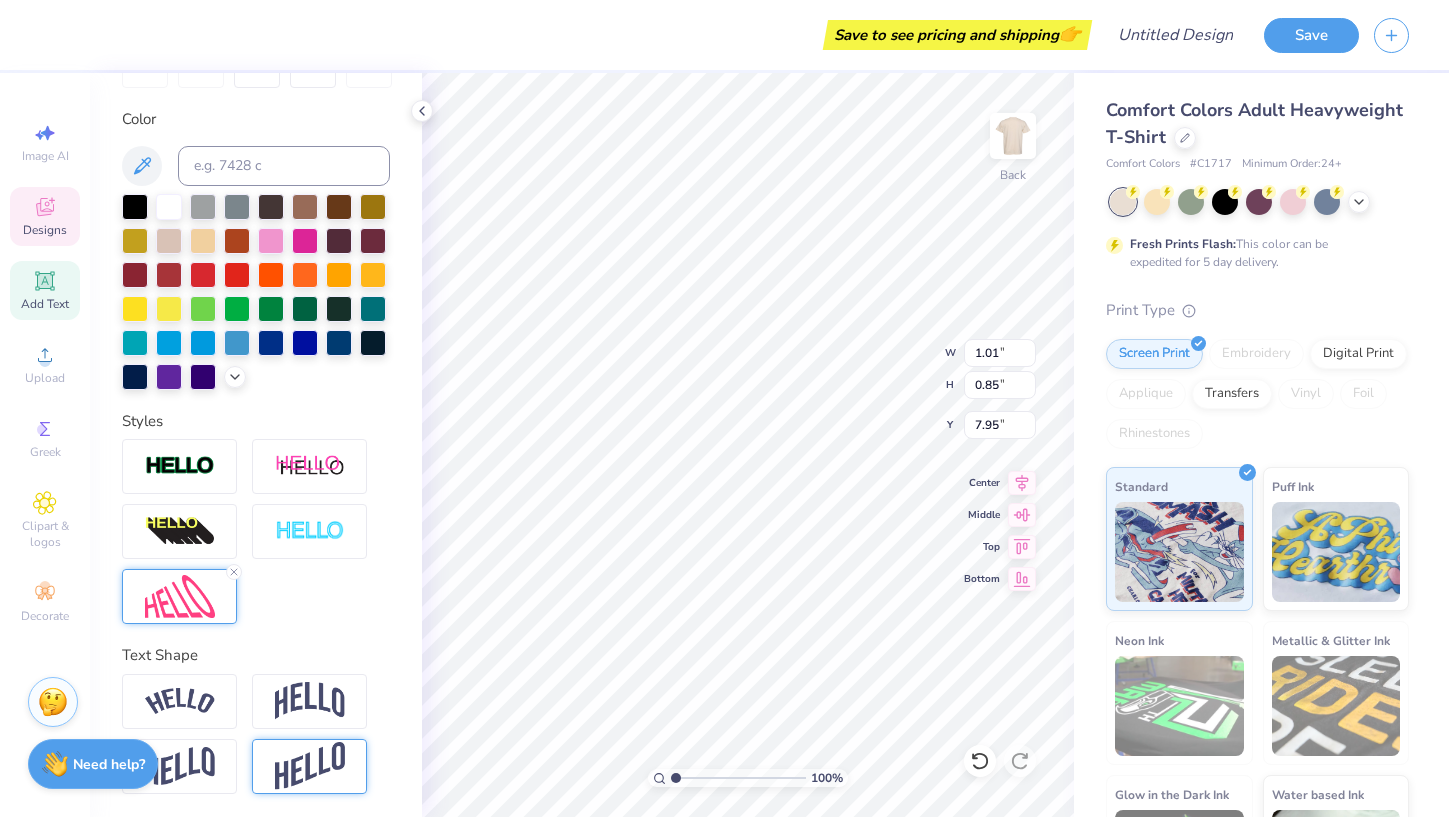 click at bounding box center [180, 596] 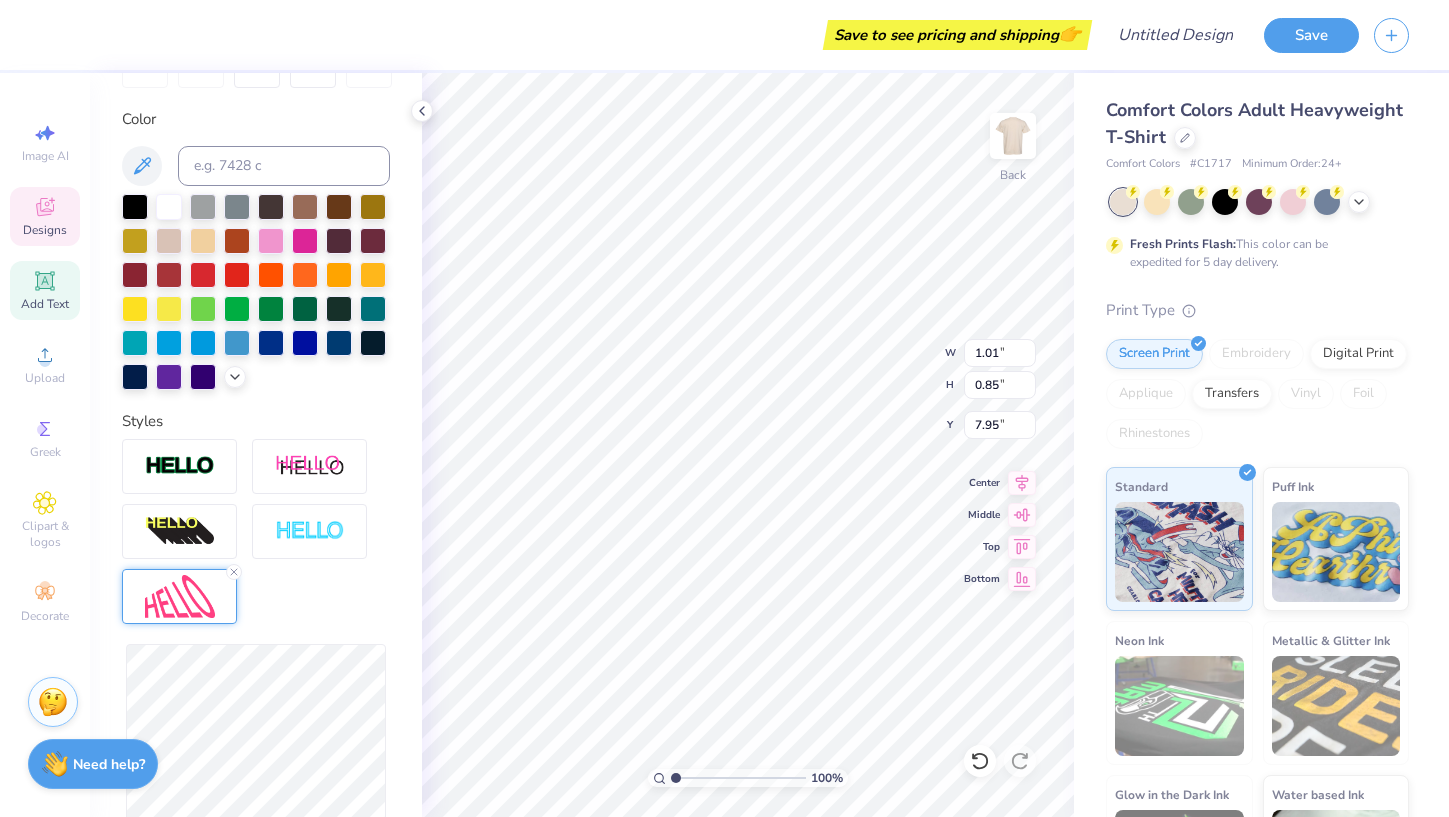 scroll, scrollTop: 603, scrollLeft: 0, axis: vertical 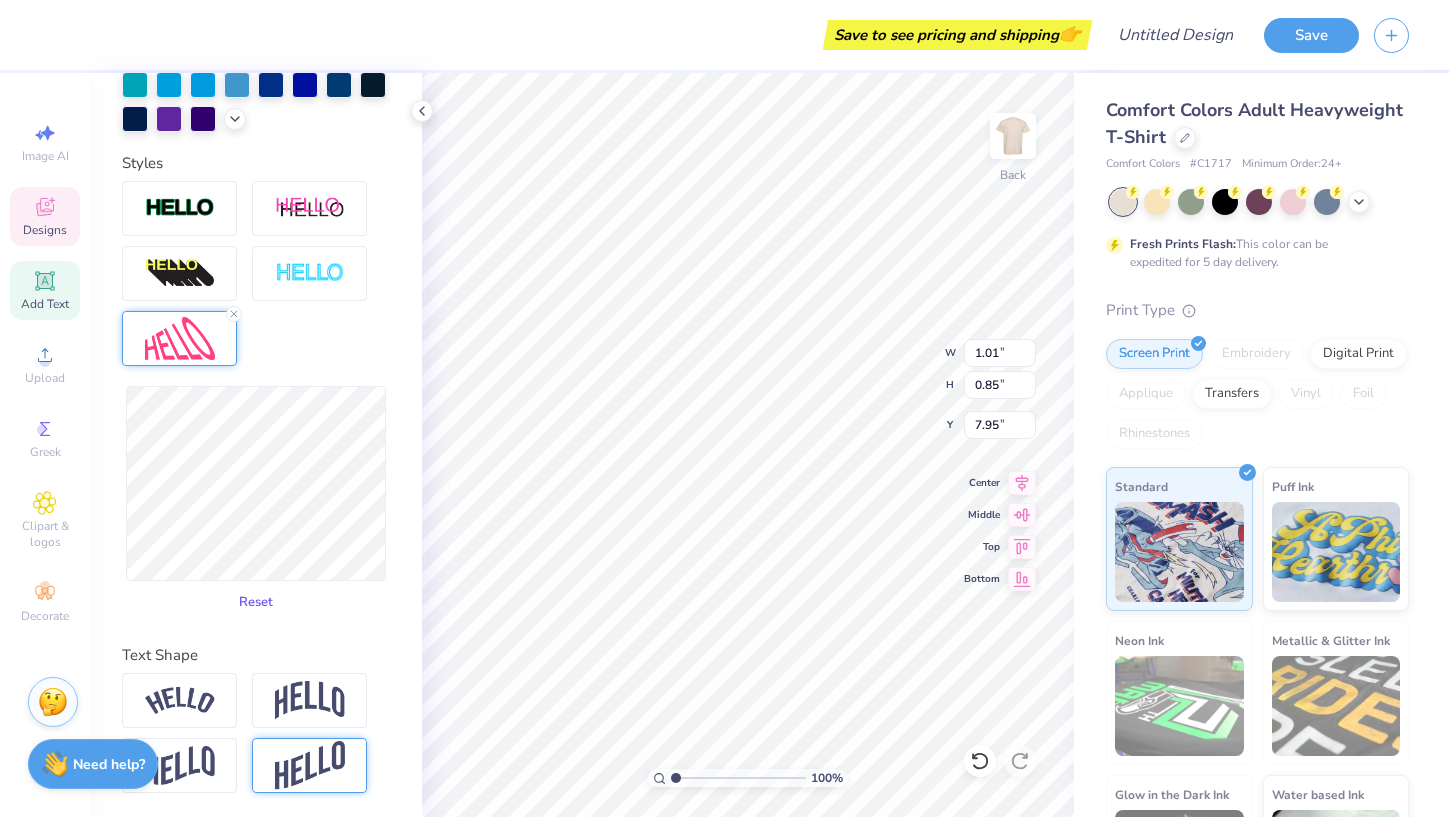 click on "Reset" at bounding box center (256, 602) 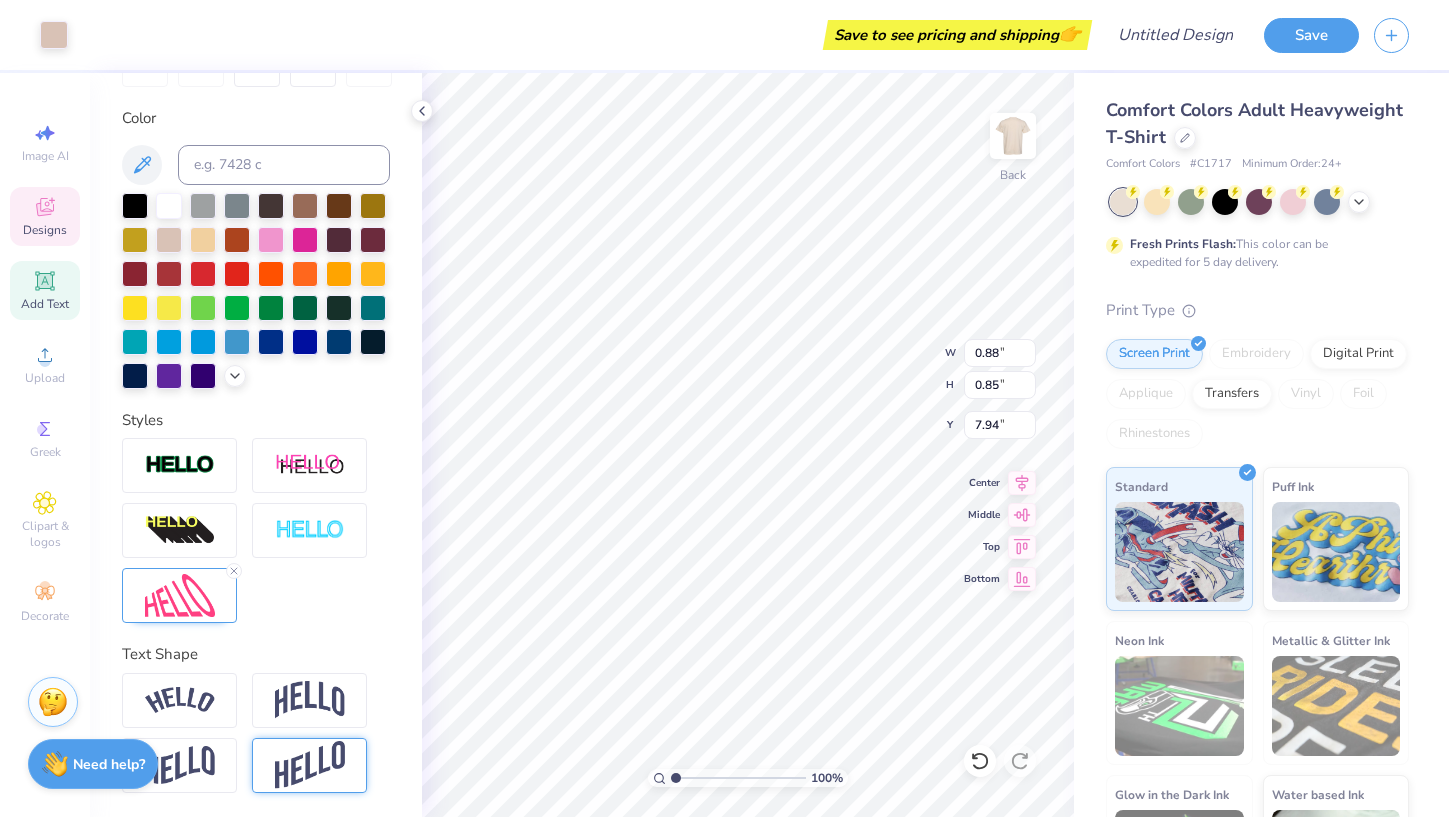 scroll, scrollTop: 345, scrollLeft: 0, axis: vertical 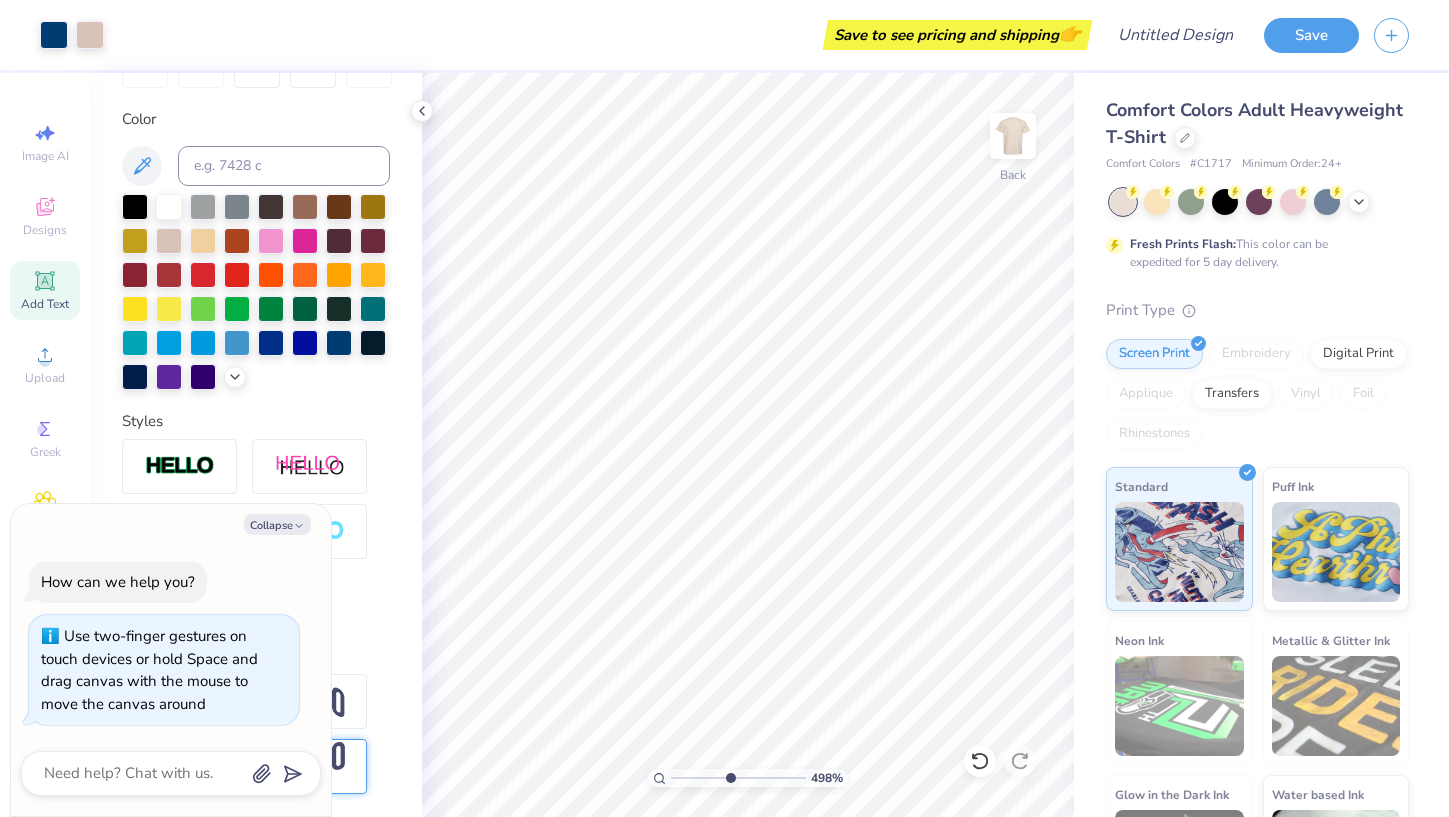 drag, startPoint x: 674, startPoint y: 777, endPoint x: 726, endPoint y: 782, distance: 52.23983 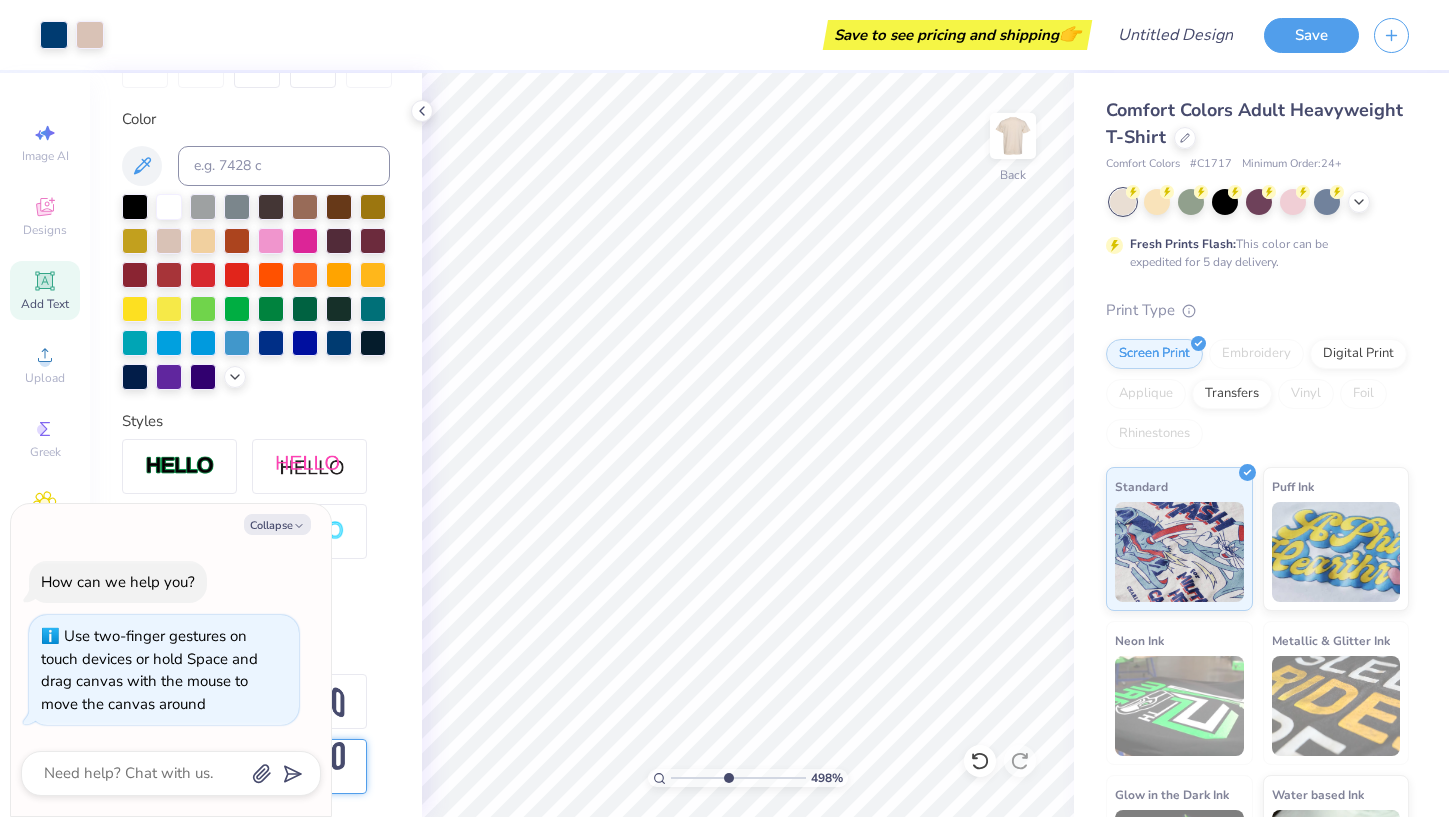 click at bounding box center [738, 778] 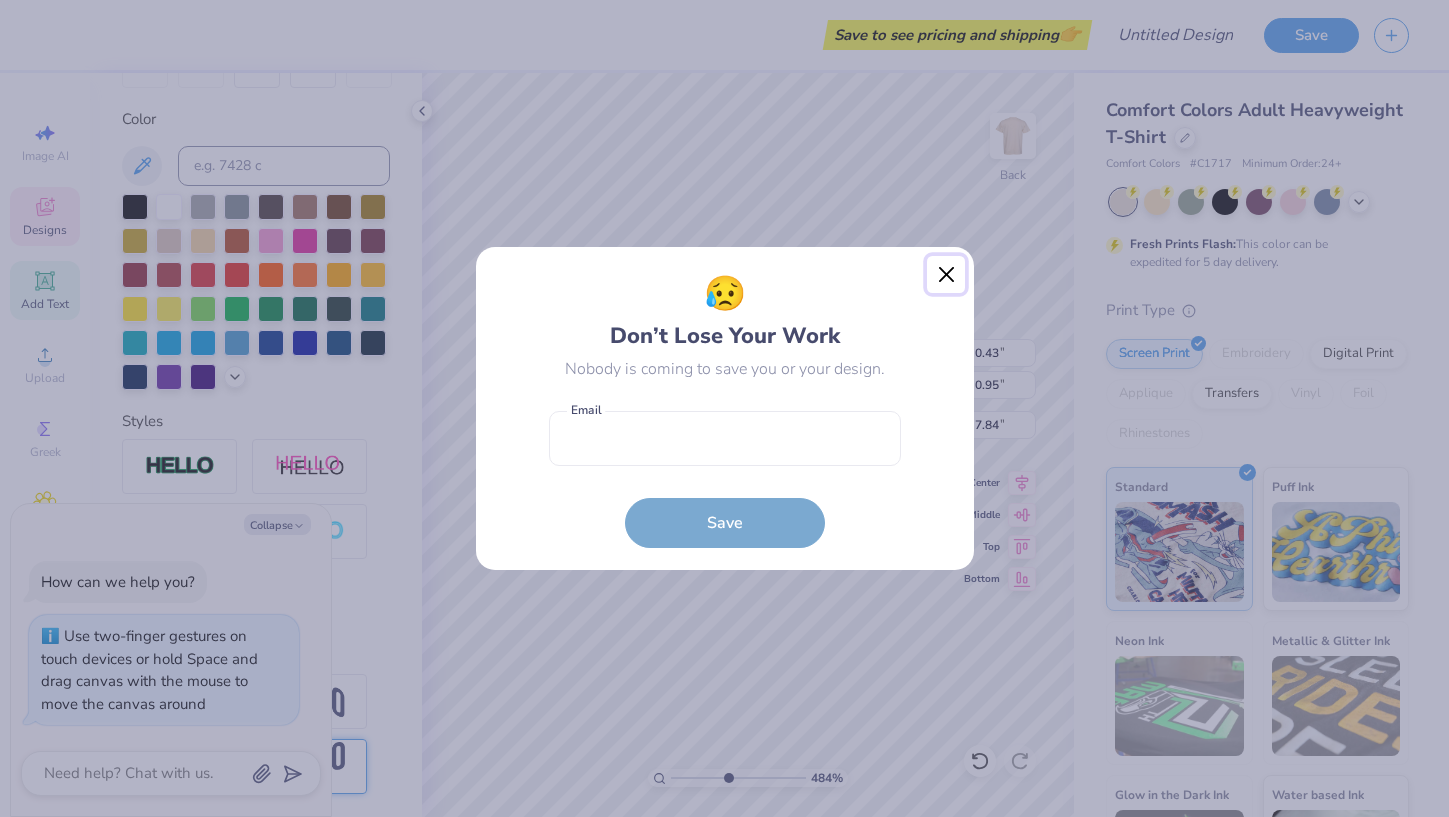 click at bounding box center [946, 275] 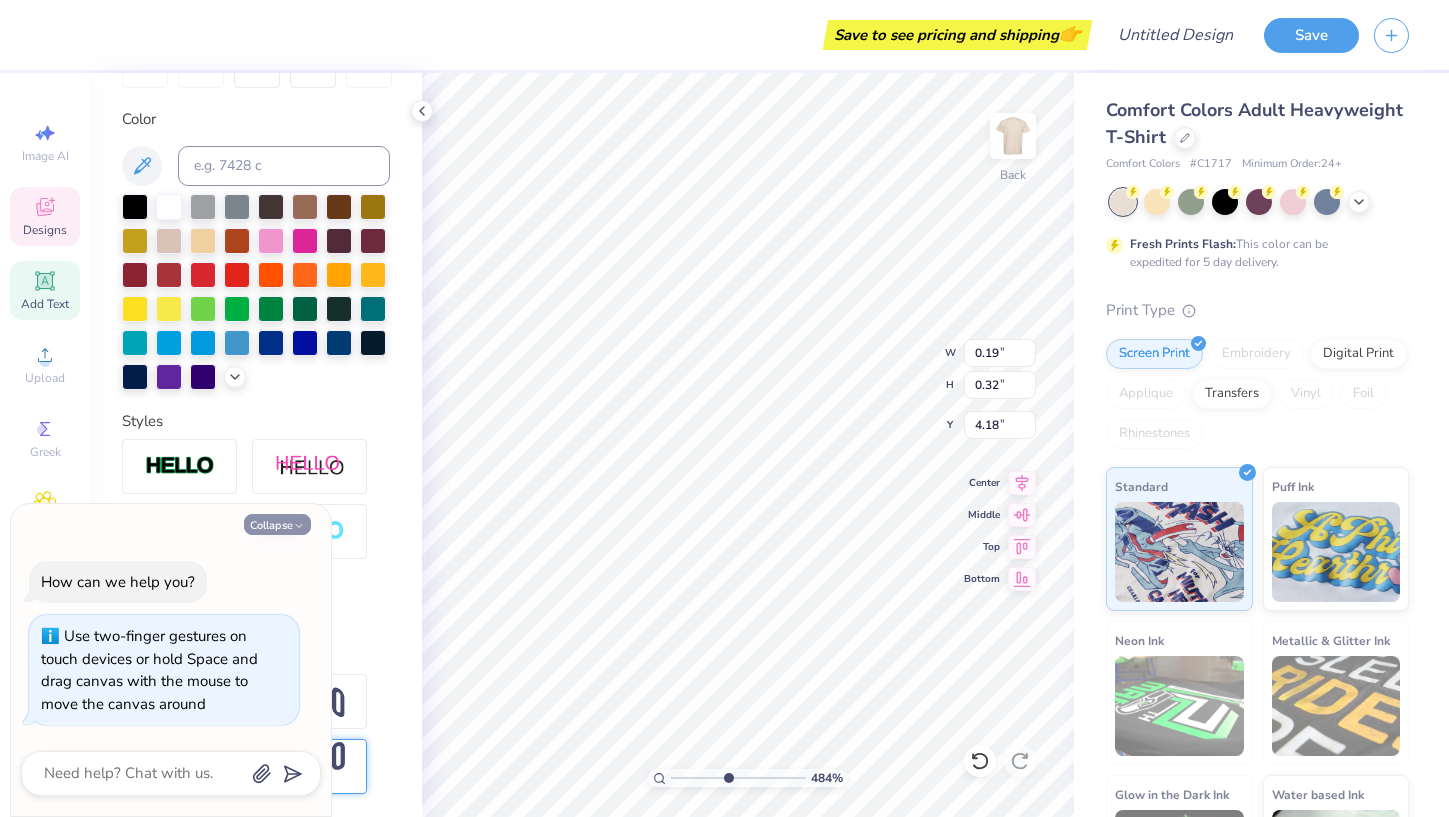 click on "Collapse" at bounding box center [277, 524] 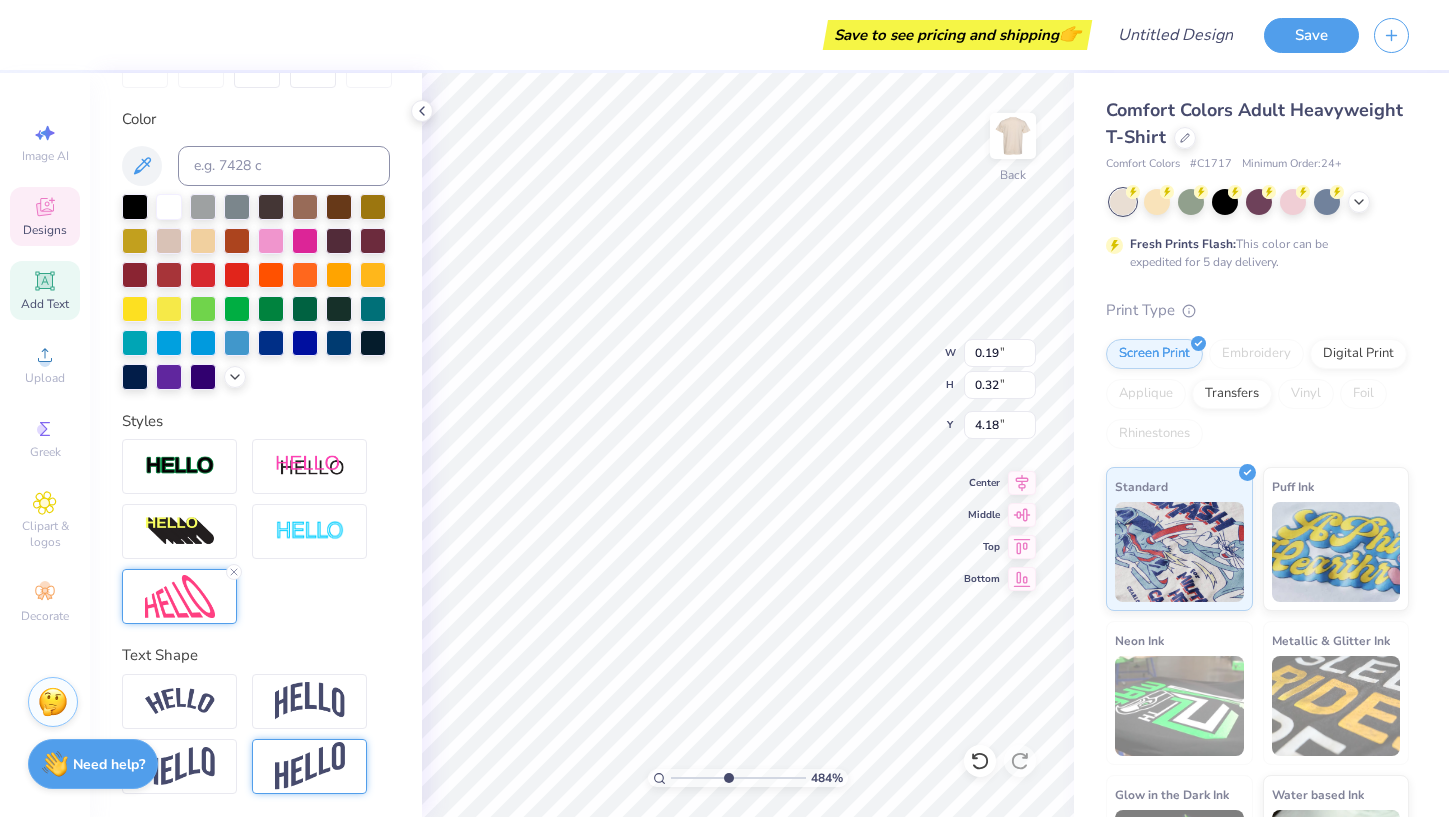 click at bounding box center (180, 596) 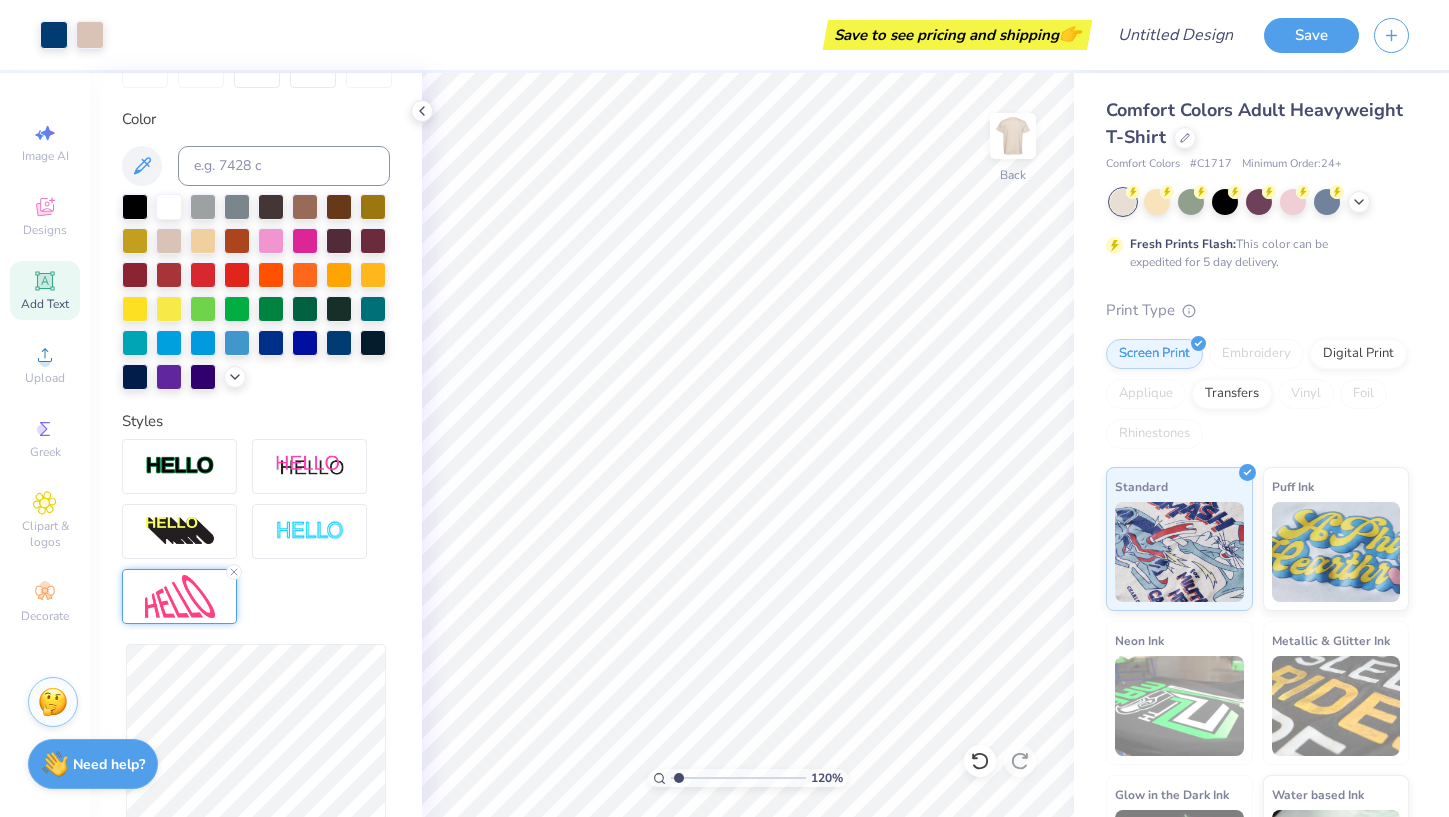 drag, startPoint x: 725, startPoint y: 773, endPoint x: 678, endPoint y: 773, distance: 47 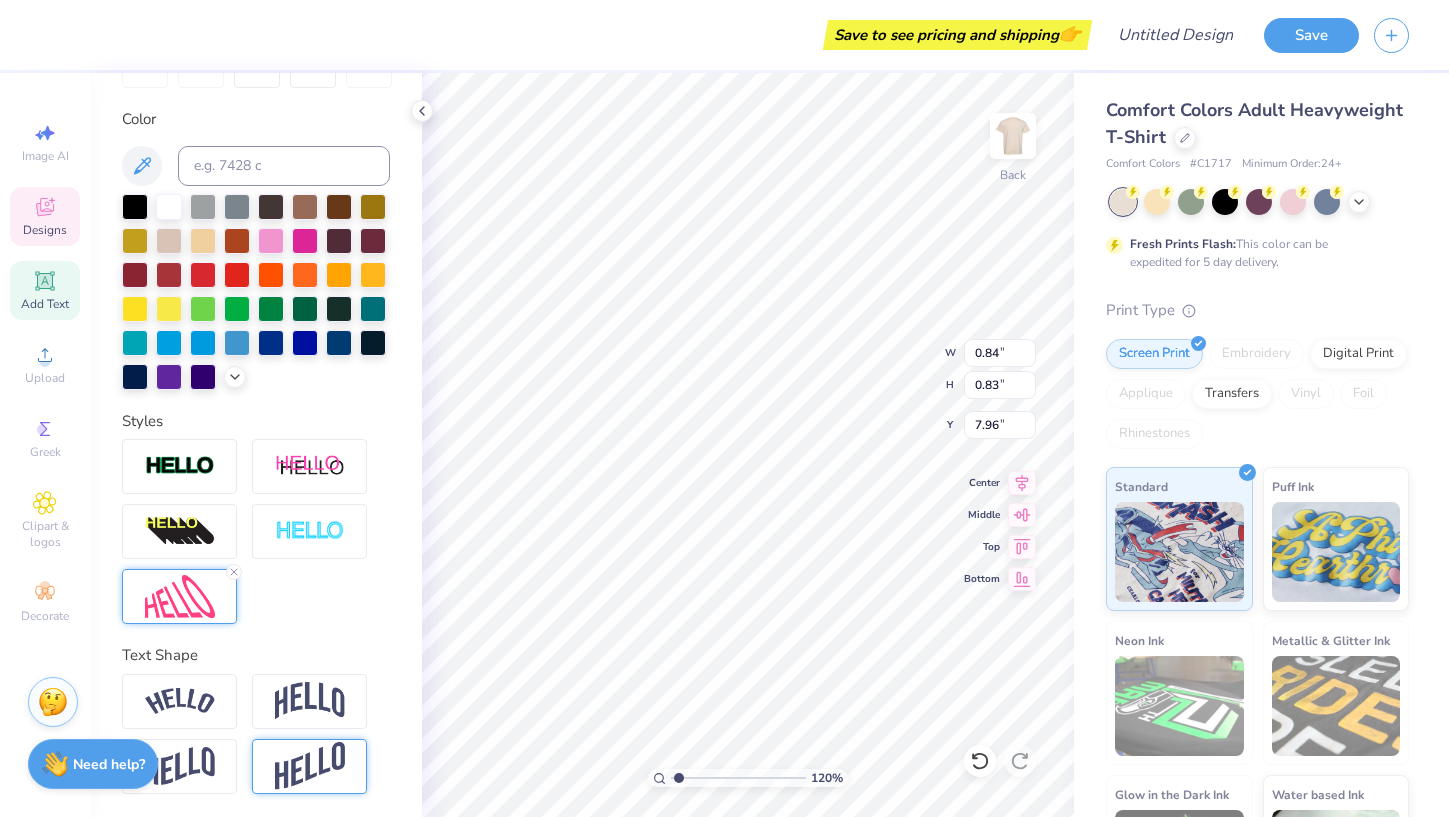 click at bounding box center (180, 596) 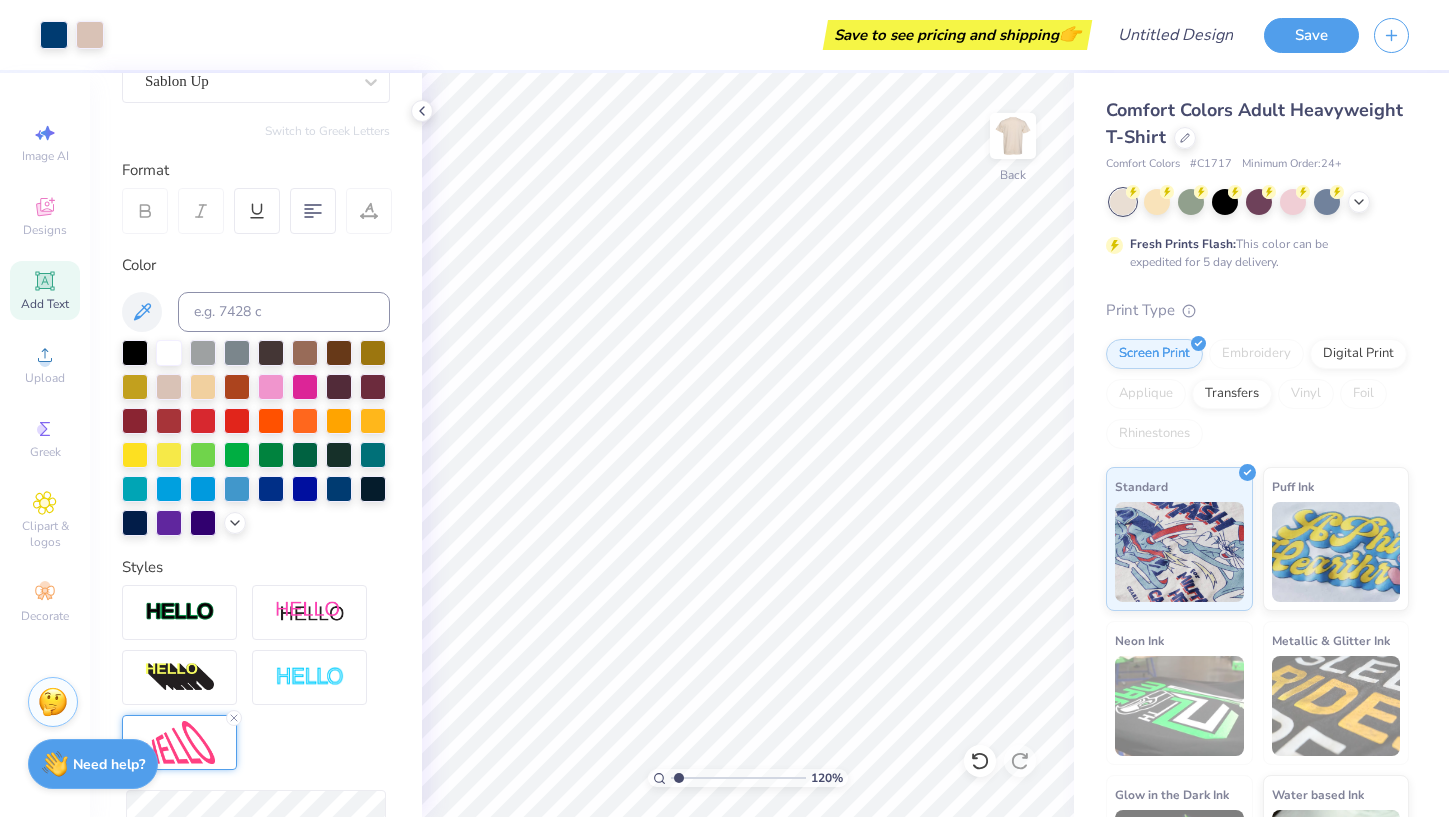 scroll, scrollTop: 0, scrollLeft: 0, axis: both 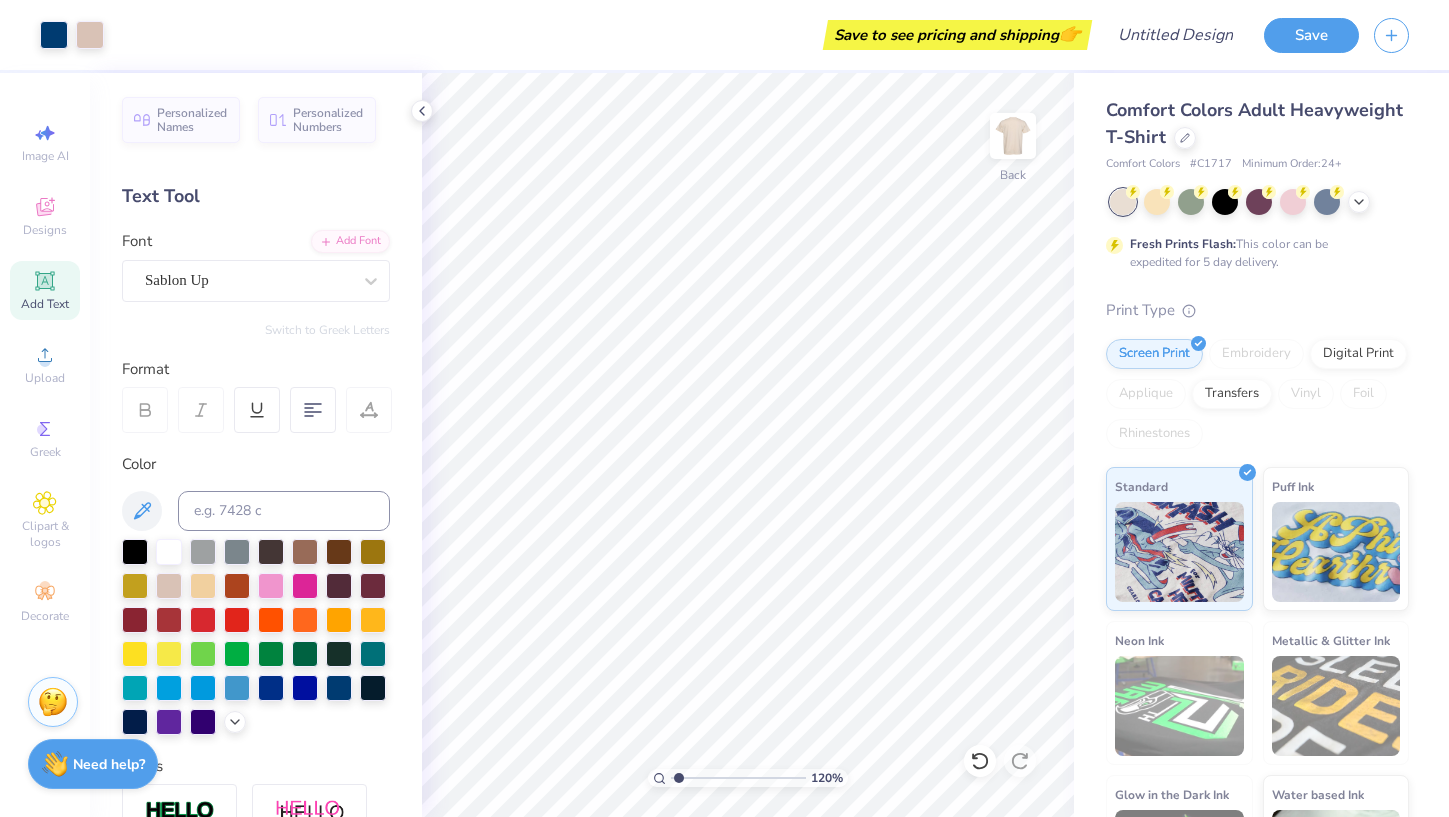 click on "Add Text" at bounding box center (45, 290) 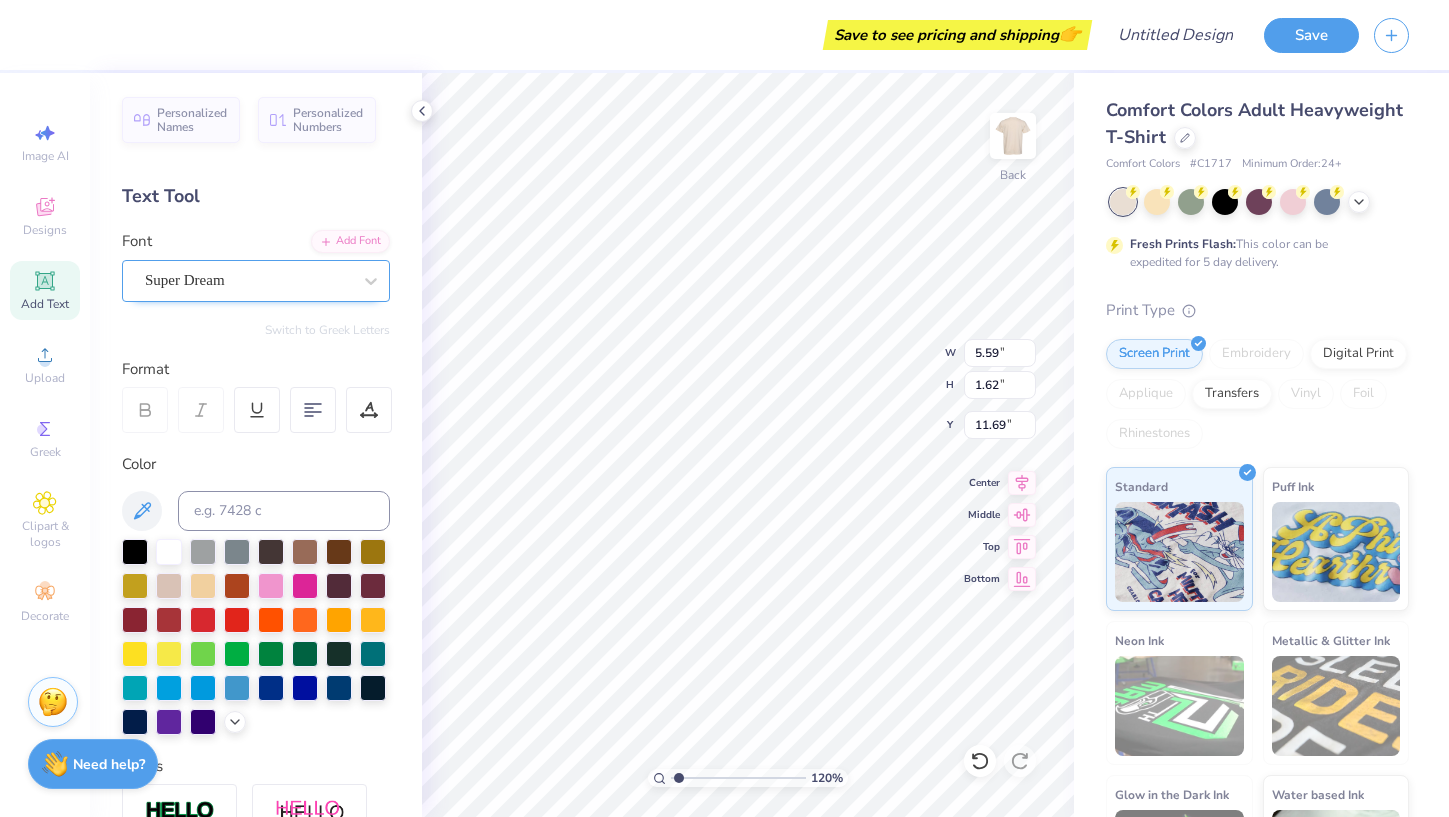 click on "Super Dream" at bounding box center (256, 281) 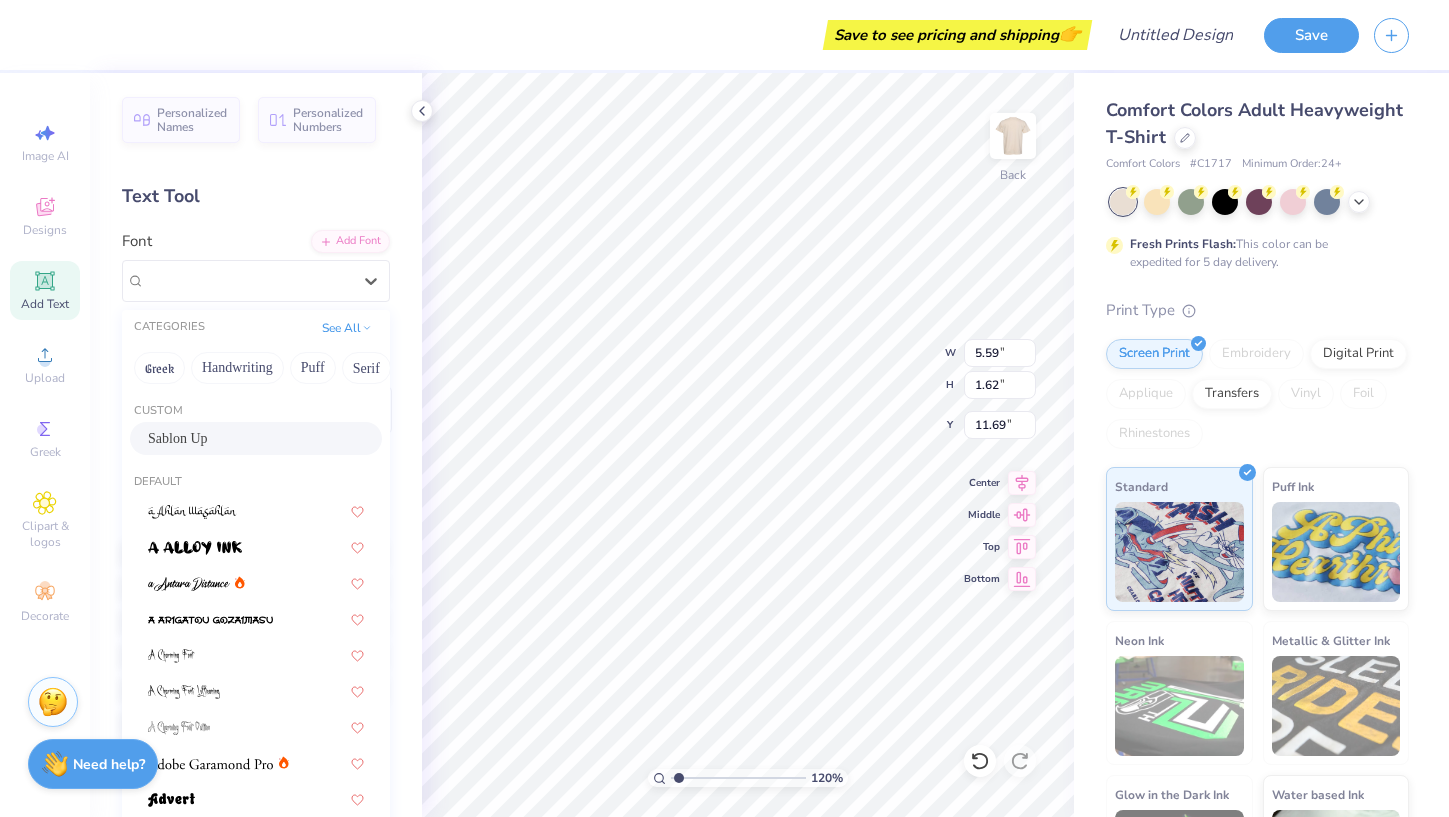click on "Sablon Up" at bounding box center (256, 438) 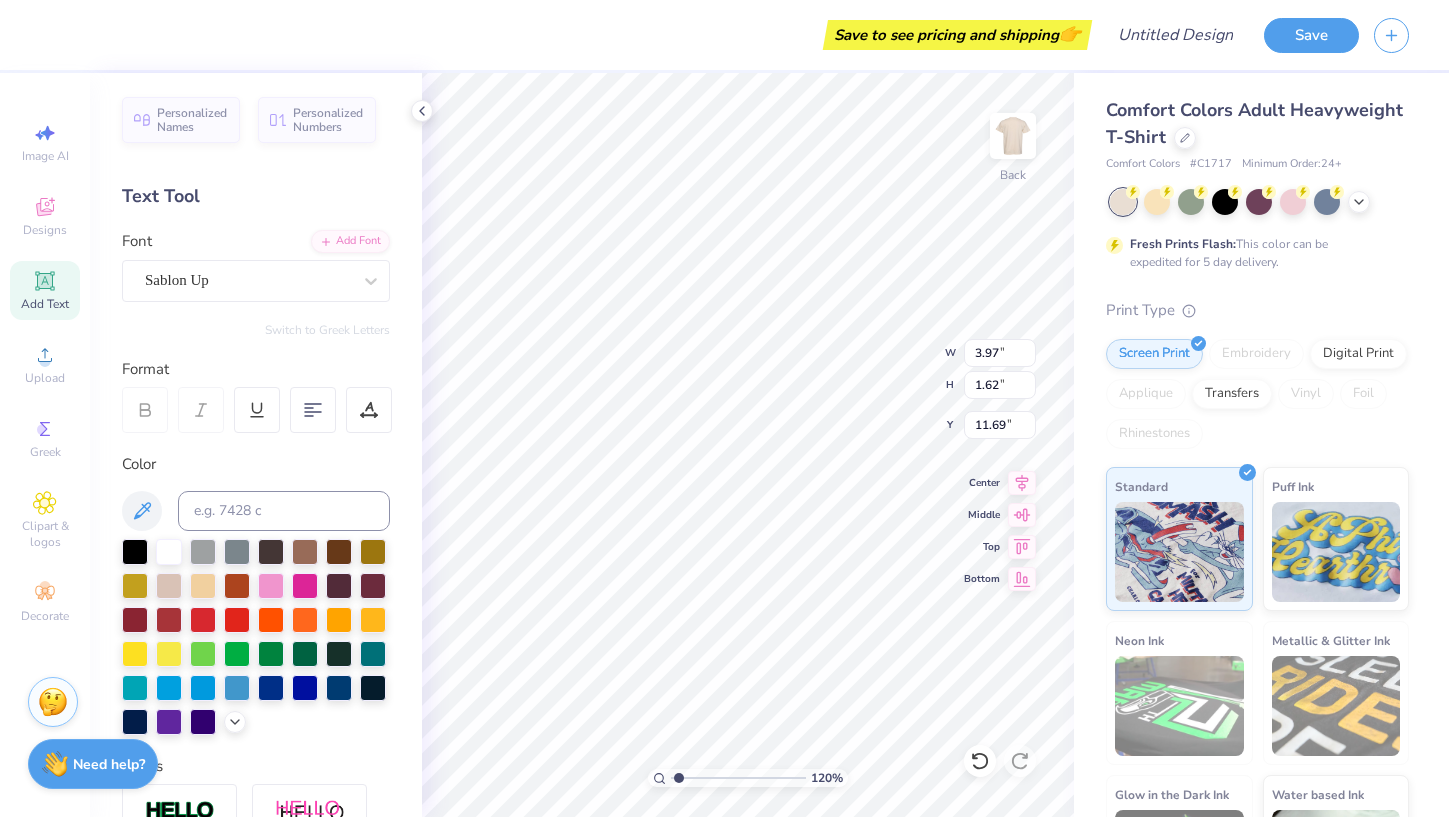 scroll, scrollTop: 0, scrollLeft: 4, axis: horizontal 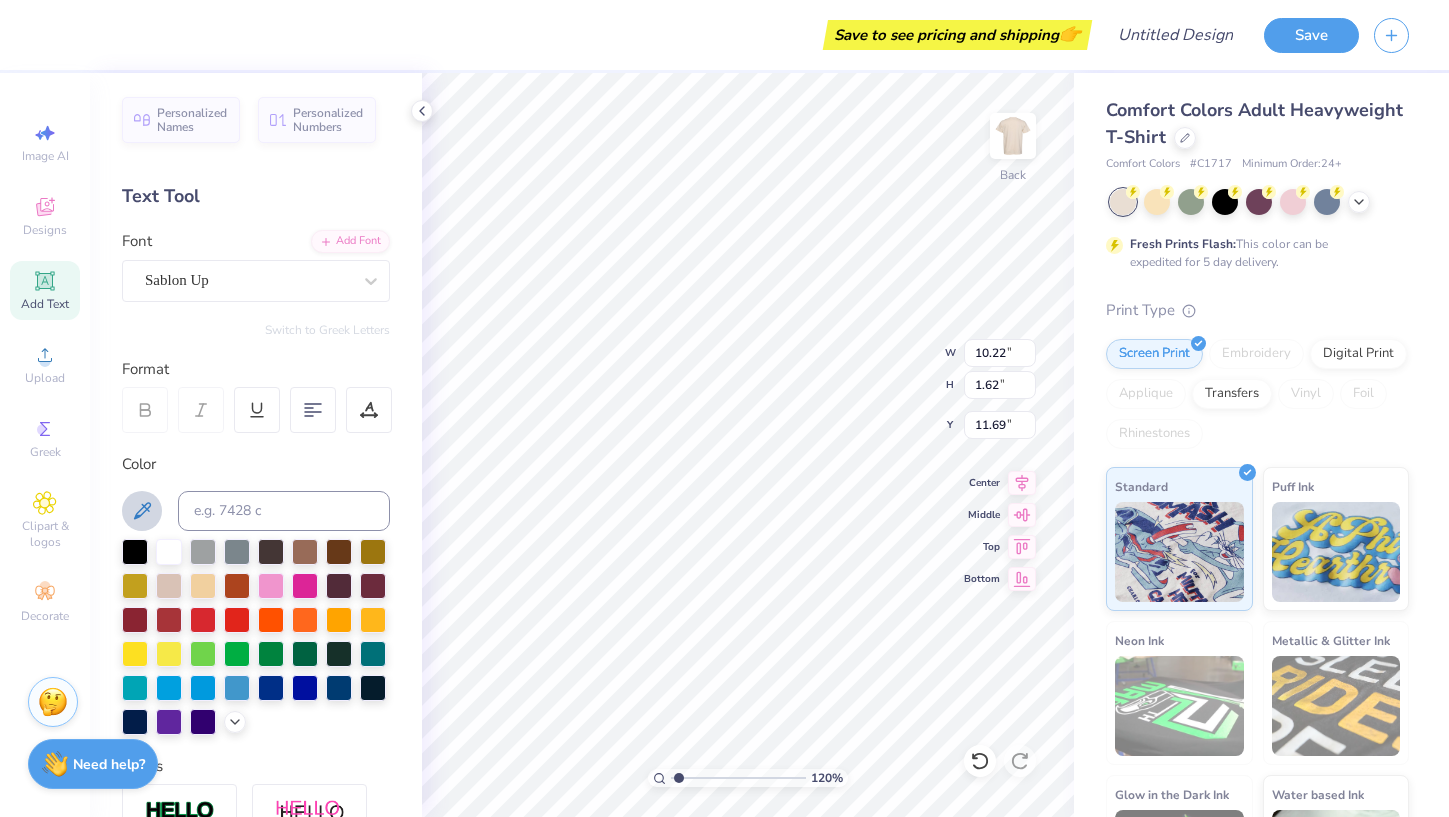 click 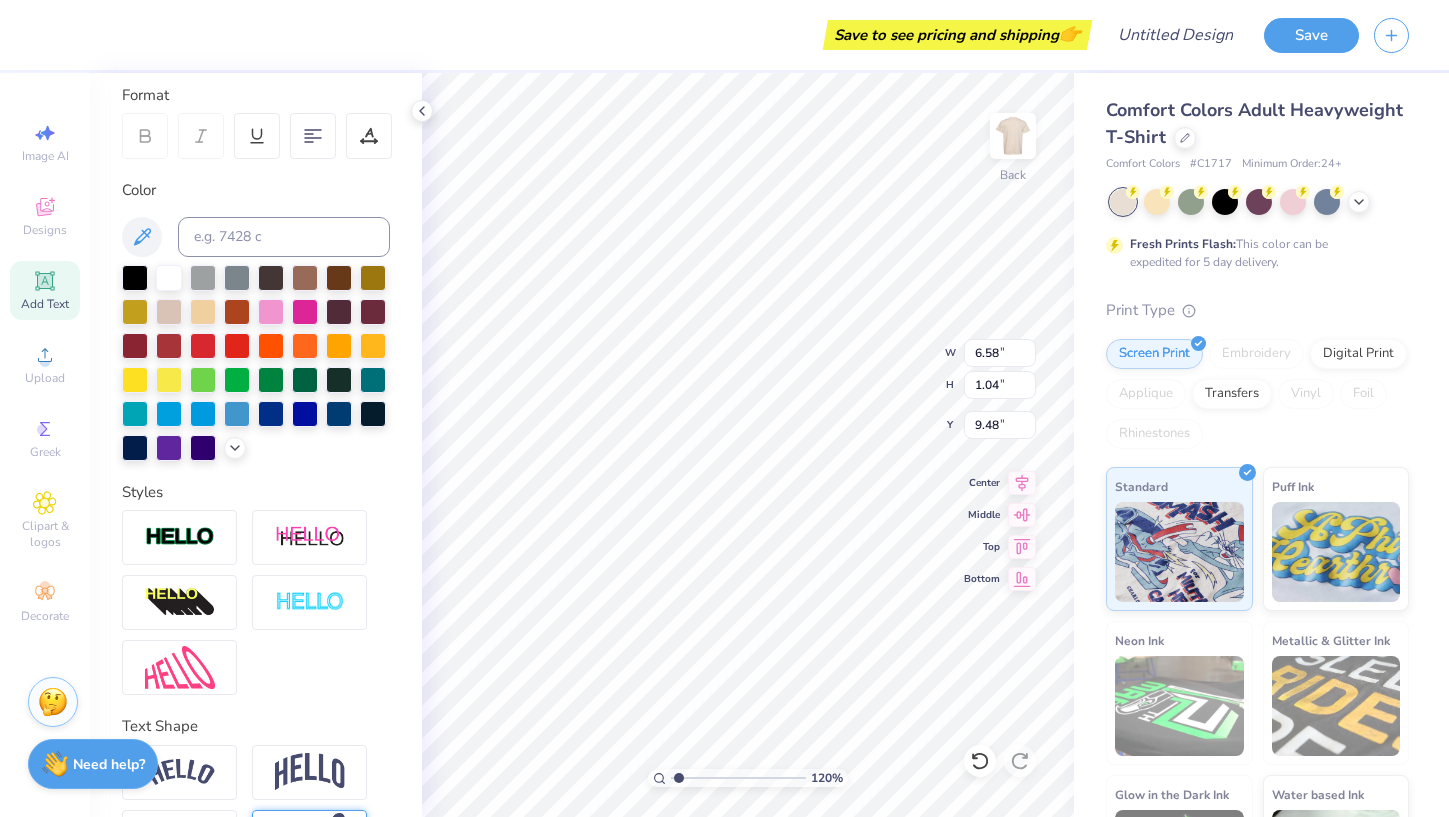 scroll, scrollTop: 345, scrollLeft: 0, axis: vertical 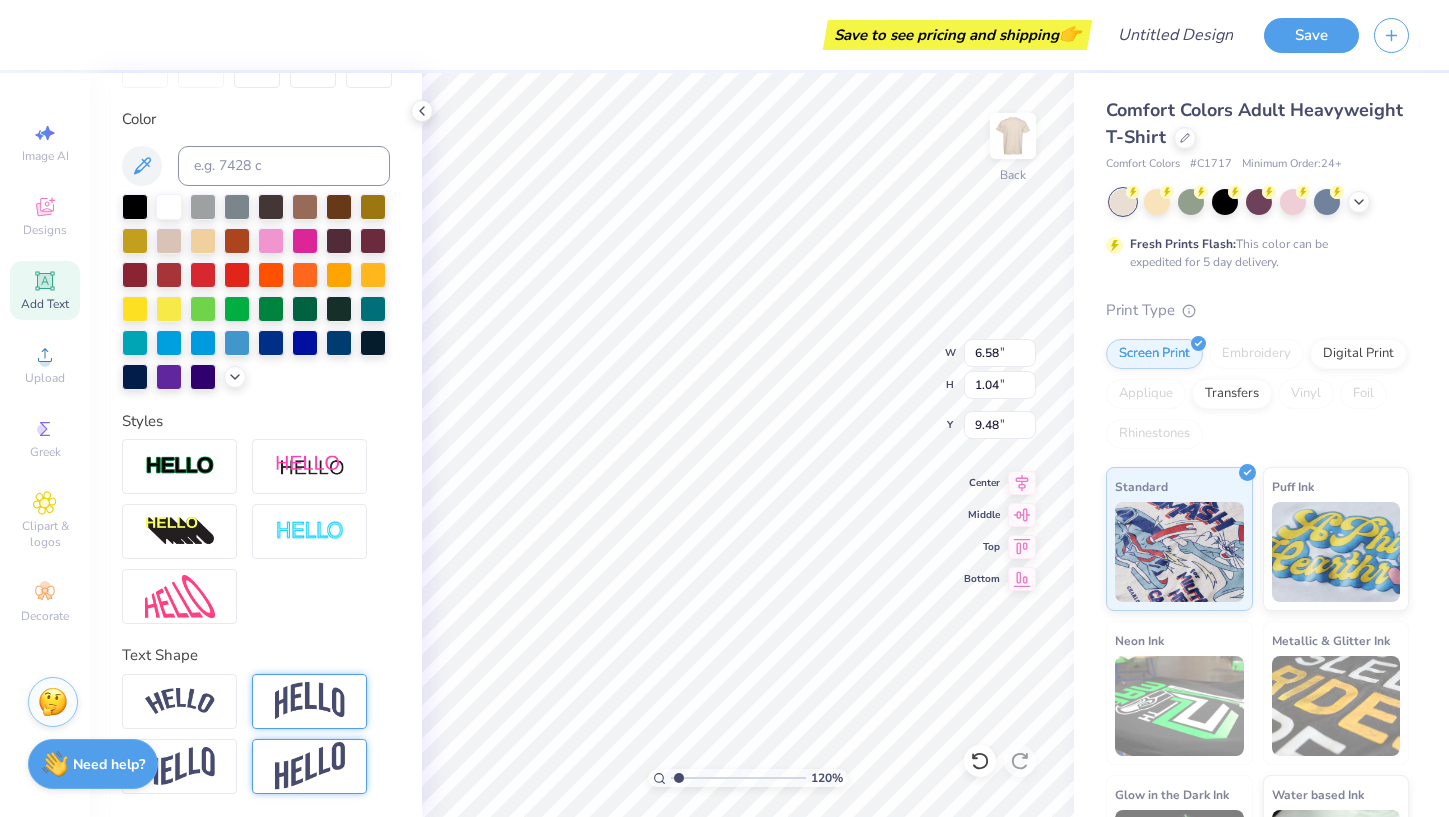 click at bounding box center (309, 701) 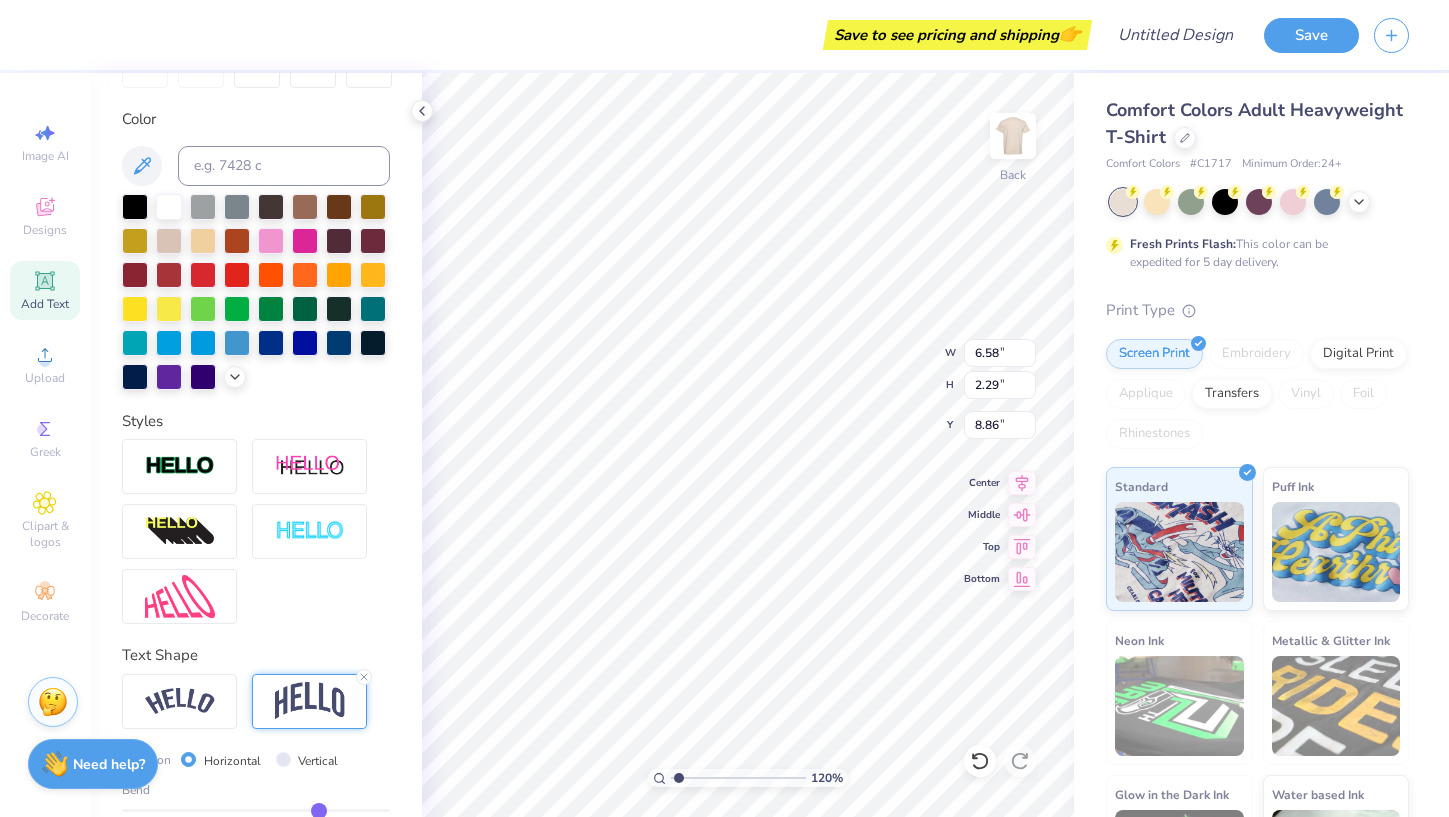 scroll, scrollTop: 462, scrollLeft: 0, axis: vertical 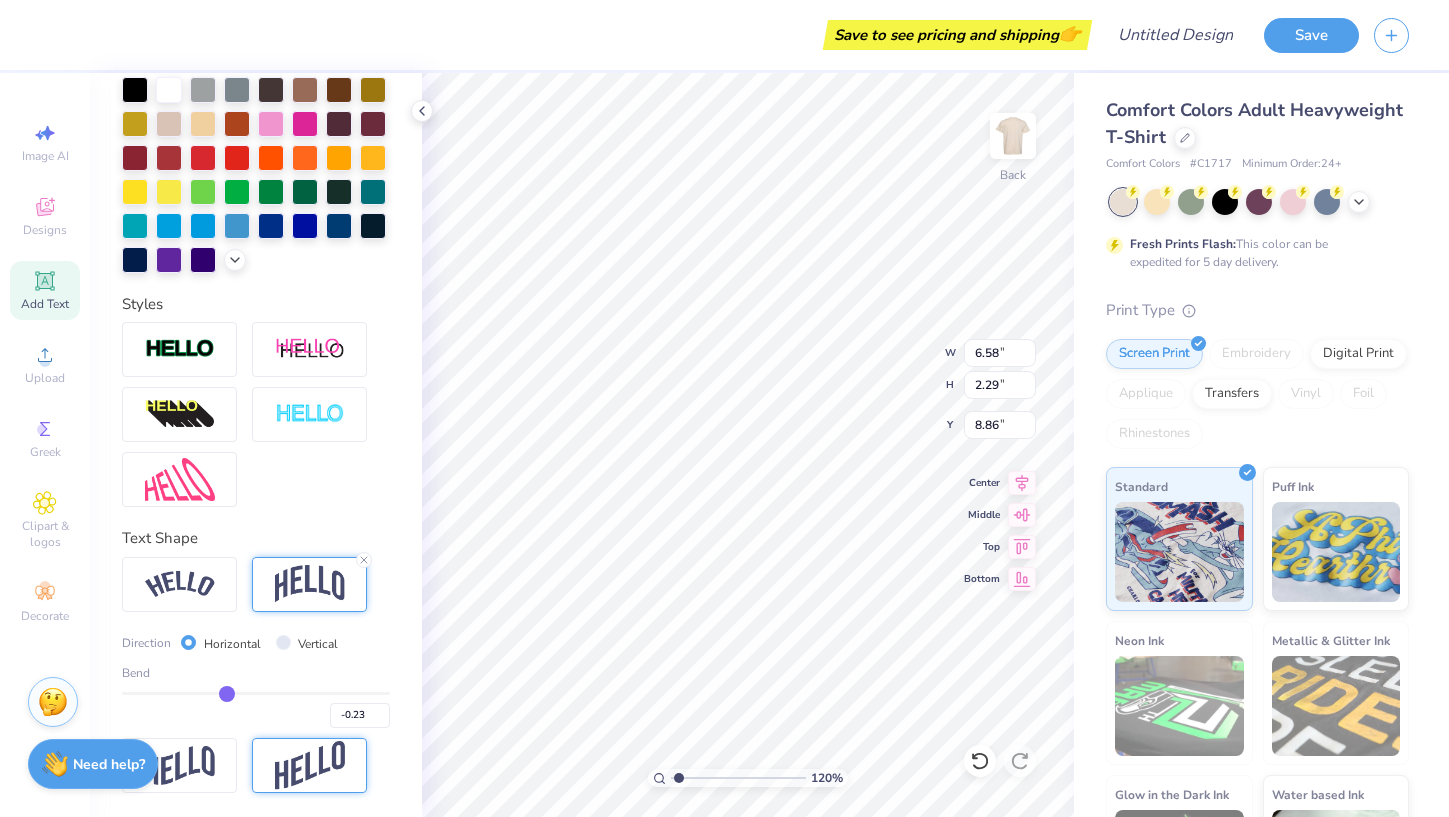 drag, startPoint x: 321, startPoint y: 692, endPoint x: 226, endPoint y: 694, distance: 95.02105 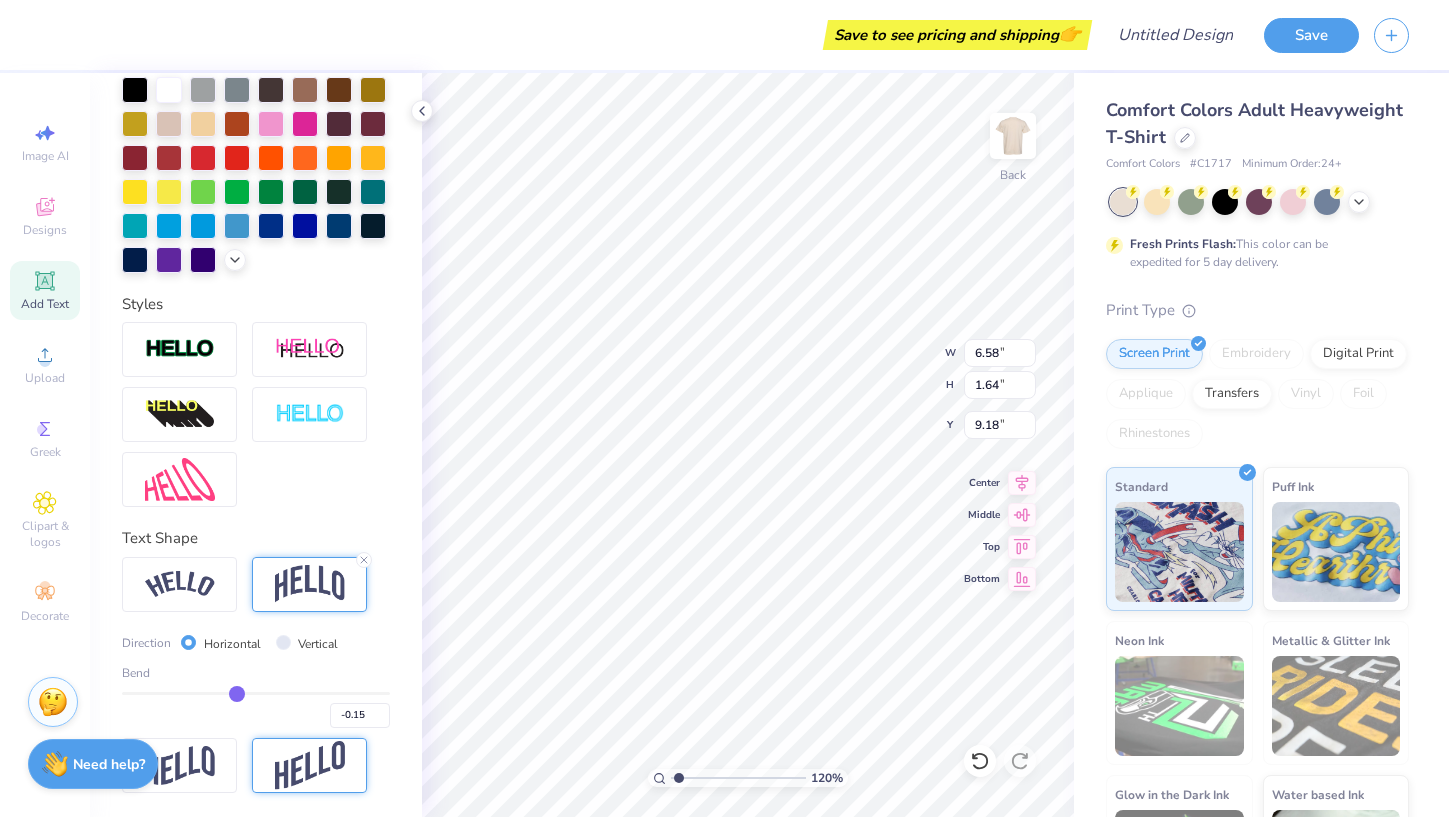 click at bounding box center [256, 693] 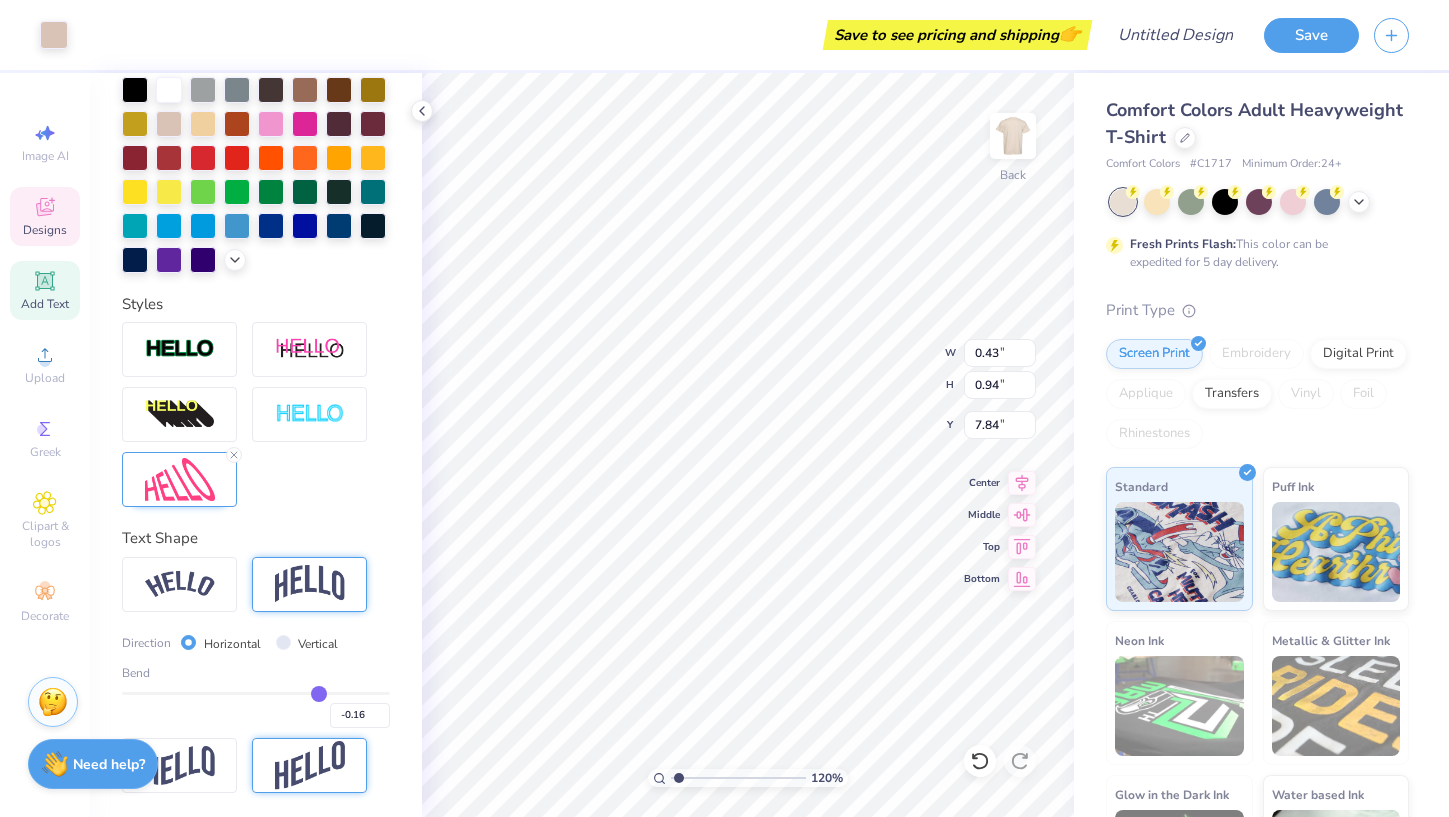 scroll, scrollTop: 345, scrollLeft: 0, axis: vertical 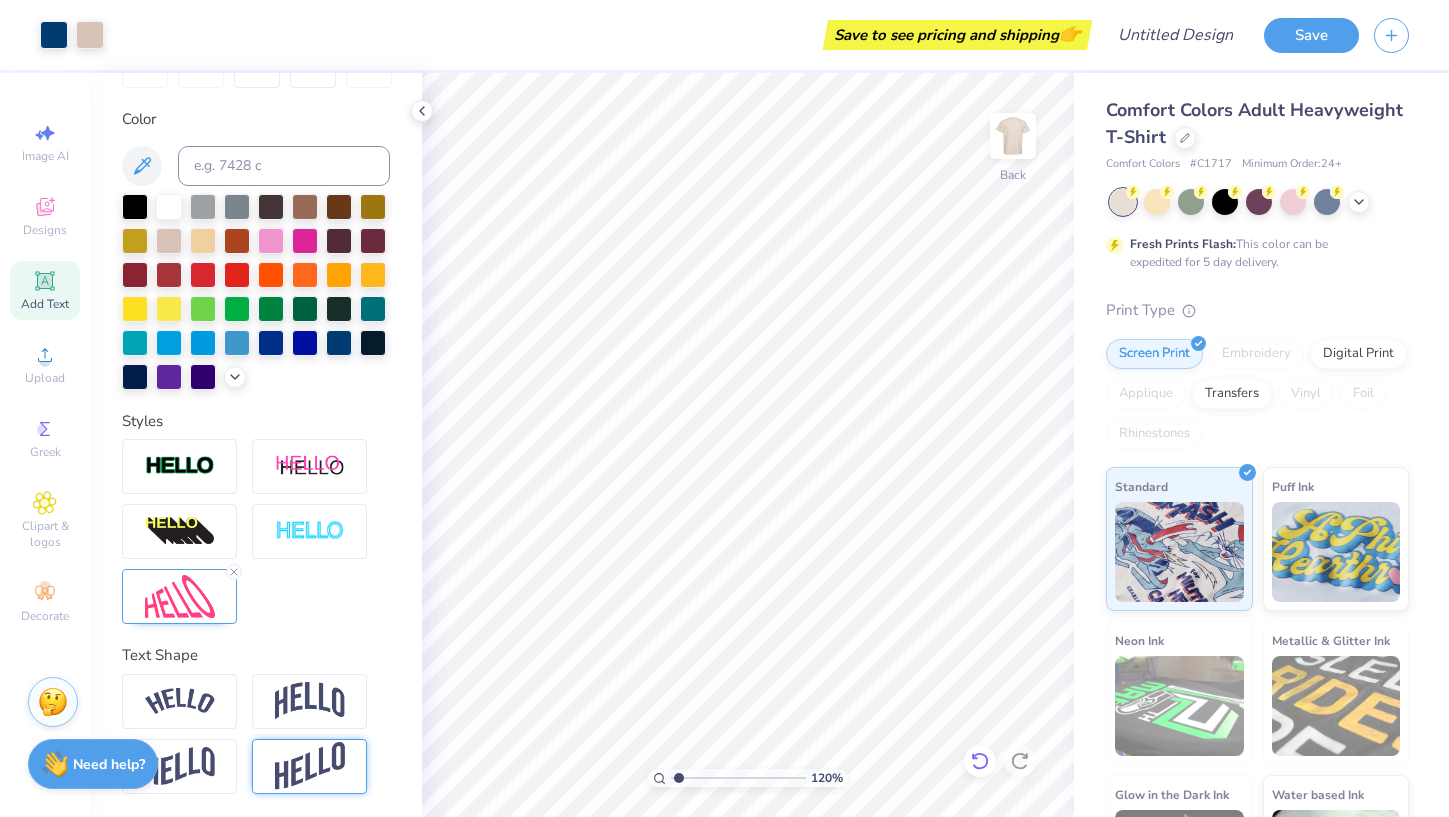 click 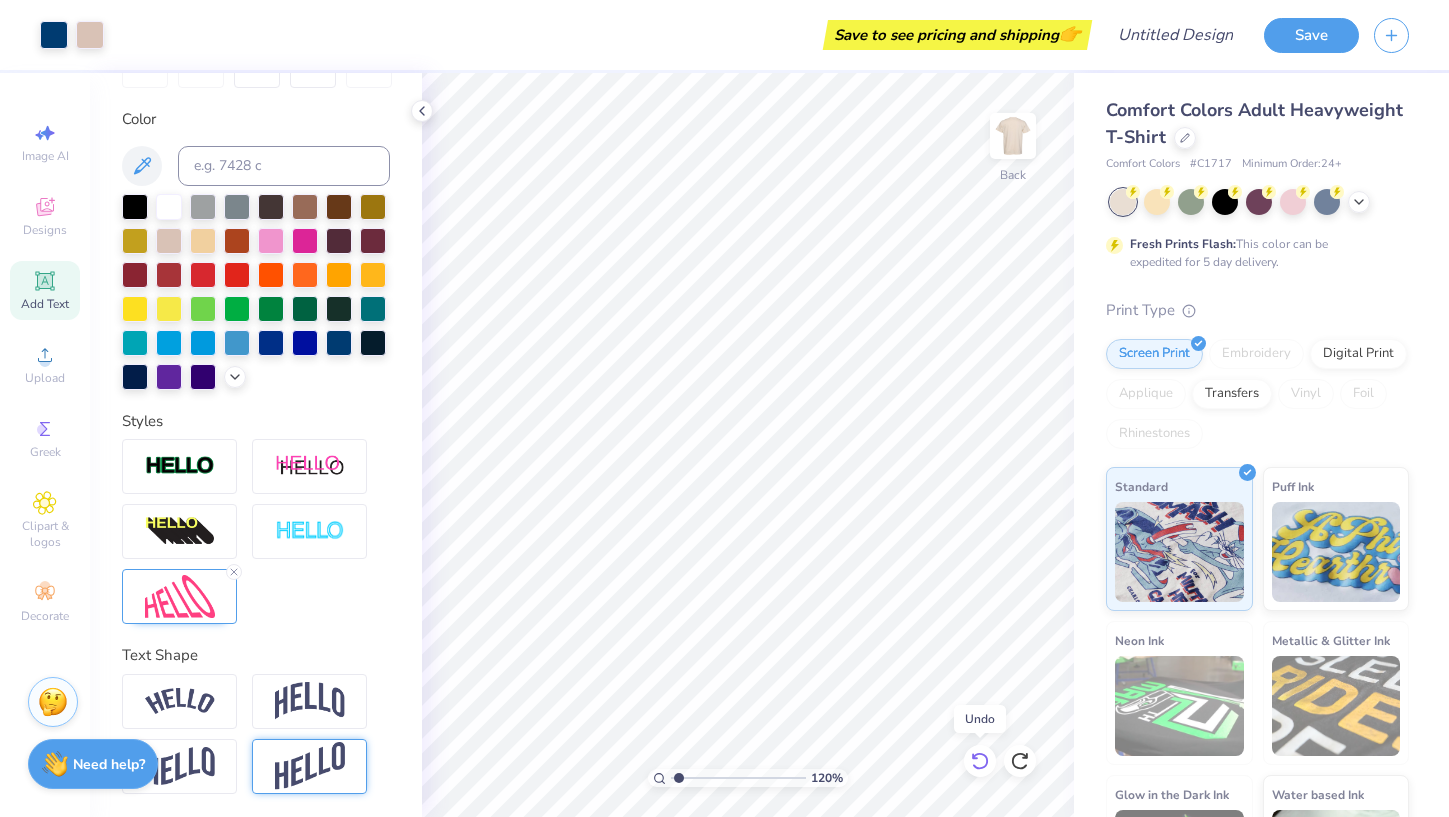click 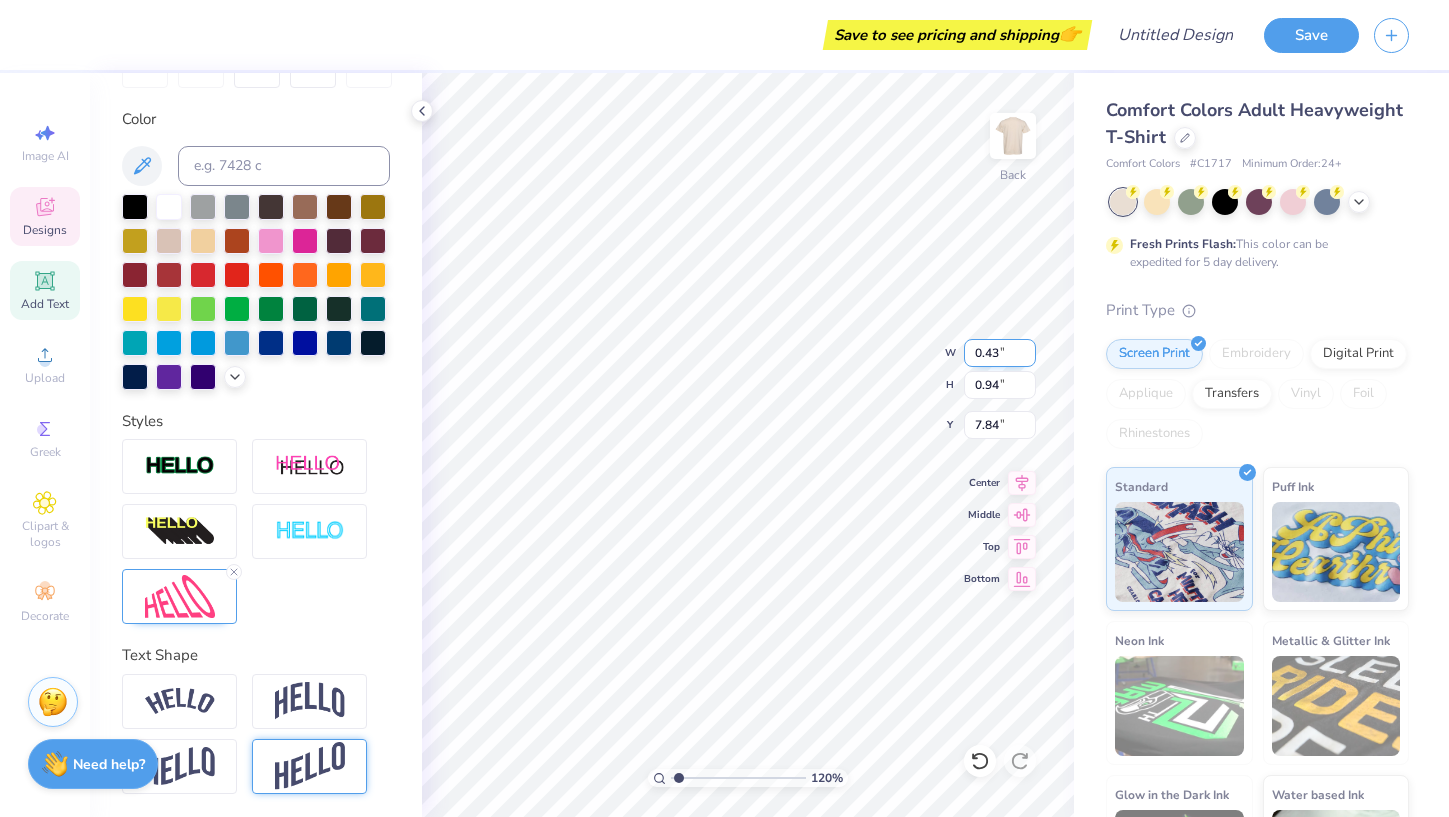 click on "0.43" at bounding box center [1000, 353] 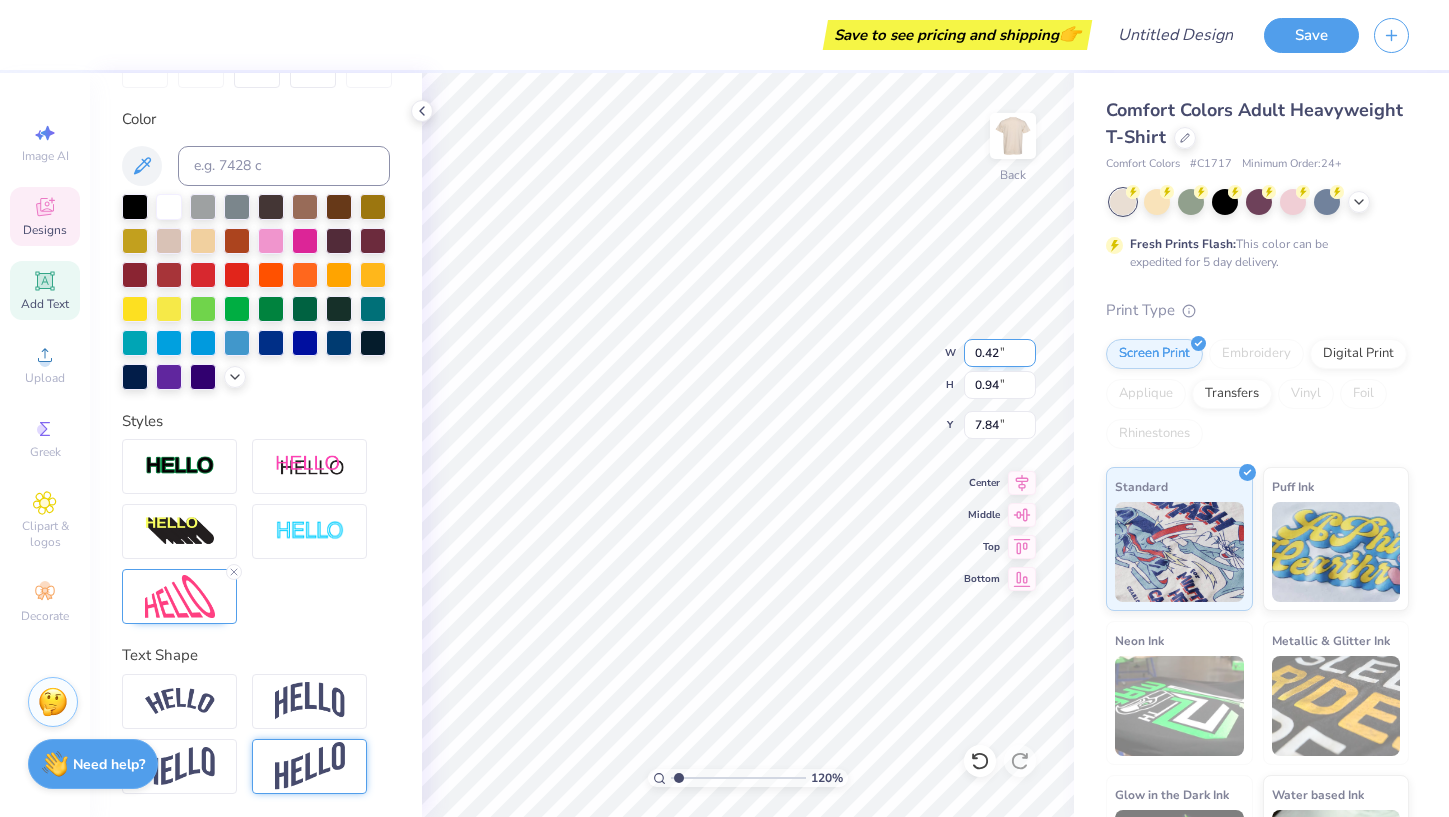 click on "0.42" at bounding box center (1000, 353) 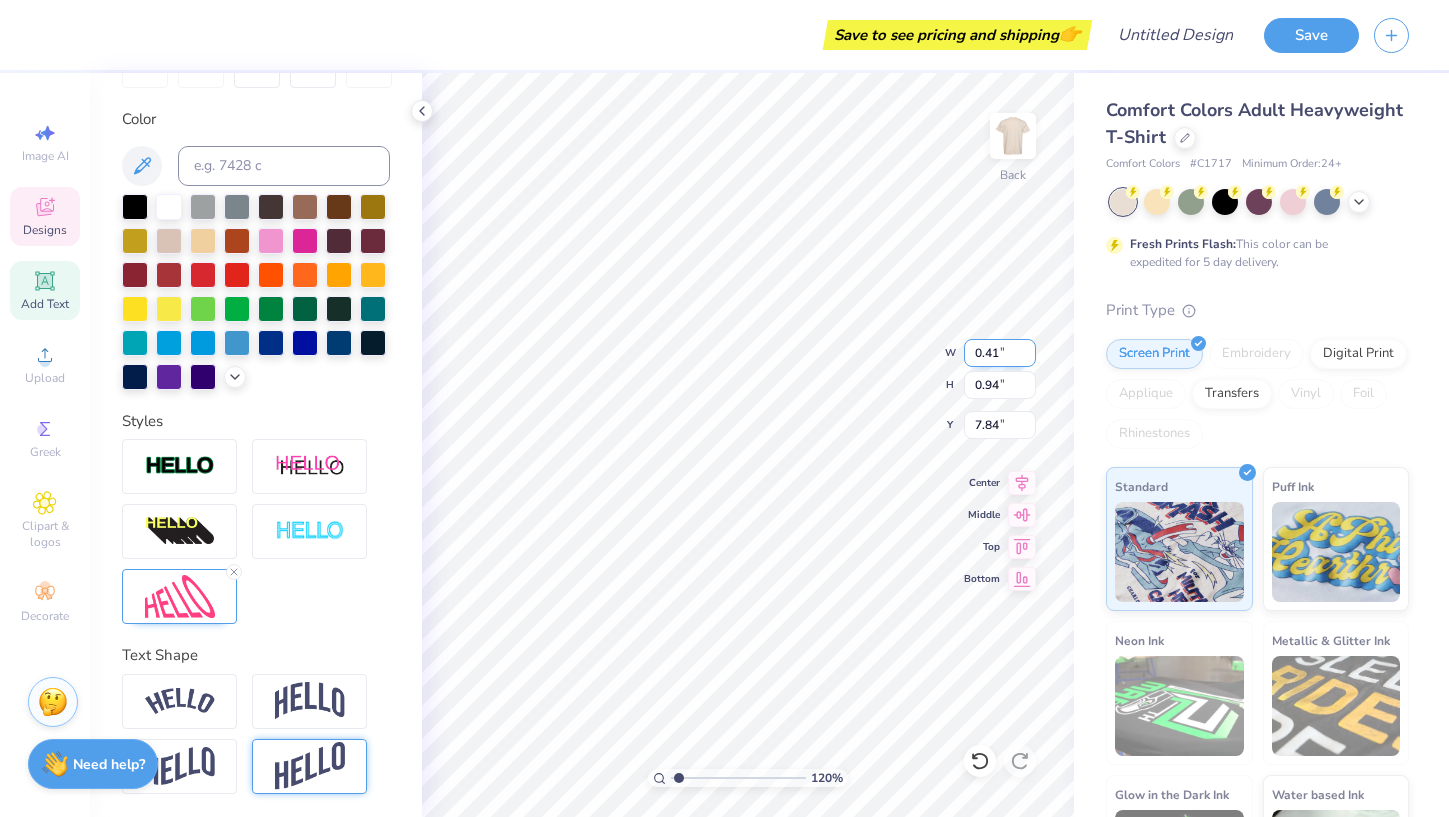 click on "0.41" at bounding box center (1000, 353) 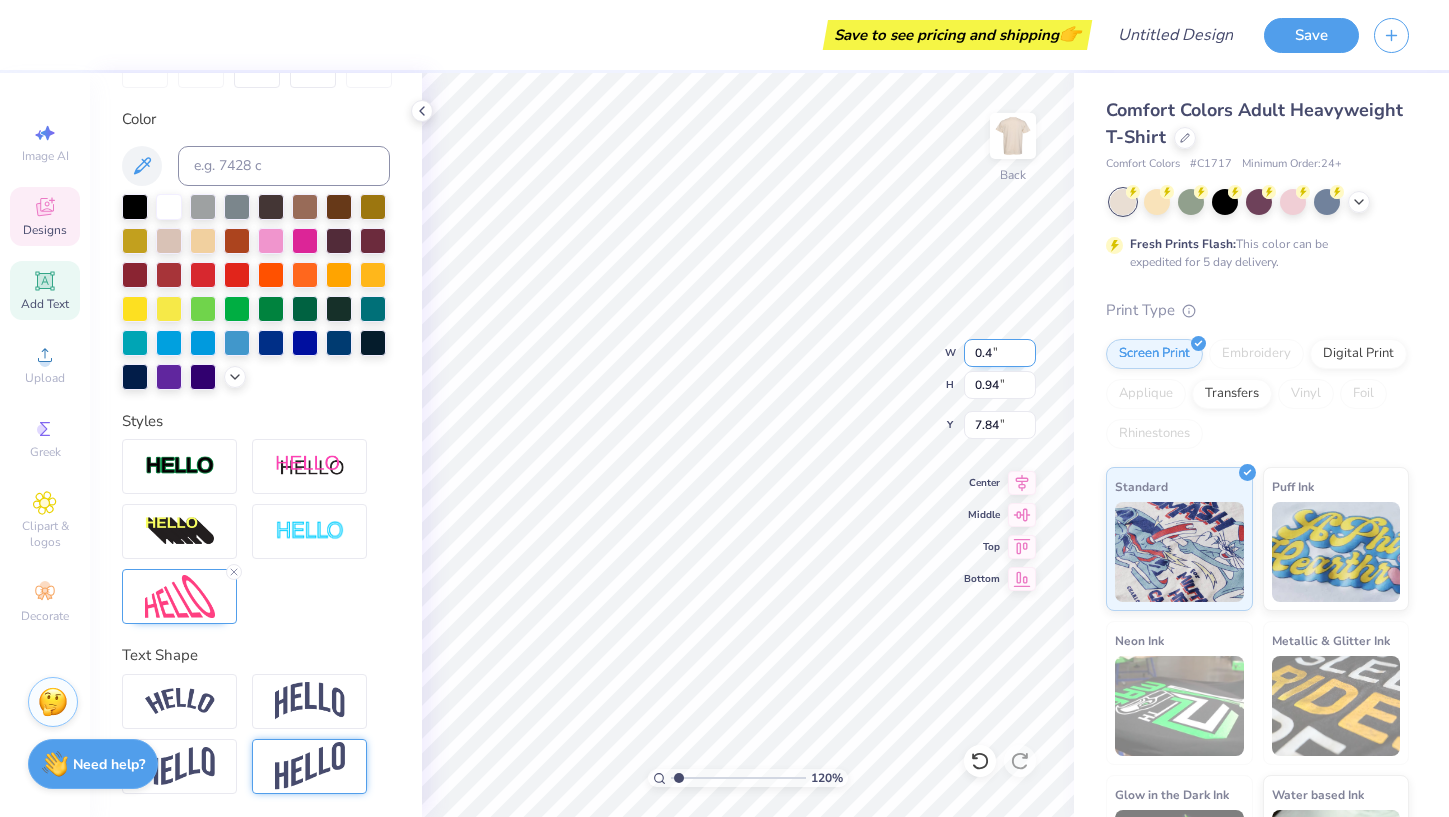 click on "0.4" at bounding box center (1000, 353) 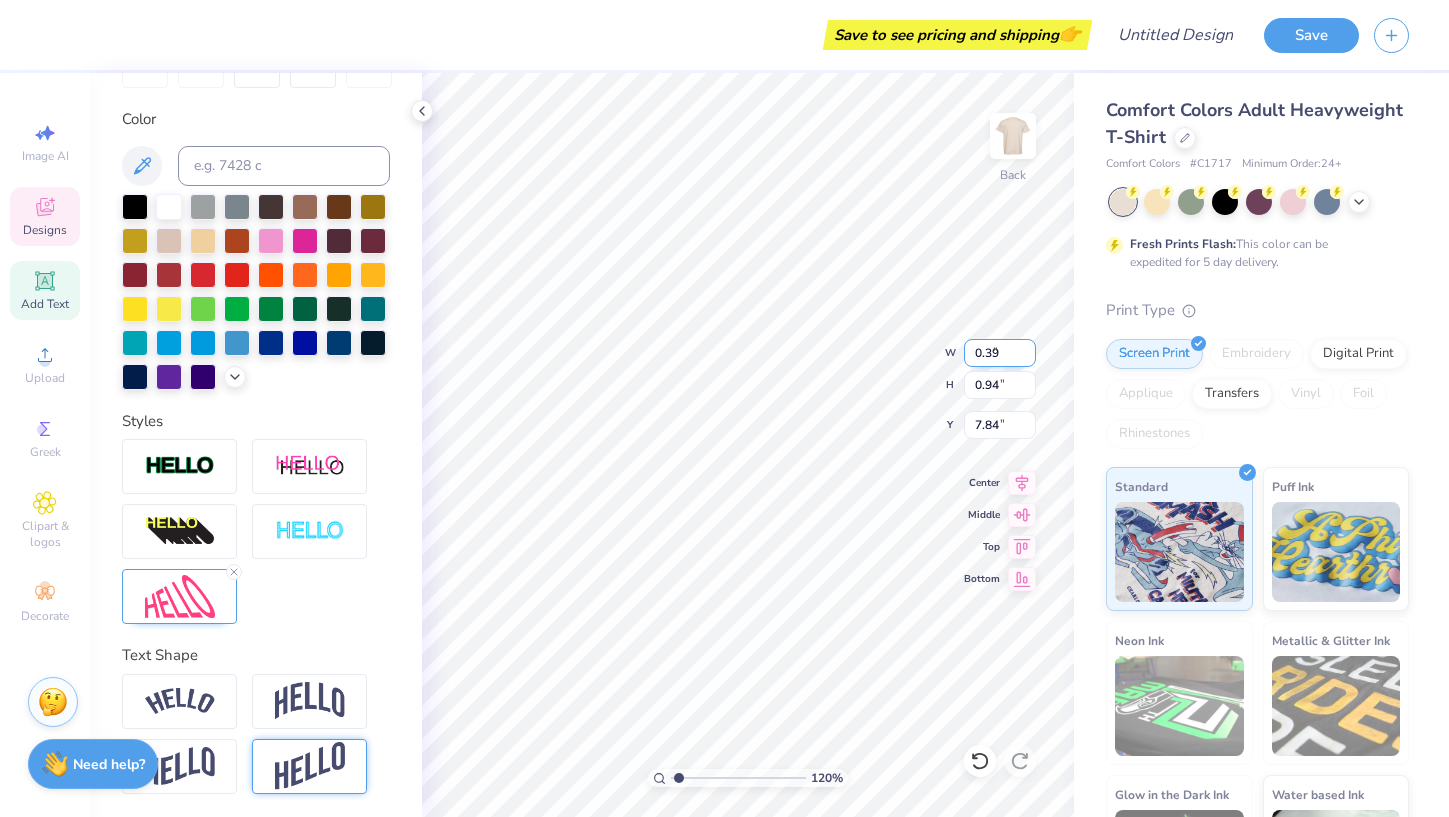 click on "0.39" at bounding box center (1000, 353) 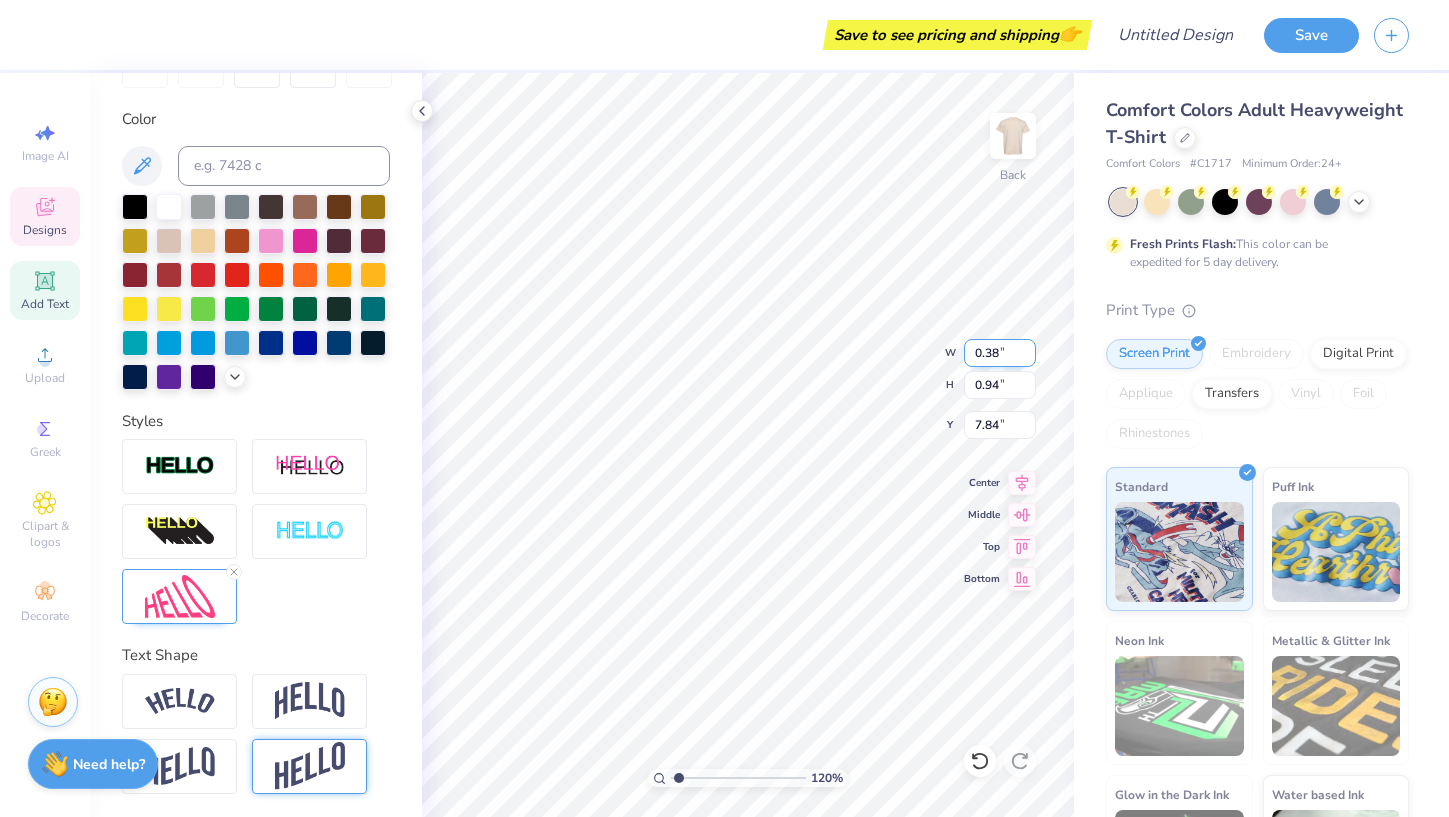 click on "0.38" at bounding box center (1000, 353) 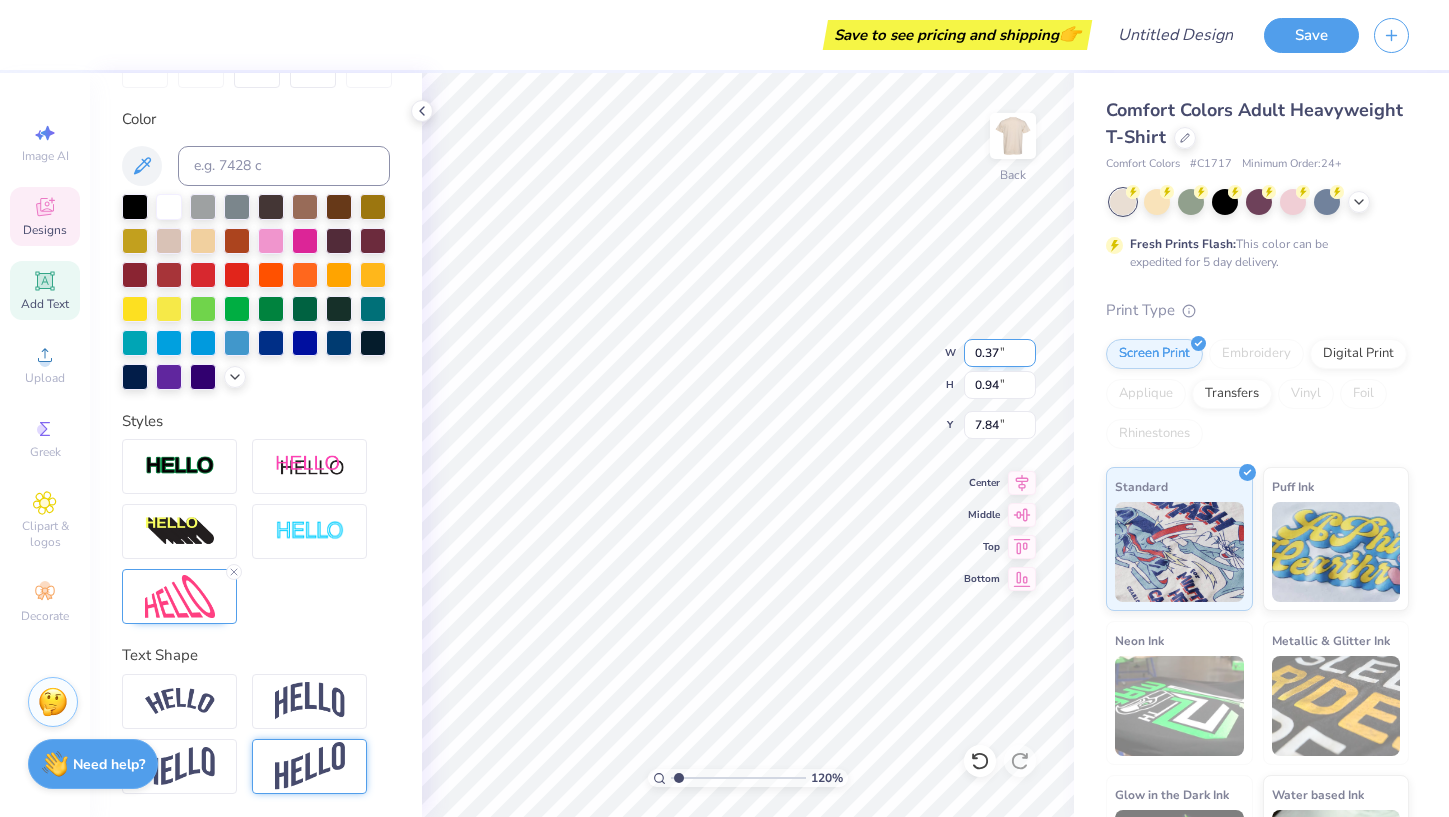 click on "0.37" at bounding box center (1000, 353) 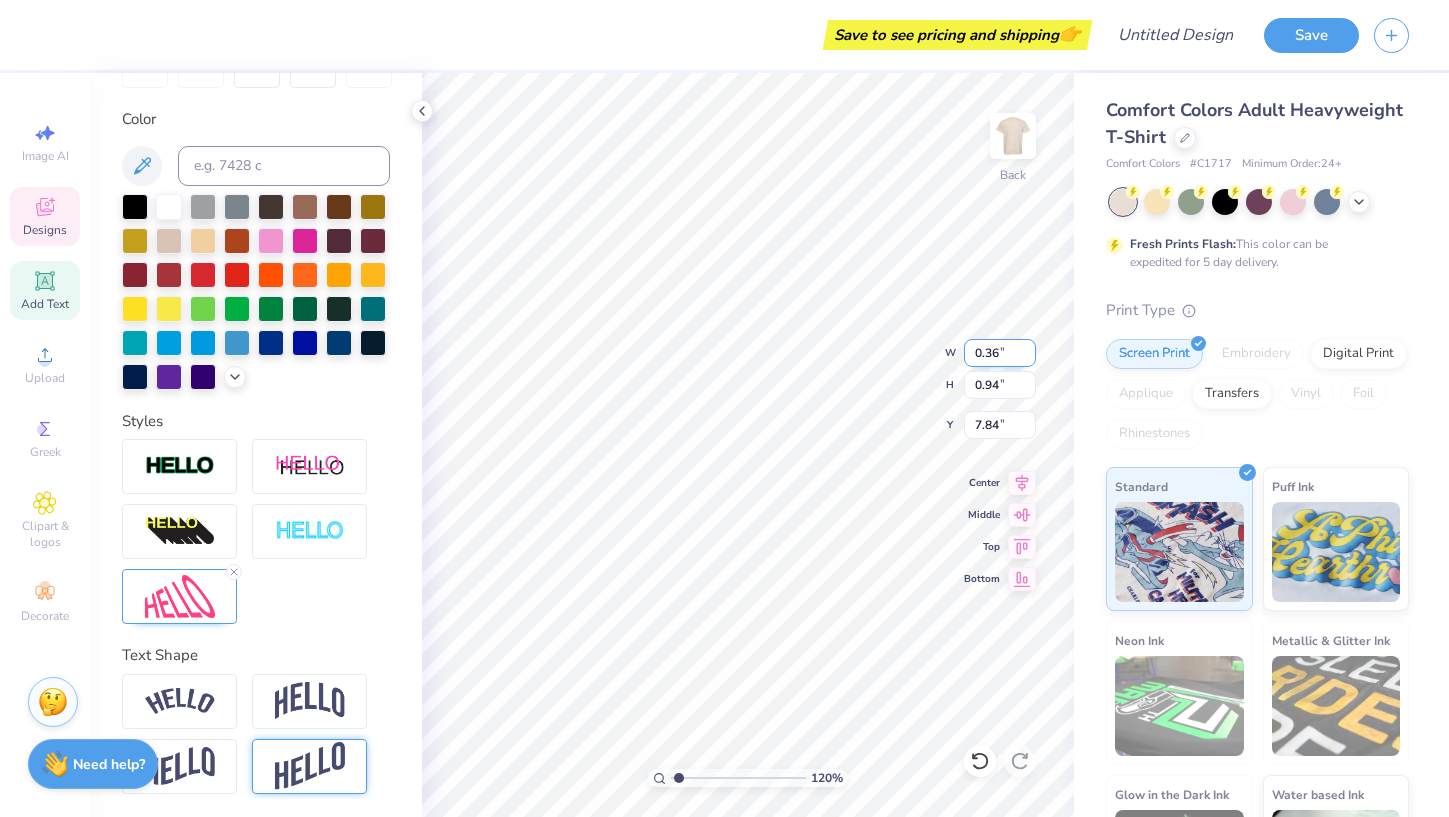 click on "0.36" at bounding box center [1000, 353] 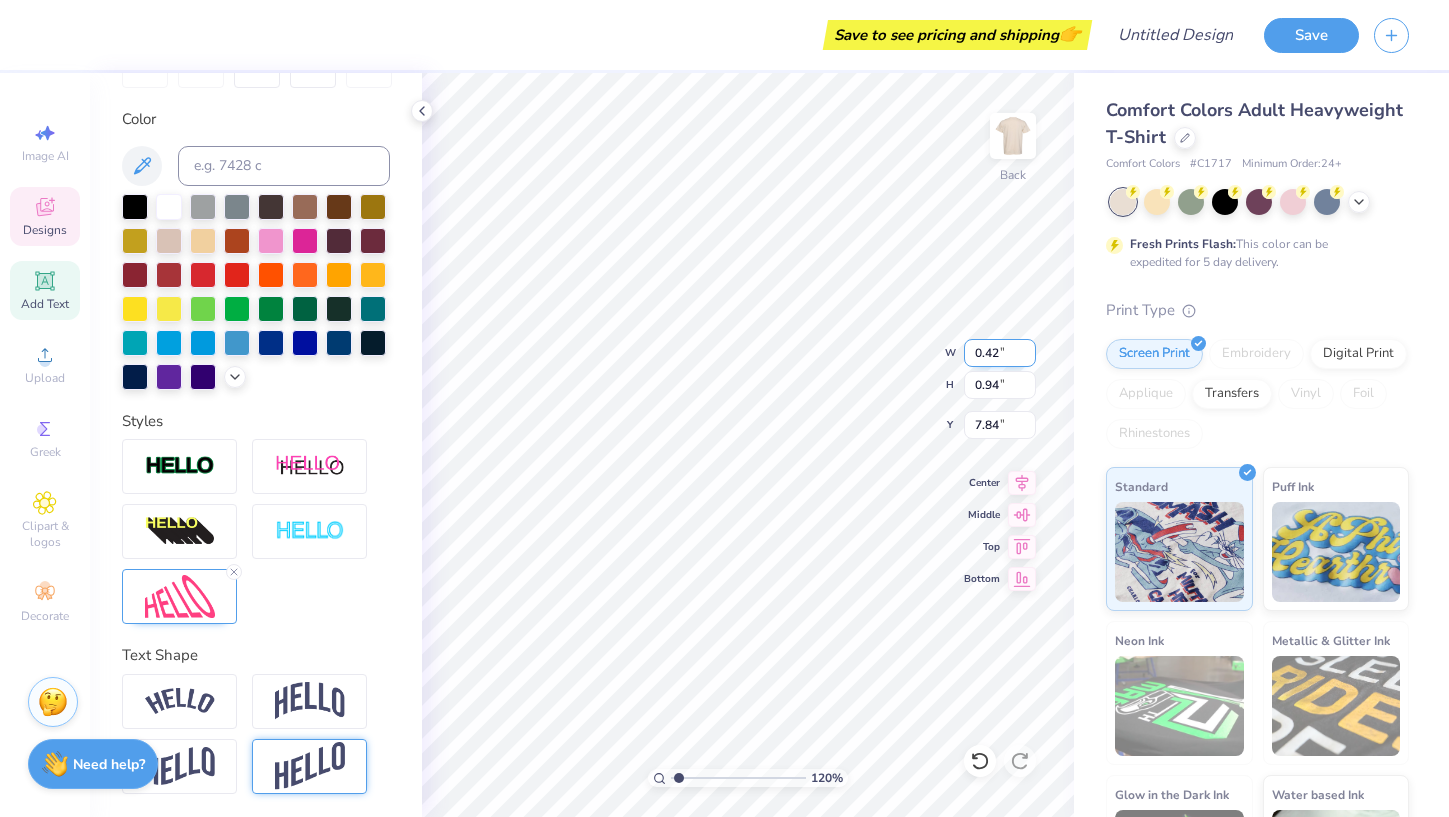 click on "0.42" at bounding box center (1000, 353) 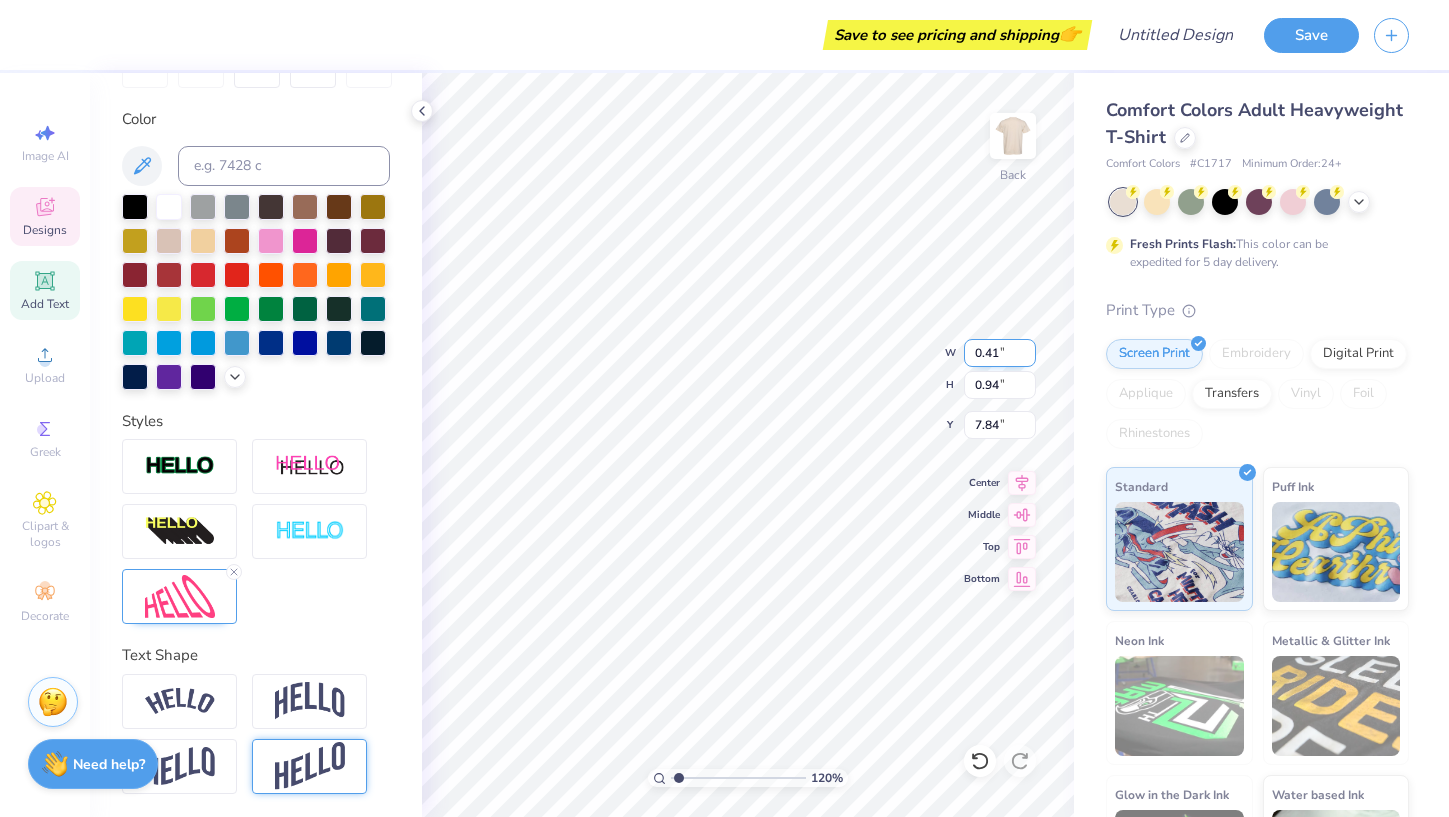 click on "0.41" at bounding box center [1000, 353] 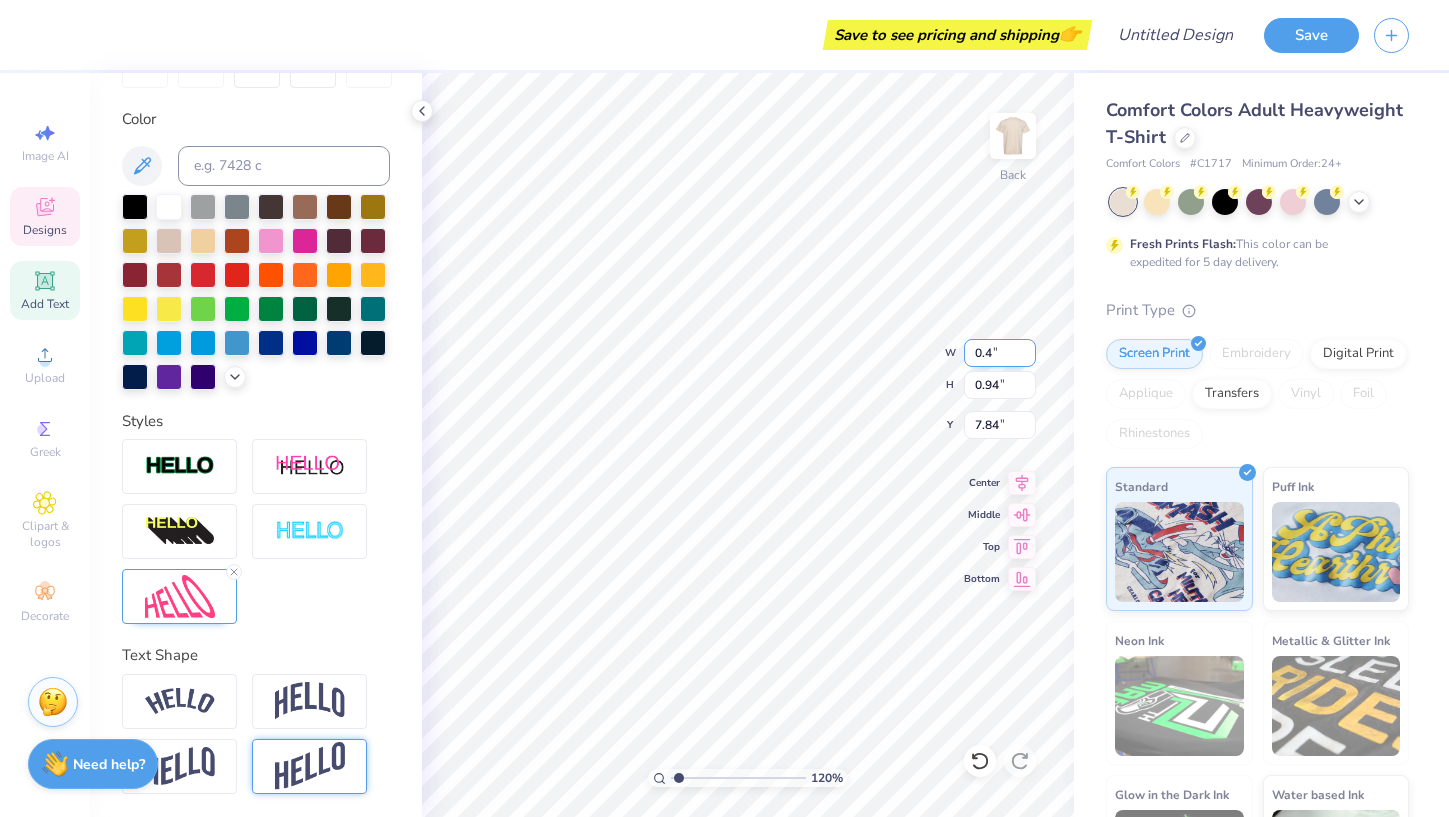 click on "0.4" at bounding box center [1000, 353] 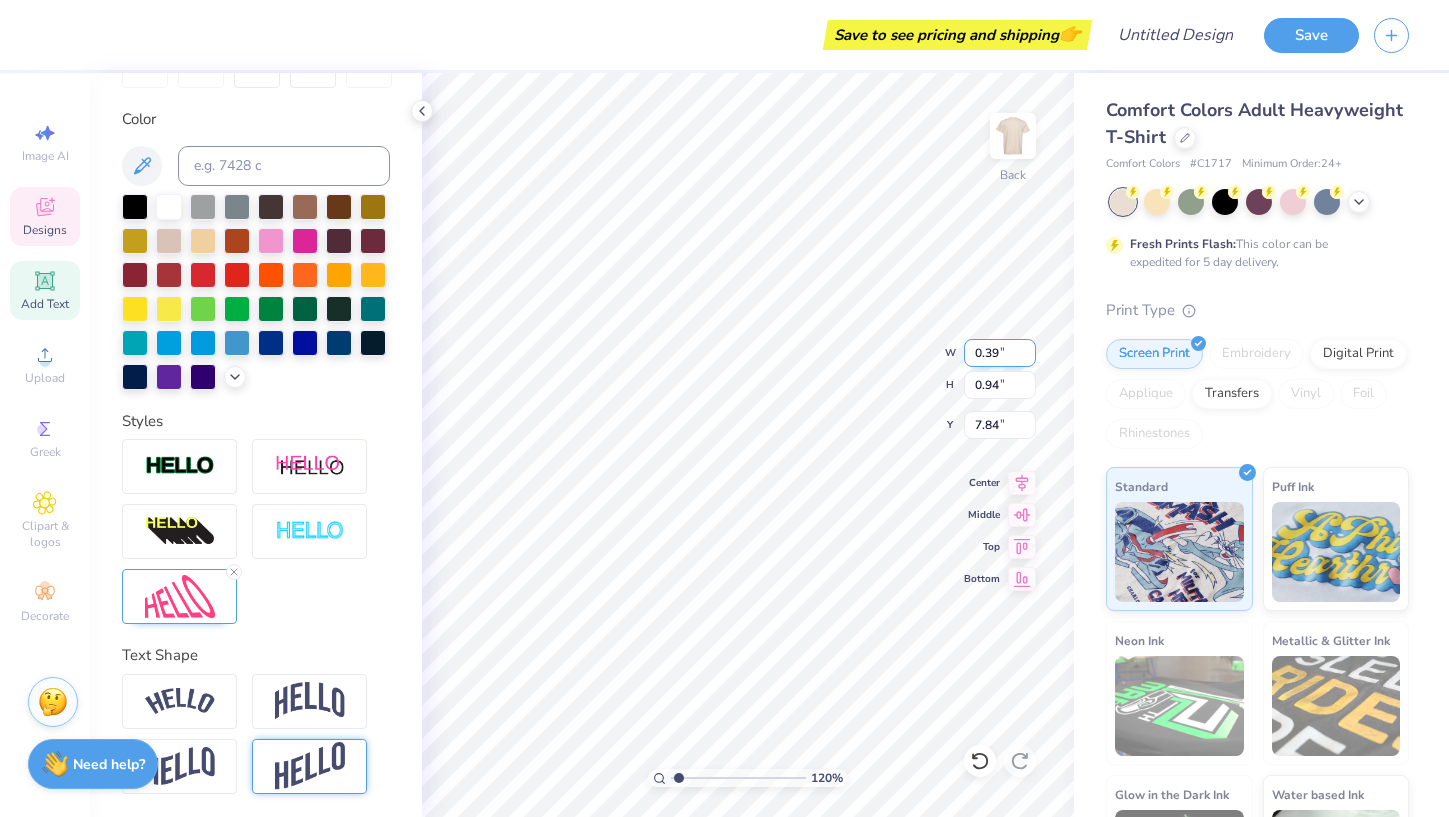 click on "0.39" at bounding box center [1000, 353] 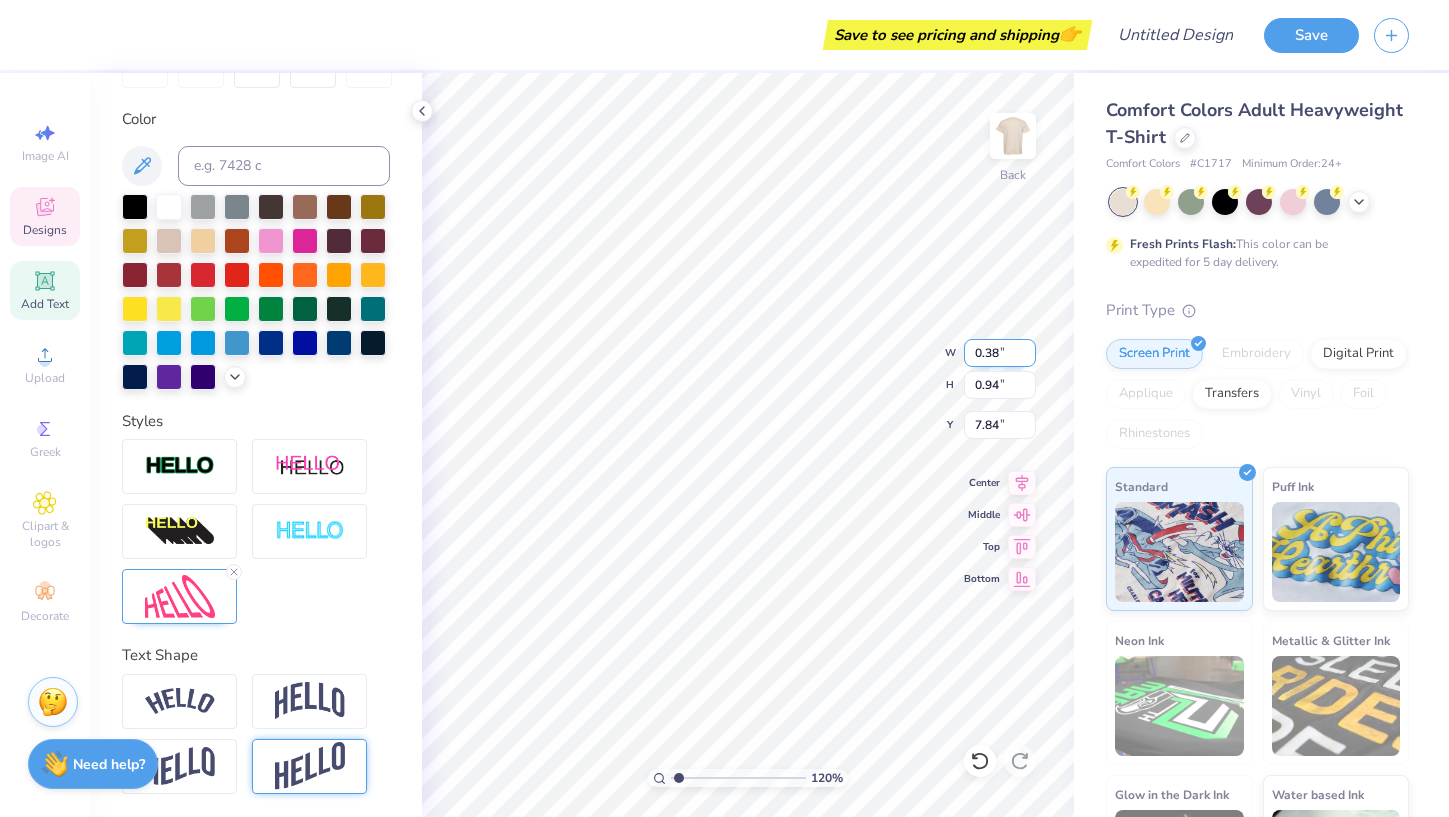 click on "0.38" at bounding box center [1000, 353] 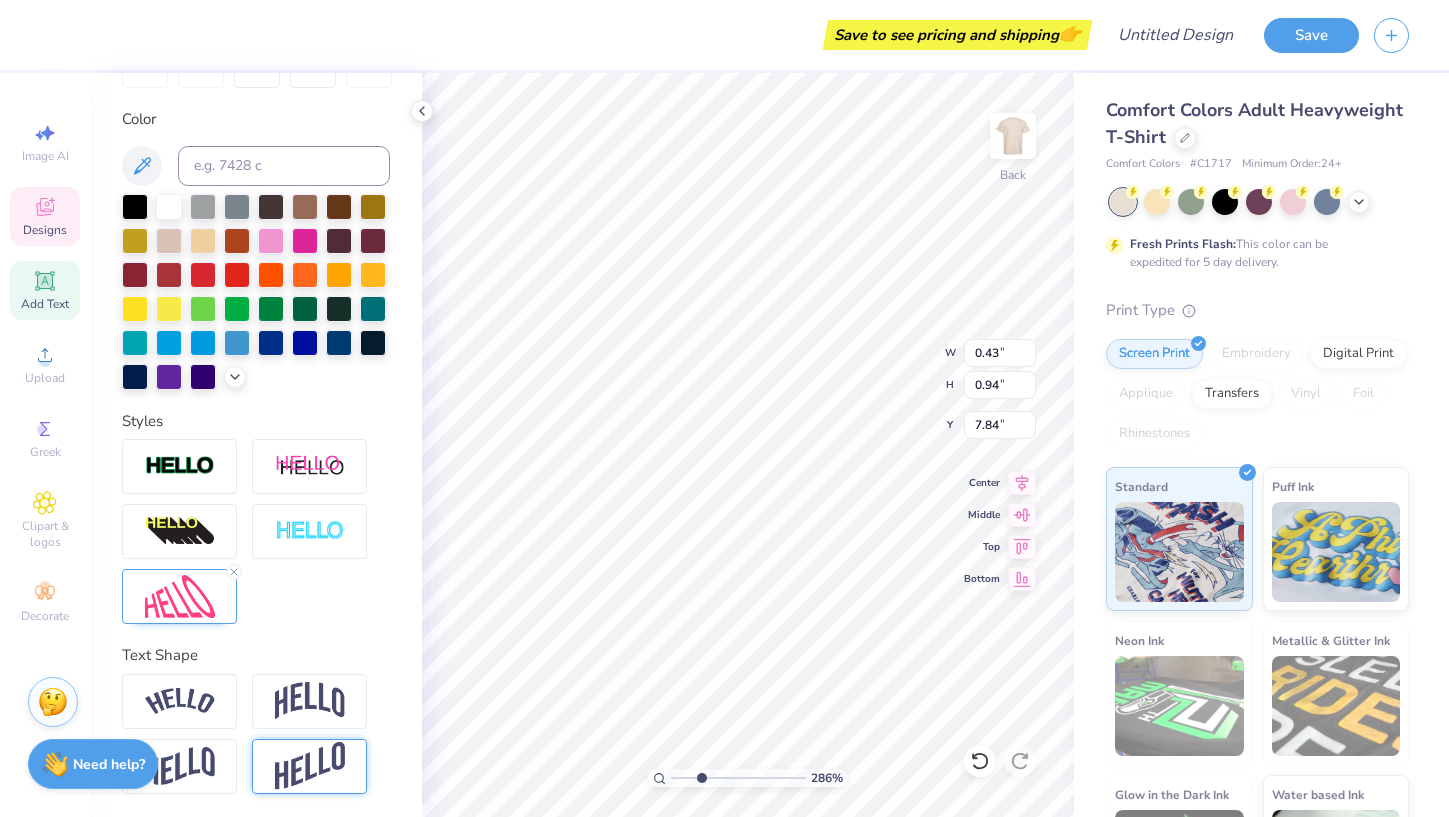 drag, startPoint x: 676, startPoint y: 773, endPoint x: 700, endPoint y: 775, distance: 24.083189 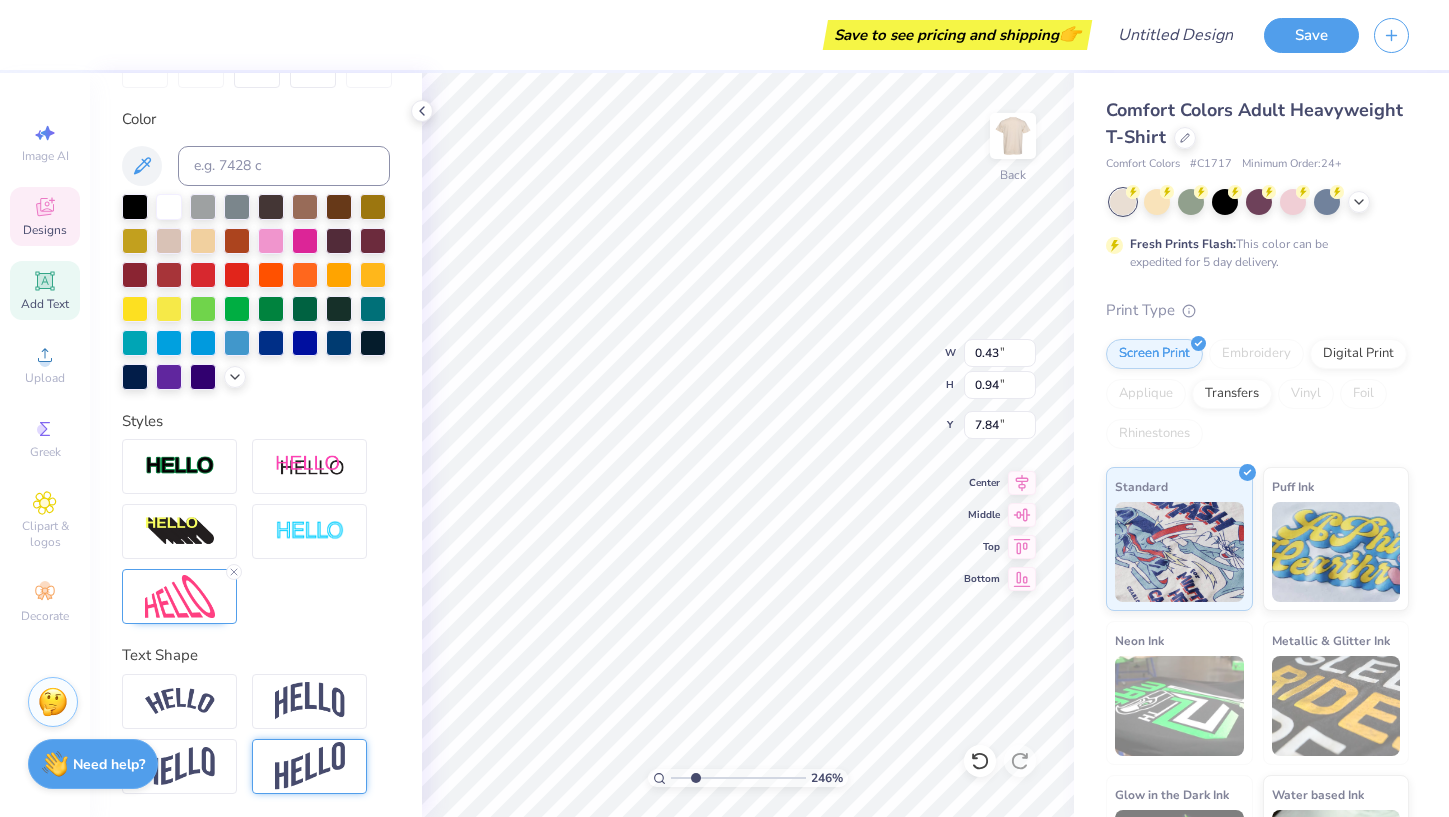 click at bounding box center [738, 778] 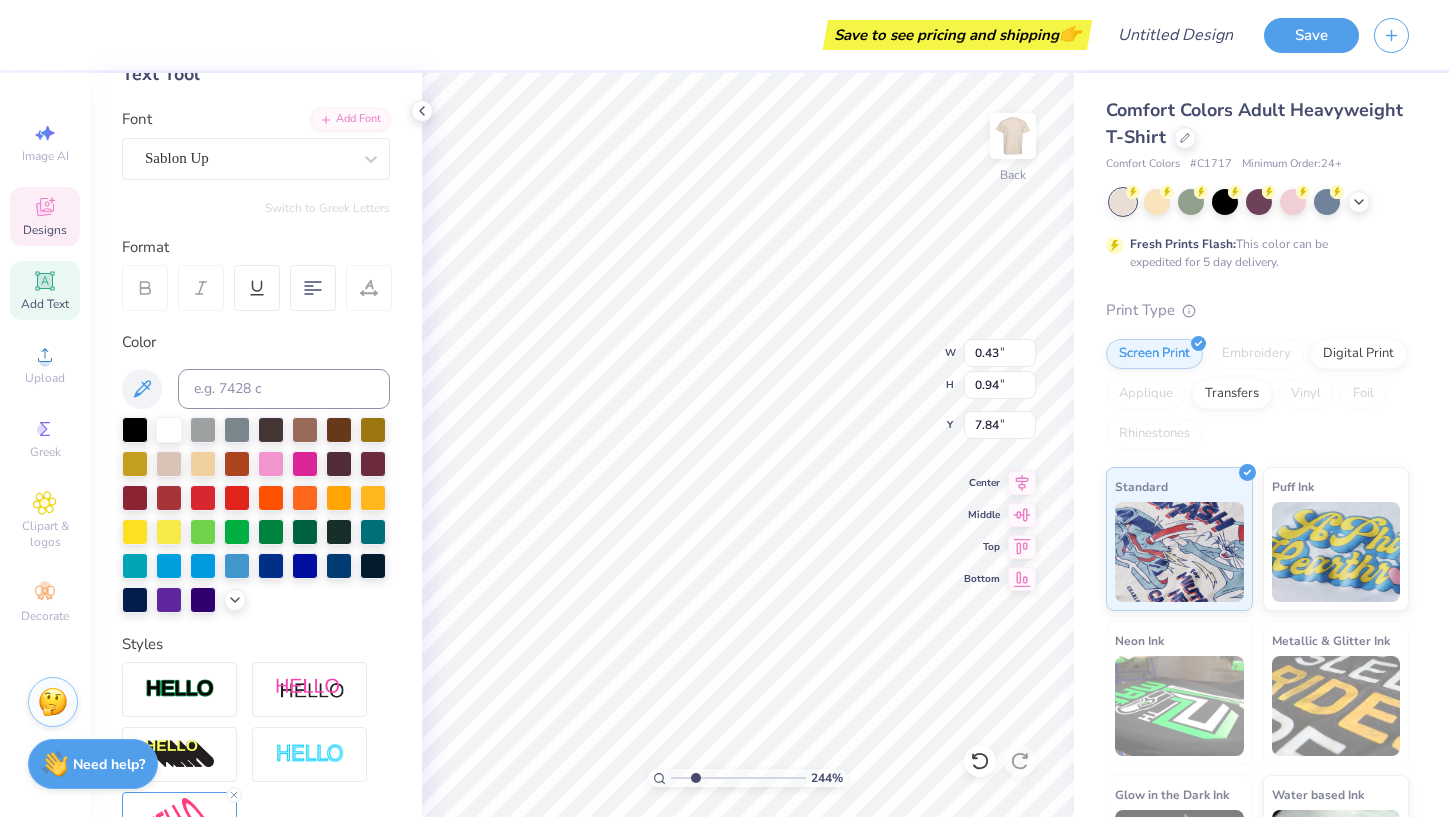 scroll, scrollTop: 0, scrollLeft: 0, axis: both 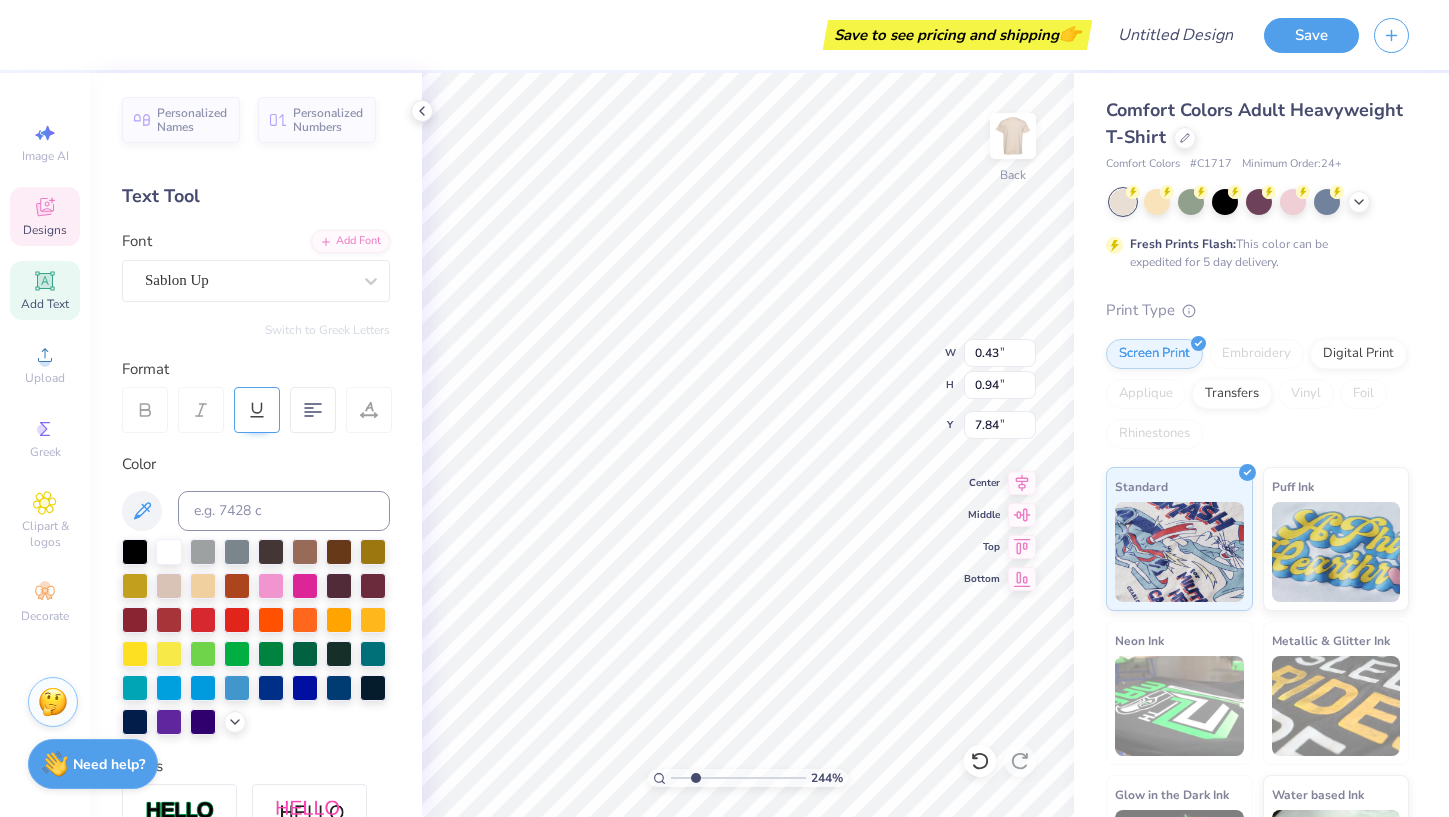click 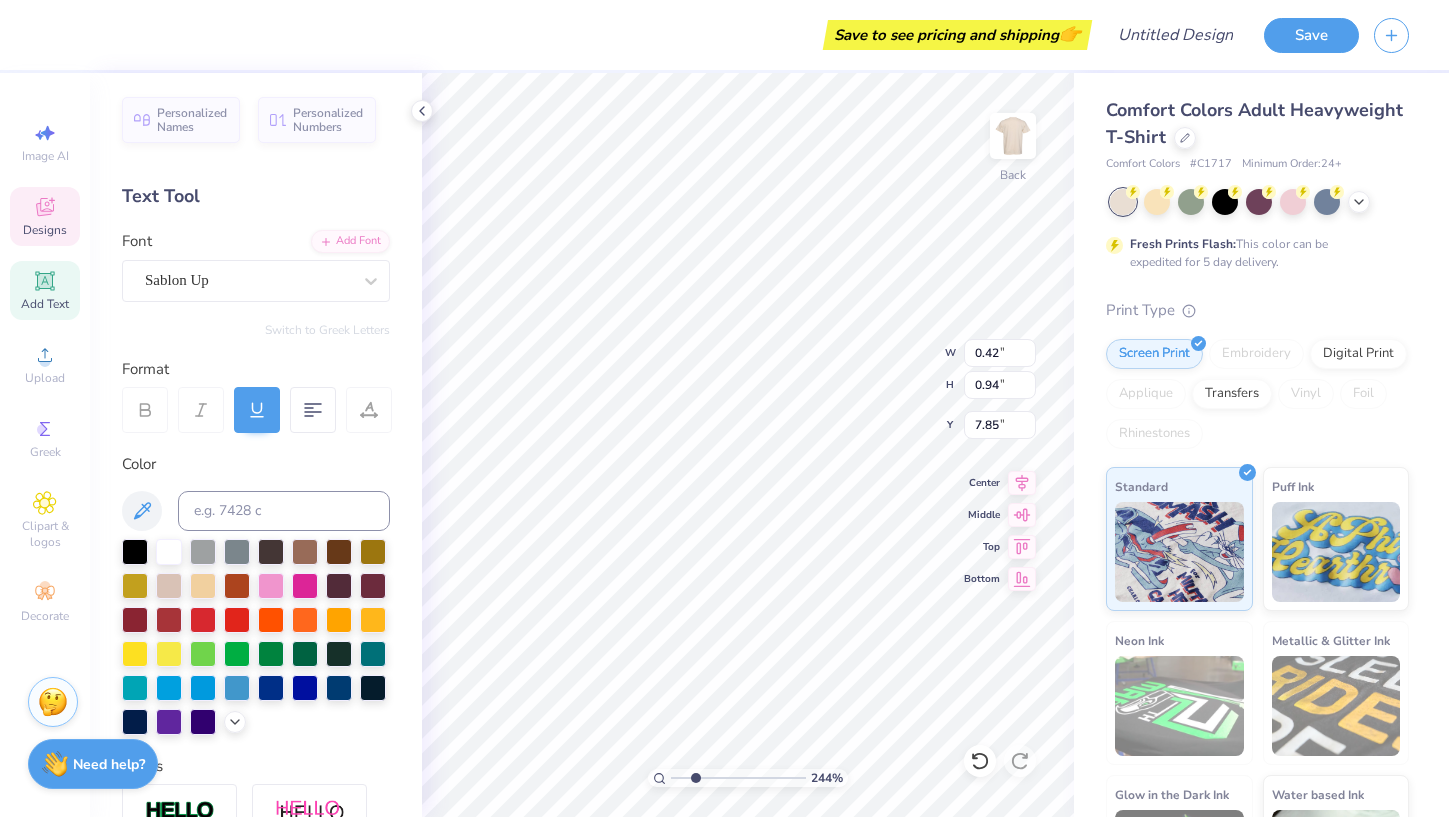 click 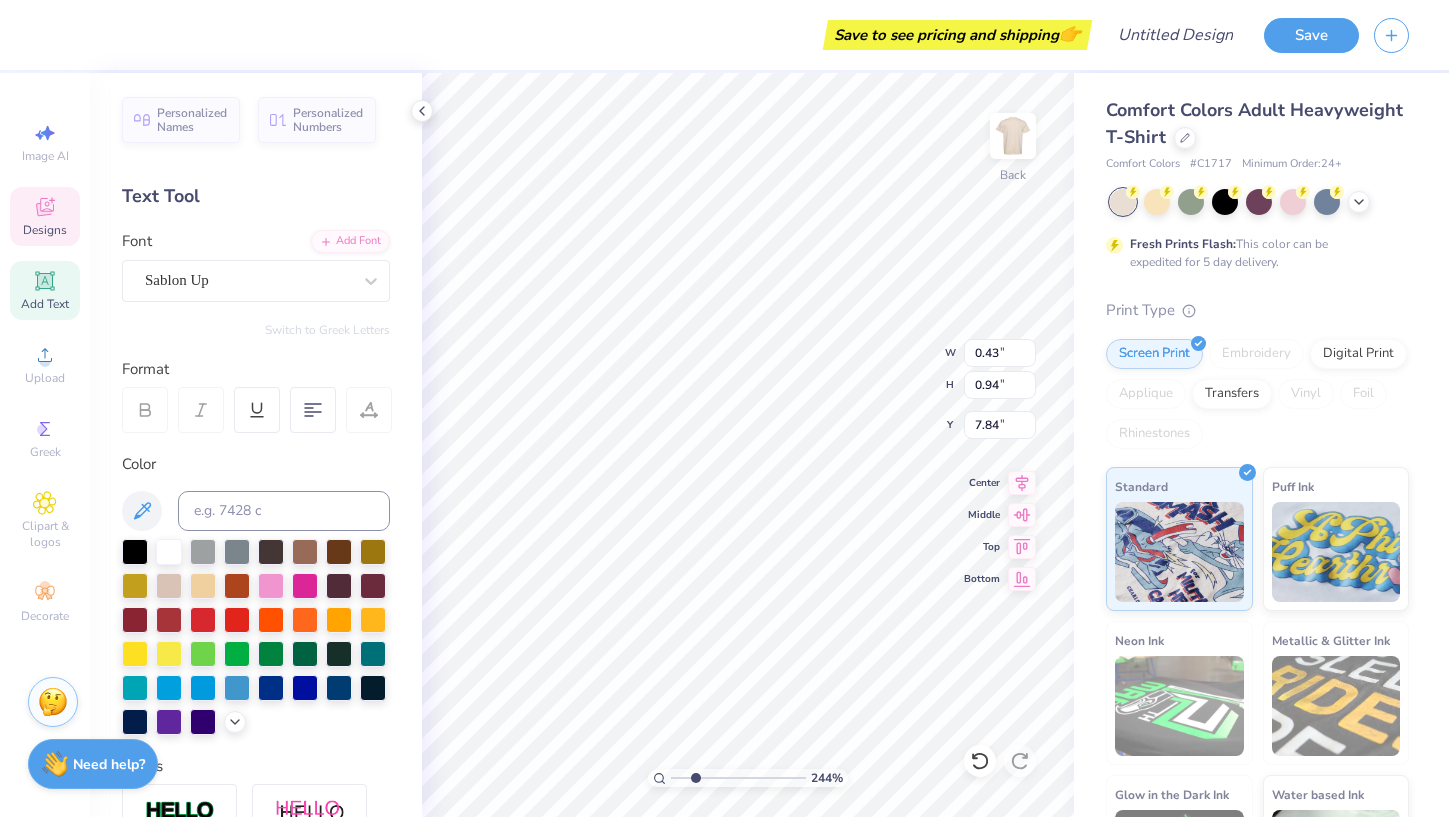 click 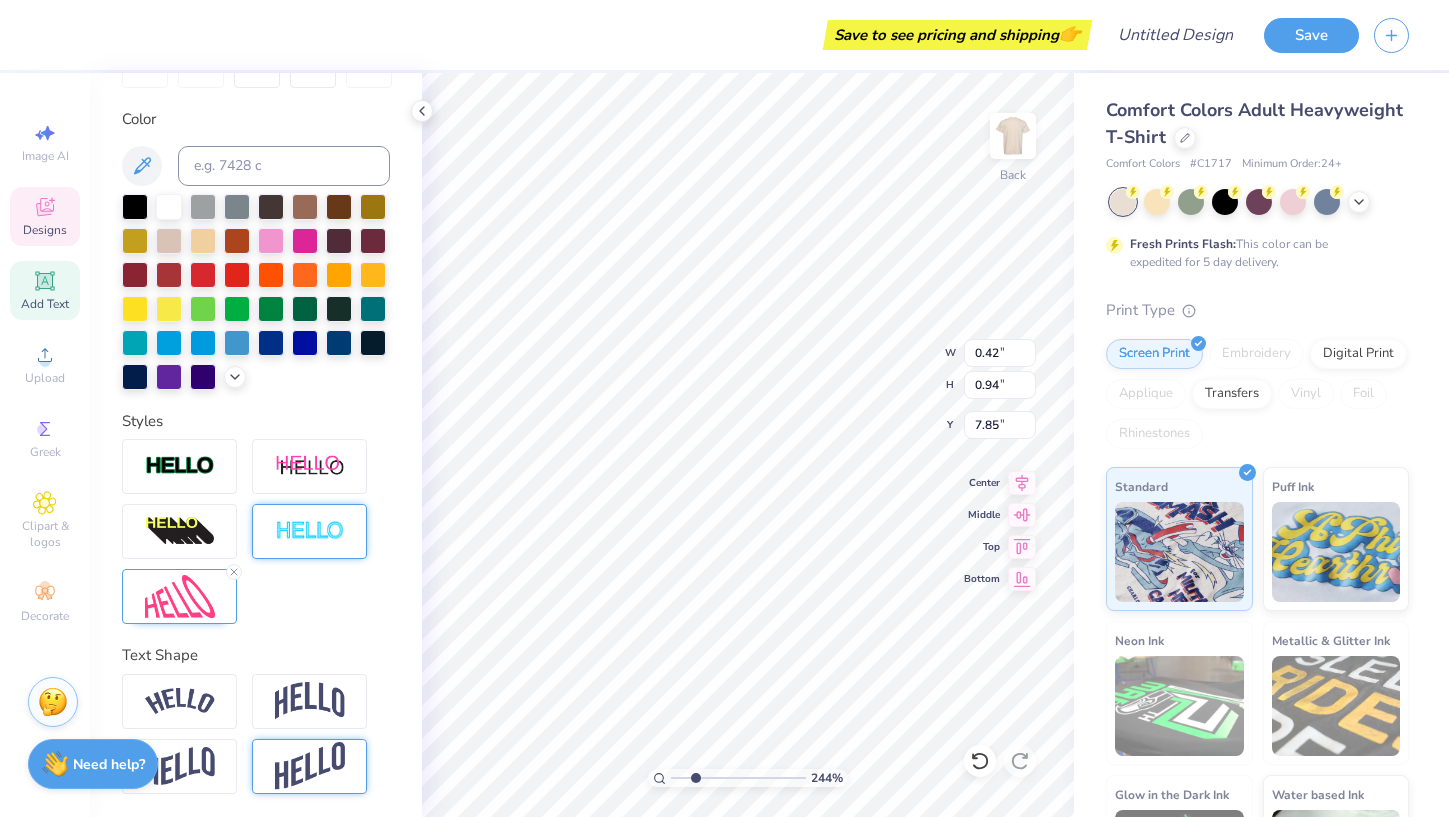 scroll, scrollTop: 0, scrollLeft: 0, axis: both 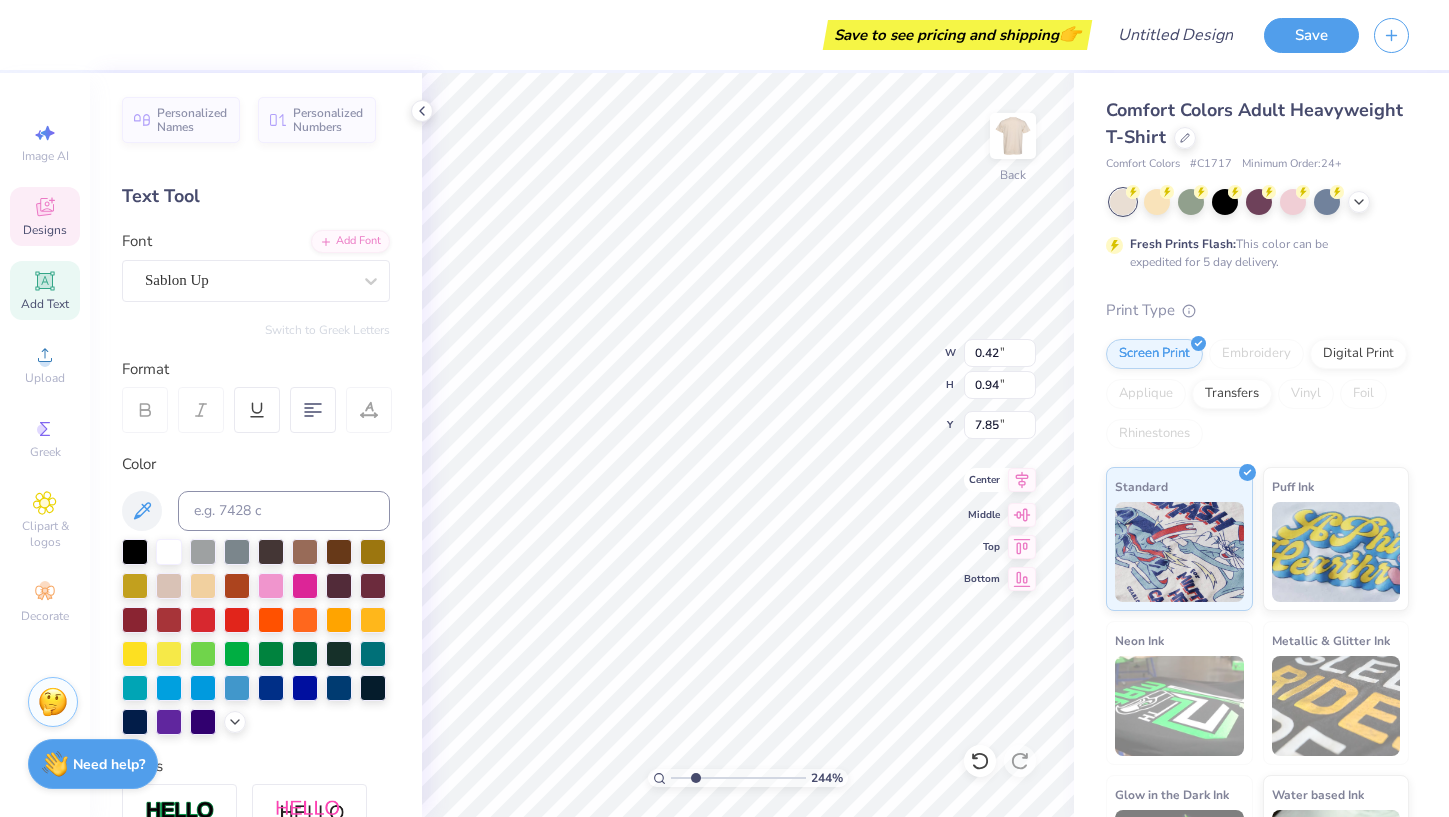 click 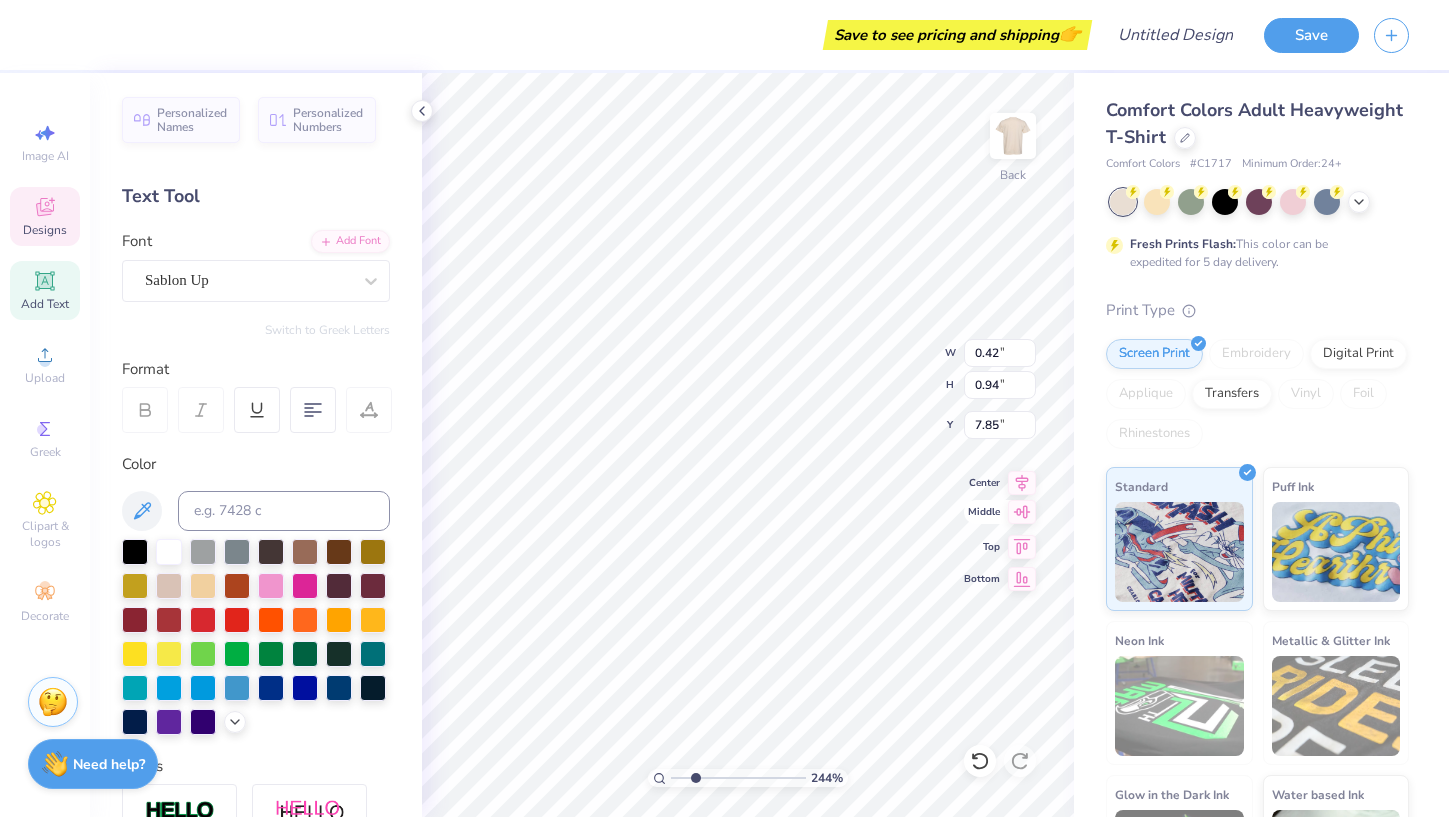 click 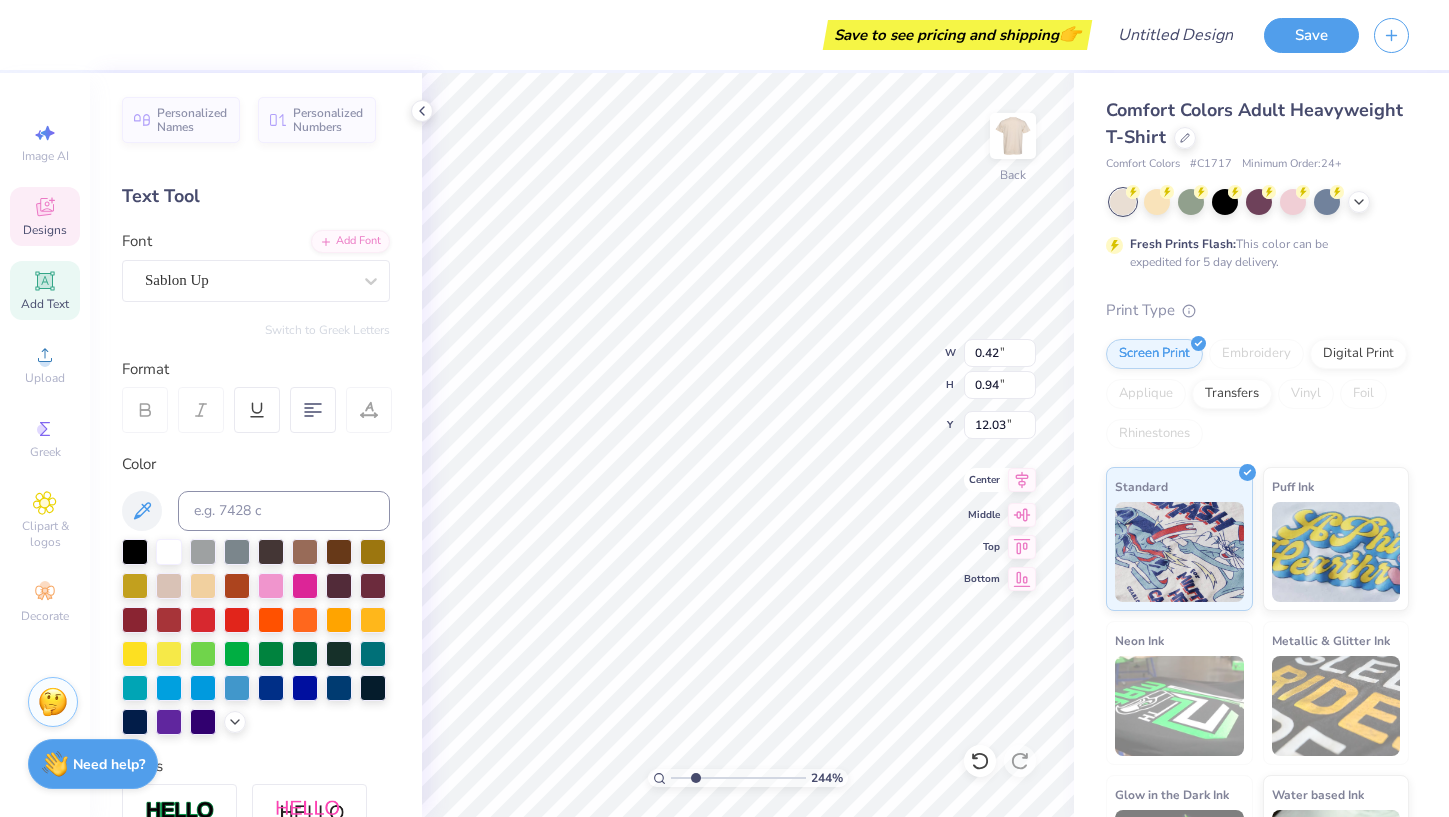 click 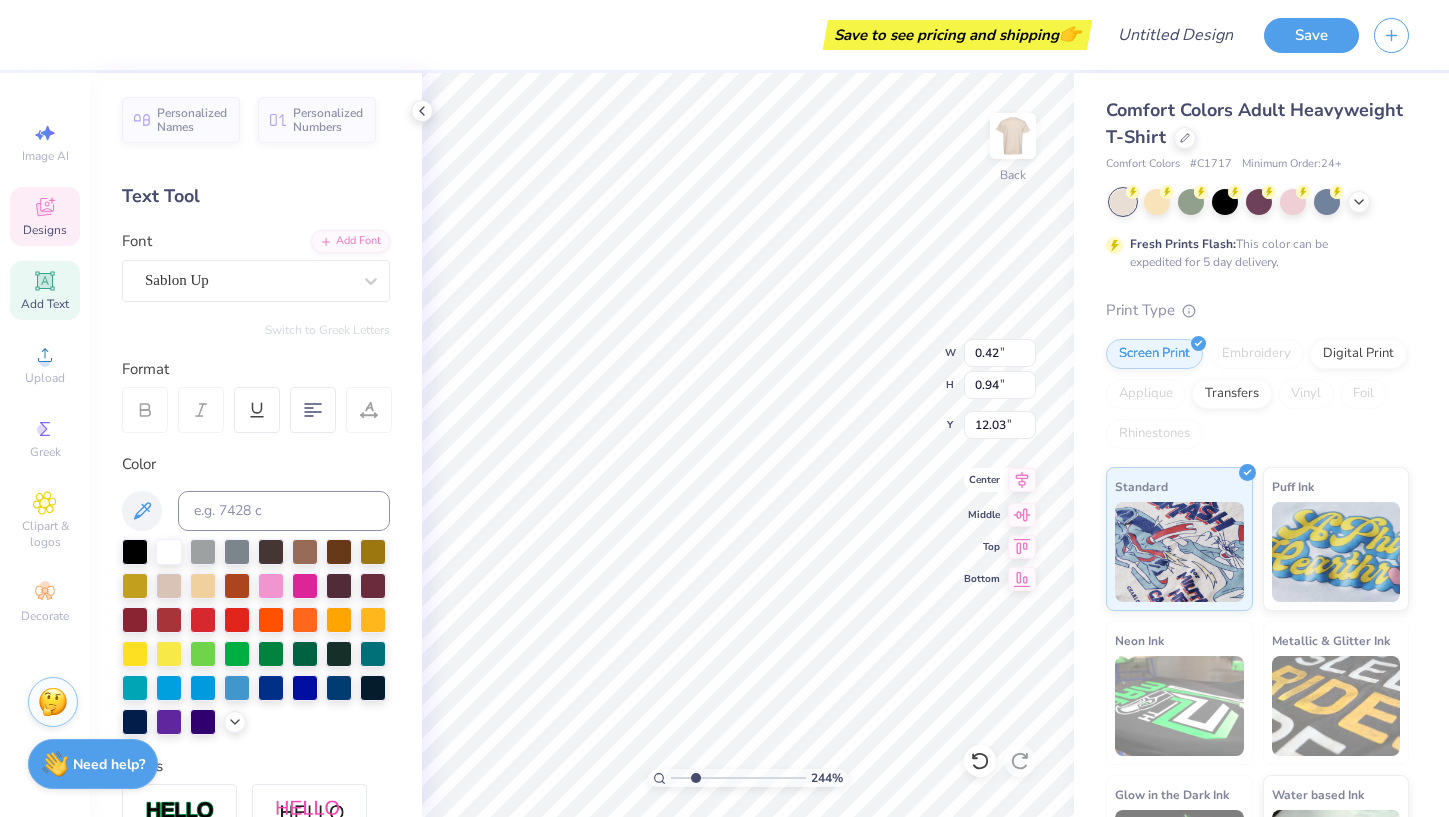 click 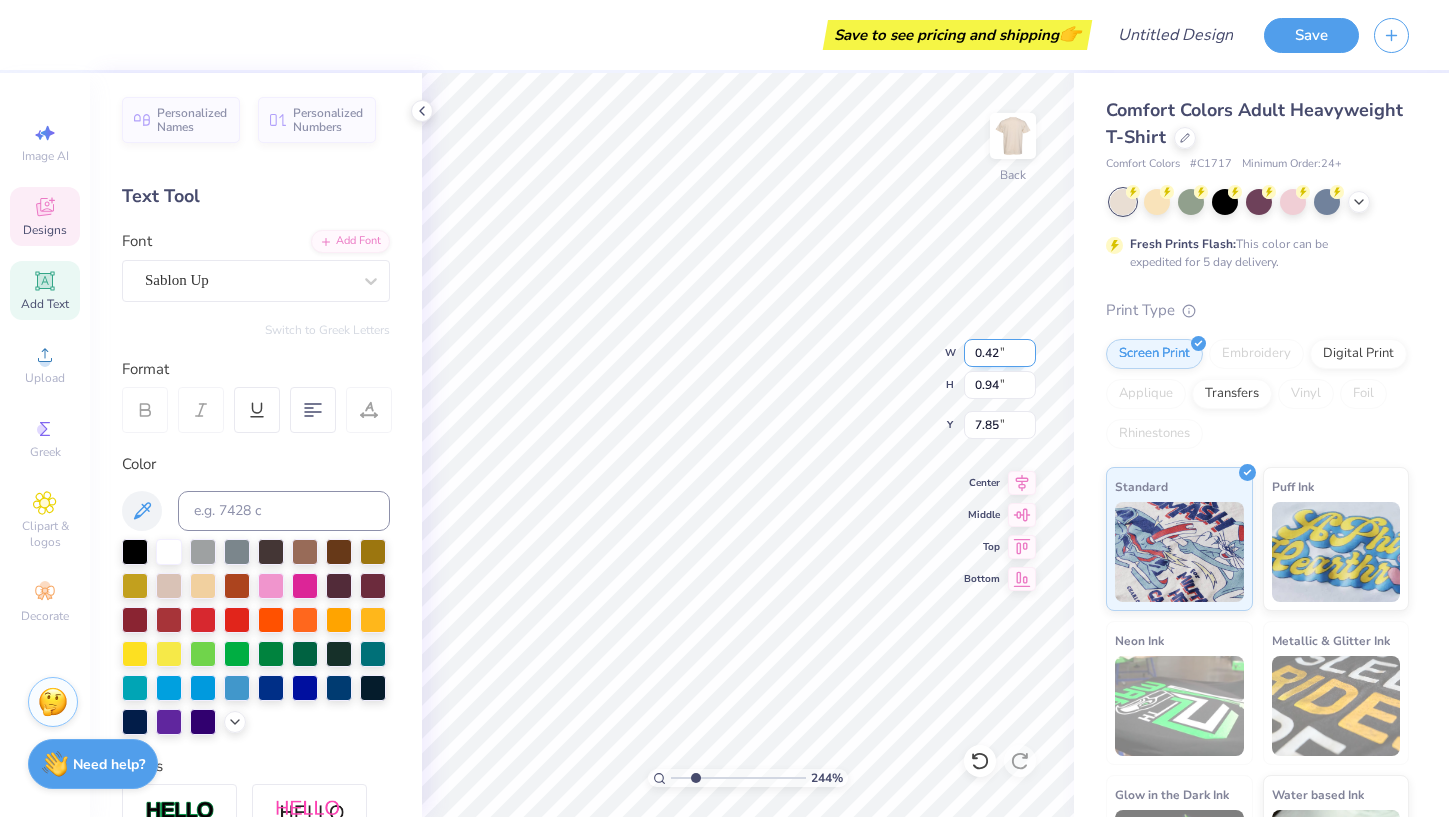 click on "0.42" at bounding box center (1000, 353) 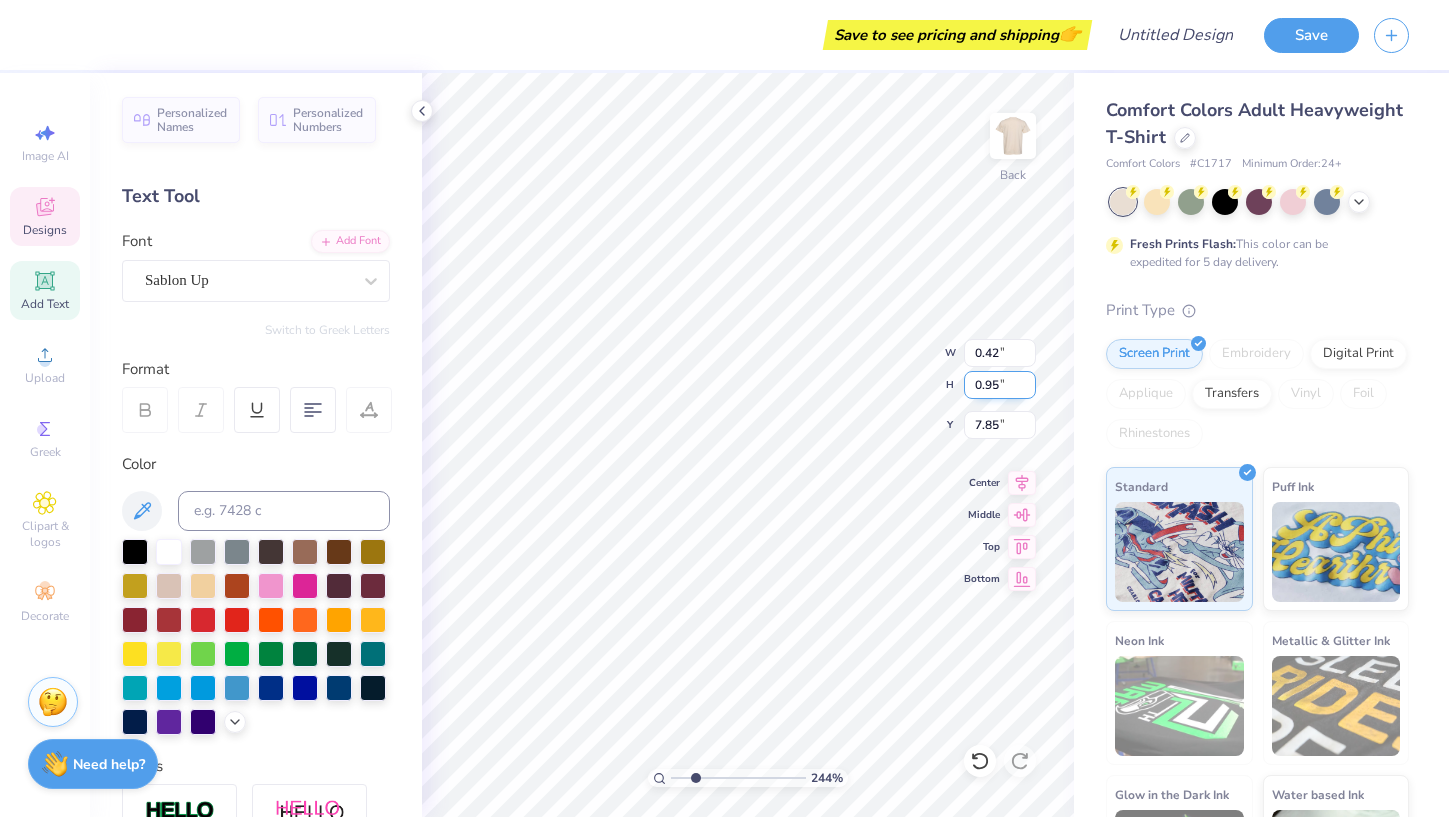 click on "0.95" at bounding box center (1000, 385) 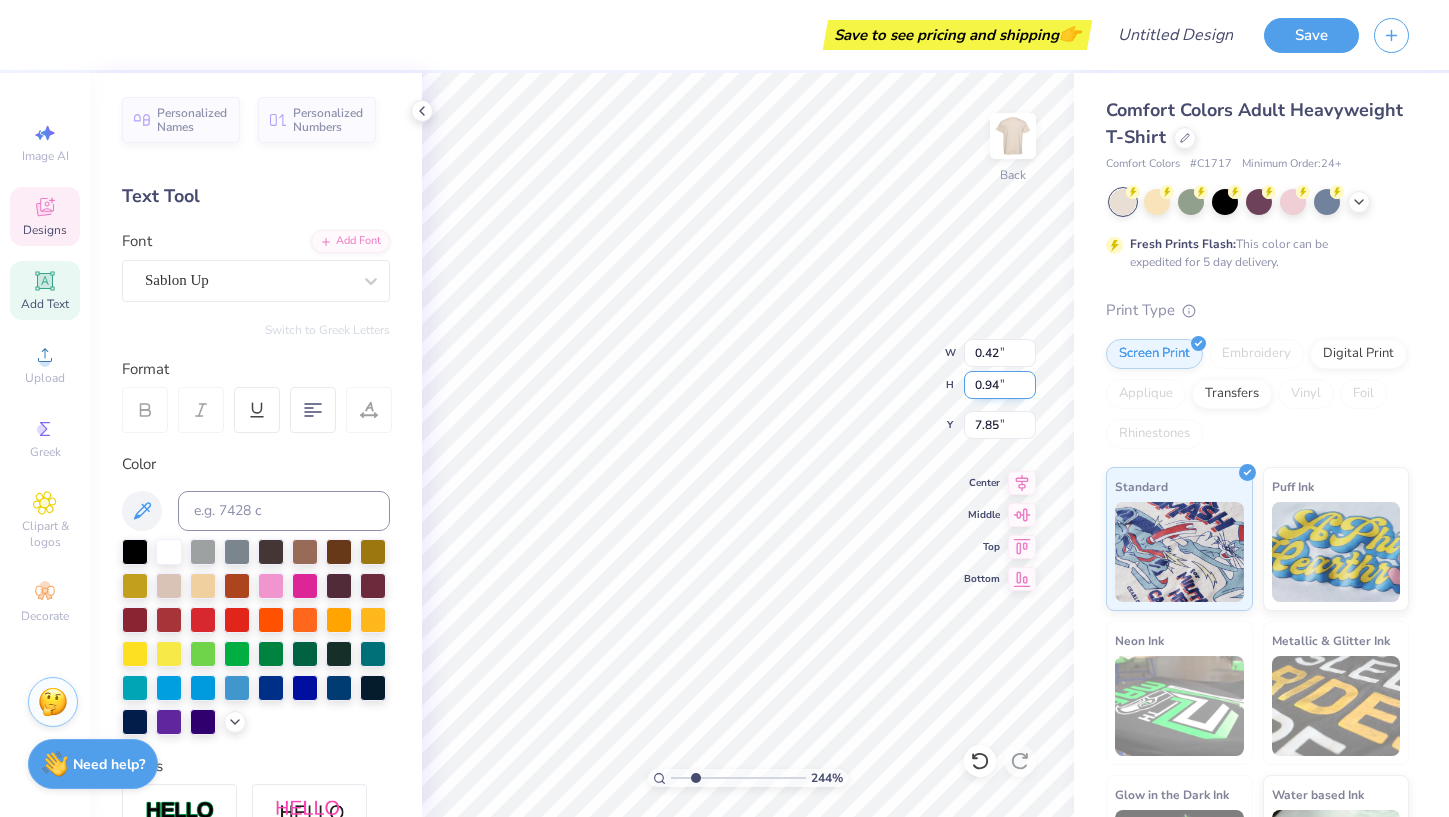 click on "0.94" at bounding box center (1000, 385) 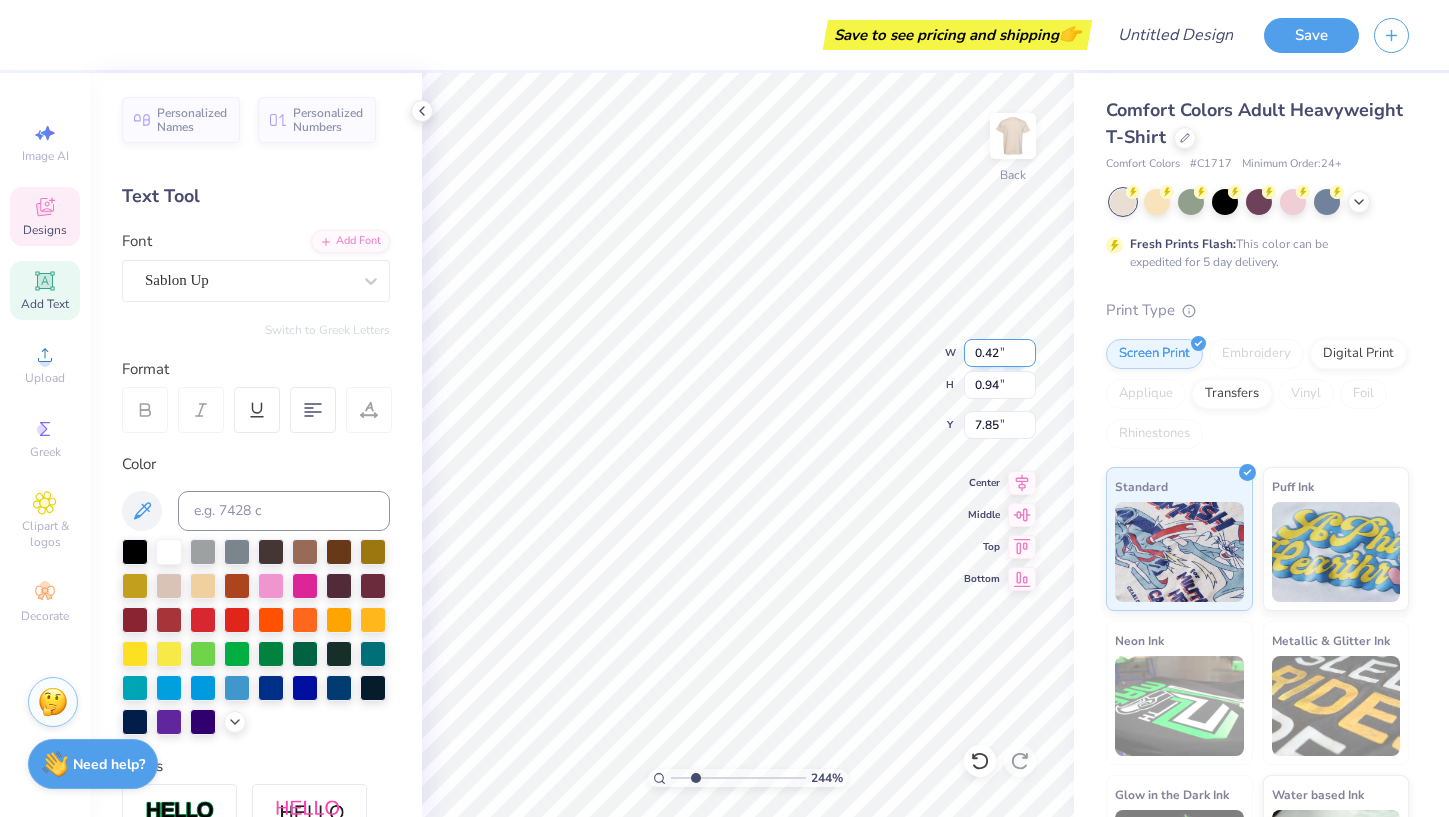 click on "0.42" at bounding box center [1000, 353] 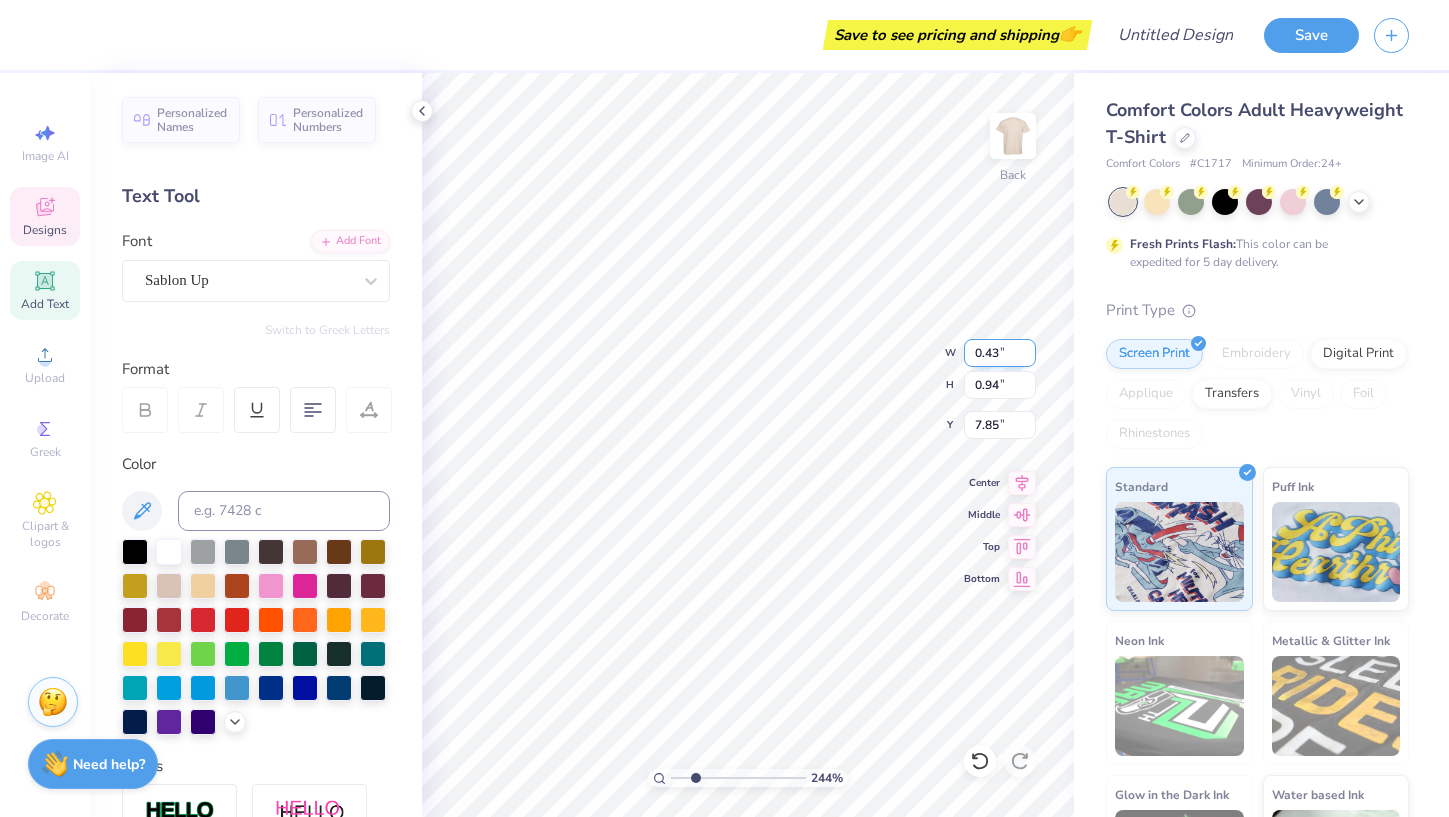 click on "0.43" at bounding box center [1000, 353] 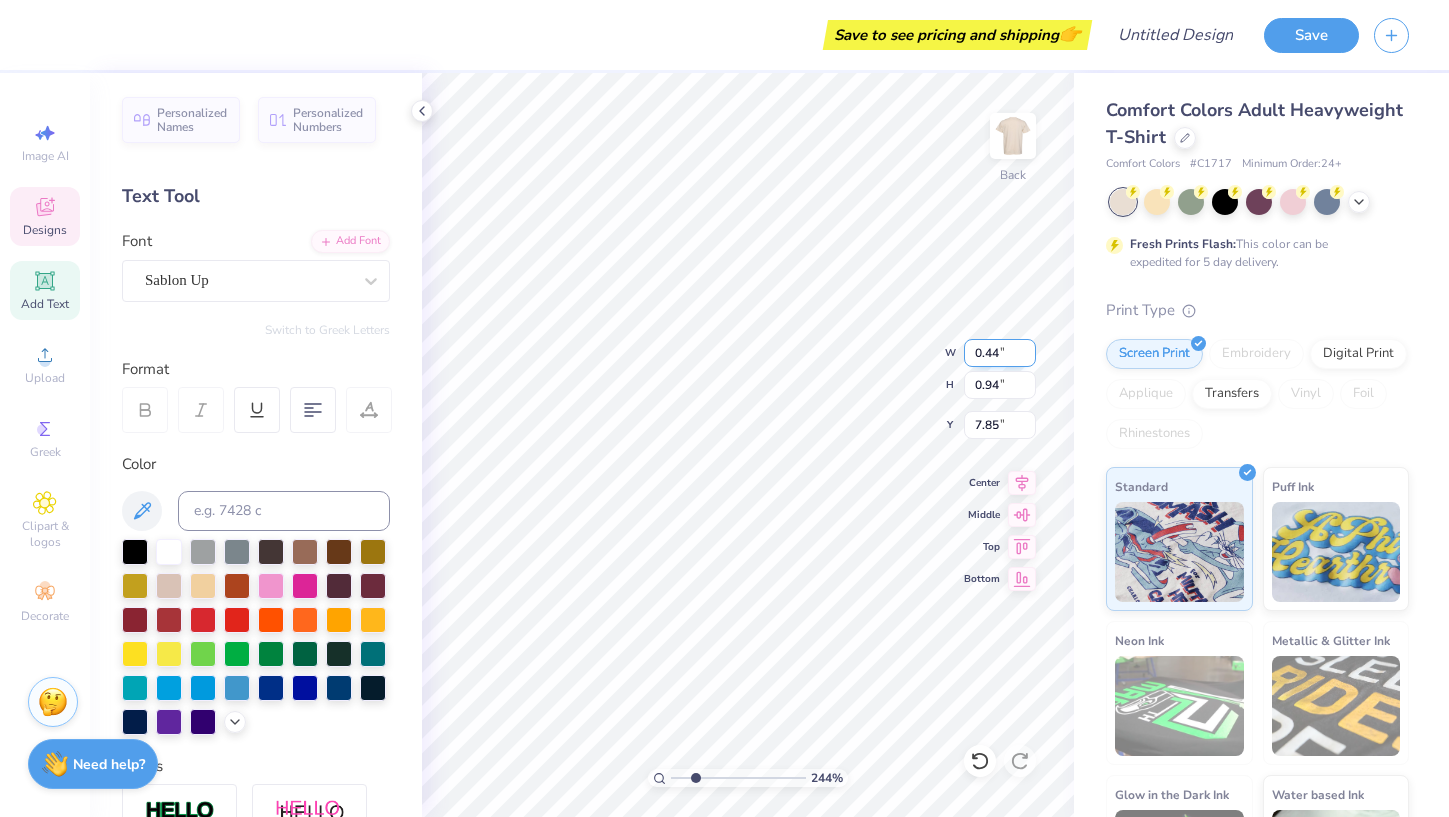 click on "0.44" at bounding box center (1000, 353) 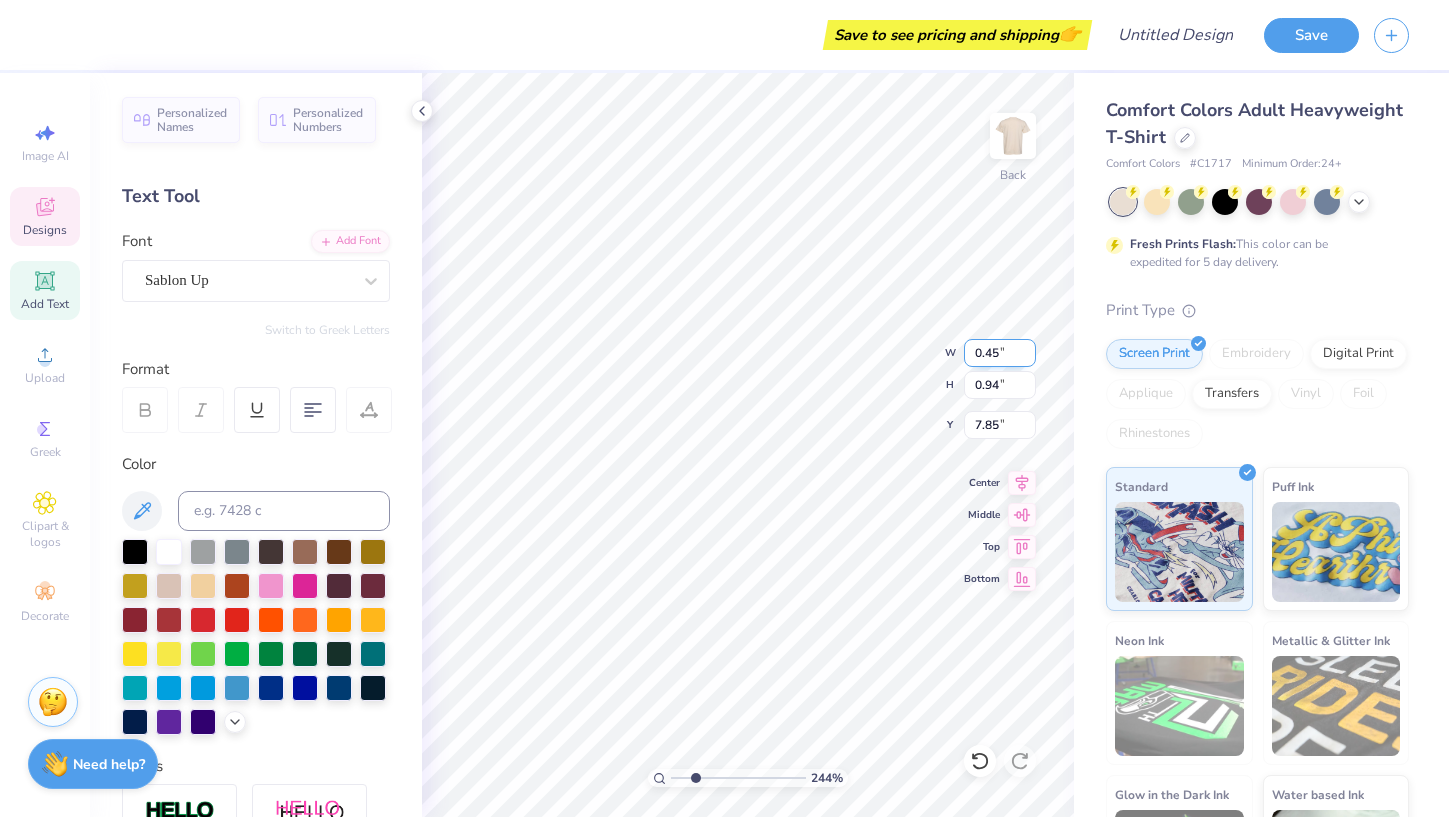 click on "0.45" at bounding box center [1000, 353] 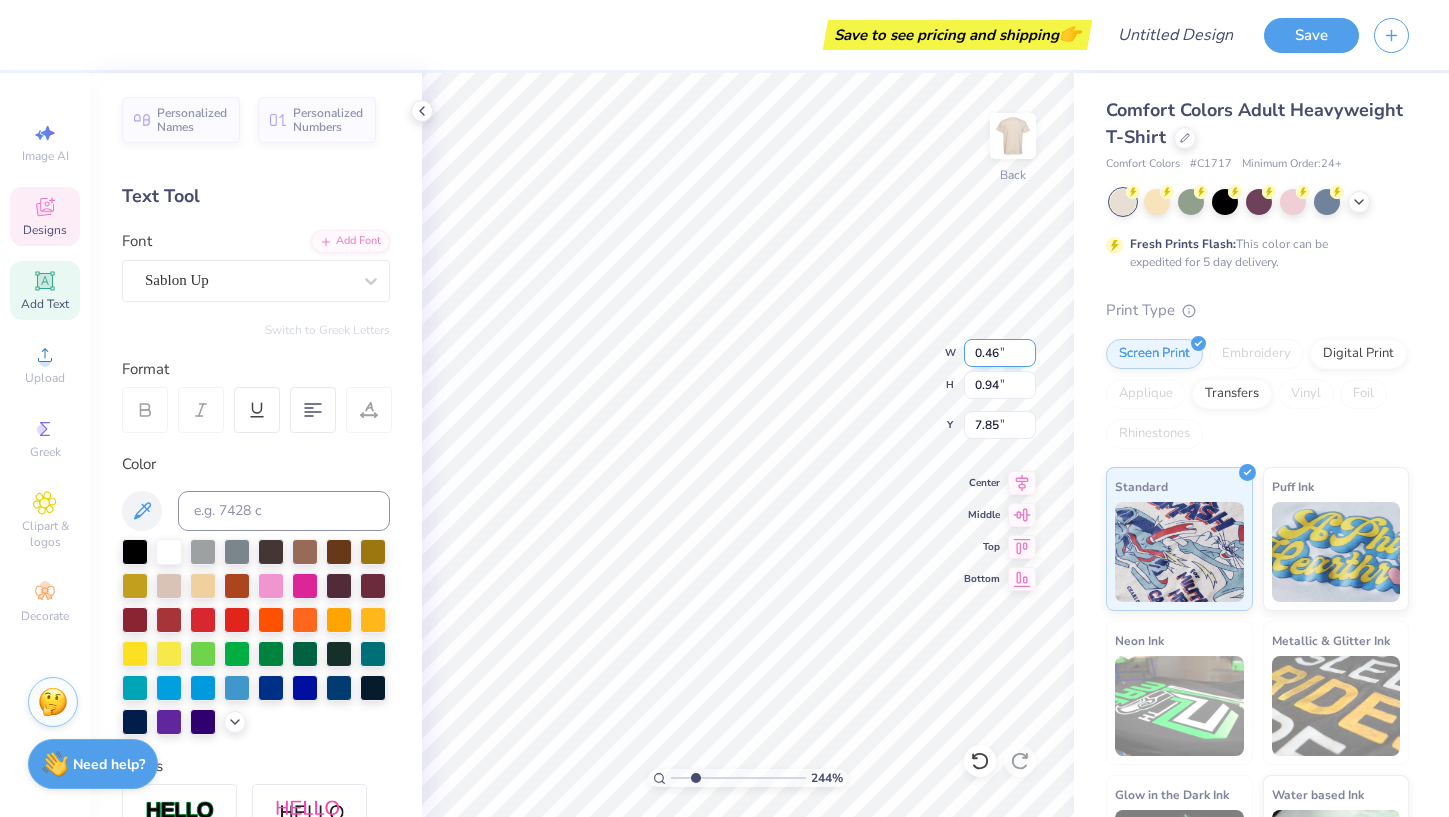 click on "0.46" at bounding box center [1000, 353] 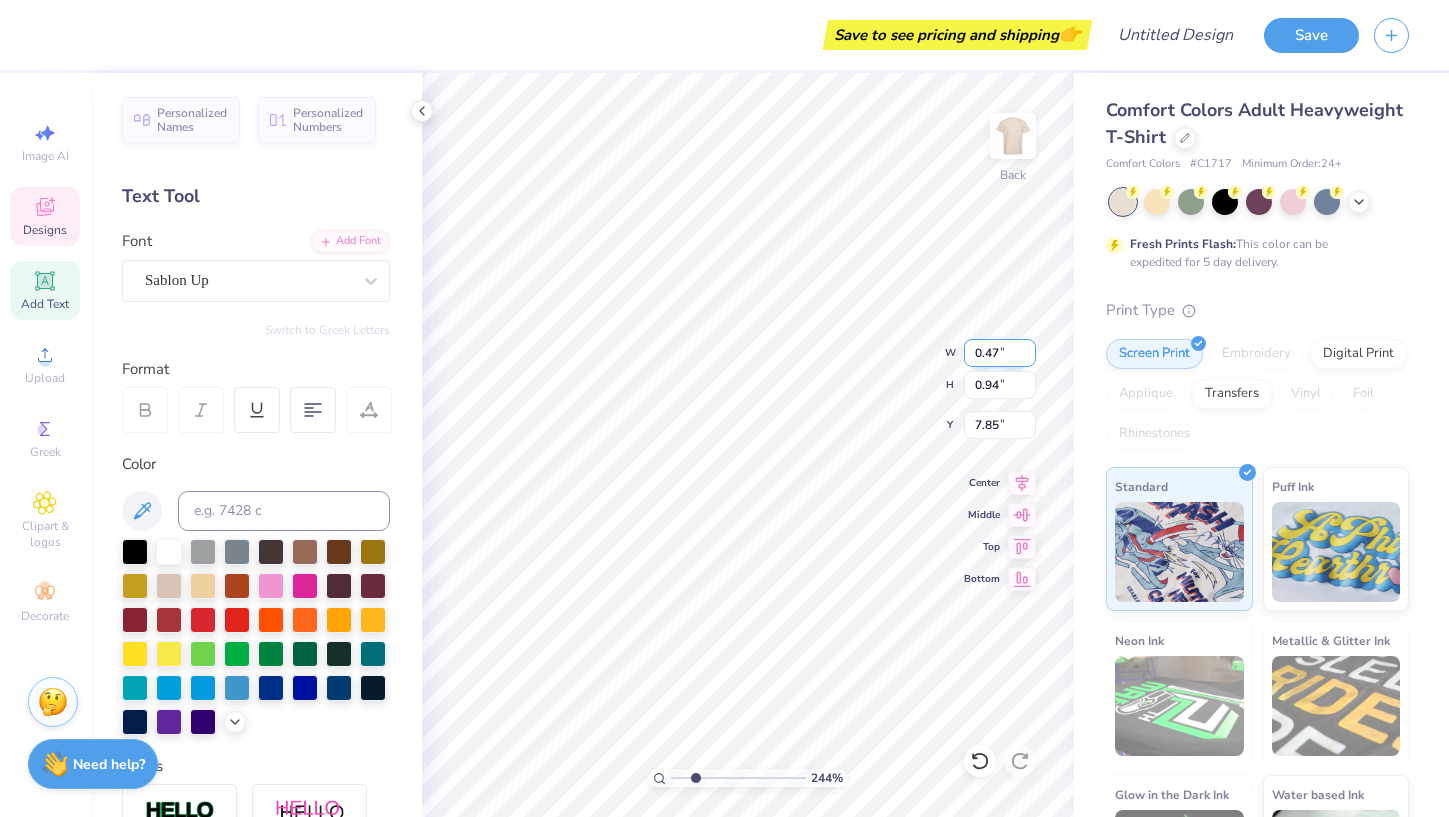 click on "0.47" at bounding box center [1000, 353] 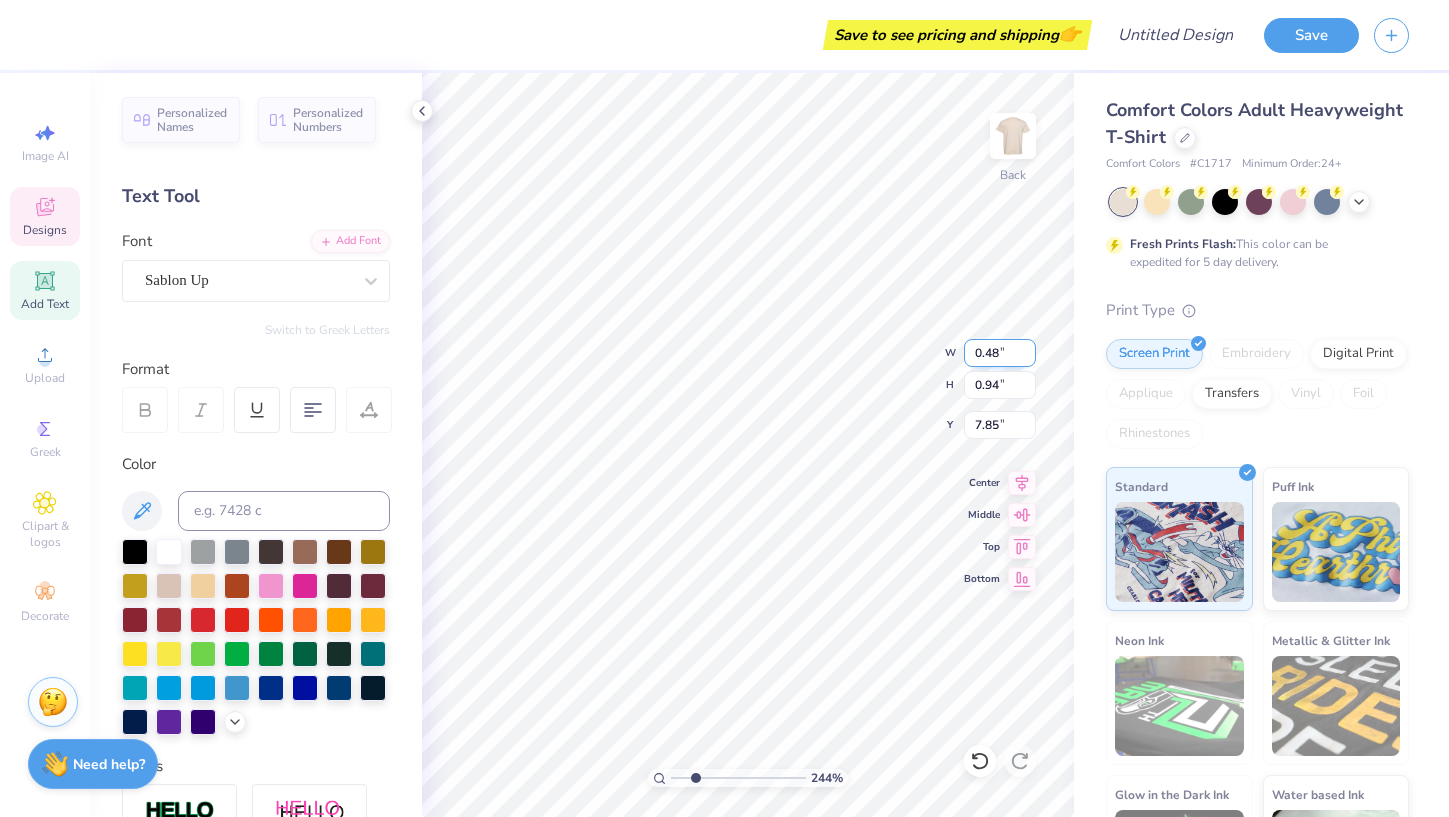 click on "0.48" at bounding box center (1000, 353) 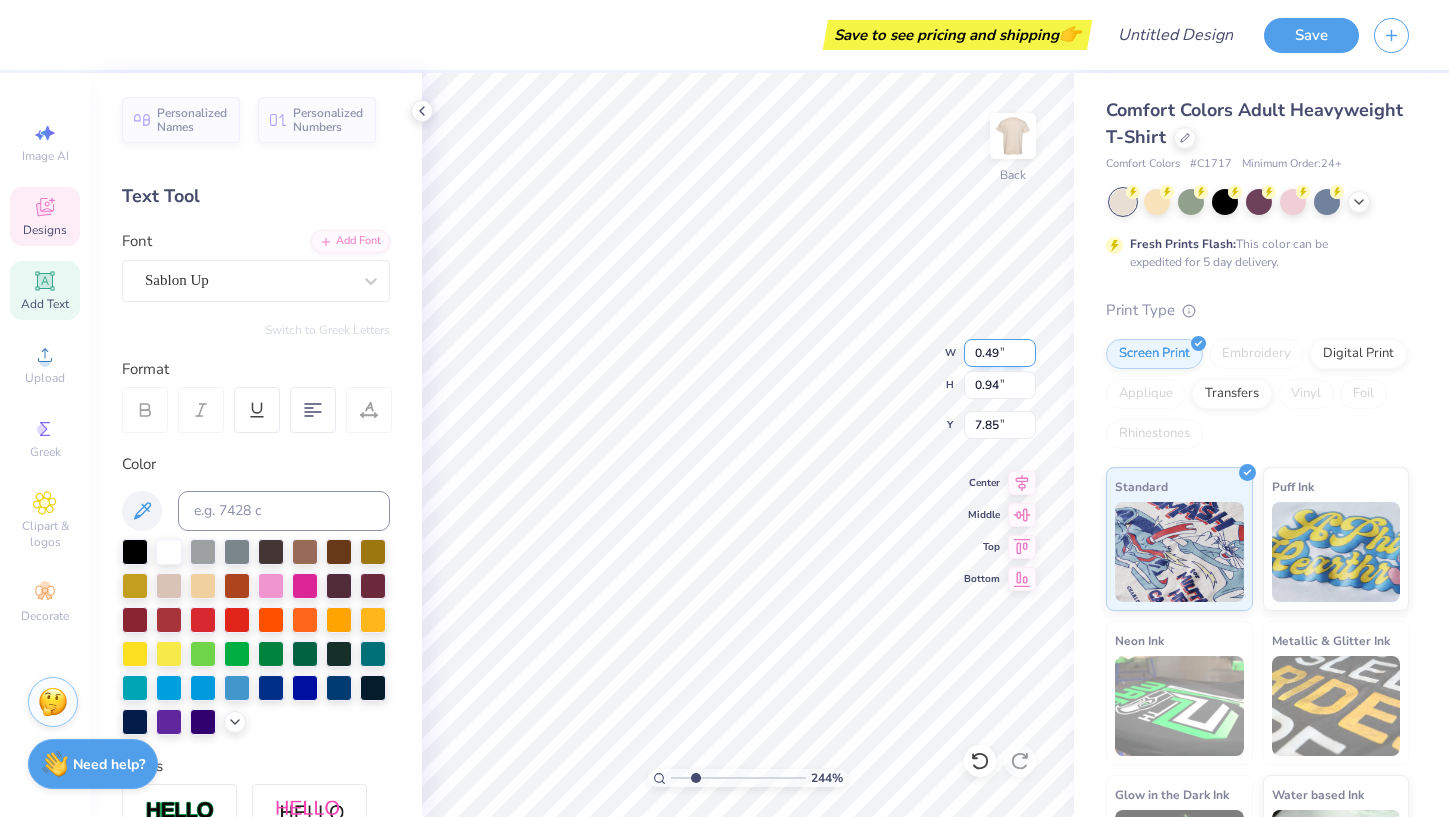 click on "0.49" at bounding box center [1000, 353] 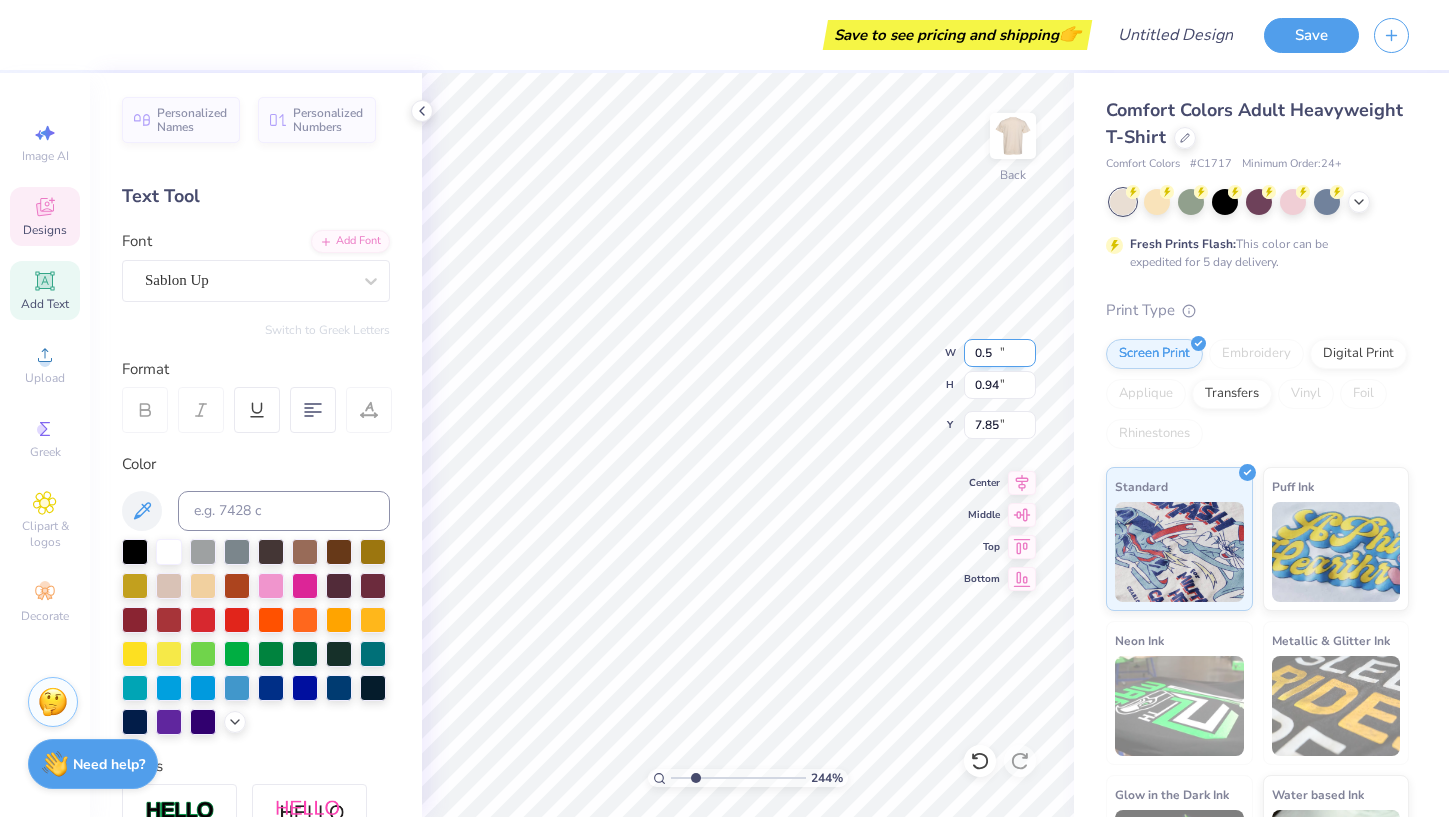 click on "0.5" at bounding box center (1000, 353) 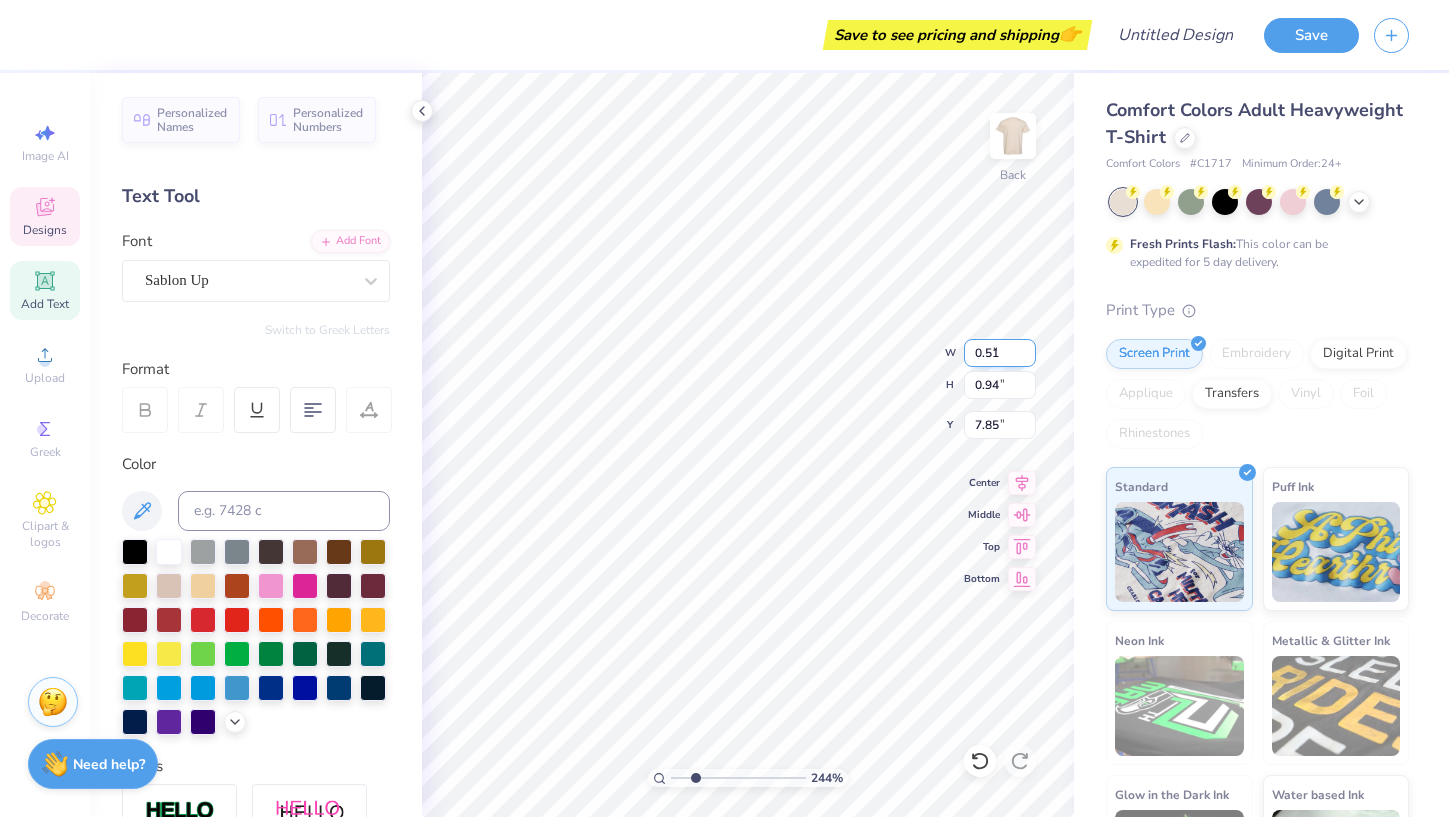 click on "0.51" at bounding box center (1000, 353) 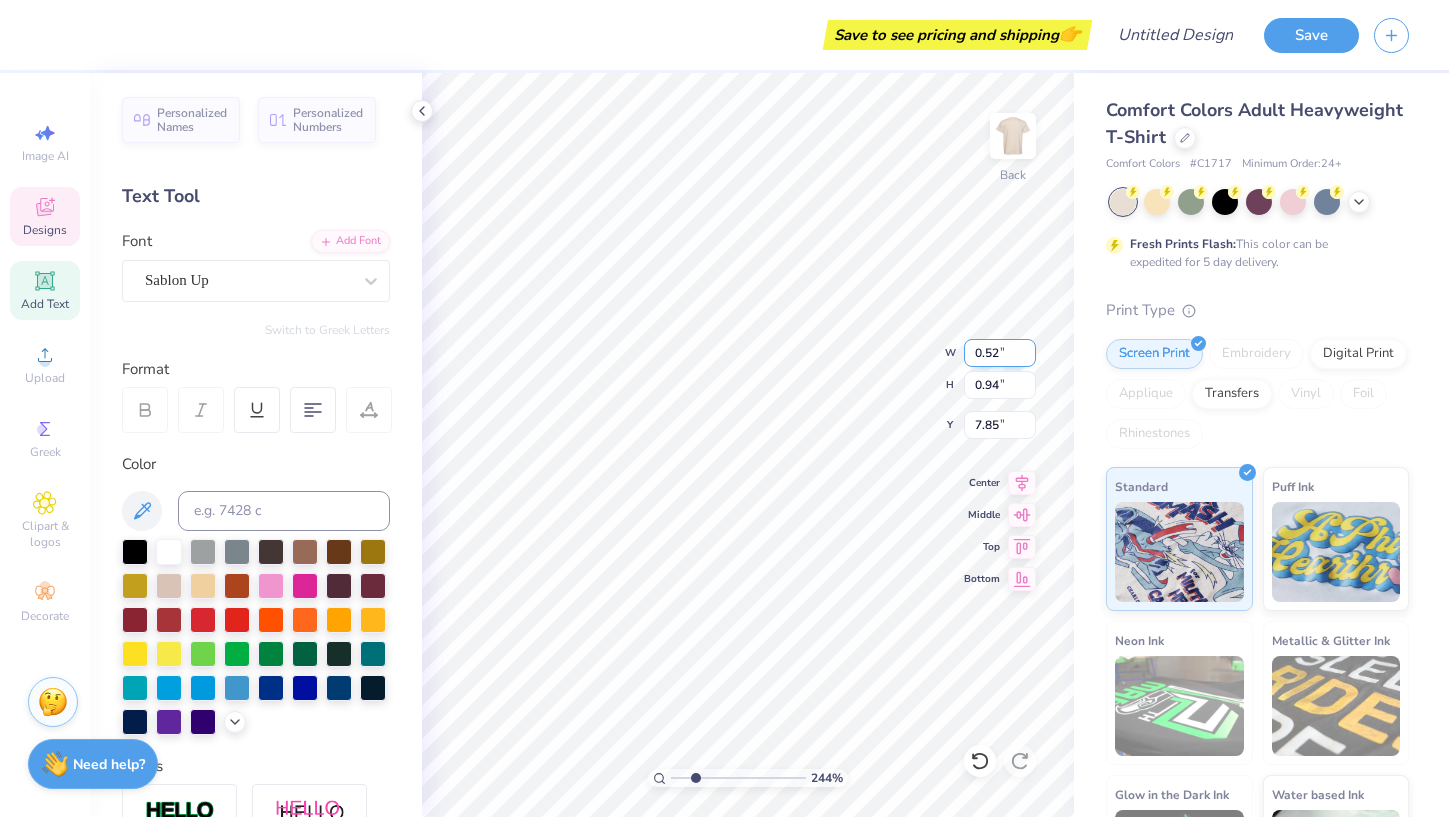 click on "0.52" at bounding box center [1000, 353] 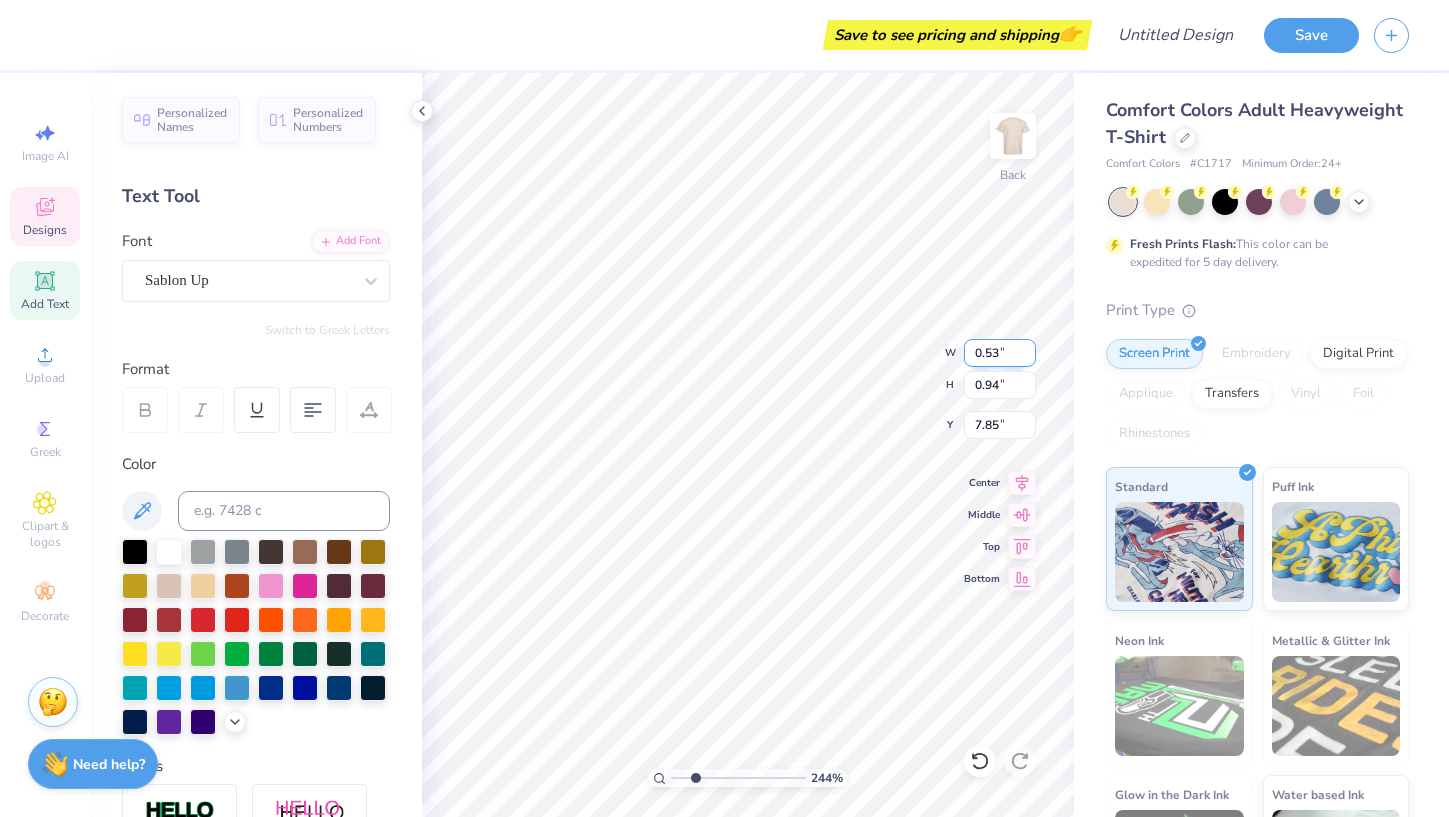 click on "0.53" at bounding box center (1000, 353) 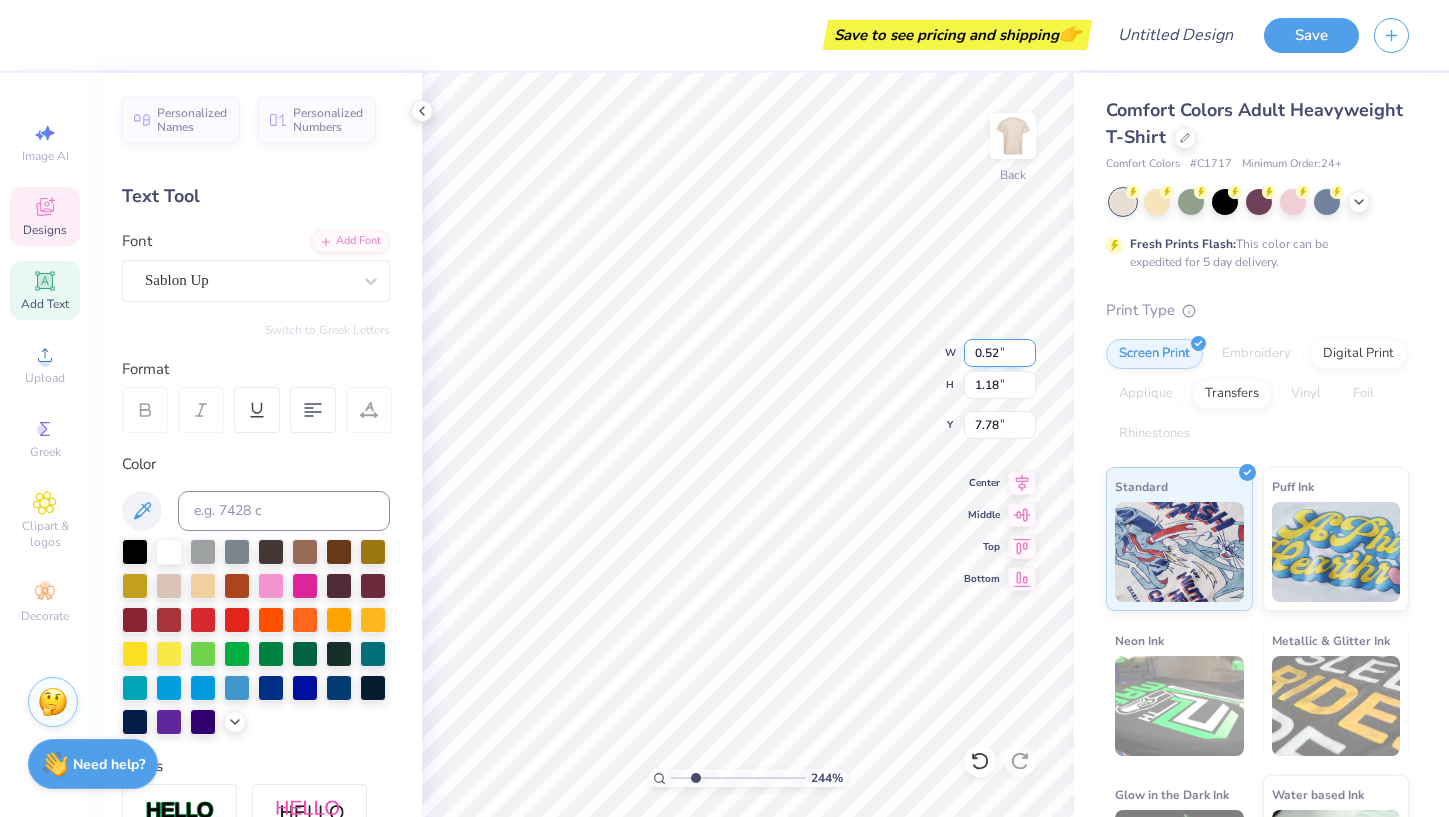click on "0.52" at bounding box center (1000, 353) 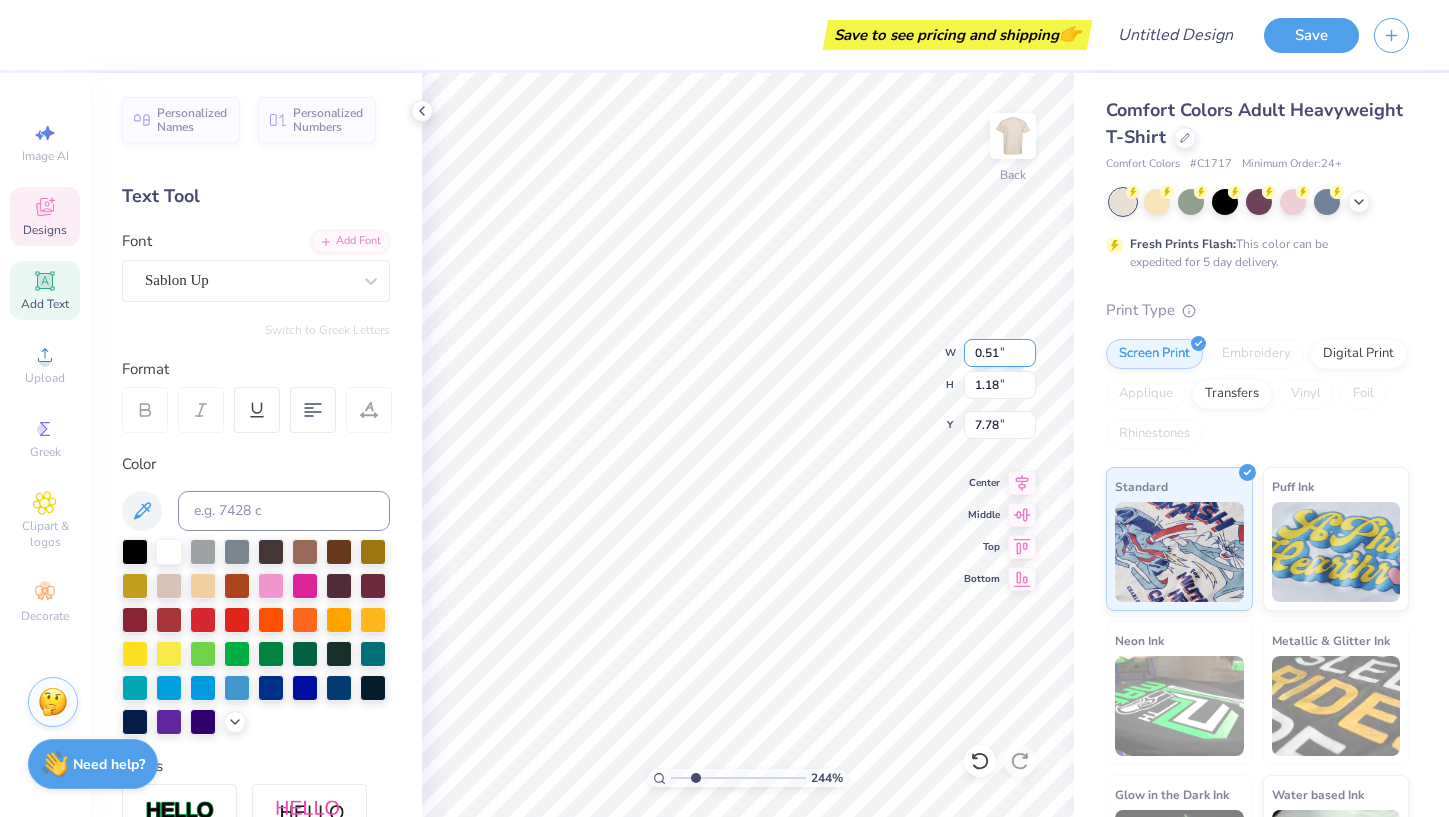 click on "0.51" at bounding box center (1000, 353) 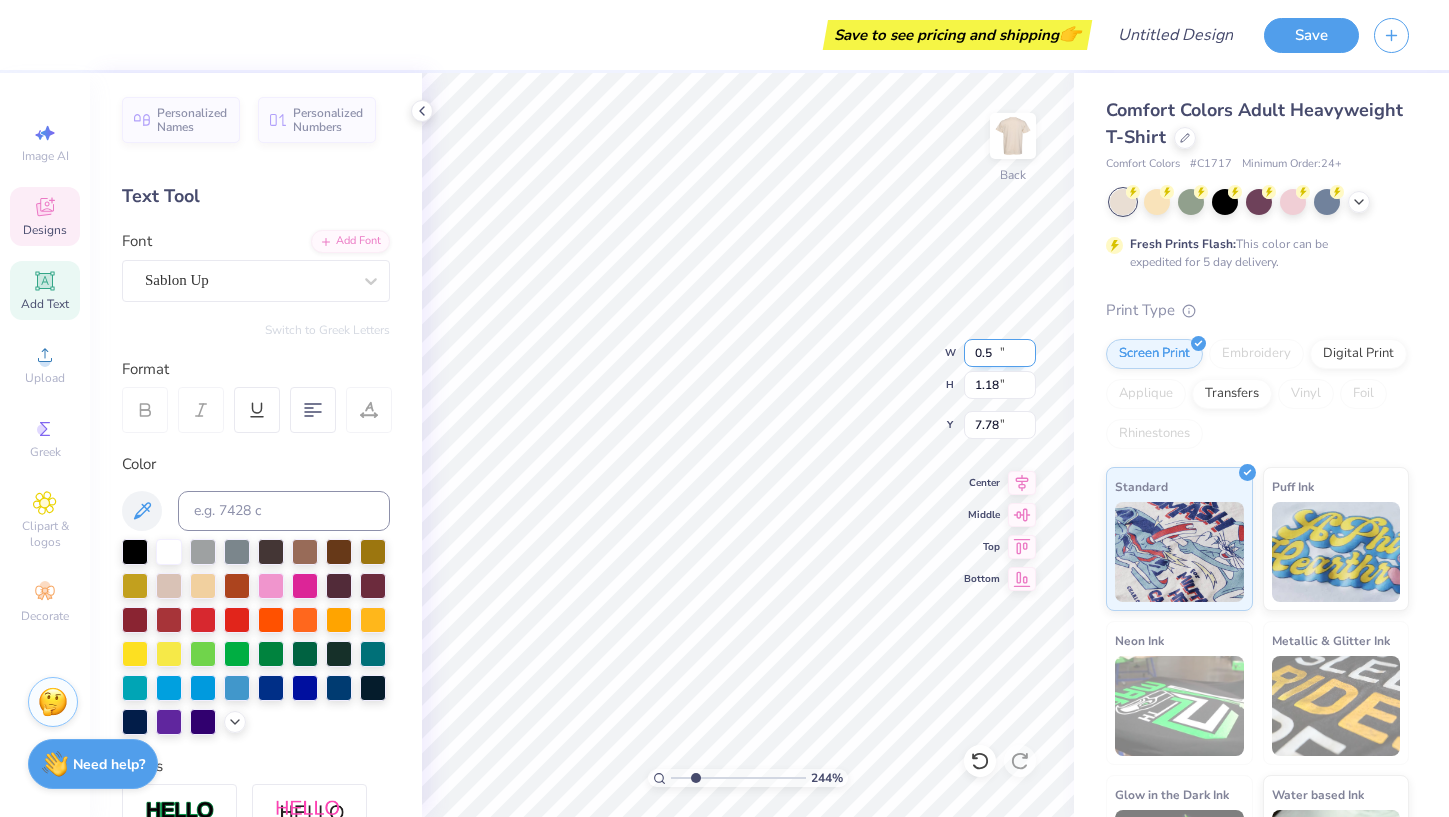 click on "0.5" at bounding box center [1000, 353] 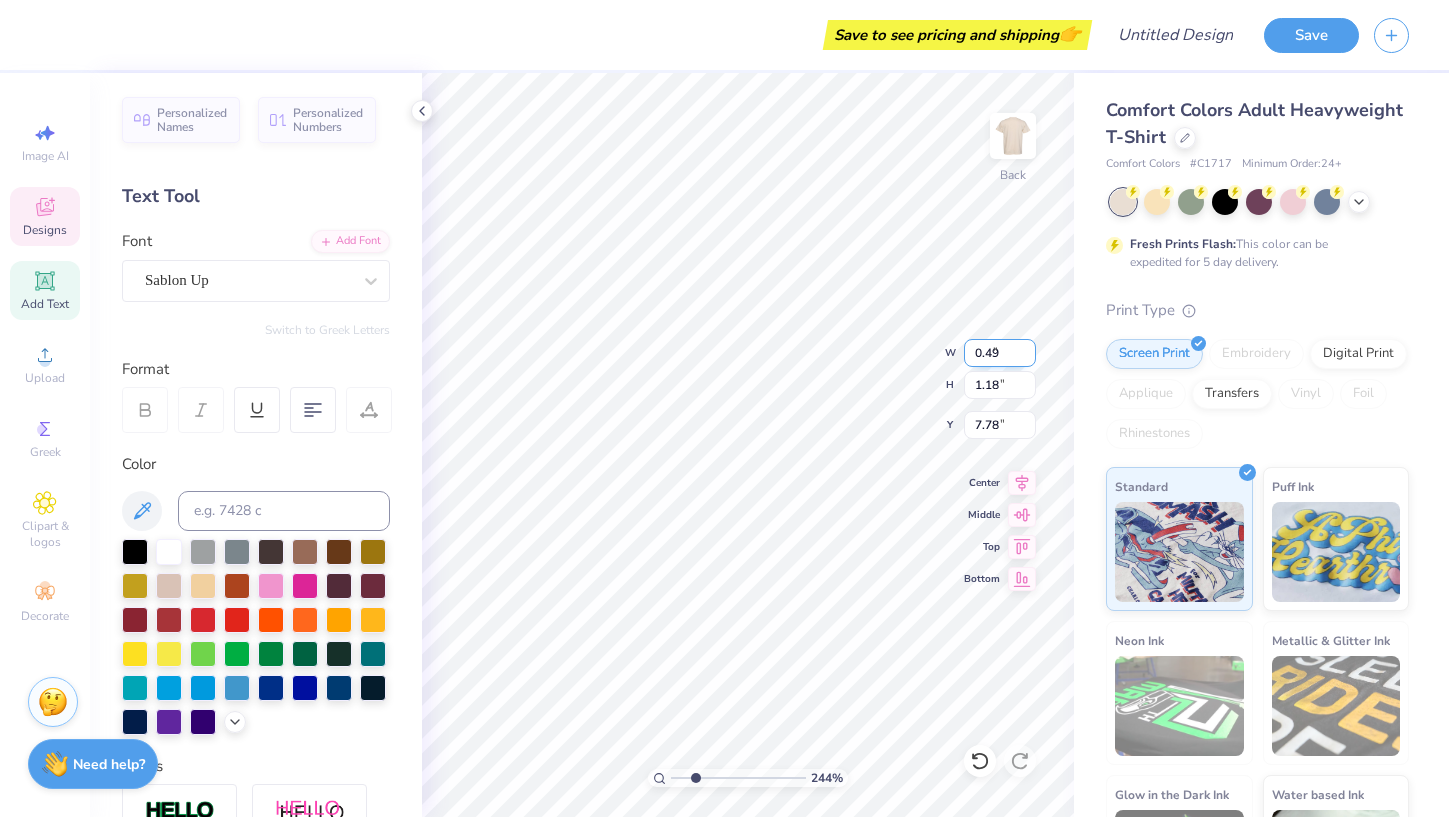 click on "0.49" at bounding box center (1000, 353) 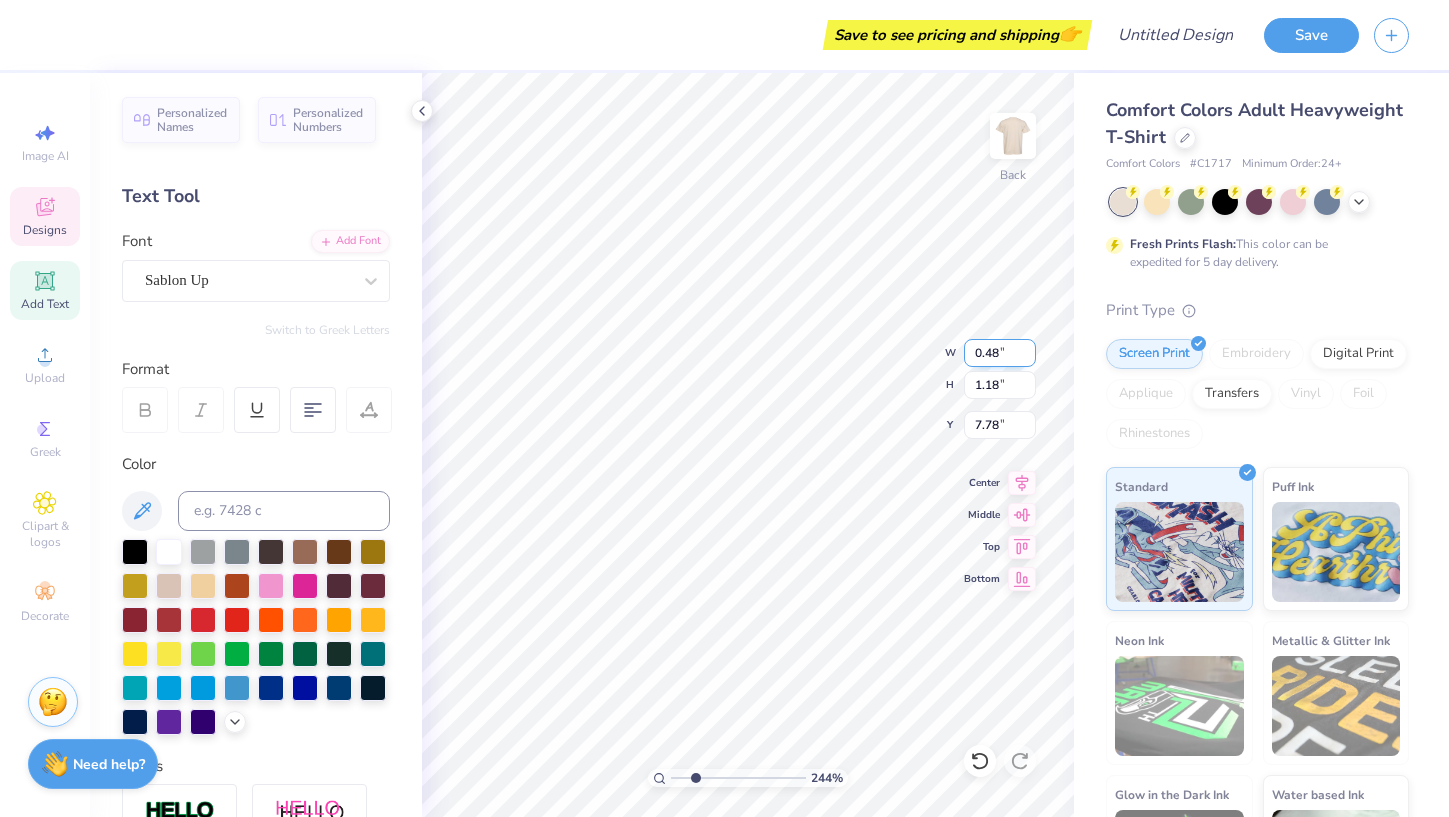 click on "0.48" at bounding box center (1000, 353) 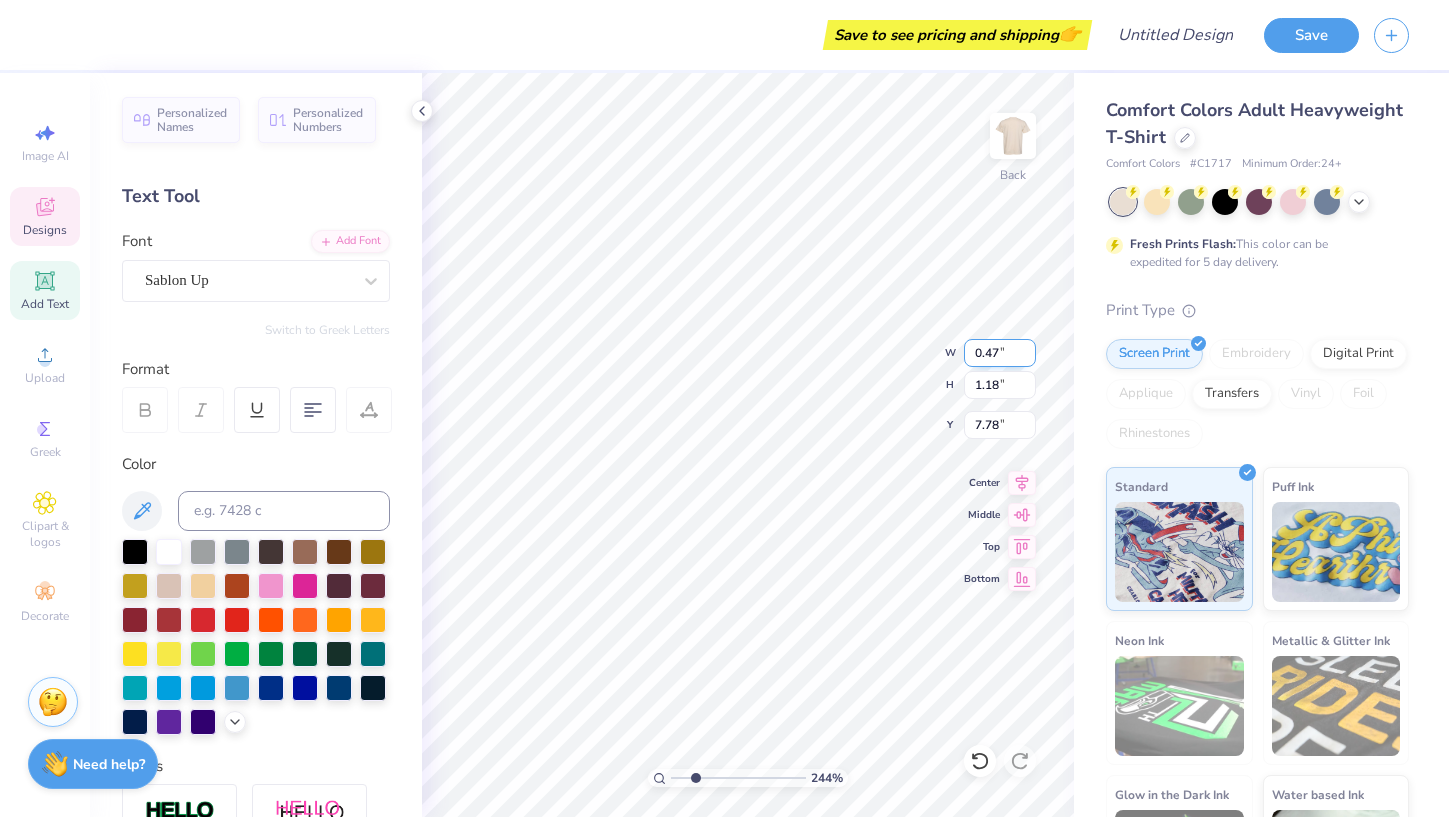 click on "0.47" at bounding box center (1000, 353) 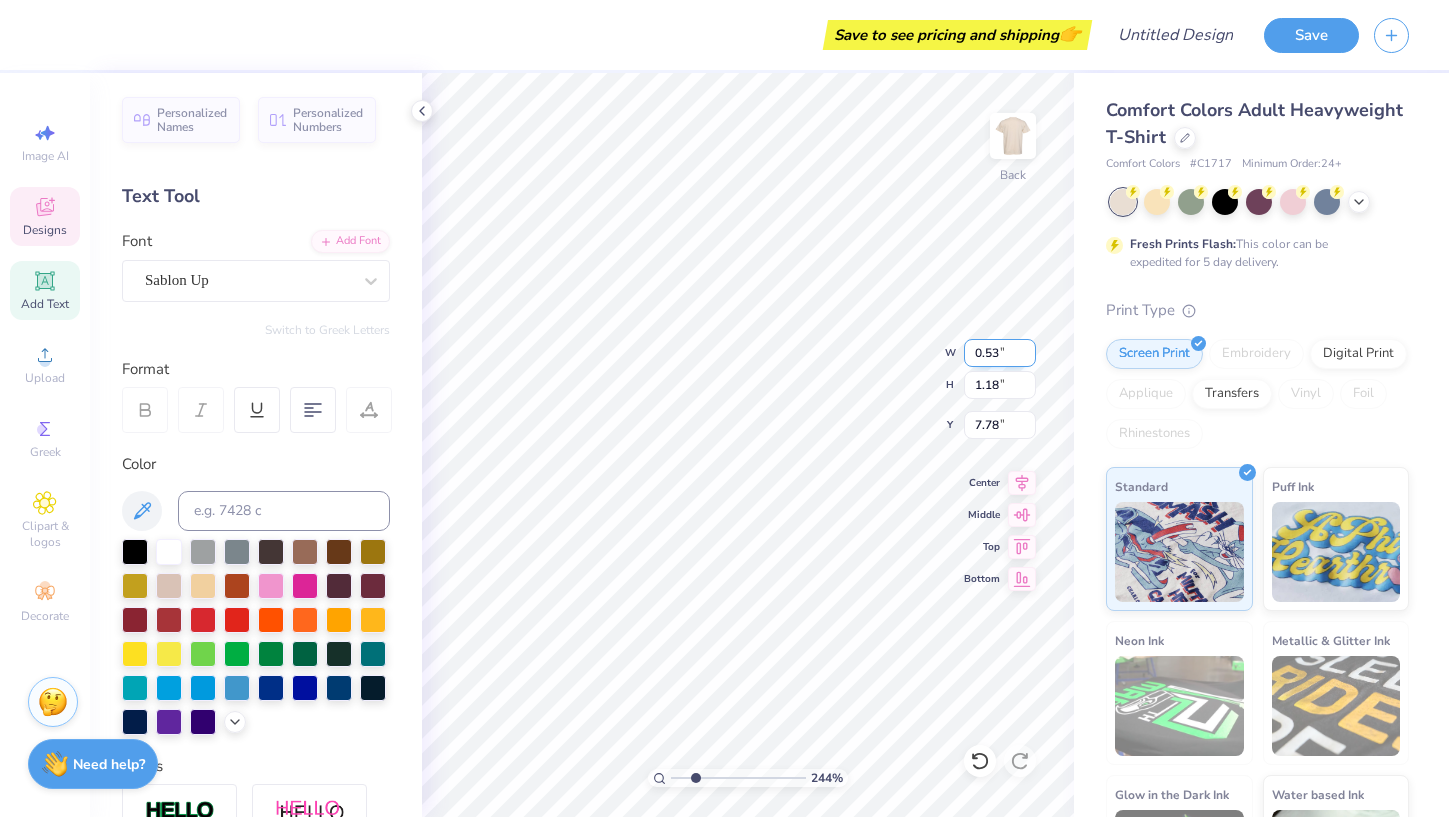 click on "0.53" at bounding box center [1000, 353] 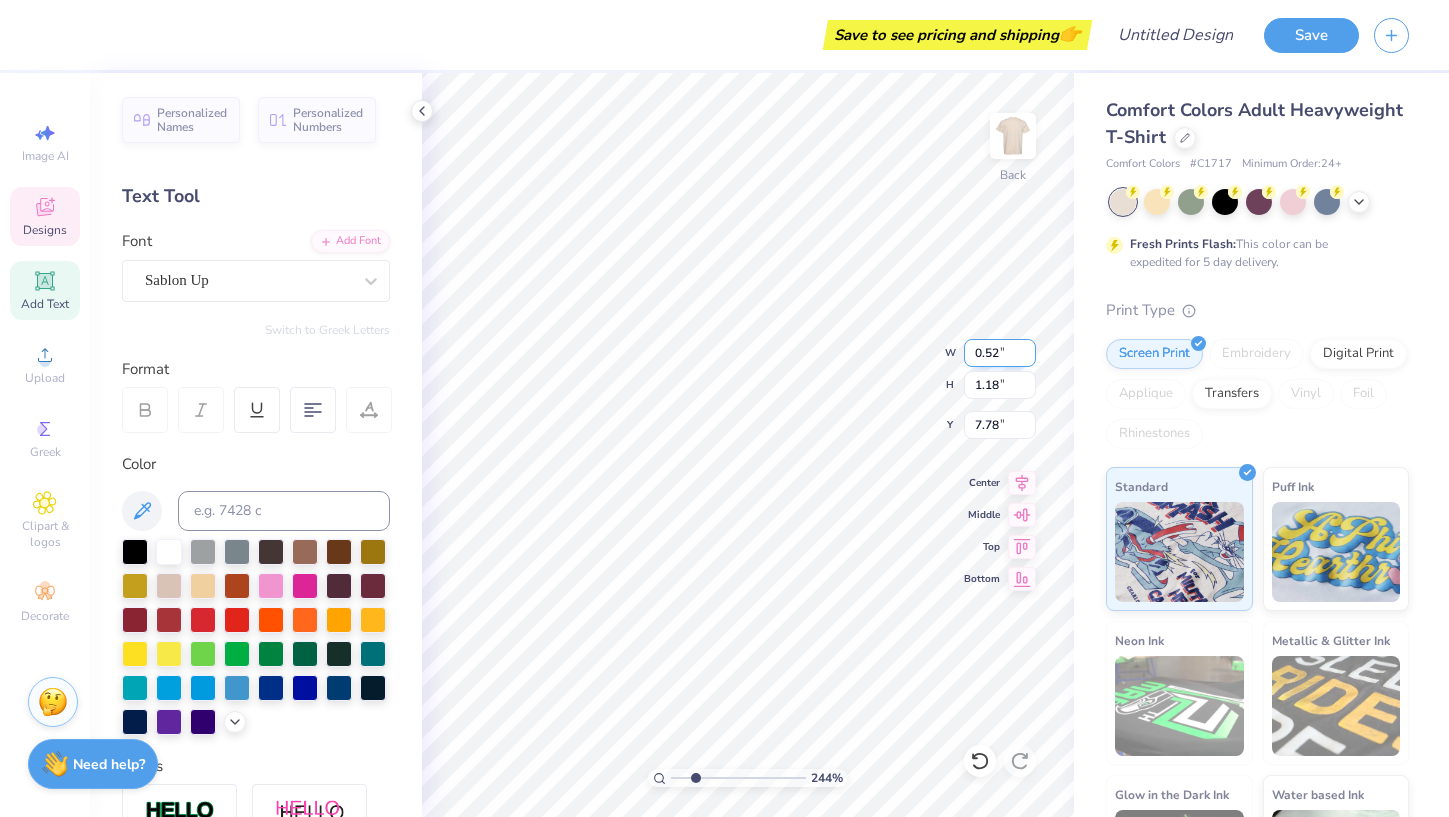 click on "0.52" at bounding box center (1000, 353) 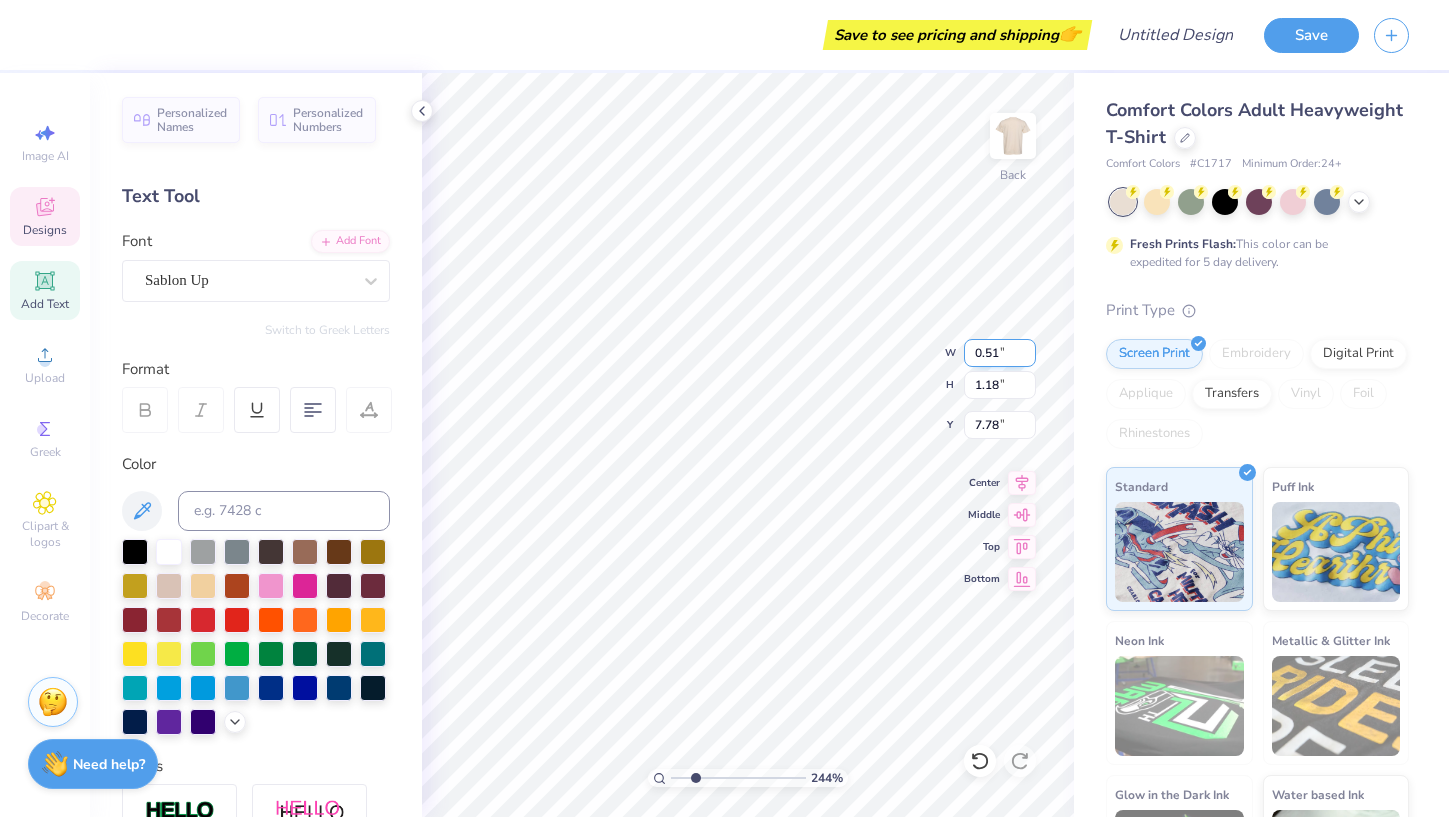click on "0.51" at bounding box center [1000, 353] 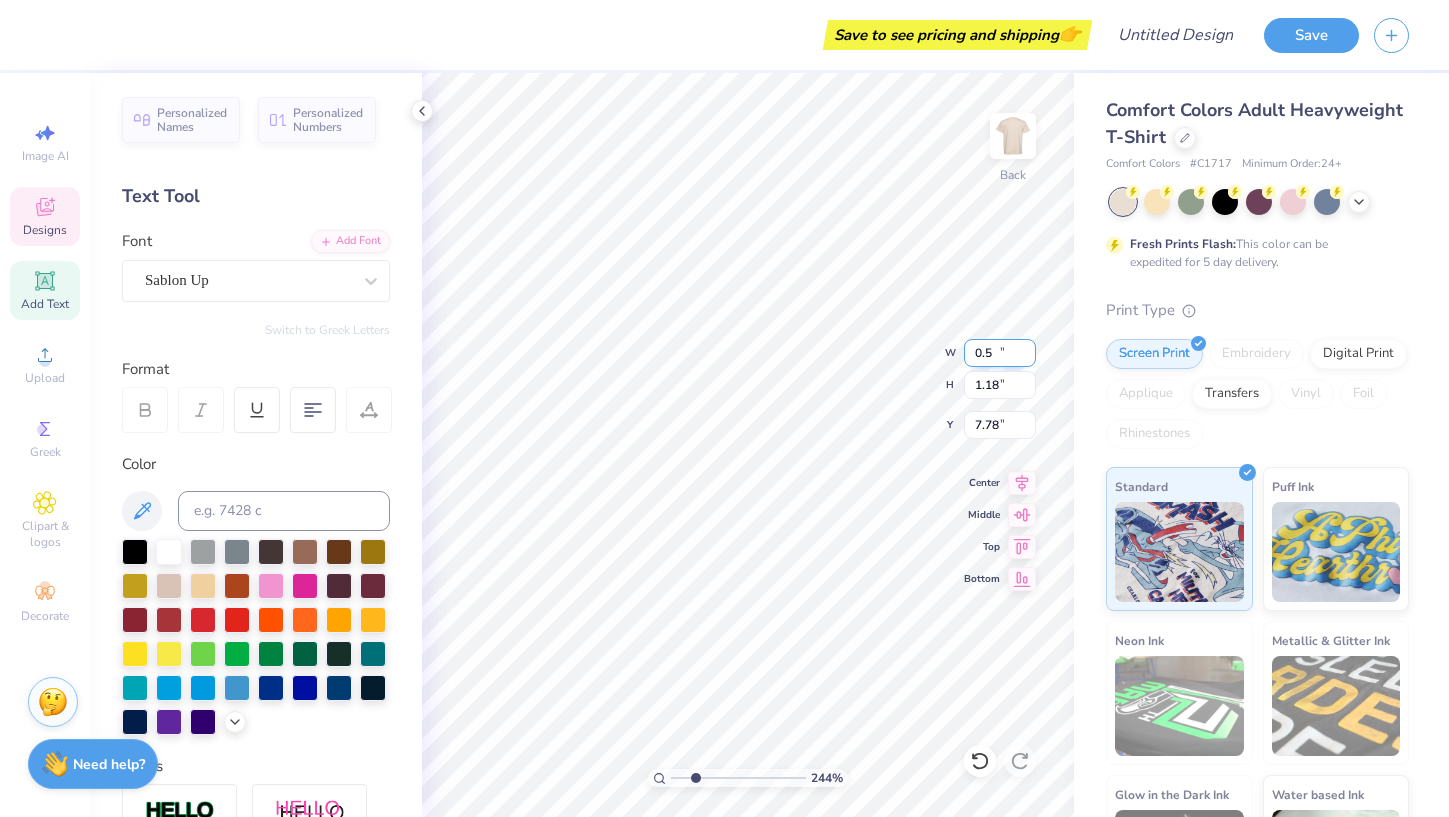 click on "0.5" at bounding box center (1000, 353) 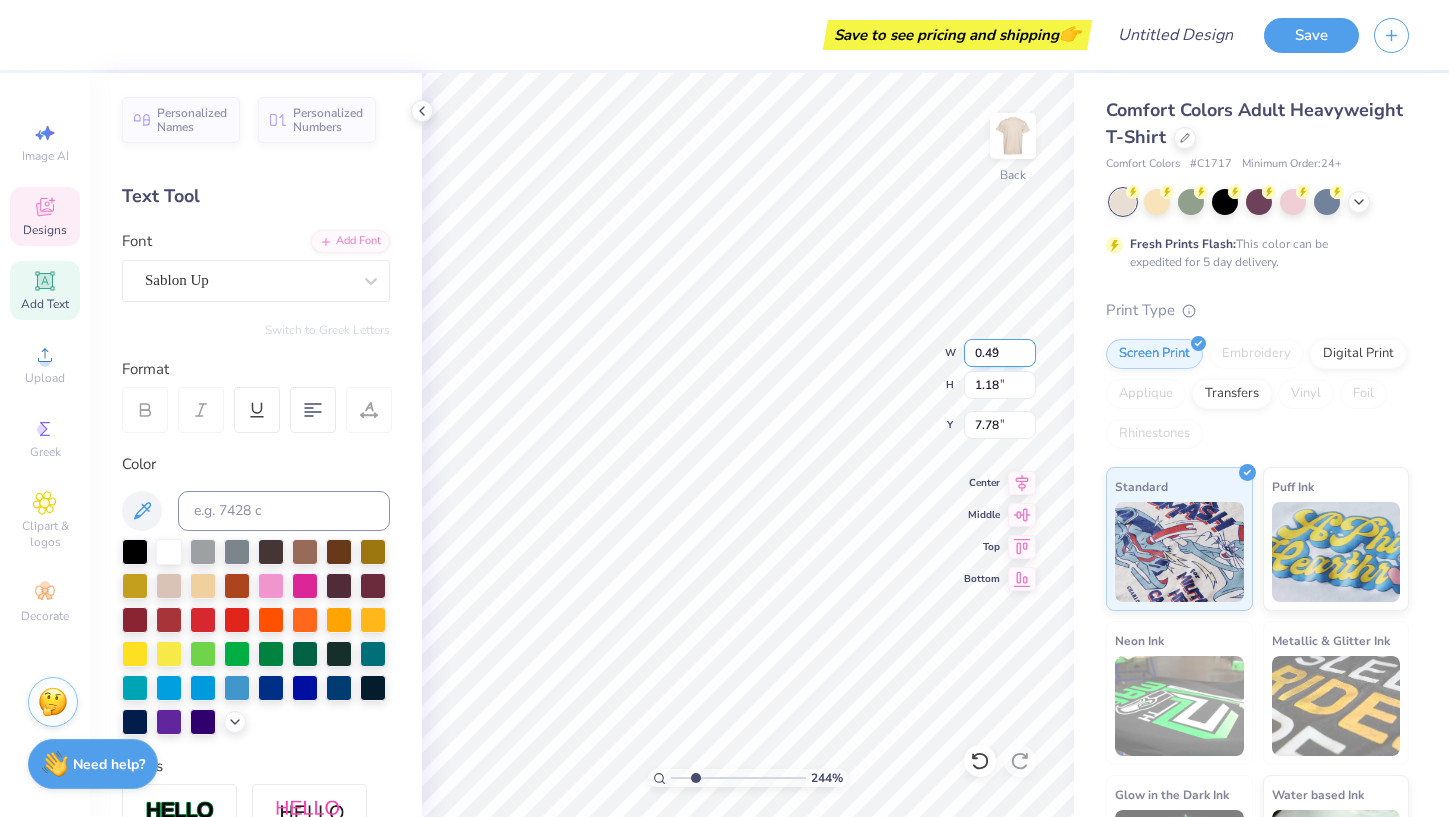 click on "0.49" at bounding box center [1000, 353] 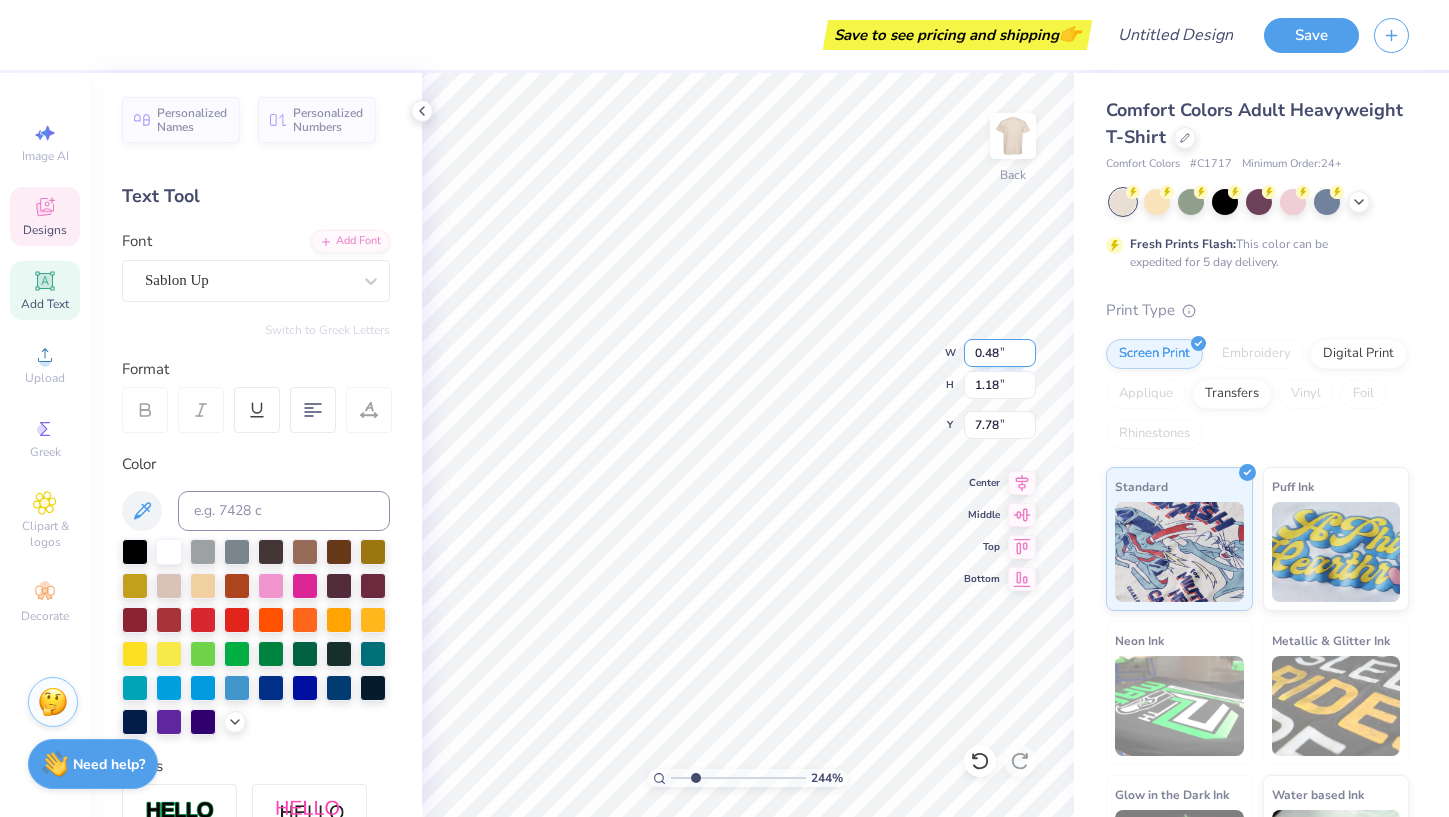 click on "0.48" at bounding box center (1000, 353) 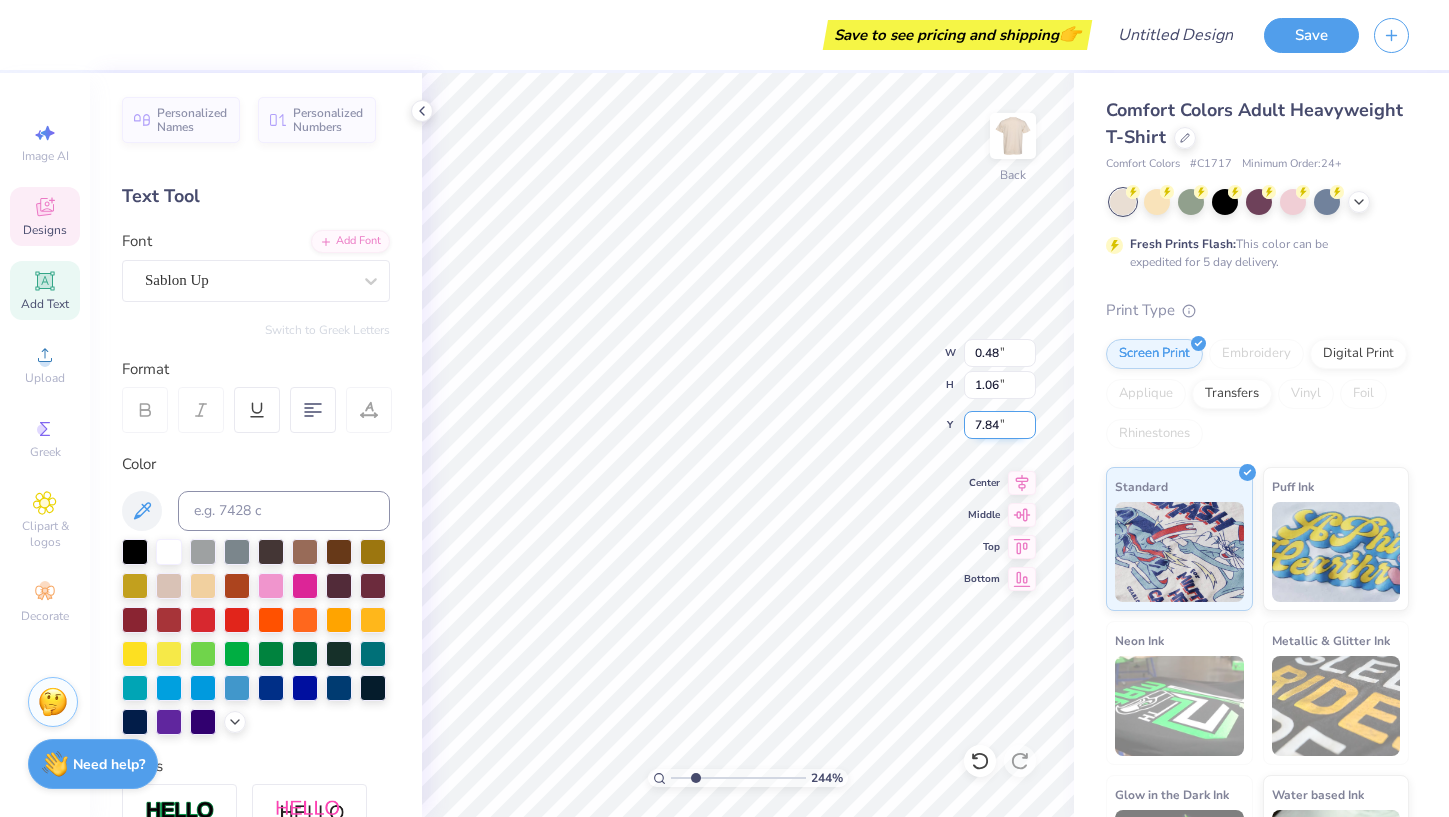click on "7.84" at bounding box center [1000, 425] 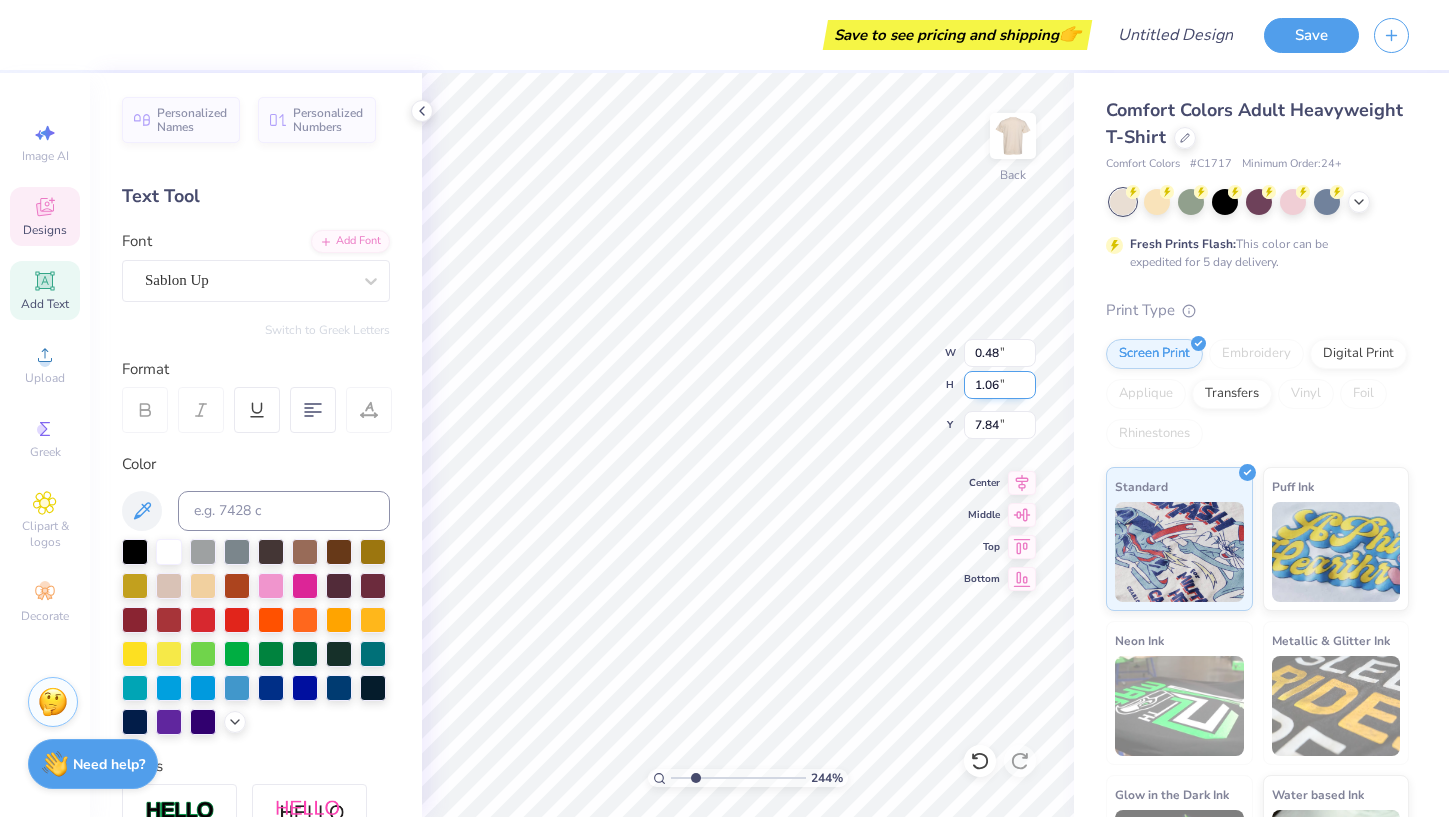 click on "1.06" at bounding box center (1000, 385) 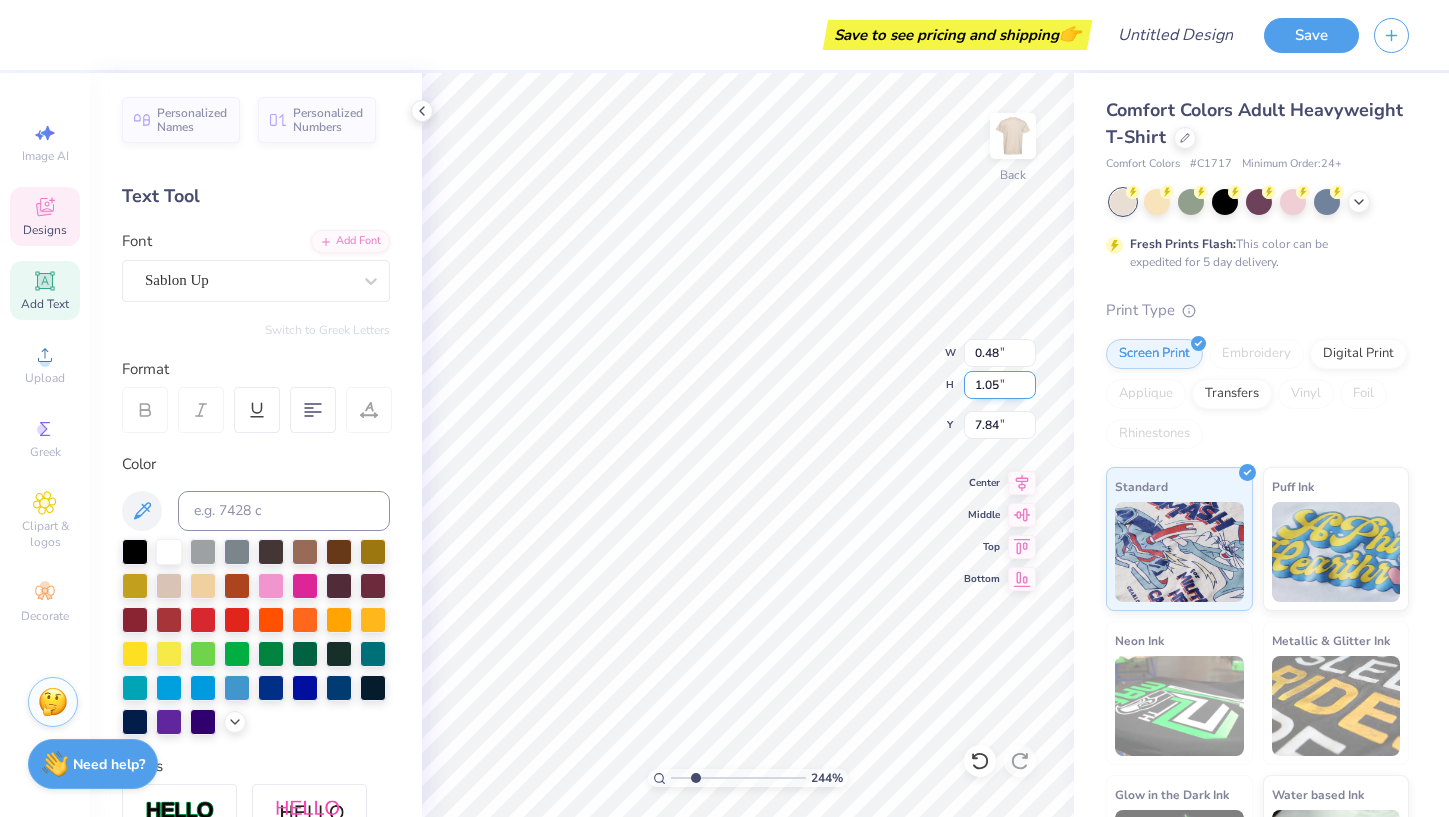 click on "1.05" at bounding box center [1000, 385] 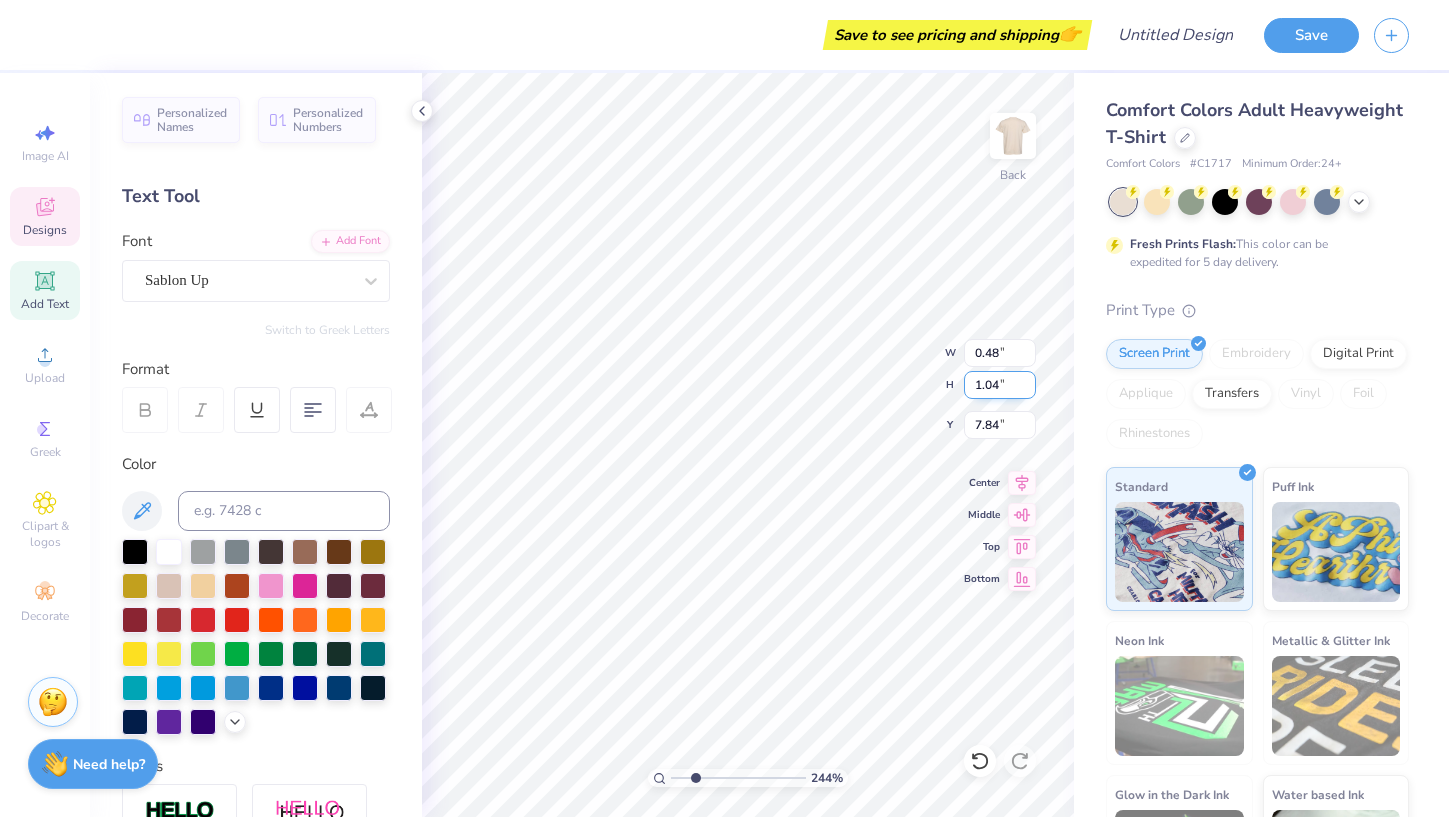 click on "1.04" at bounding box center (1000, 385) 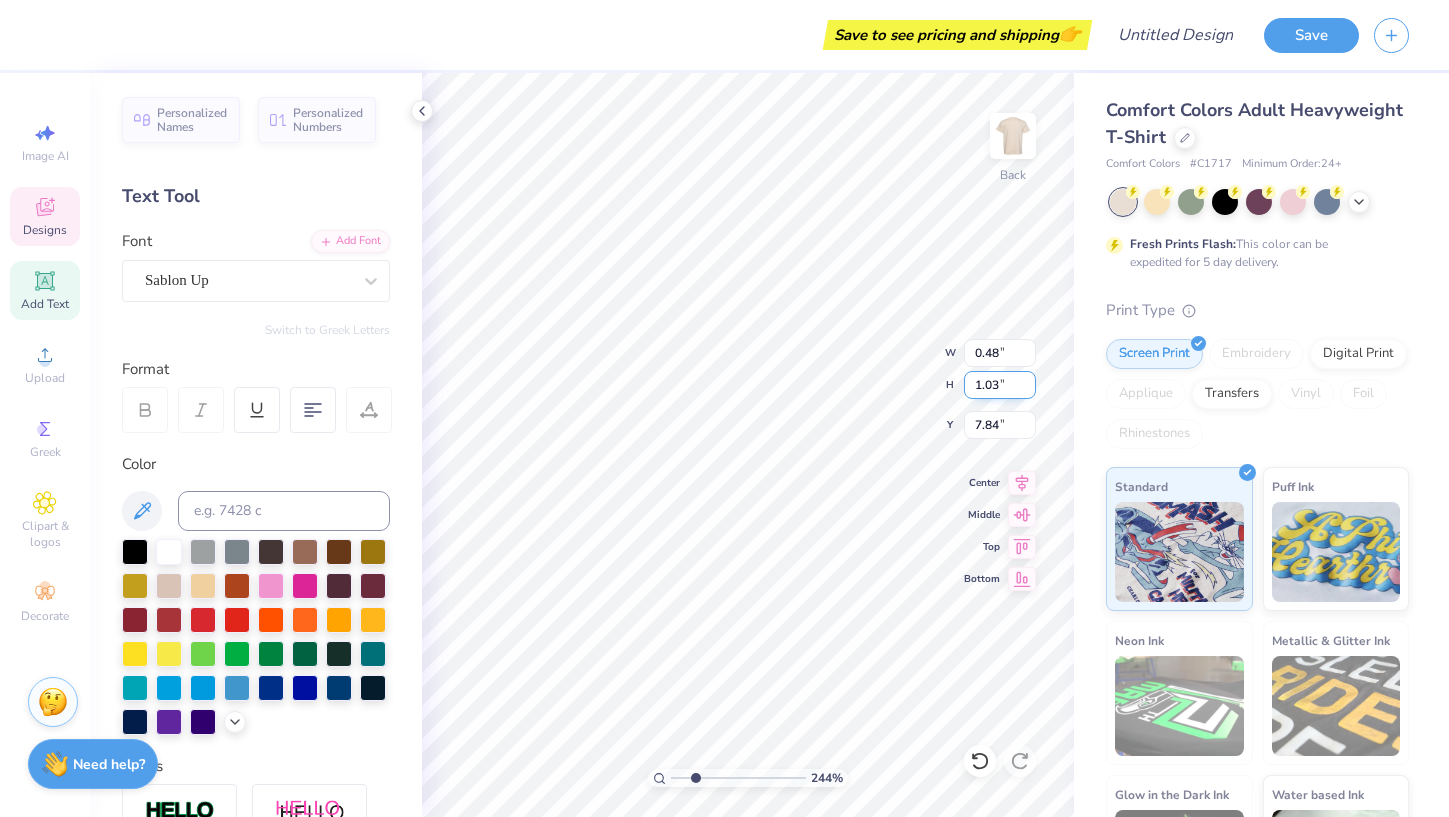 click on "1.03" at bounding box center [1000, 385] 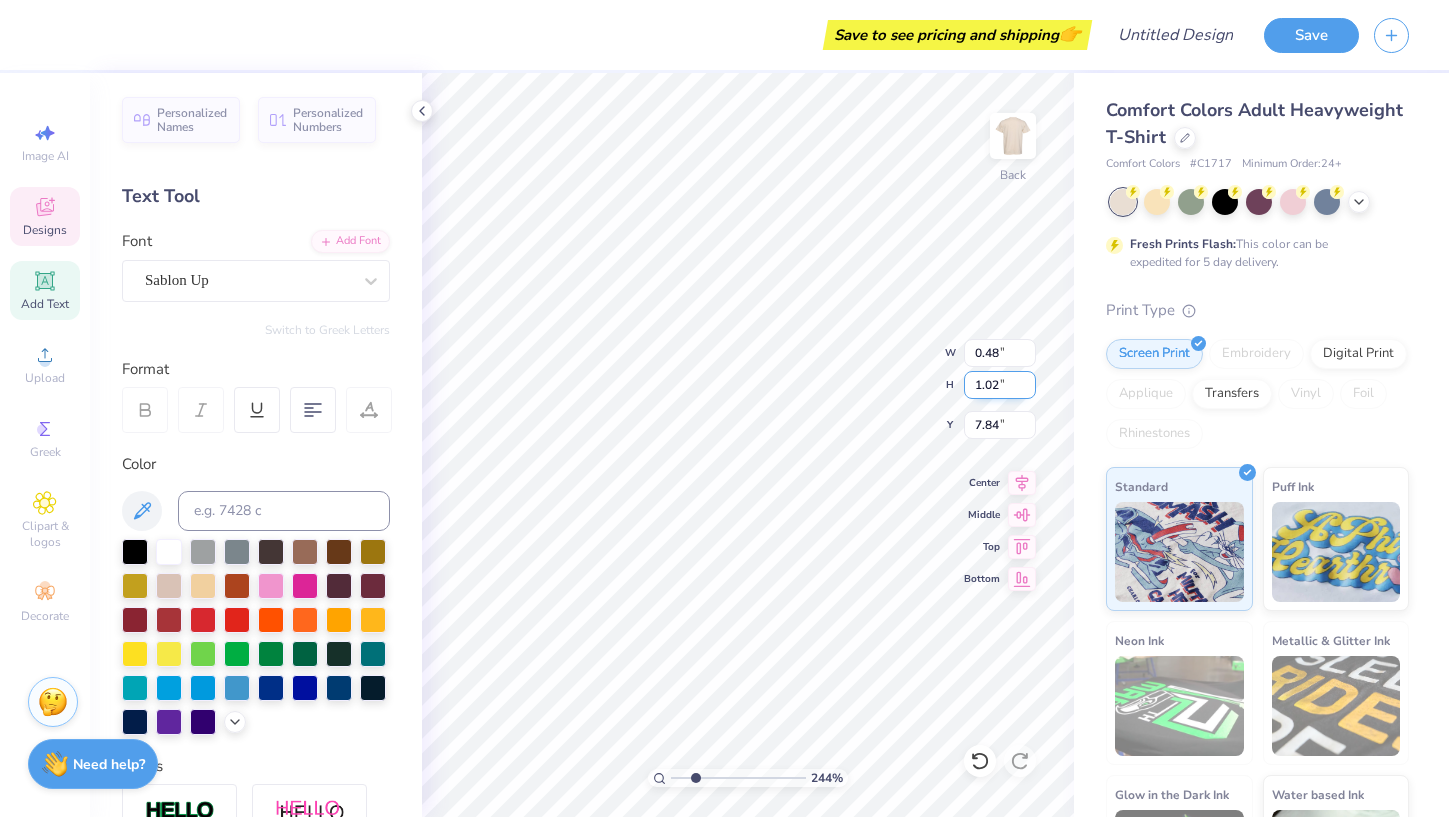 click on "1.02" at bounding box center (1000, 385) 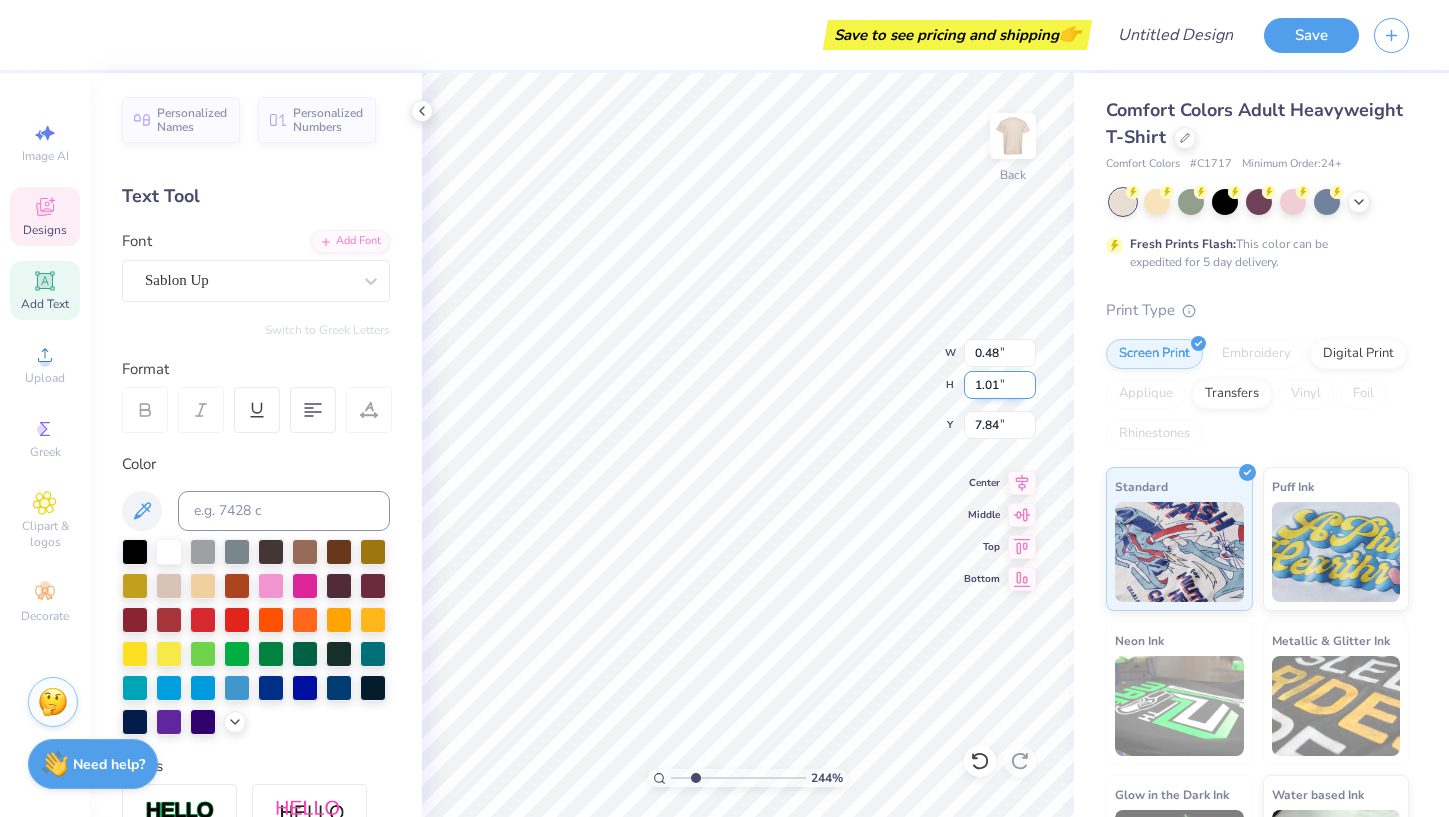 click on "1.01" at bounding box center (1000, 385) 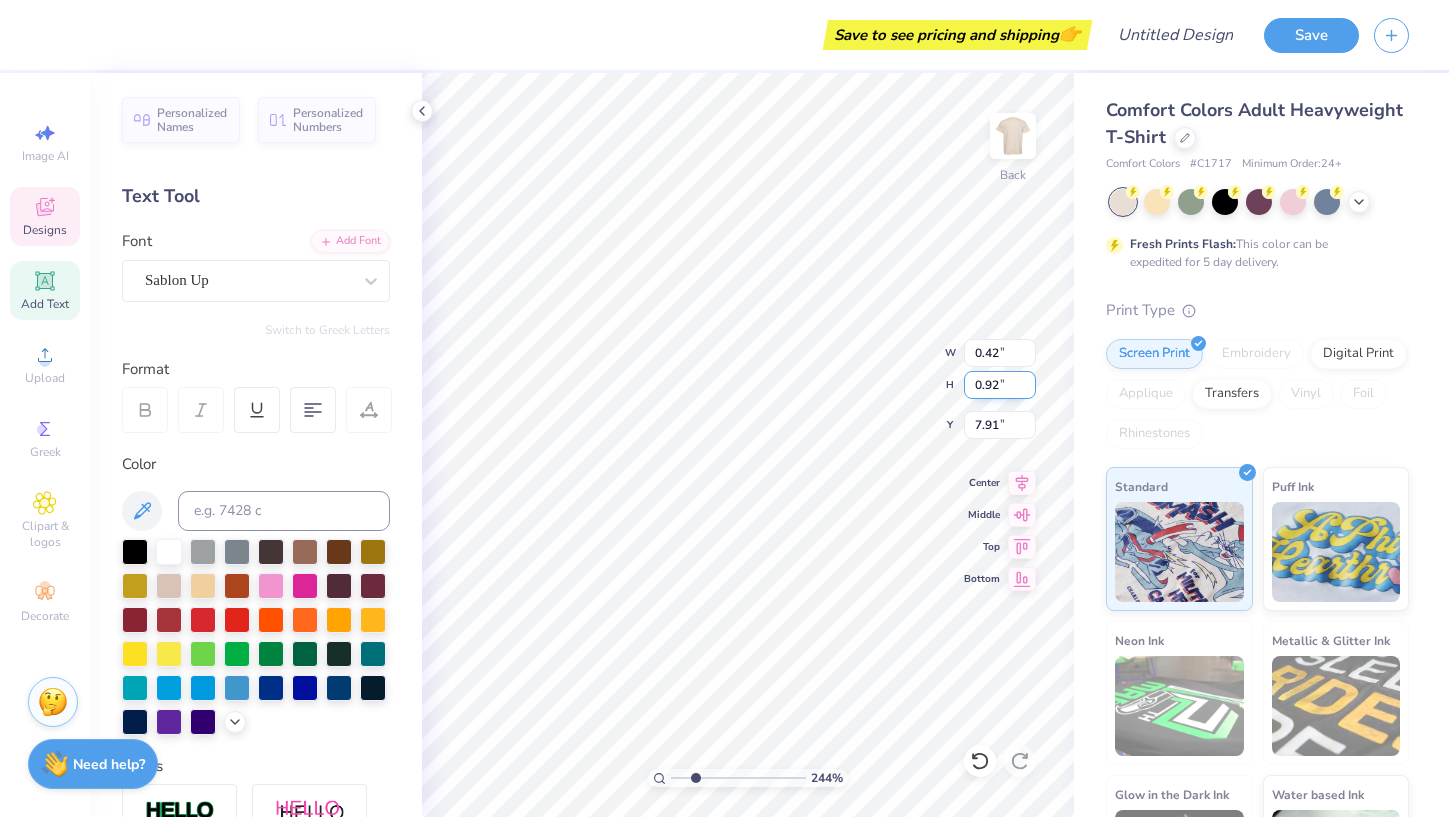 click on "0.92" at bounding box center [1000, 385] 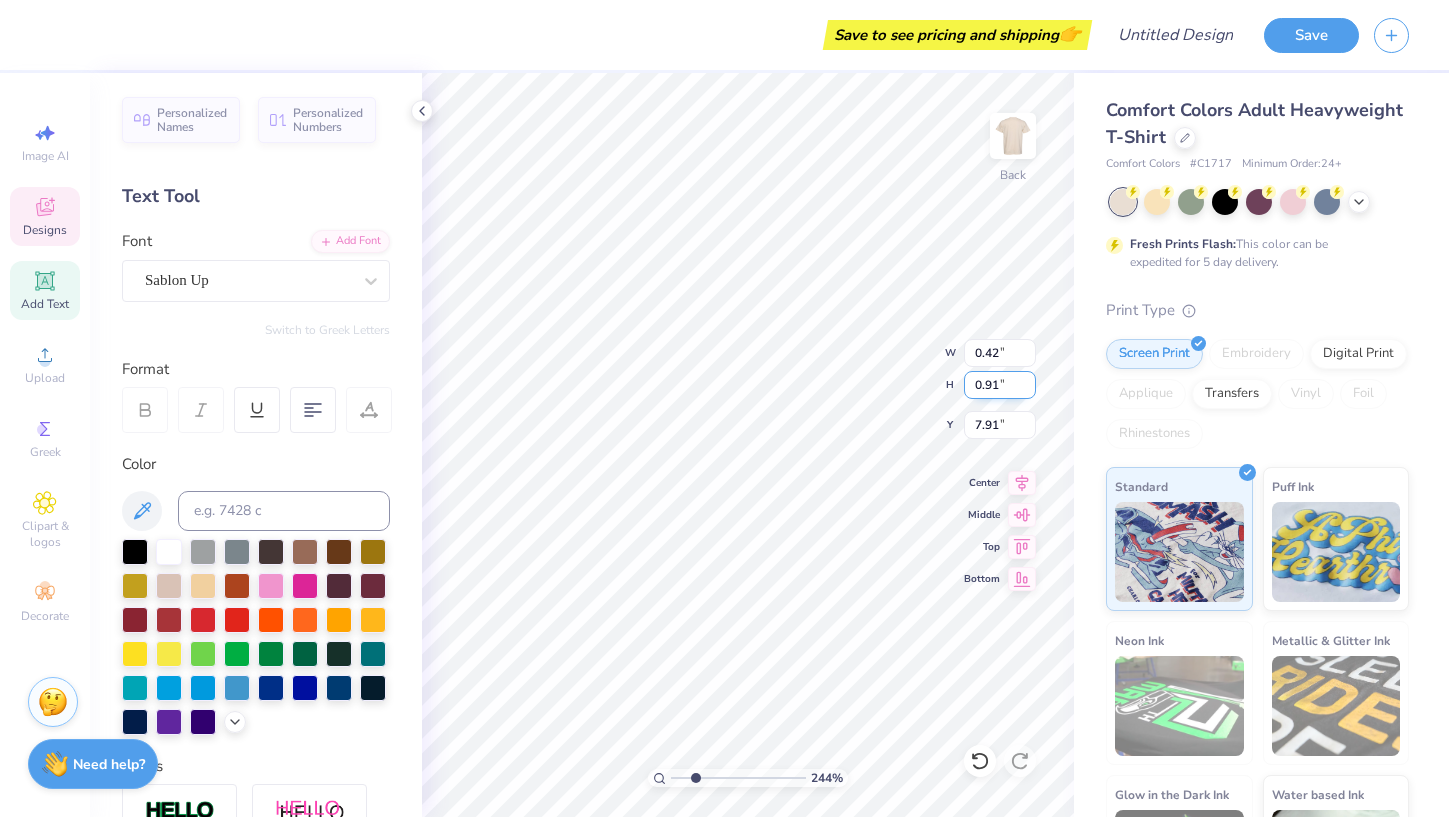 click on "0.91" at bounding box center [1000, 385] 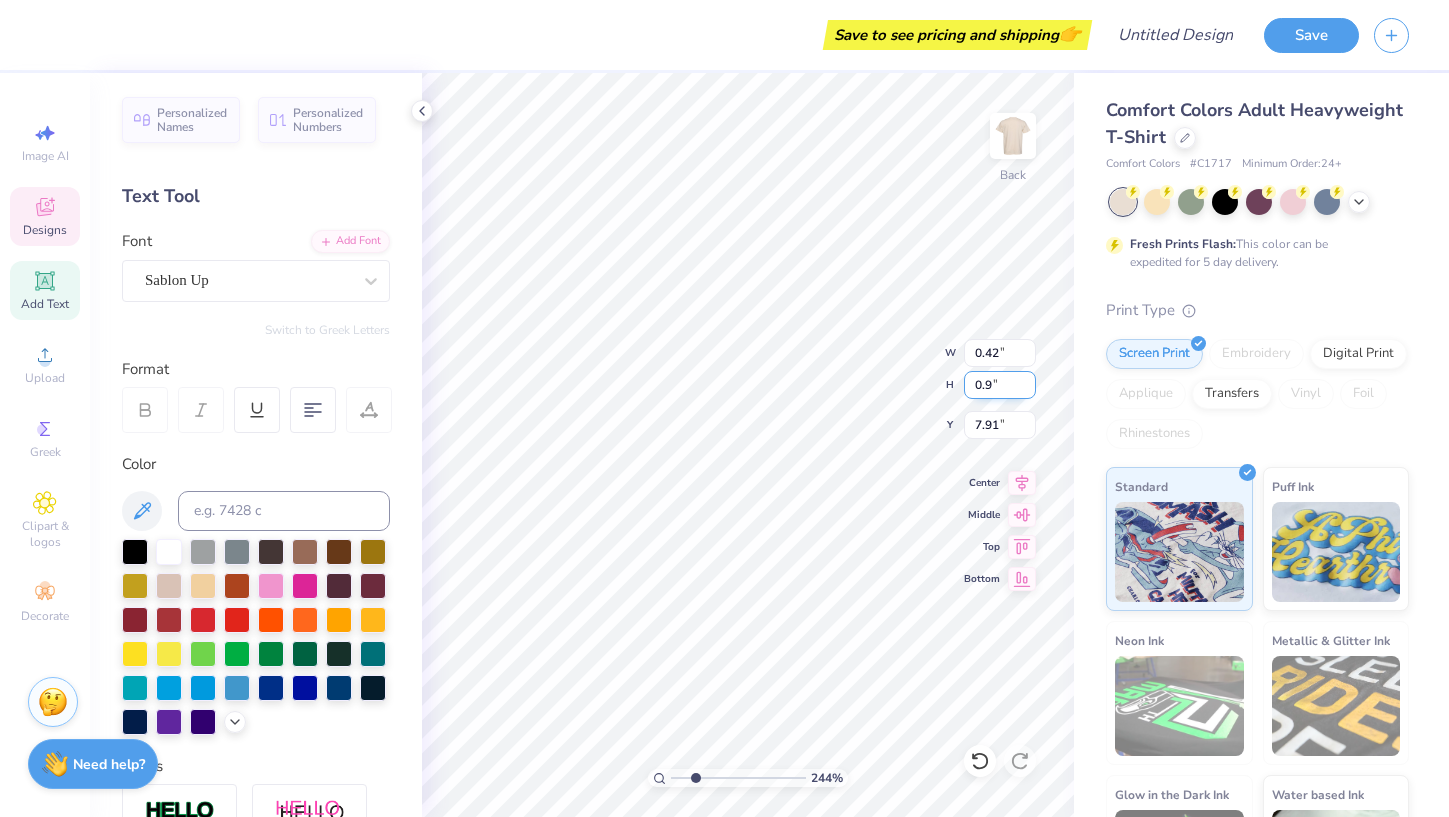 click on "0.9" at bounding box center [1000, 385] 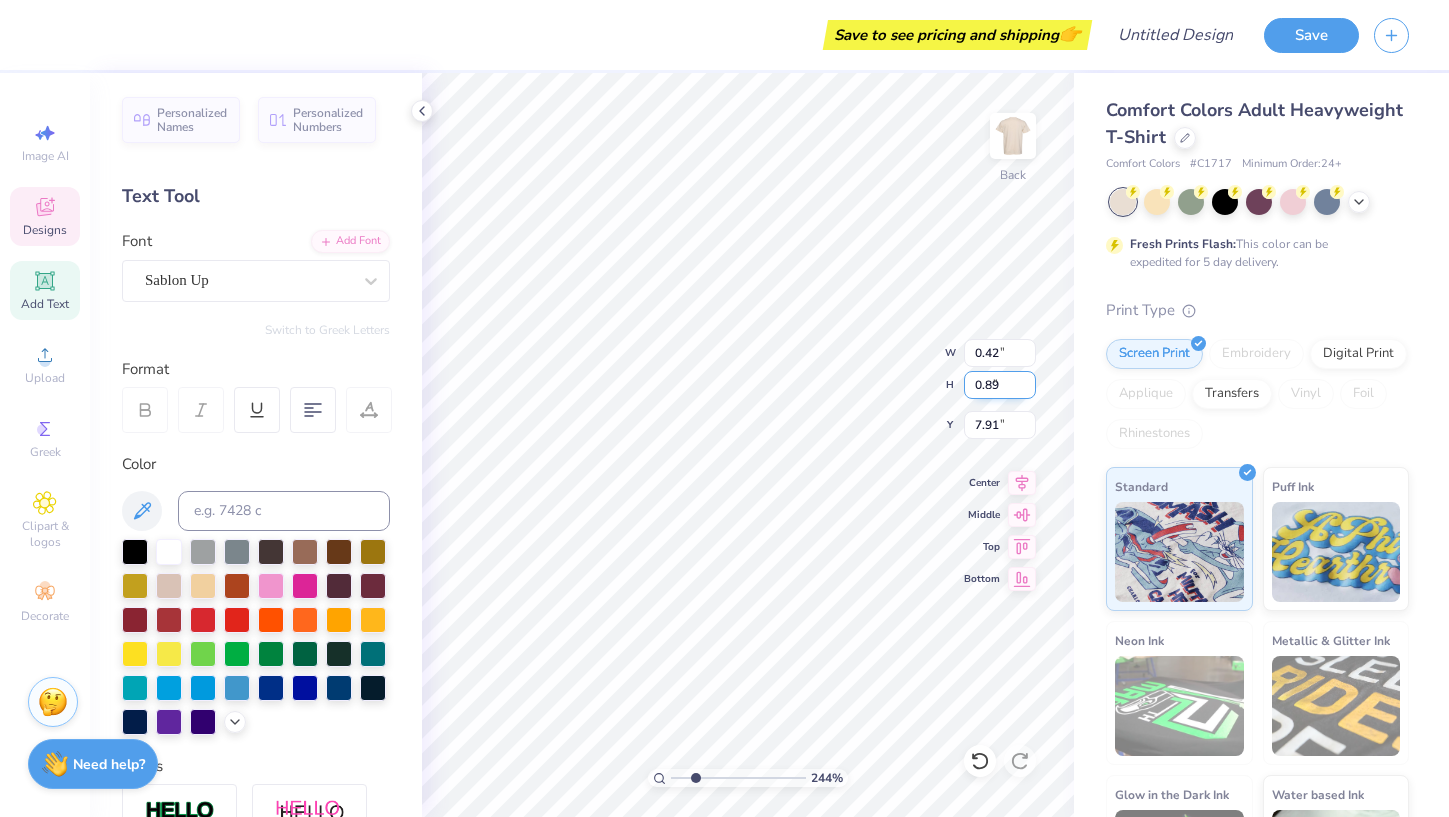 click on "0.89" at bounding box center (1000, 385) 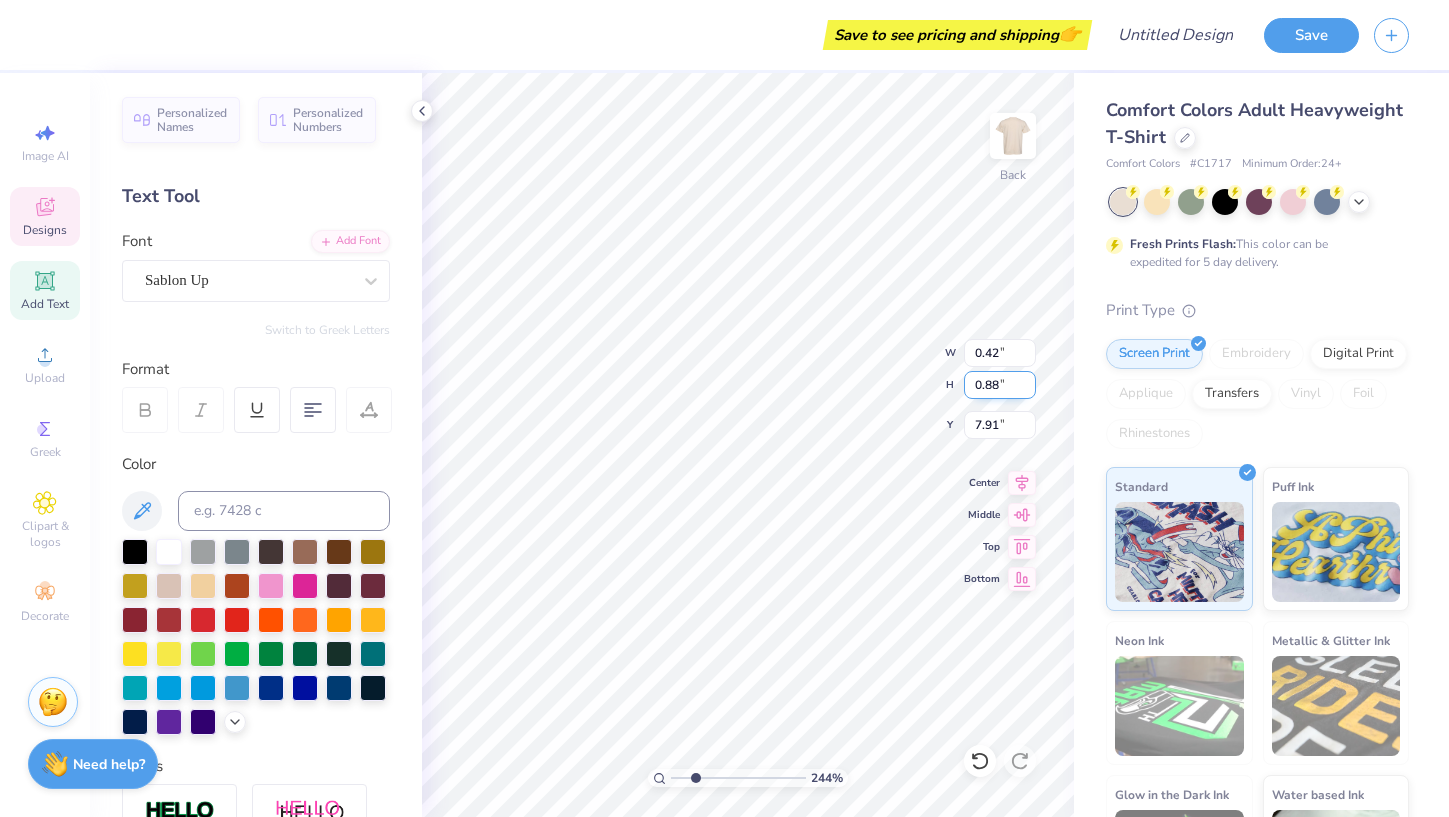 click on "0.88" at bounding box center (1000, 385) 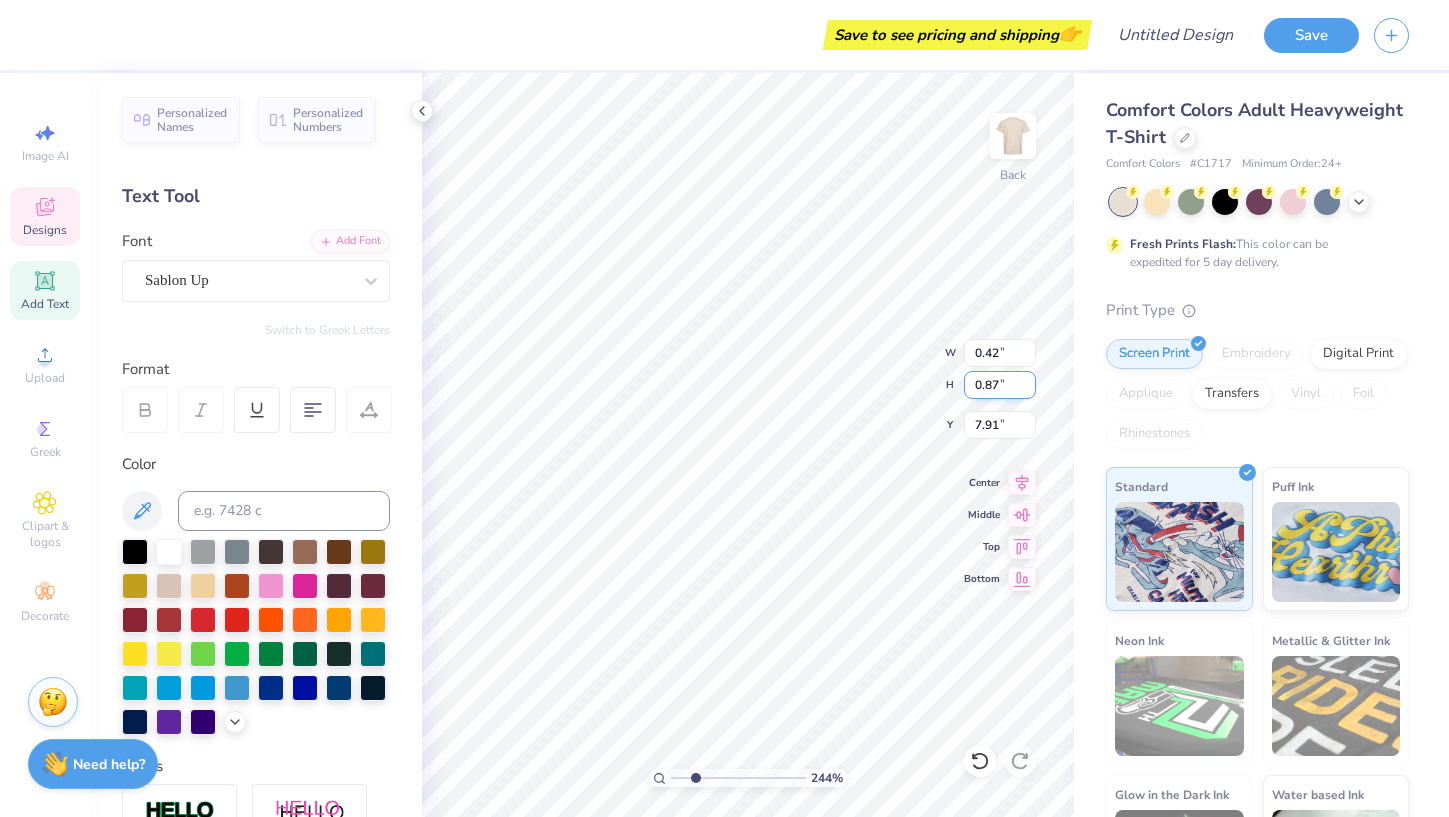 click on "0.87" at bounding box center (1000, 385) 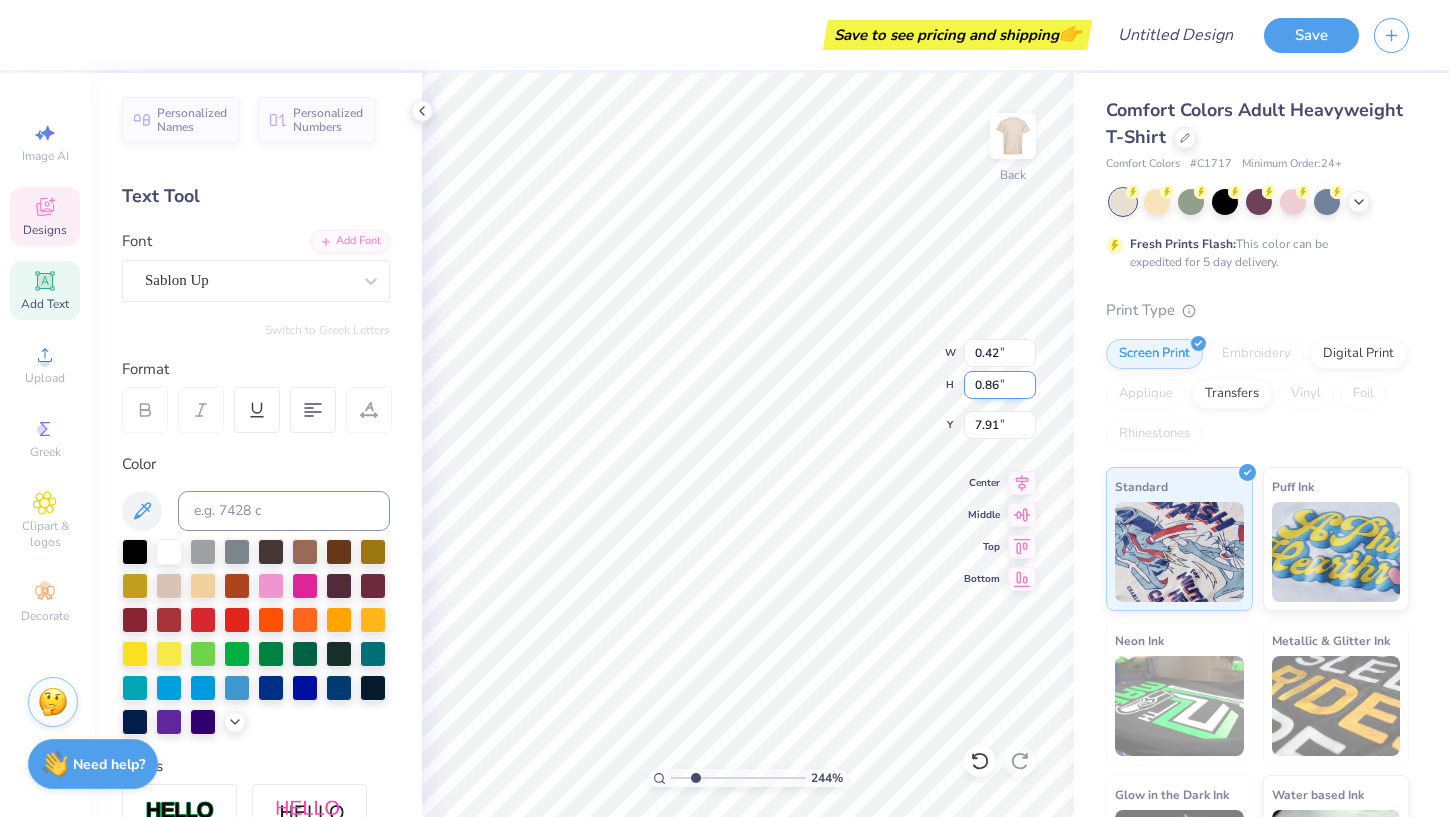 click on "0.86" at bounding box center (1000, 385) 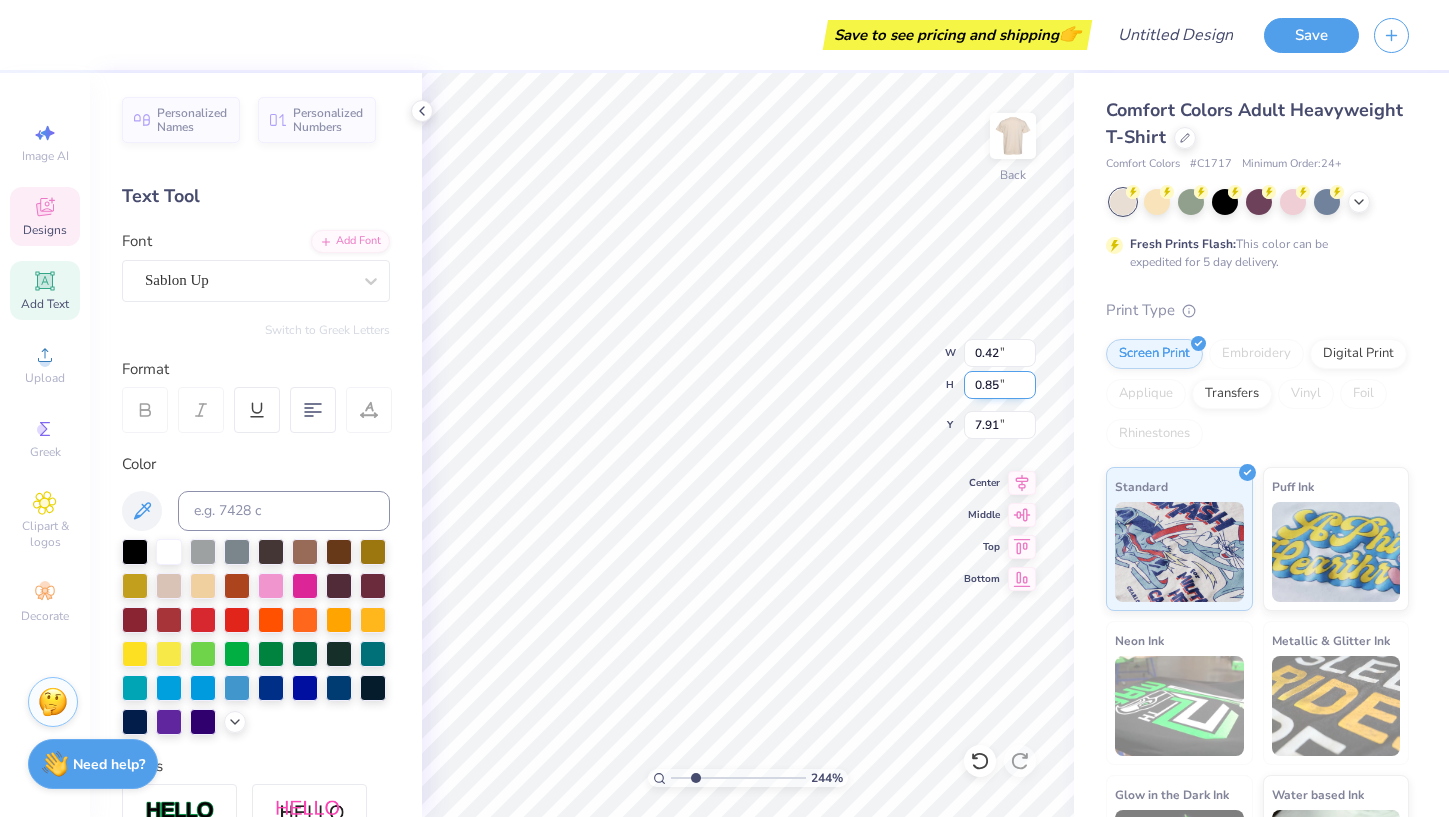 click on "0.85" at bounding box center [1000, 385] 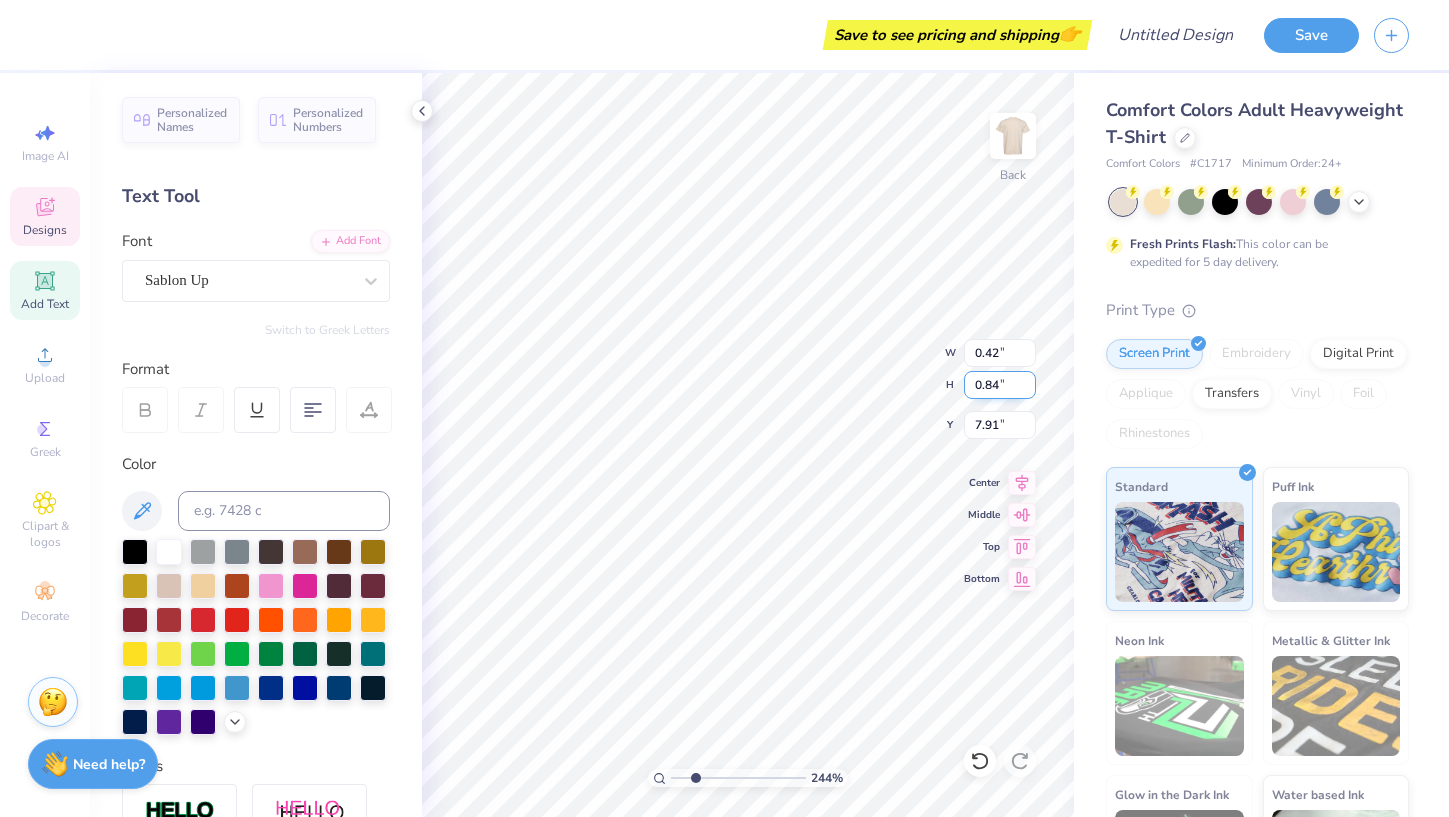 click on "0.84" at bounding box center (1000, 385) 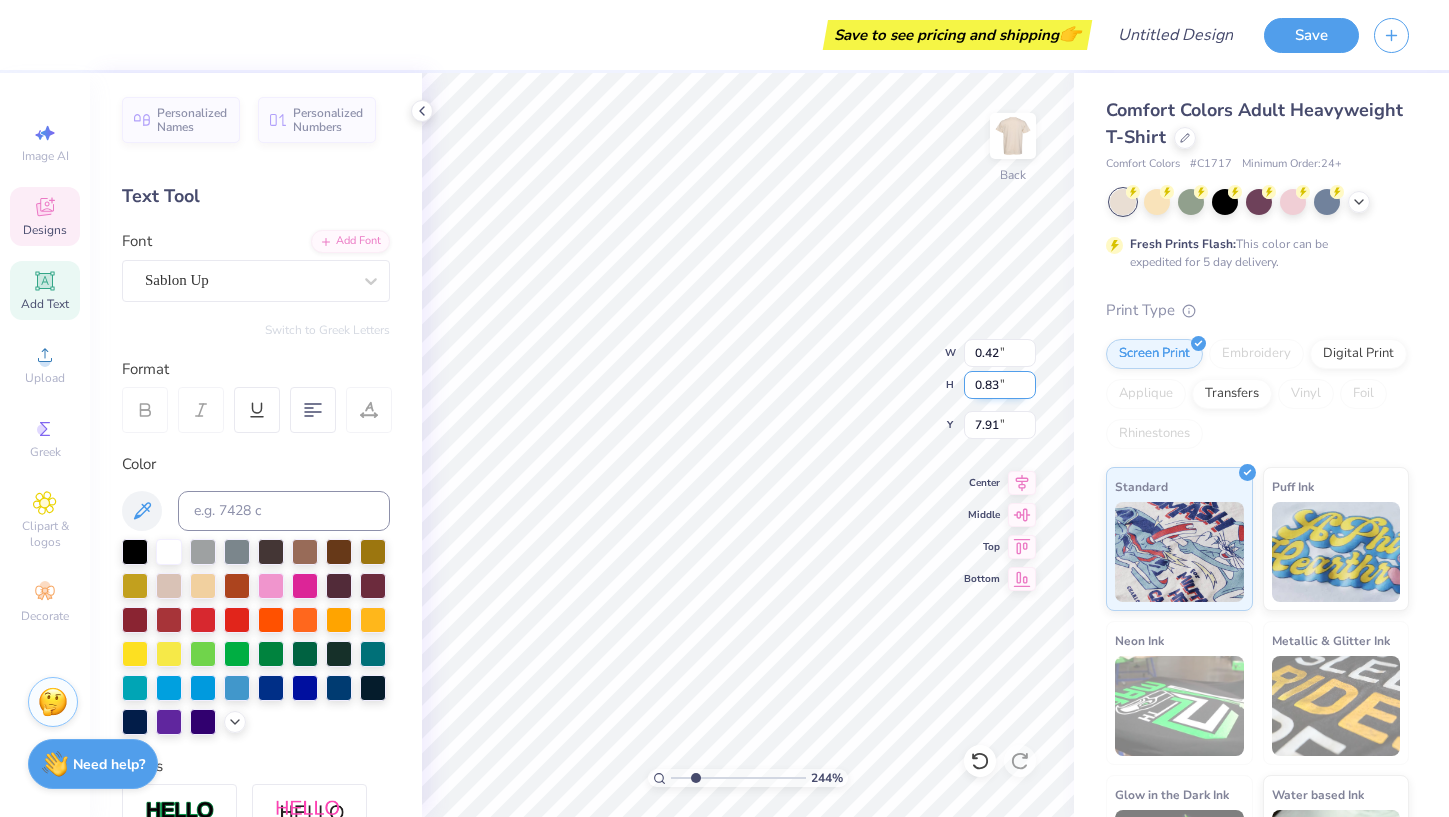 click on "0.83" at bounding box center [1000, 385] 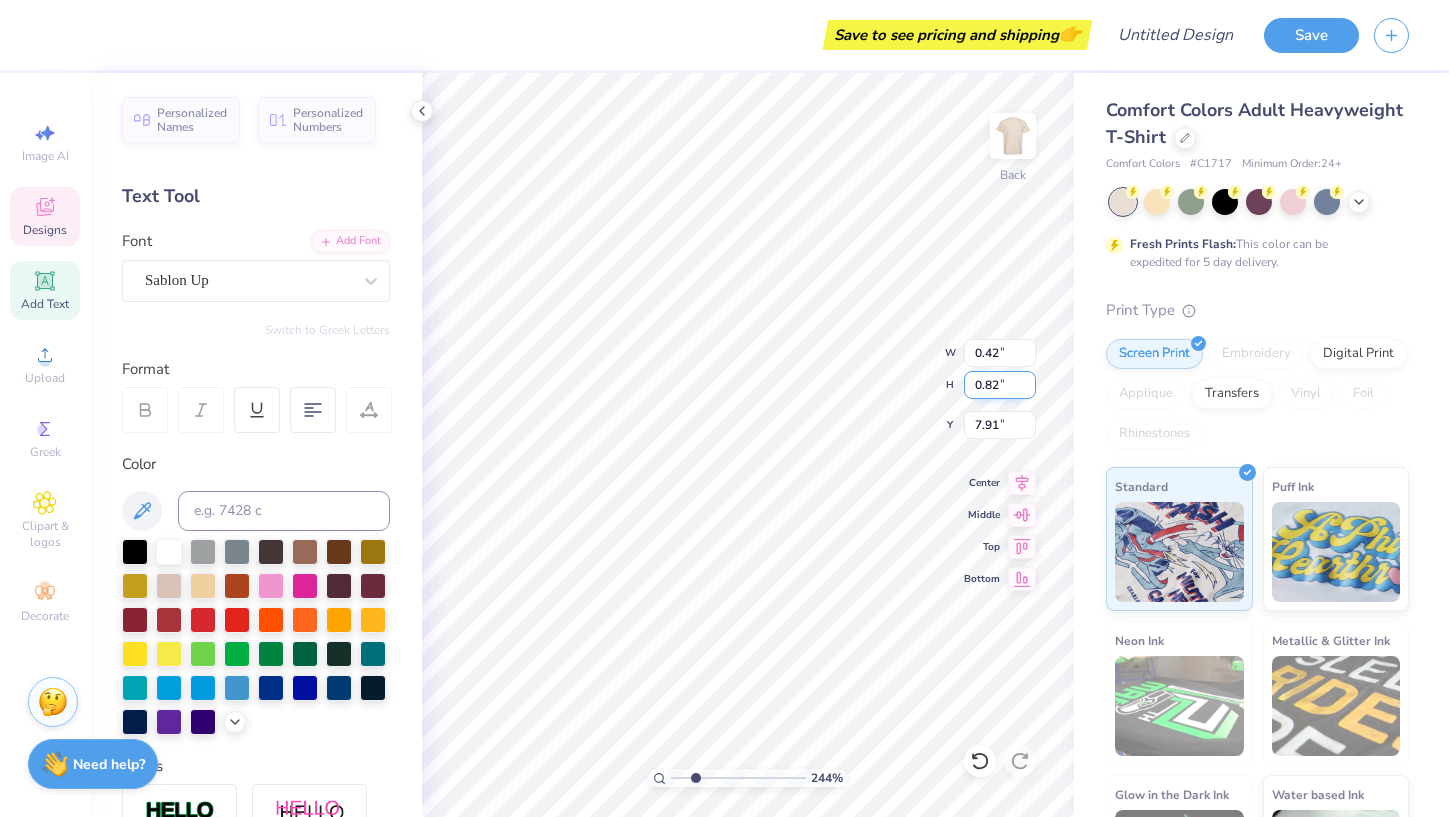click on "0.82" at bounding box center [1000, 385] 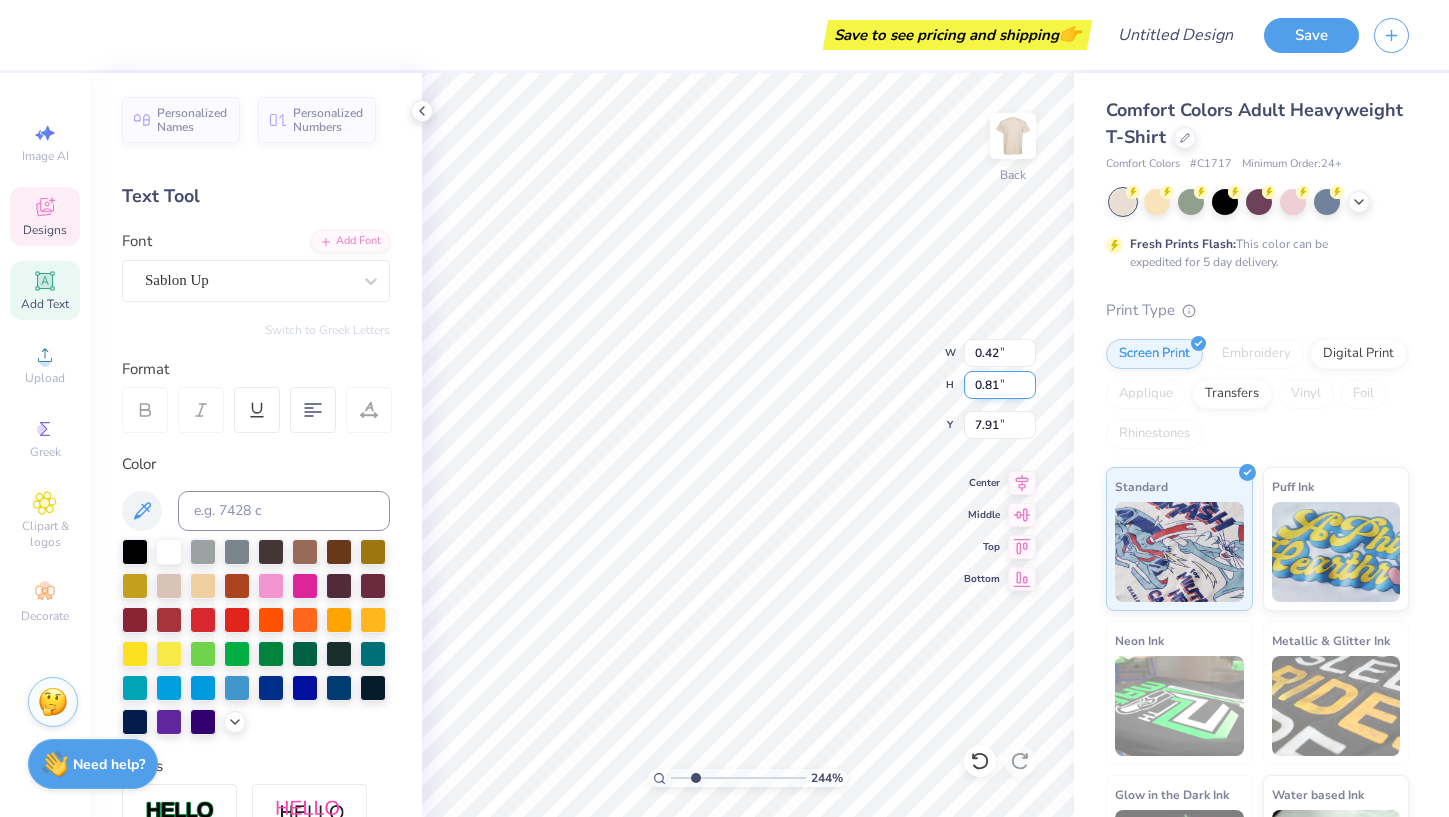 click on "0.81" at bounding box center [1000, 385] 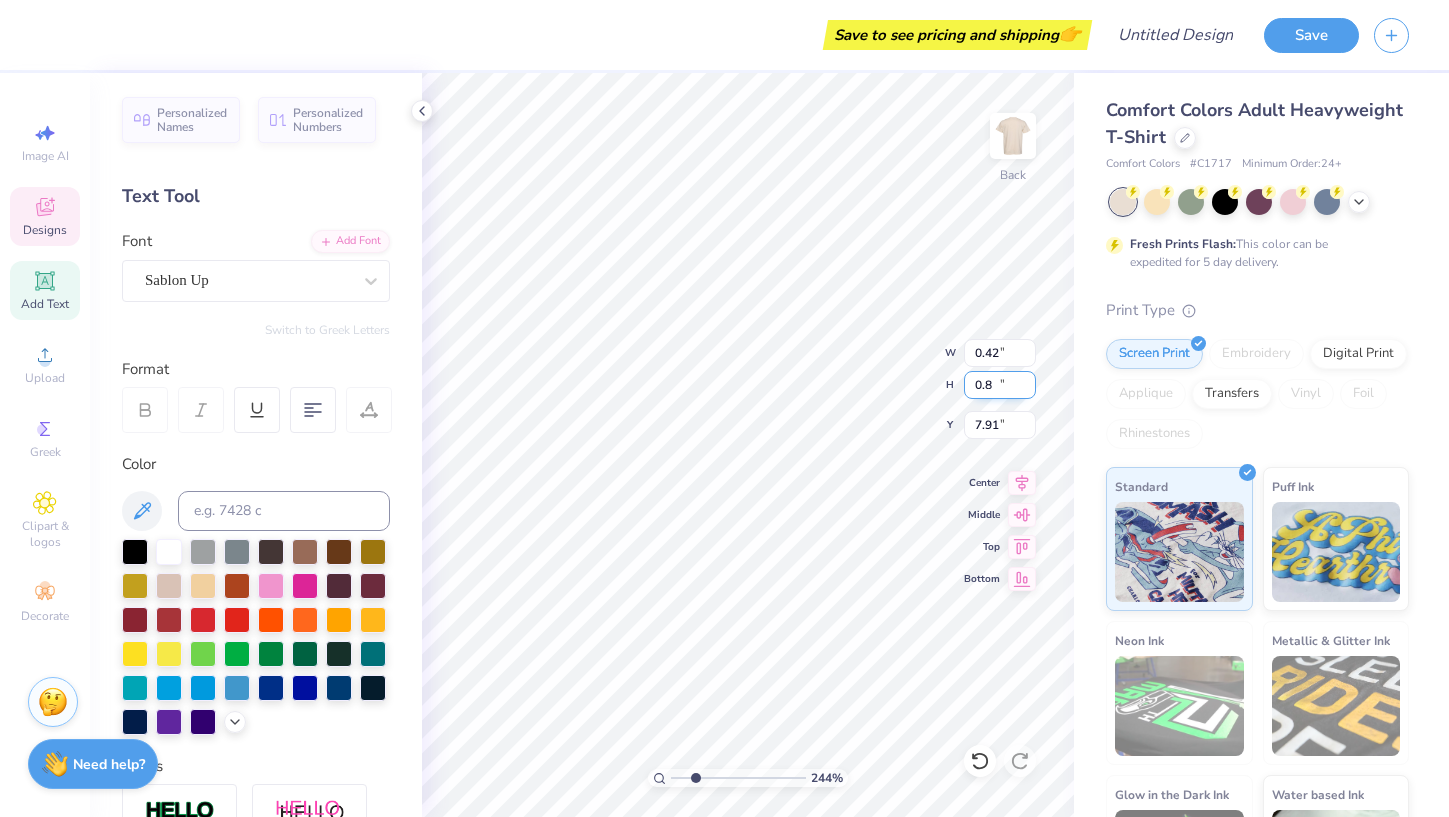 click on "0.8" at bounding box center (1000, 385) 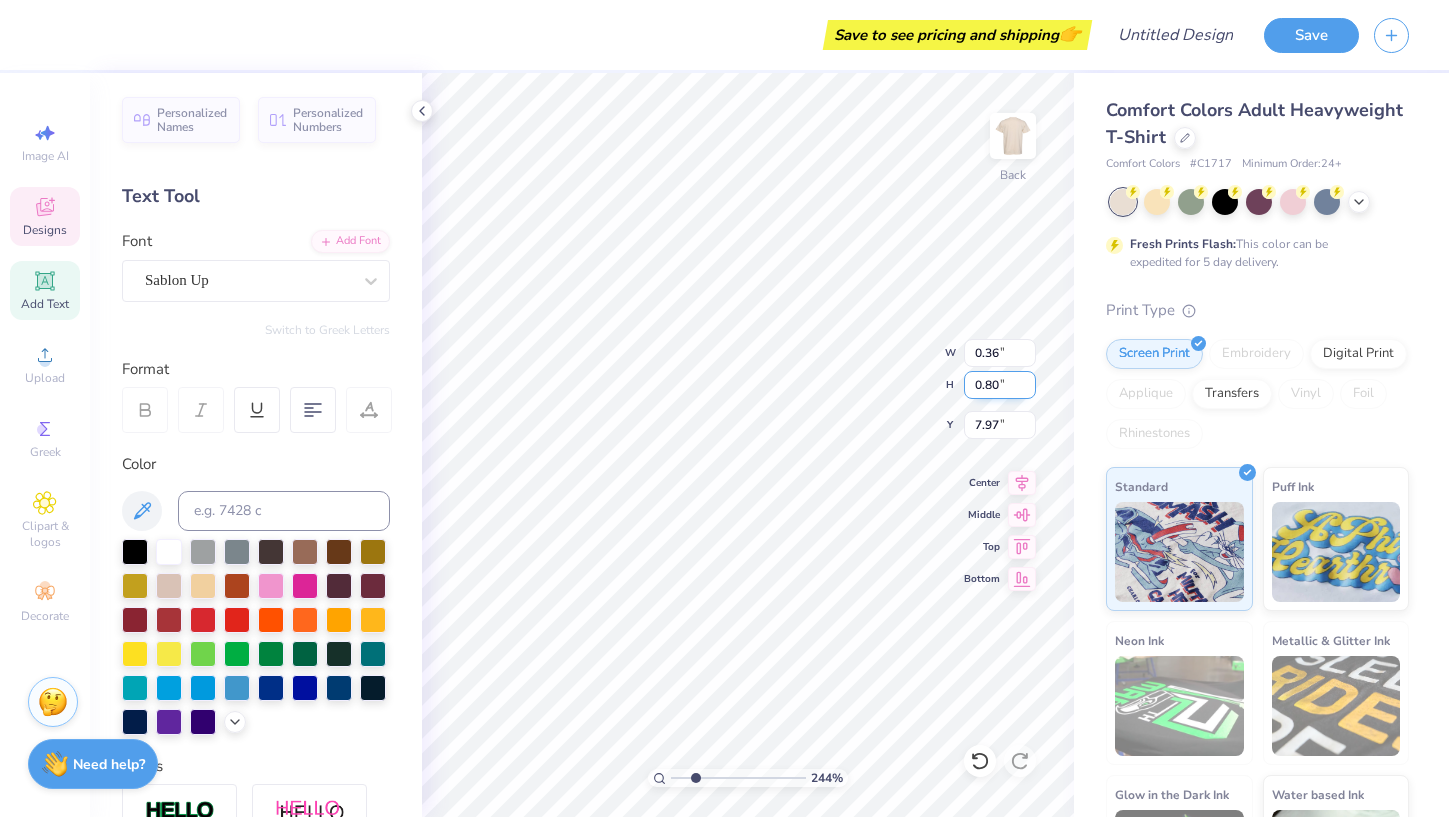 click on "0.80" at bounding box center (1000, 385) 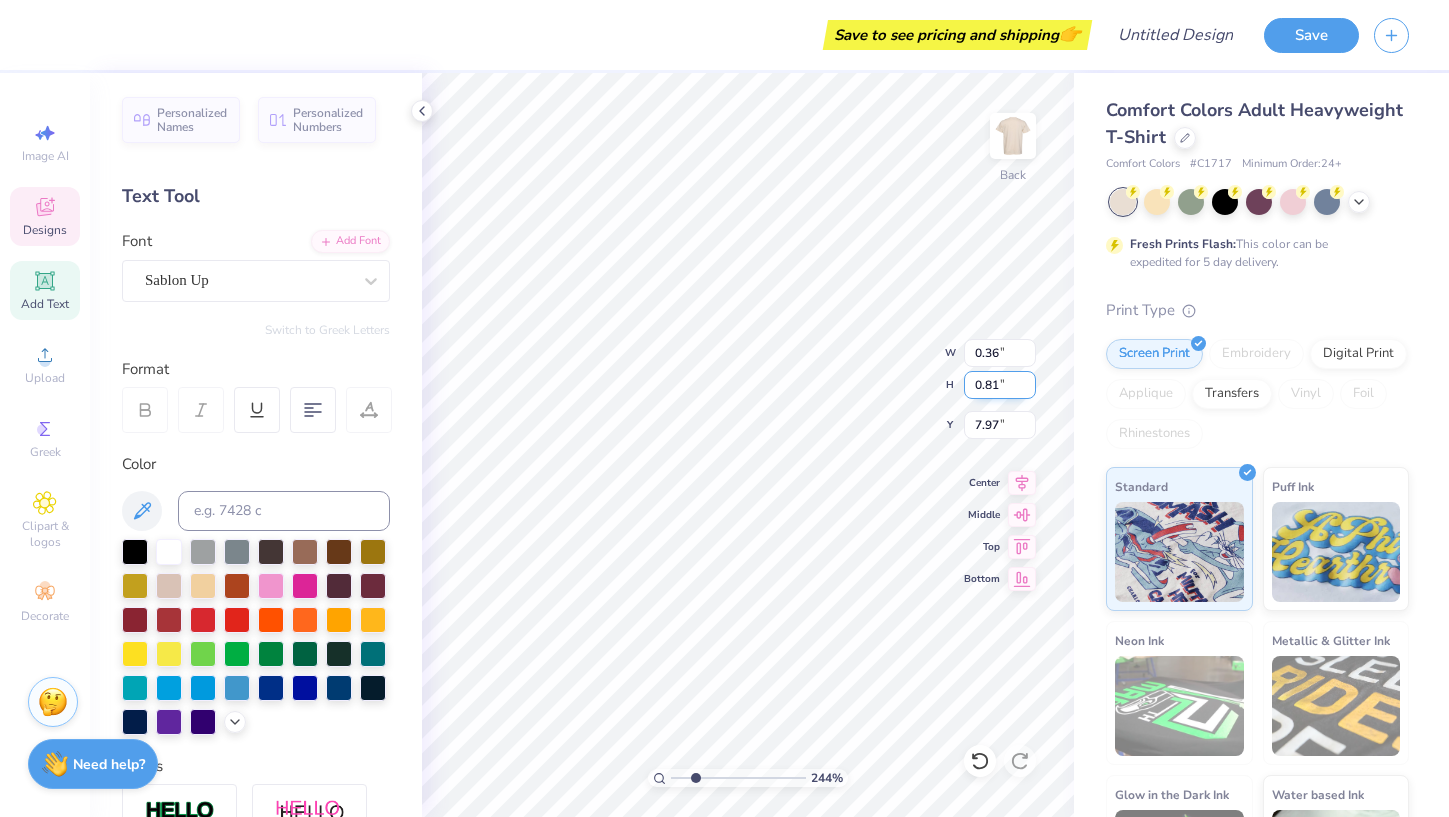 click on "0.81" at bounding box center [1000, 385] 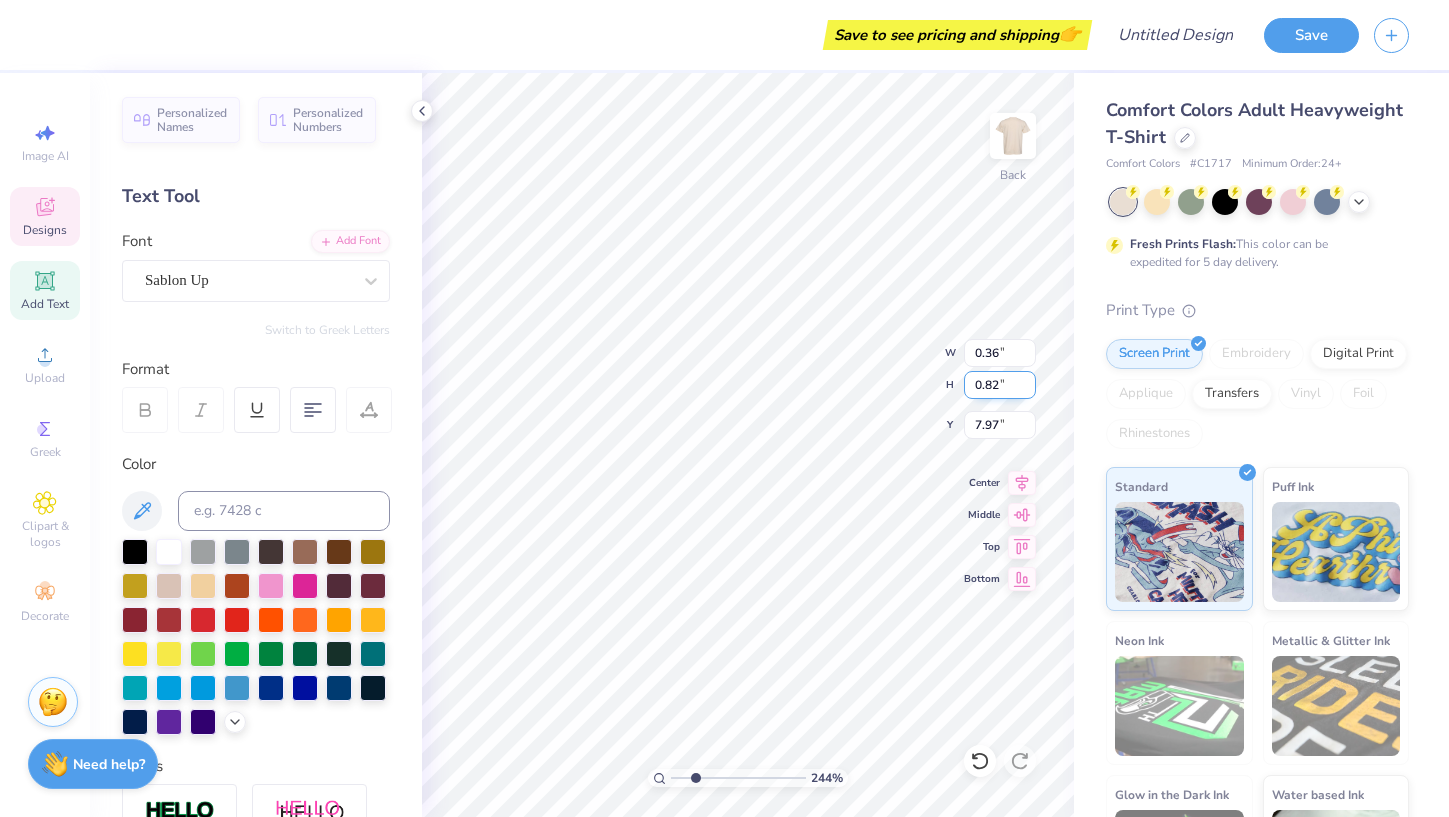 click on "0.82" at bounding box center [1000, 385] 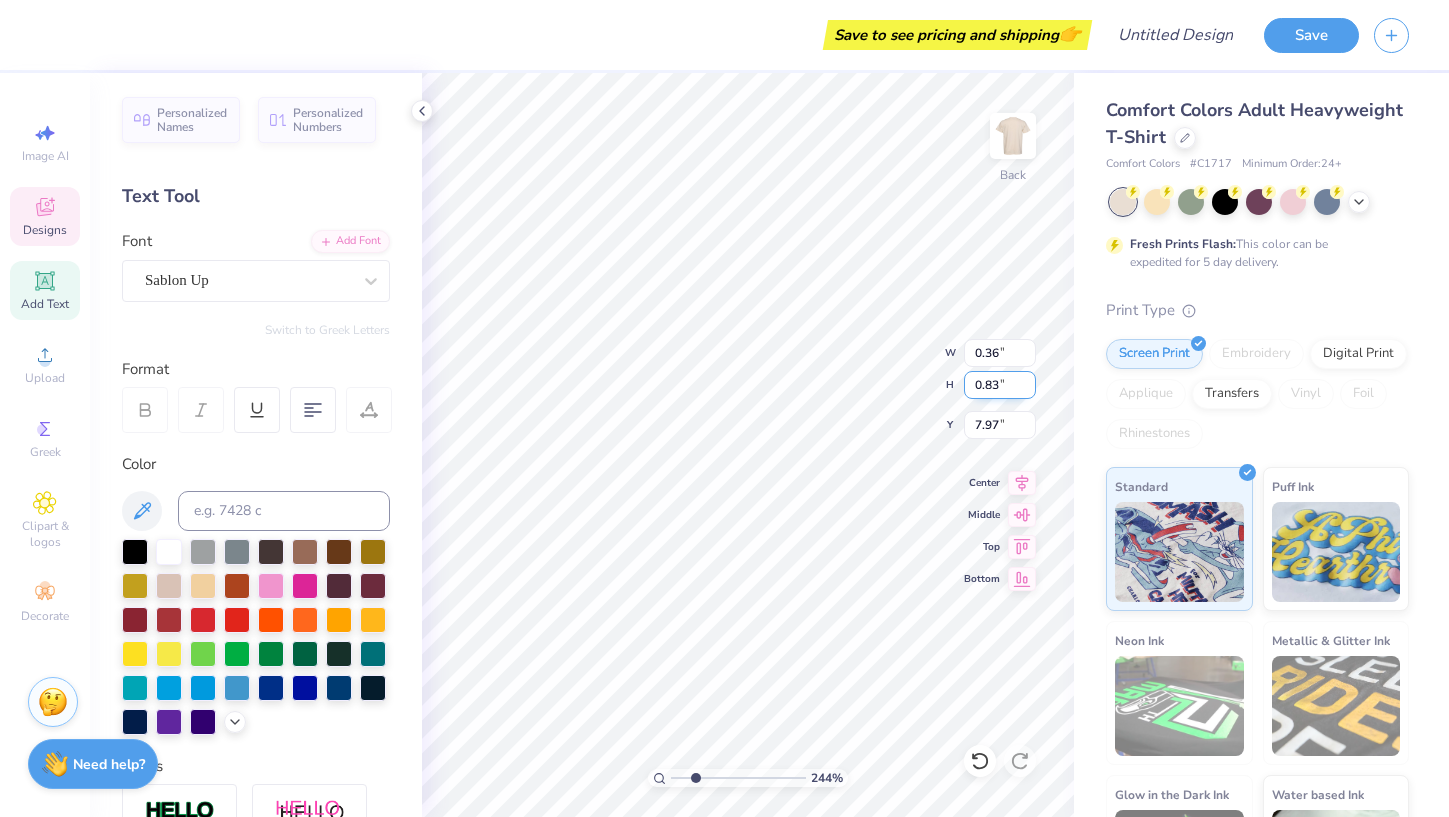 click on "0.83" at bounding box center [1000, 385] 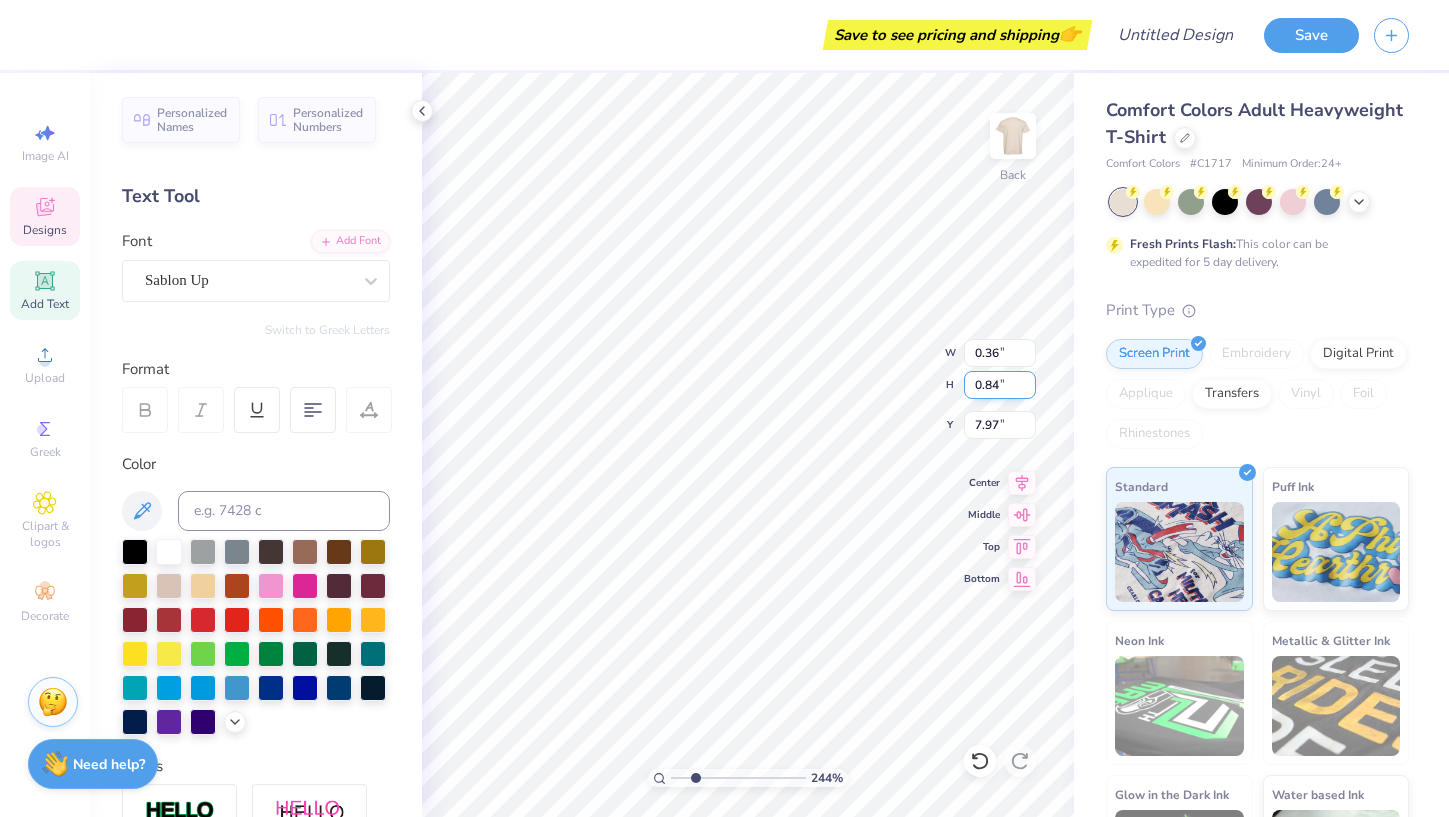 click on "0.84" at bounding box center [1000, 385] 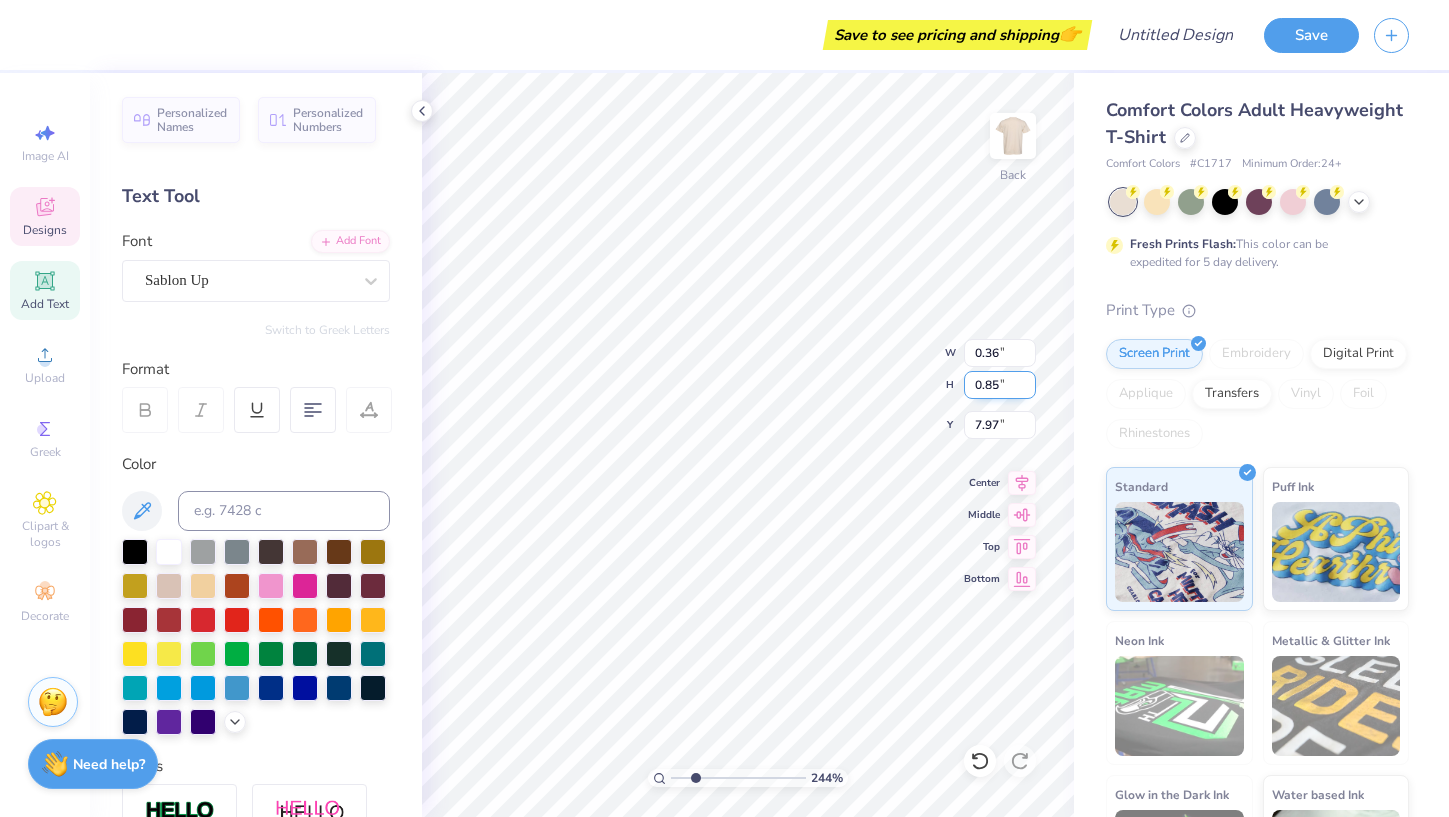 click on "0.85" at bounding box center (1000, 385) 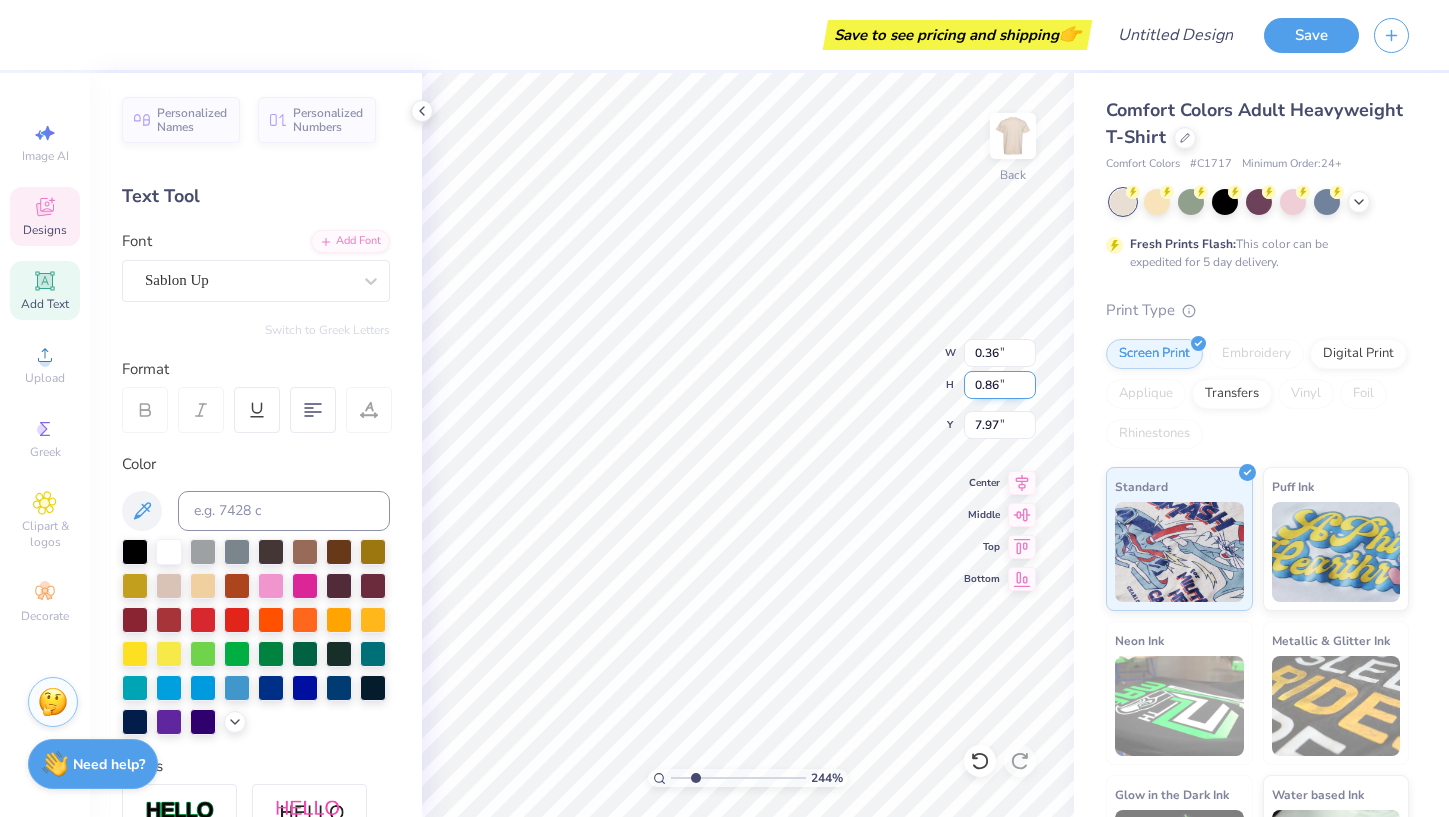 click on "0.86" at bounding box center [1000, 385] 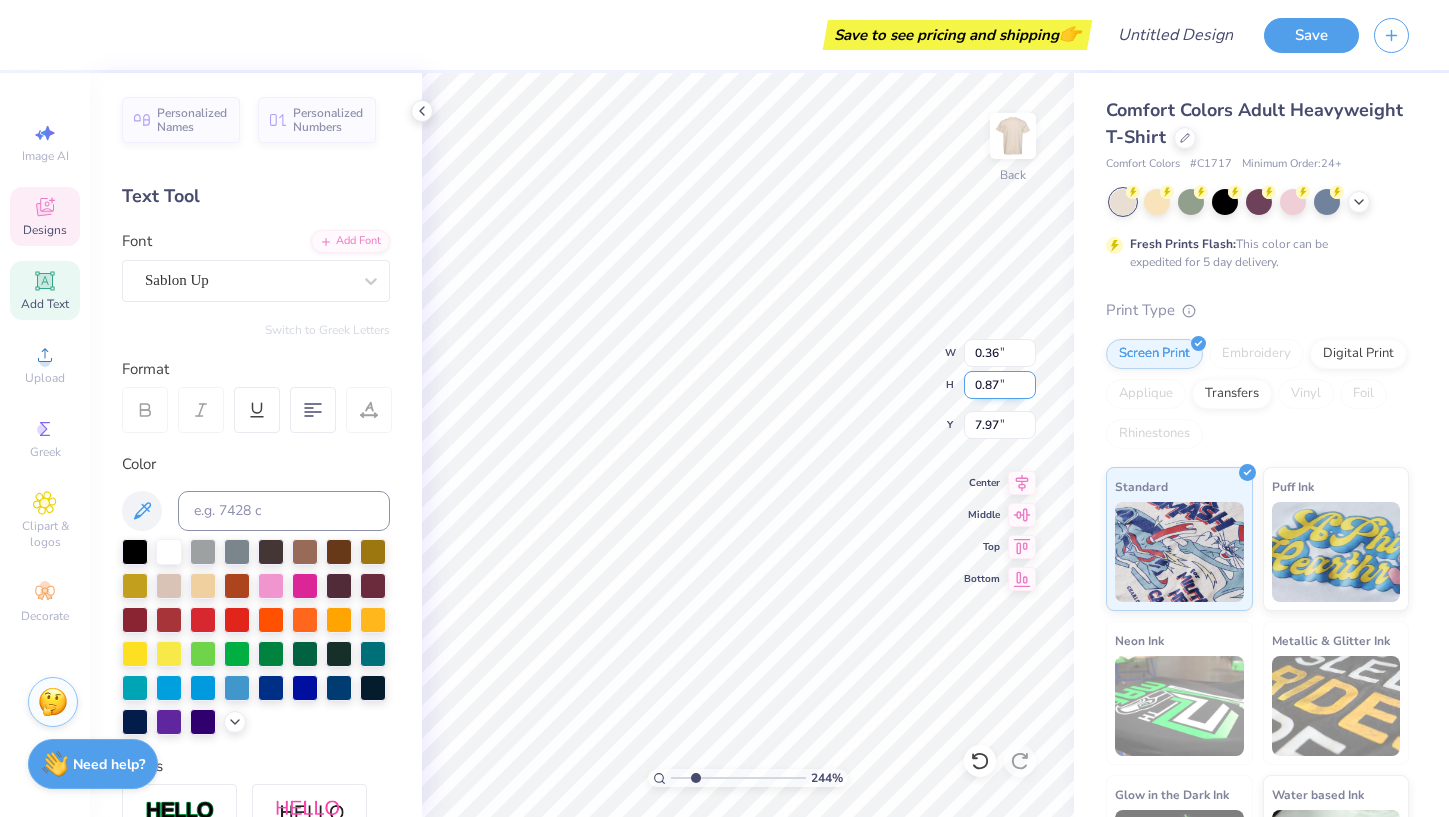 click on "0.87" at bounding box center [1000, 385] 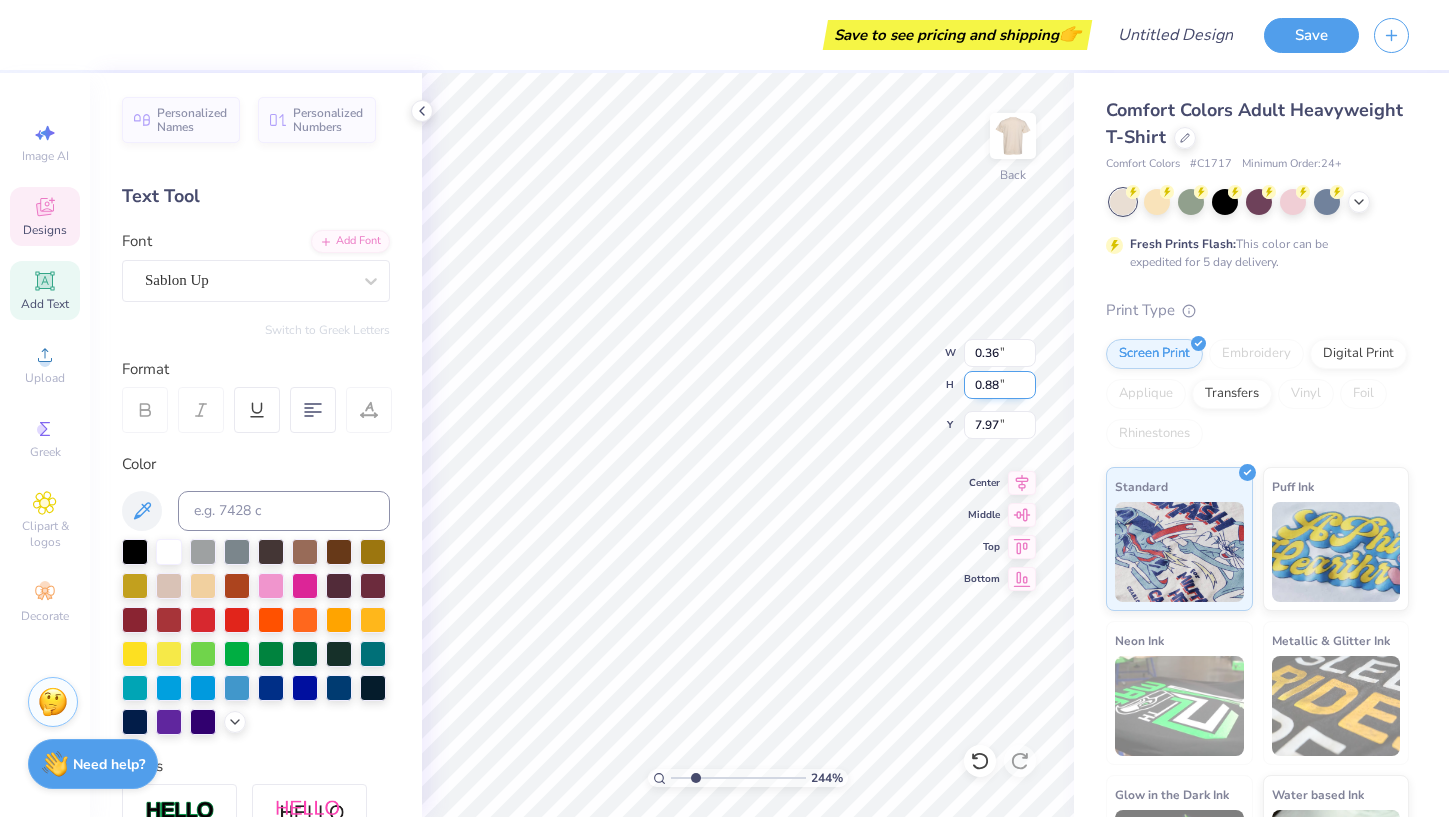 click on "0.88" at bounding box center (1000, 385) 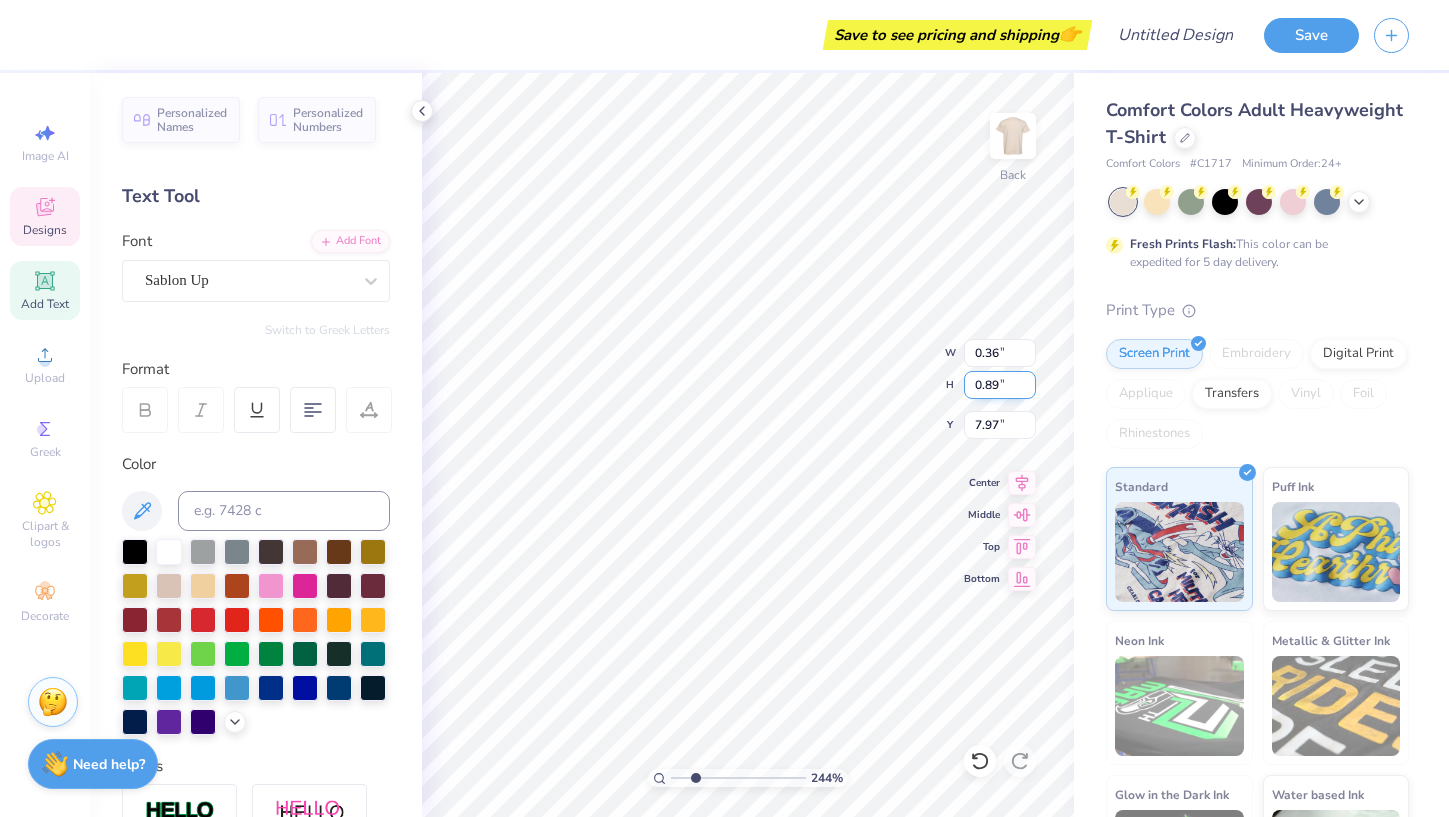 click on "0.89" at bounding box center (1000, 385) 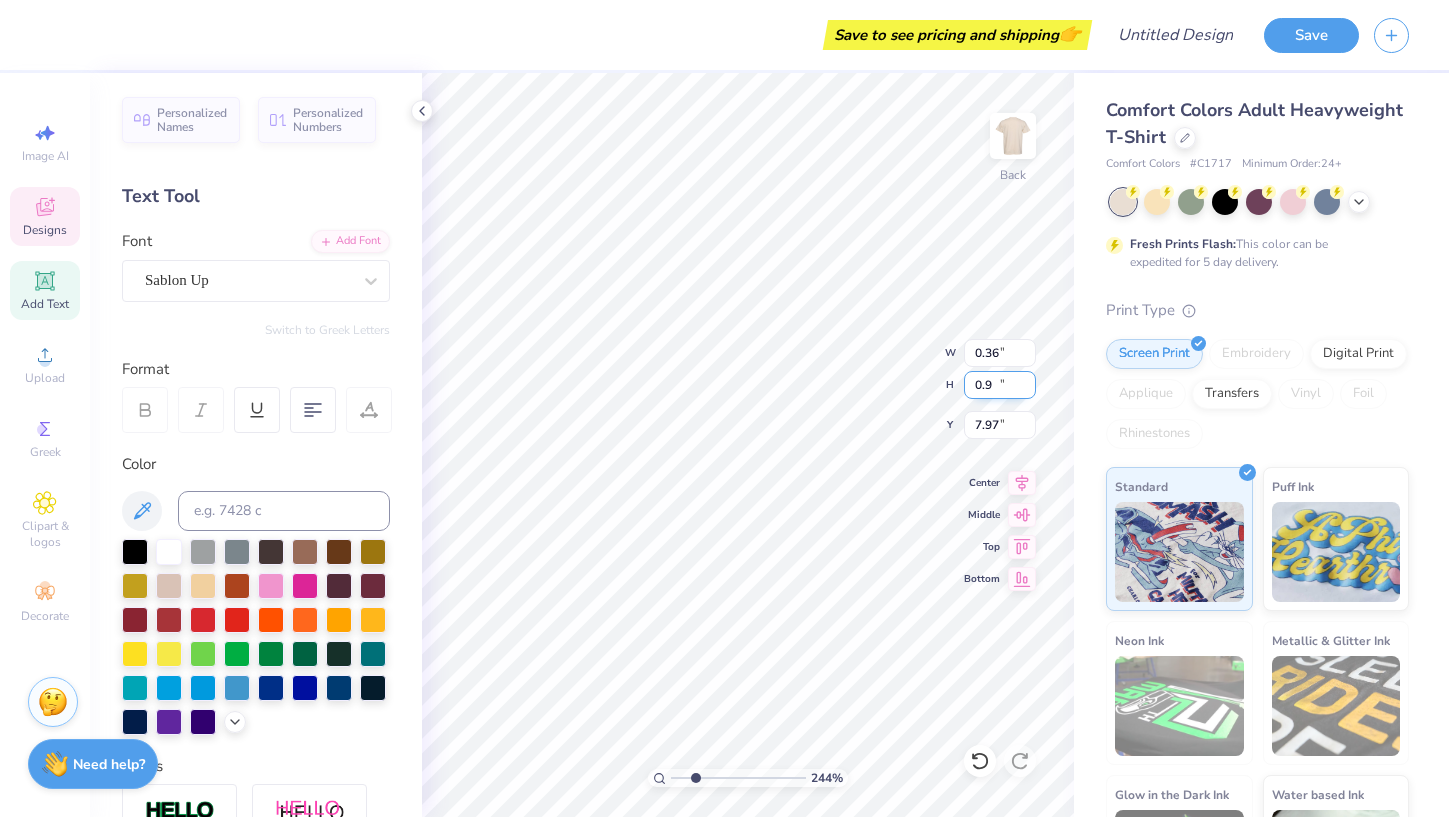 click on "0.9" at bounding box center (1000, 385) 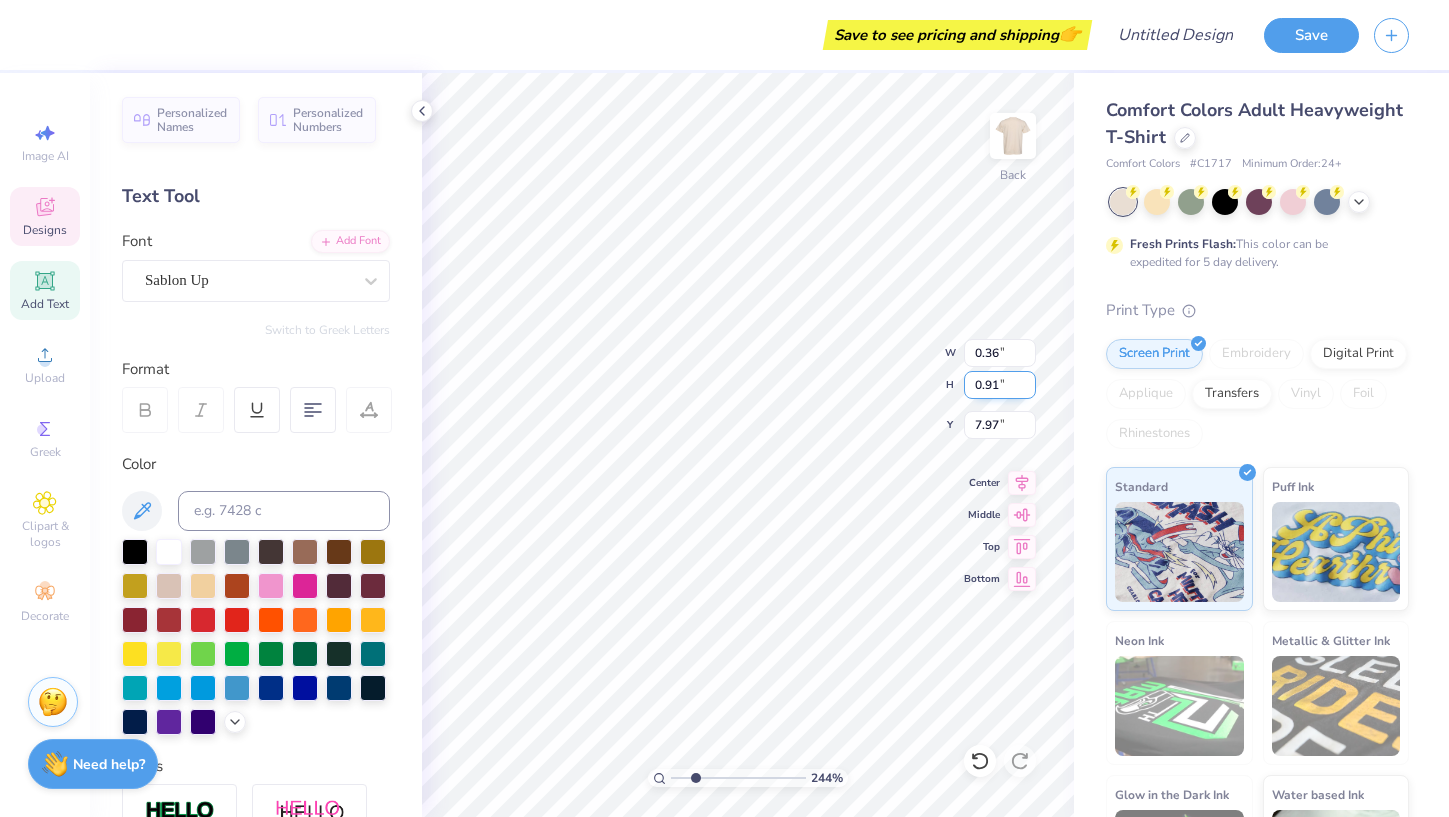 click on "0.91" at bounding box center [1000, 385] 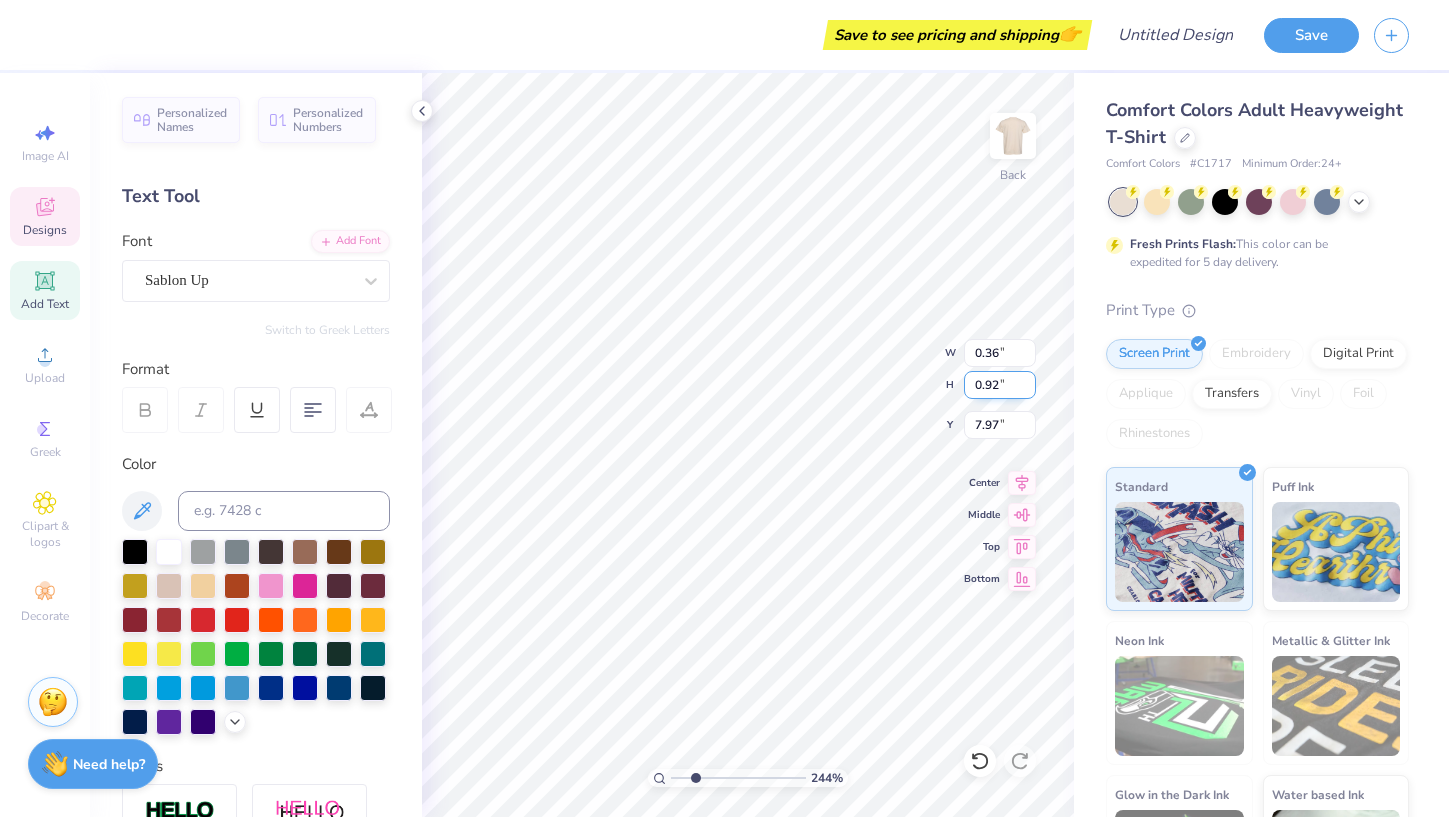 click on "0.92" at bounding box center [1000, 385] 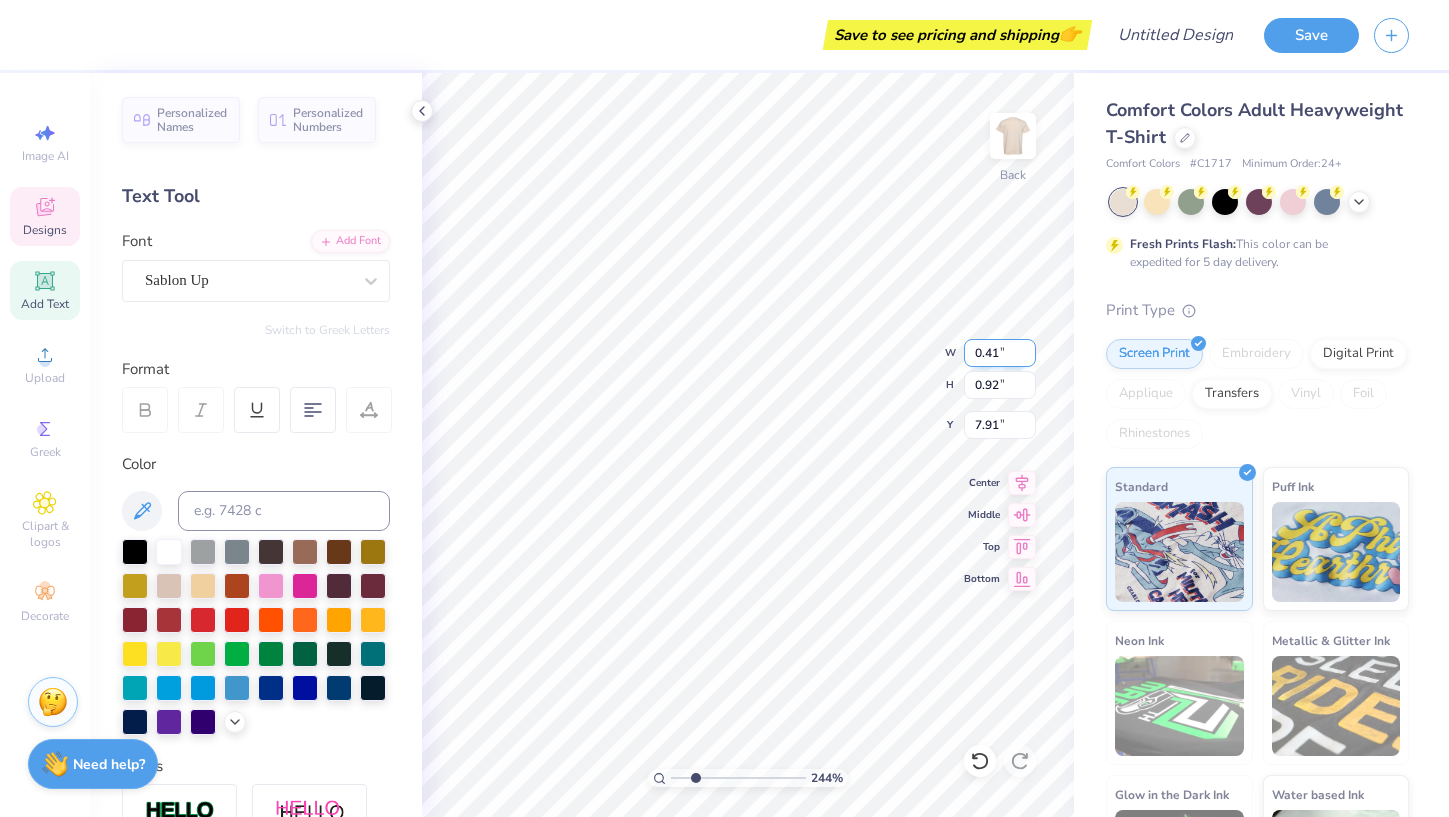 click on "0.41" at bounding box center [1000, 353] 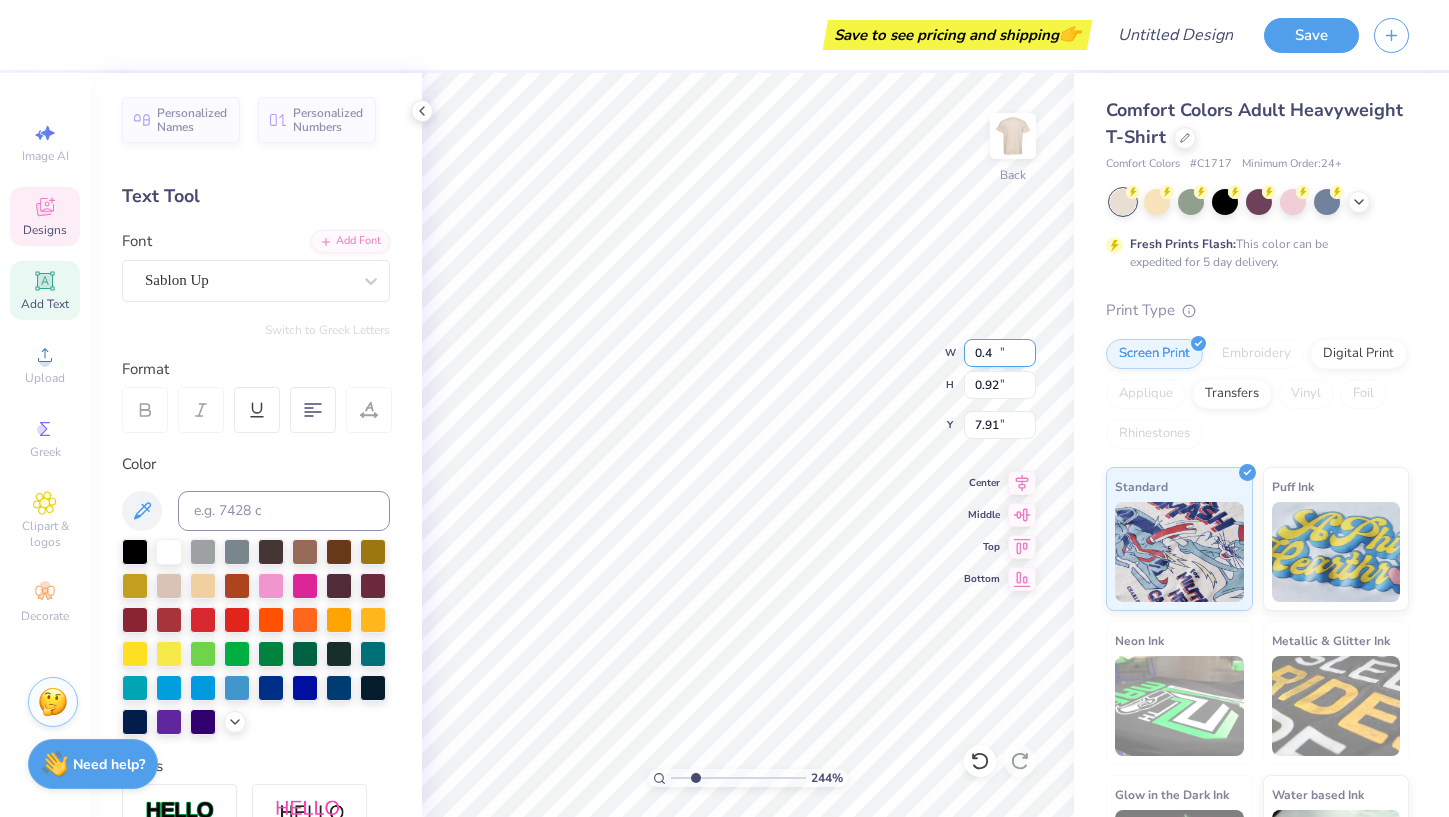 click on "0.4" at bounding box center [1000, 353] 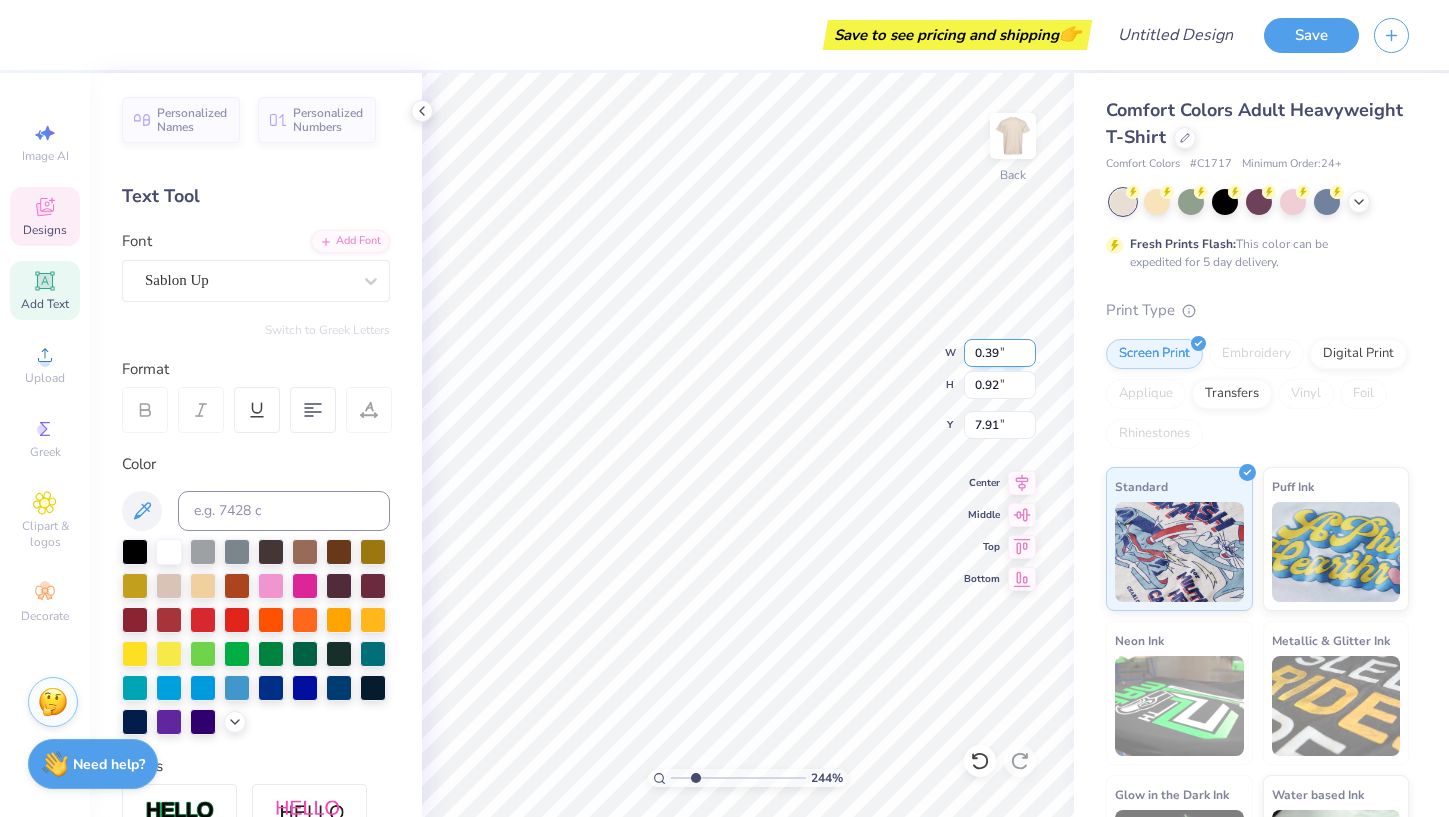 click on "0.39" at bounding box center (1000, 353) 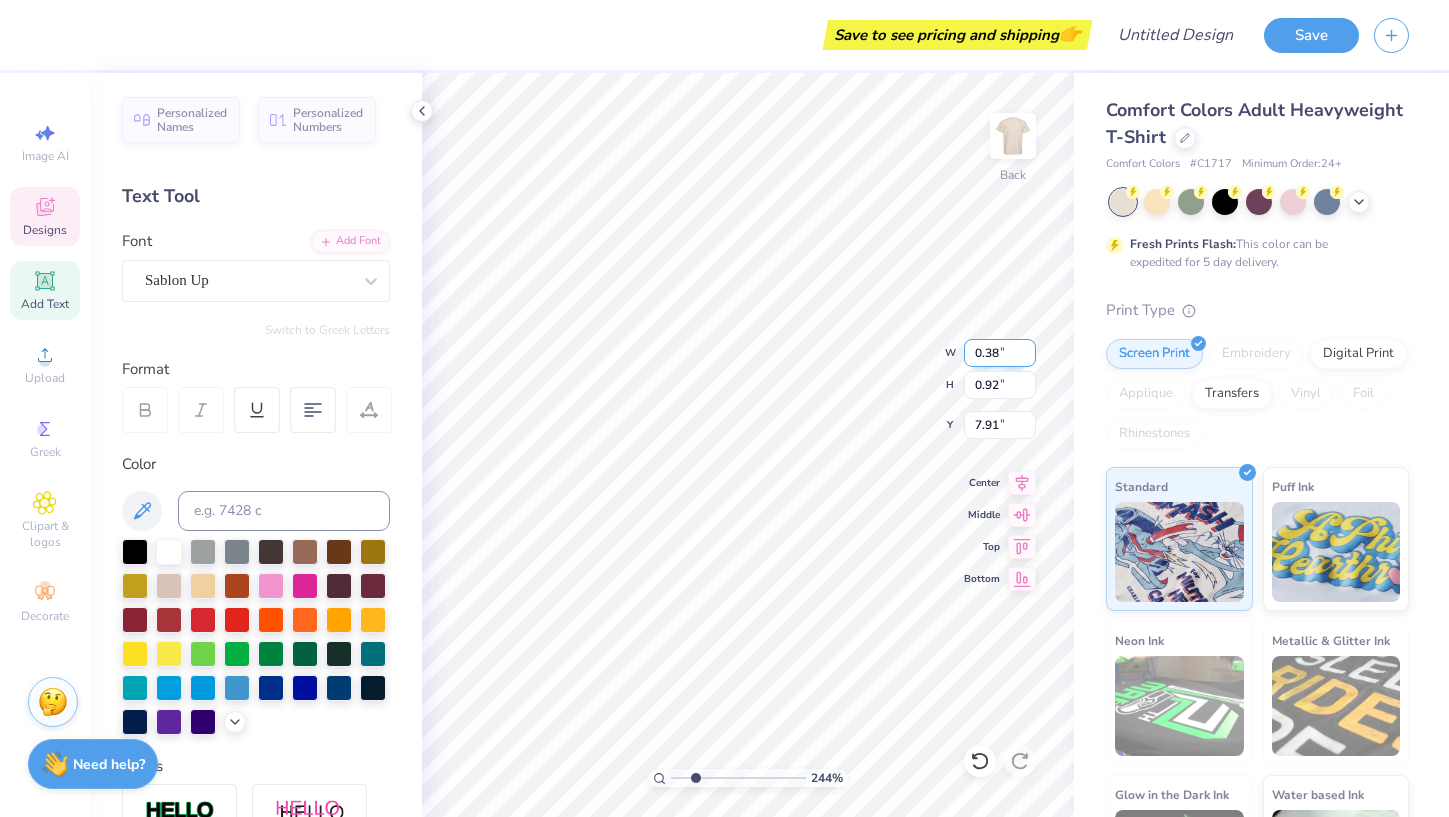 click on "0.38" at bounding box center (1000, 353) 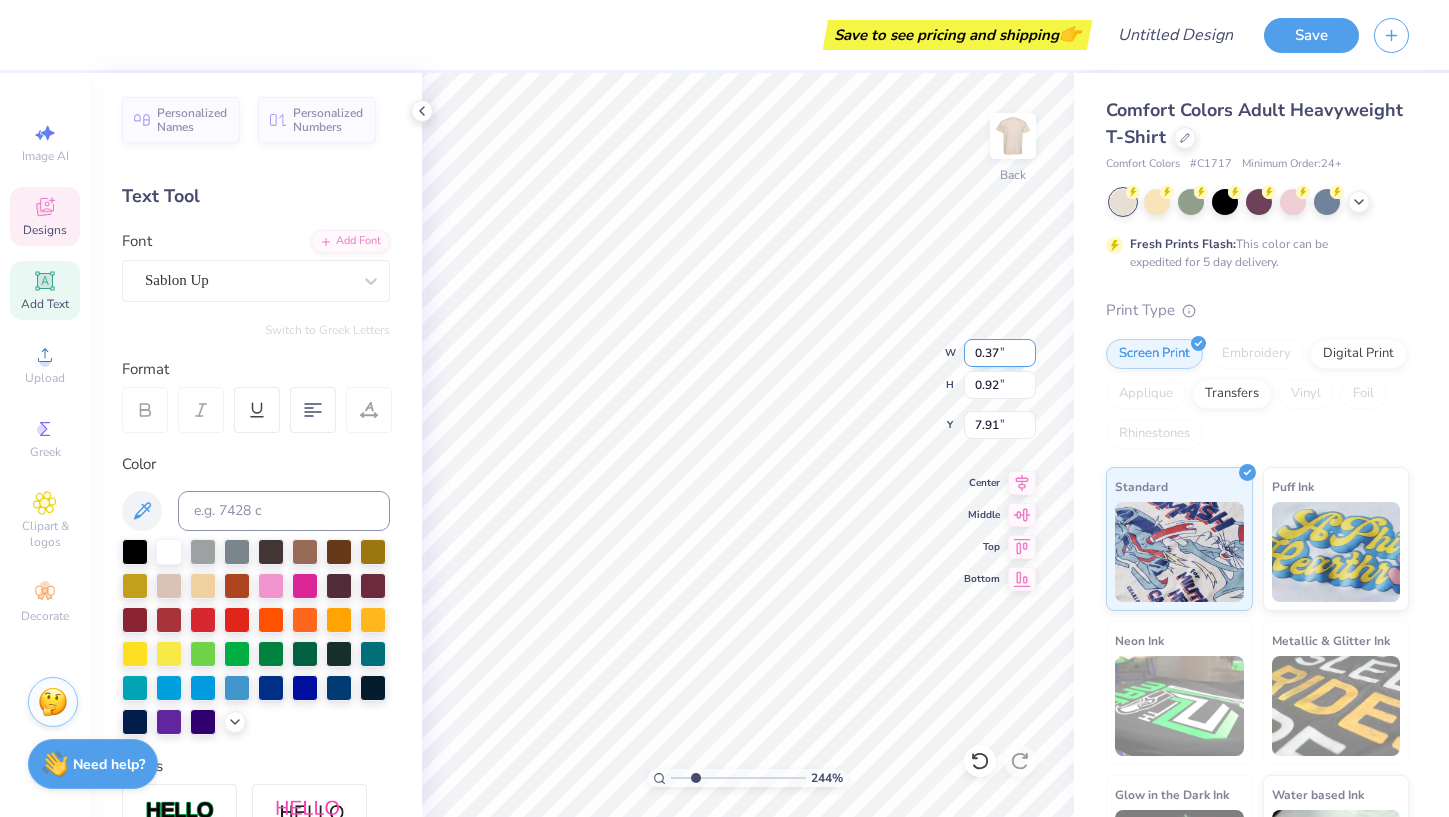 click on "0.37" at bounding box center (1000, 353) 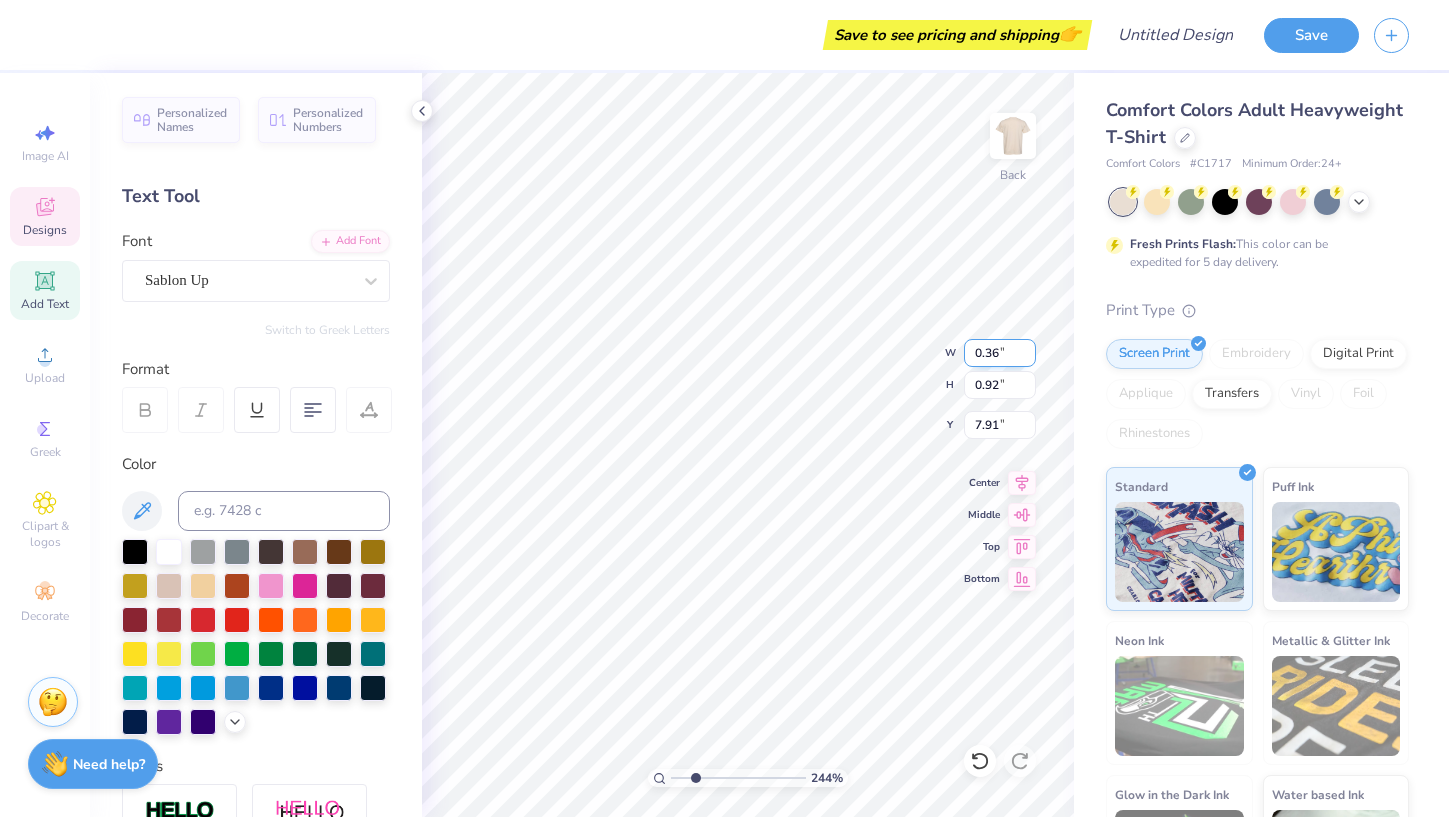 click on "0.36" at bounding box center (1000, 353) 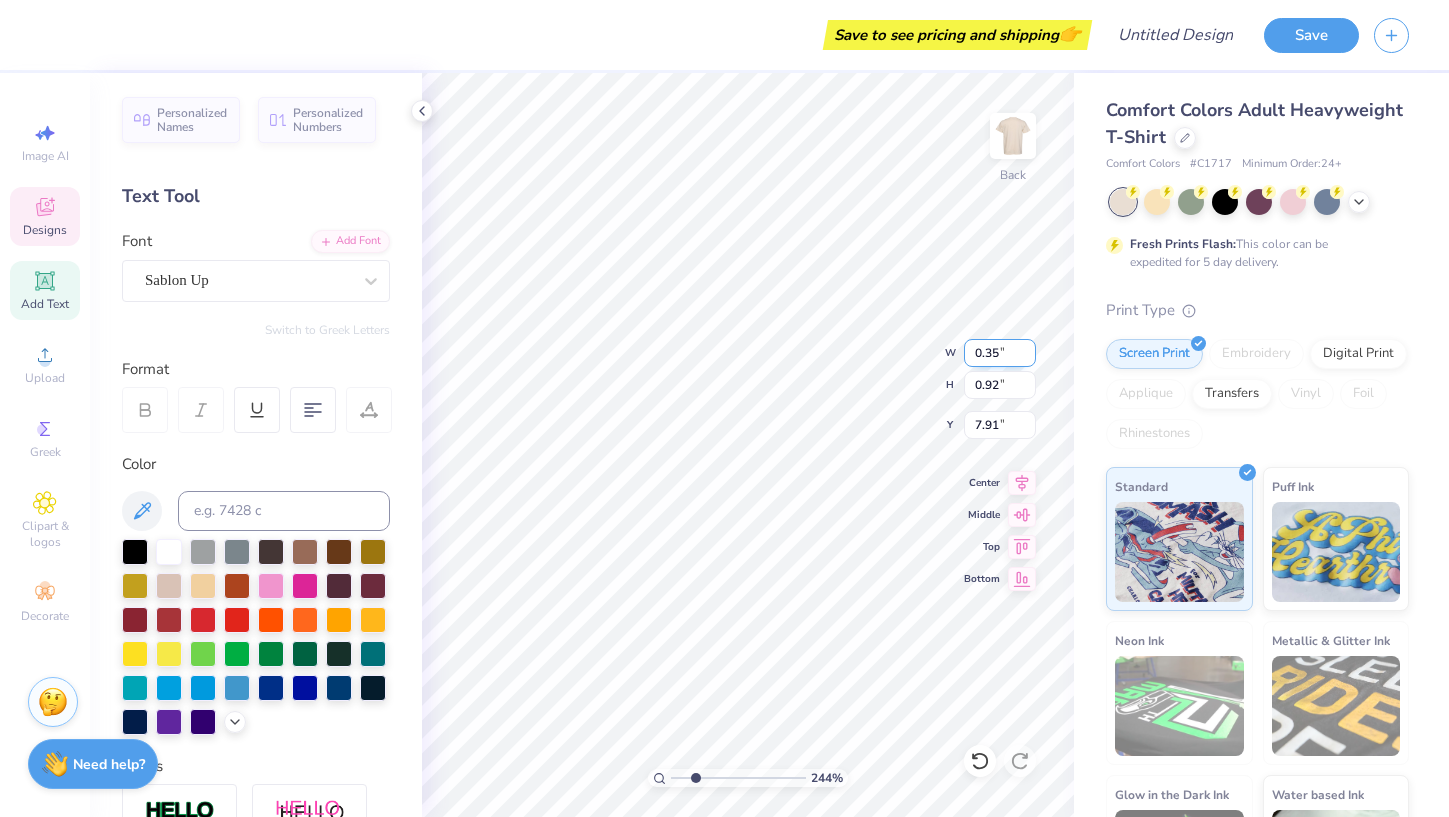 click on "0.35" at bounding box center [1000, 353] 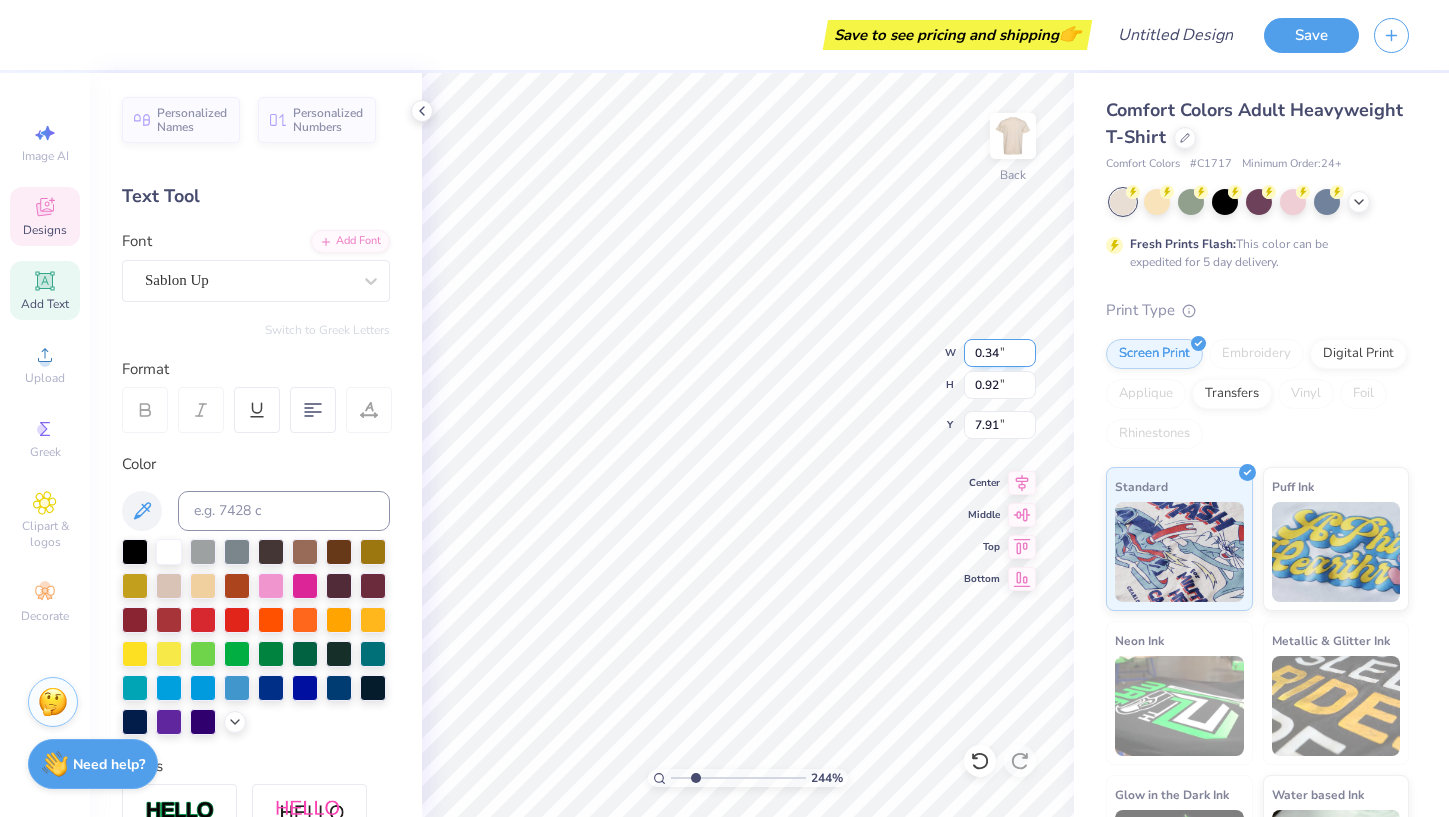 click on "0.34" at bounding box center (1000, 353) 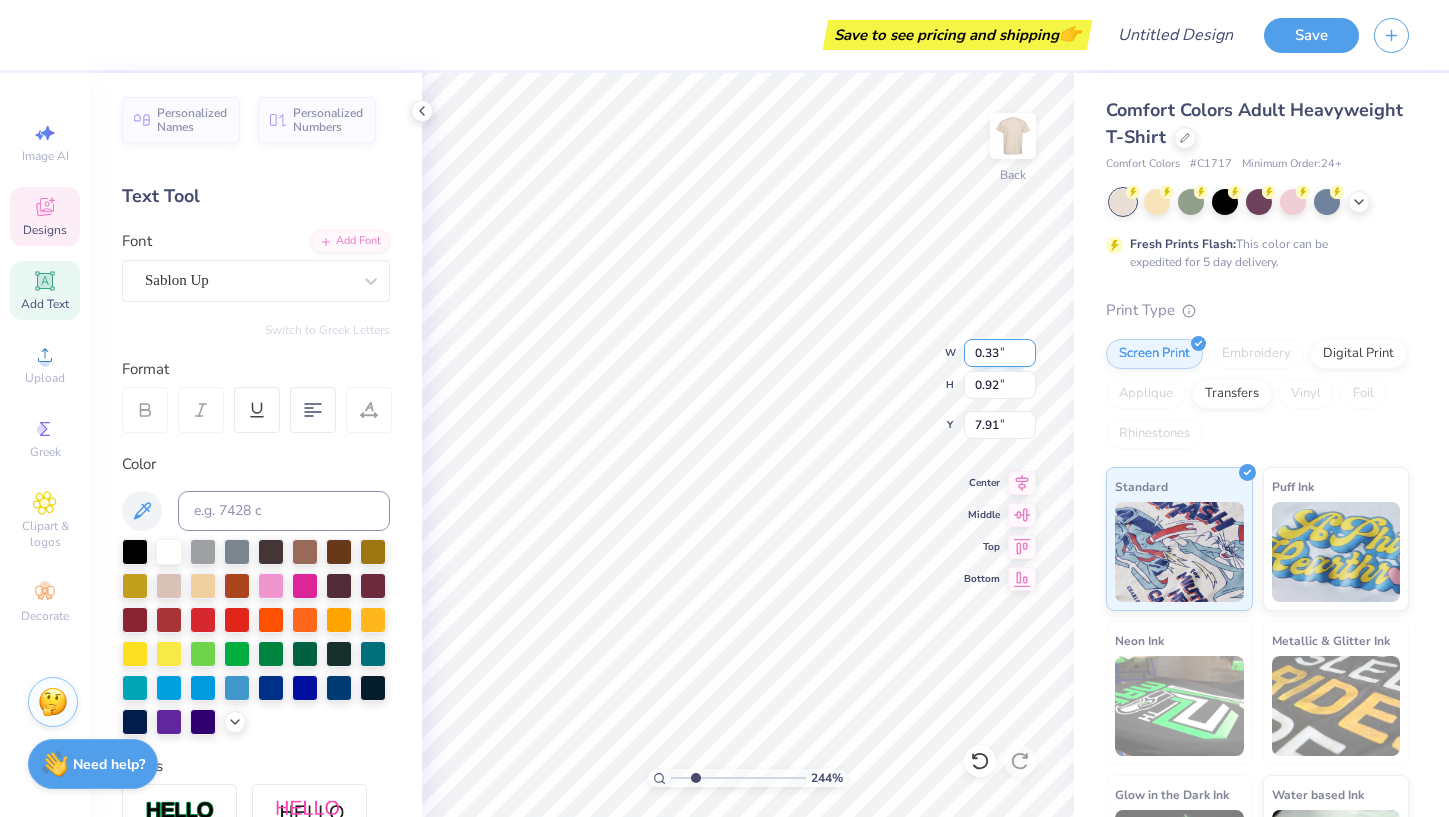 click on "0.33" at bounding box center [1000, 353] 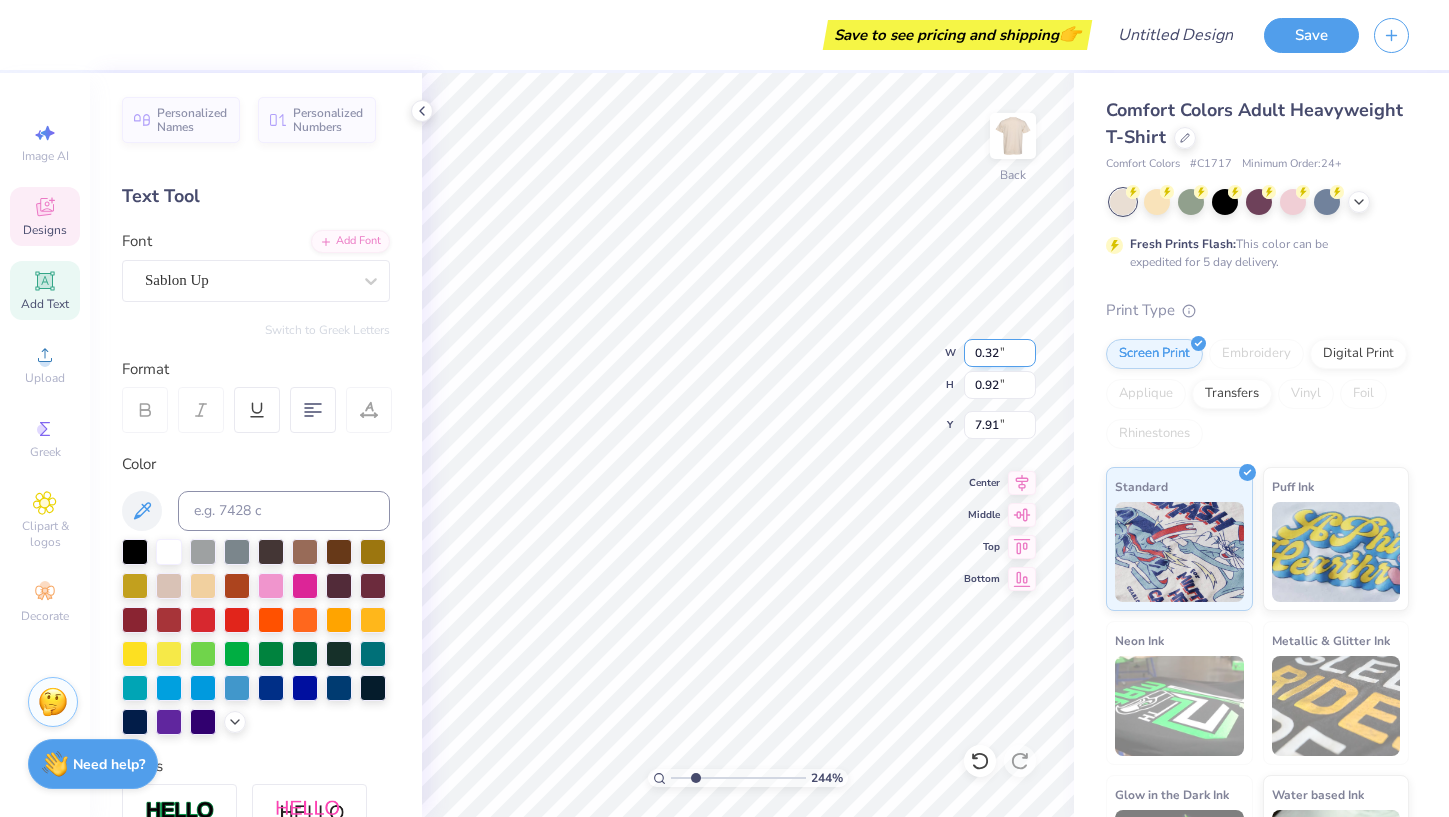 click on "0.32" at bounding box center (1000, 353) 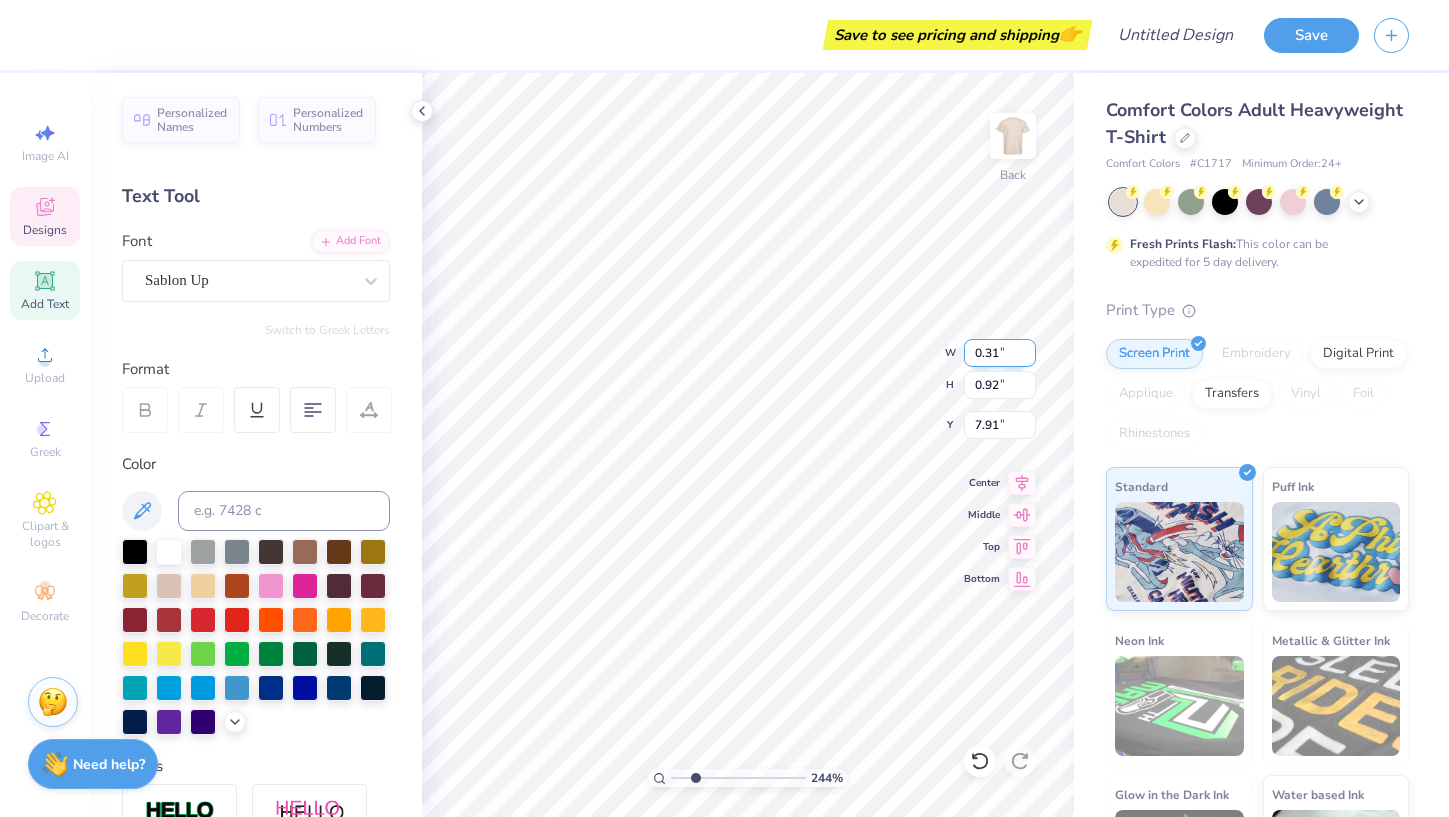 click on "0.31" at bounding box center (1000, 353) 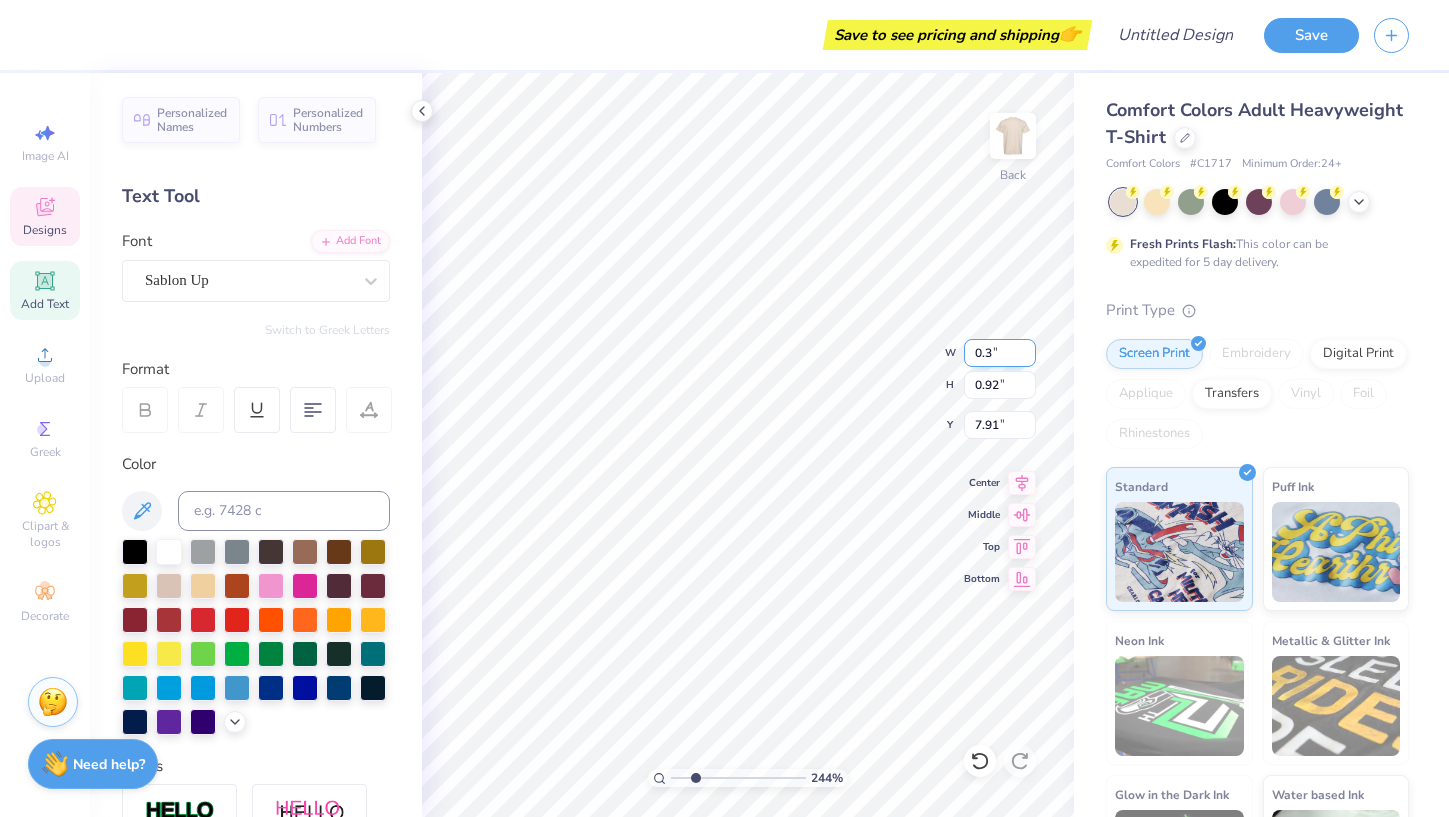 click on "0.3" at bounding box center [1000, 353] 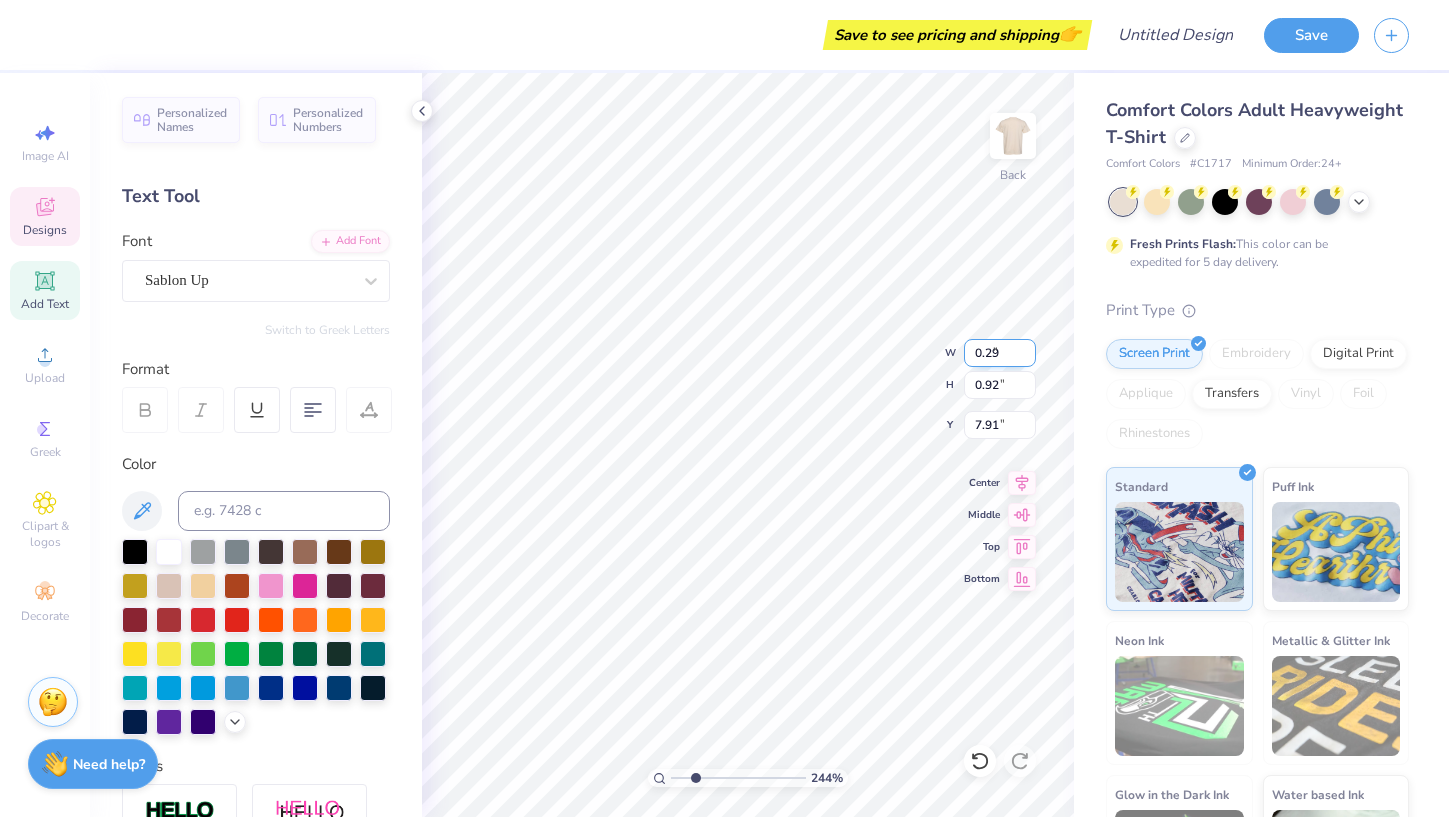 click on "0.29" at bounding box center (1000, 353) 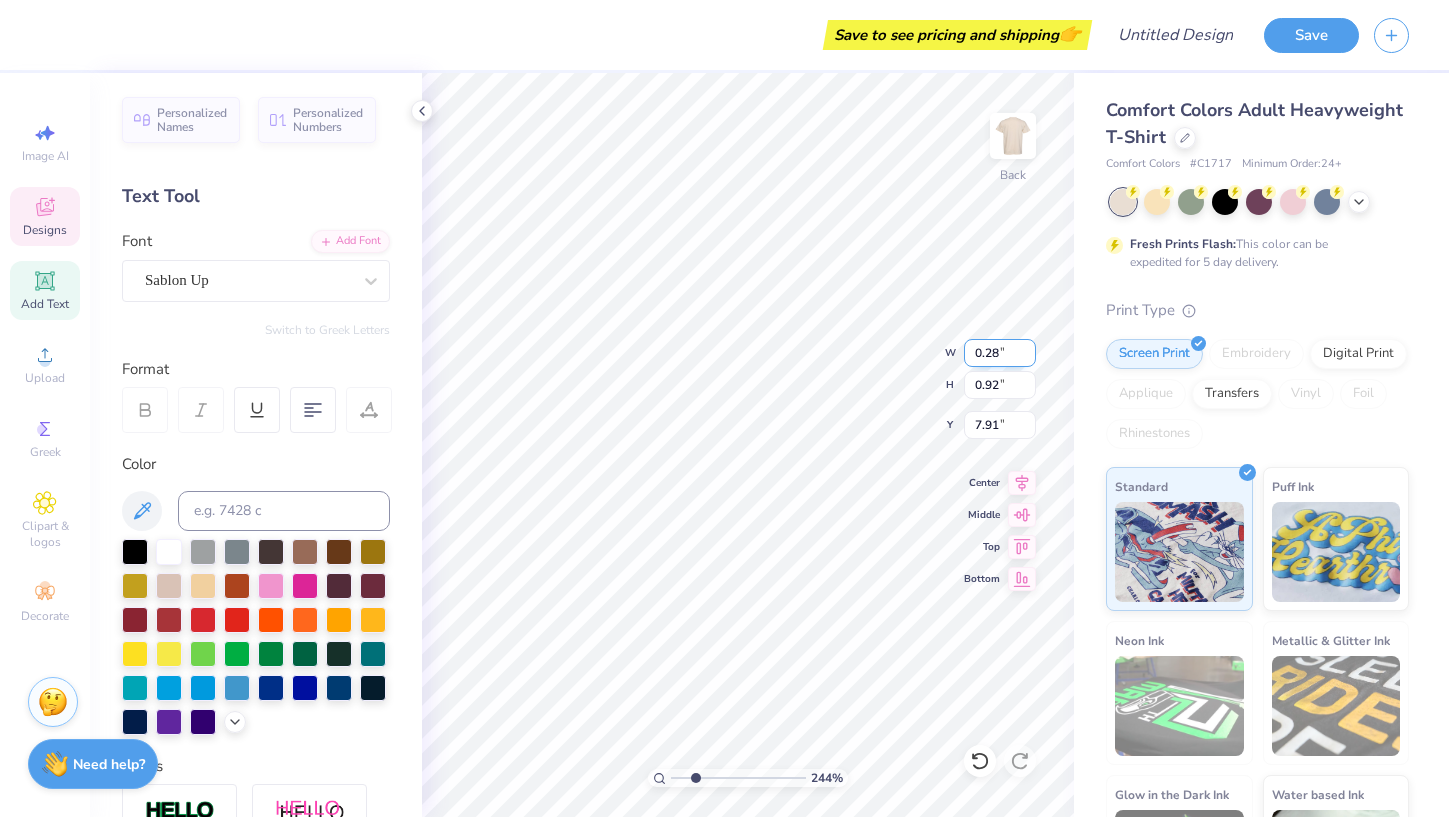 click on "0.28" at bounding box center (1000, 353) 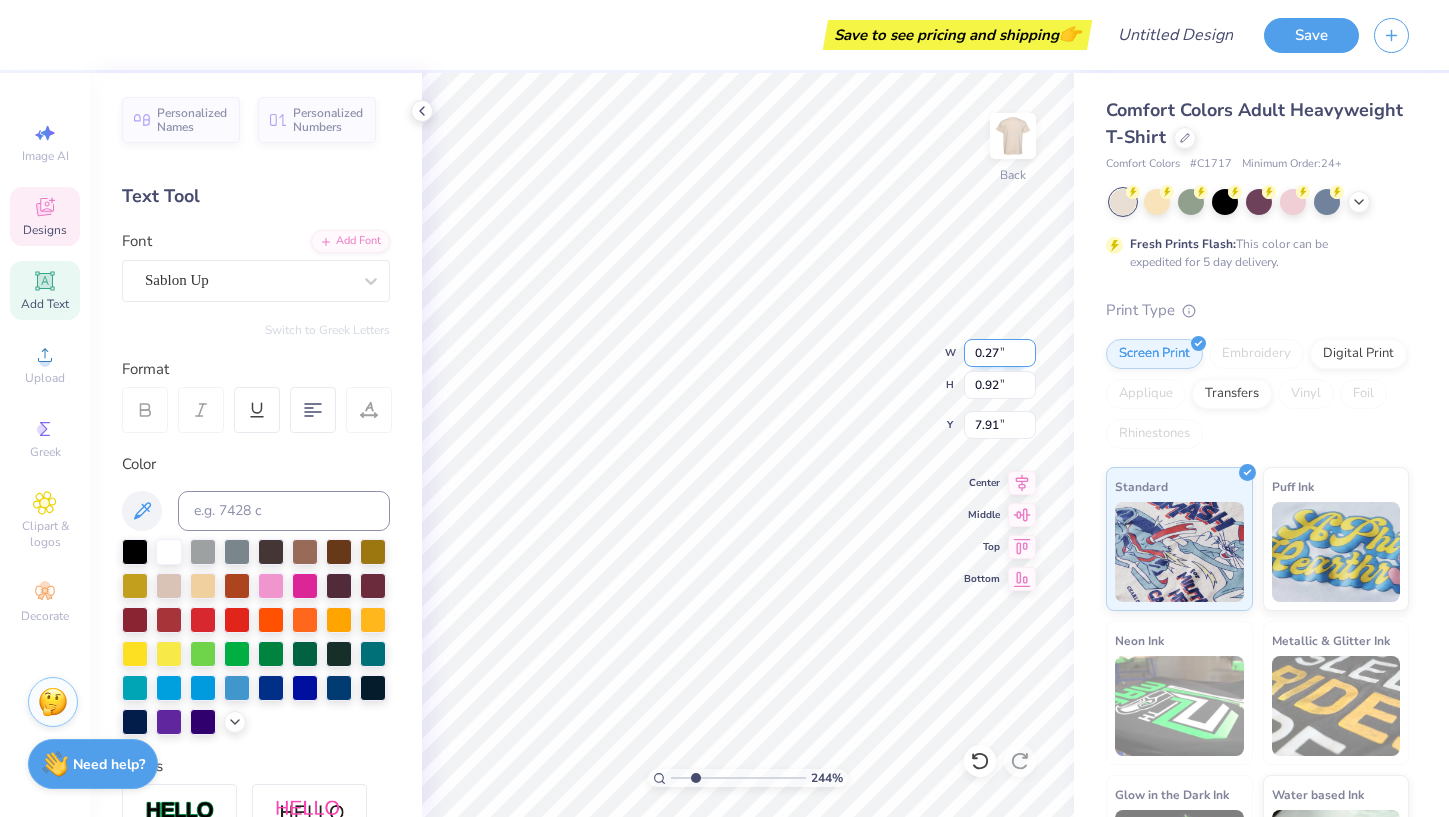 click on "0.27" at bounding box center (1000, 353) 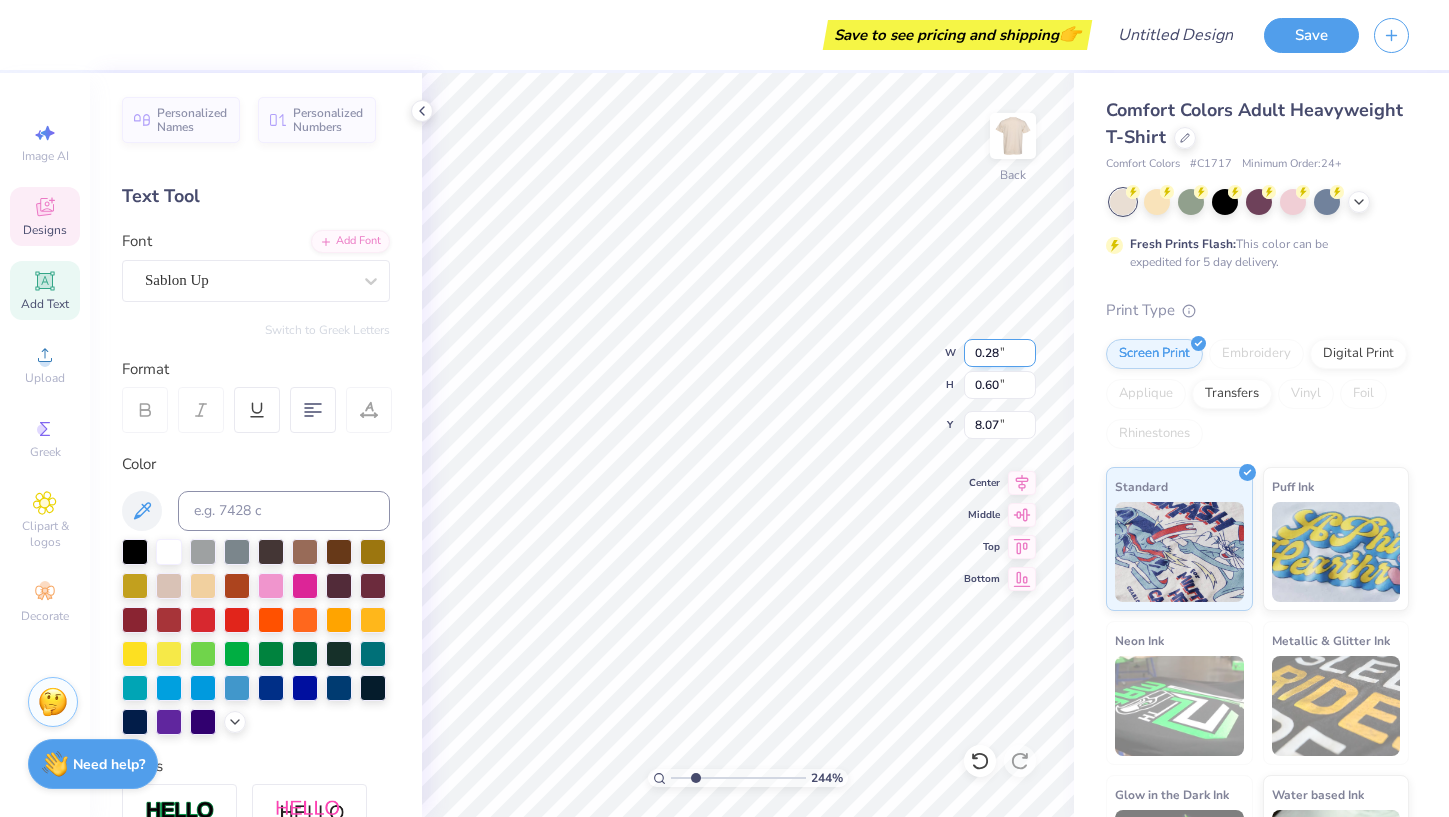 click on "0.28" at bounding box center [1000, 353] 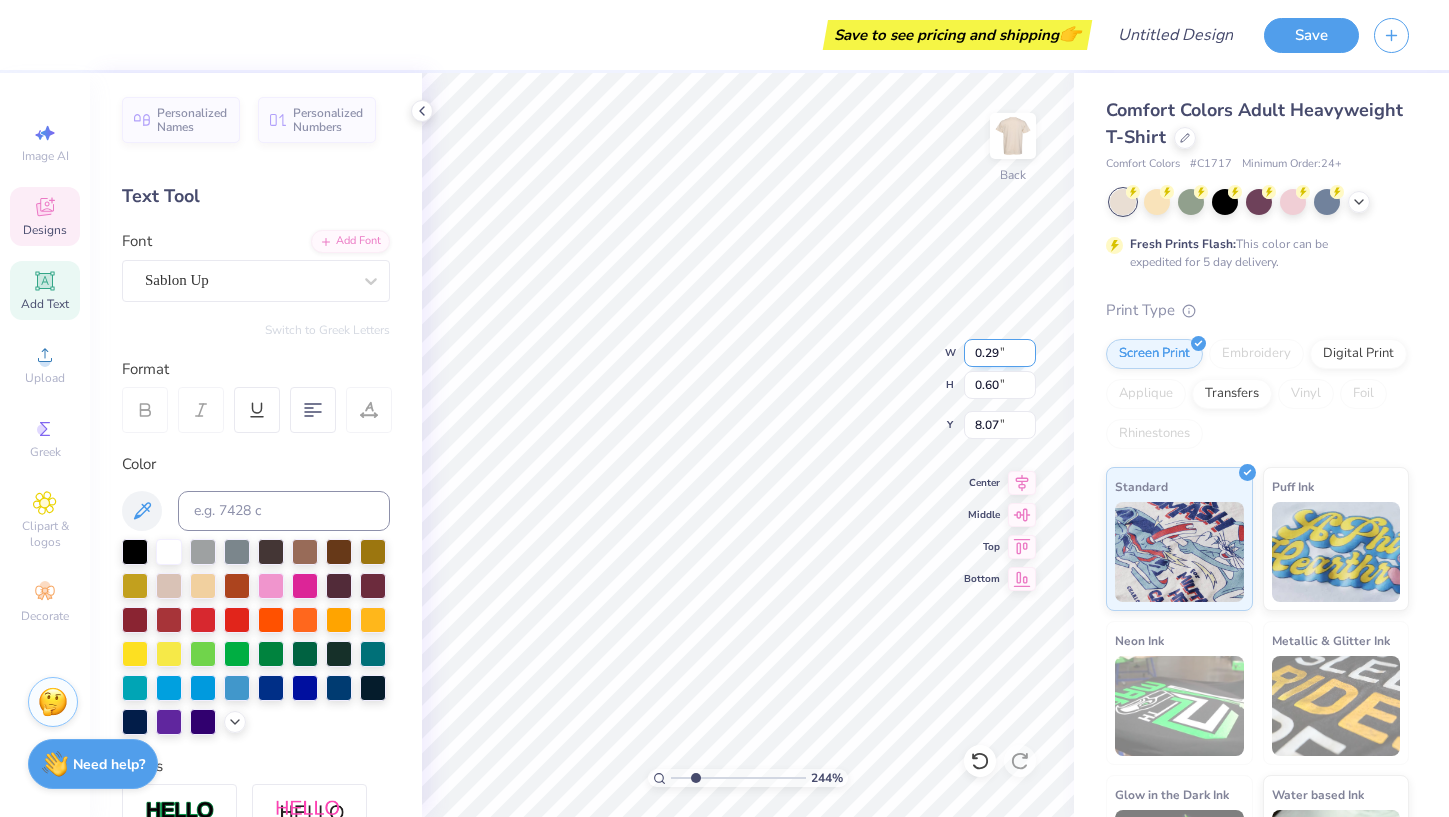 click on "0.29" at bounding box center (1000, 353) 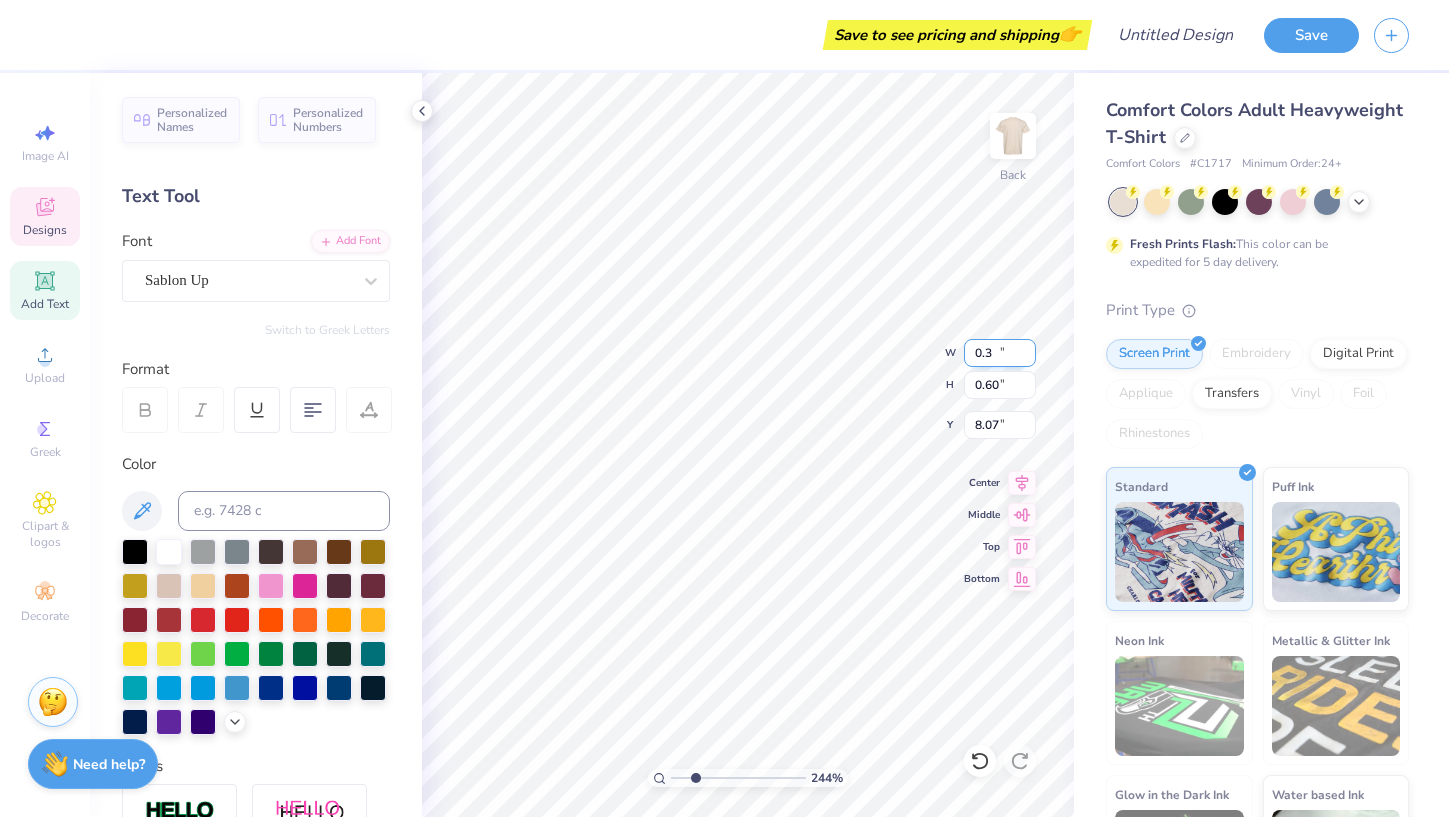 click on "0.3" at bounding box center [1000, 353] 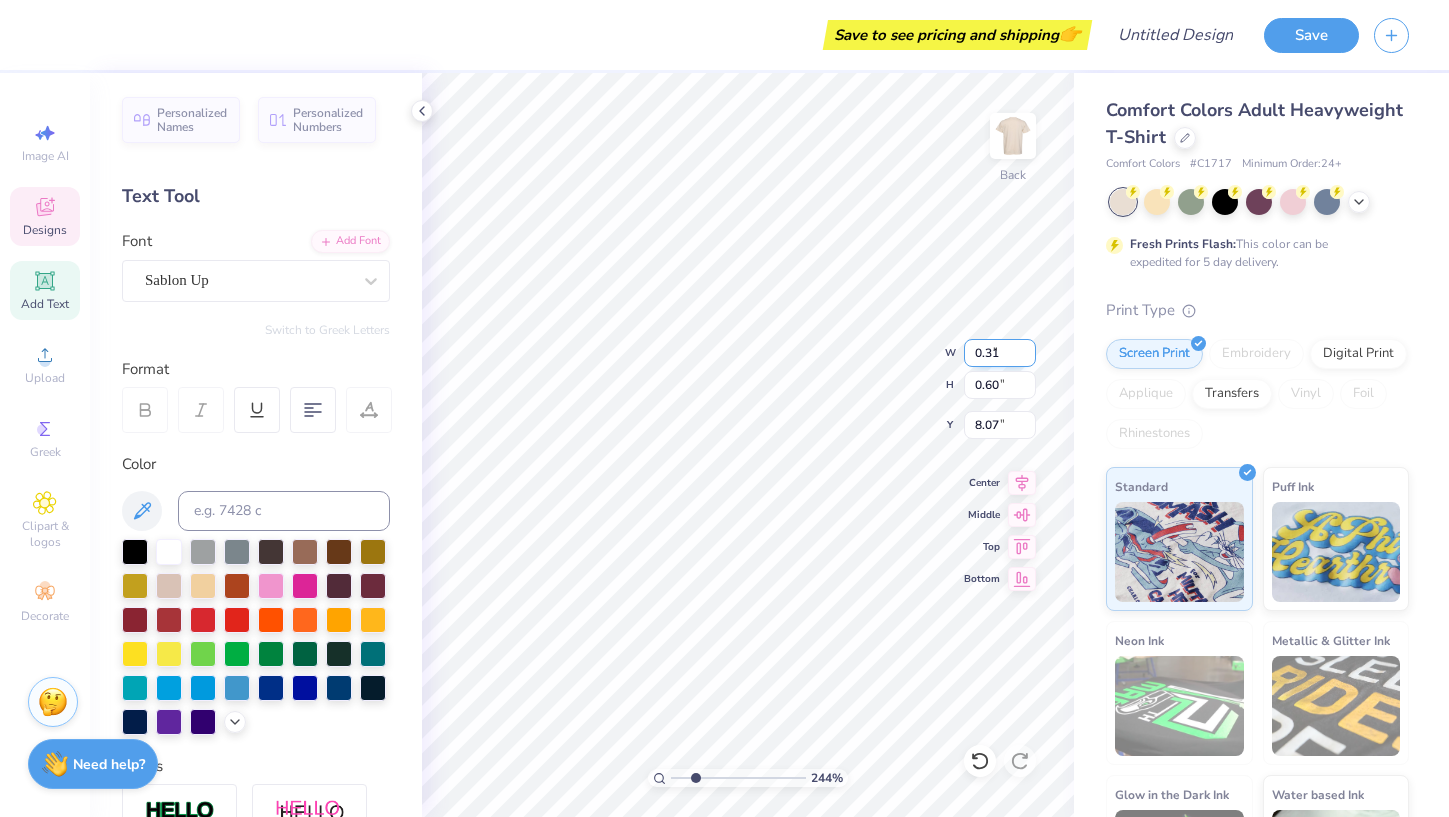 click on "0.31" at bounding box center [1000, 353] 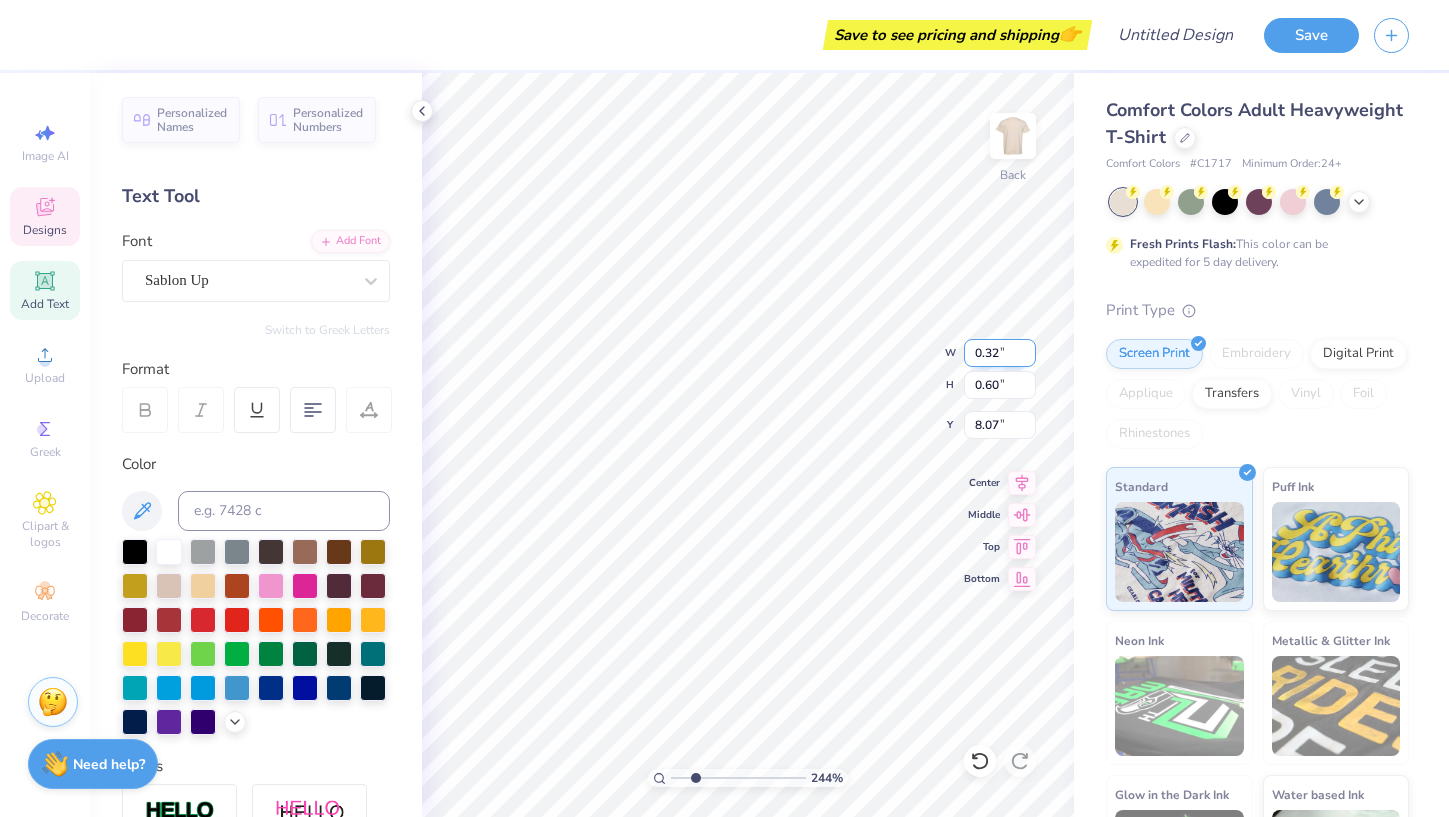 click on "0.32" at bounding box center [1000, 353] 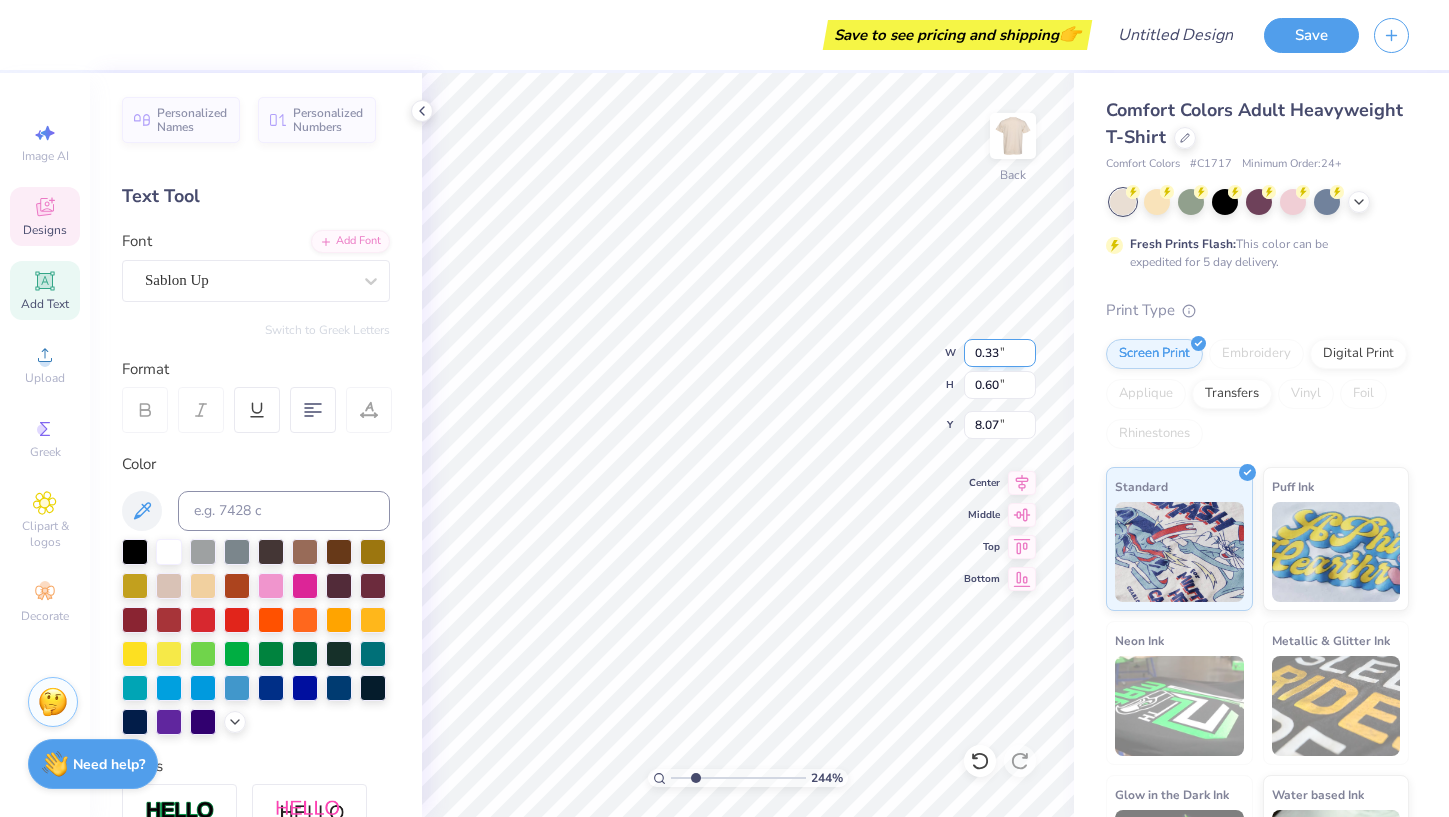 click on "0.33" at bounding box center (1000, 353) 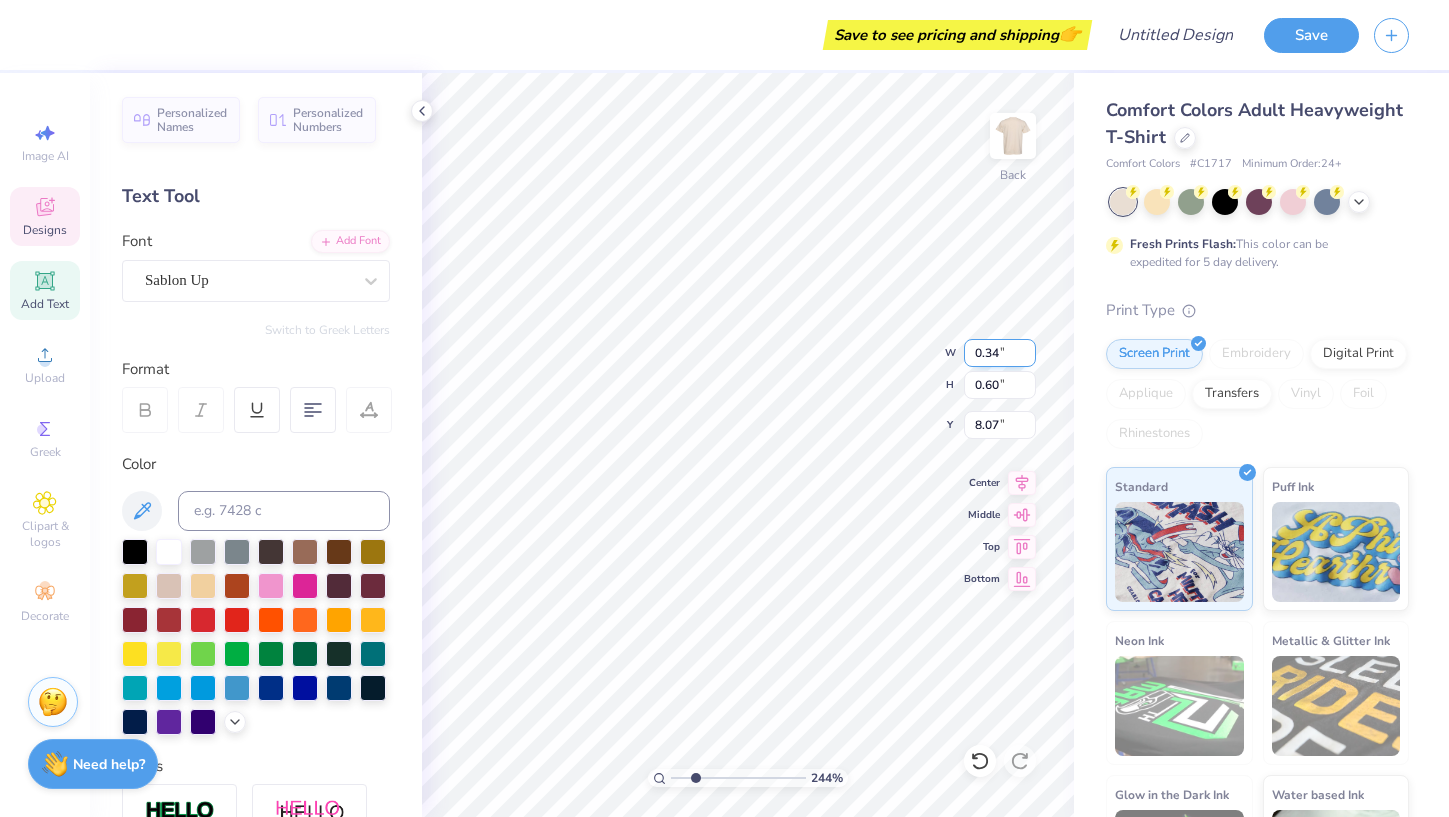 click on "0.34" at bounding box center (1000, 353) 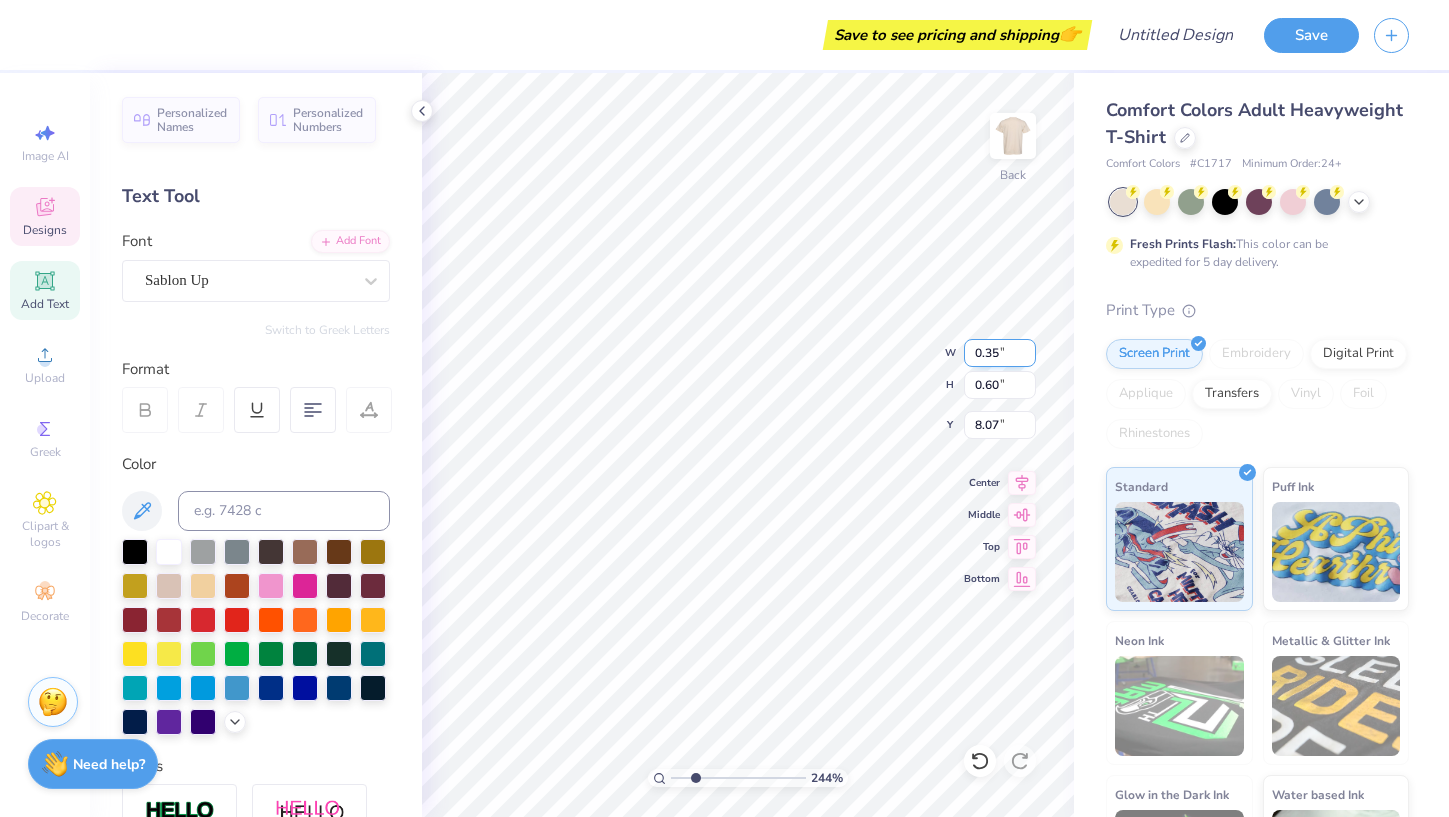 click on "0.35" at bounding box center (1000, 353) 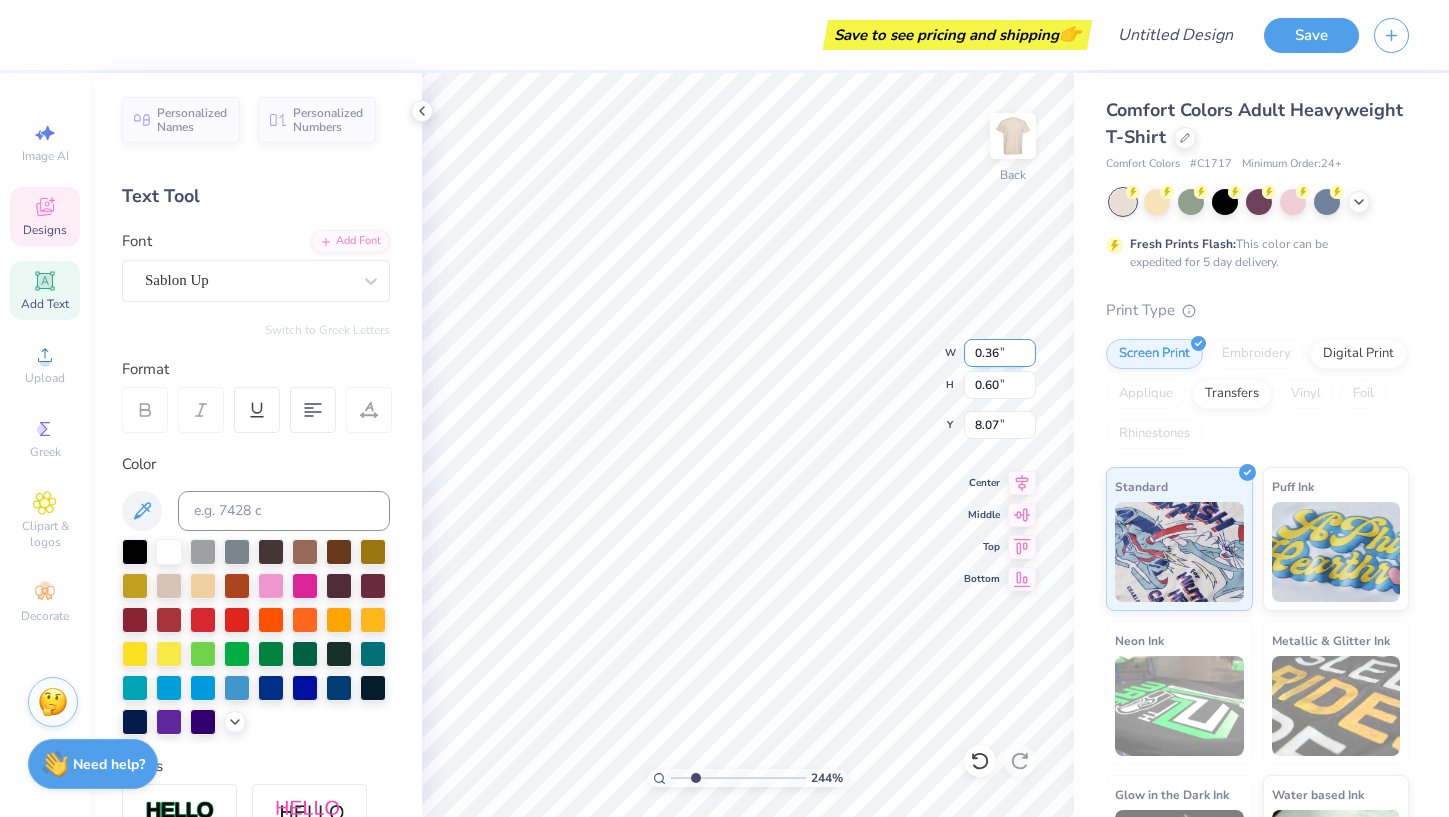 click on "0.36" at bounding box center [1000, 353] 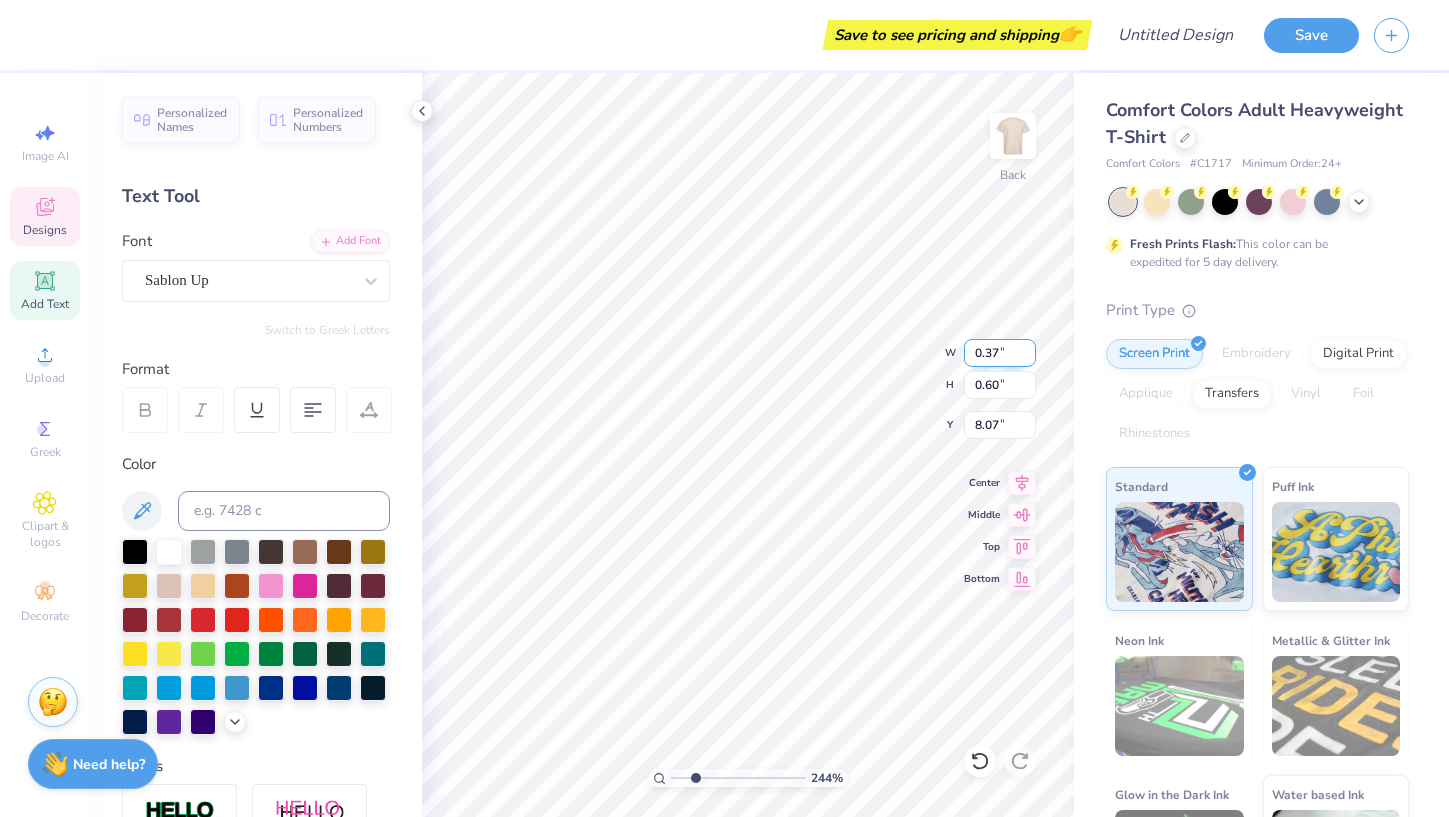 click on "0.37" at bounding box center [1000, 353] 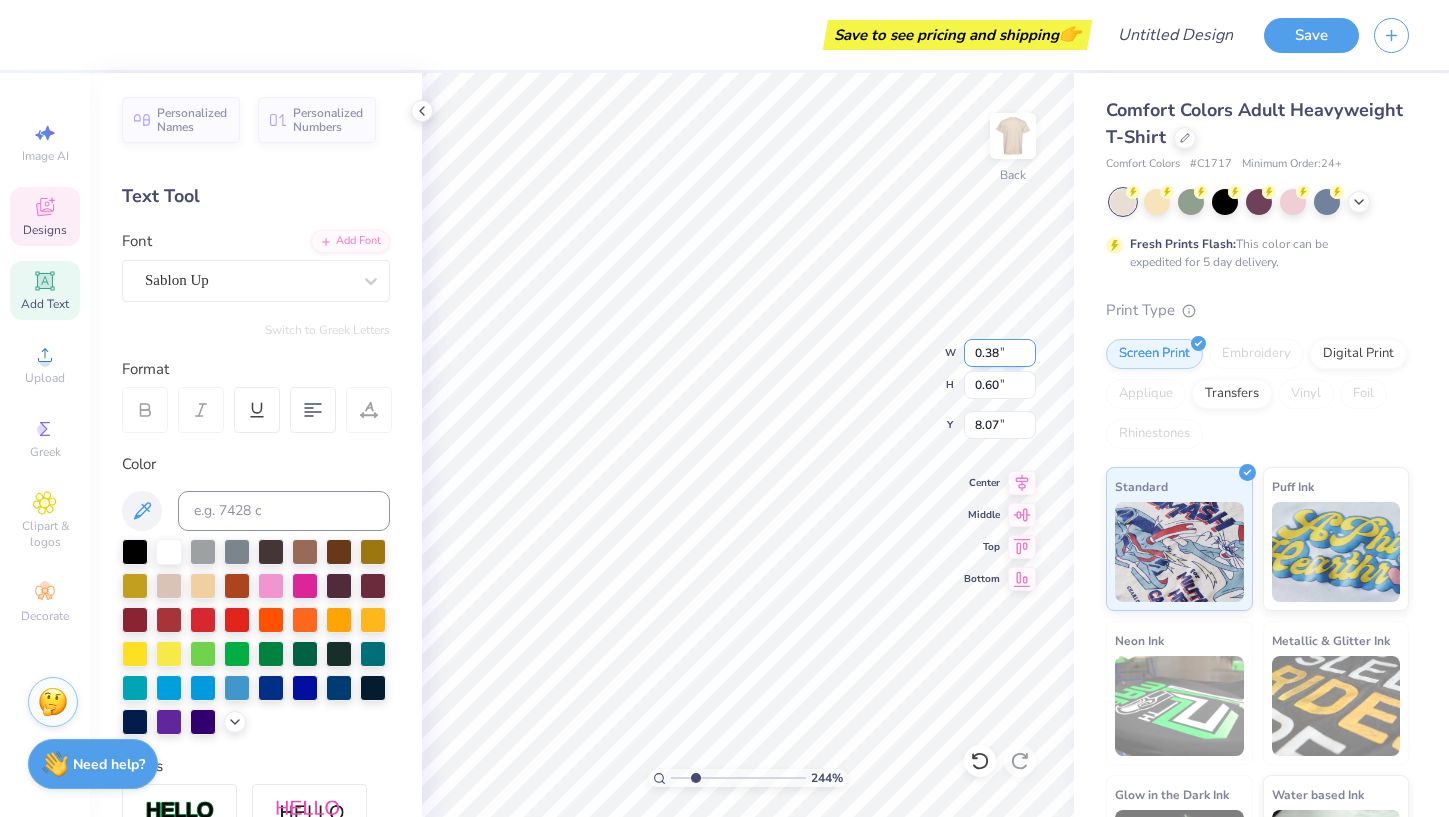click on "0.38" at bounding box center (1000, 353) 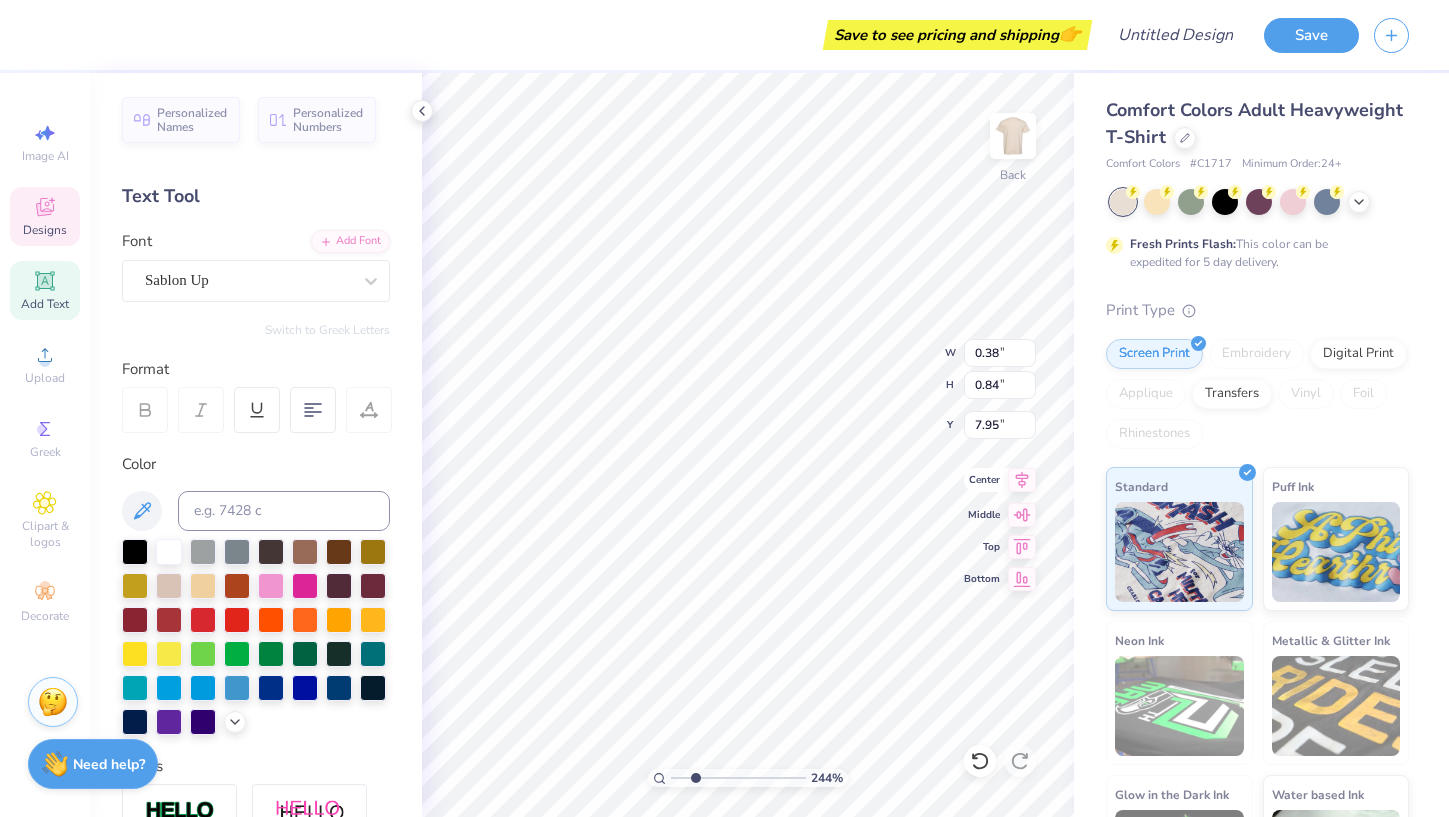 click on "244  % Back W 0.38 0.38 " H 0.84 0.84 " Y 7.95 7.95 " Center Middle Top Bottom" at bounding box center [748, 445] 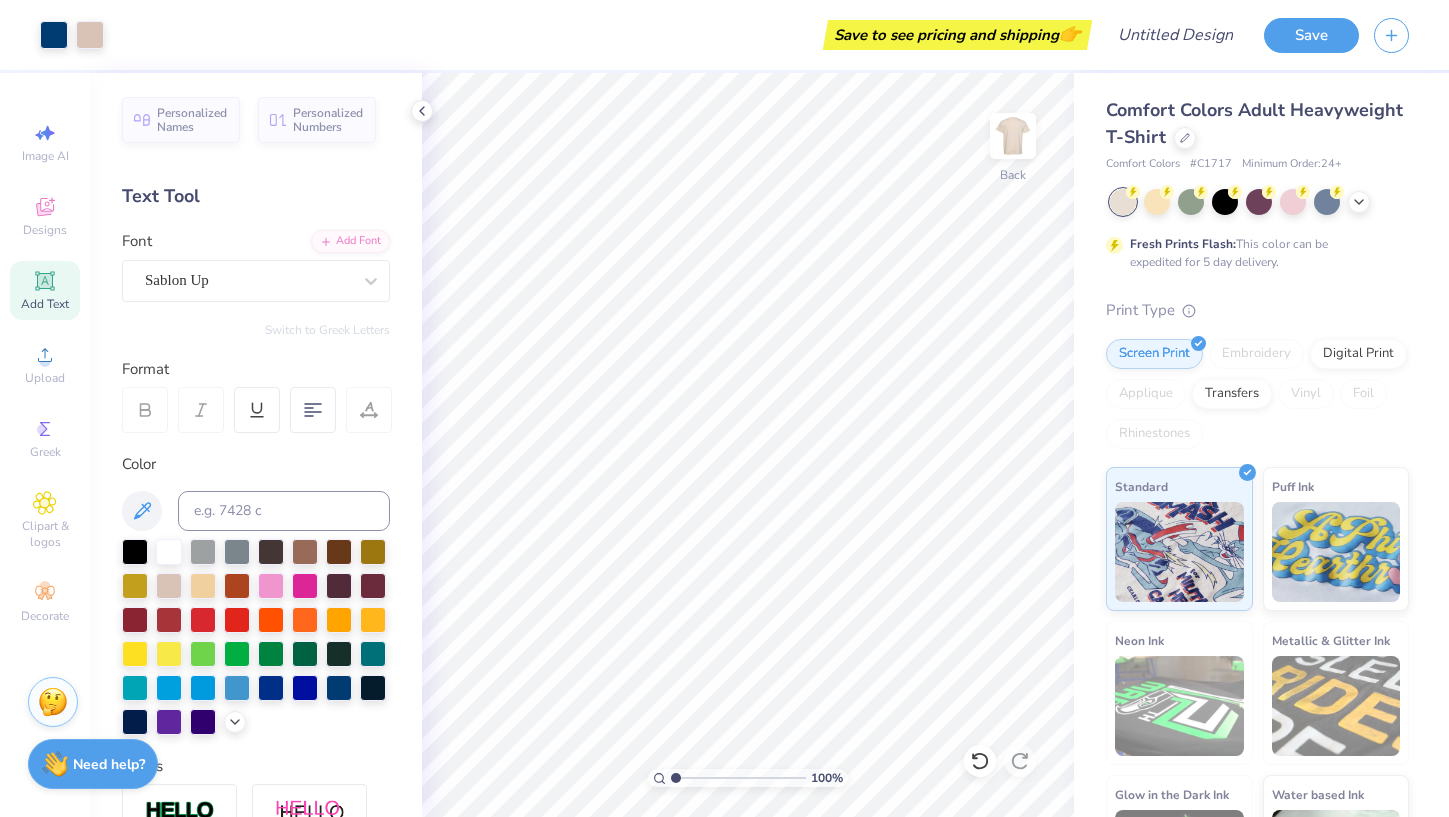 drag, startPoint x: 695, startPoint y: 774, endPoint x: 665, endPoint y: 774, distance: 30 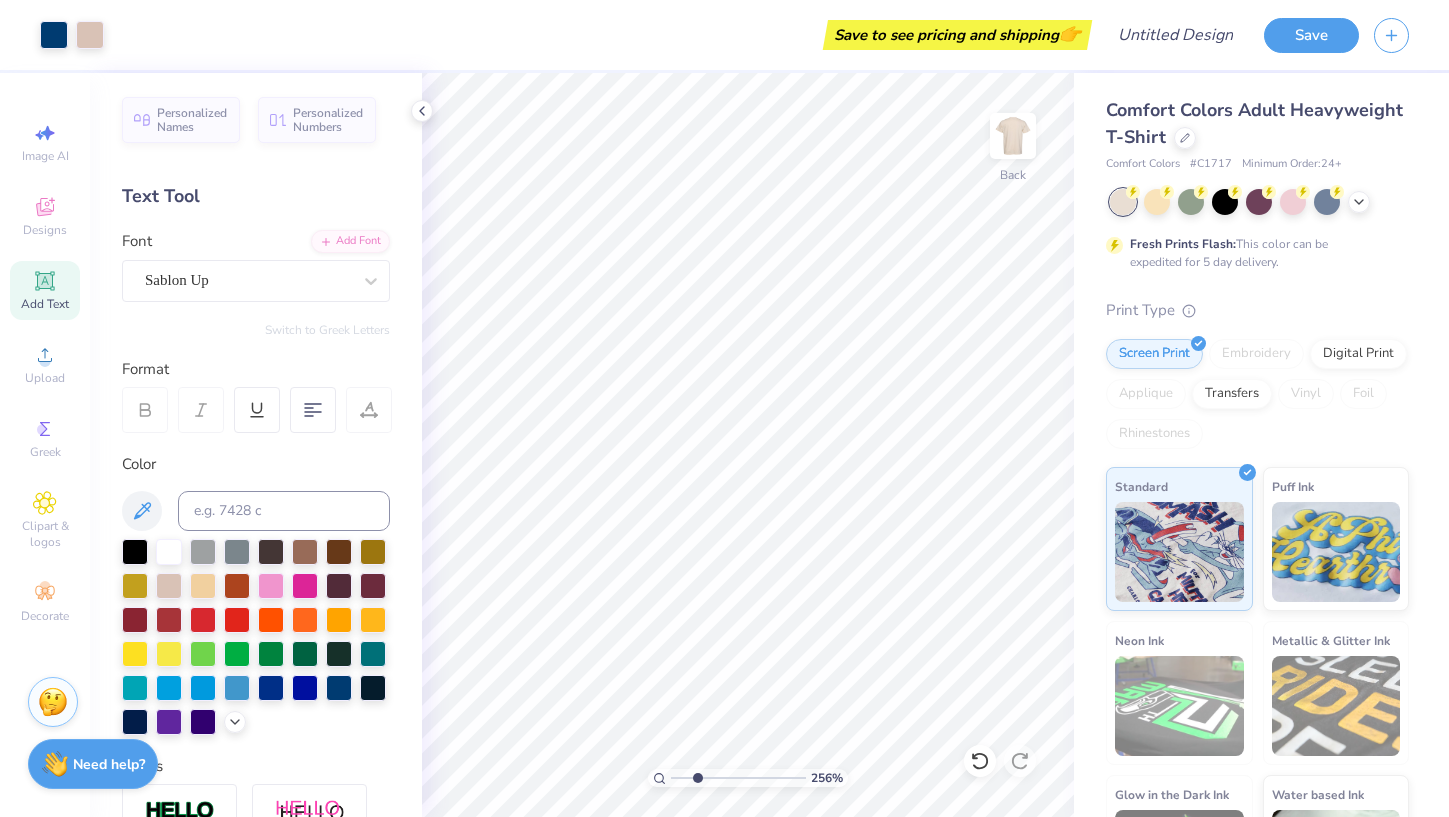 drag, startPoint x: 676, startPoint y: 776, endPoint x: 694, endPoint y: 776, distance: 18 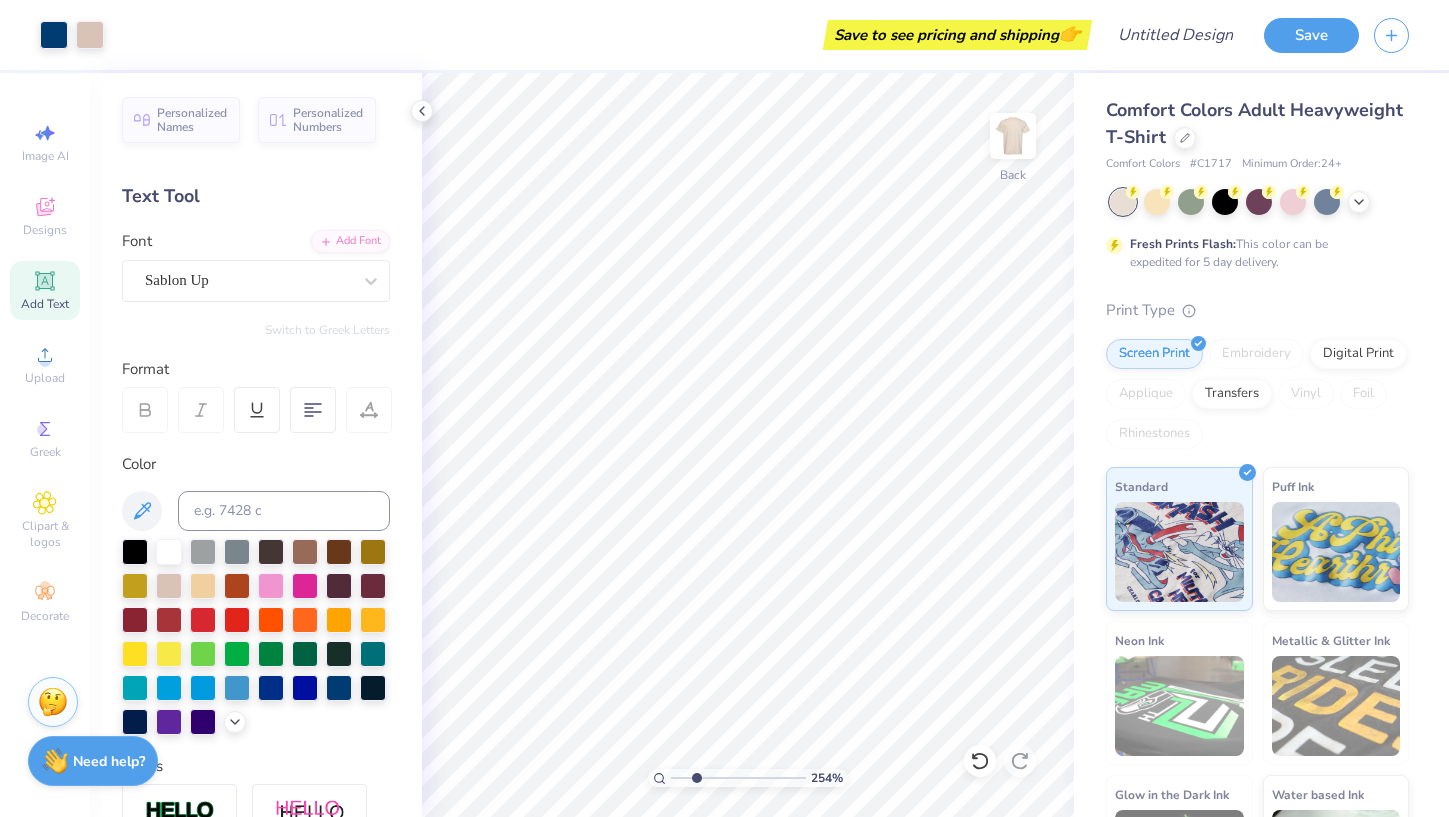 click on "Need help?  Chat with us." at bounding box center (93, 761) 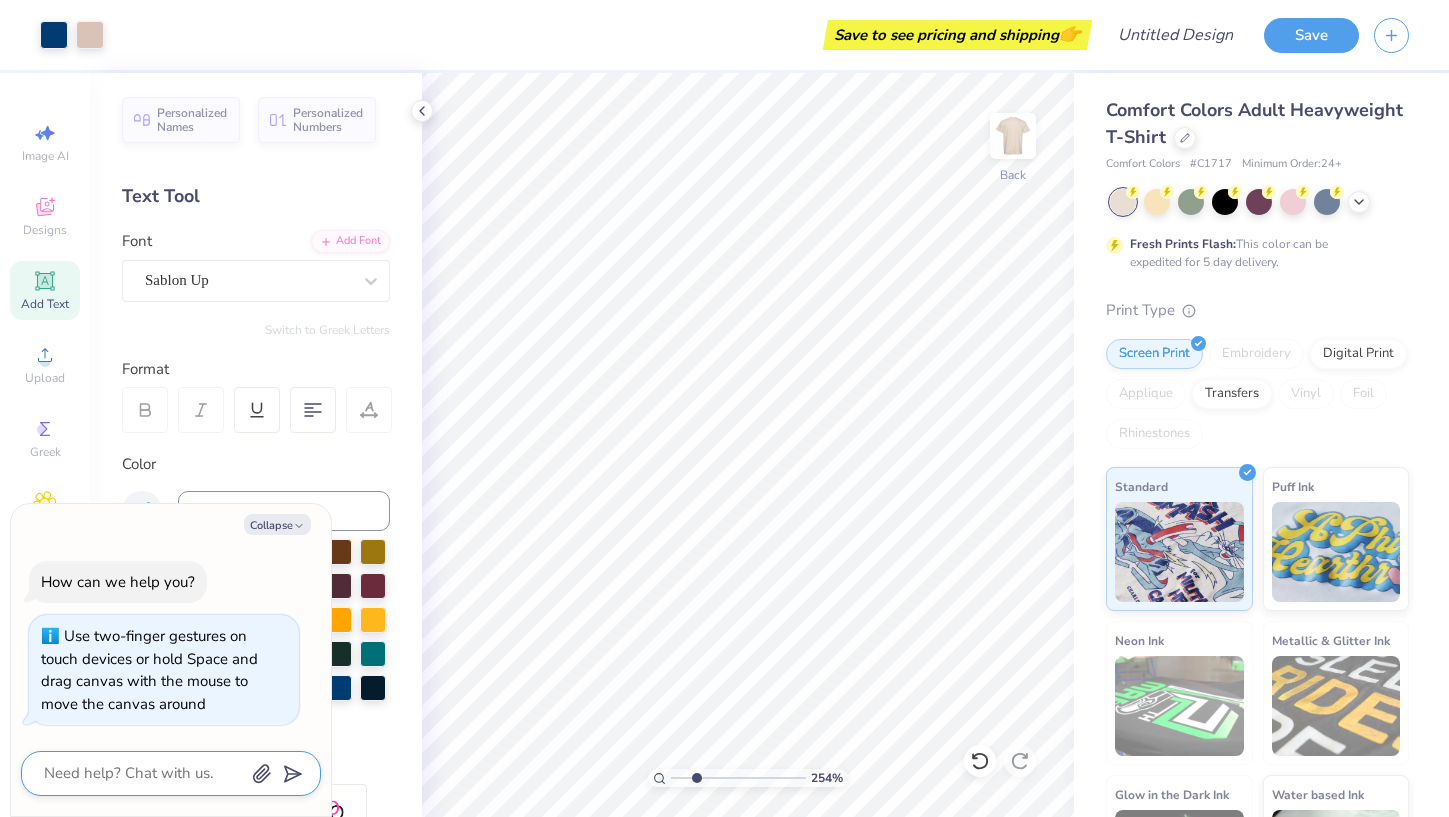 click at bounding box center (143, 773) 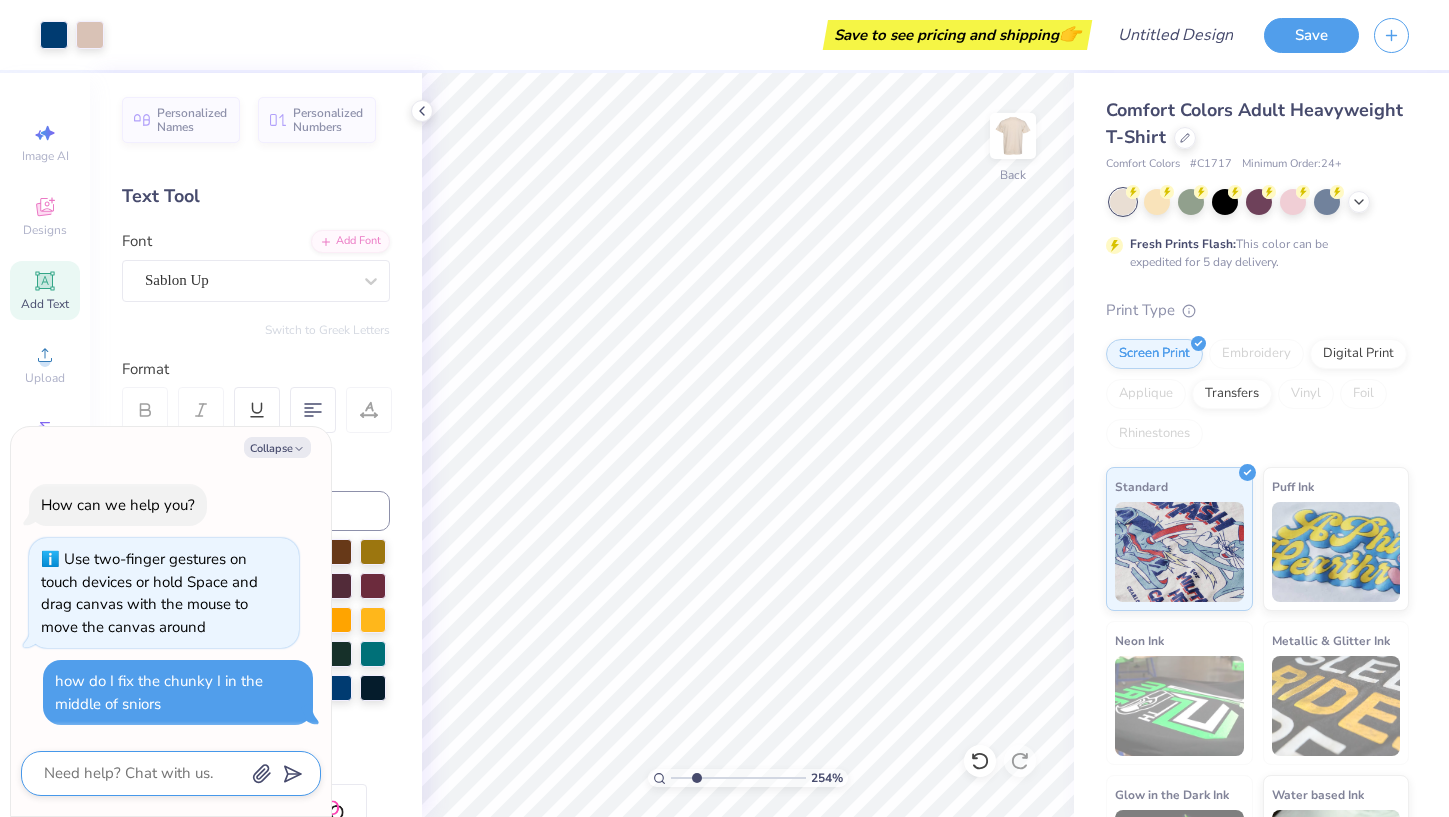 click at bounding box center (143, 773) 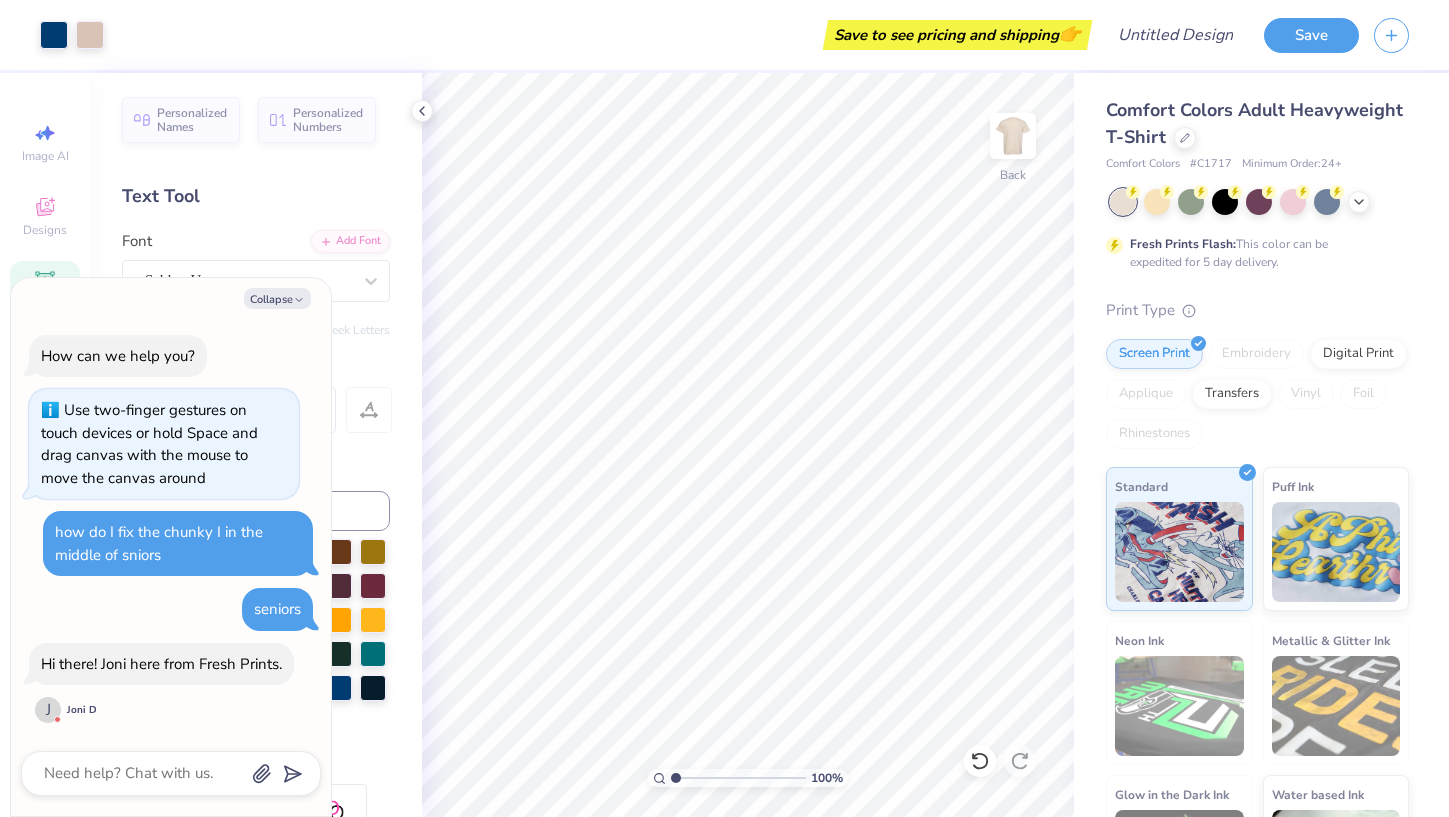 drag, startPoint x: 697, startPoint y: 776, endPoint x: 640, endPoint y: 780, distance: 57.14018 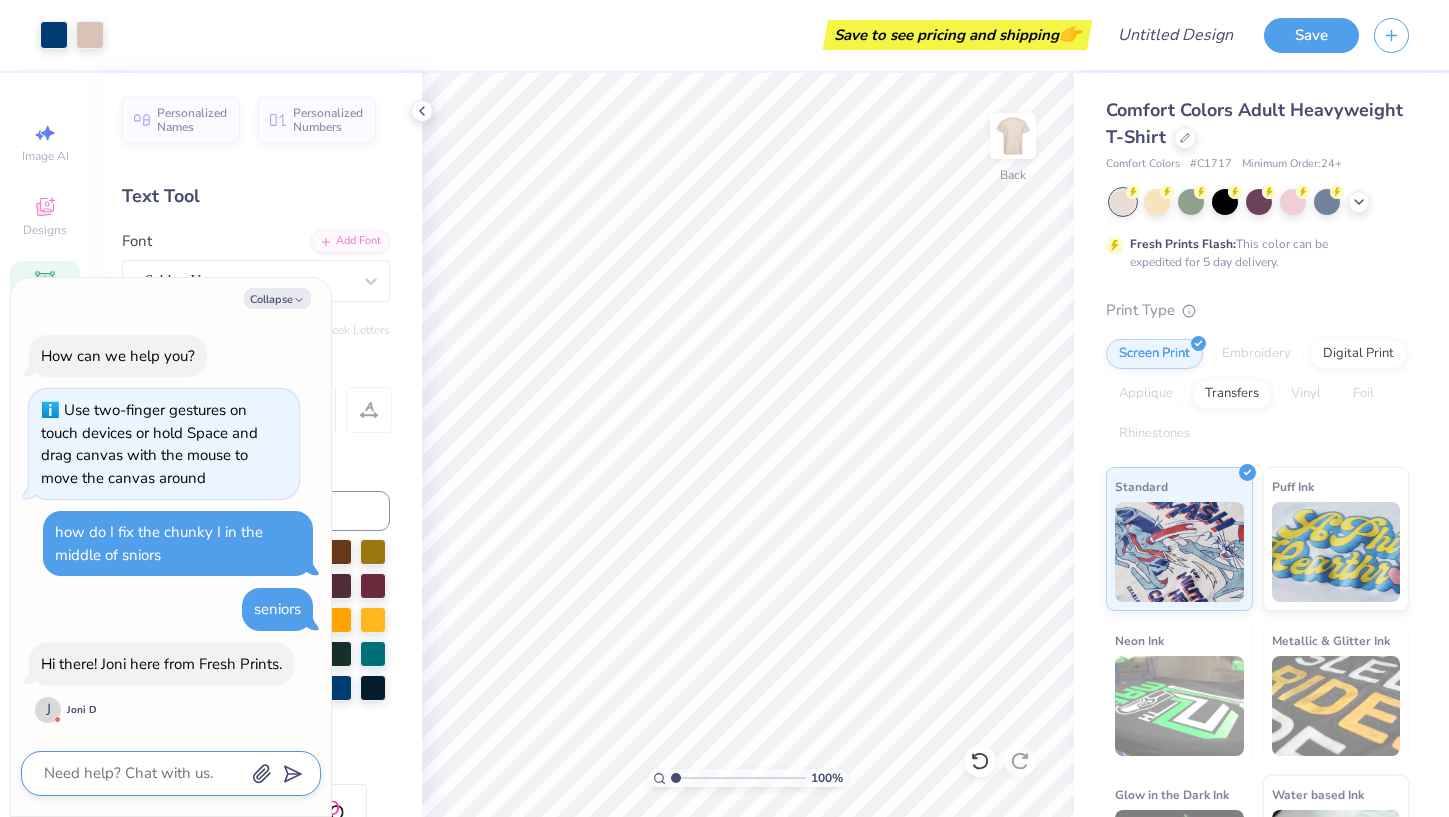 click at bounding box center [143, 773] 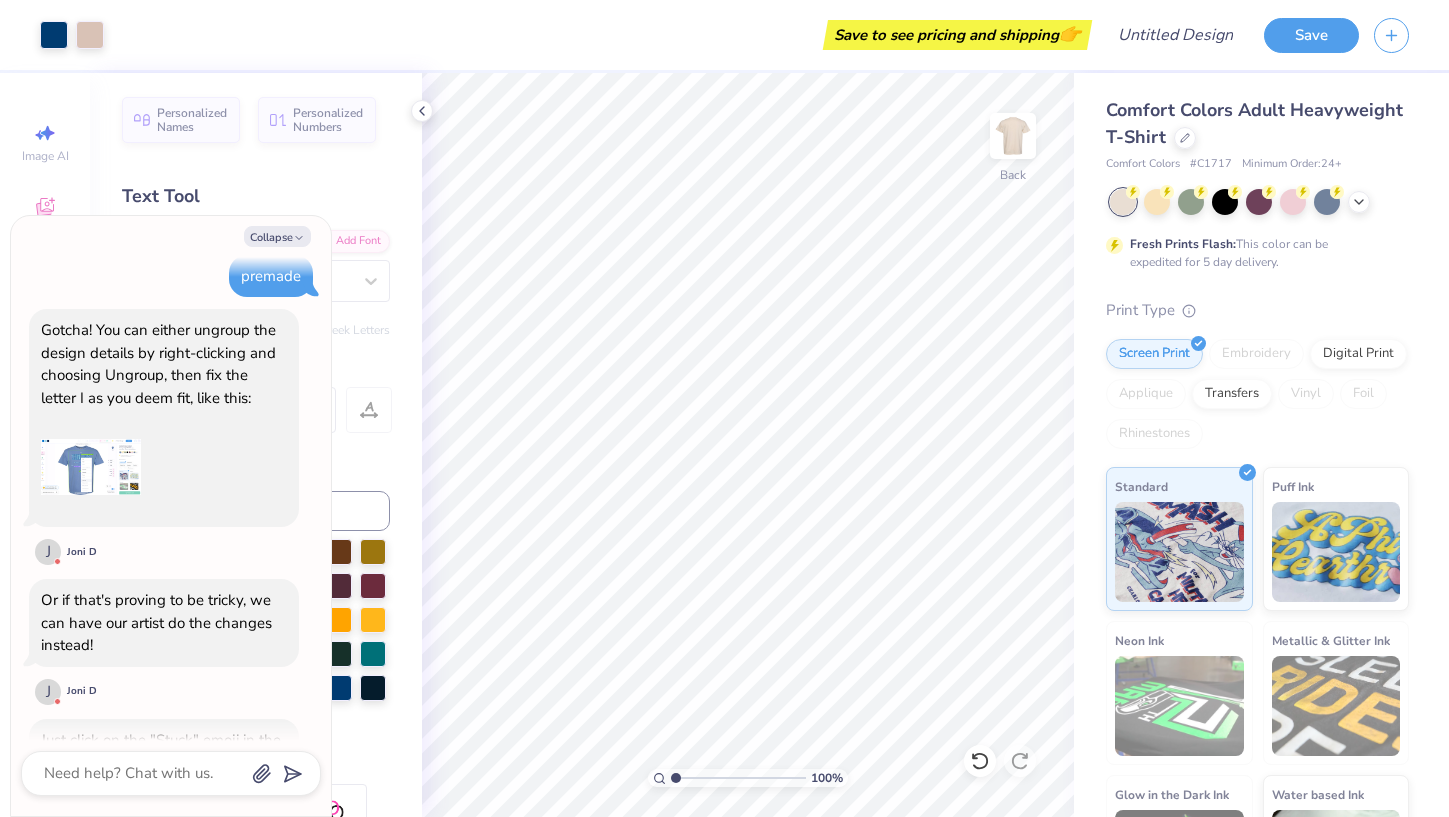 scroll, scrollTop: 586, scrollLeft: 0, axis: vertical 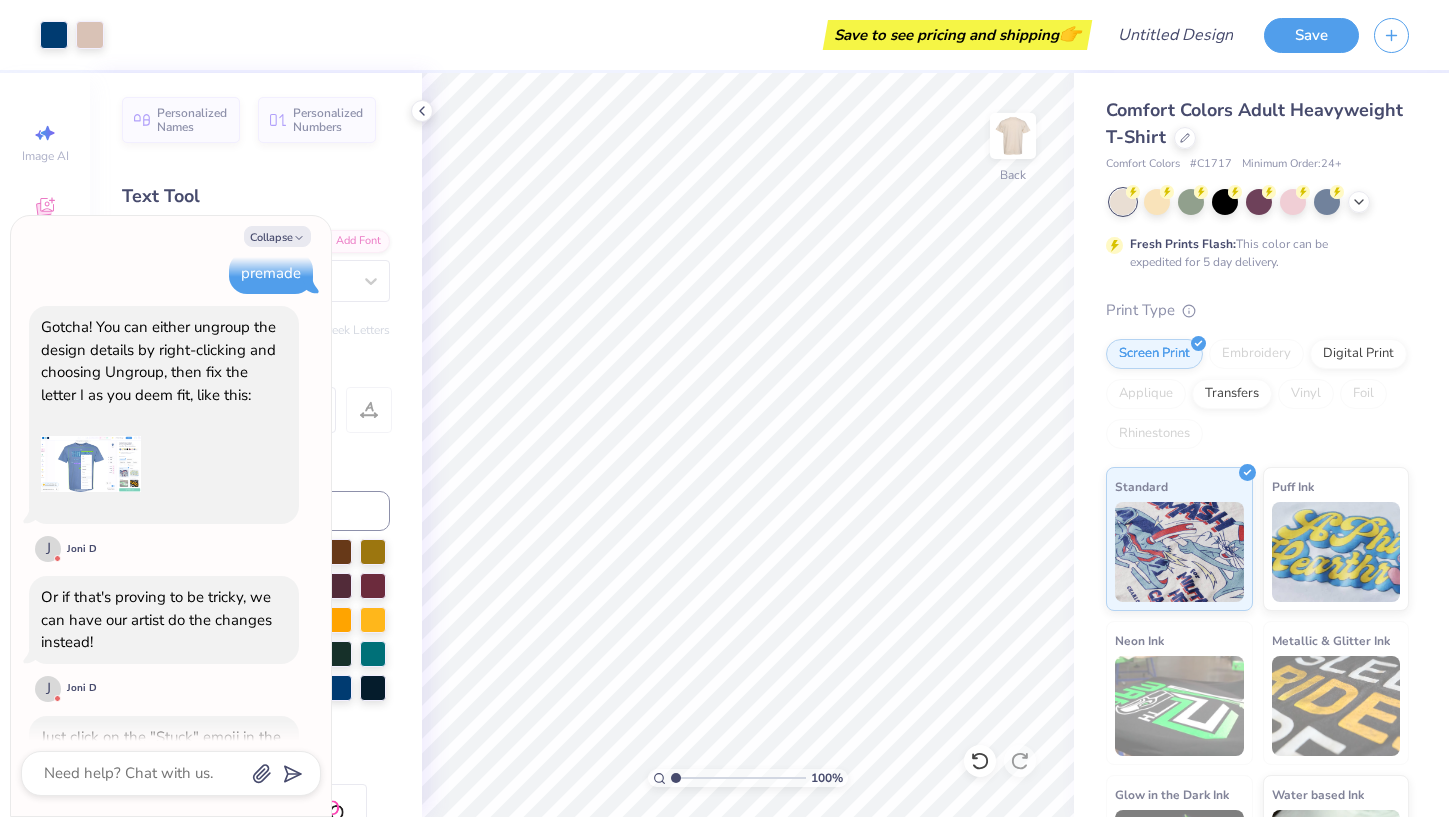 click at bounding box center [91, 464] 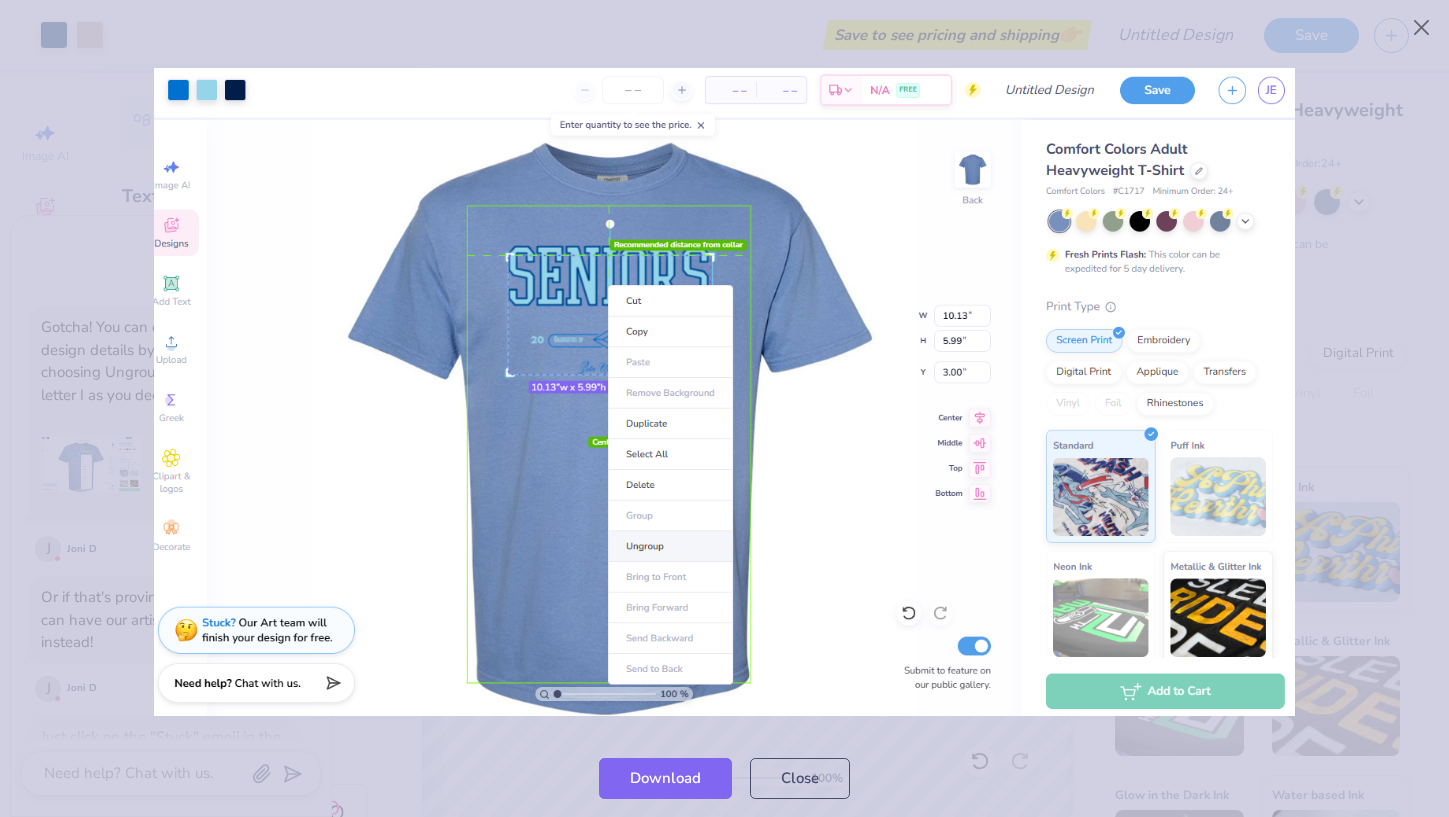 click on "Download Close" at bounding box center [724, 778] 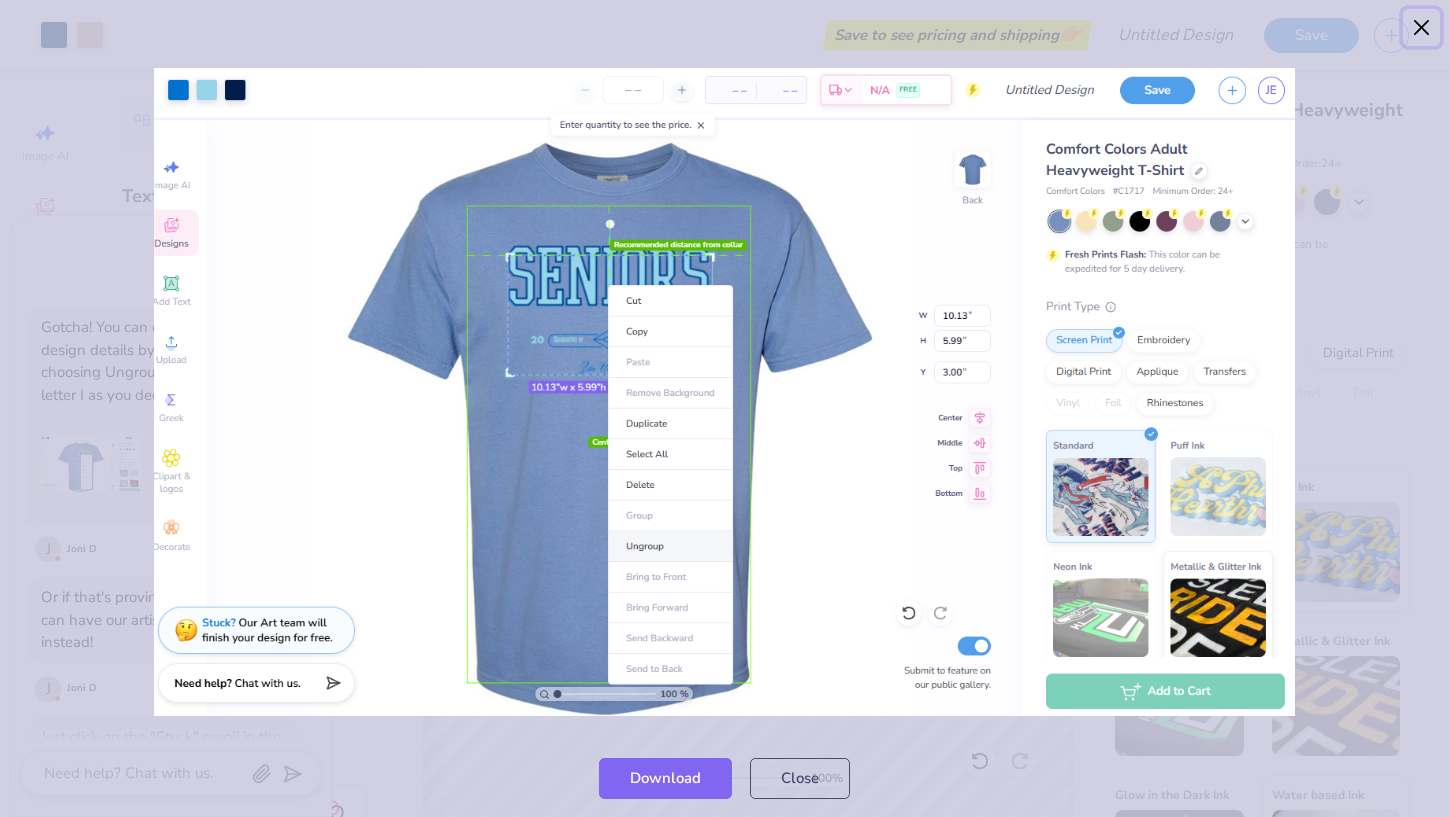 click at bounding box center (1422, 28) 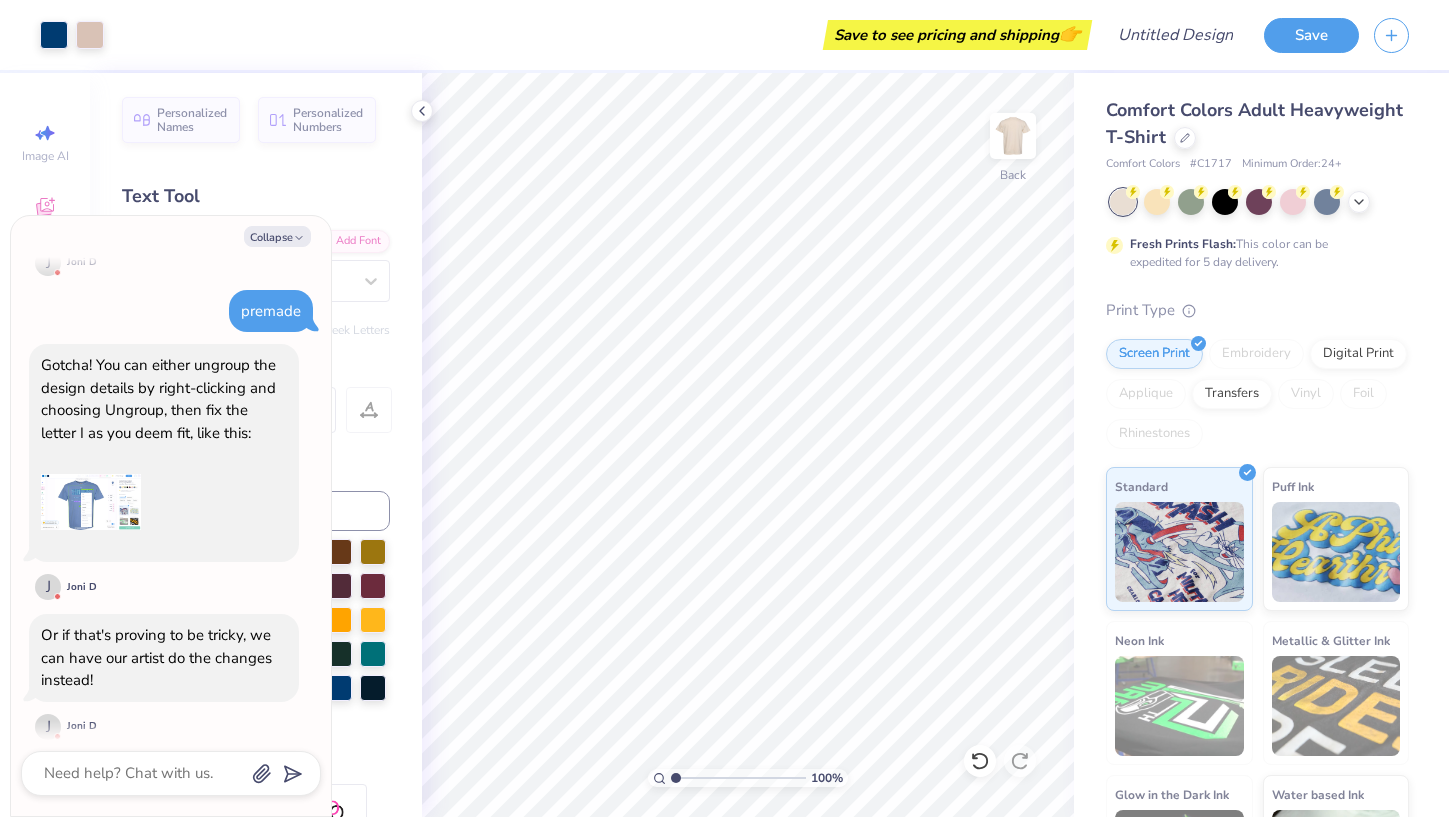 scroll, scrollTop: 528, scrollLeft: 0, axis: vertical 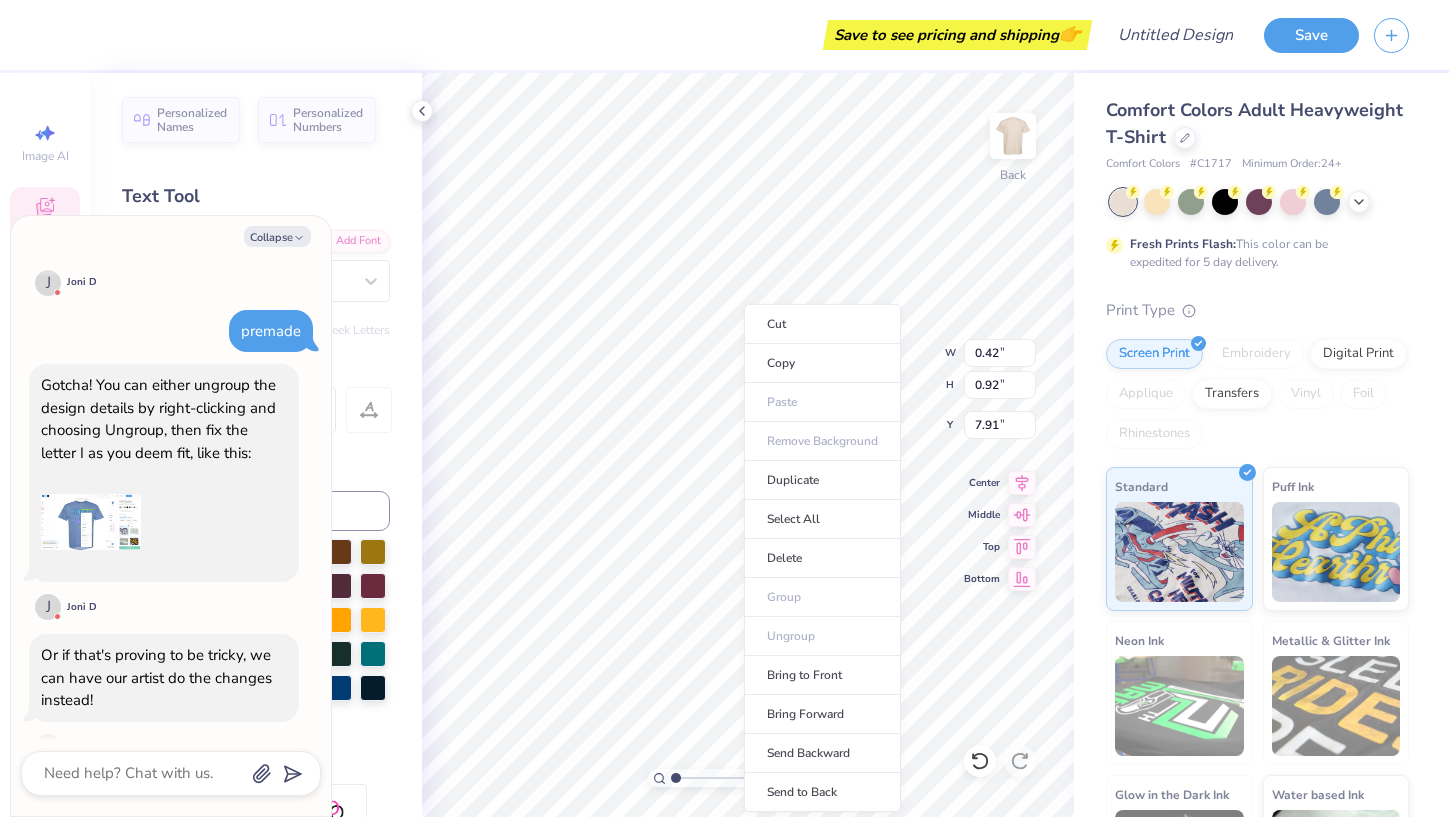 click on "Cut Copy Paste Remove Background Duplicate Select All Delete Group Ungroup Bring to Front Bring Forward Send Backward Send to Back" at bounding box center (822, 558) 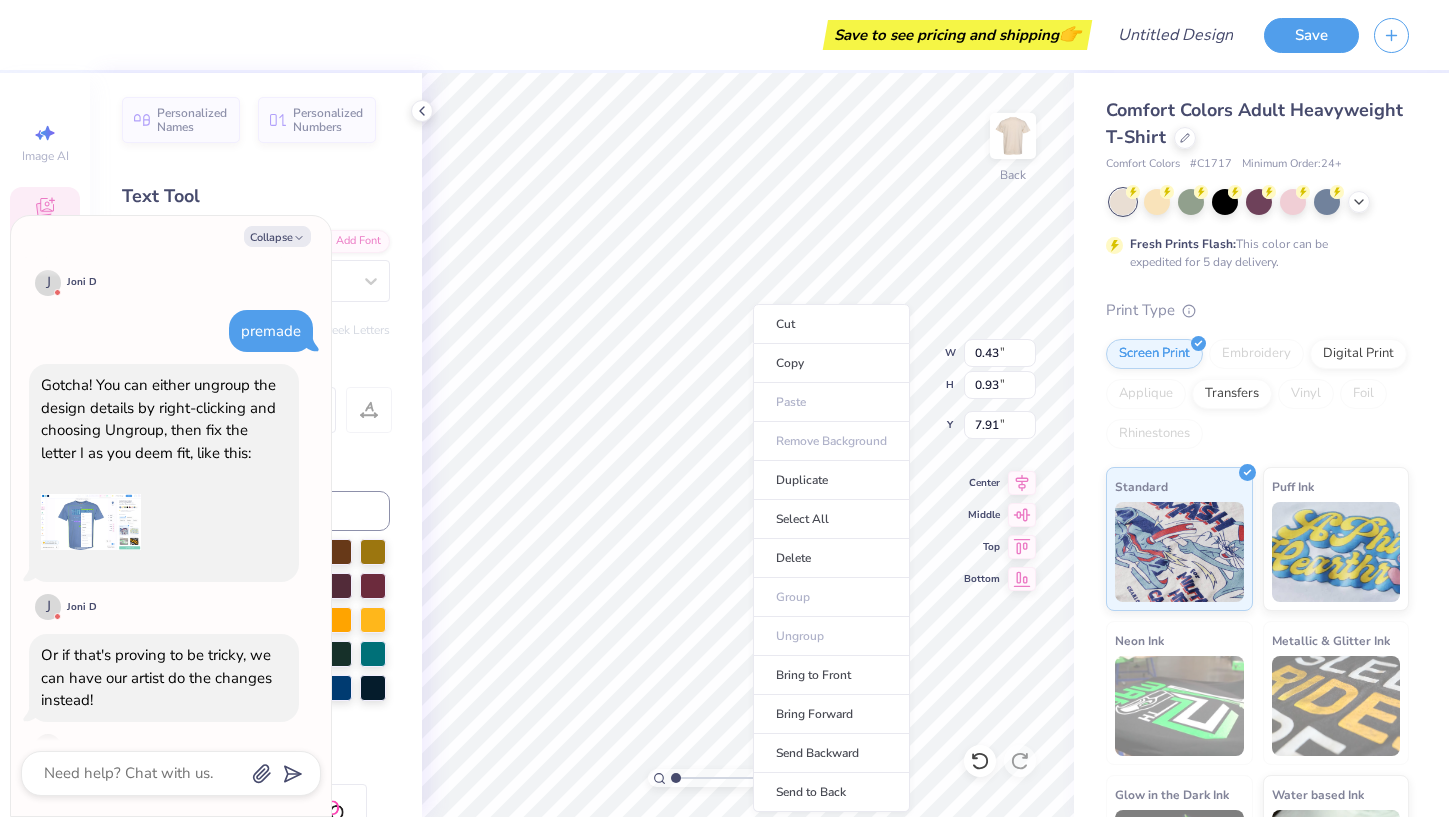 click on "Cut Copy Paste Remove Background Duplicate Select All Delete Group Ungroup Bring to Front Bring Forward Send Backward Send to Back" at bounding box center [831, 558] 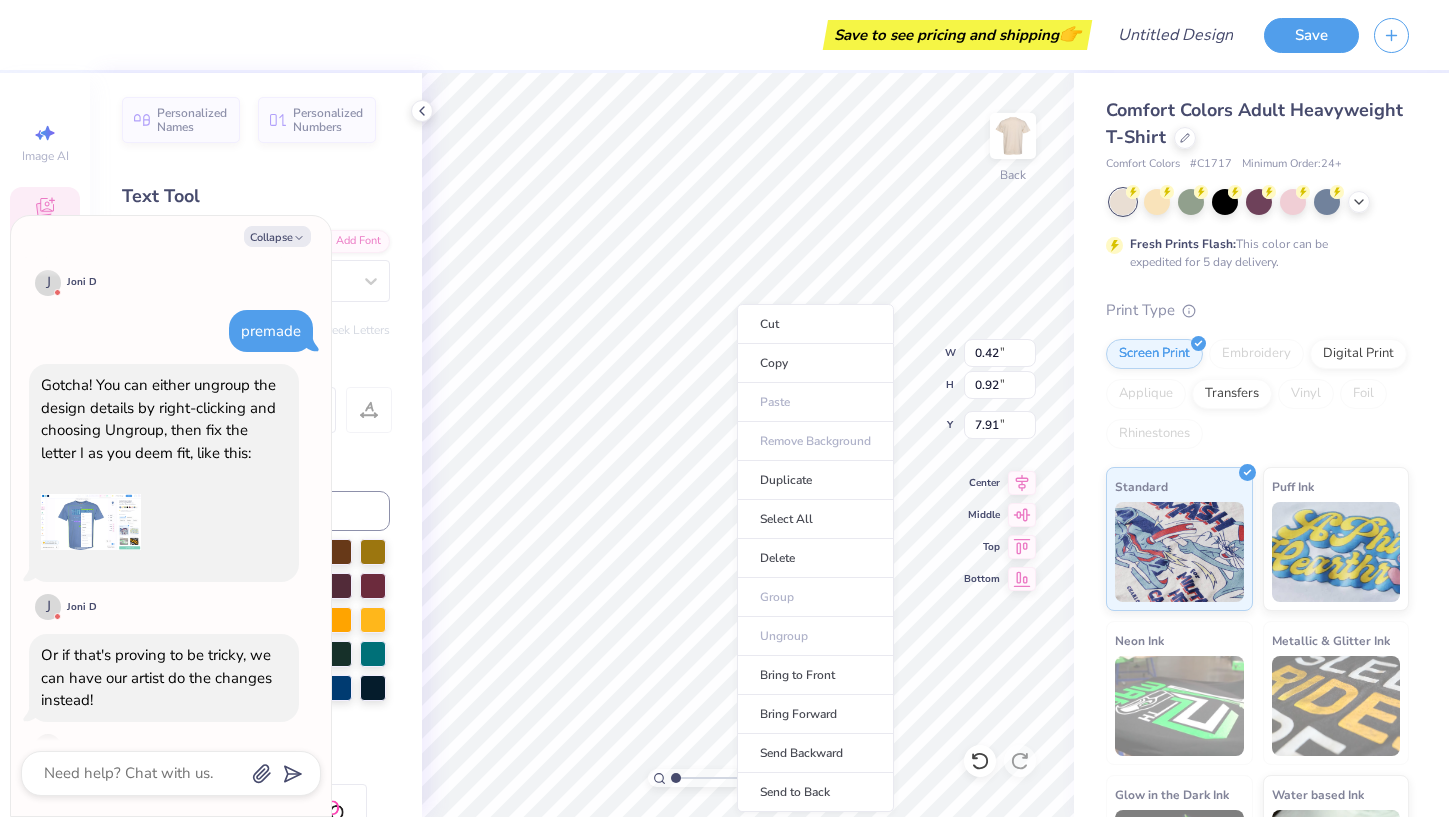 click on "Cut Copy Paste Remove Background Duplicate Select All Delete Group Ungroup Bring to Front Bring Forward Send Backward Send to Back" at bounding box center (815, 558) 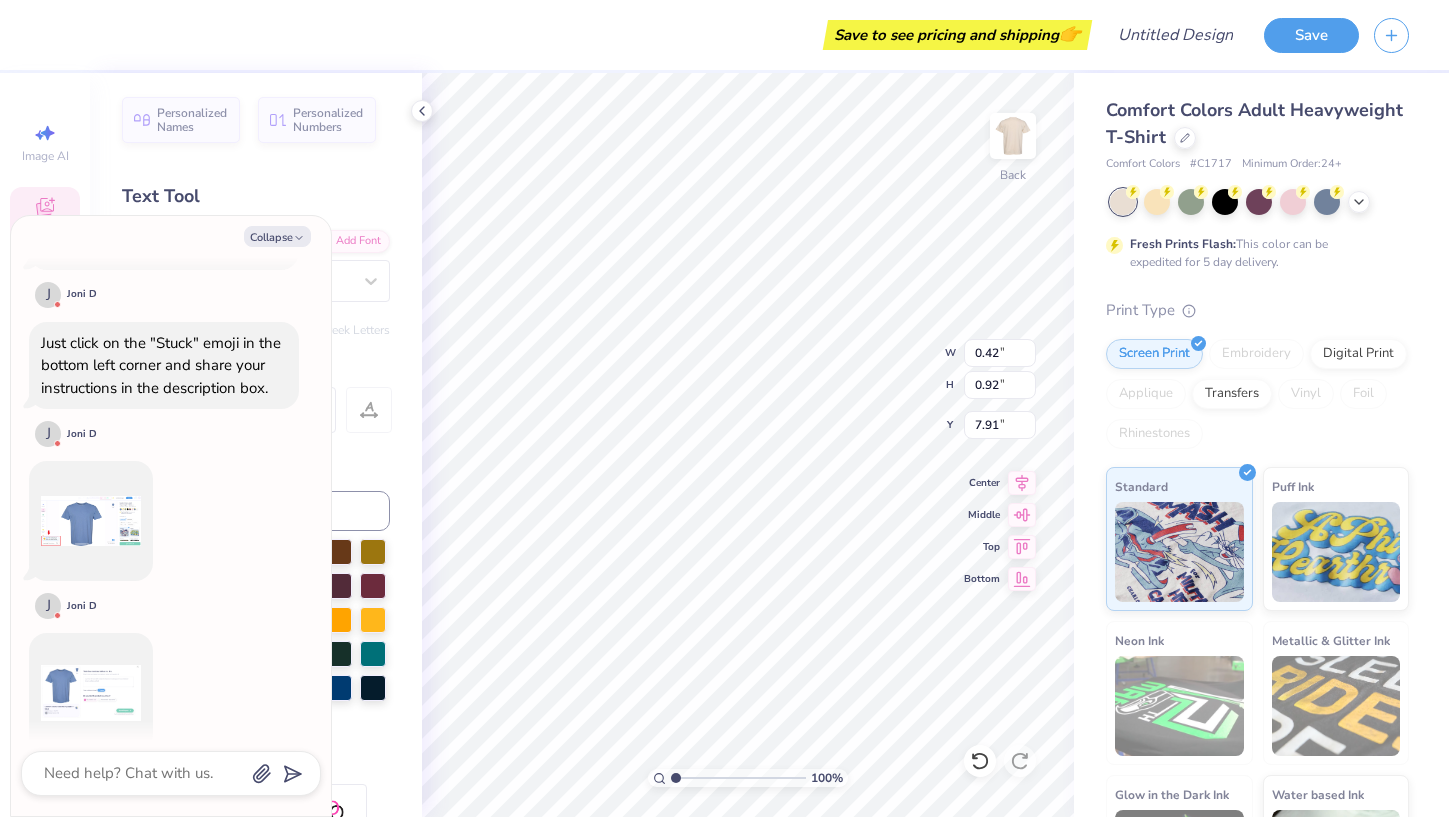 scroll, scrollTop: 983, scrollLeft: 0, axis: vertical 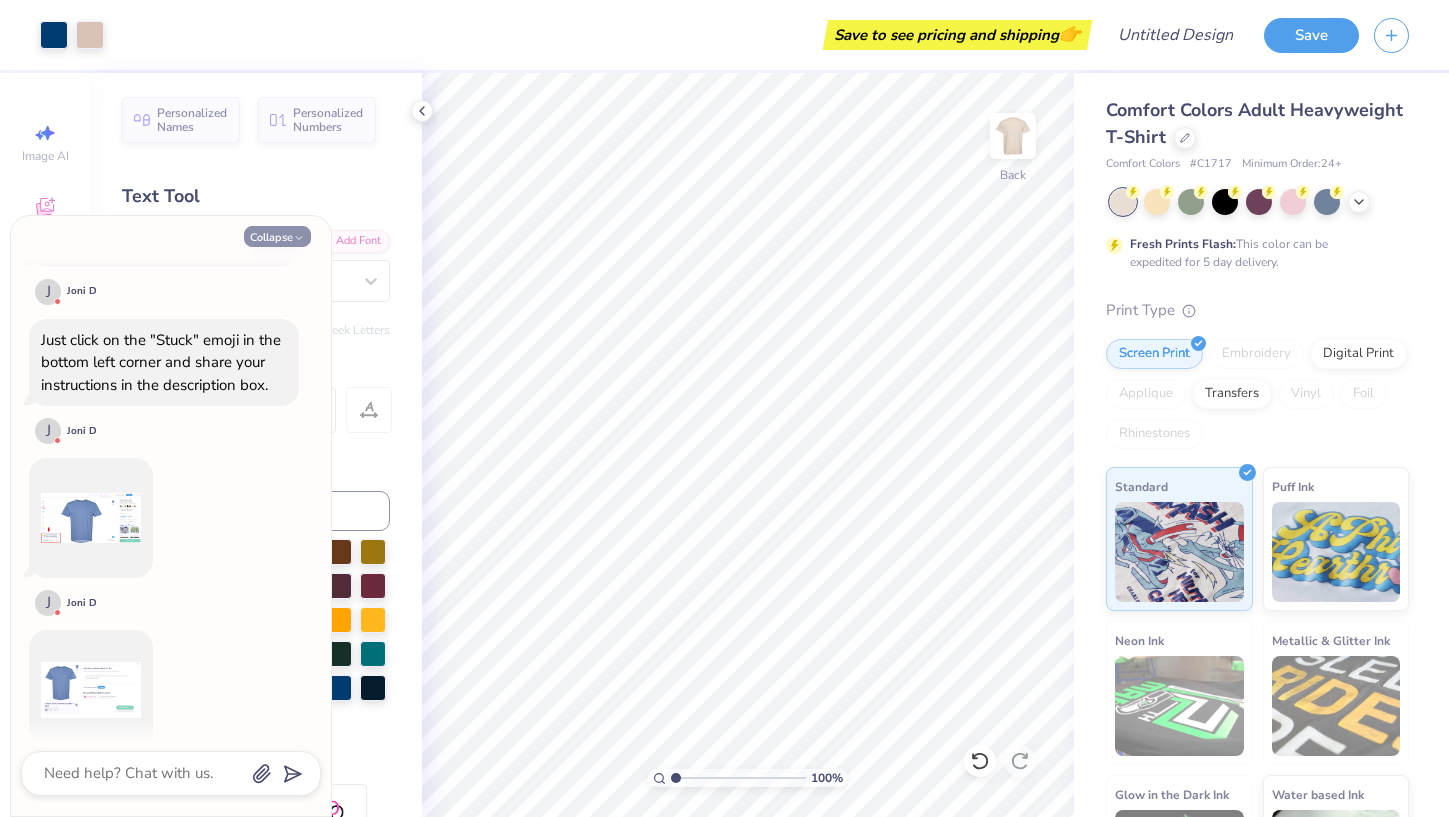 click on "Collapse" at bounding box center (277, 236) 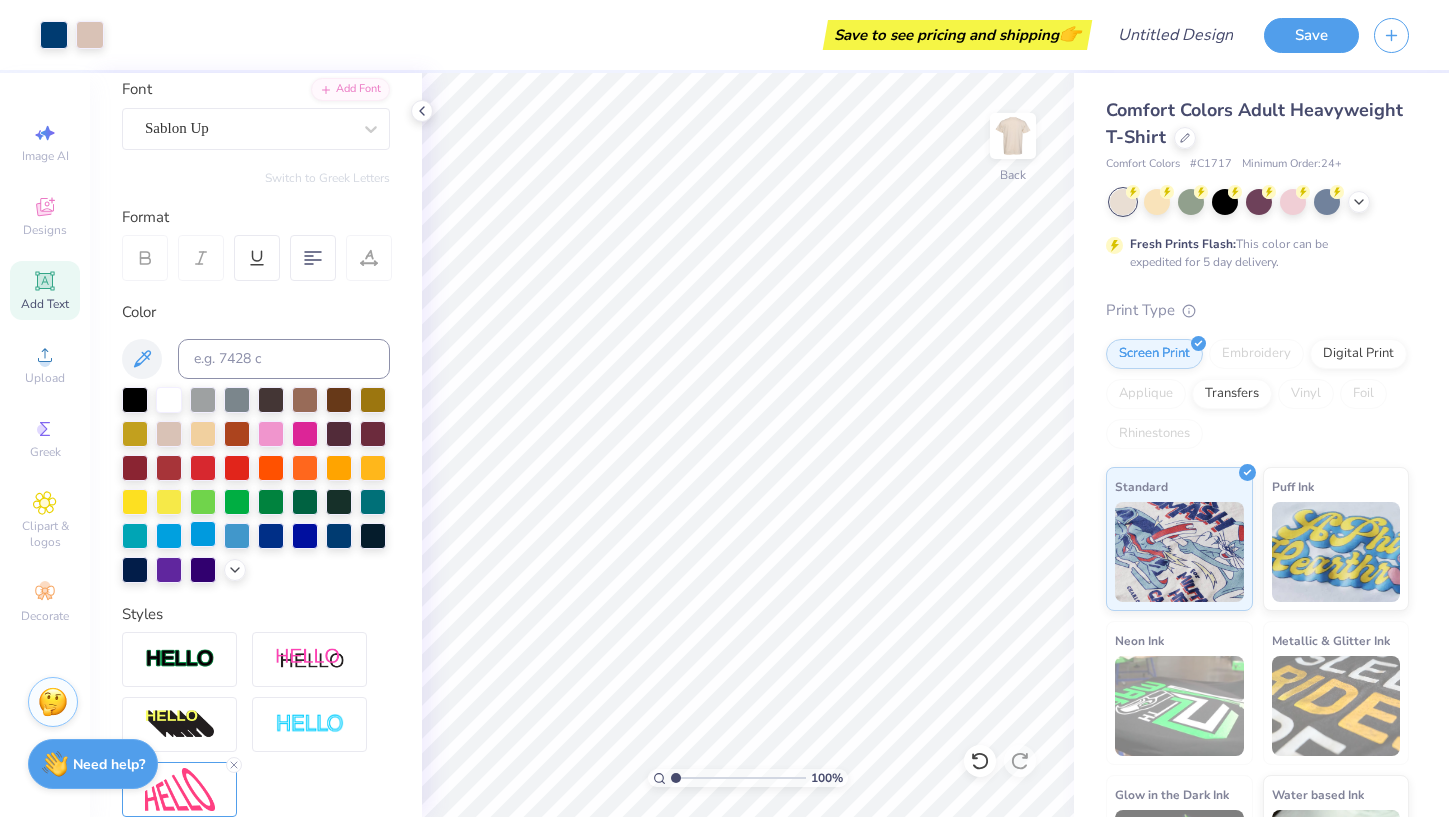 scroll, scrollTop: 342, scrollLeft: 0, axis: vertical 